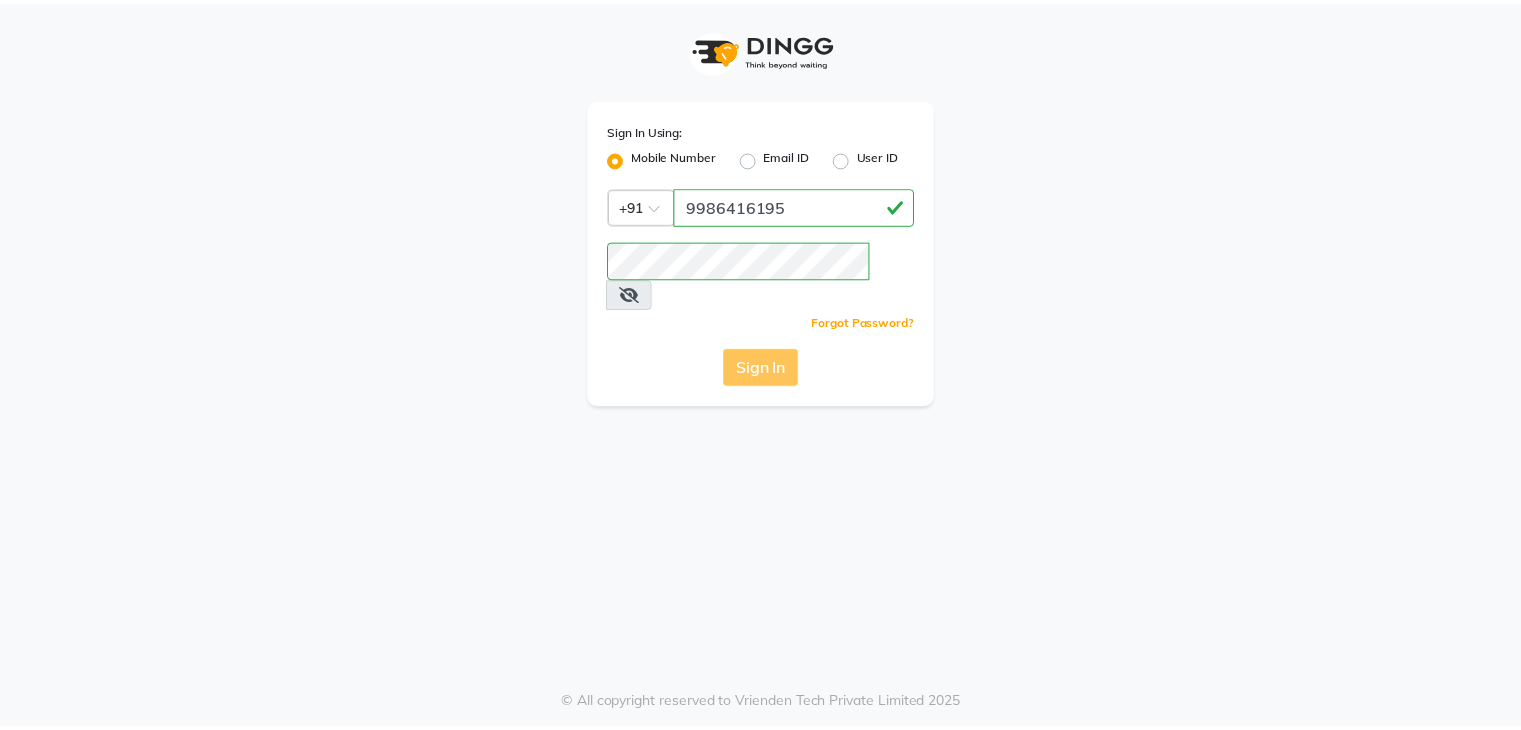 scroll, scrollTop: 0, scrollLeft: 0, axis: both 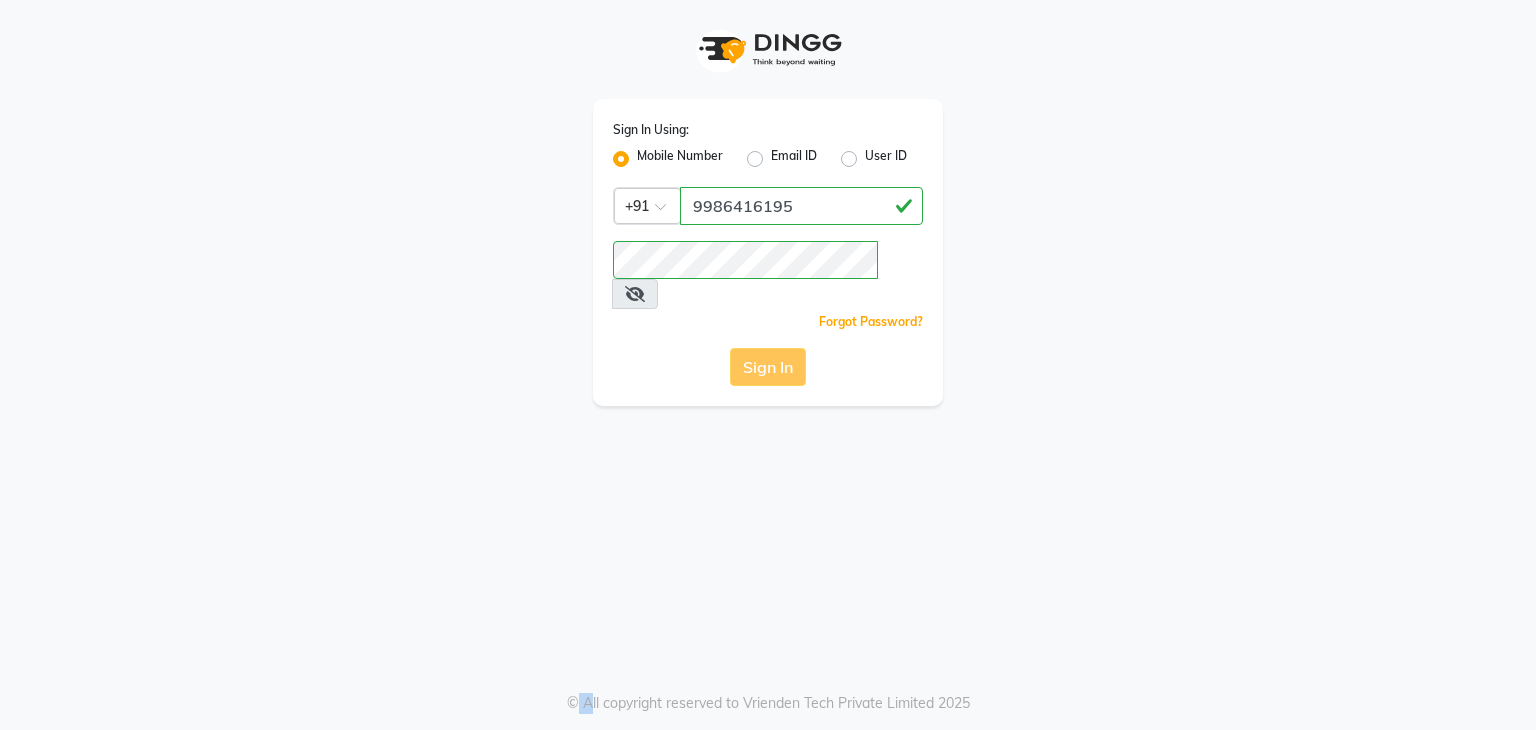 click on "Sign In" 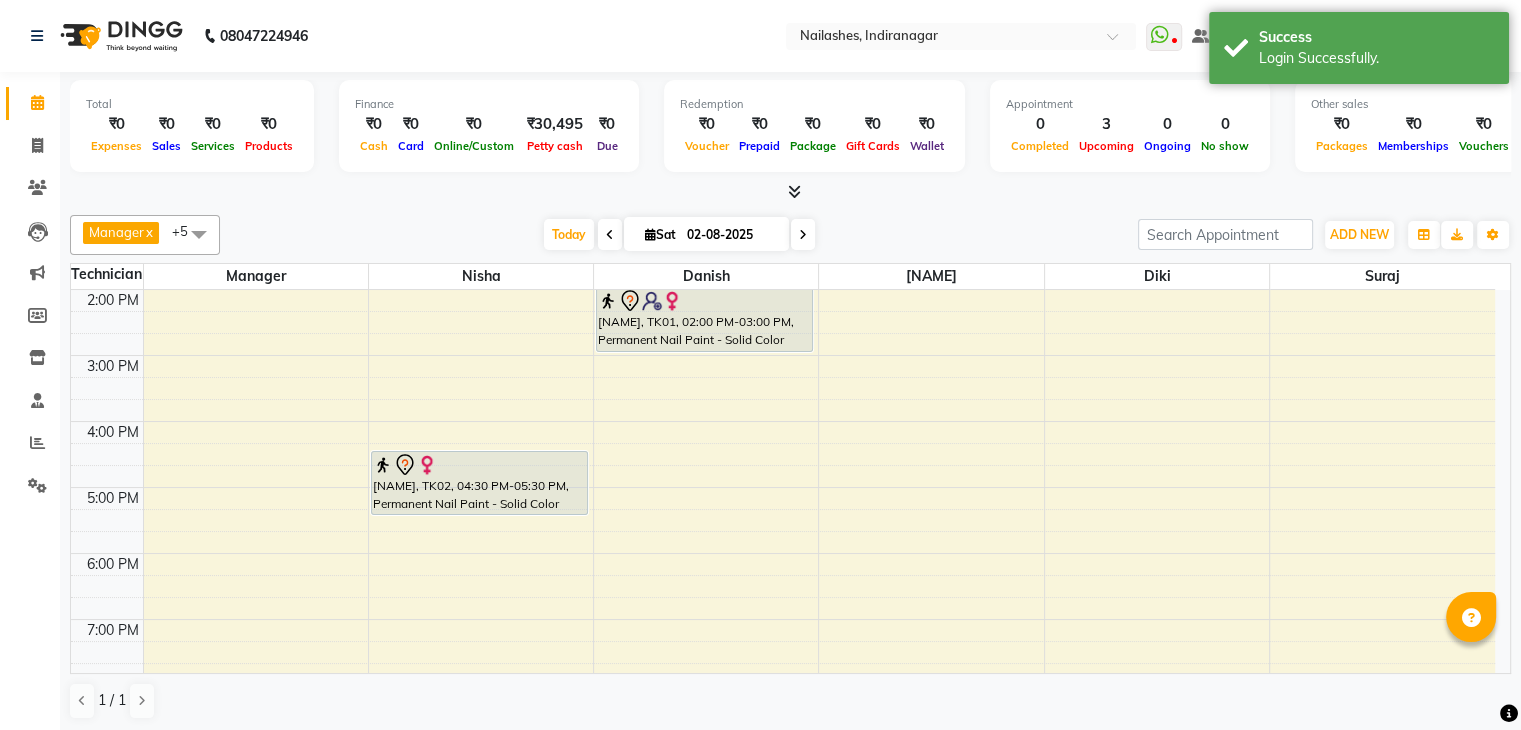 scroll, scrollTop: 320, scrollLeft: 0, axis: vertical 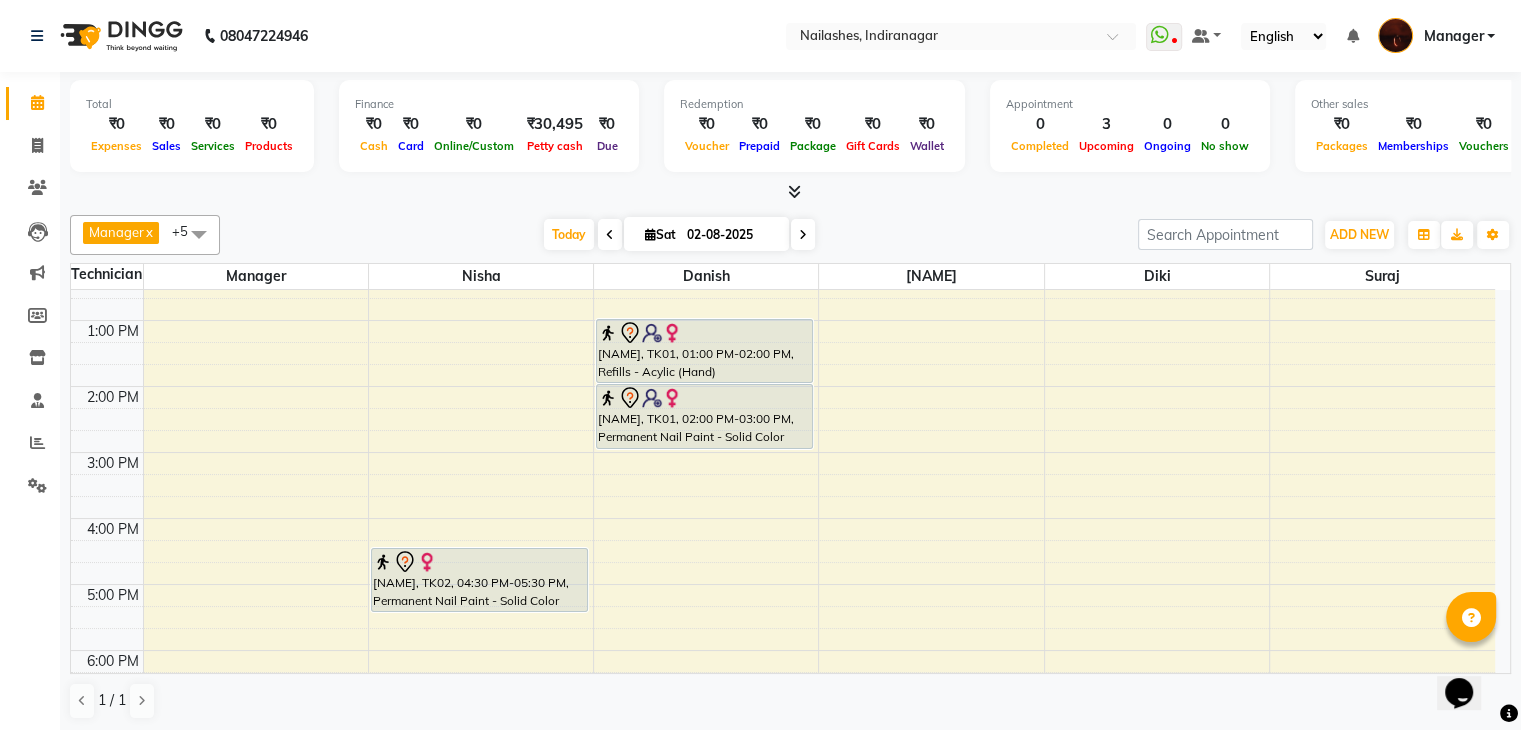 click on "[FIRST], [CODE], [TIME]-[TIME], [SERVICE] - [SERVICE]             [FIRST], [CODE], [TIME]-[TIME], [SERVICE] - [SERVICE]             [FIRST], [CODE], [TIME]-[TIME], [SERVICE] - [SERVICE]" at bounding box center (783, 551) 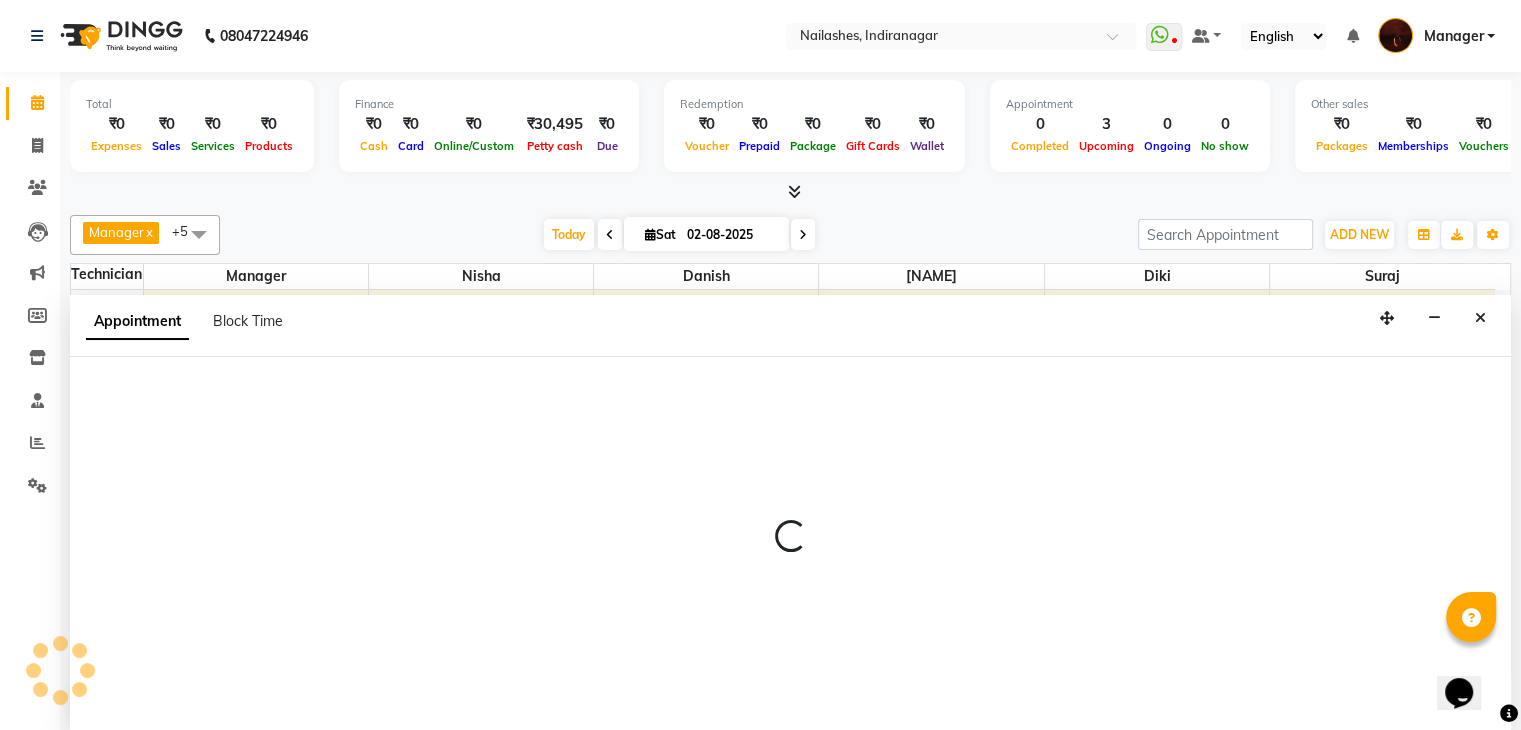 scroll, scrollTop: 1, scrollLeft: 0, axis: vertical 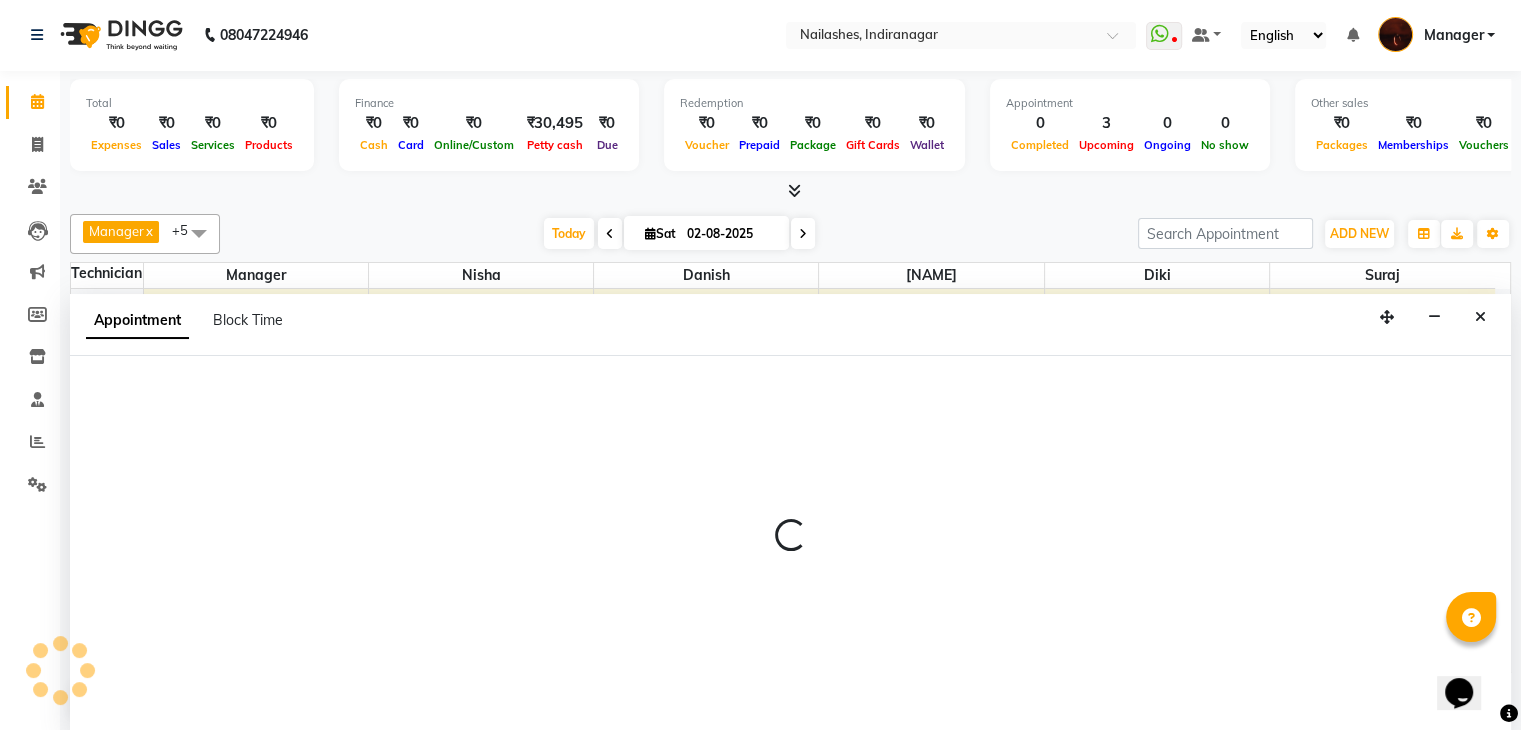 select on "35072" 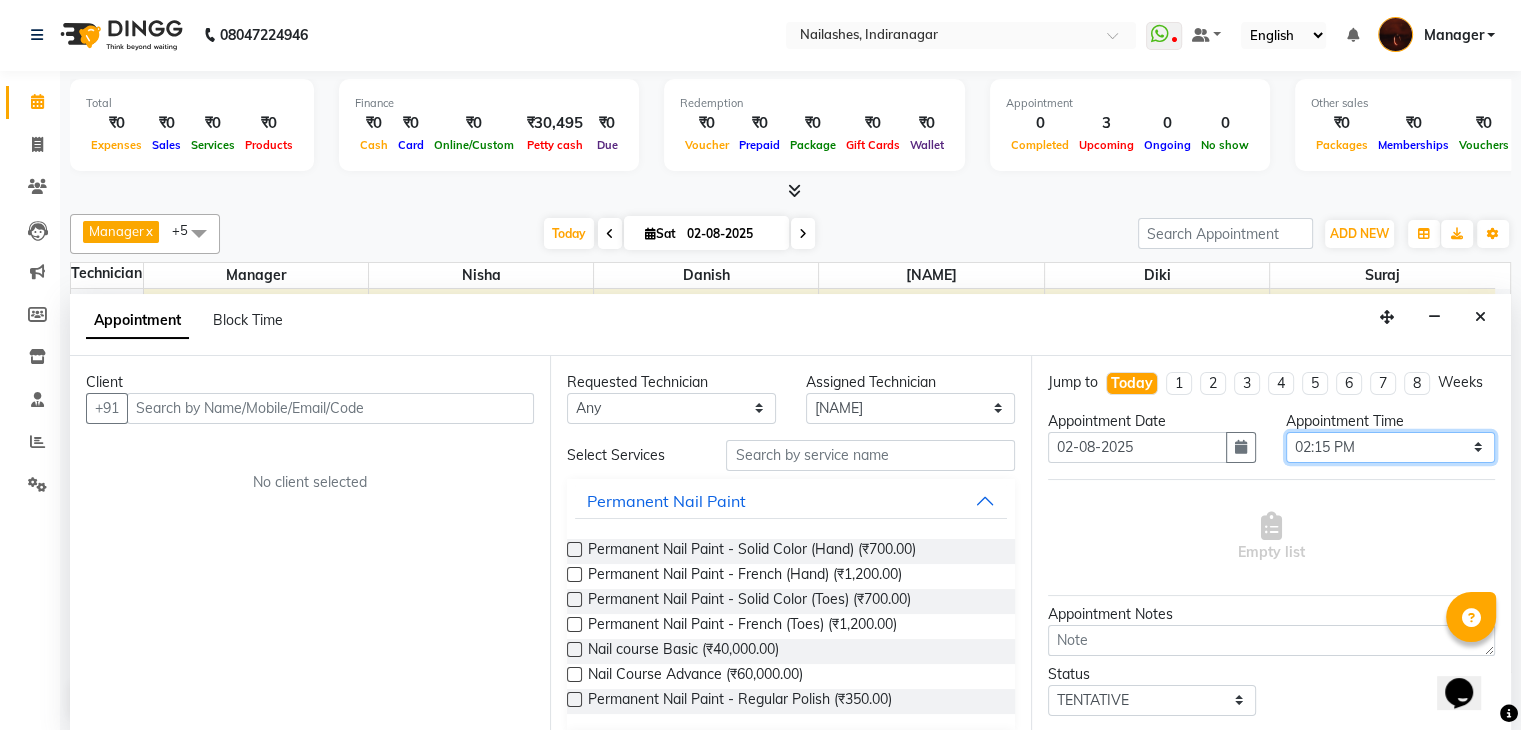 click on "Select 11:00 AM 11:15 AM 11:30 AM 11:45 AM 12:00 PM 12:15 PM 12:30 PM 12:45 PM 01:00 PM 01:15 PM 01:30 PM 01:45 PM 02:00 PM 02:15 PM 02:30 PM 02:45 PM 03:00 PM 03:15 PM 03:30 PM 03:45 PM 04:00 PM 04:15 PM 04:30 PM 04:45 PM 05:00 PM 05:15 PM 05:30 PM 05:45 PM 06:00 PM 06:15 PM 06:30 PM 06:45 PM 07:00 PM 07:15 PM 07:30 PM 07:45 PM 08:00 PM 08:15 PM 08:30 PM 08:45 PM 09:00 PM 09:15 PM 09:30 PM 09:45 PM 10:00 PM" at bounding box center [1390, 447] 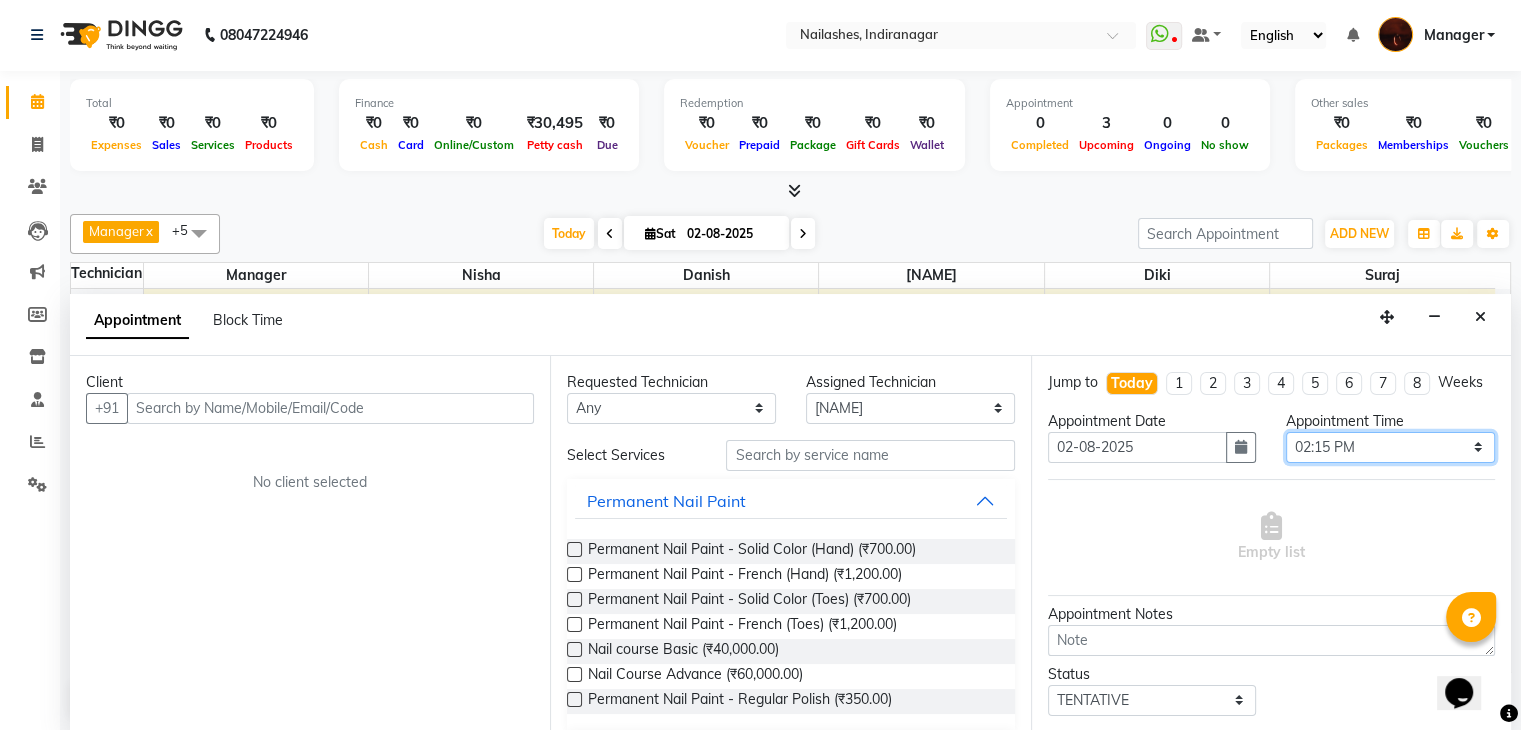 select on "870" 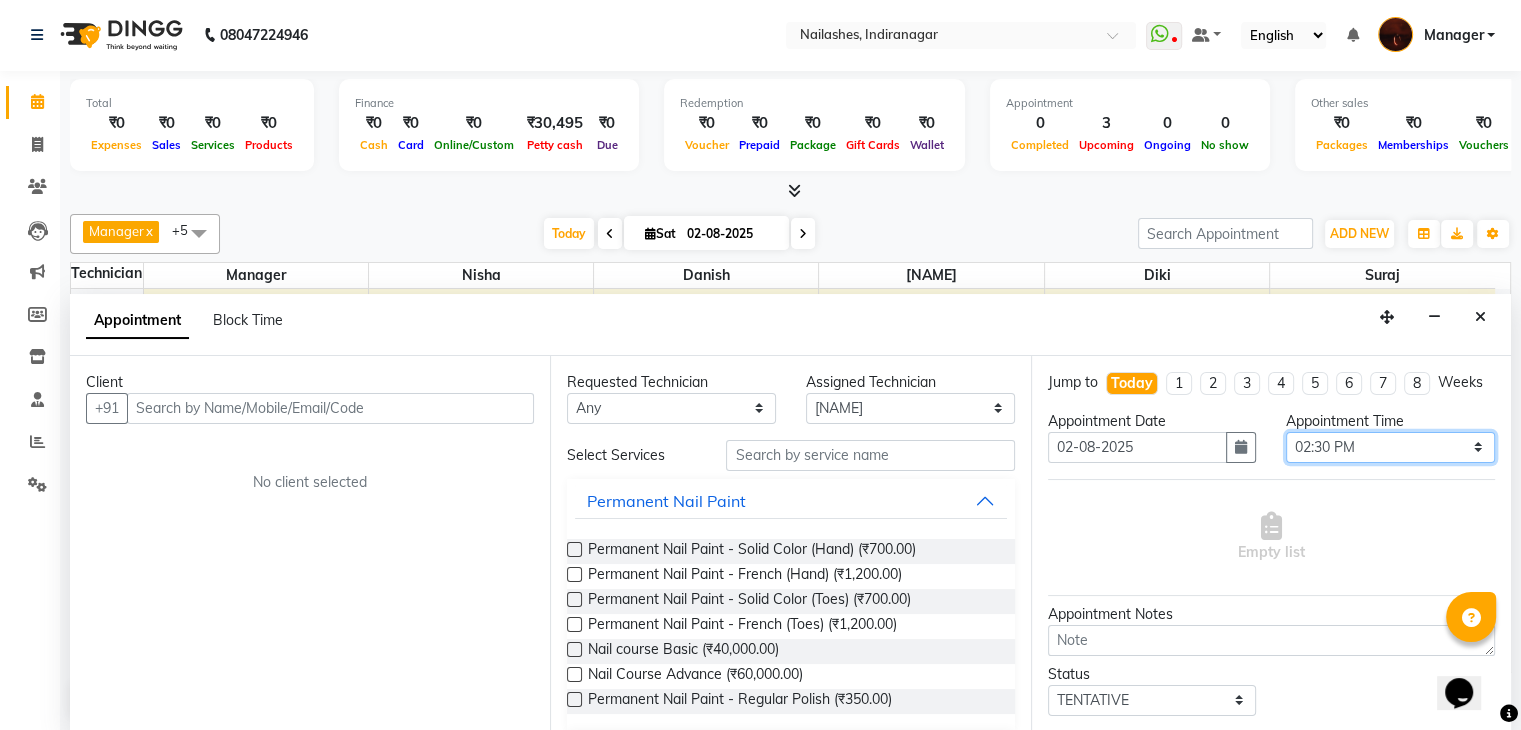 click on "Select 11:00 AM 11:15 AM 11:30 AM 11:45 AM 12:00 PM 12:15 PM 12:30 PM 12:45 PM 01:00 PM 01:15 PM 01:30 PM 01:45 PM 02:00 PM 02:15 PM 02:30 PM 02:45 PM 03:00 PM 03:15 PM 03:30 PM 03:45 PM 04:00 PM 04:15 PM 04:30 PM 04:45 PM 05:00 PM 05:15 PM 05:30 PM 05:45 PM 06:00 PM 06:15 PM 06:30 PM 06:45 PM 07:00 PM 07:15 PM 07:30 PM 07:45 PM 08:00 PM 08:15 PM 08:30 PM 08:45 PM 09:00 PM 09:15 PM 09:30 PM 09:45 PM 10:00 PM" at bounding box center [1390, 447] 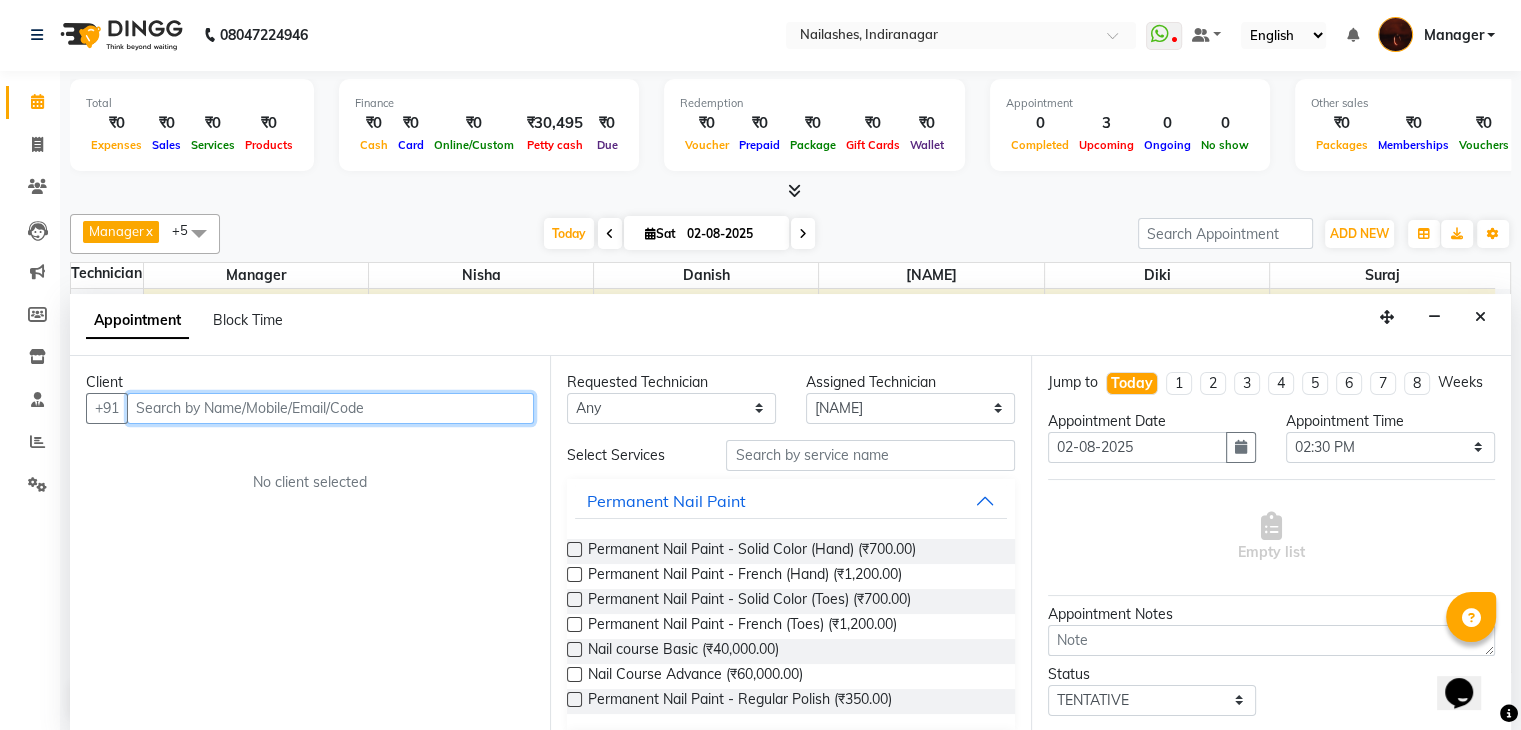 click at bounding box center (330, 408) 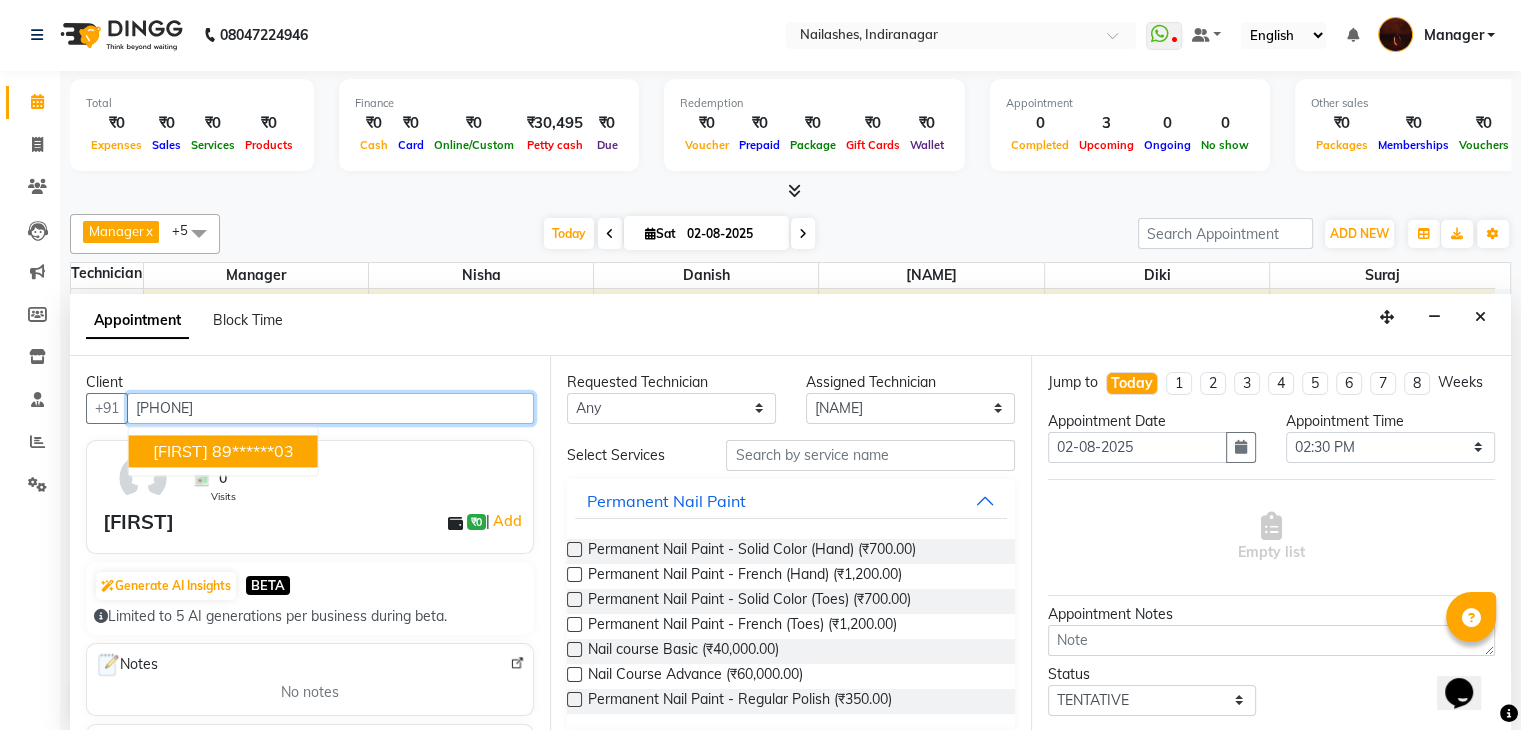 click on "89******03" at bounding box center [253, 451] 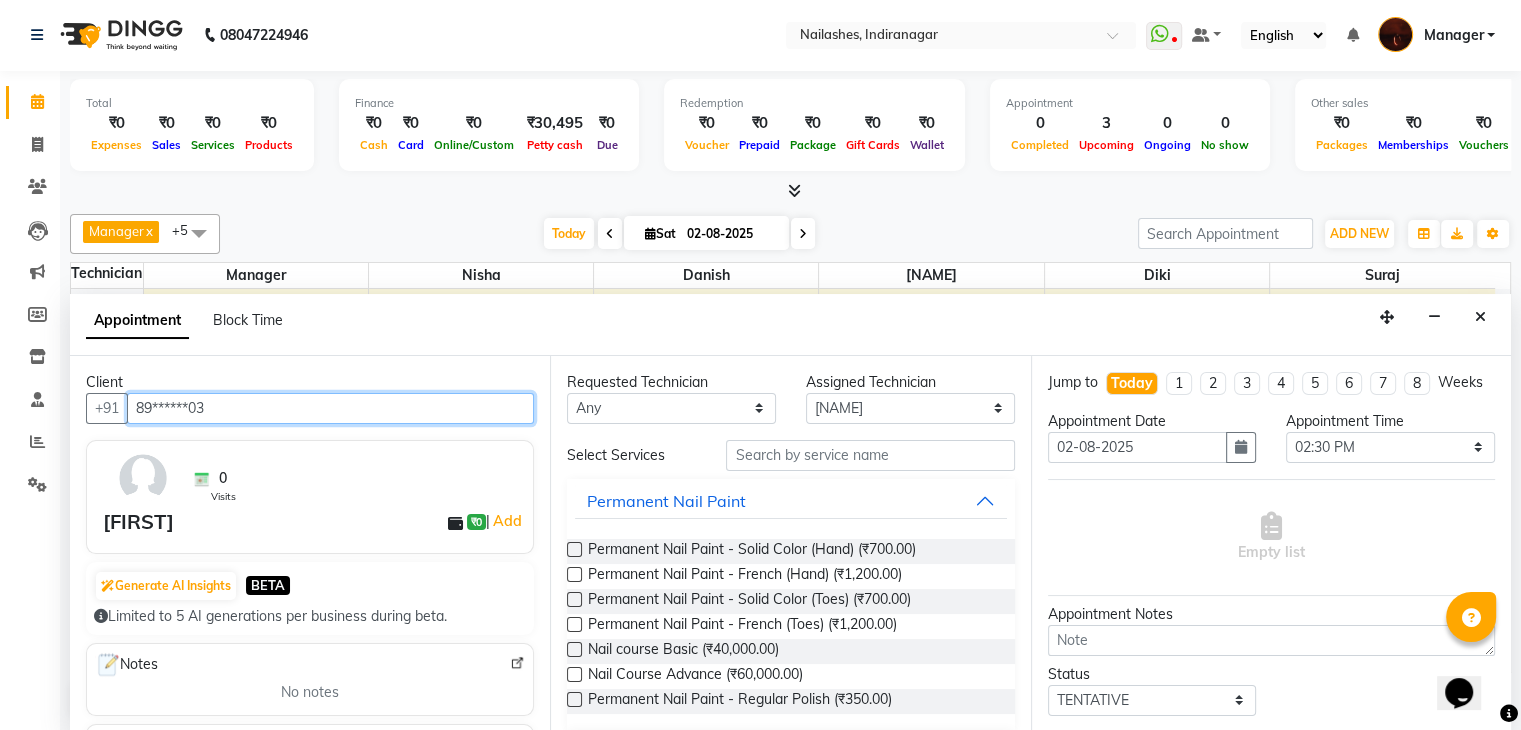 type on "89******03" 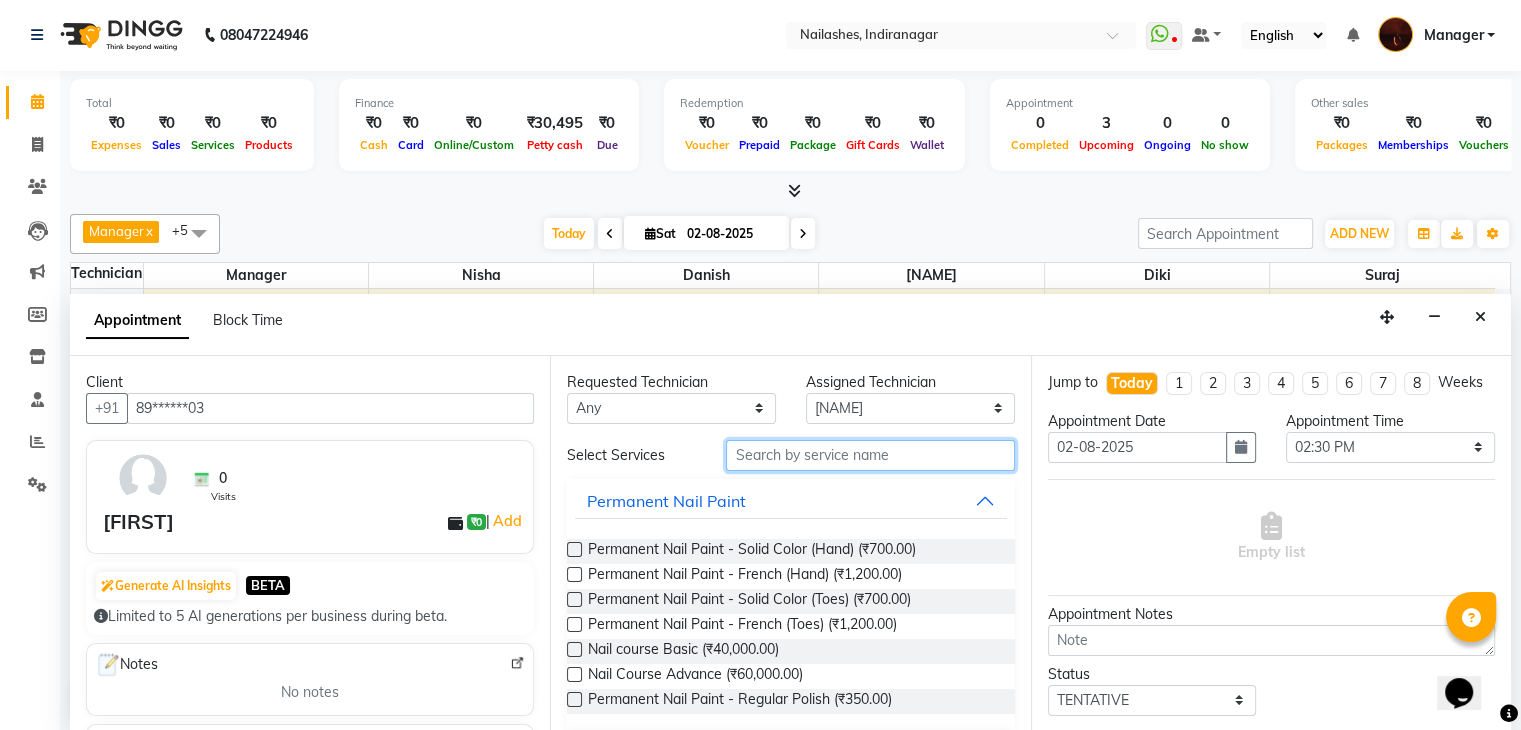click at bounding box center [870, 455] 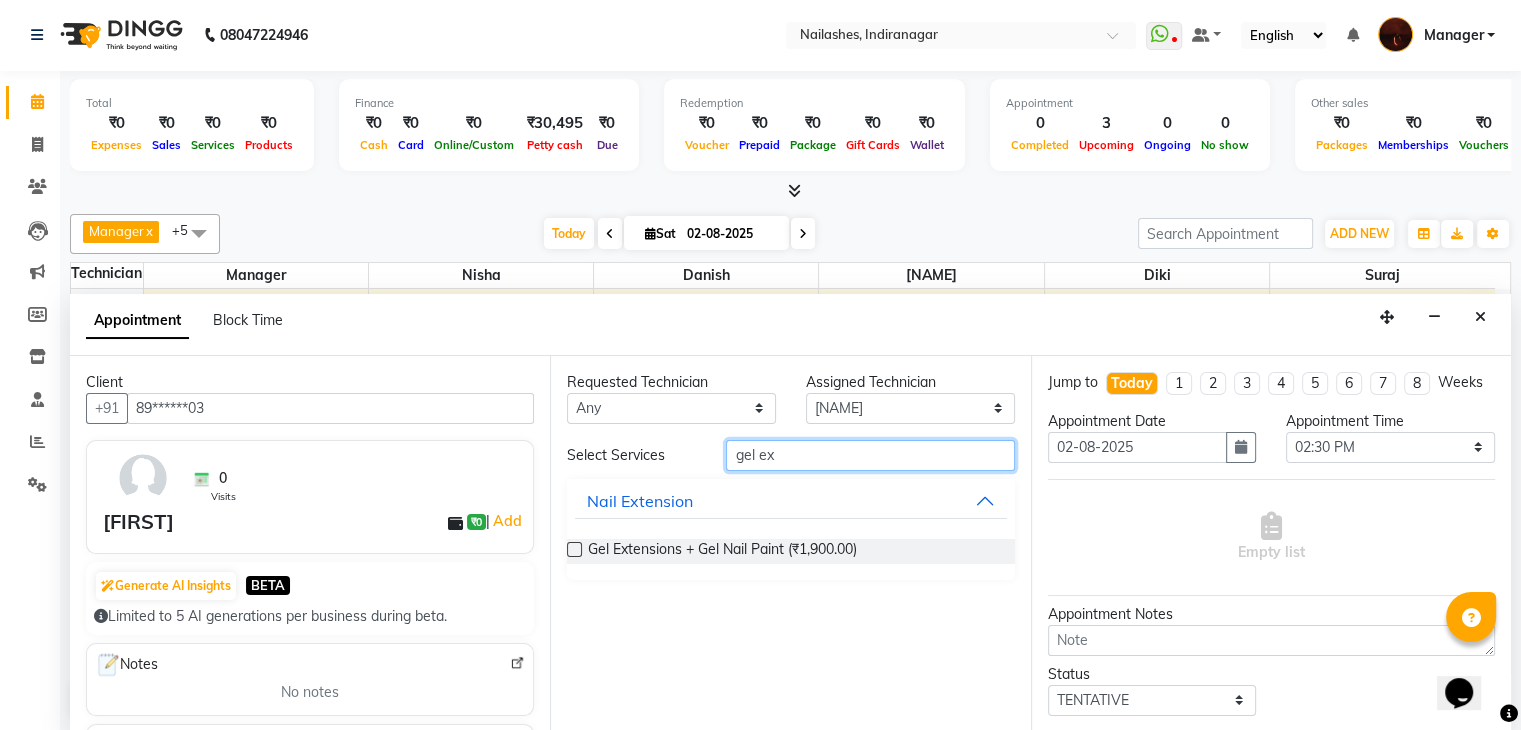 click on "gel ex" at bounding box center [870, 455] 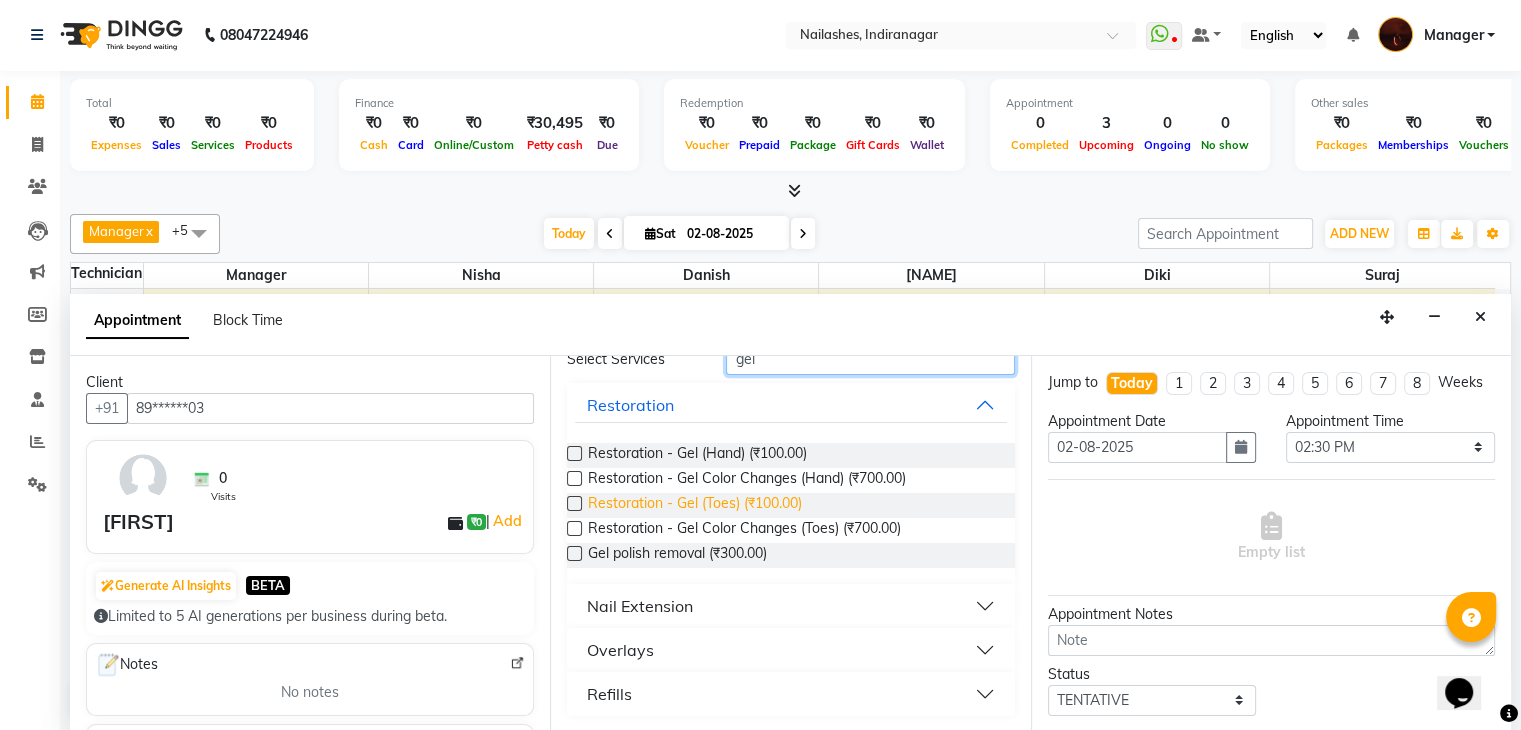 scroll, scrollTop: 94, scrollLeft: 0, axis: vertical 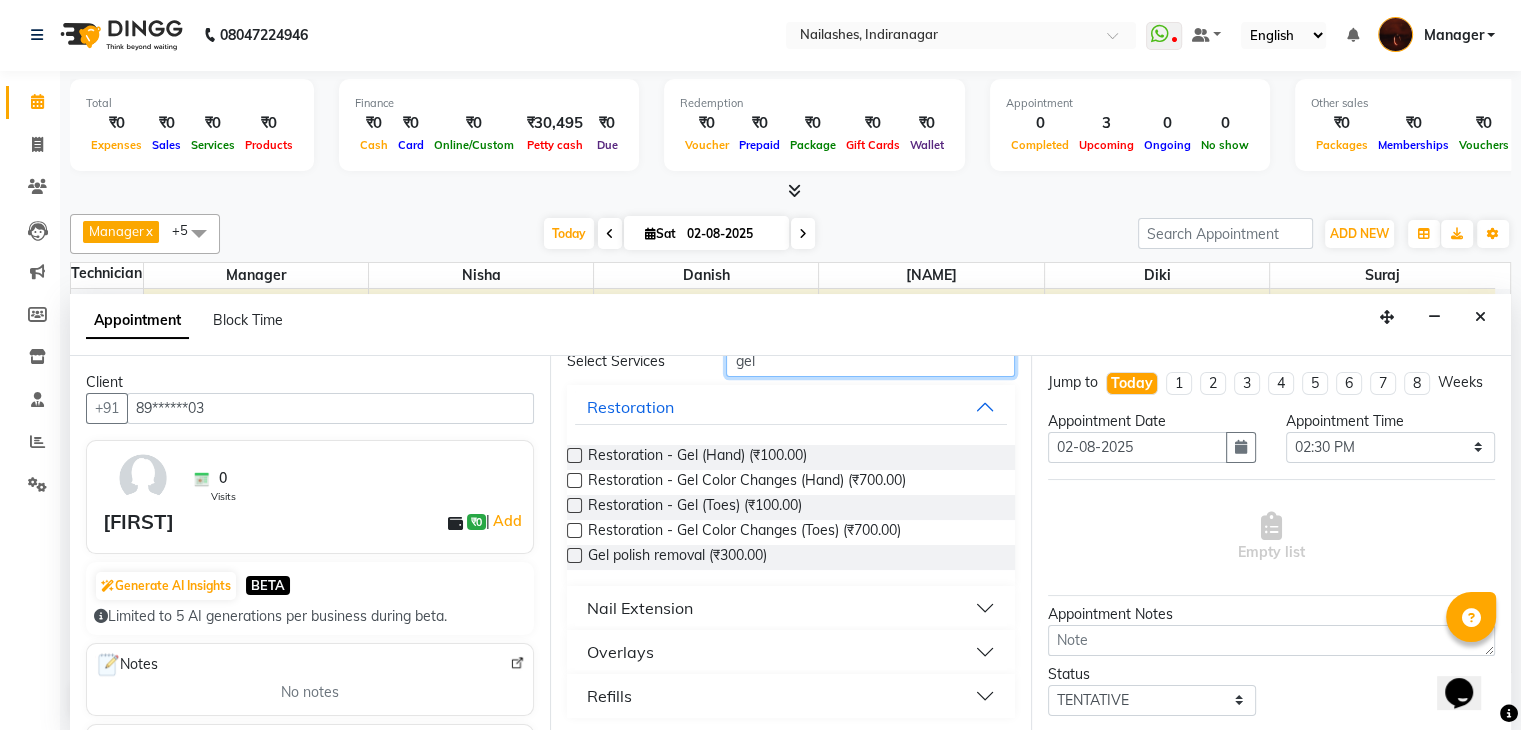 type on "gel" 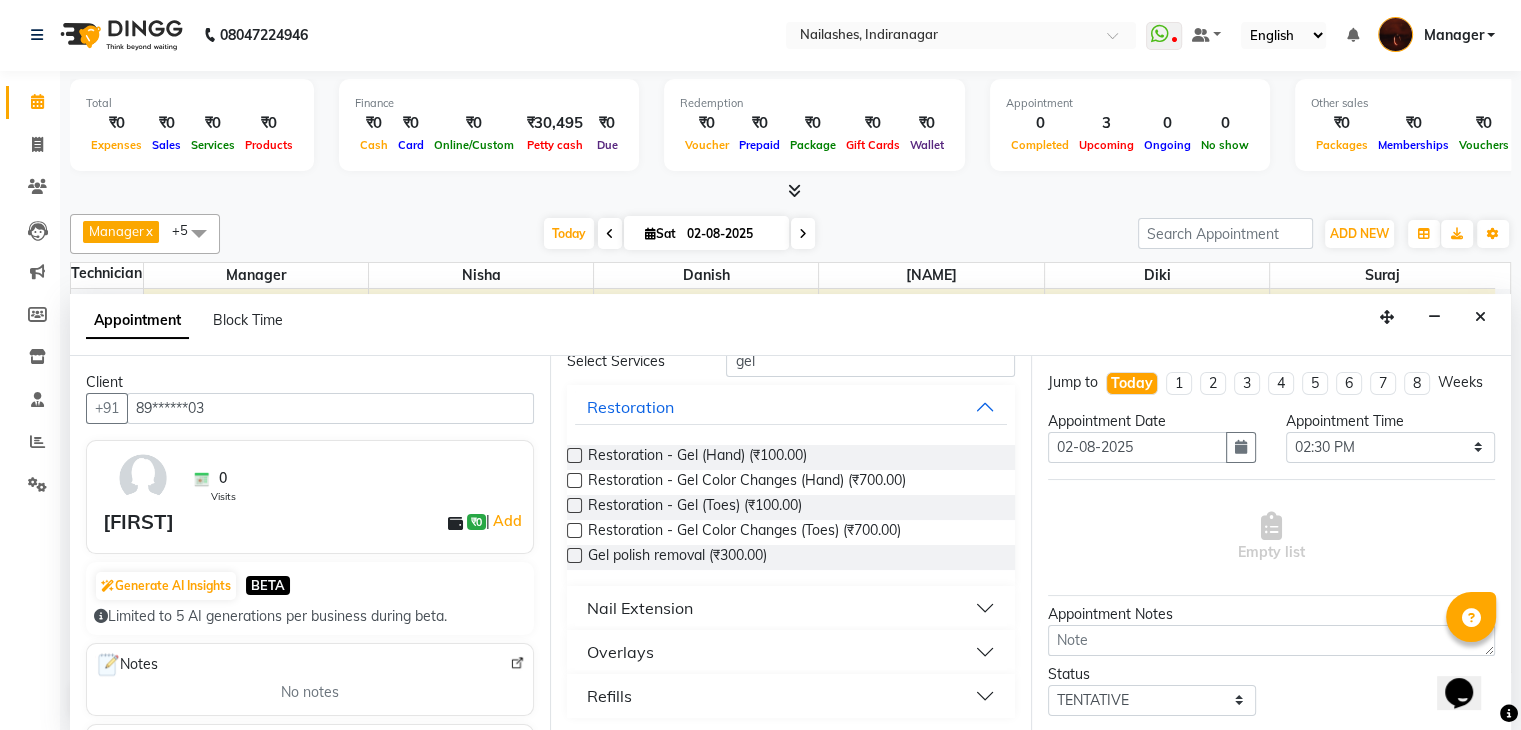 click on "Nail Extension" at bounding box center (790, 608) 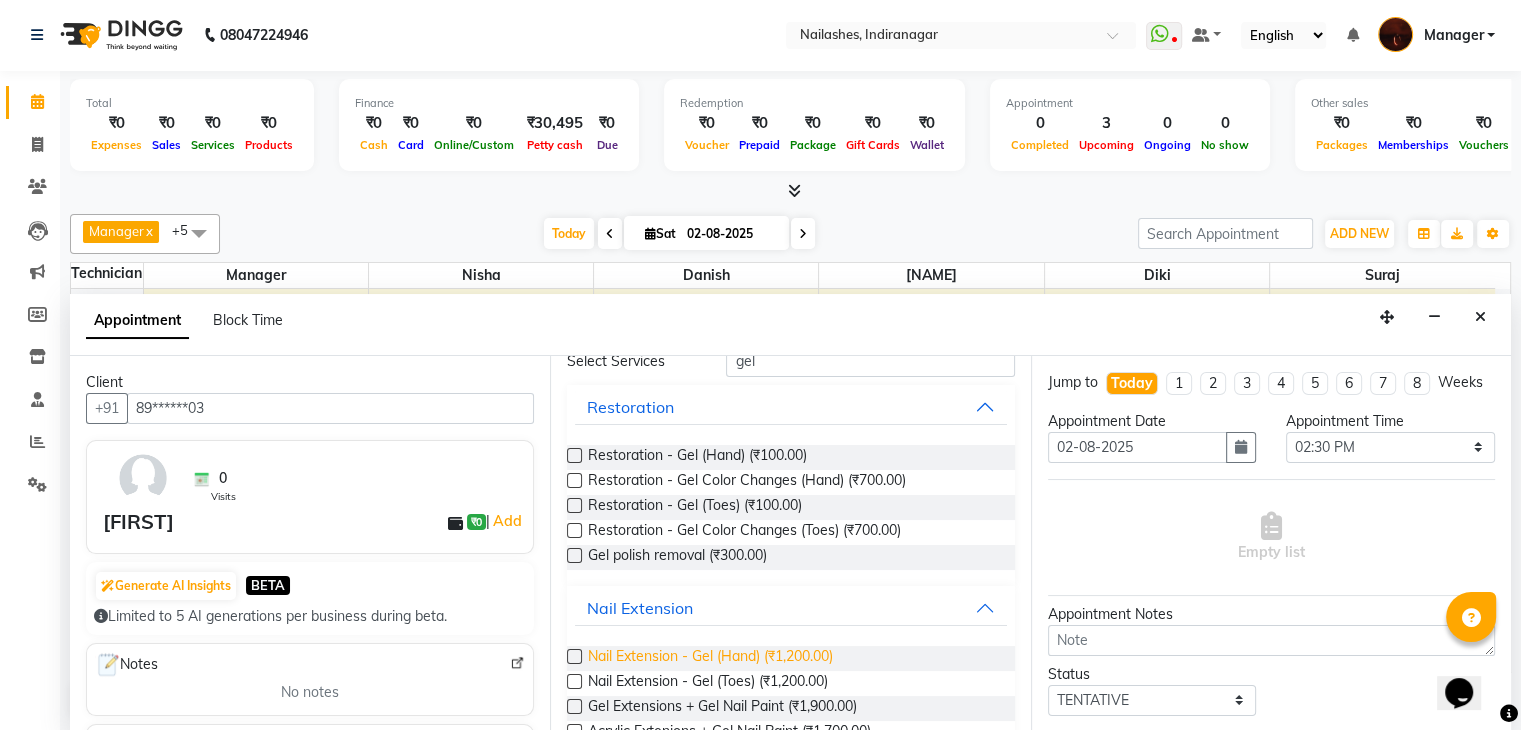 click on "Nail Extension - Gel (Hand) (₹1,200.00)" at bounding box center [710, 658] 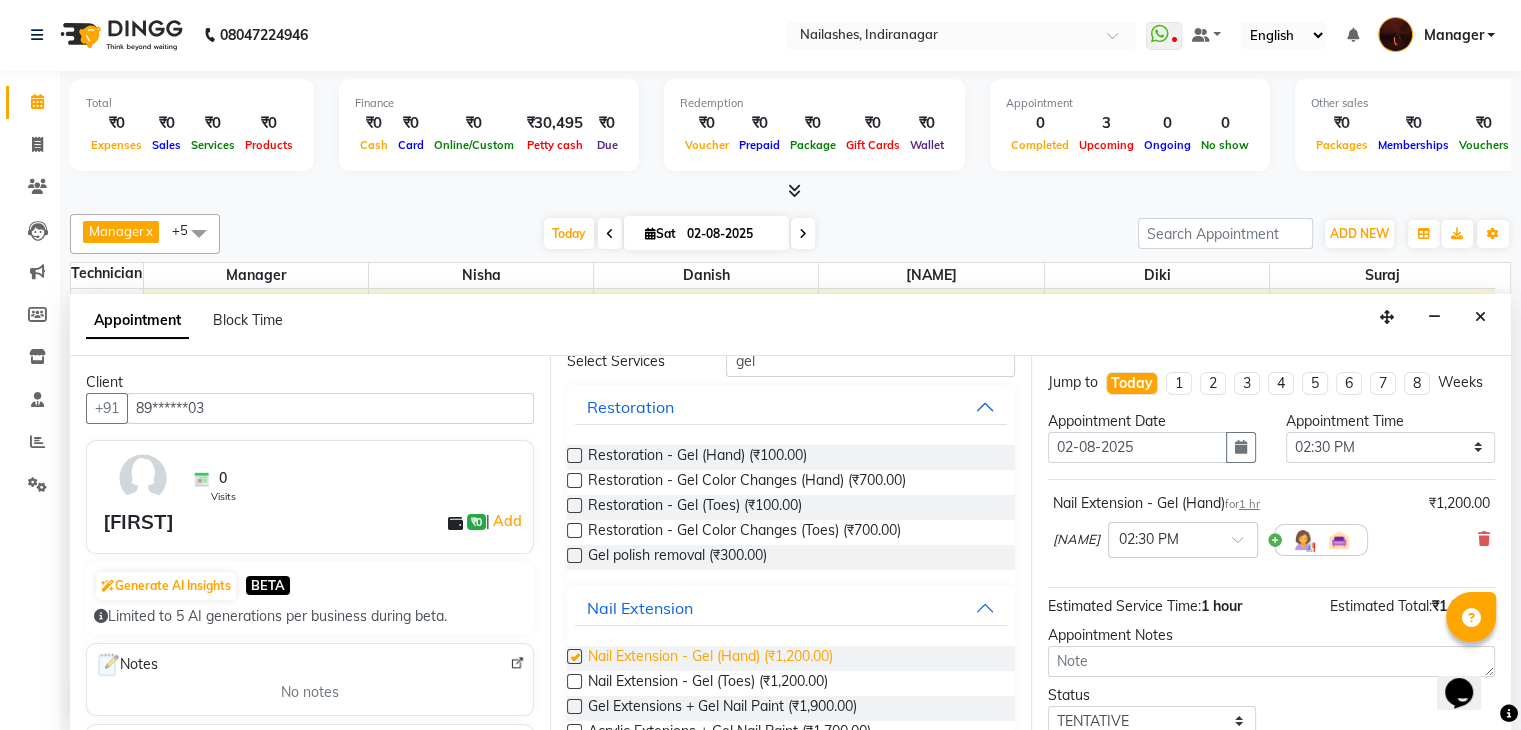 checkbox on "false" 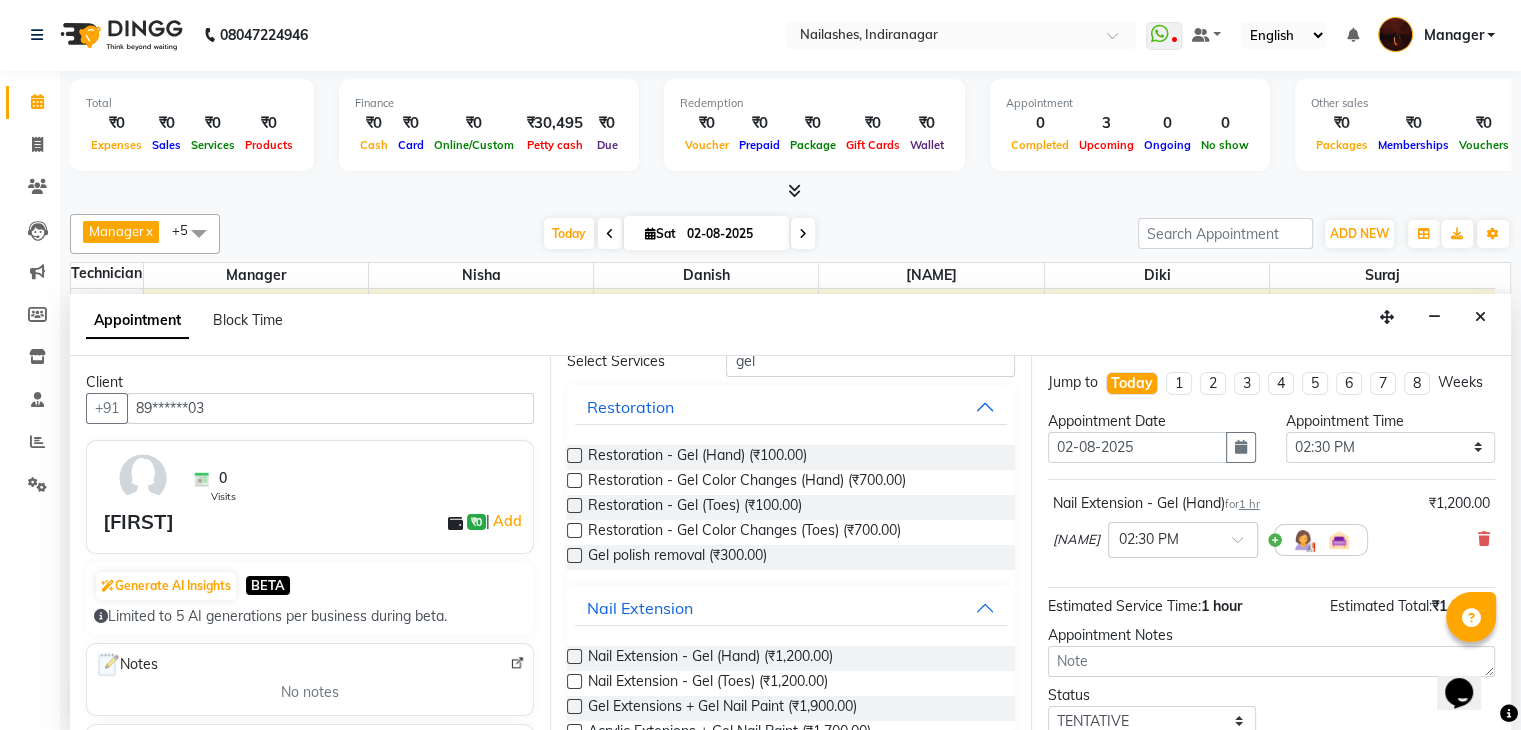 scroll, scrollTop: 0, scrollLeft: 0, axis: both 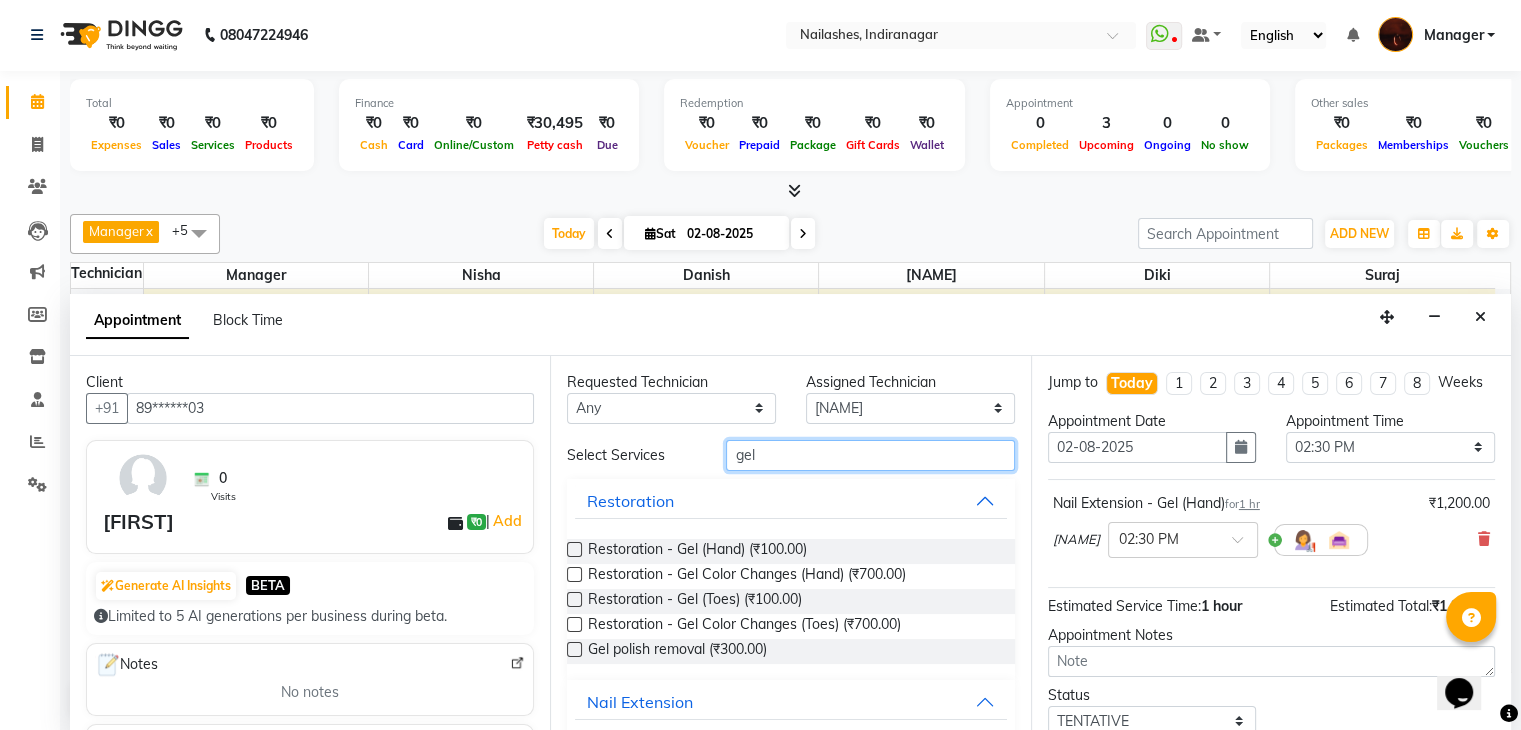 click on "gel" at bounding box center [870, 455] 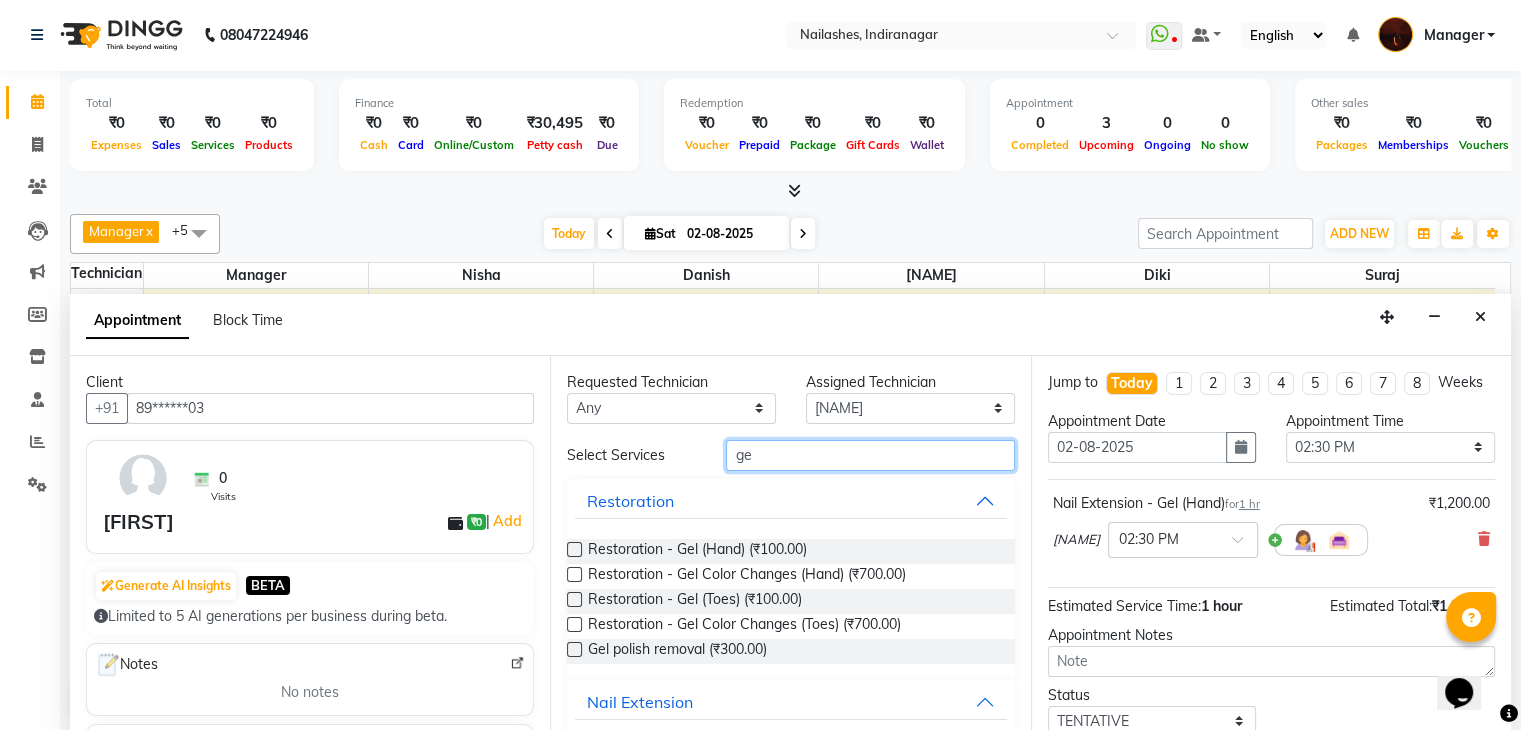 type on "g" 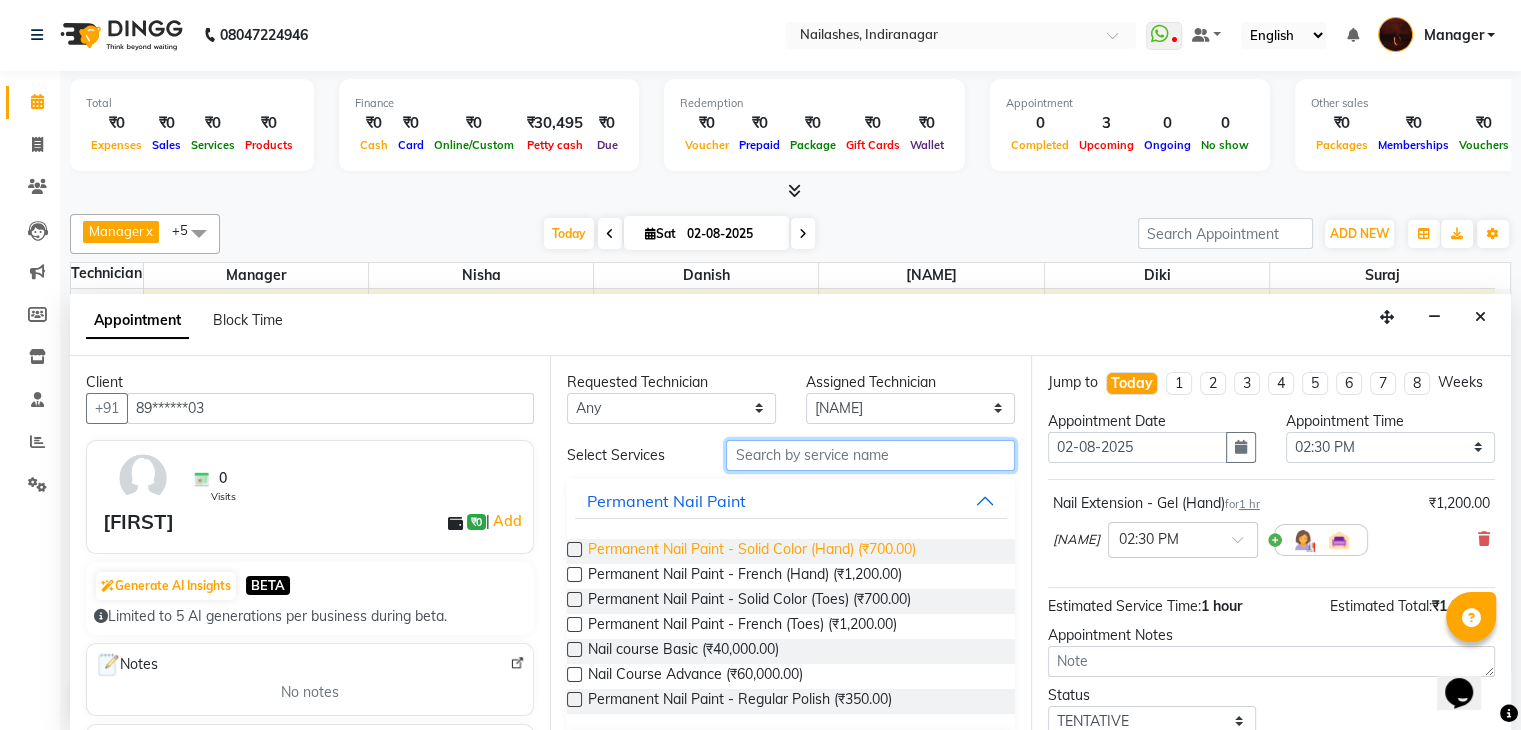 type 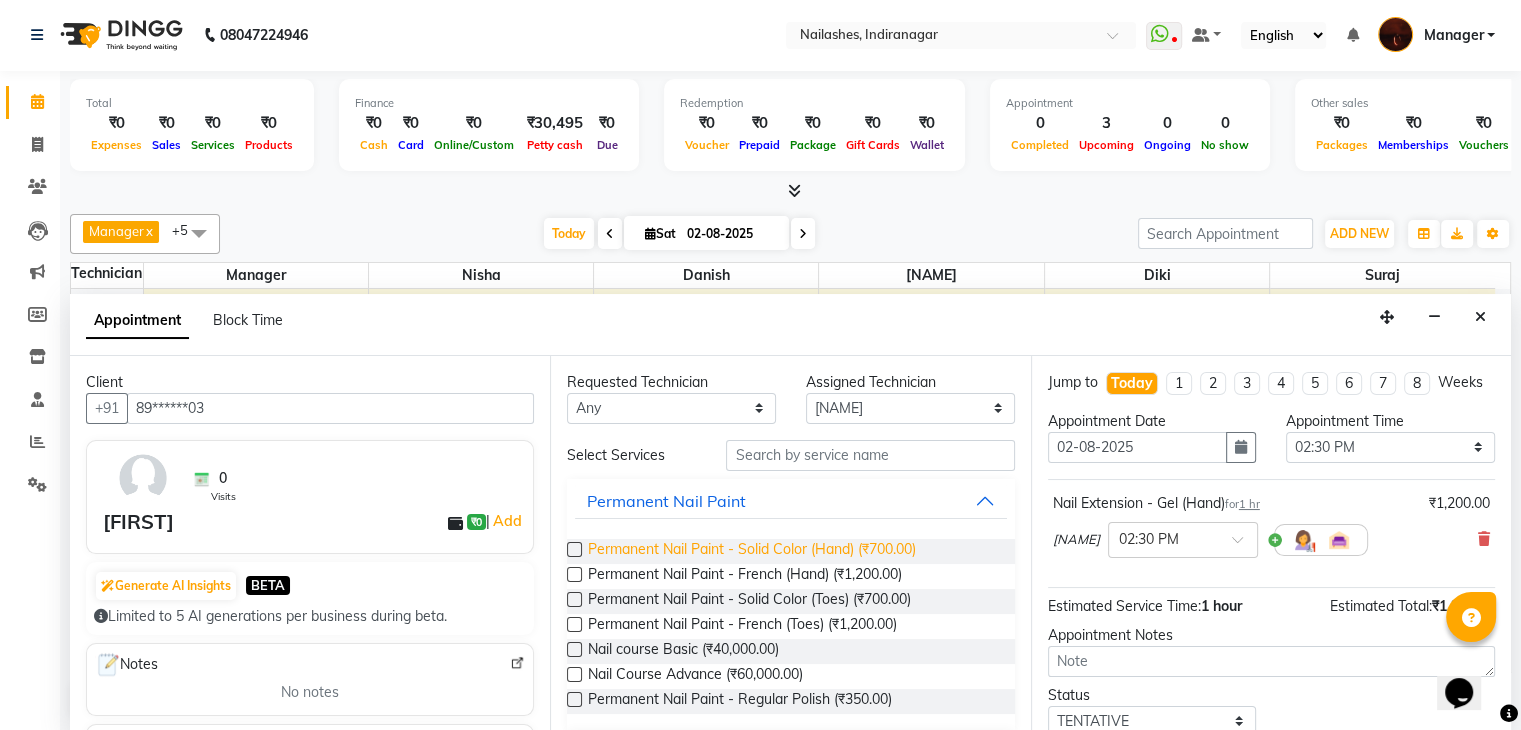 click on "Permanent Nail Paint - Solid Color (Hand) (₹700.00)" at bounding box center [752, 551] 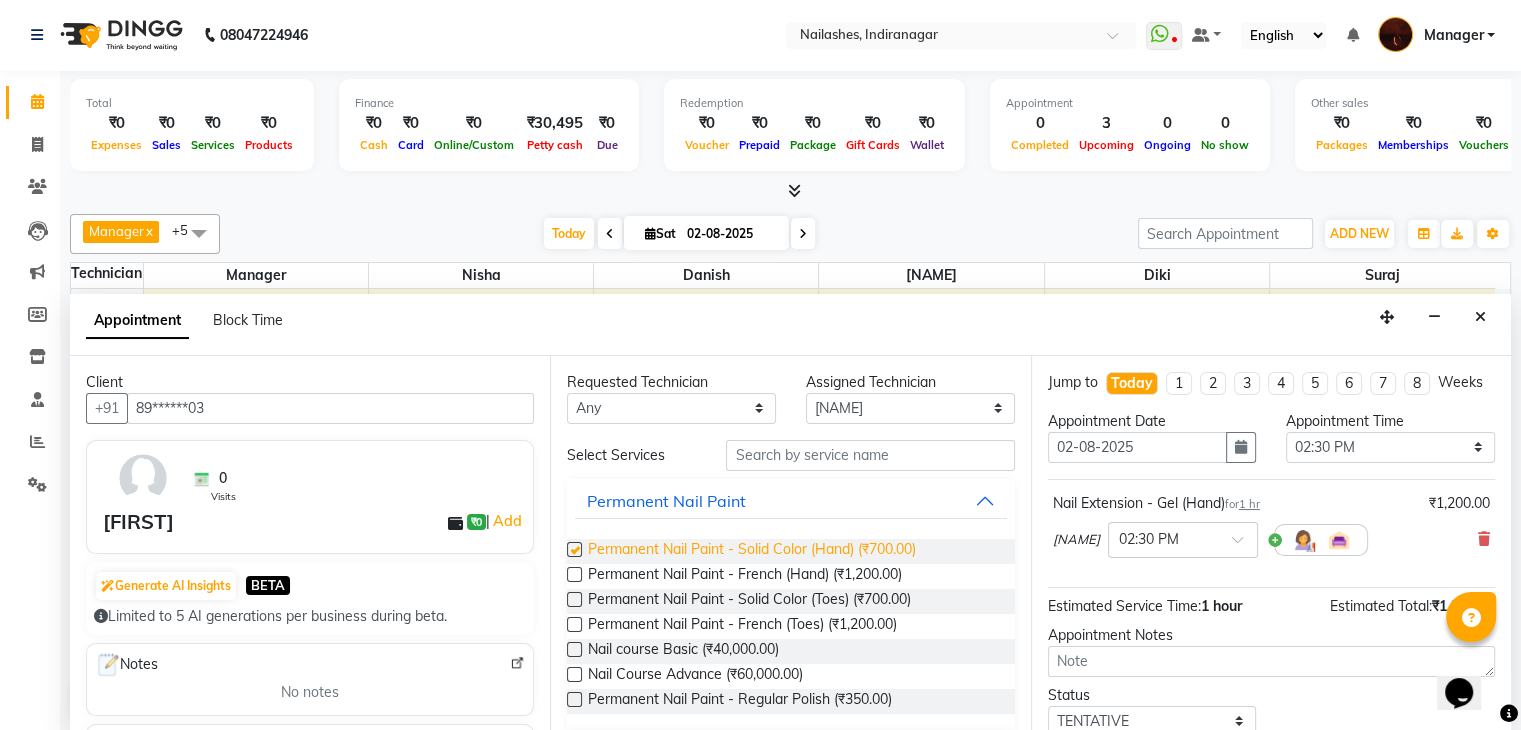 checkbox on "false" 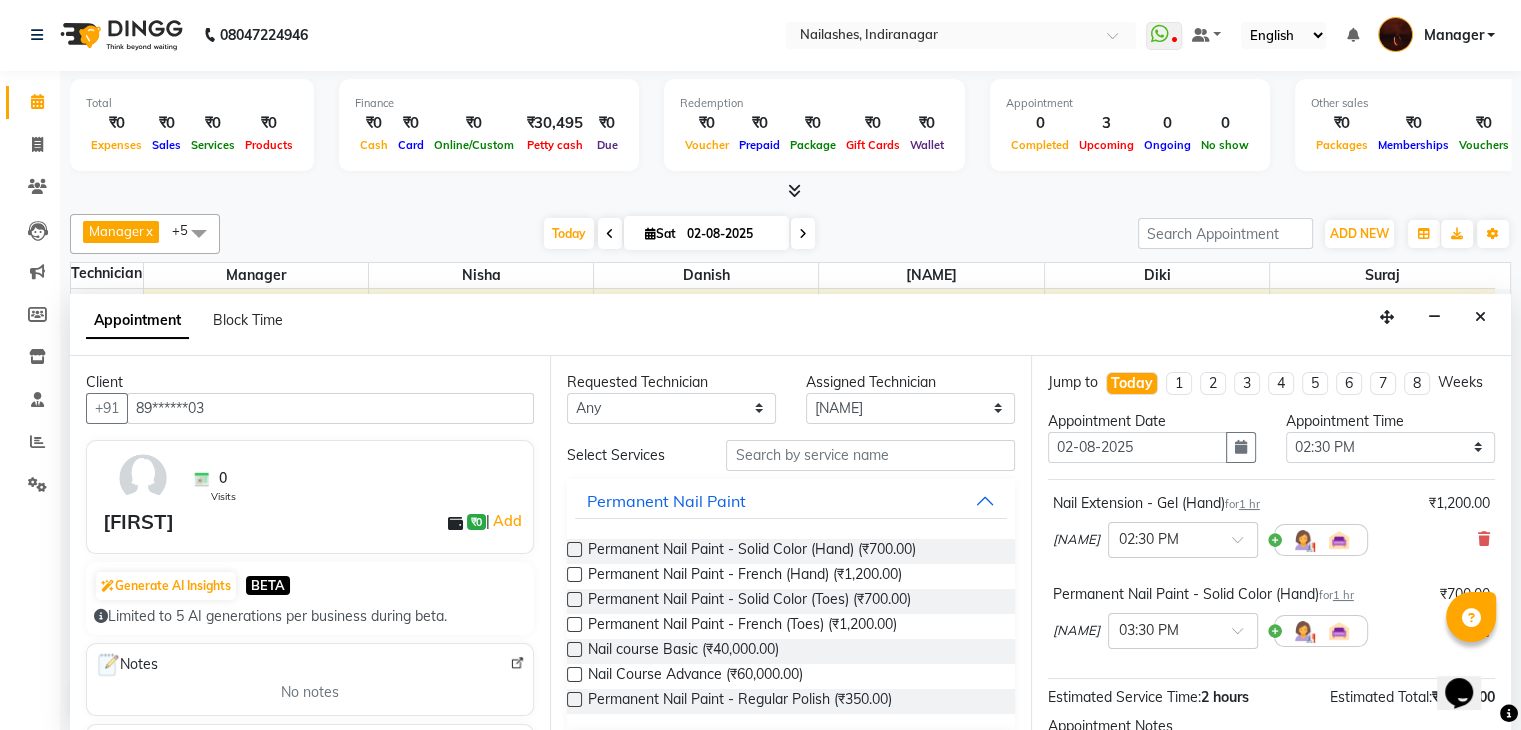 scroll, scrollTop: 240, scrollLeft: 0, axis: vertical 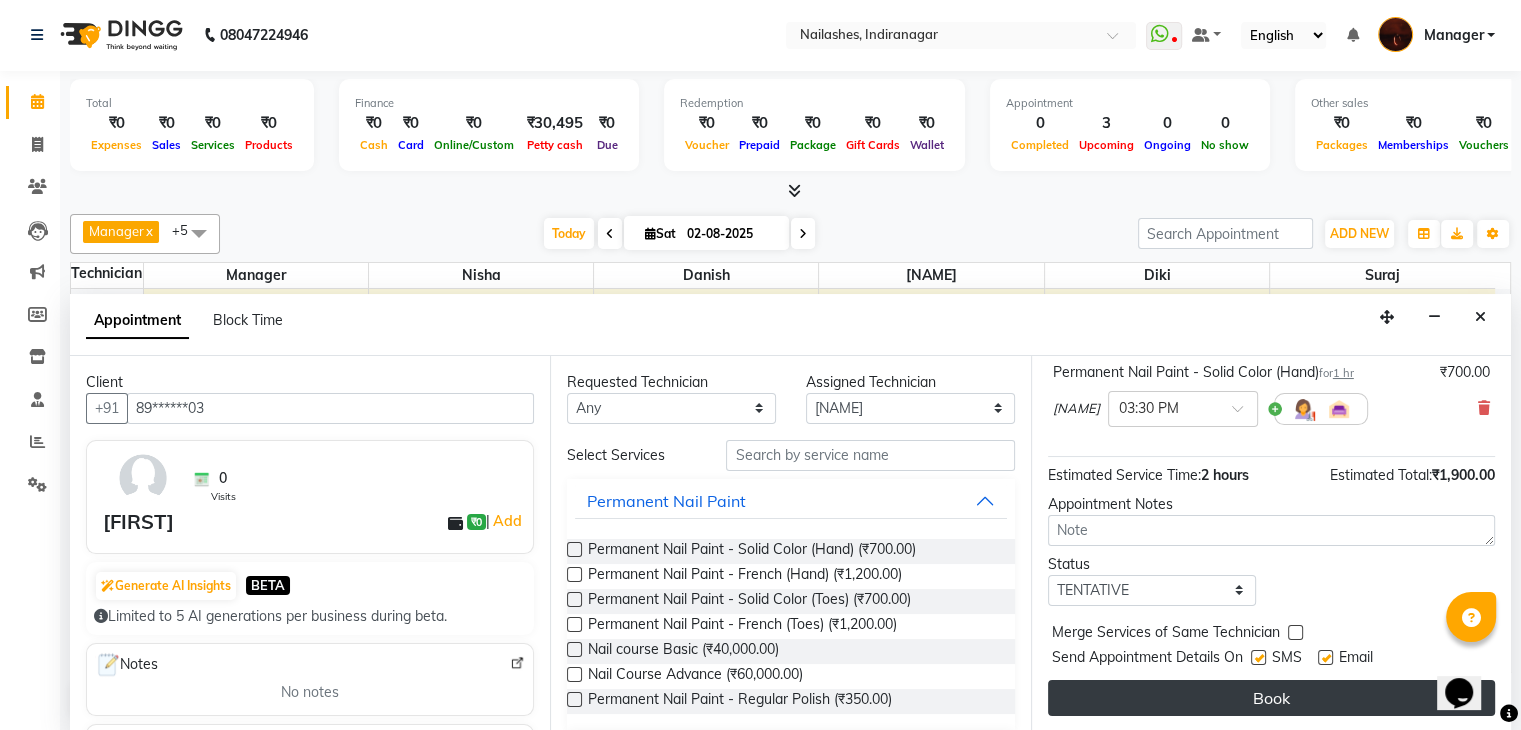click on "Book" at bounding box center (1271, 698) 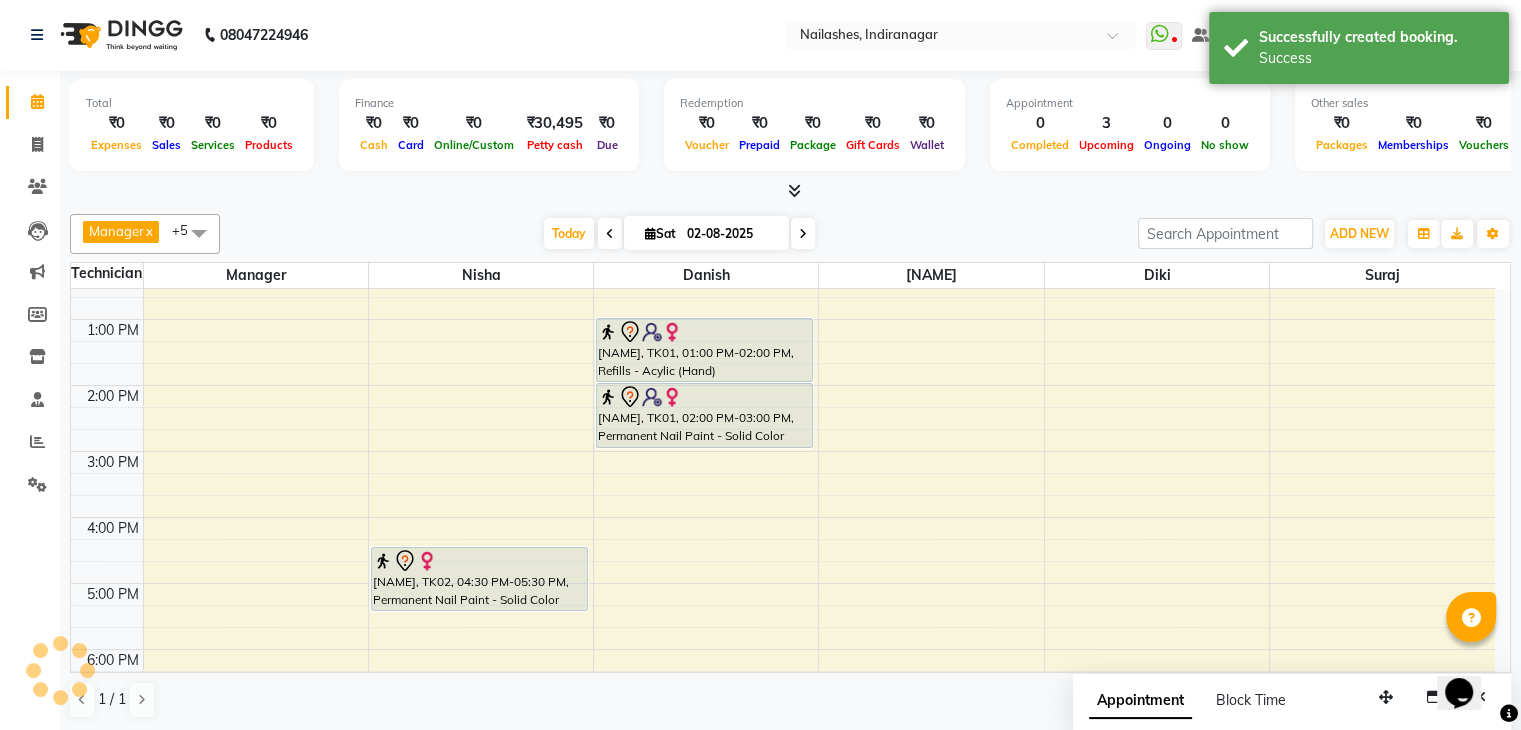 scroll, scrollTop: 0, scrollLeft: 0, axis: both 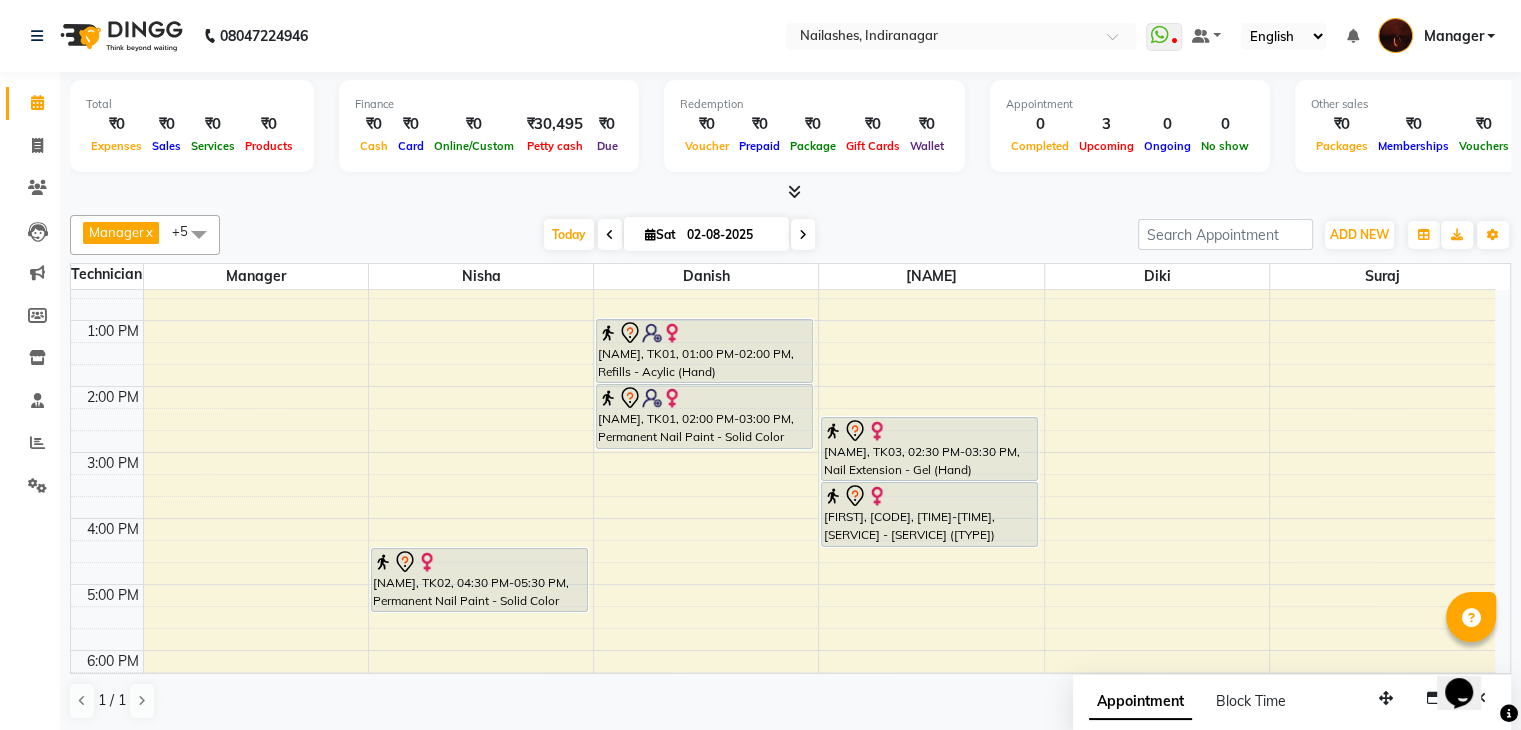 click on "10:00 AM 11:00 AM 12:00 PM 1:00 PM 2:00 PM 3:00 PM 4:00 PM 5:00 PM 6:00 PM 7:00 PM 8:00 PM 9:00 PM 10:00 PM             [NAME], TK02, 04:30 PM-05:30 PM, Permanent Nail Paint - Solid Color (Hand)             [NAME], TK01, 01:00 PM-02:00 PM, Refills - Acylic (Hand)             [NAME], TK01, 02:00 PM-03:00 PM, Permanent Nail Paint - Solid Color (Hand)             [NAME], TK03, 02:30 PM-03:30 PM, Nail Extension - Gel (Hand)             [NAME], TK03, 03:30 PM-04:30 PM, Permanent Nail Paint - Solid Color (Hand)" at bounding box center (783, 551) 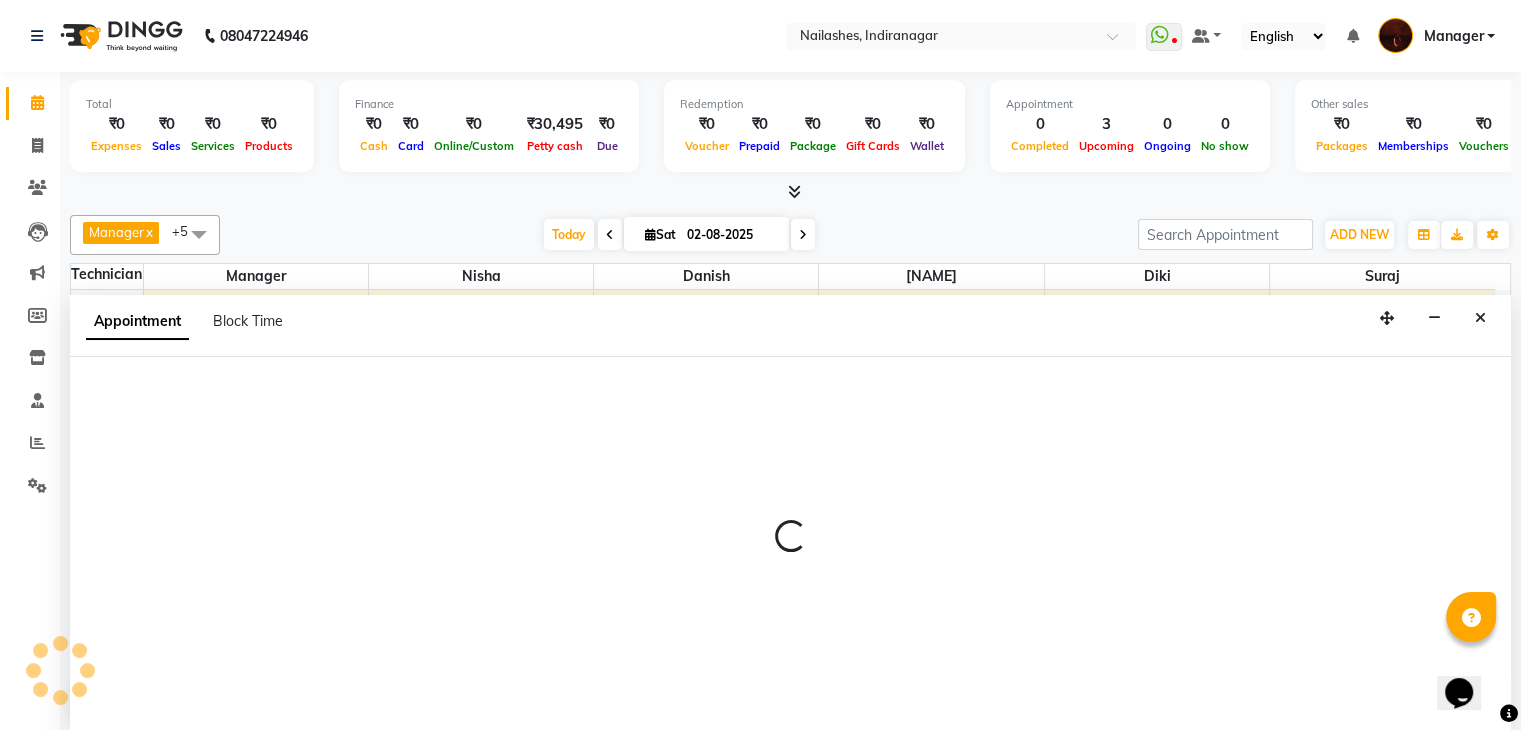scroll, scrollTop: 1, scrollLeft: 0, axis: vertical 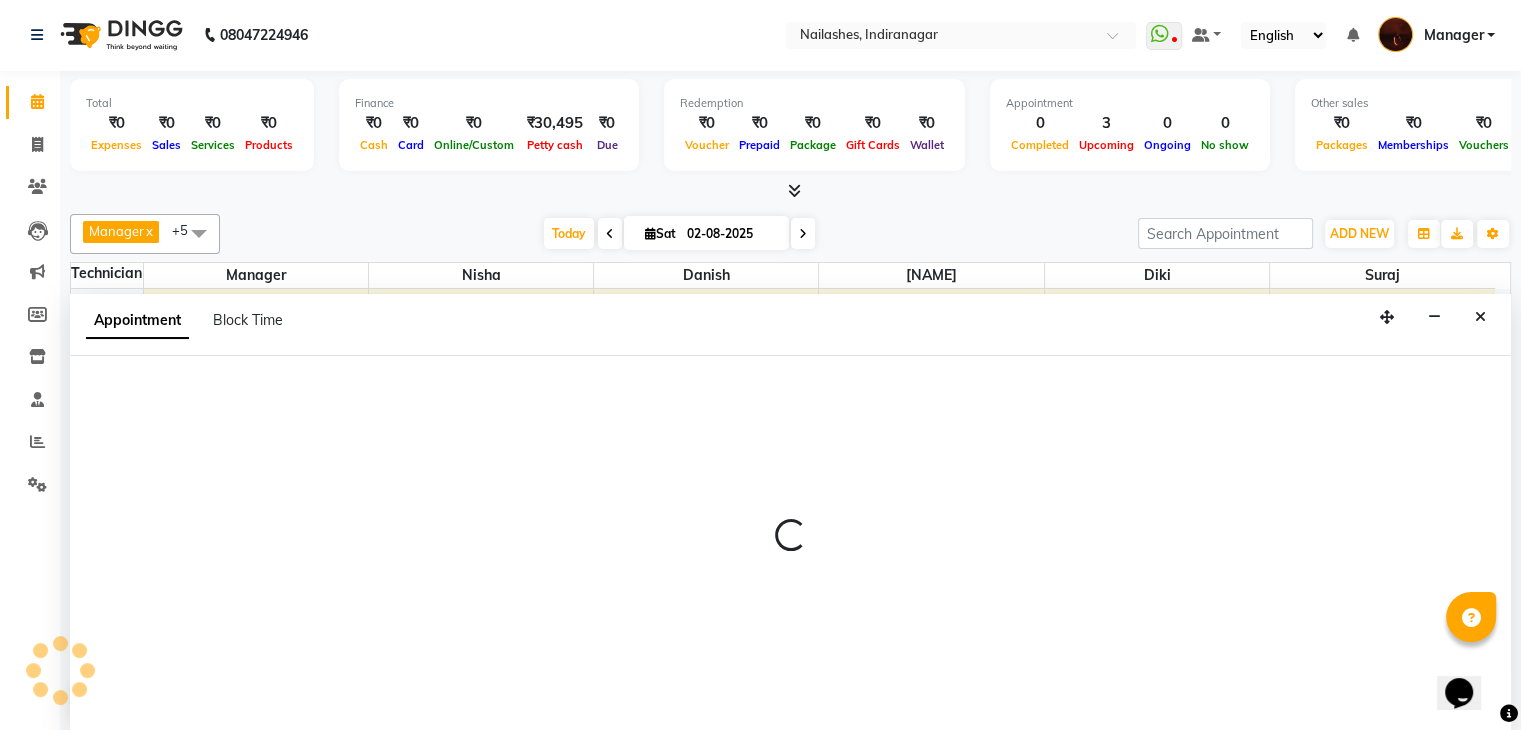 select on "20820" 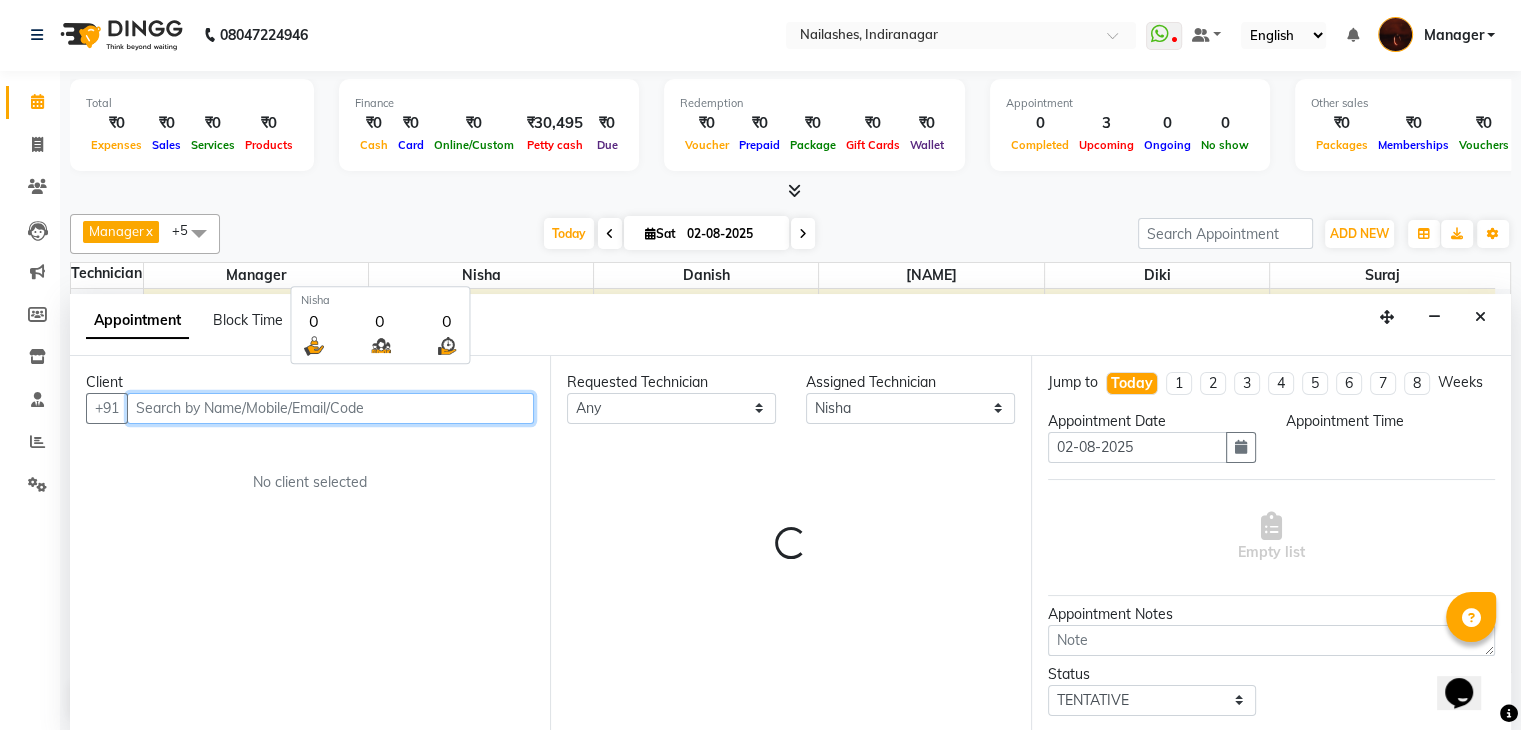 select on "840" 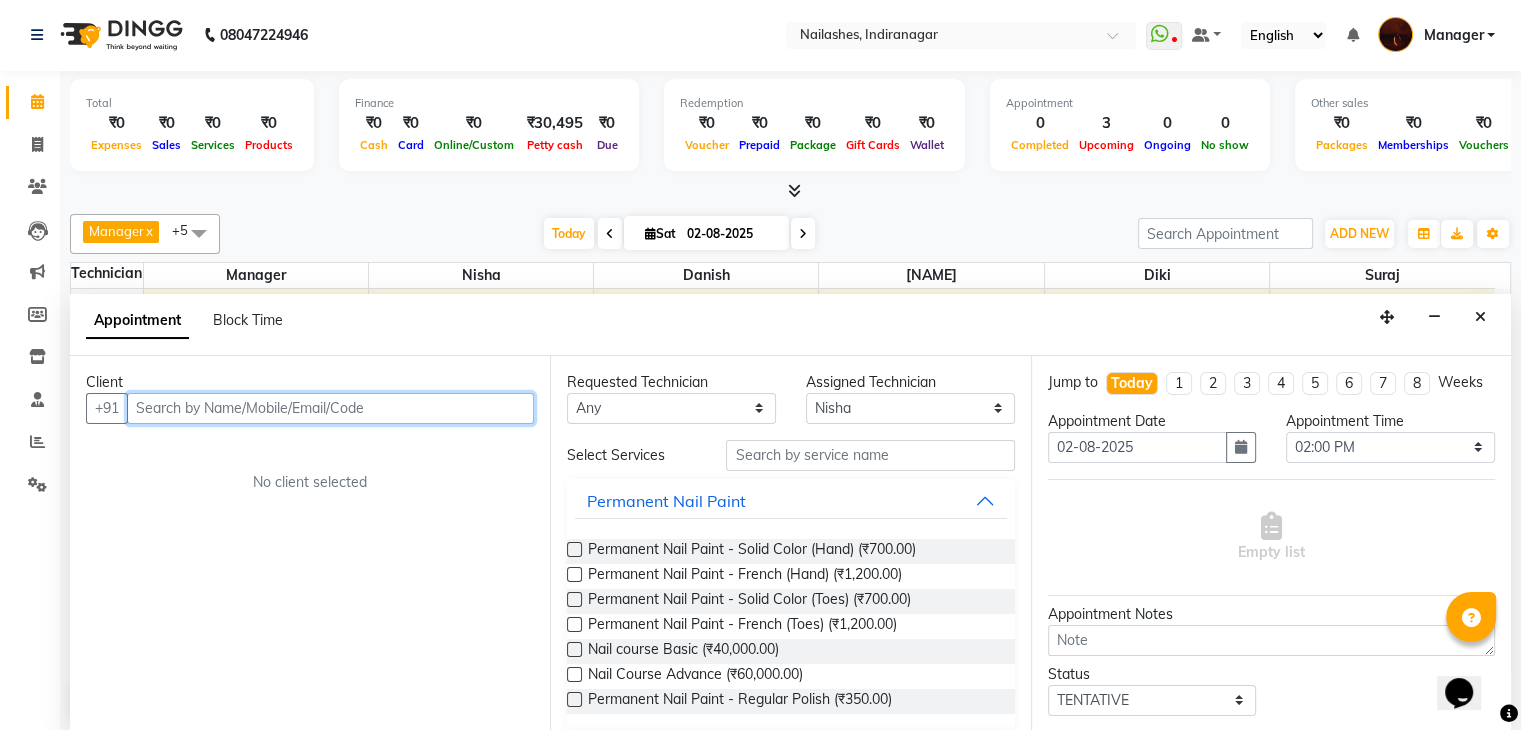 click at bounding box center [330, 408] 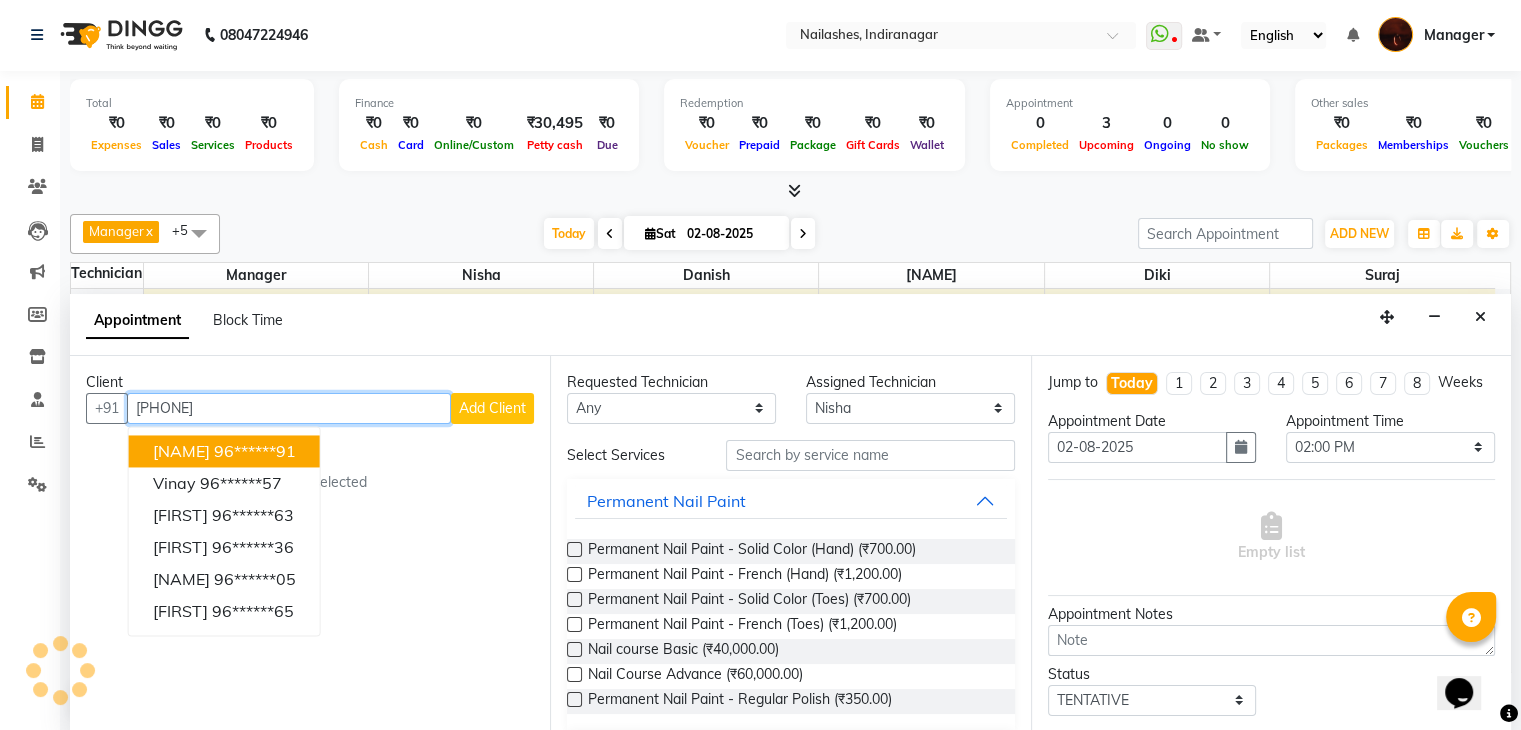 click on "[PHONE]" at bounding box center (289, 408) 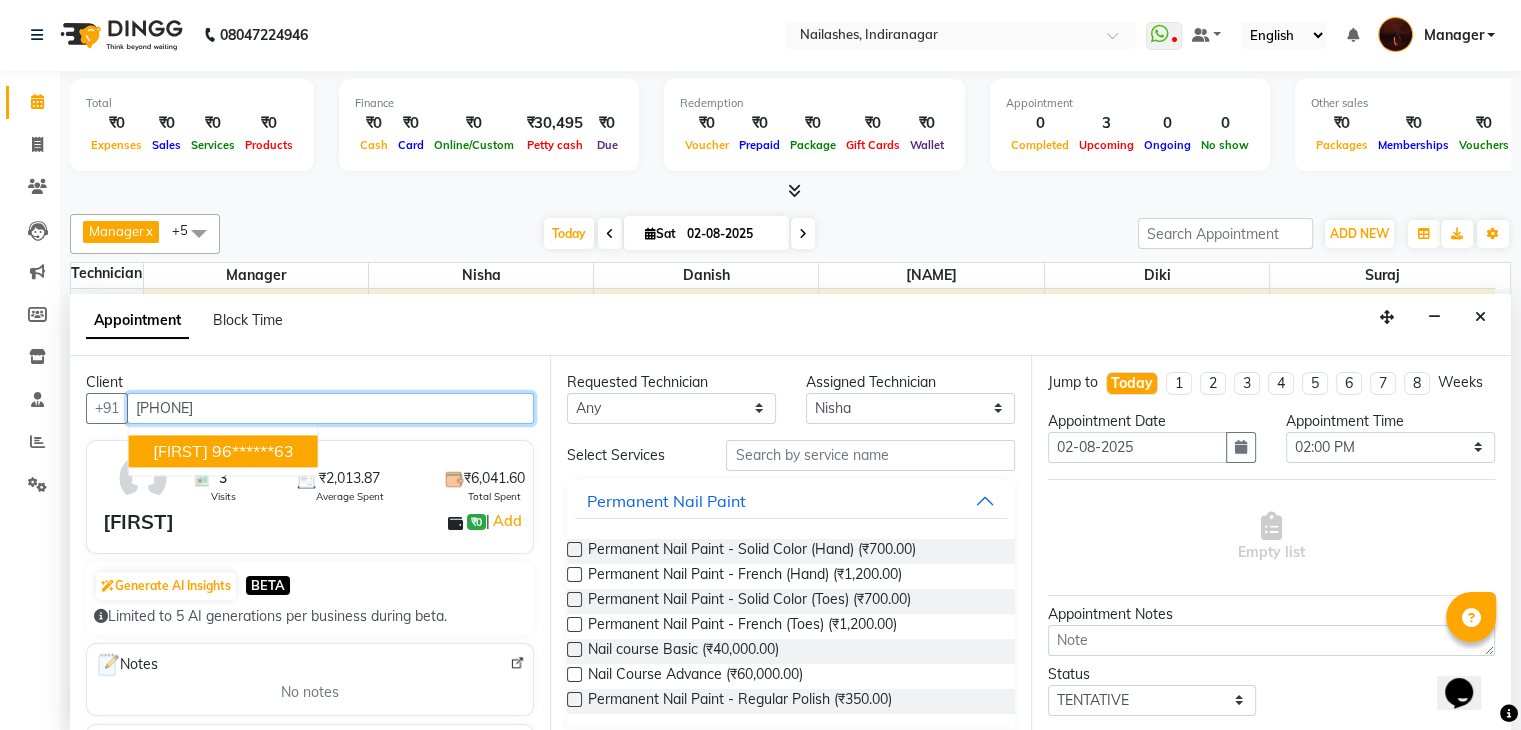 click on "96******63" at bounding box center (253, 451) 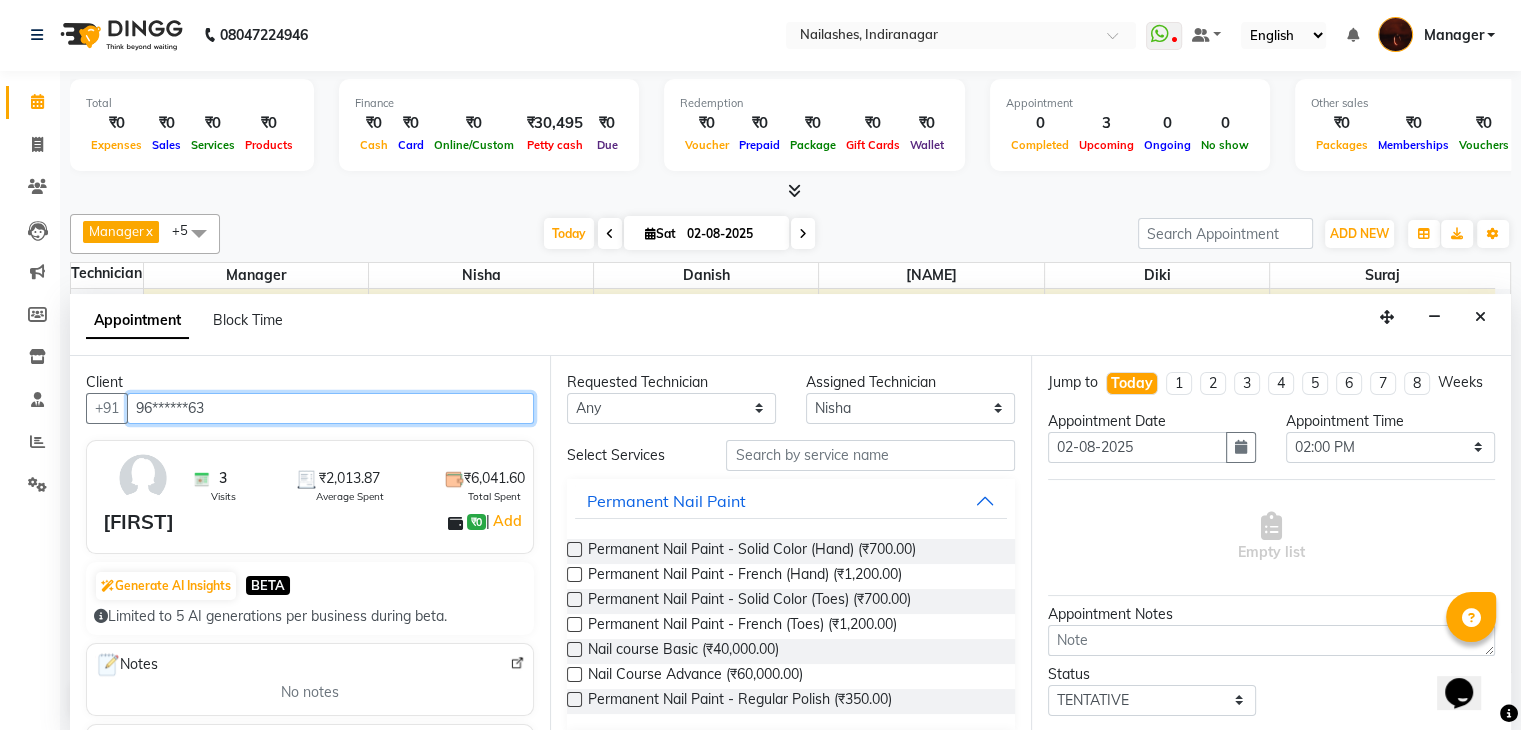 type on "96******63" 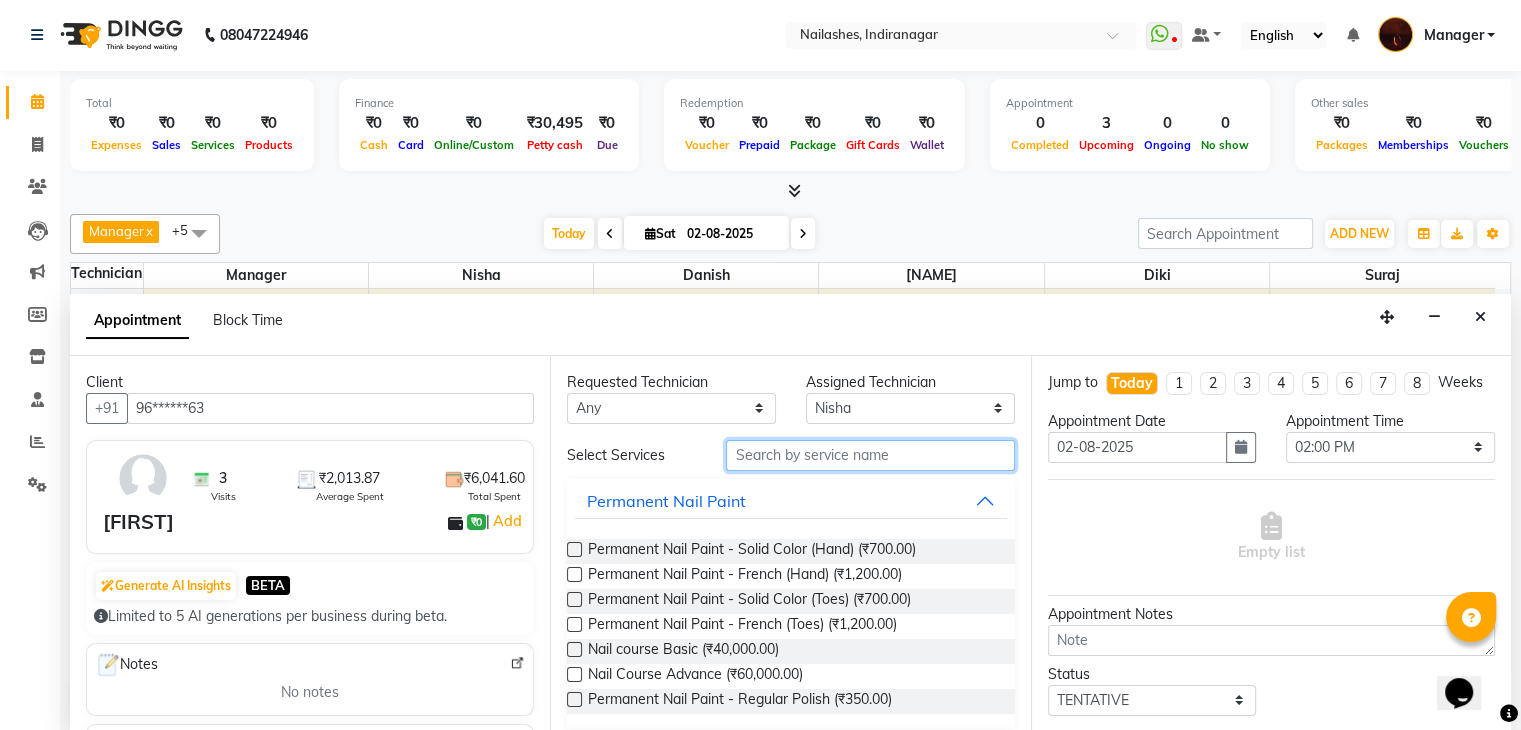 click at bounding box center [870, 455] 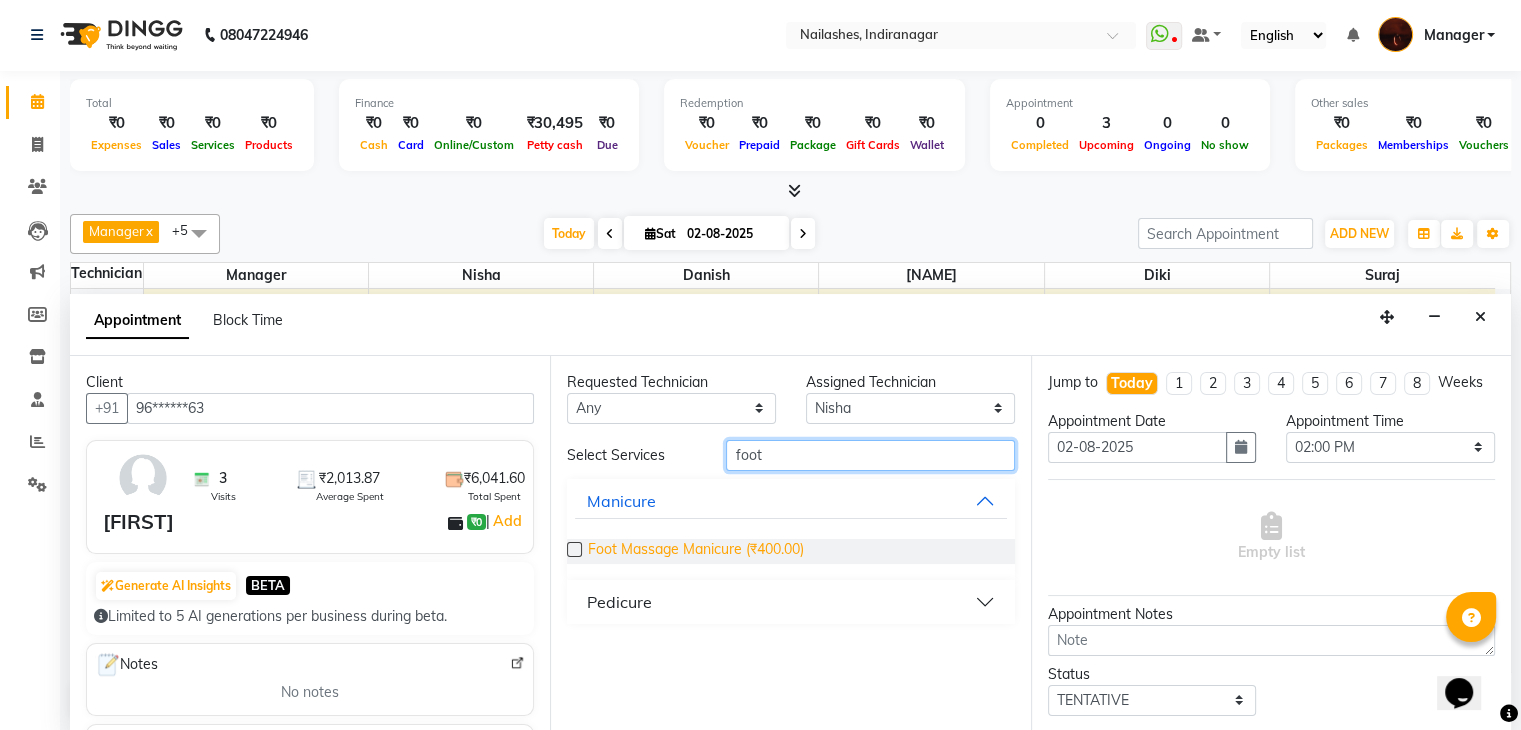 type on "foot" 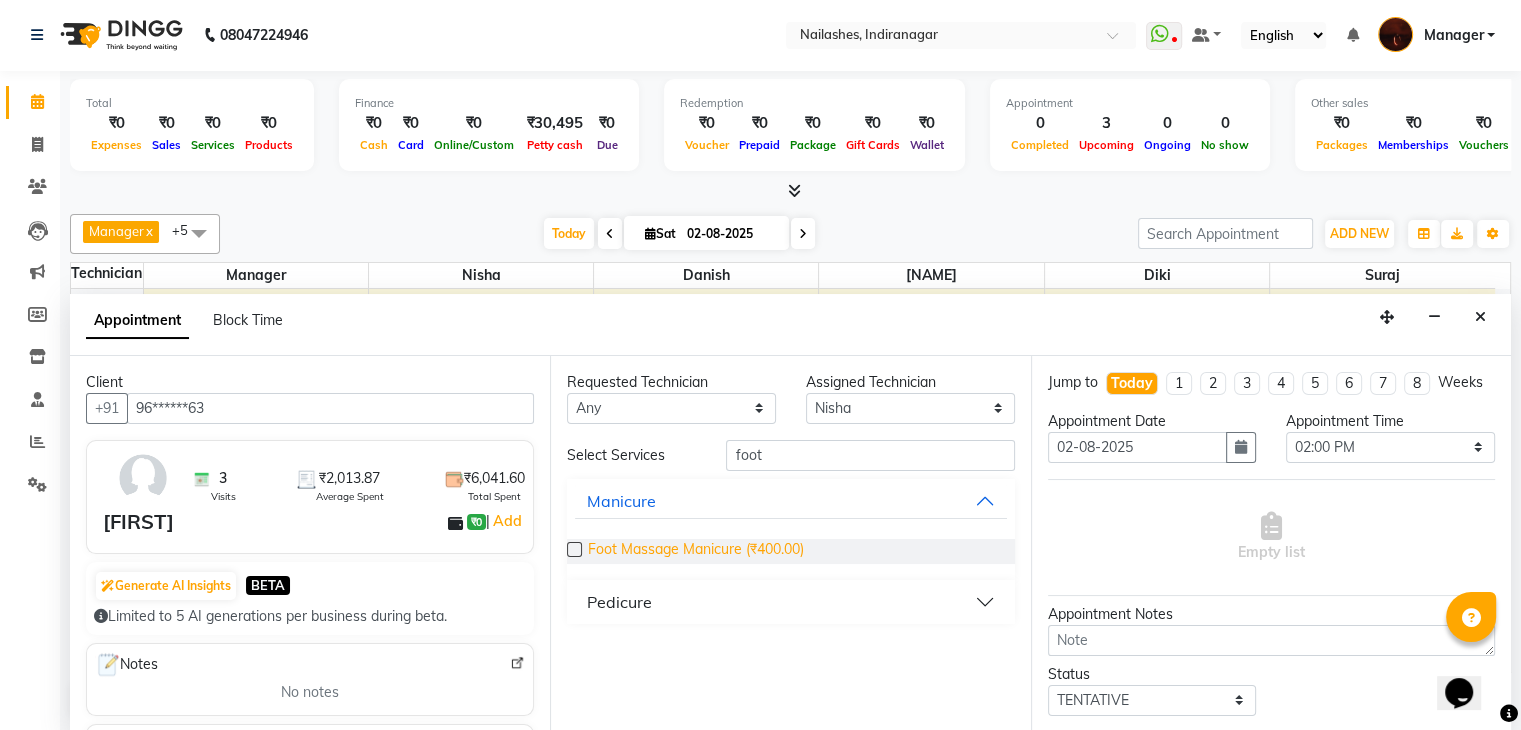 click on "Foot Massage Manicure (₹400.00)" at bounding box center (696, 551) 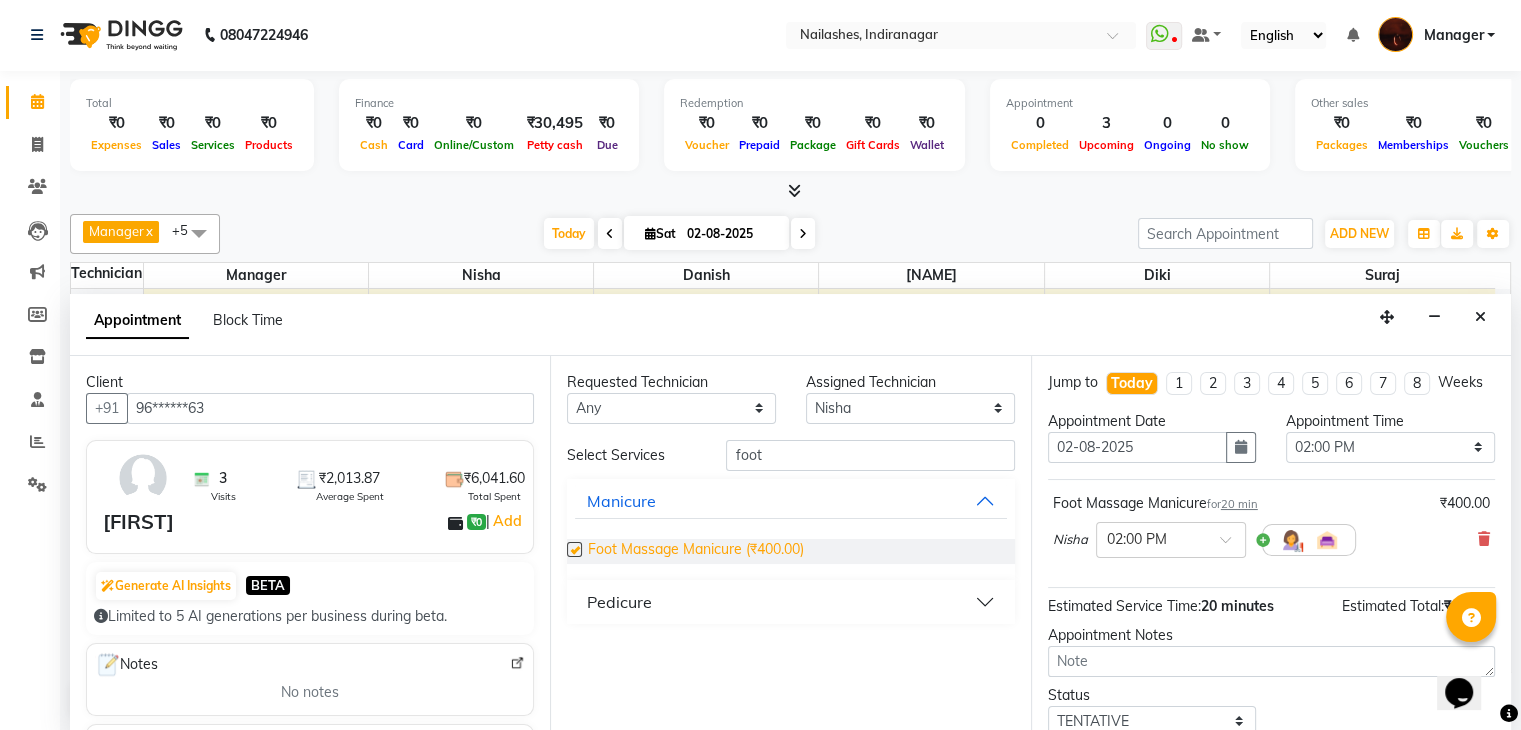 checkbox on "false" 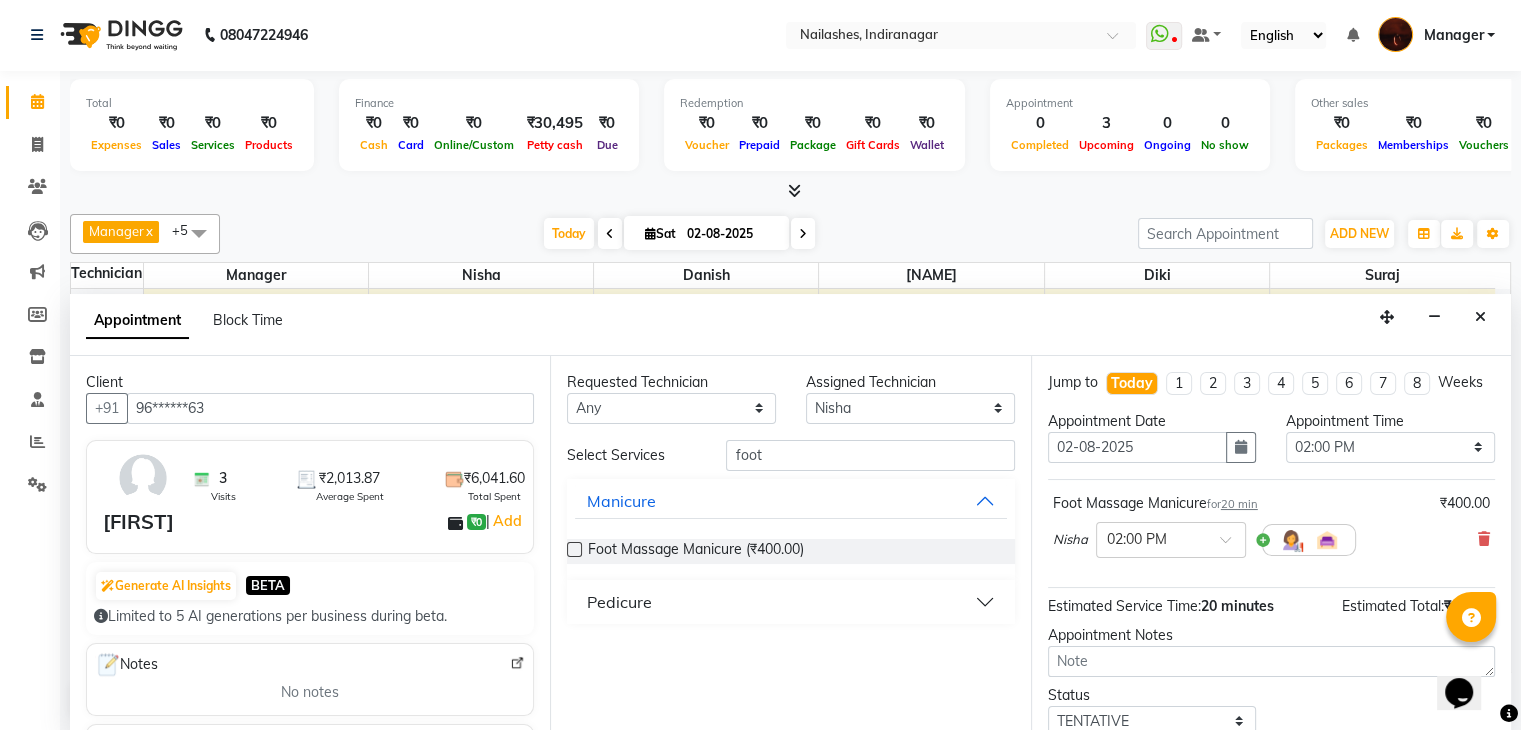 scroll, scrollTop: 149, scrollLeft: 0, axis: vertical 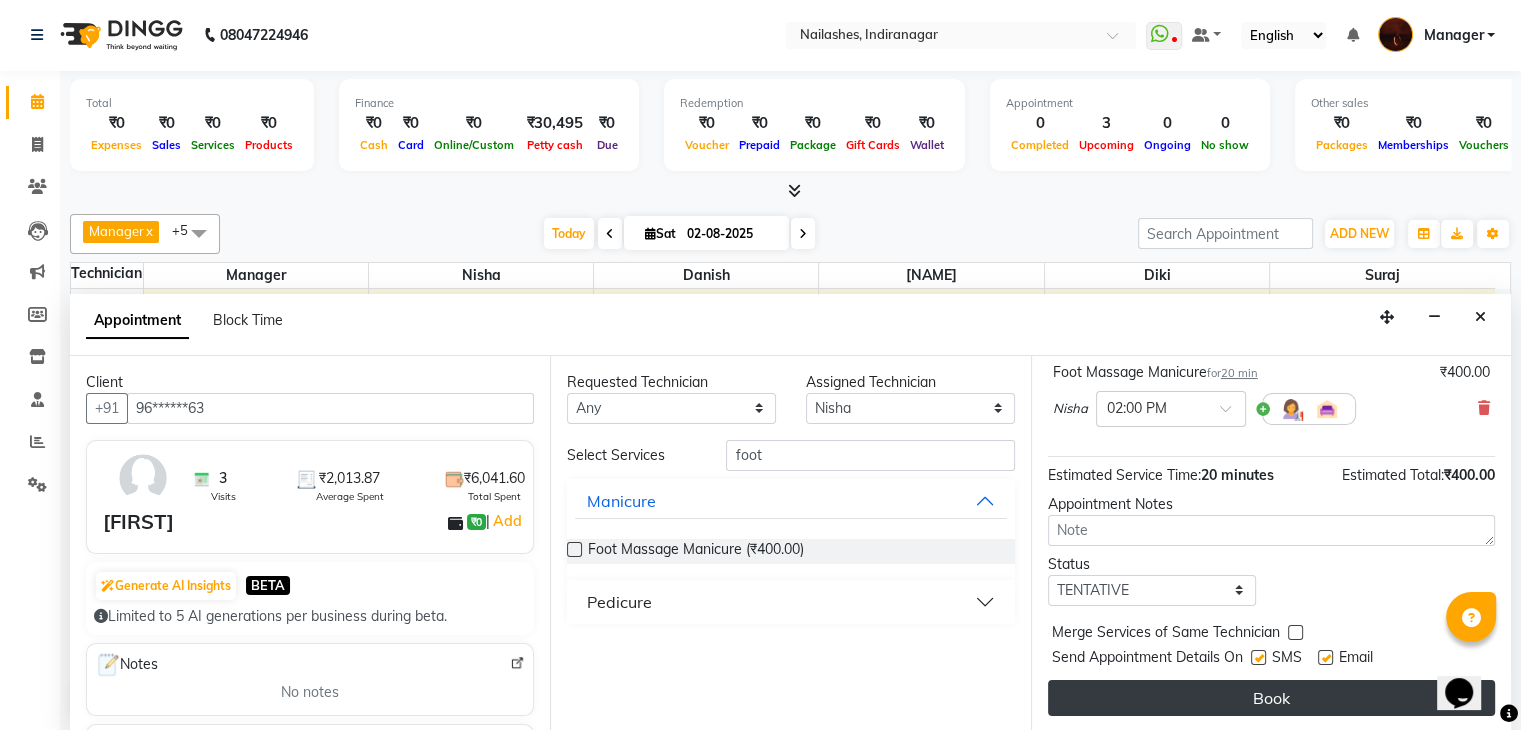 click on "Book" at bounding box center [1271, 698] 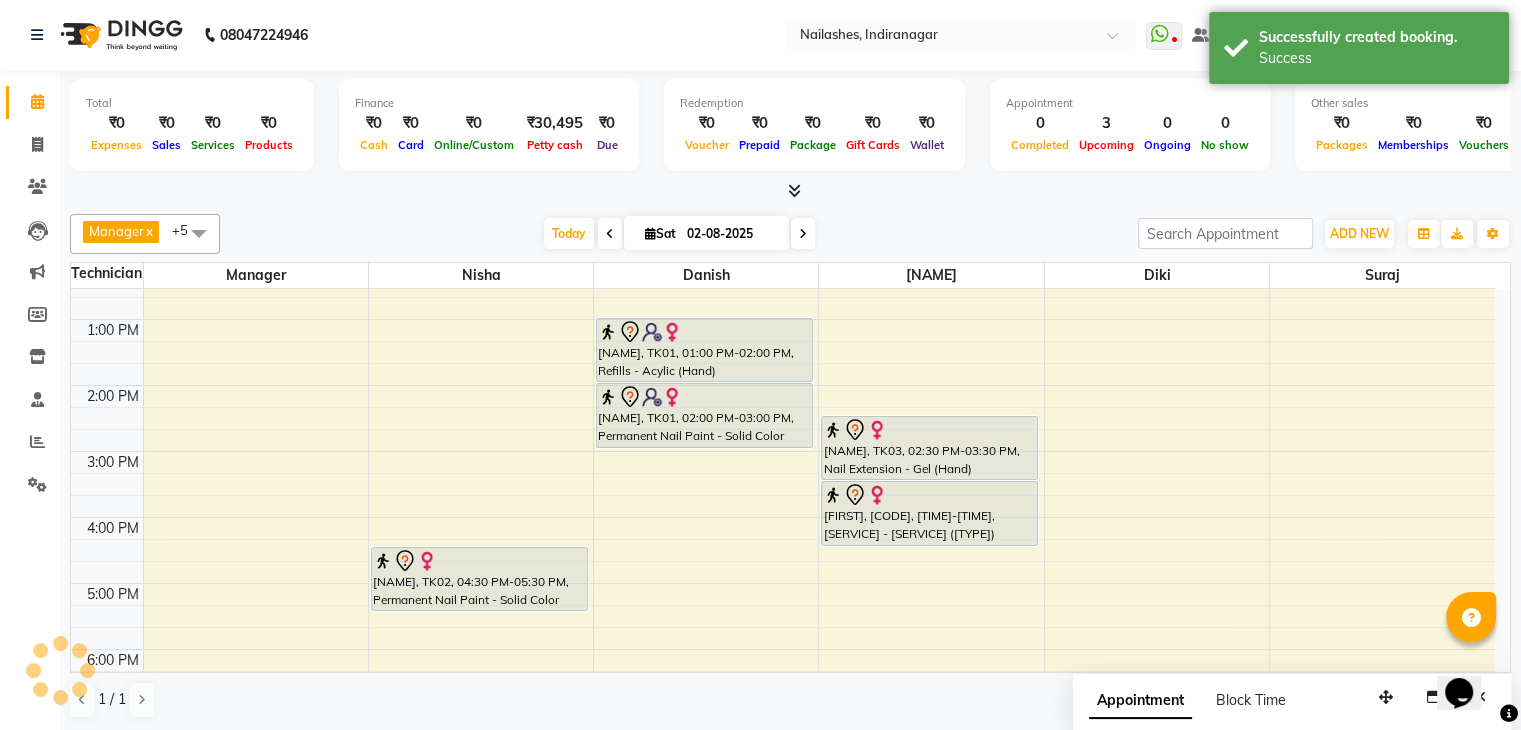 scroll, scrollTop: 0, scrollLeft: 0, axis: both 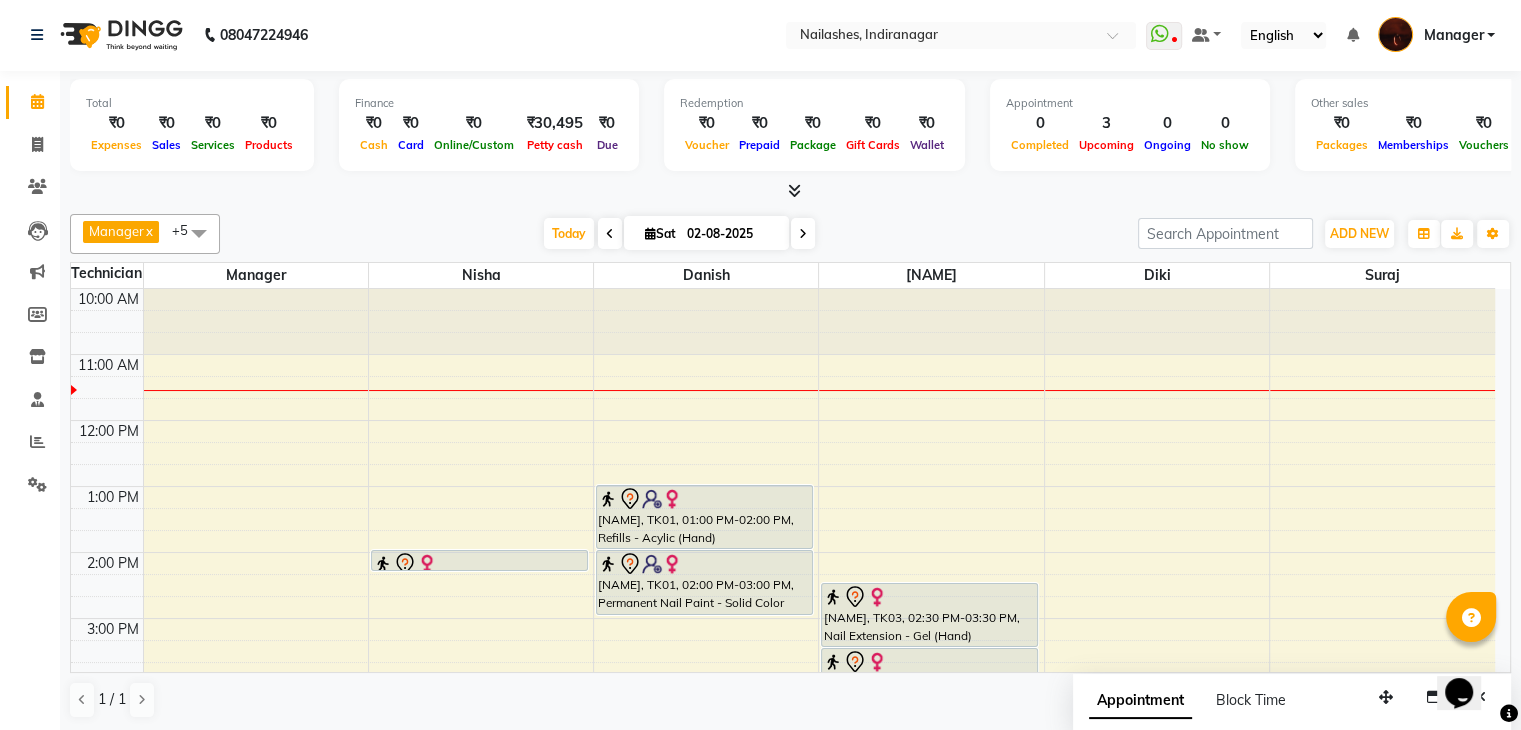 click at bounding box center (803, 234) 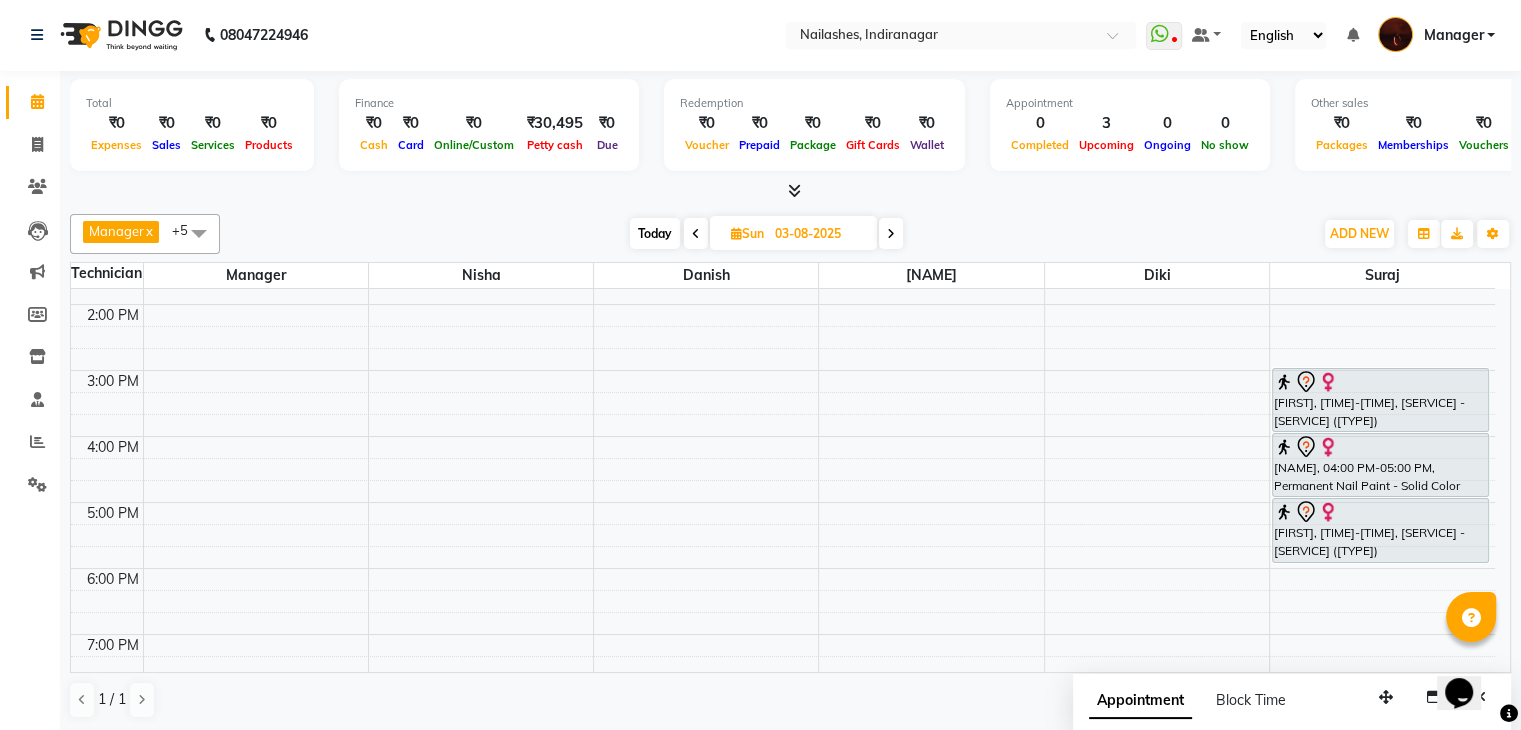 scroll, scrollTop: 258, scrollLeft: 0, axis: vertical 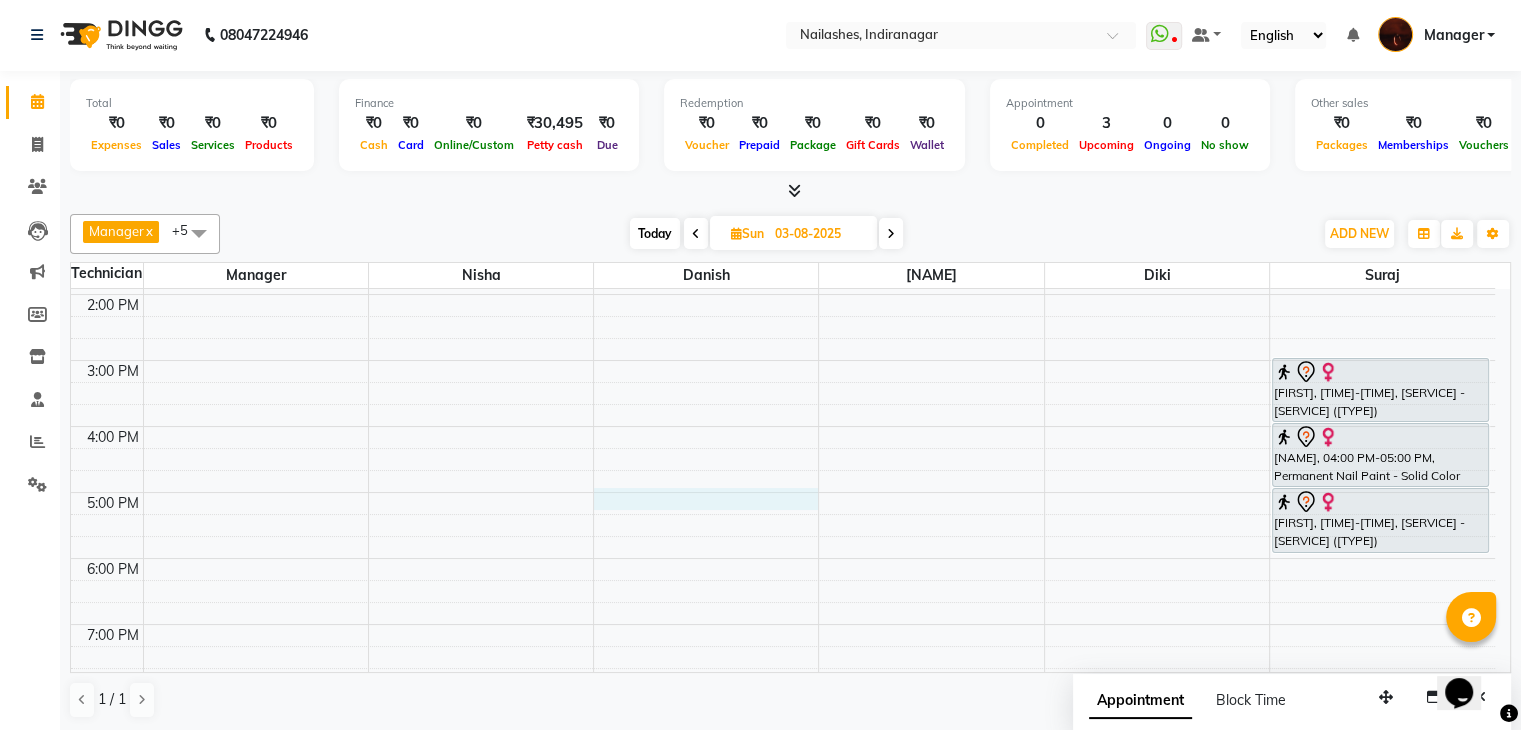 click on "10:00 AM 11:00 AM 12:00 PM 1:00 PM 2:00 PM 3:00 PM 4:00 PM 5:00 PM 6:00 PM 7:00 PM 8:00 PM 9:00 PM 10:00 PM             [NAME], 11:30 AM-12:30 PM, Nail Extension - Acrylic (Hand)             [NAME], 12:30 PM-01:30 PM, Permanent Nail Paint - Solid Color (Hand)             [NAME], 03:00 PM-04:00 PM, Nail Extension - Gel (Hand)             [NAME], 04:00 PM-05:00 PM, Permanent Nail Paint - Solid Color (Hand)             [NAME], 05:00 PM-06:00 PM, Permanent Nail Paint - Solid Color (Toes)" at bounding box center (783, 459) 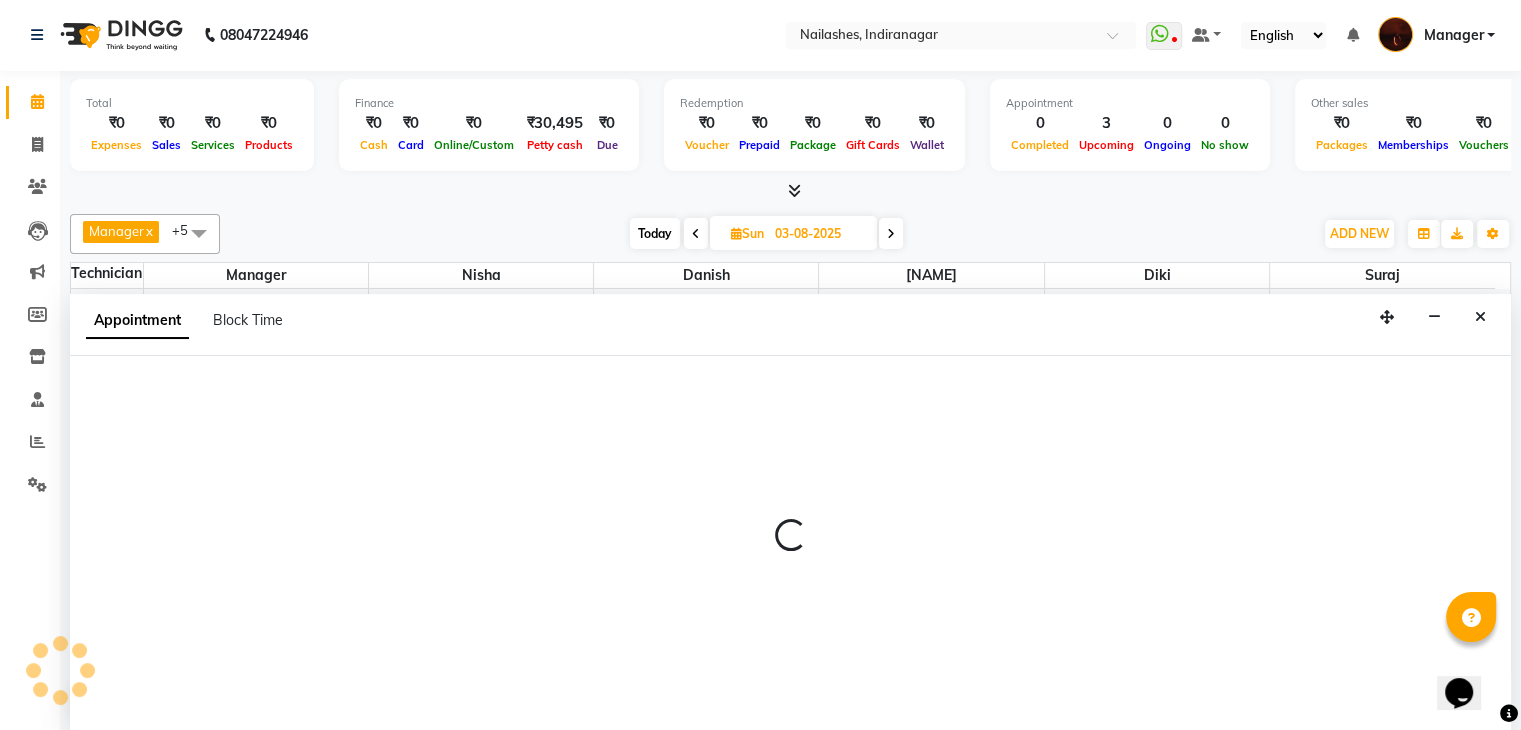 select on "20822" 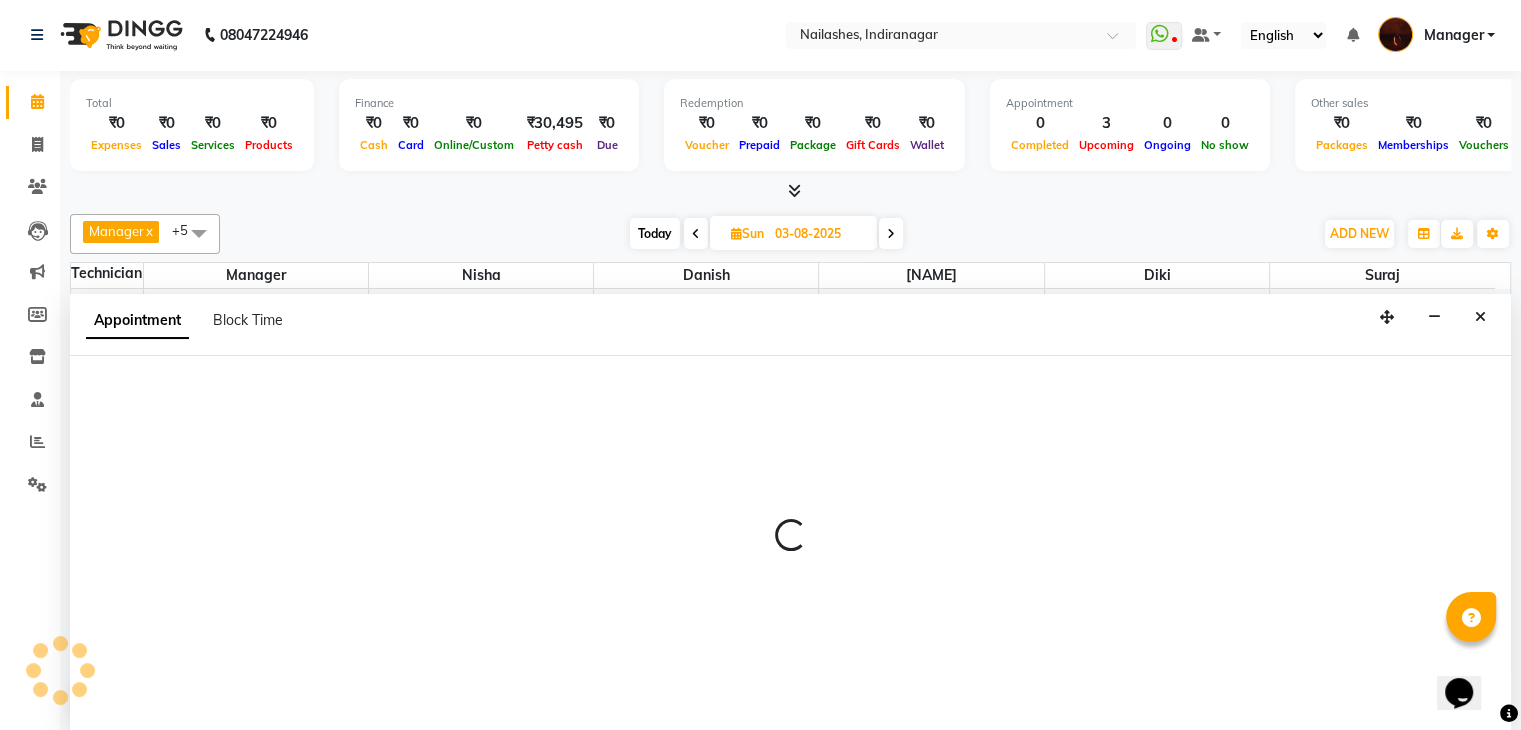 select on "tentative" 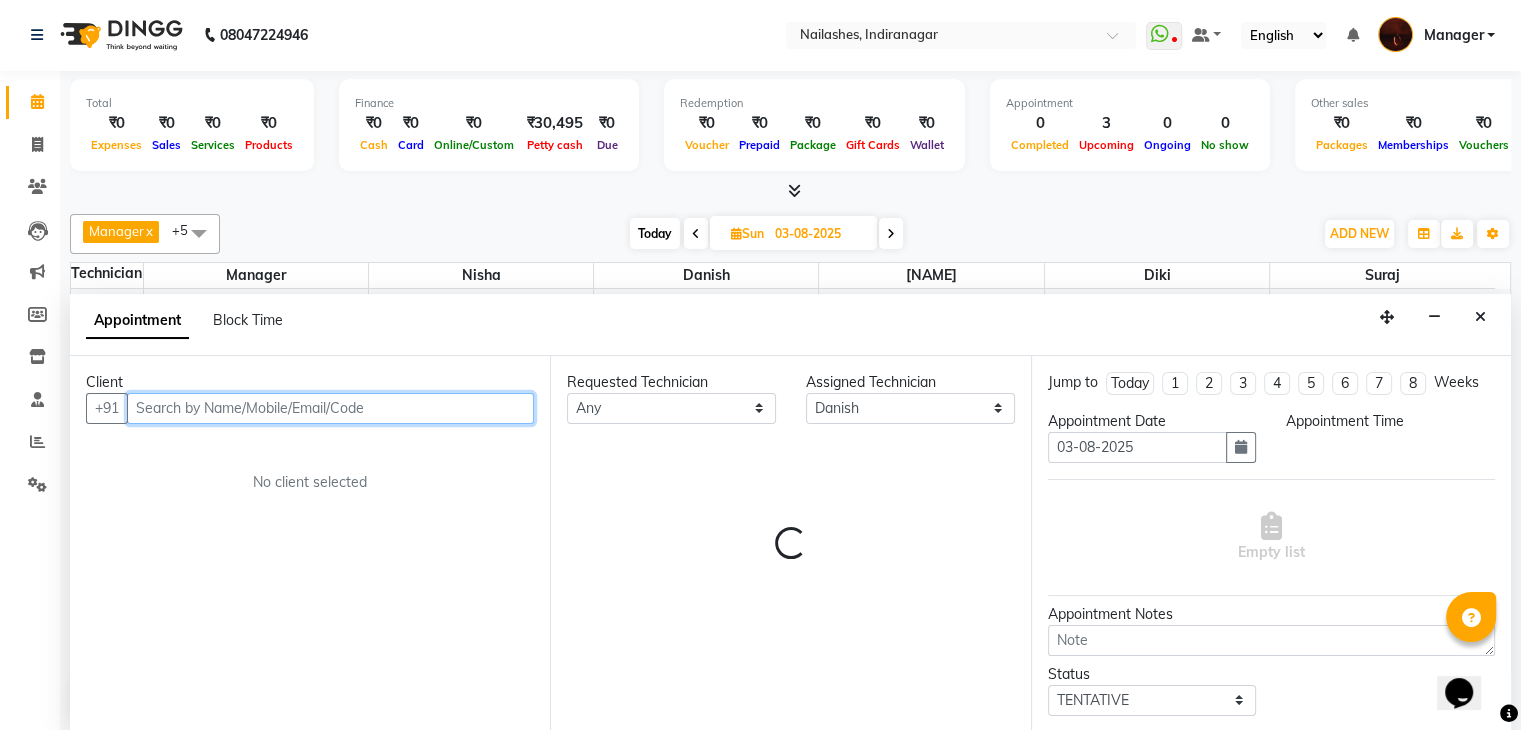 select on "1020" 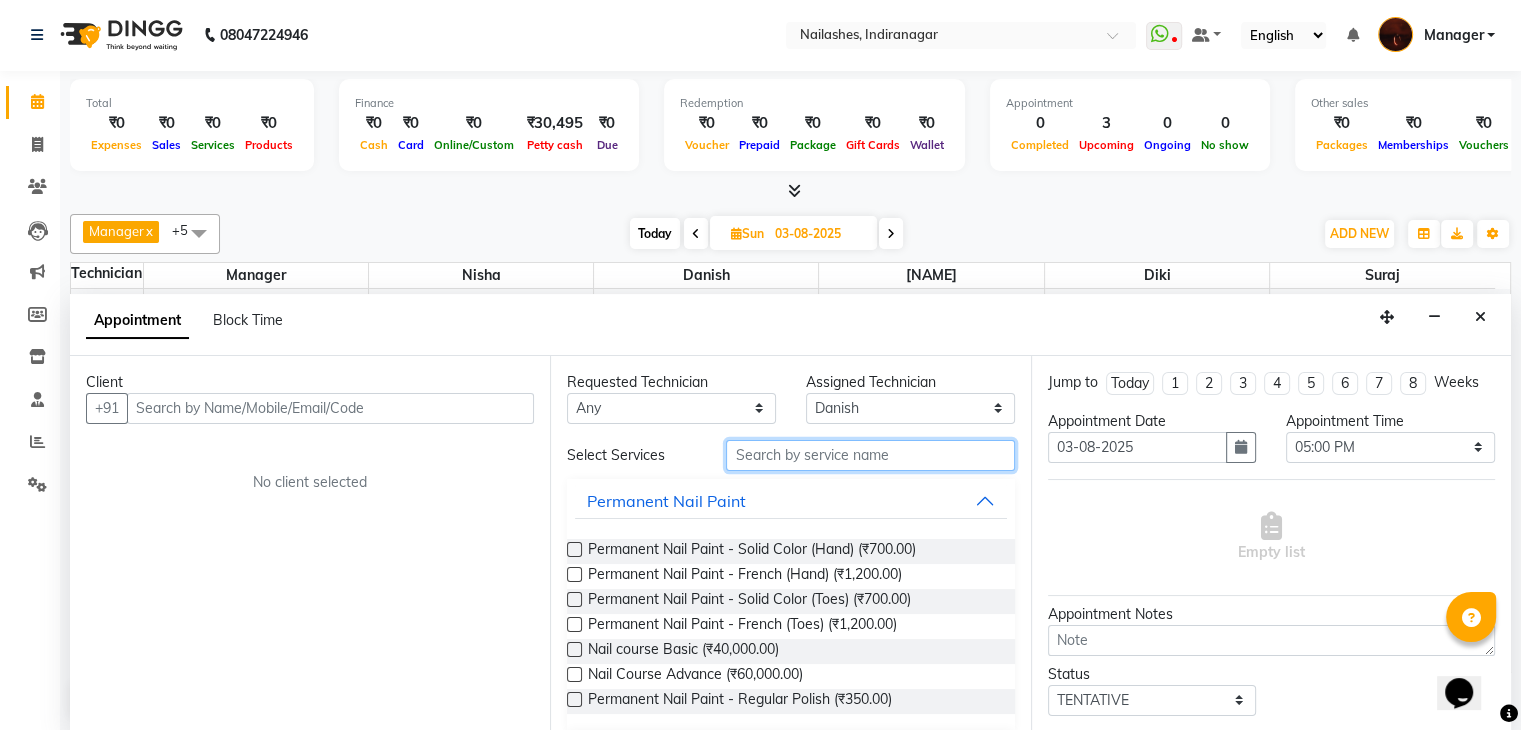 click at bounding box center (870, 455) 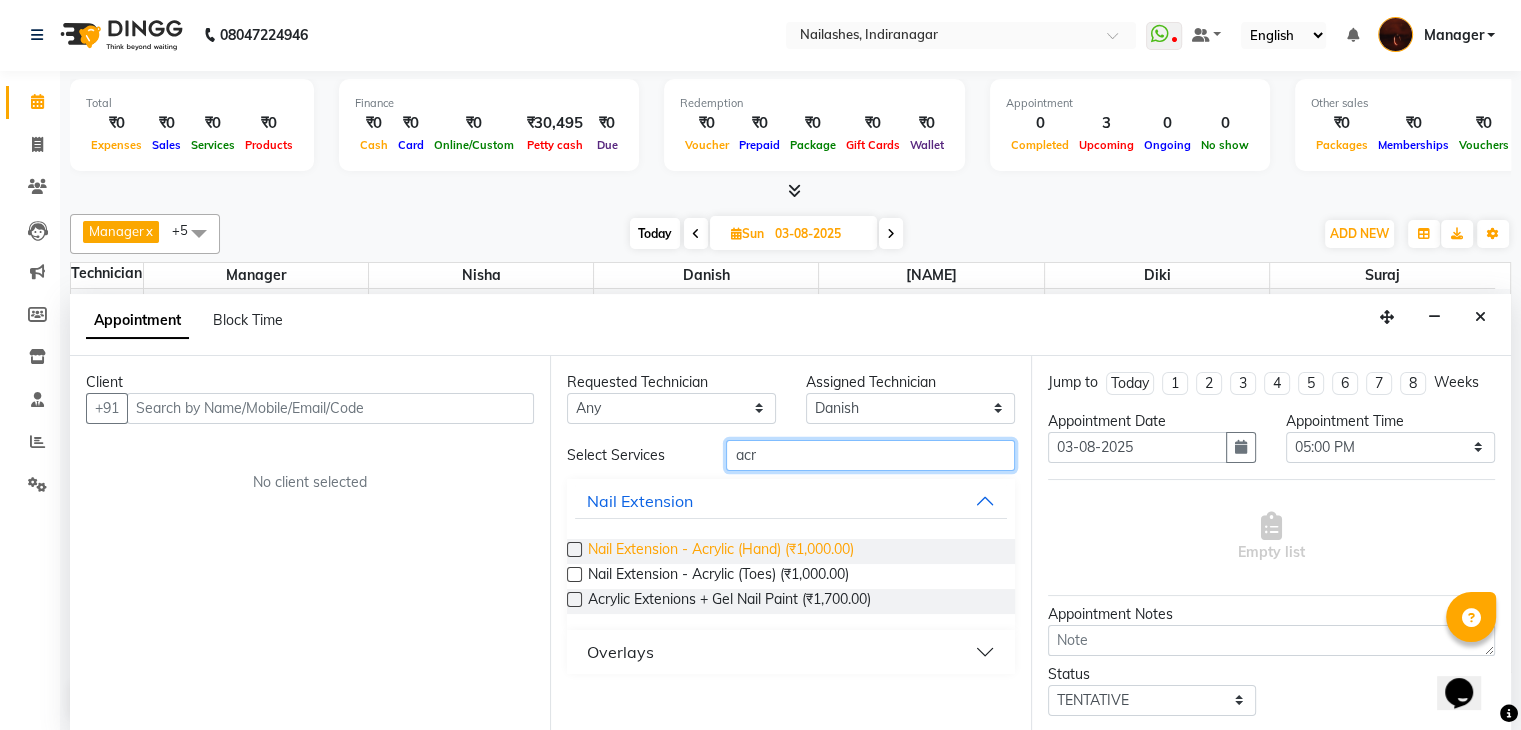 type on "acr" 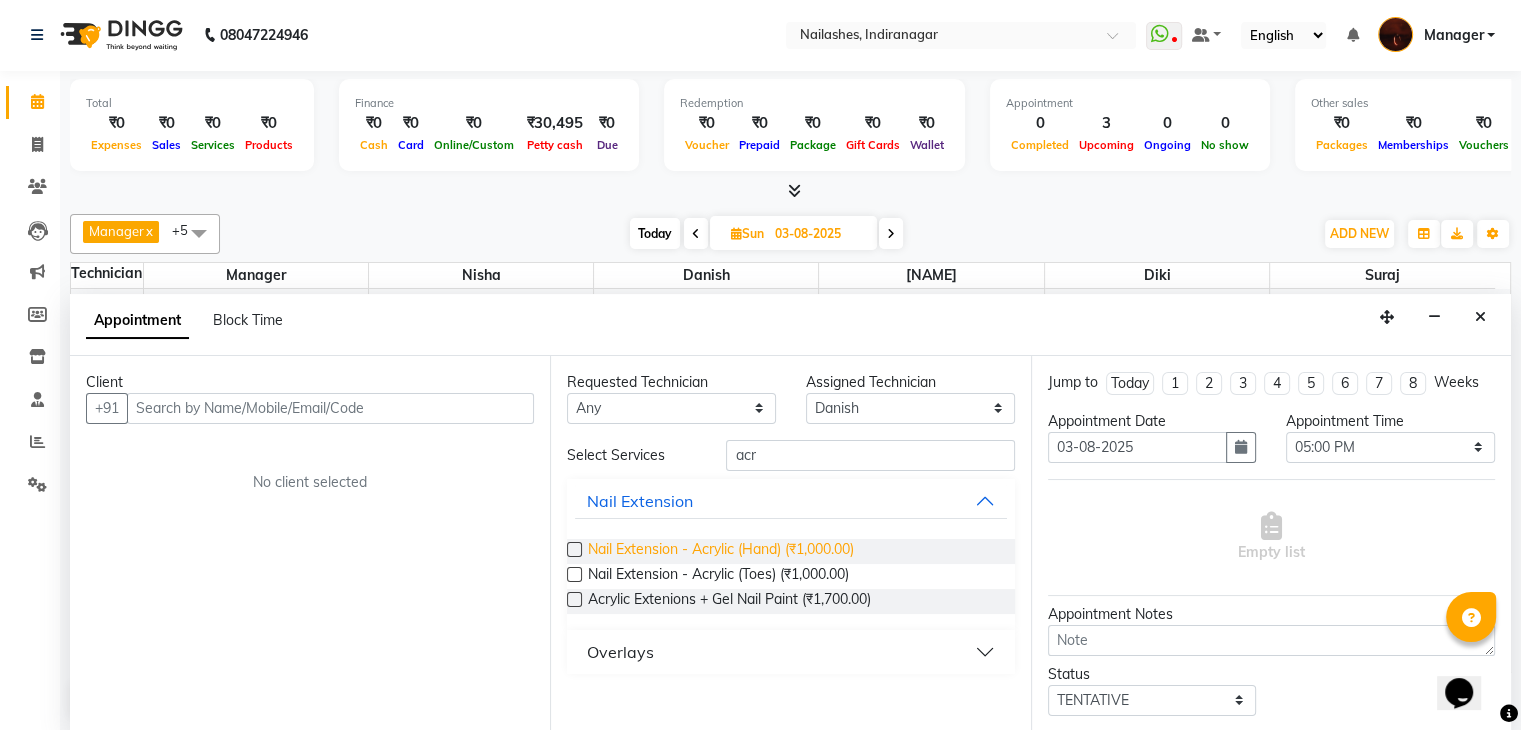 click on "Nail Extension - Acrylic (Hand) (₹1,000.00)" at bounding box center (721, 551) 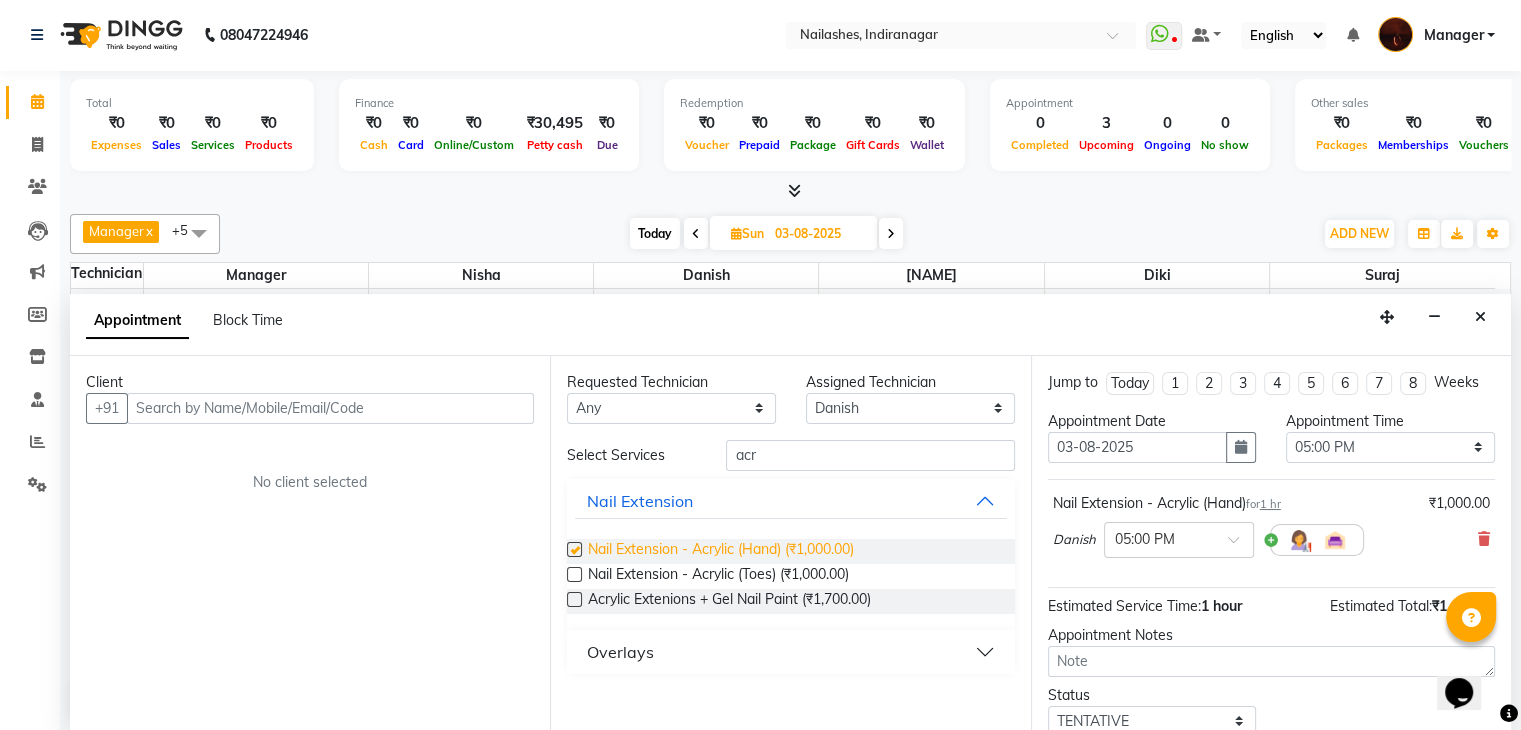 checkbox on "false" 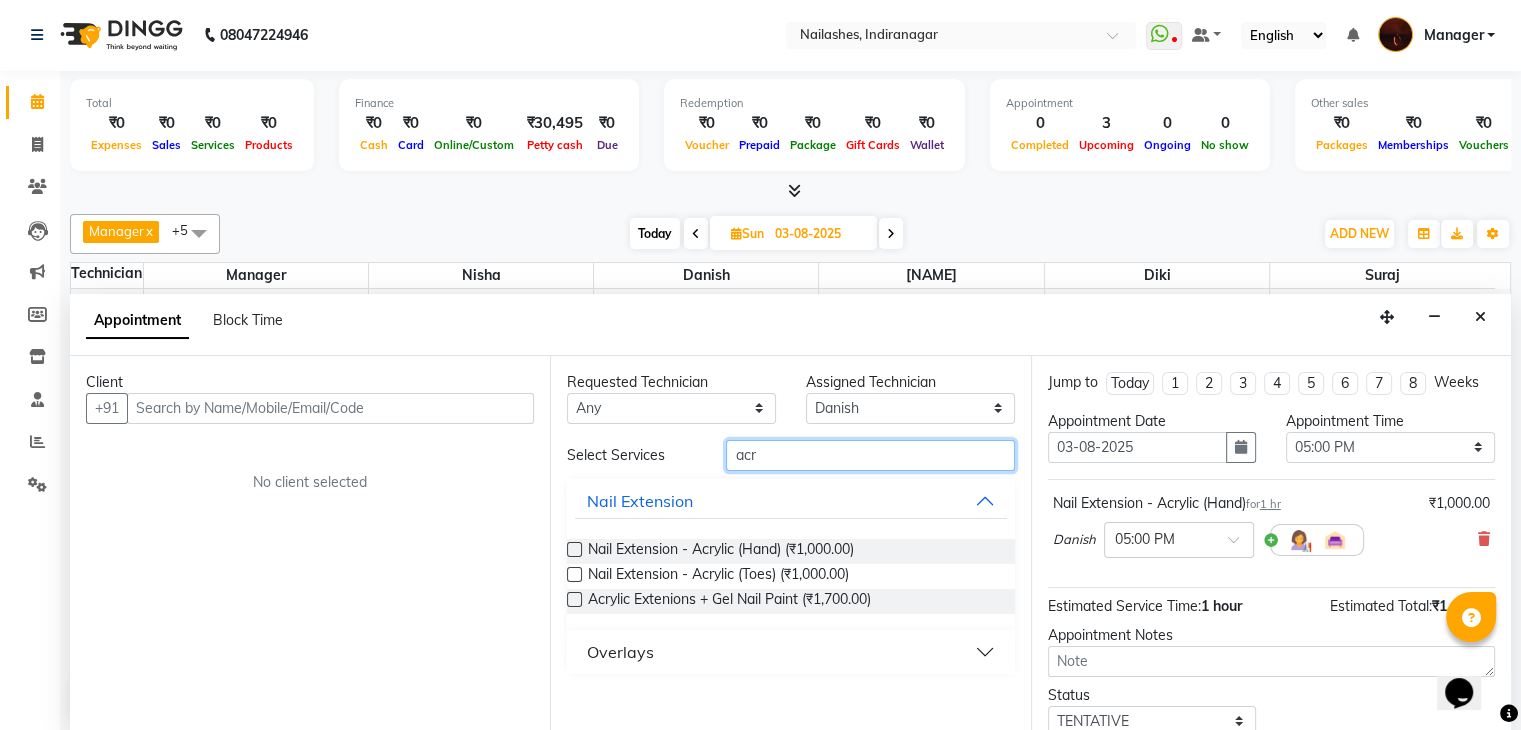 click on "acr" at bounding box center (870, 455) 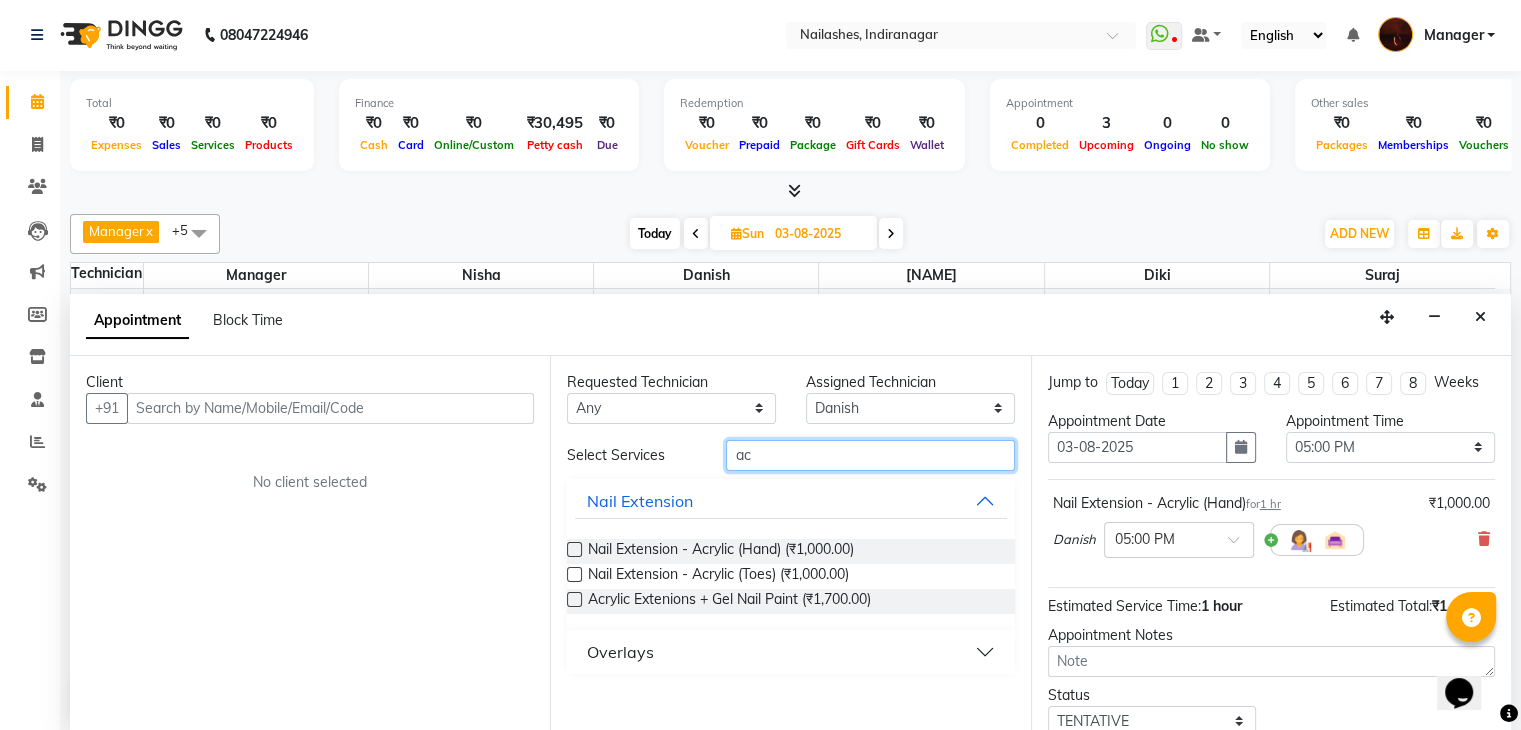 type on "a" 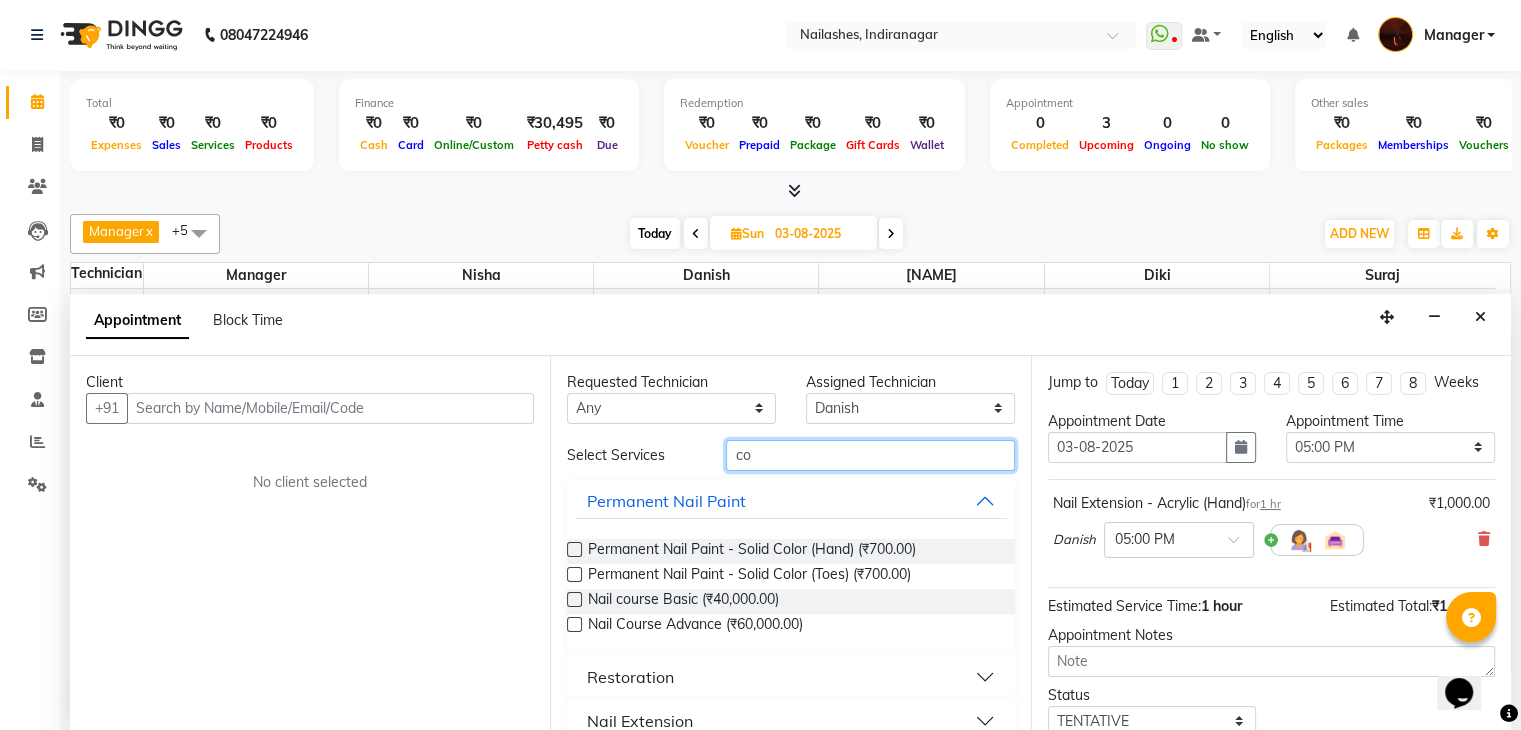 type on "c" 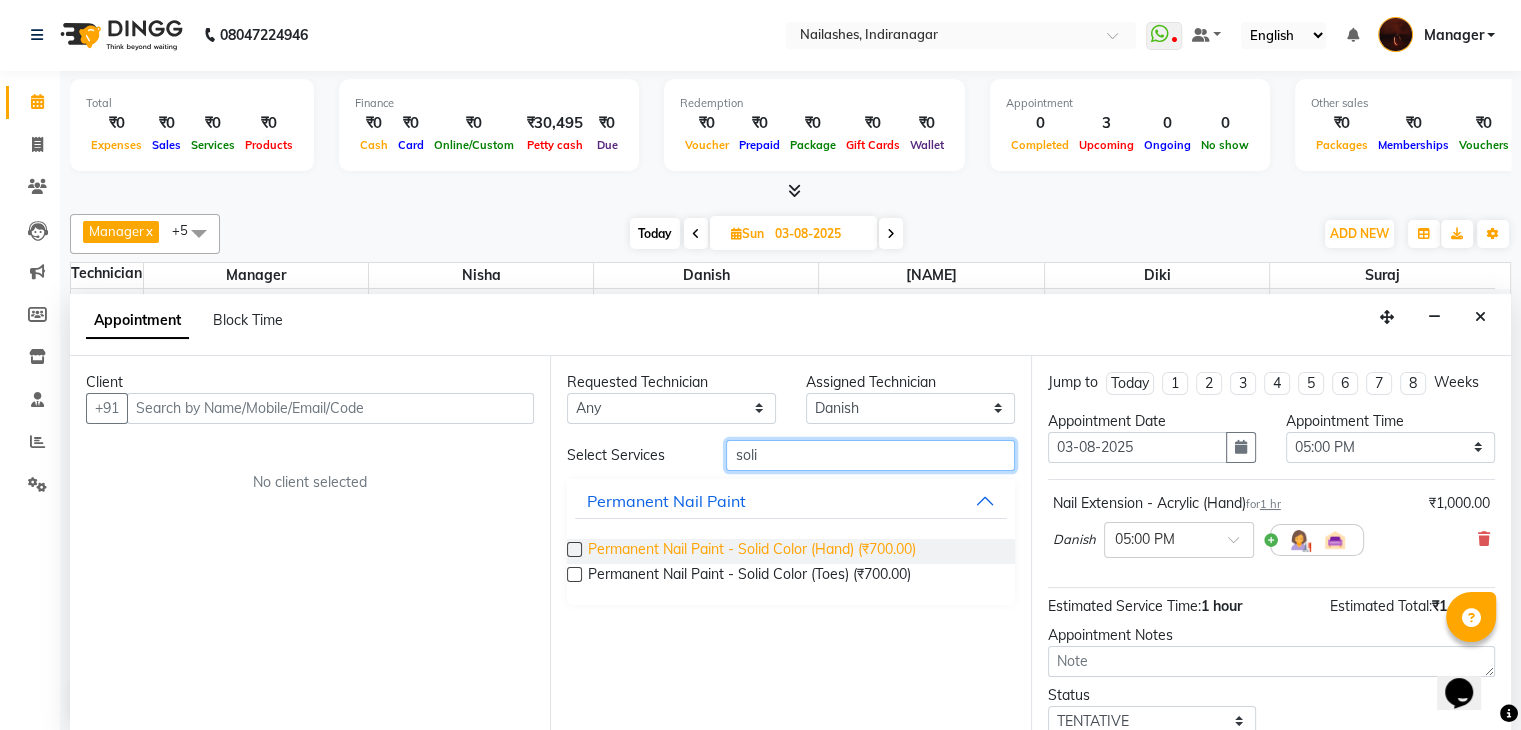 type on "soli" 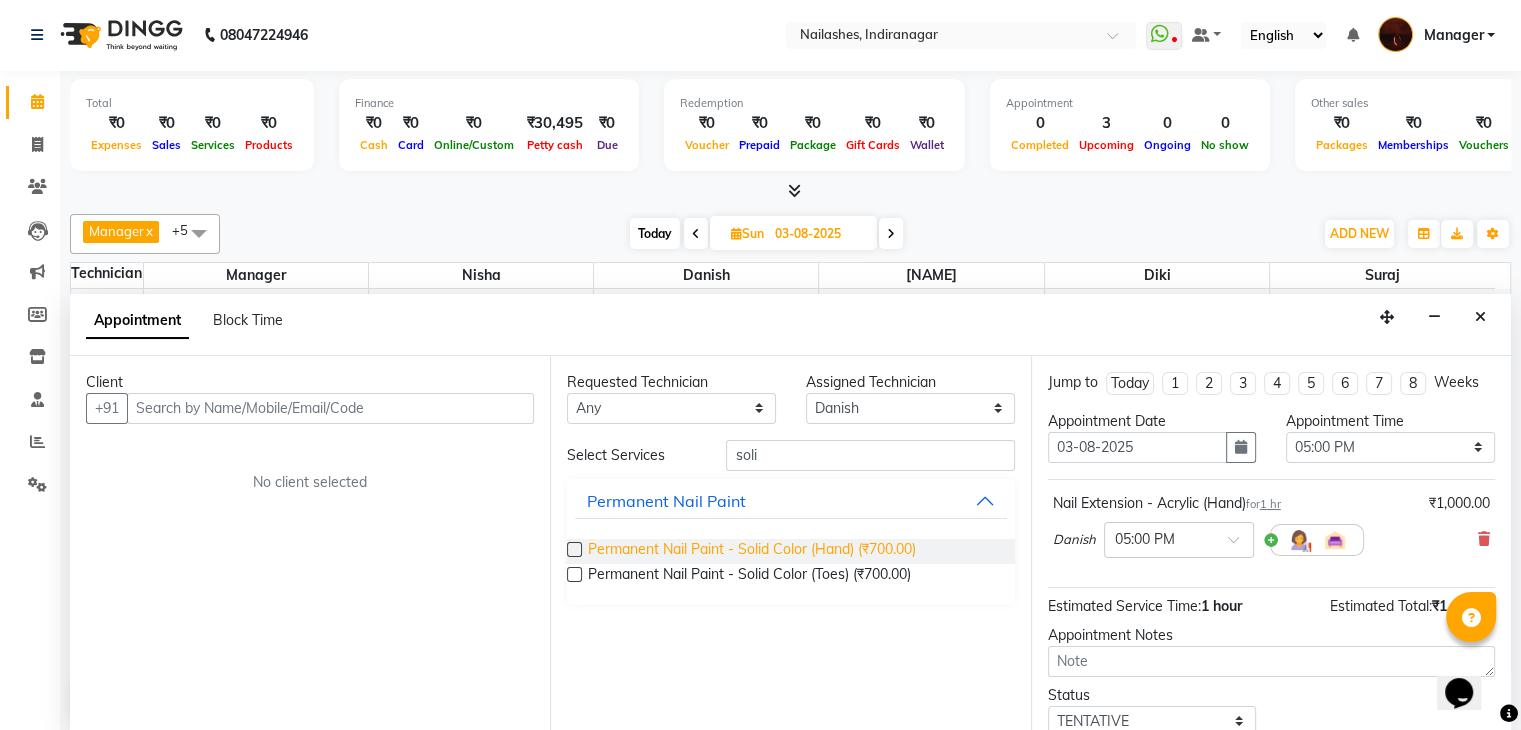 click on "Permanent Nail Paint - Solid Color (Hand) (₹700.00)" at bounding box center (752, 551) 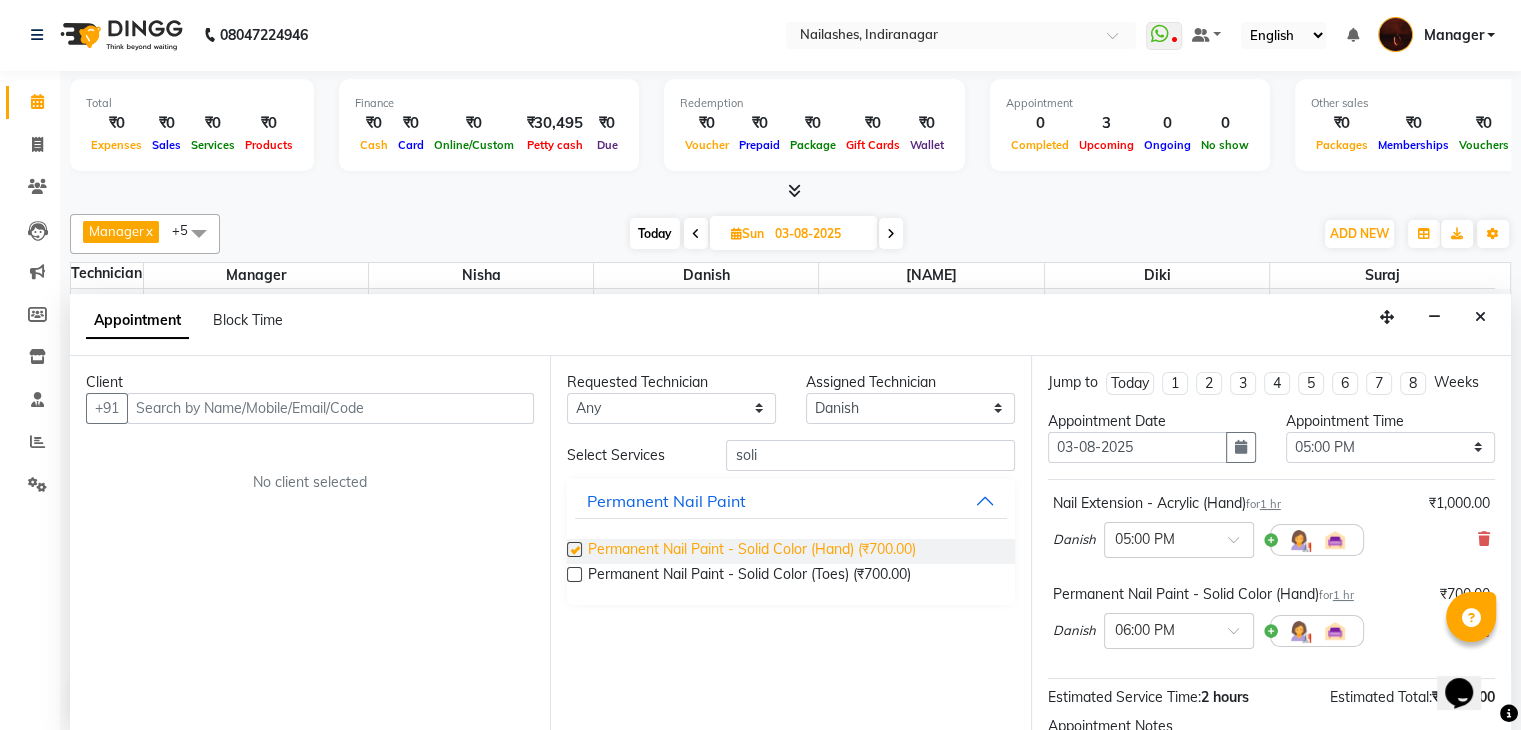 checkbox on "false" 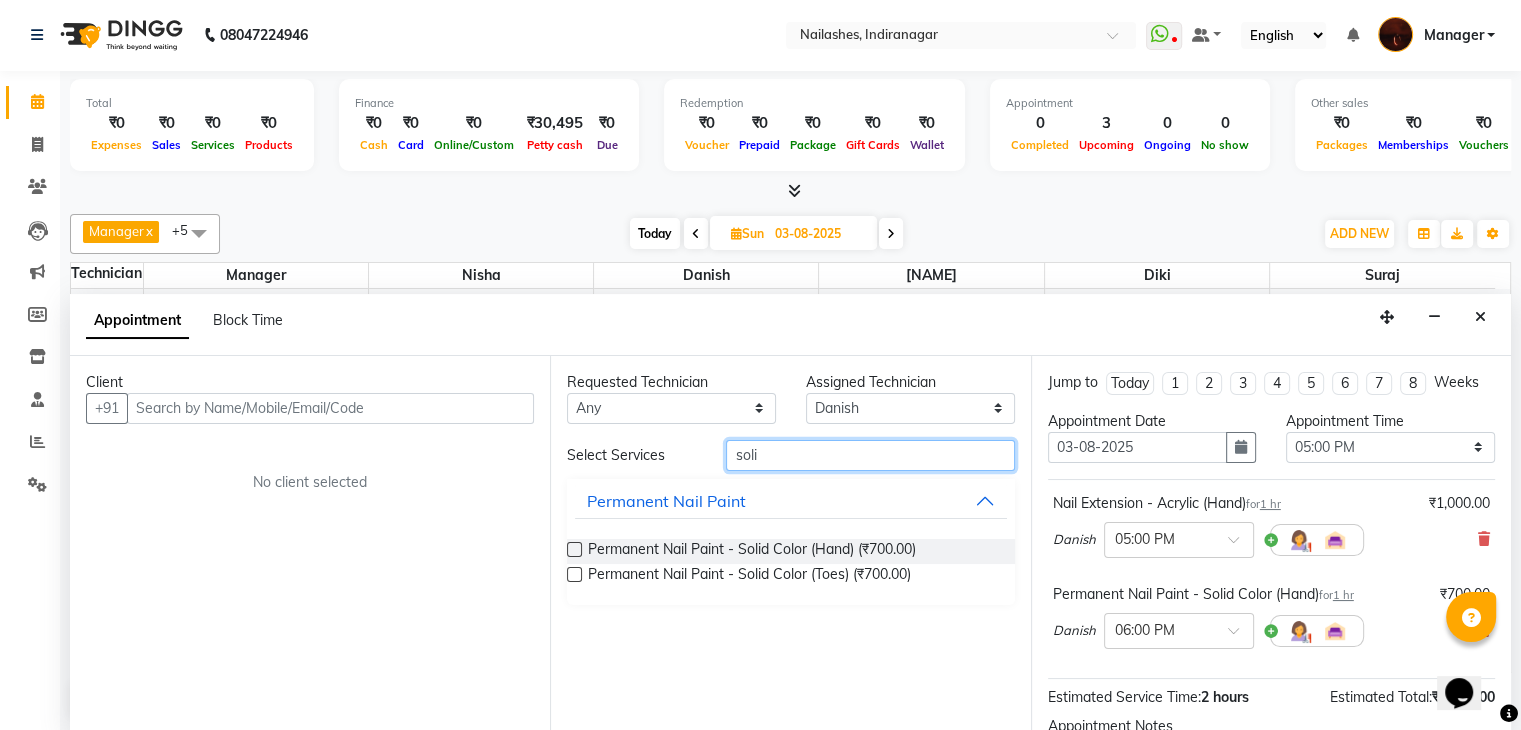 click on "soli" at bounding box center (870, 455) 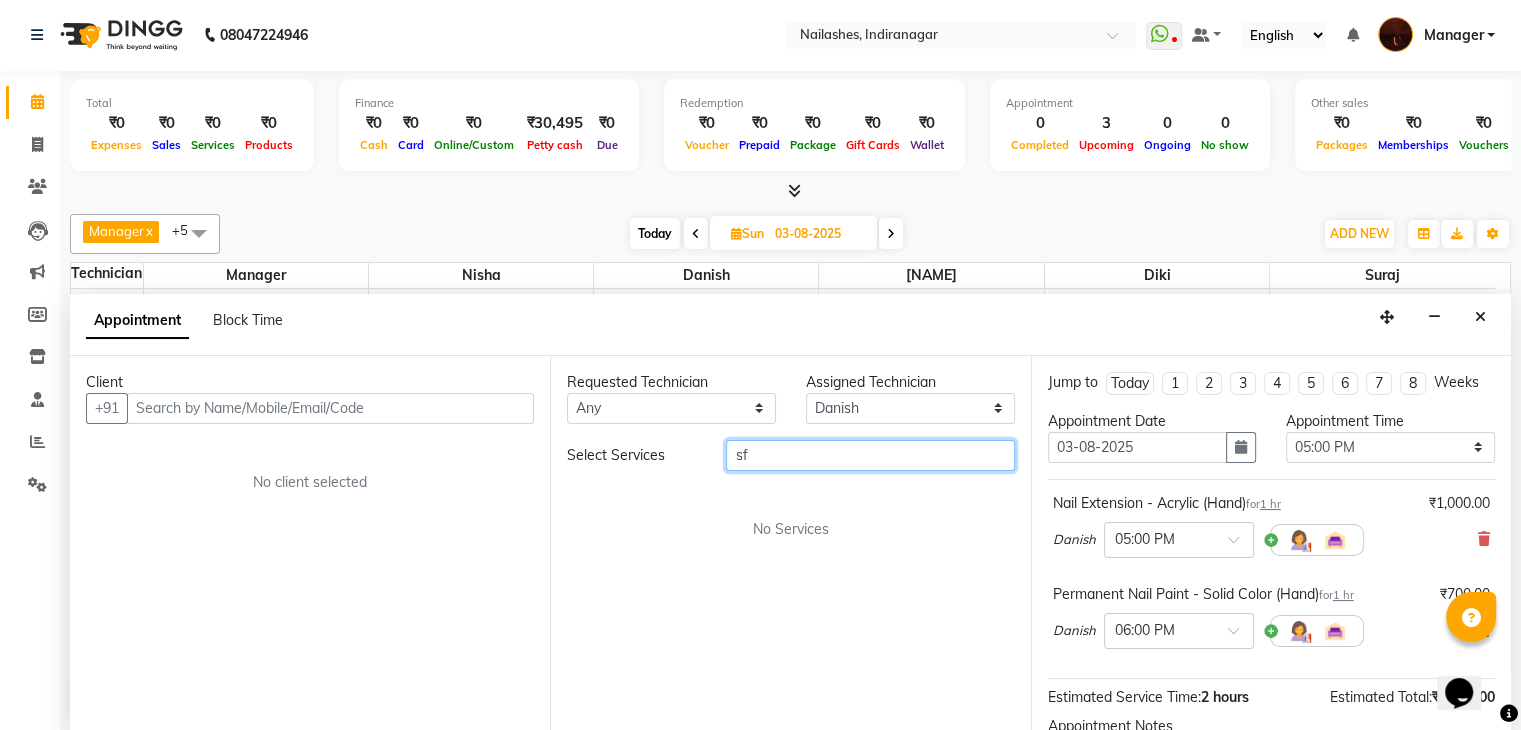 type on "s" 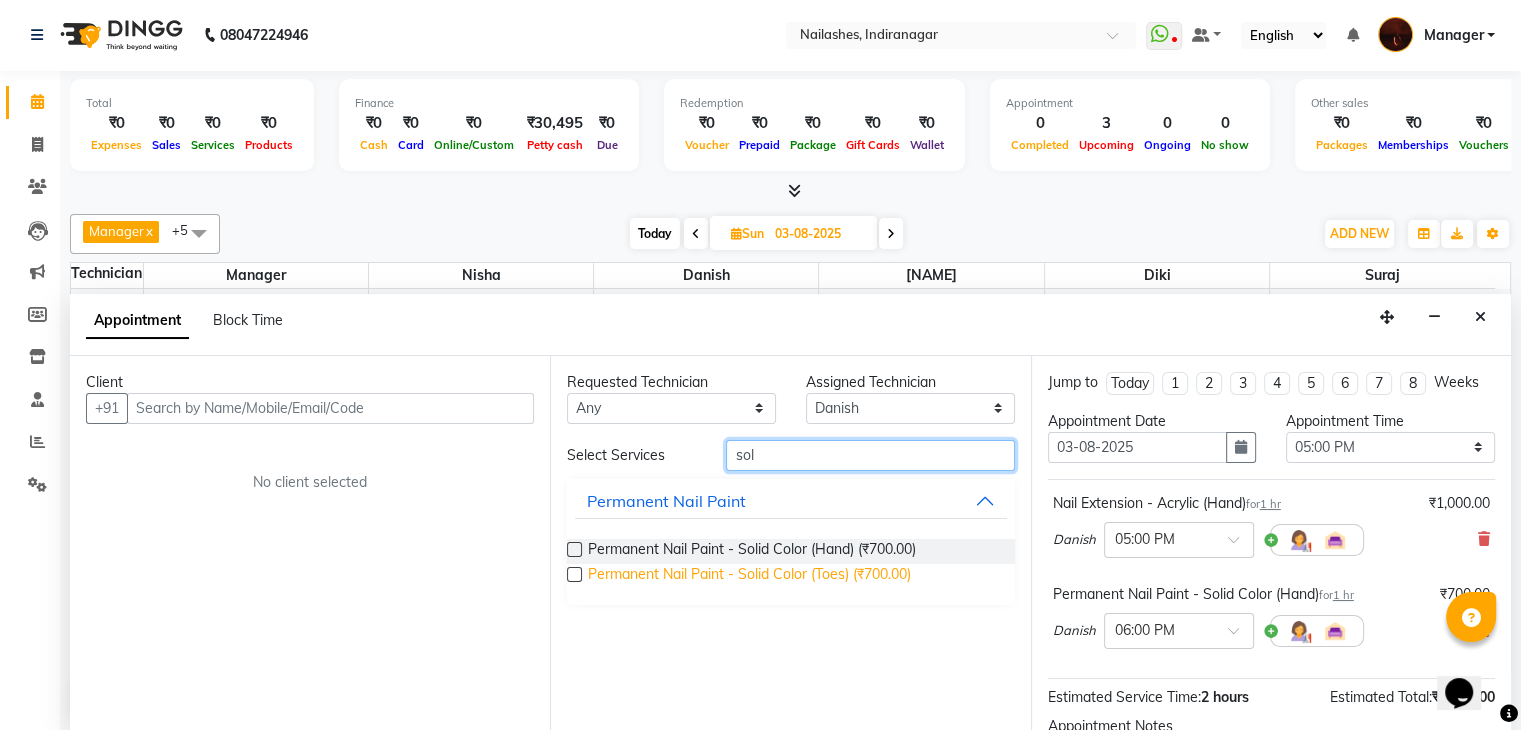 type on "sol" 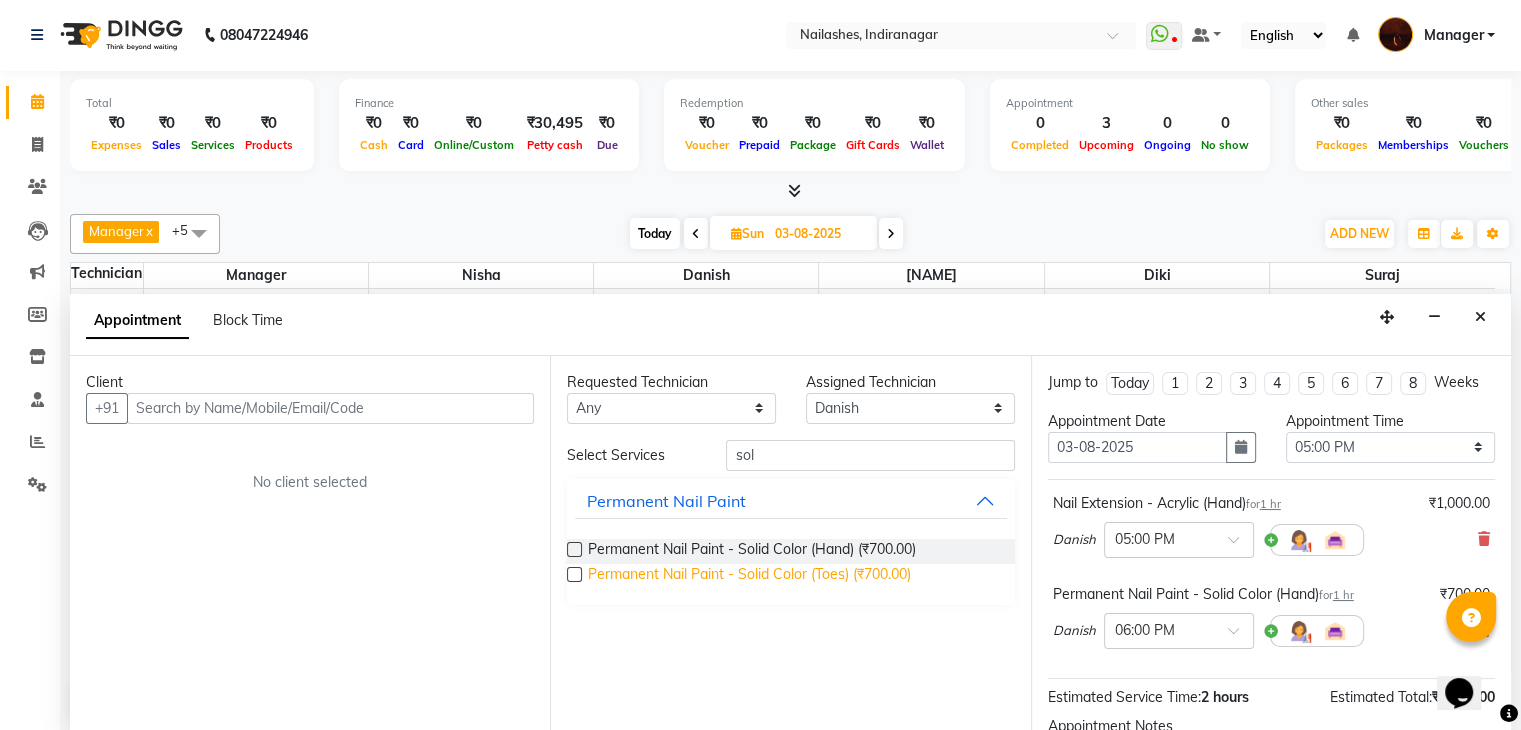 click on "Permanent Nail Paint - Solid Color (Toes) (₹700.00)" at bounding box center [749, 576] 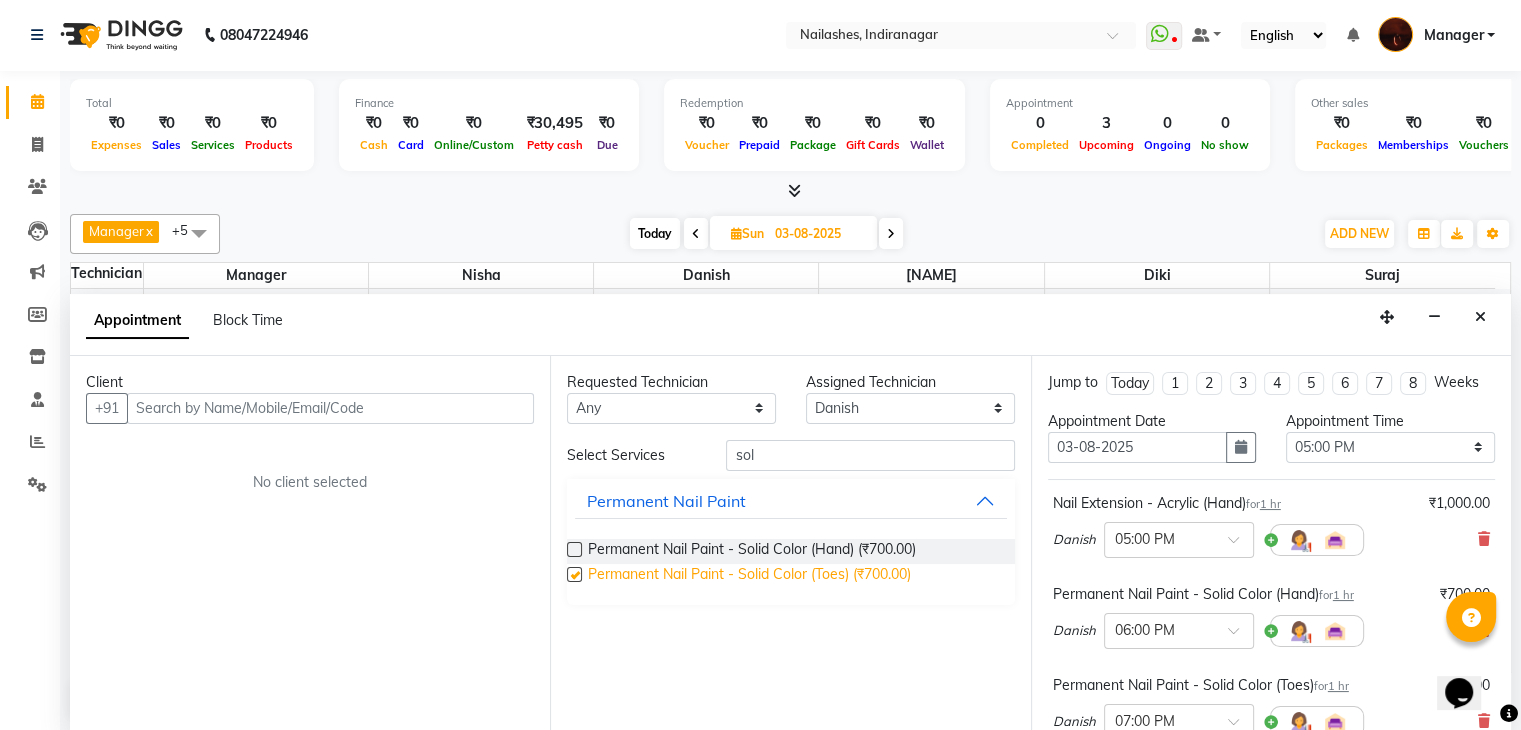 checkbox on "false" 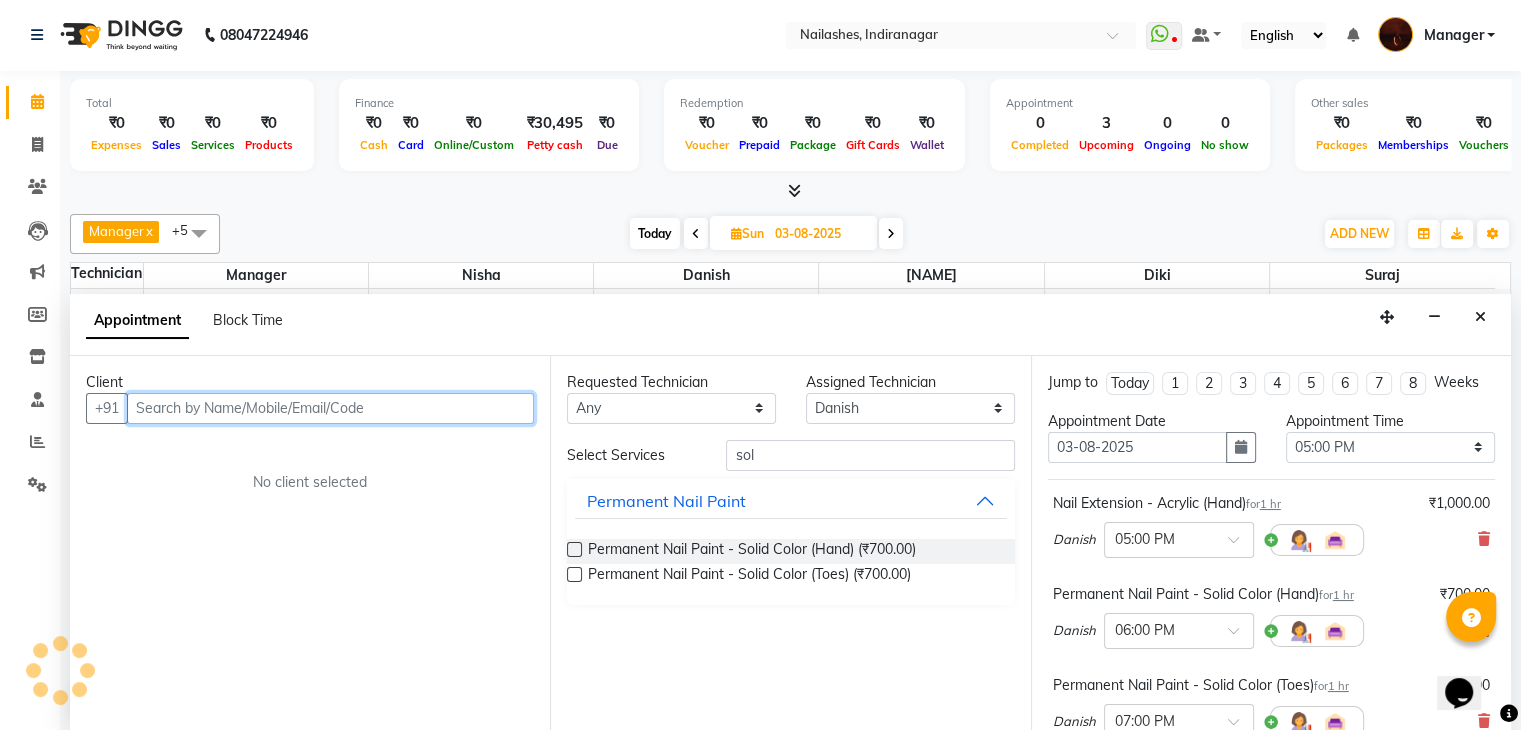 click at bounding box center [330, 408] 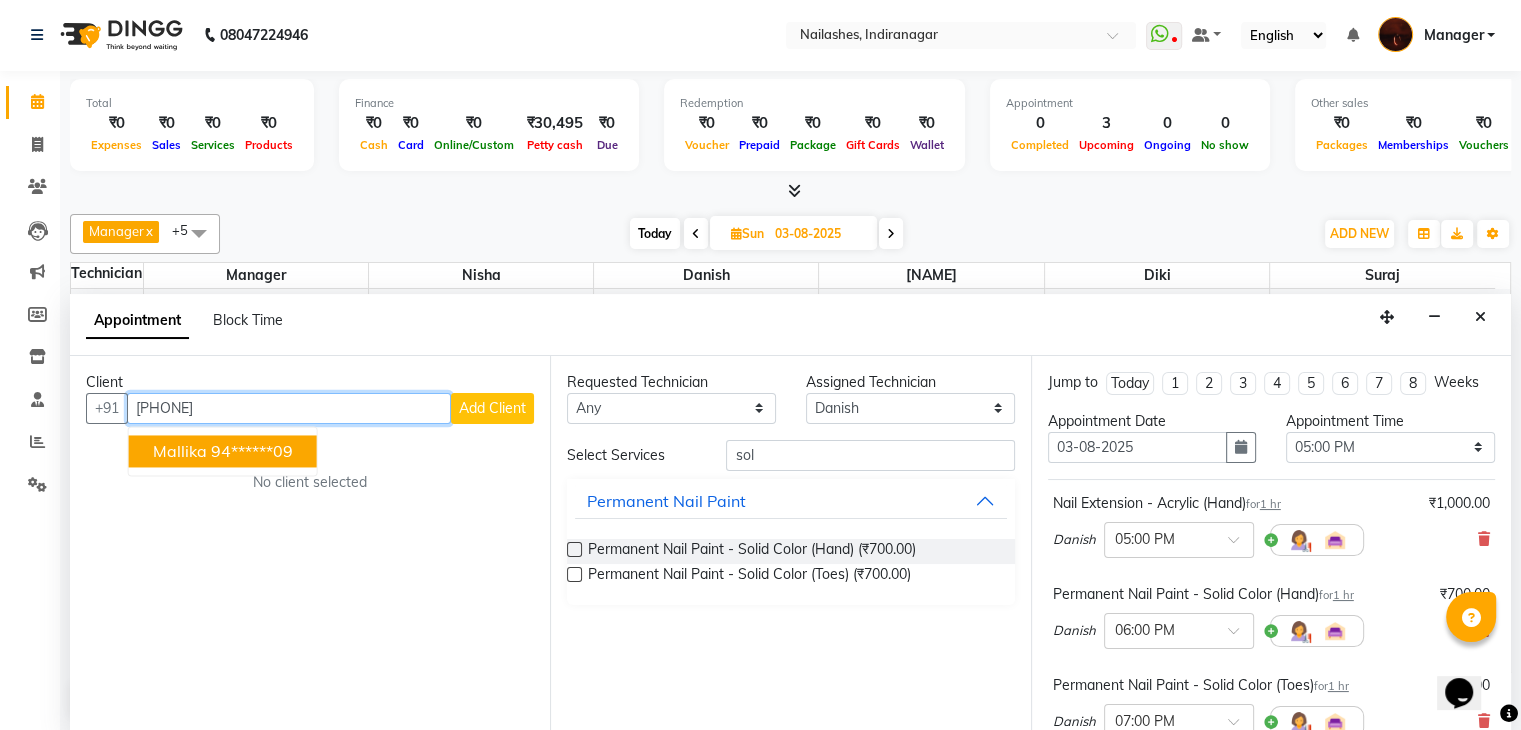 click on "Mallika" at bounding box center (180, 451) 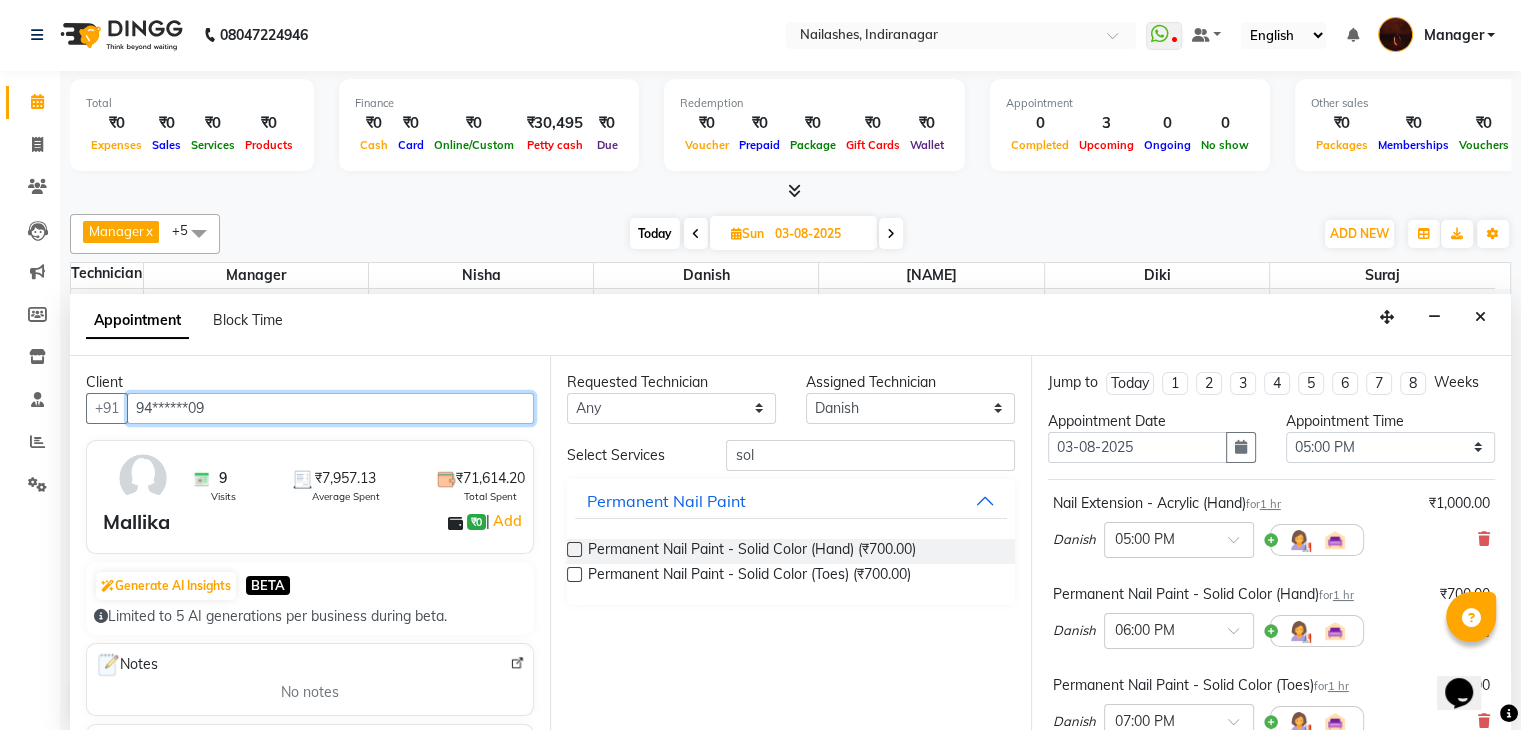 type on "94******09" 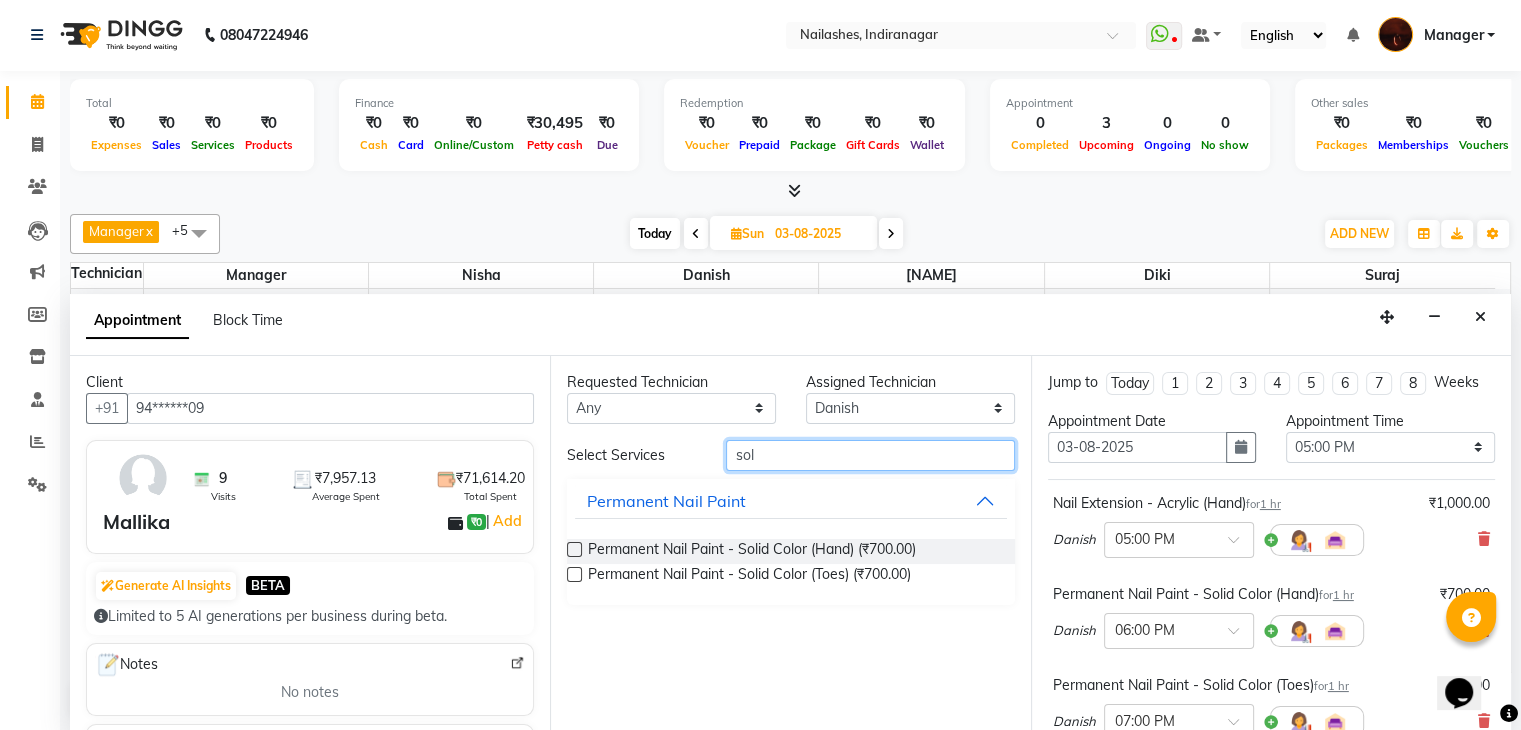 click on "sol" at bounding box center [870, 455] 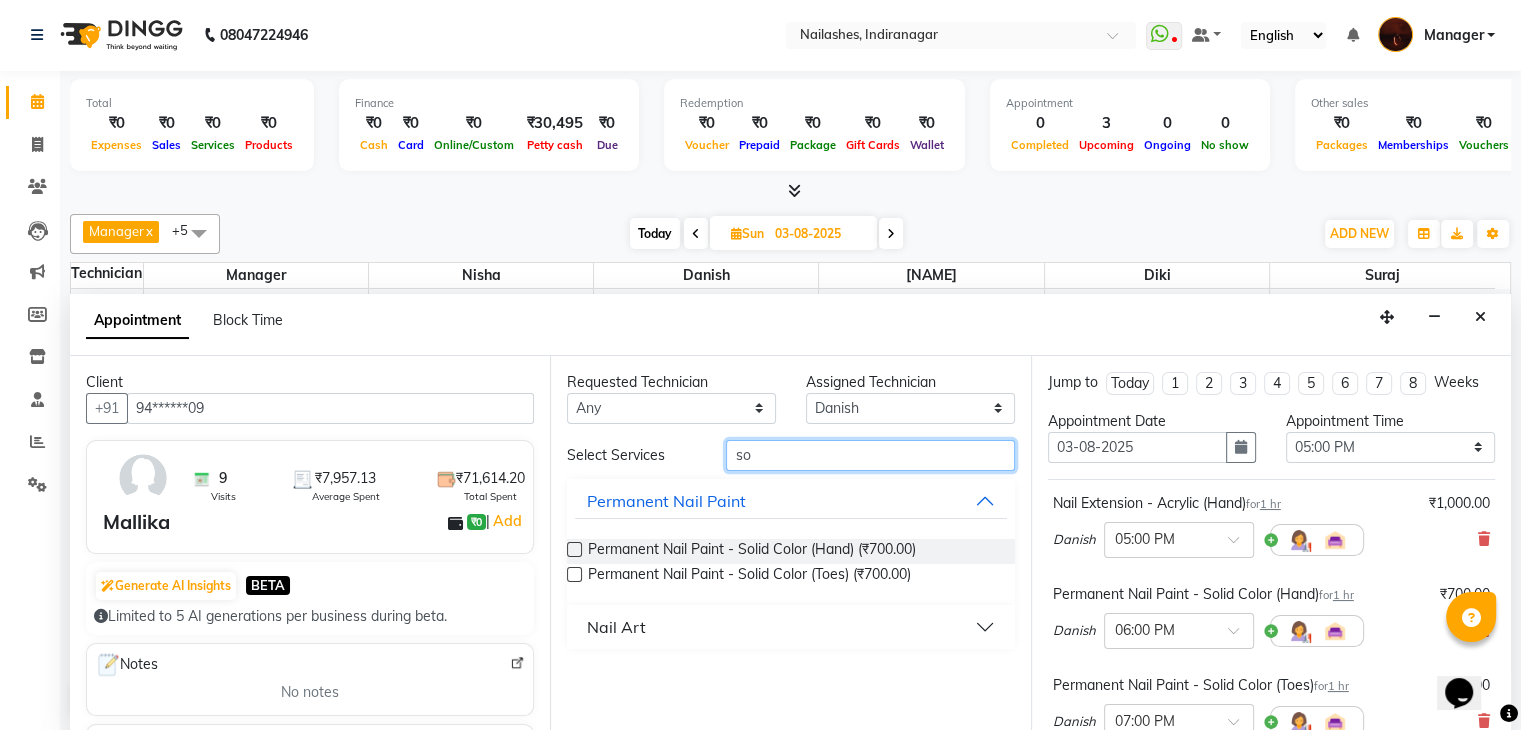 type on "s" 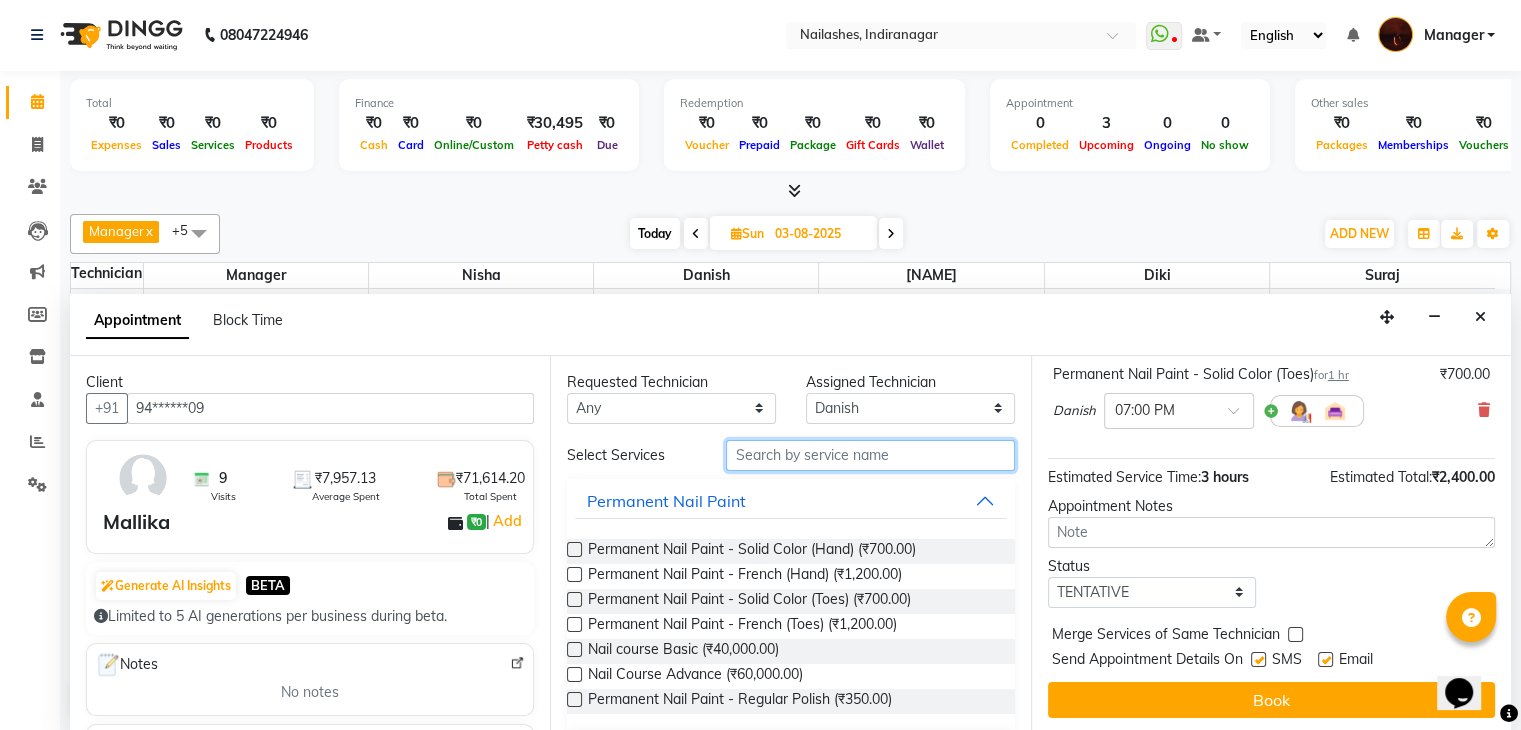 scroll, scrollTop: 312, scrollLeft: 0, axis: vertical 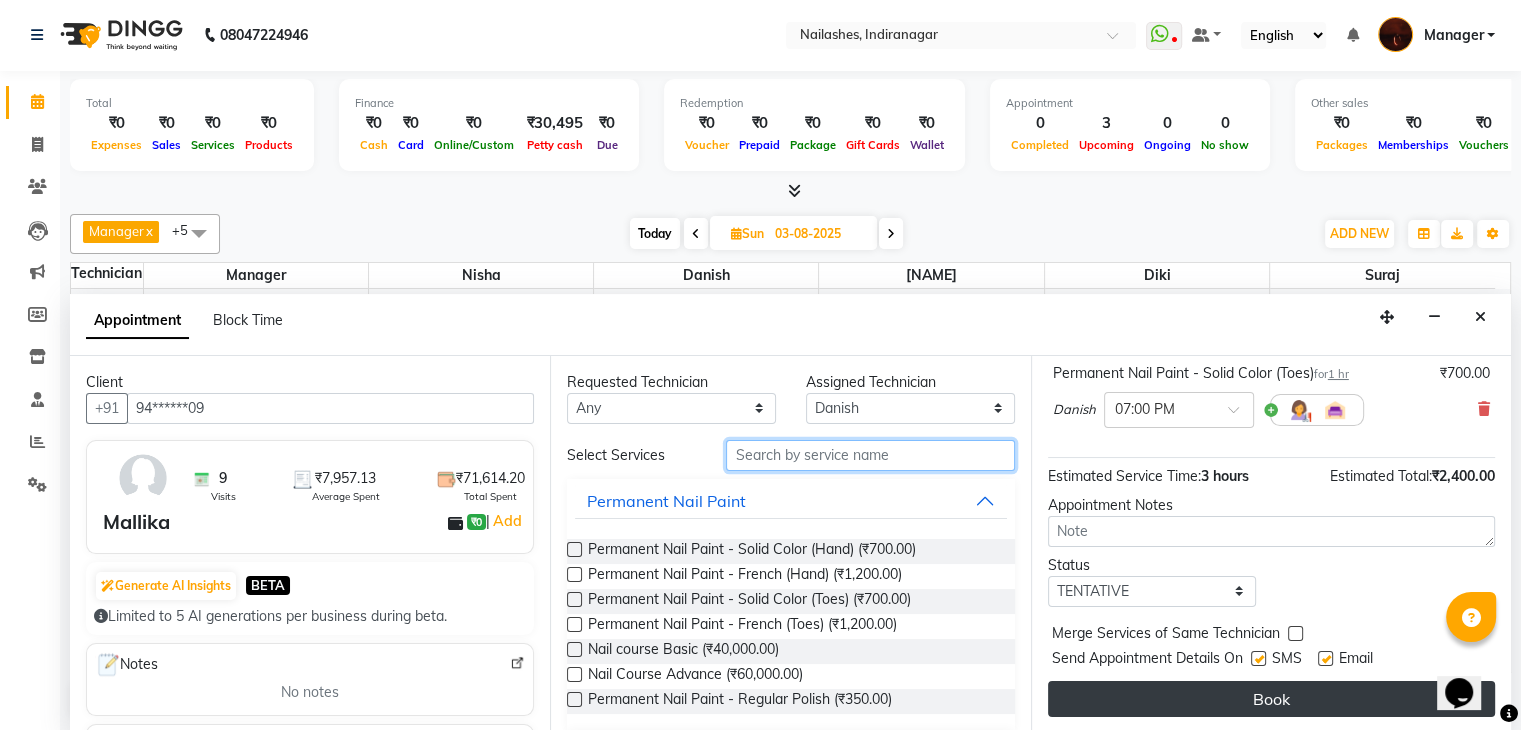 type 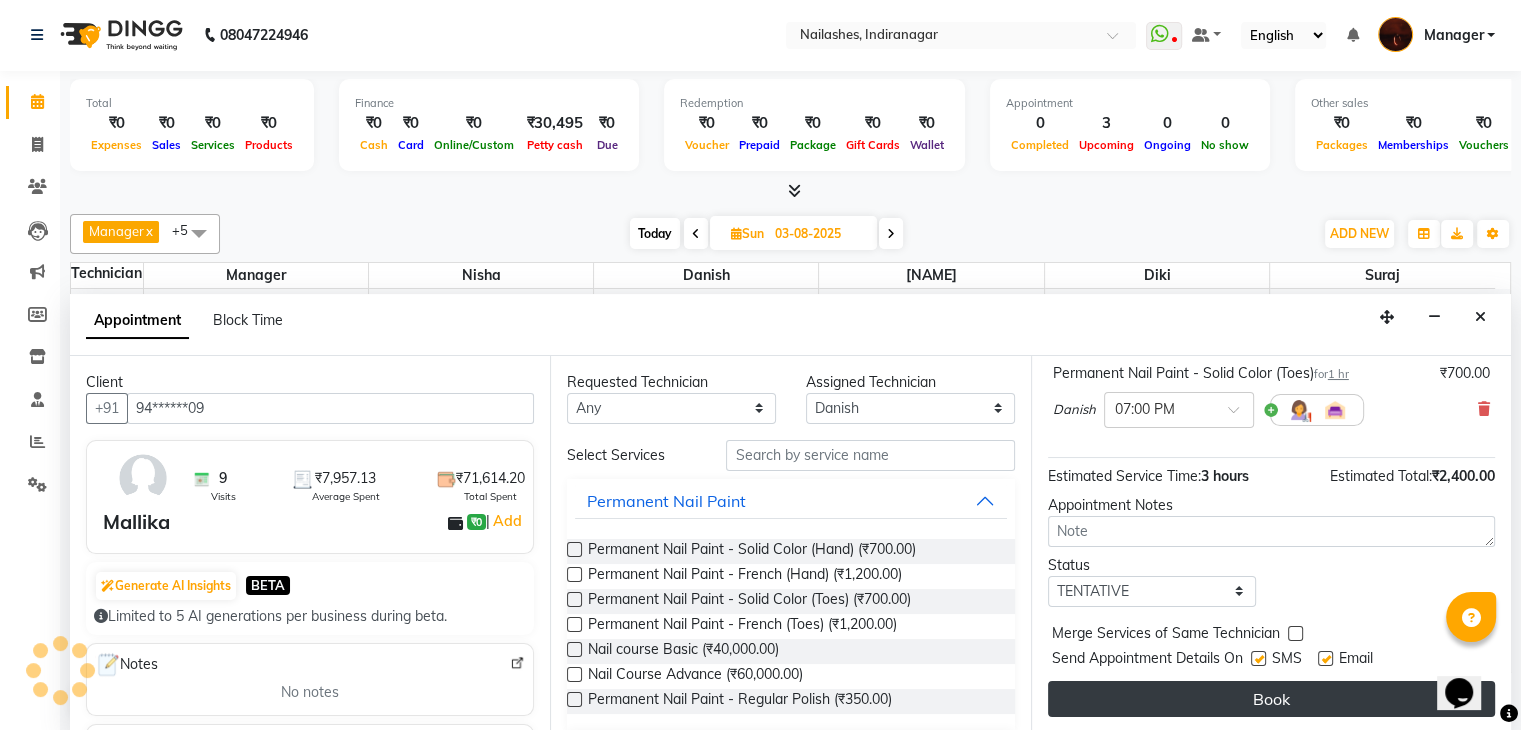 click on "Book" at bounding box center [1271, 699] 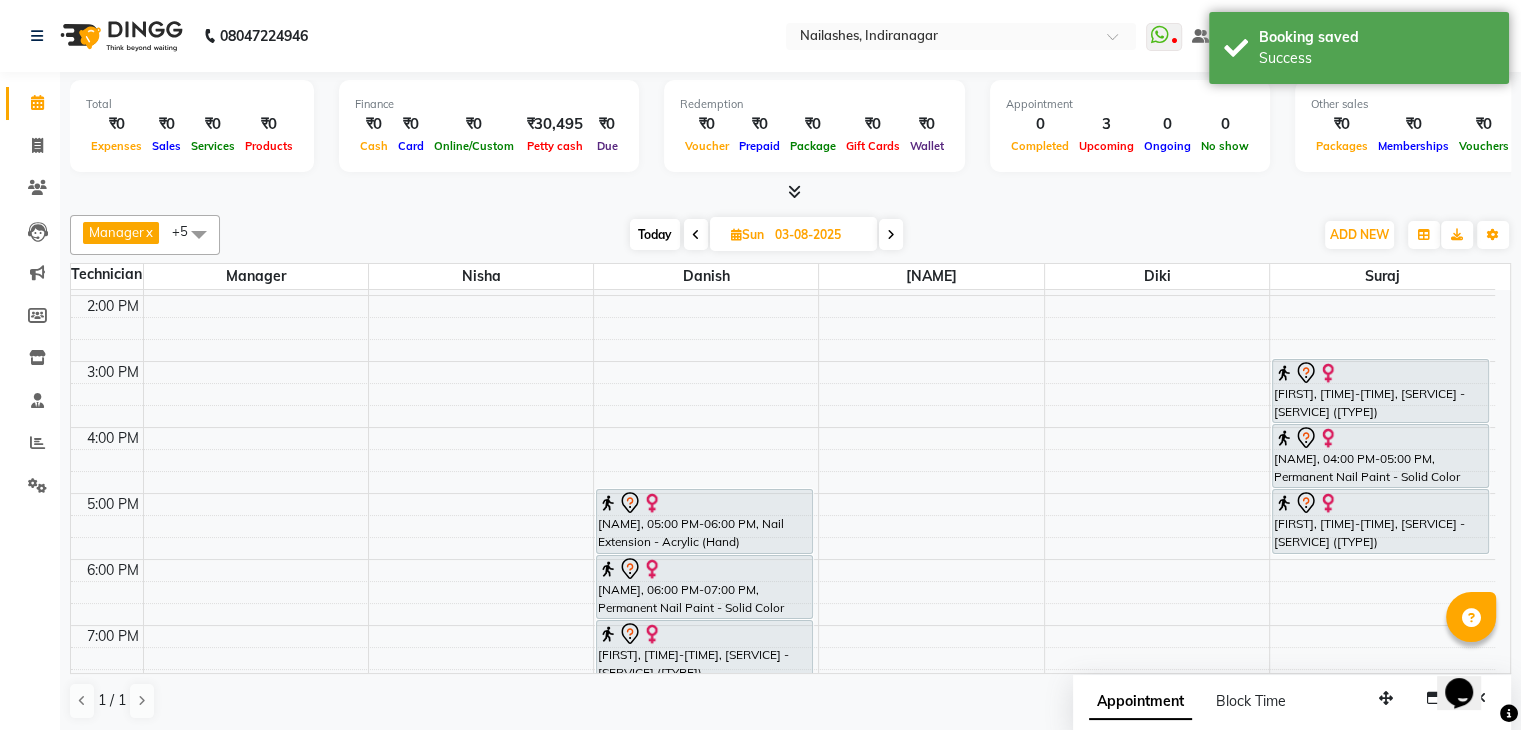 scroll, scrollTop: 1, scrollLeft: 0, axis: vertical 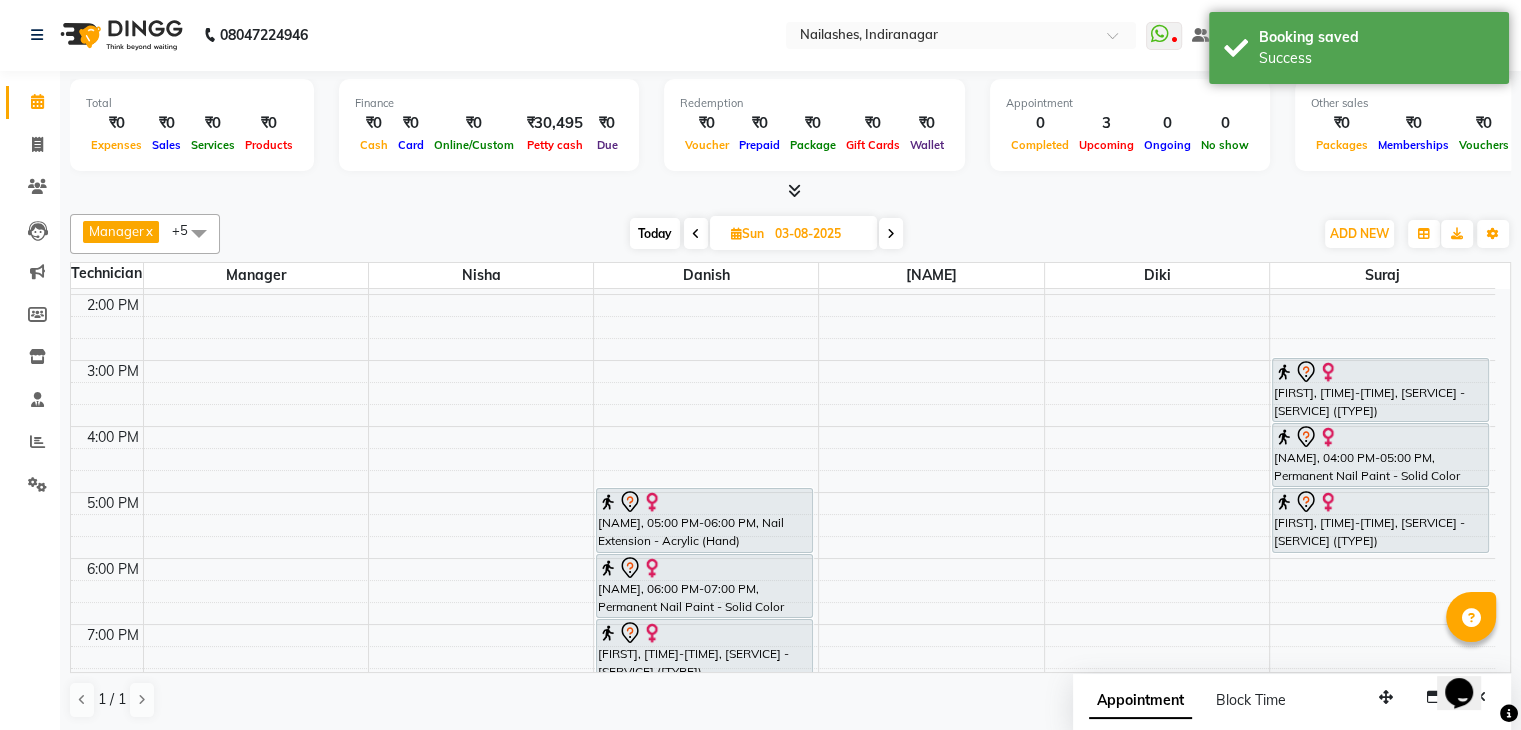 click on "Today" at bounding box center [655, 233] 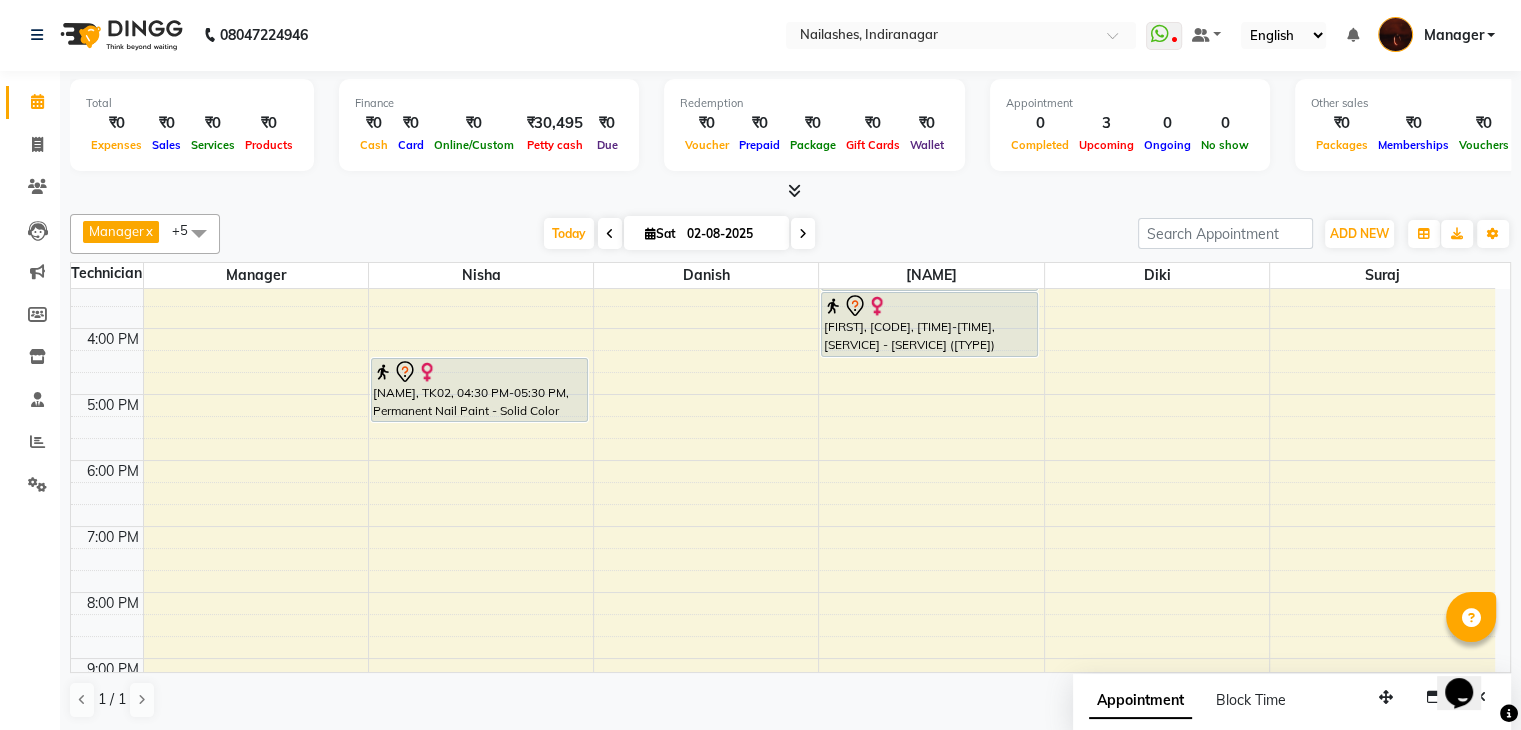 scroll, scrollTop: 465, scrollLeft: 0, axis: vertical 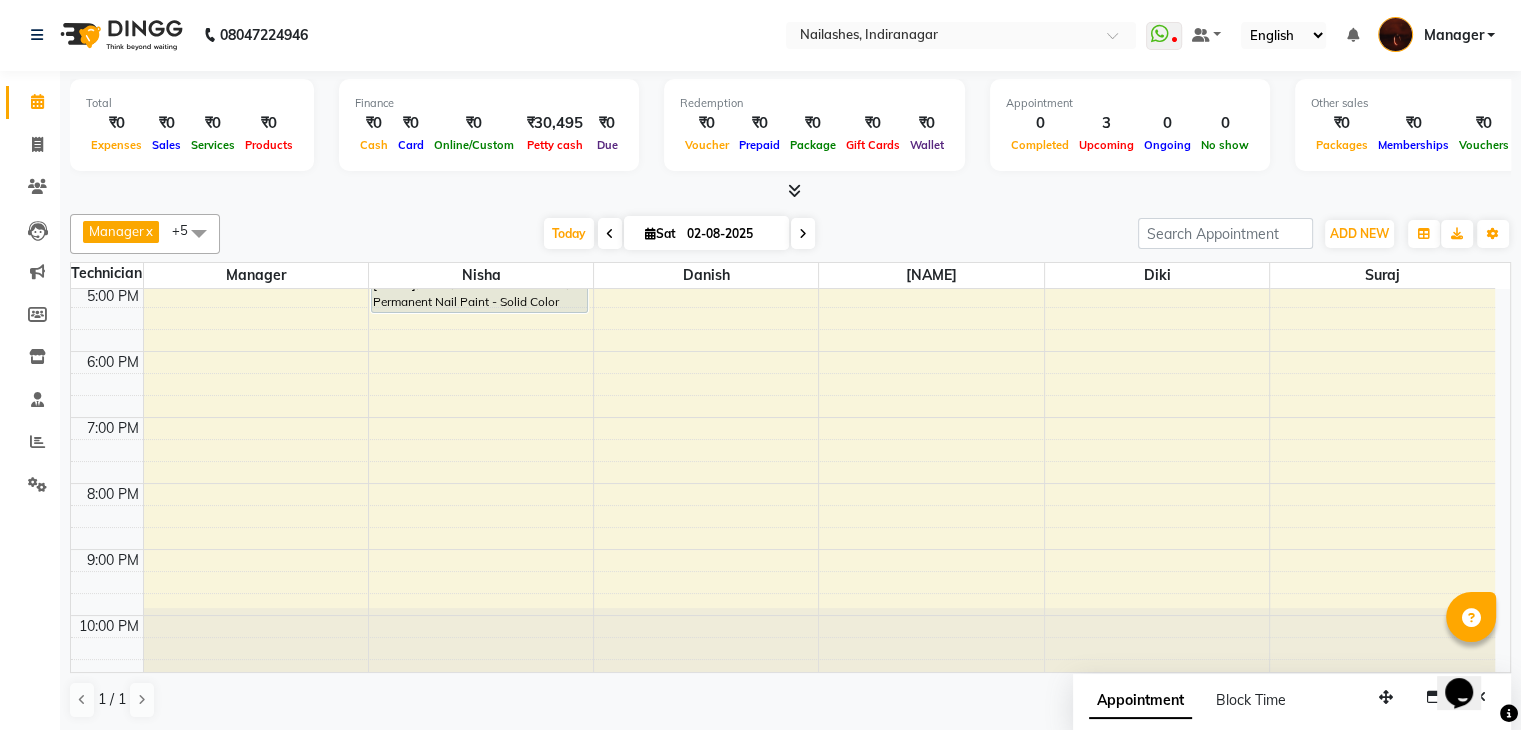 click at bounding box center [803, 234] 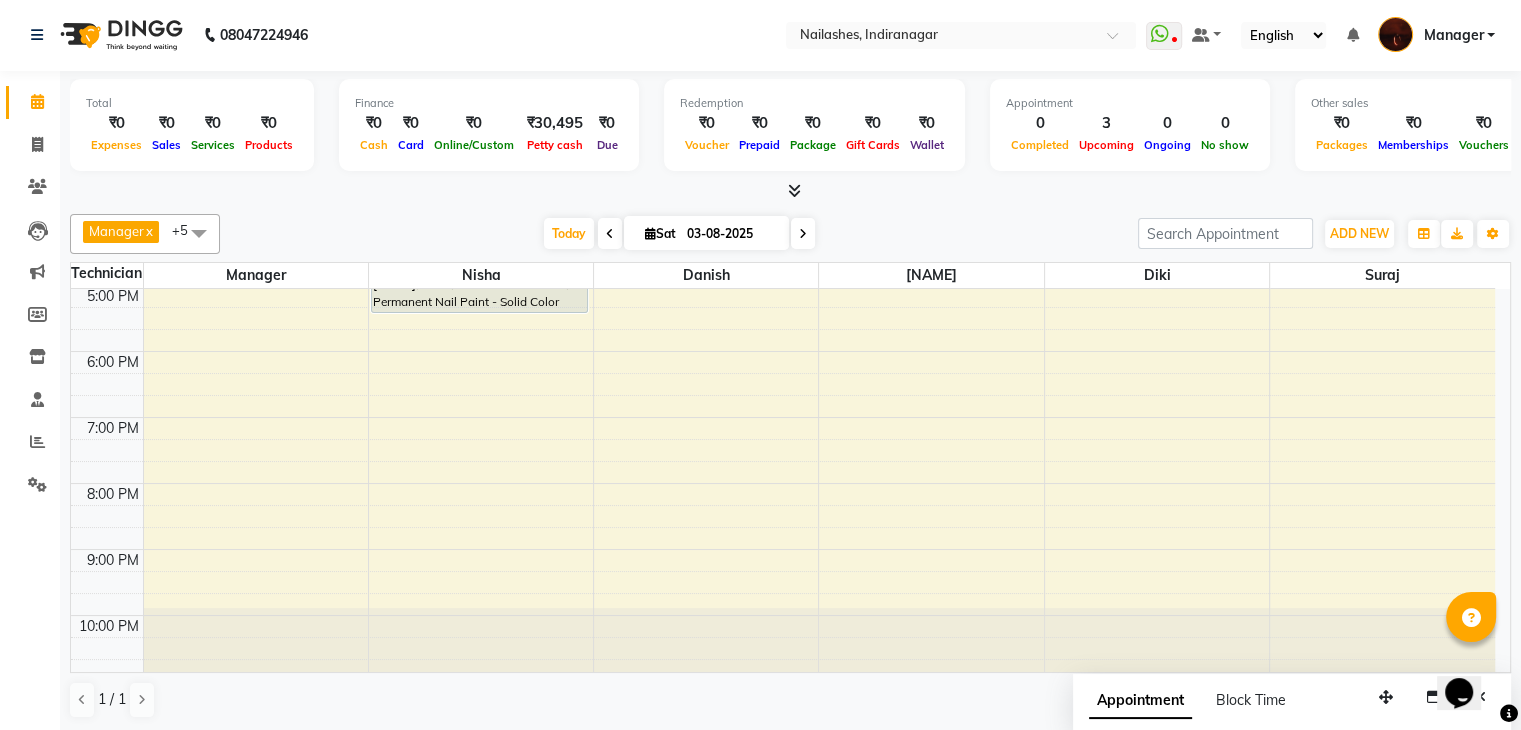scroll, scrollTop: 0, scrollLeft: 0, axis: both 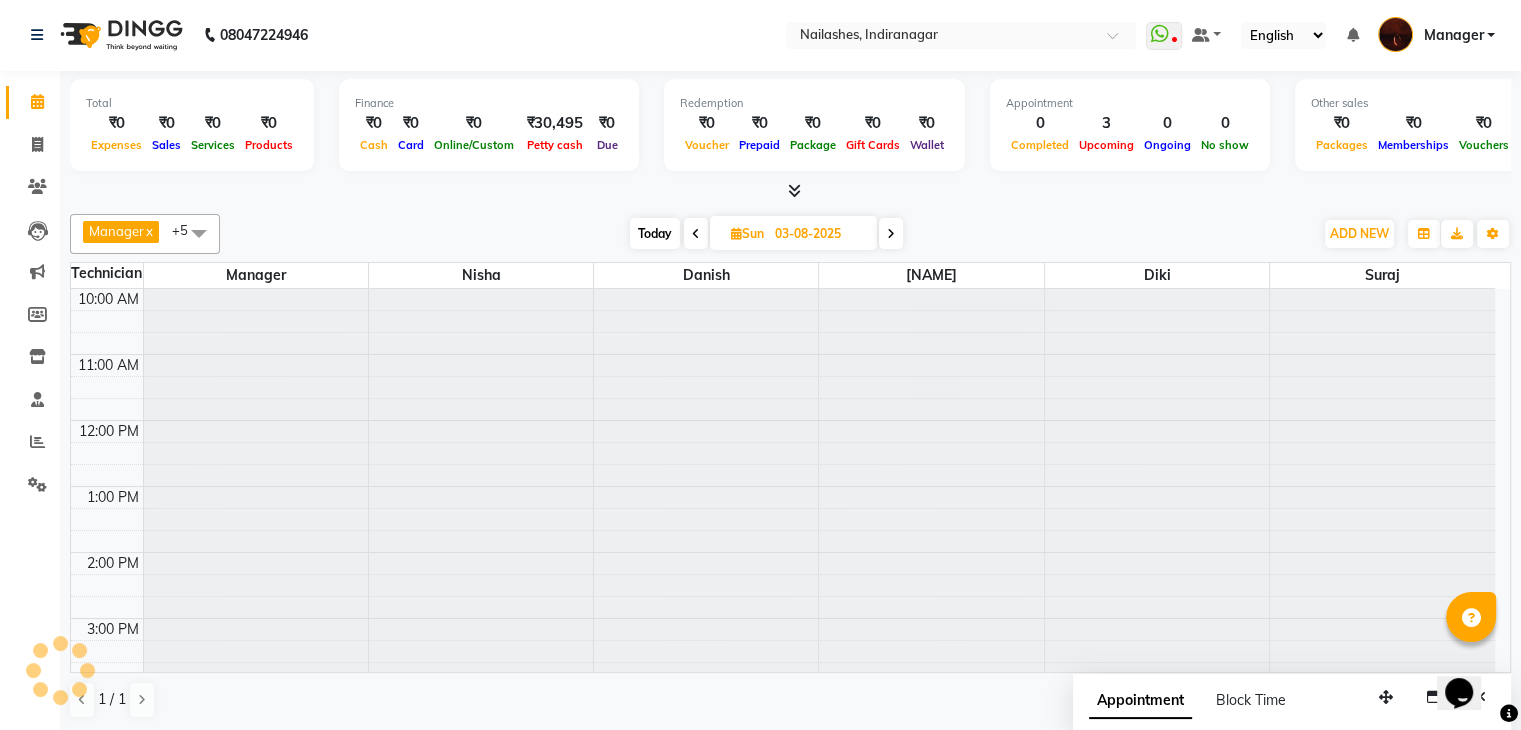 click on "03-08-2025" at bounding box center [819, 234] 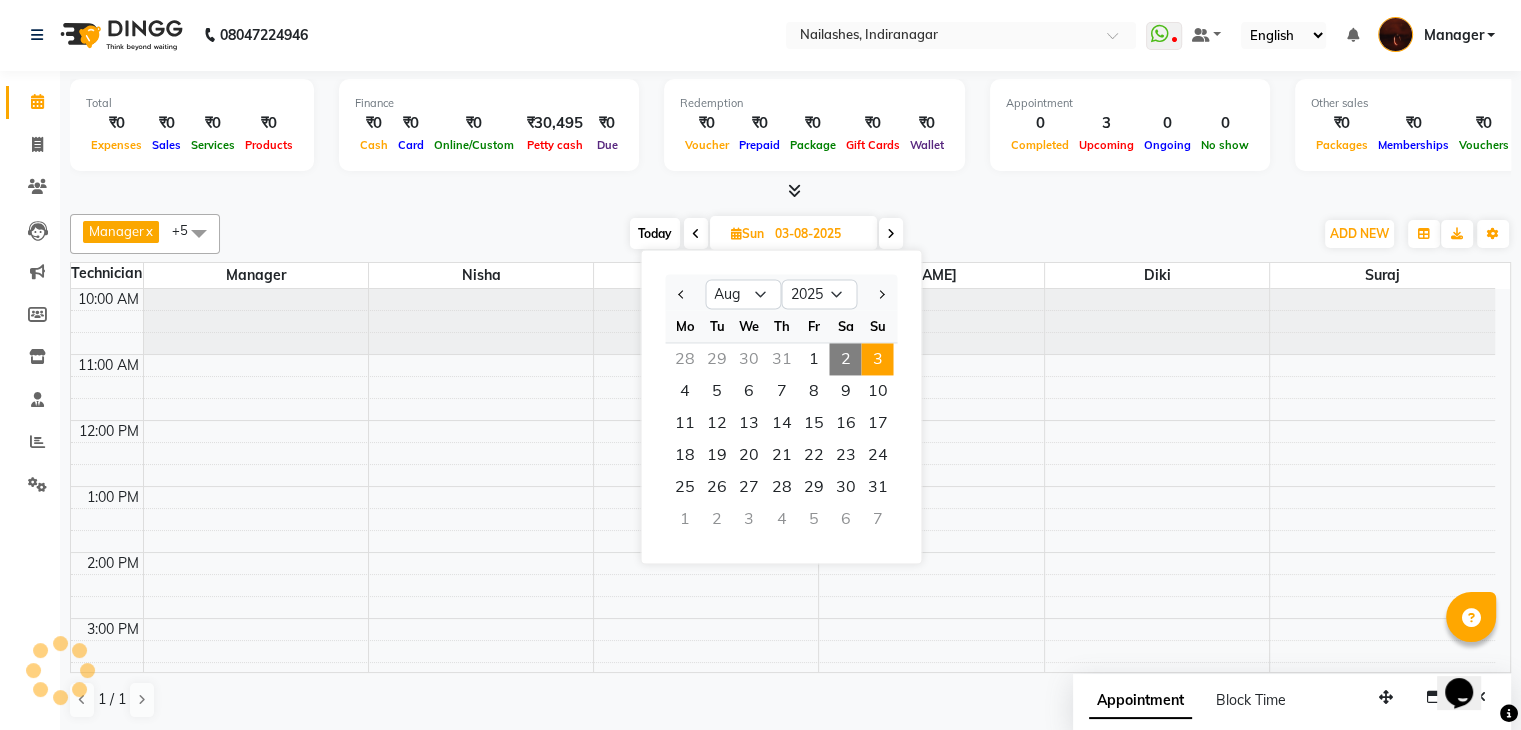scroll, scrollTop: 67, scrollLeft: 0, axis: vertical 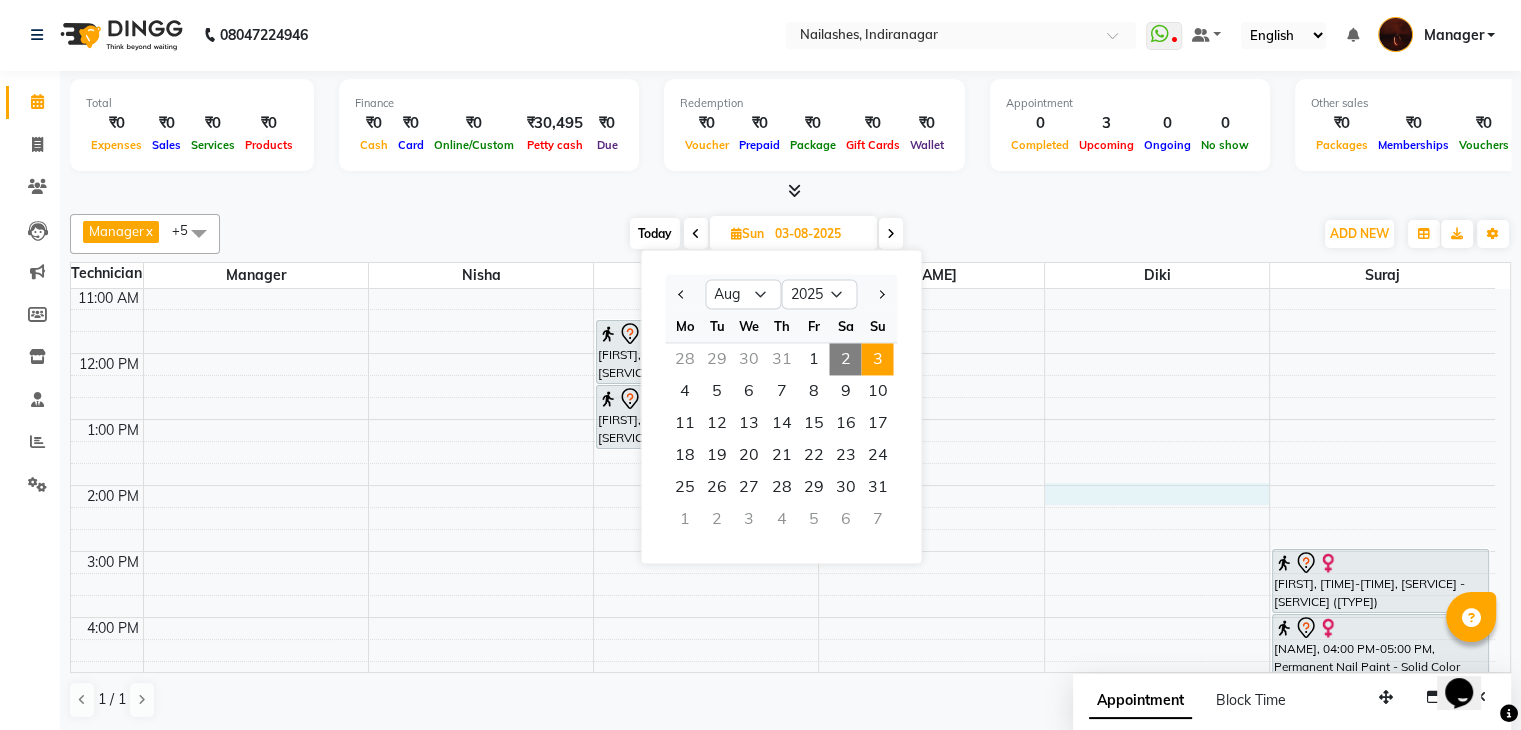 click on "10:00 AM 11:00 AM 12:00 PM 1:00 PM 2:00 PM 3:00 PM 4:00 PM 5:00 PM 6:00 PM 7:00 PM 8:00 PM 9:00 PM 10:00 PM             [NAME], 11:30 AM-12:30 PM, Nail Extension - Acrylic (Hand)             [NAME], 12:30 PM-01:30 PM, Permanent Nail Paint - Solid Color (Hand)             [NAME], 05:00 PM-06:00 PM, Nail Extension - Acrylic (Hand)             [NAME], 06:00 PM-07:00 PM, Permanent Nail Paint - Solid Color (Hand)             [NAME], 07:00 PM-08:00 PM, Permanent Nail Paint - Solid Color (Toes)             [NAME], 03:00 PM-04:00 PM, Nail Extension - Gel (Hand)             [NAME], 04:00 PM-05:00 PM, Permanent Nail Paint - Solid Color (Hand)             [NAME], 05:00 PM-06:00 PM, Permanent Nail Paint - Solid Color (Toes)" at bounding box center [783, 650] 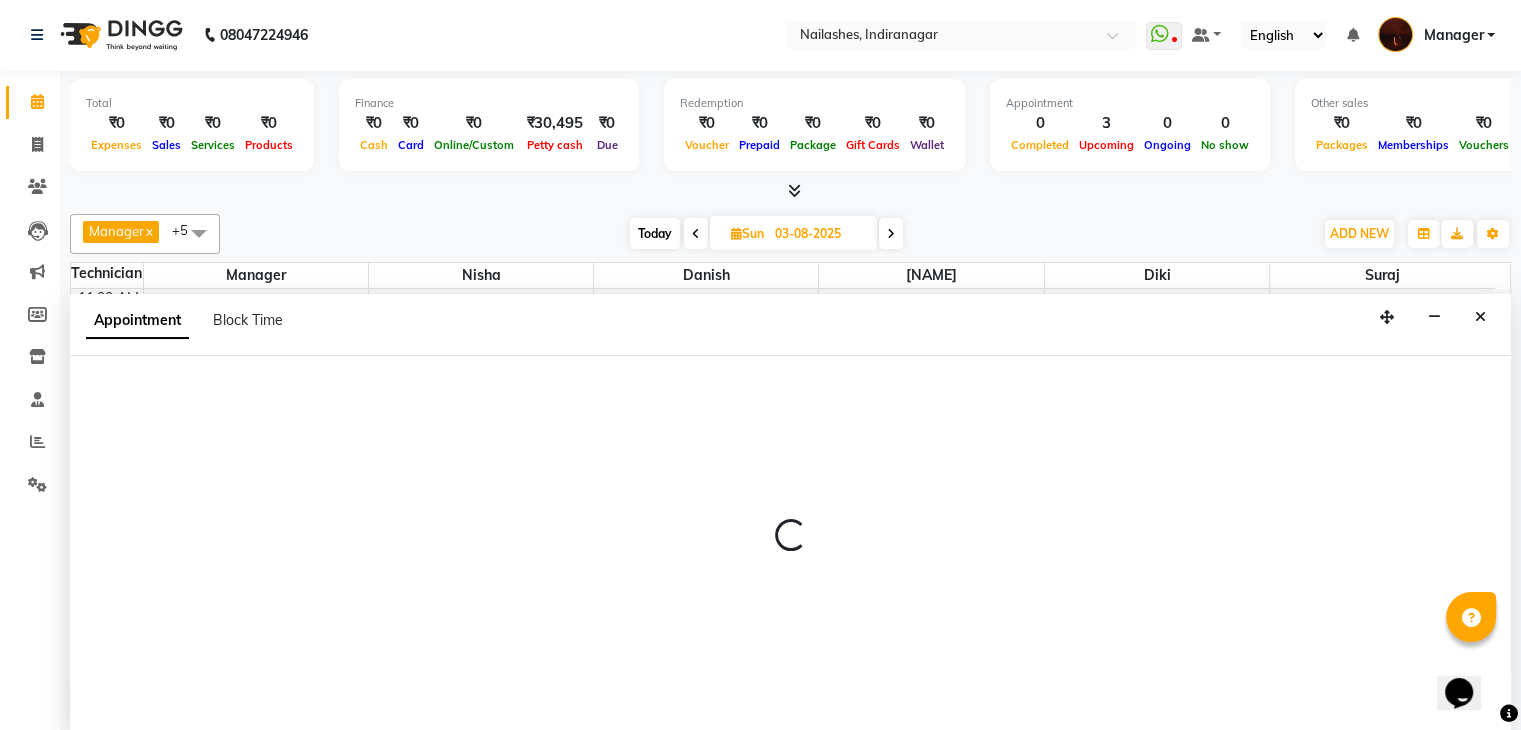 select on "68684" 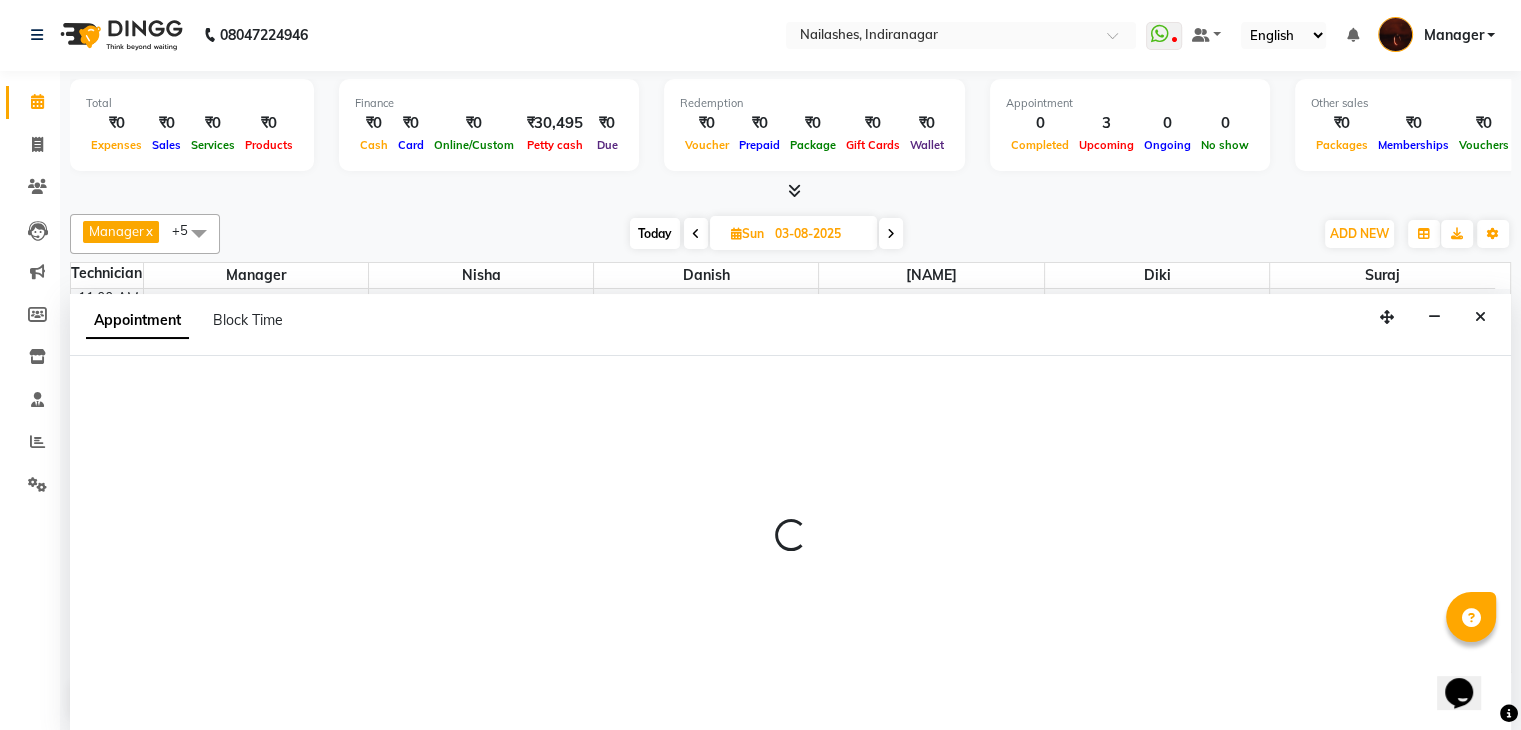 select on "840" 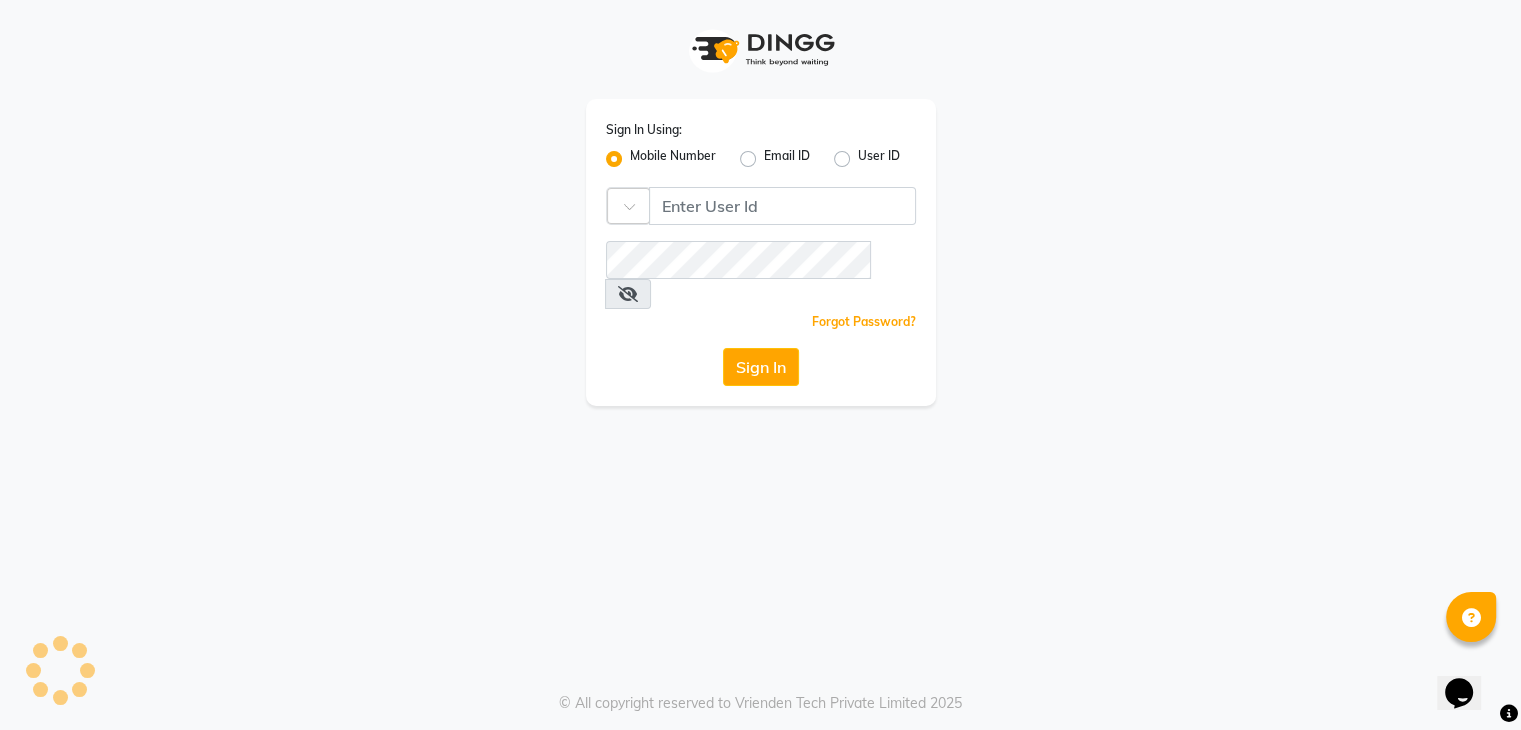 scroll, scrollTop: 0, scrollLeft: 0, axis: both 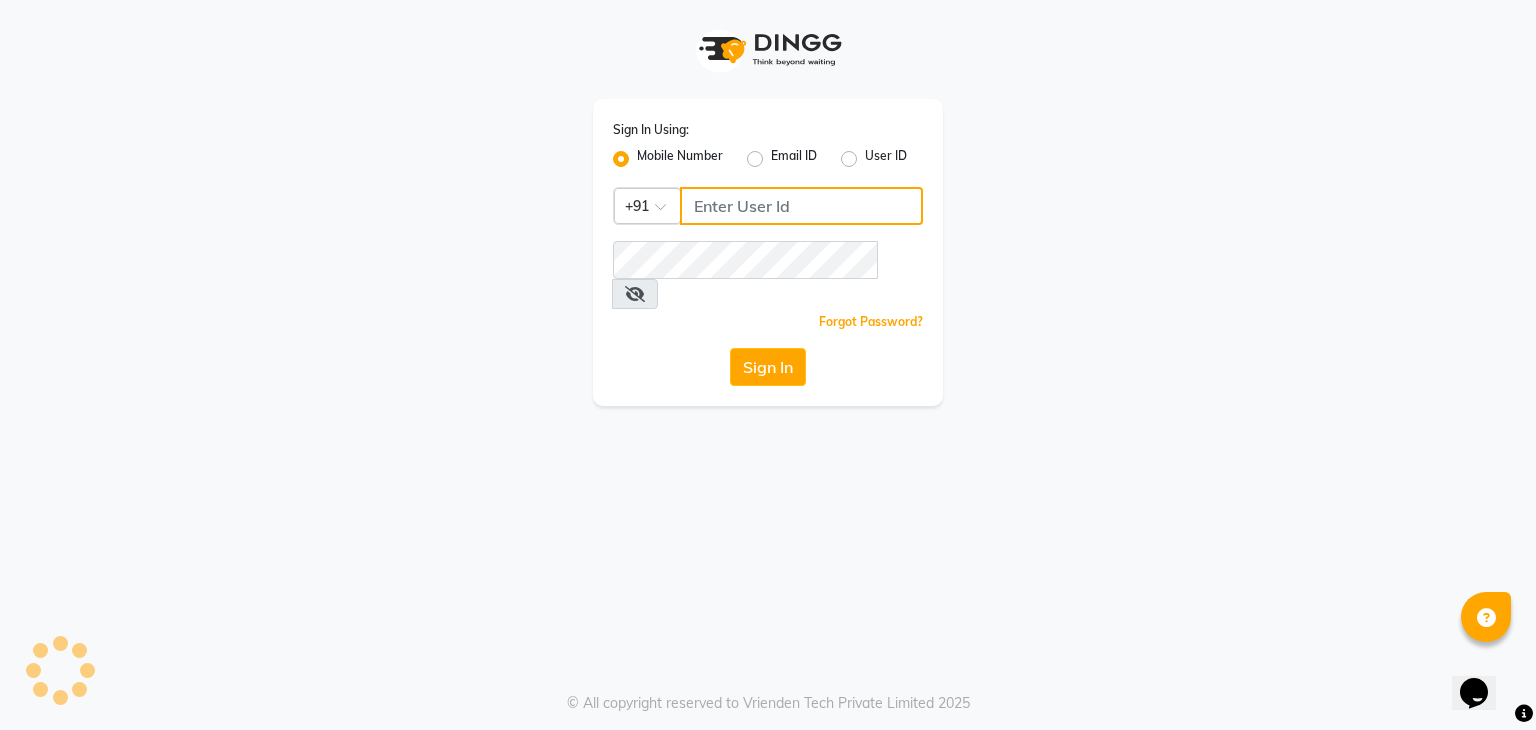 type on "9986416195" 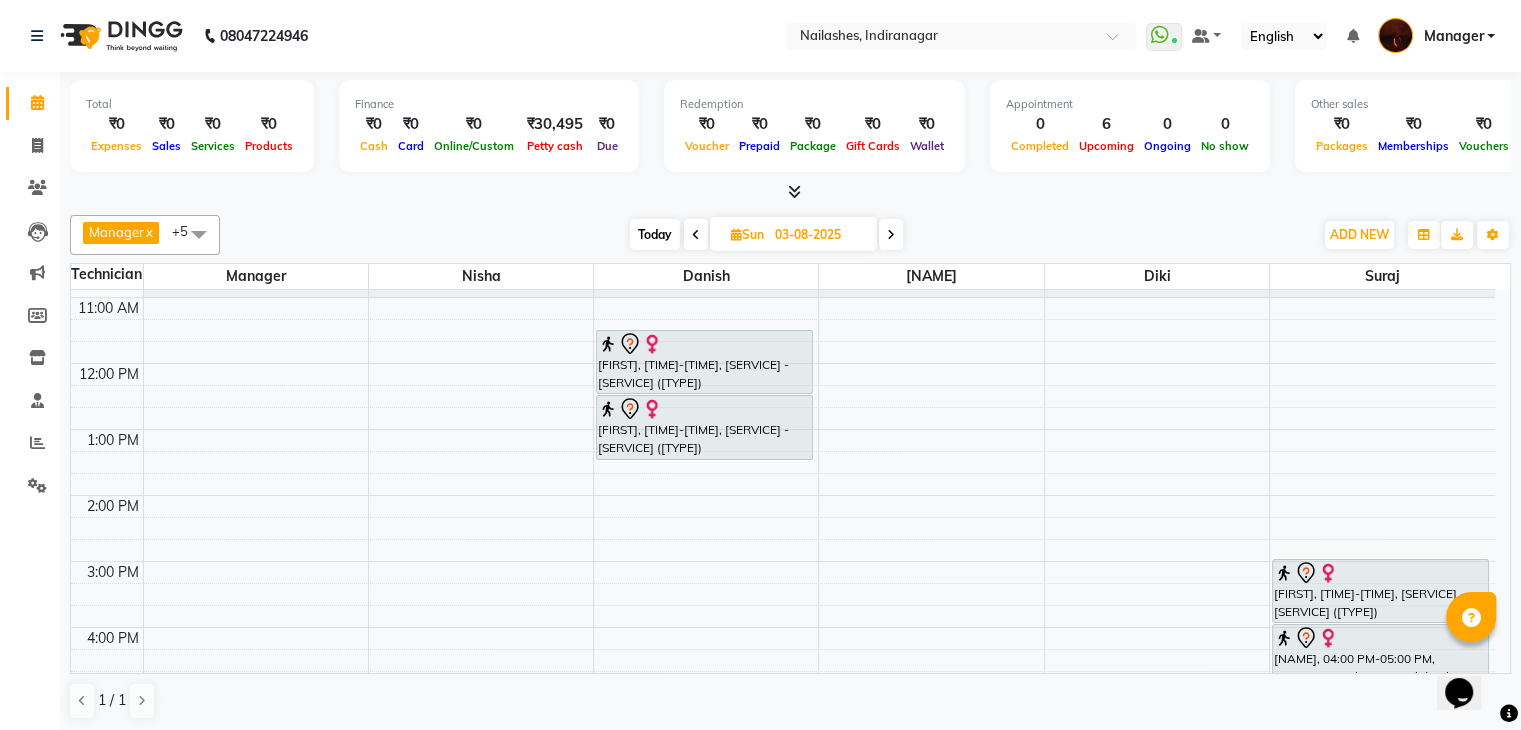 scroll, scrollTop: 0, scrollLeft: 0, axis: both 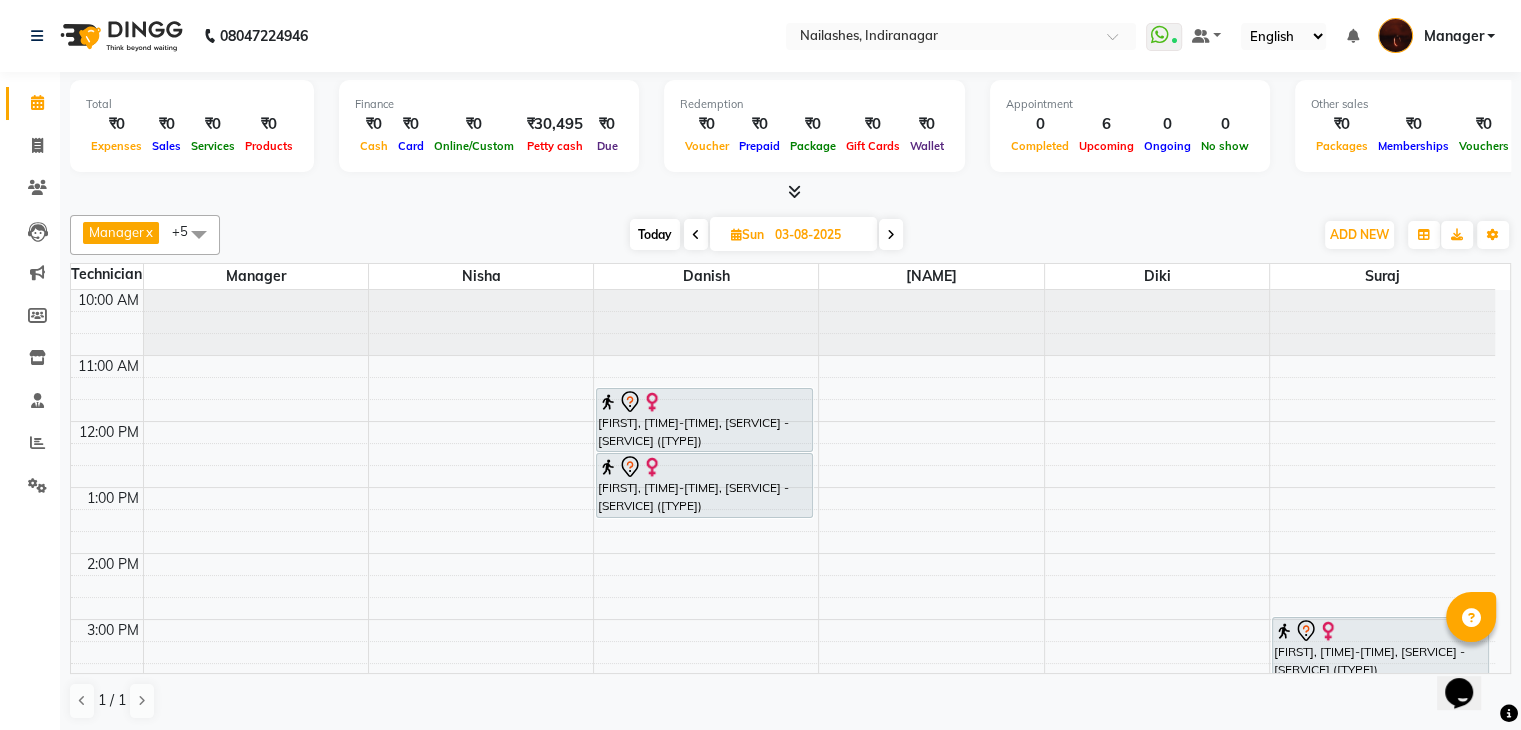 click at bounding box center (891, 235) 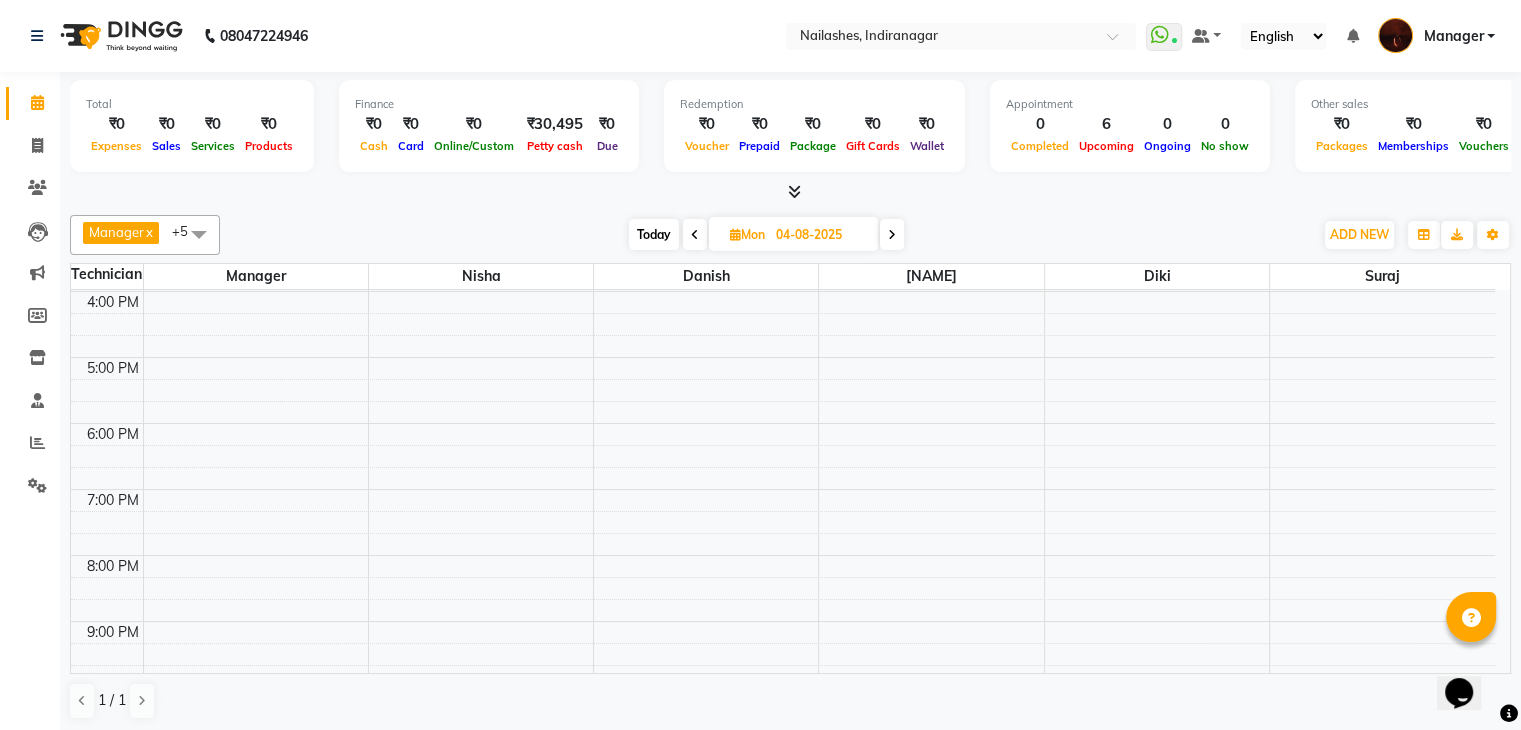 scroll, scrollTop: 465, scrollLeft: 0, axis: vertical 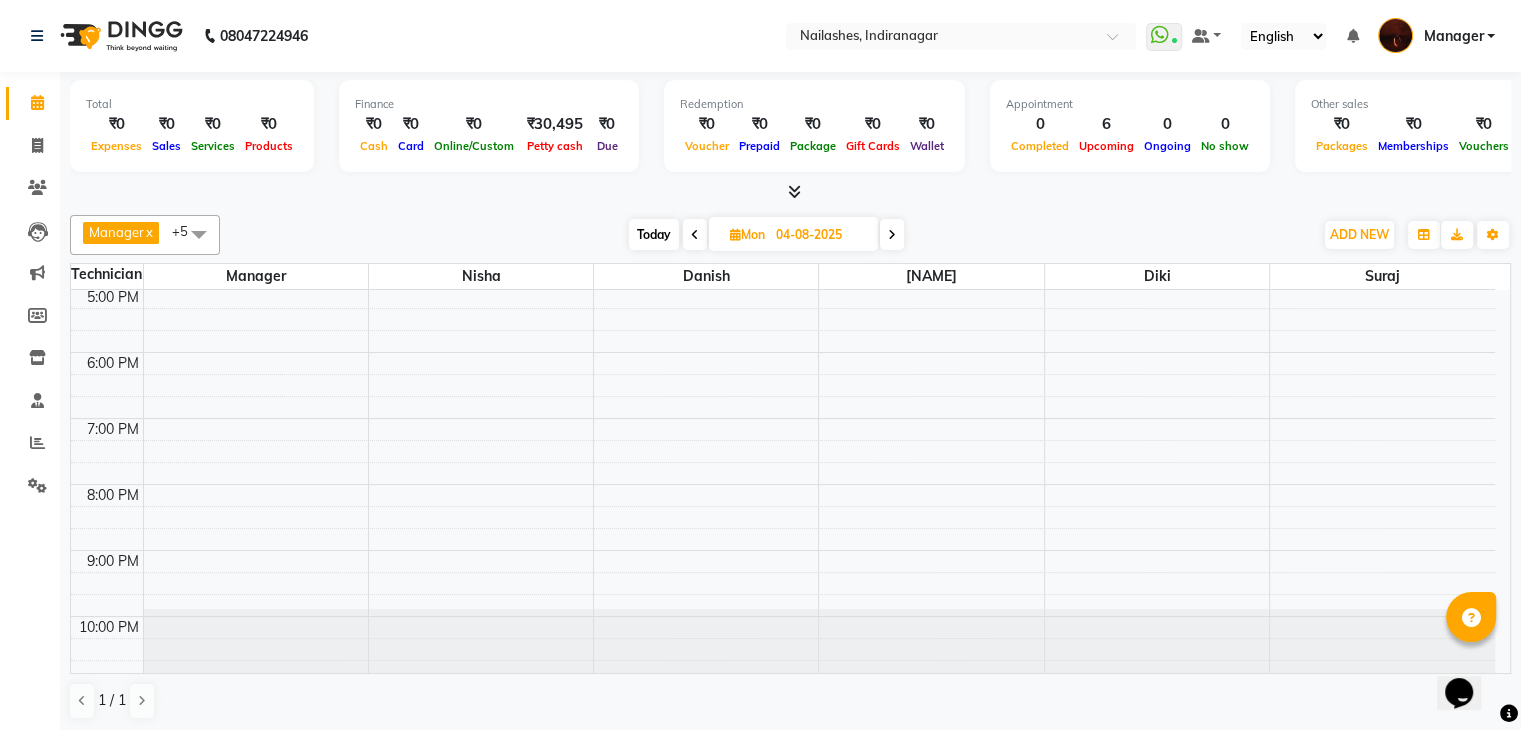click at bounding box center (892, 235) 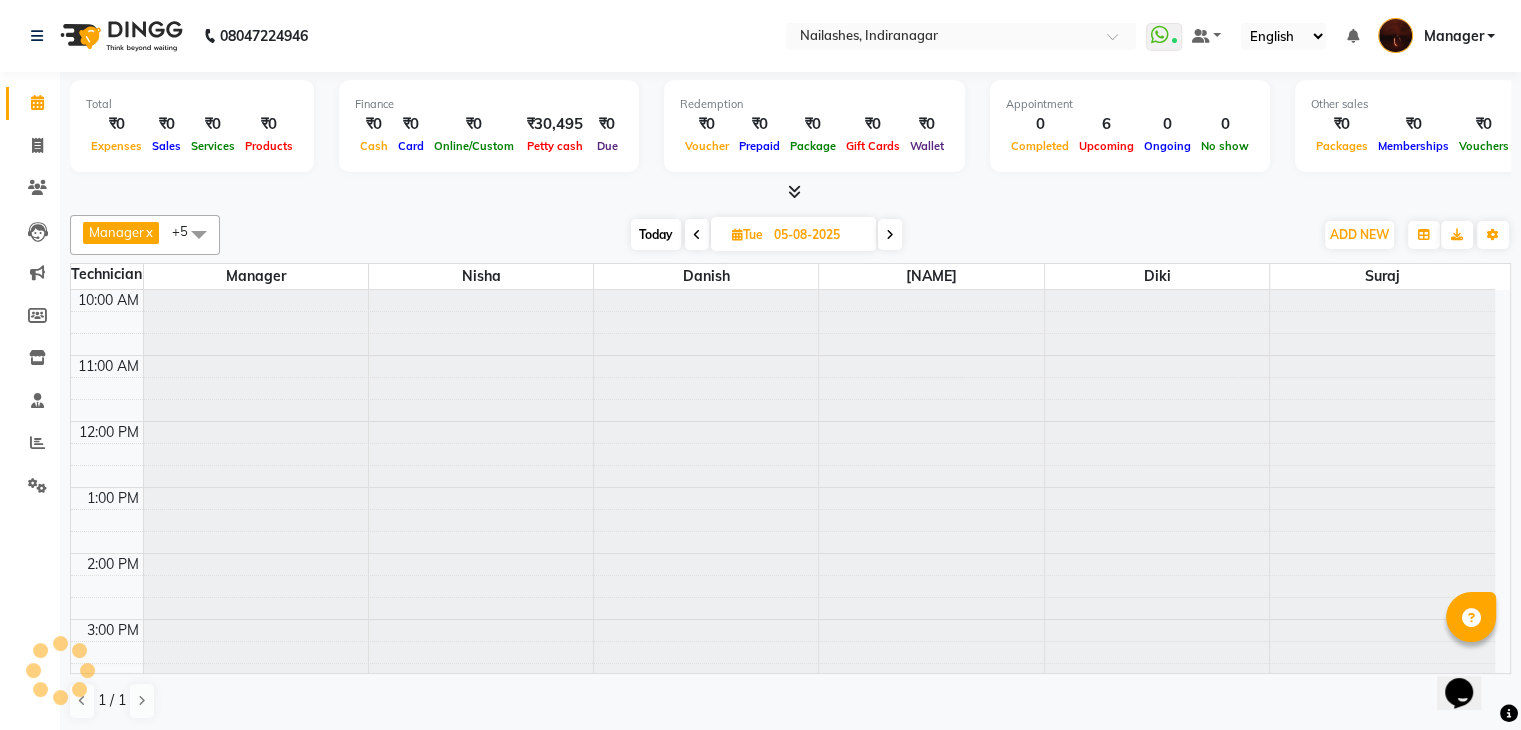 scroll, scrollTop: 66, scrollLeft: 0, axis: vertical 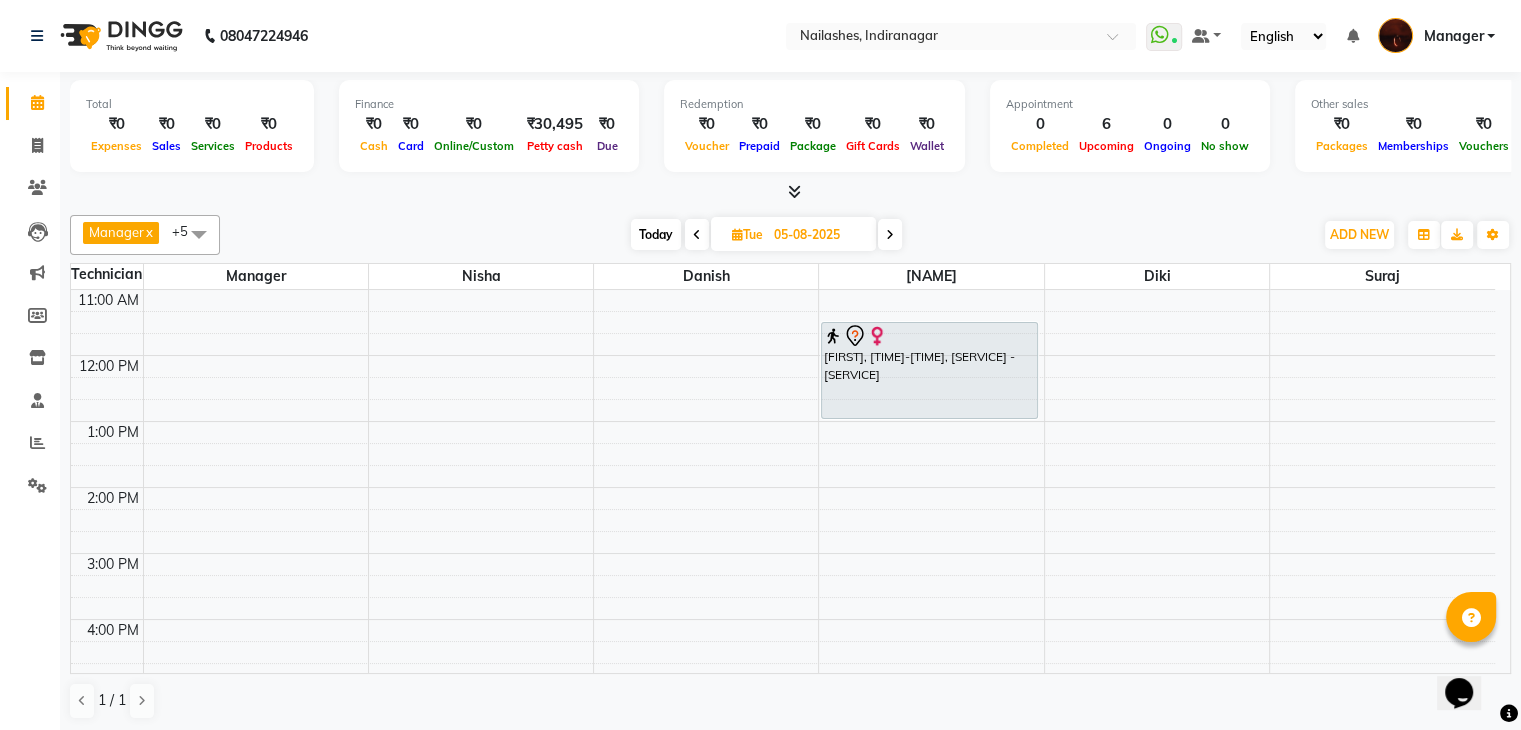 click at bounding box center [890, 235] 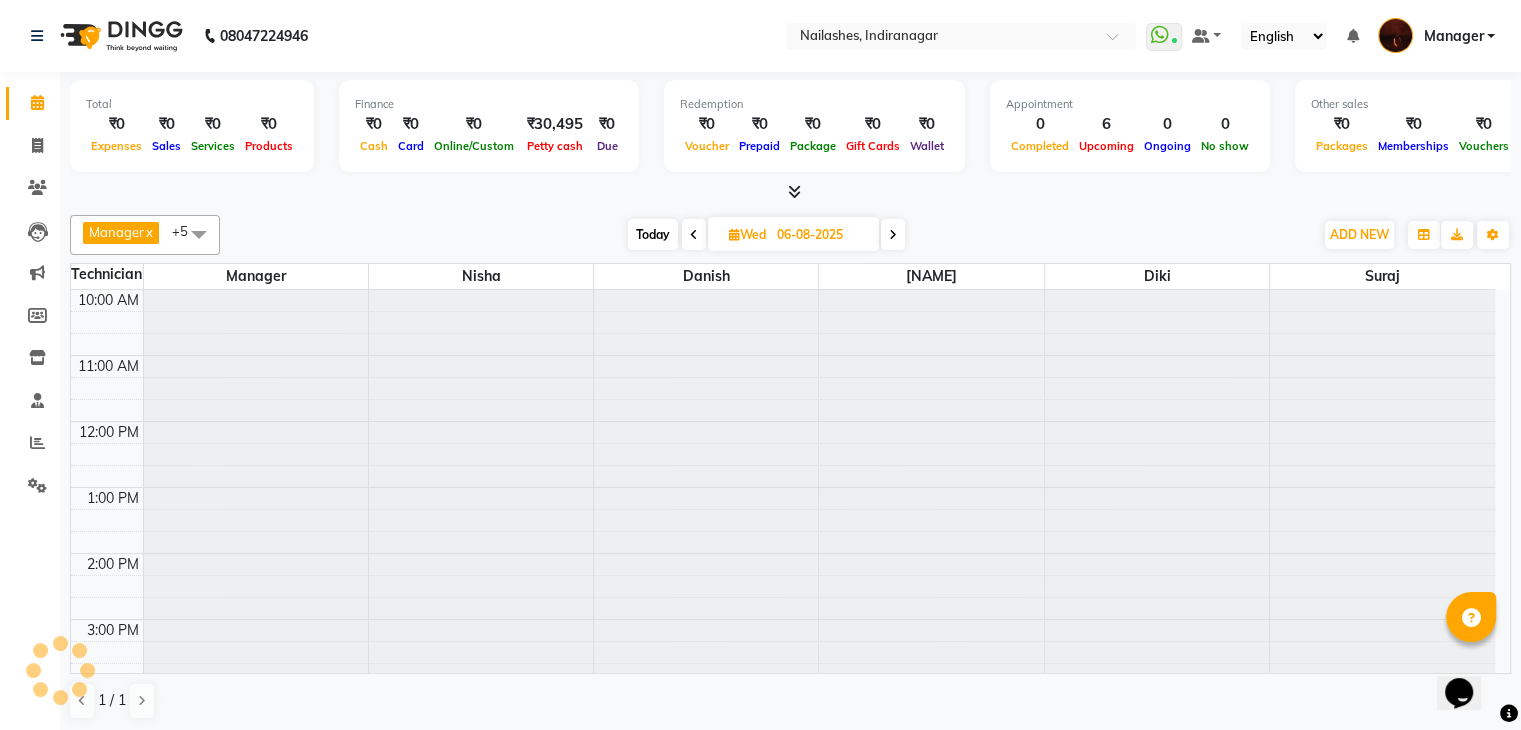 scroll, scrollTop: 67, scrollLeft: 0, axis: vertical 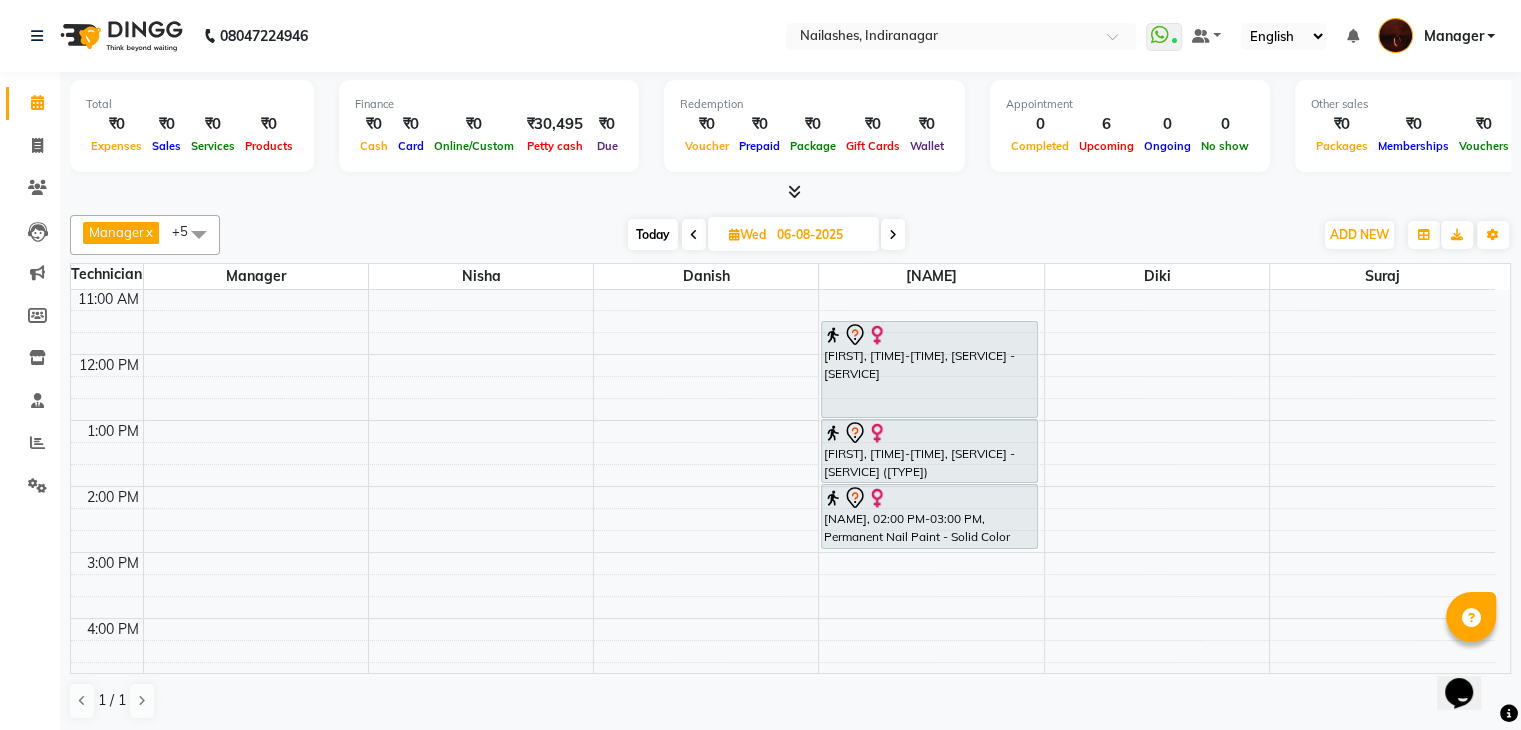 click on "Today" at bounding box center (653, 234) 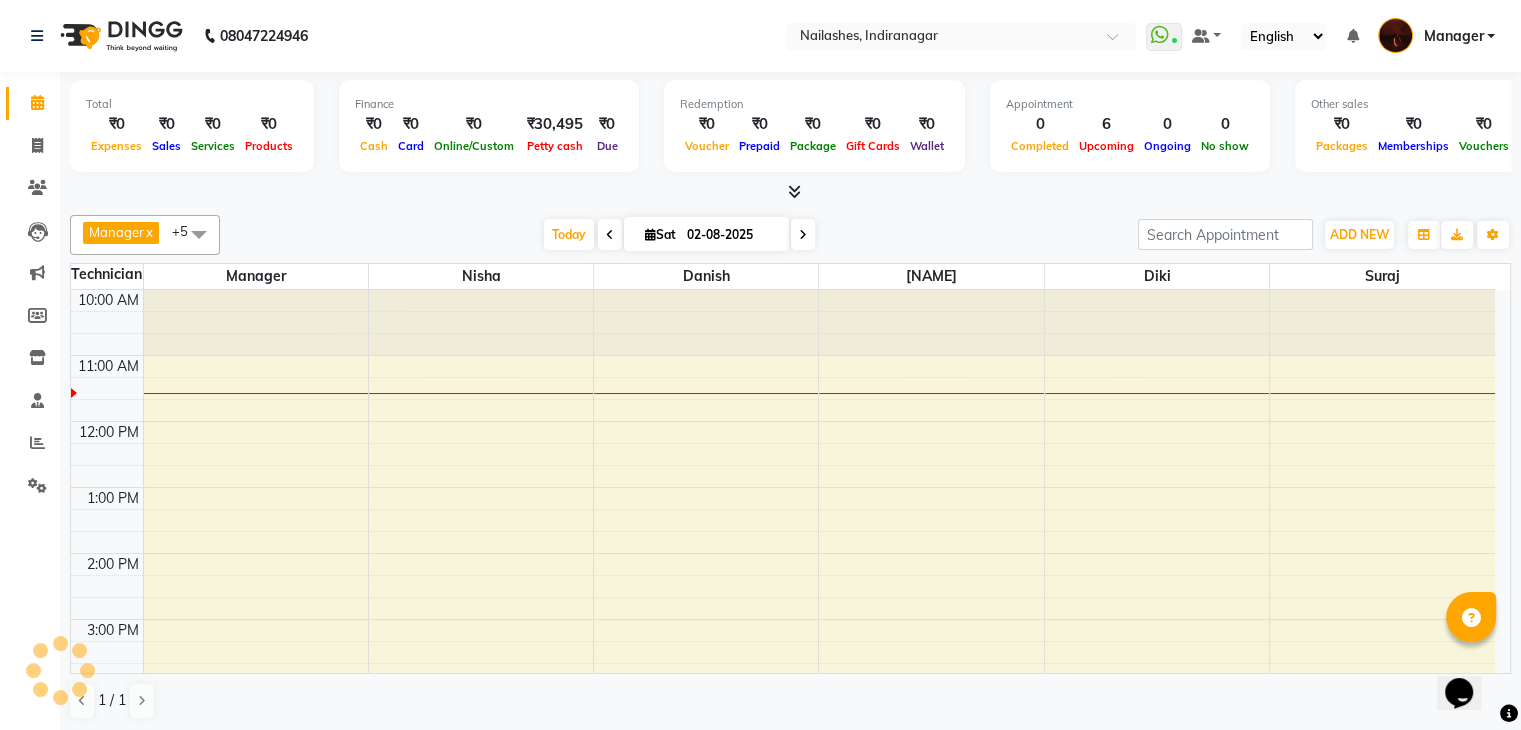 scroll, scrollTop: 66, scrollLeft: 0, axis: vertical 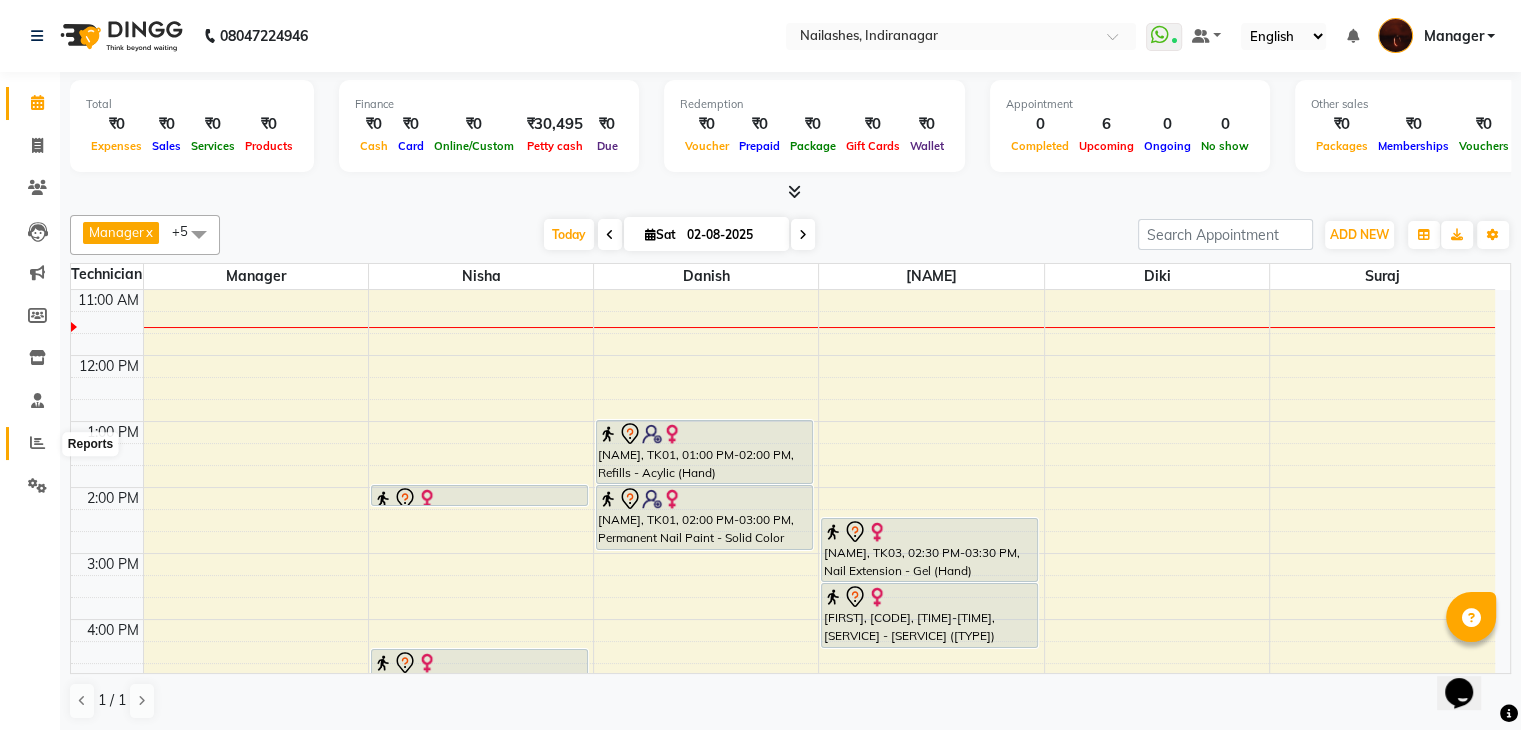 click 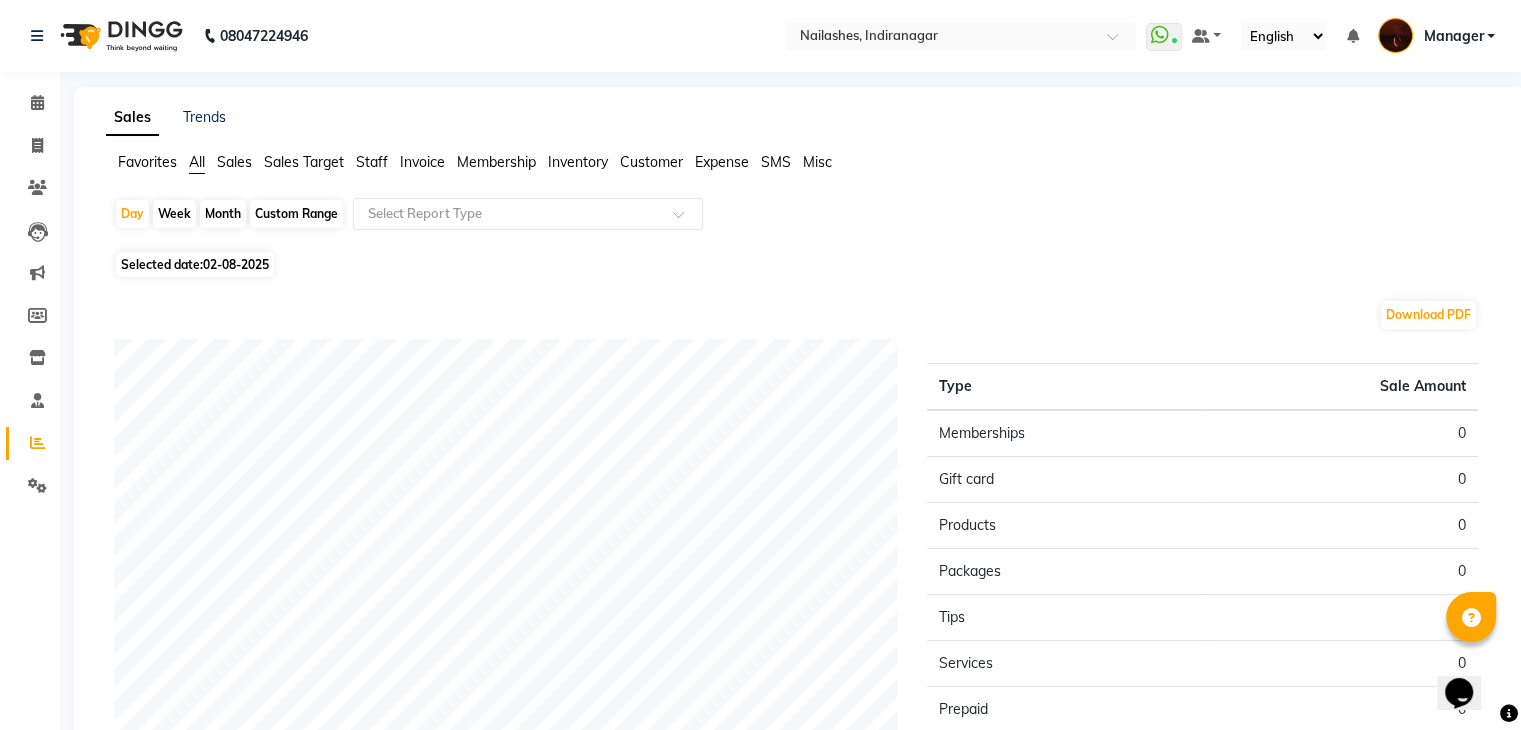 click on "Month" 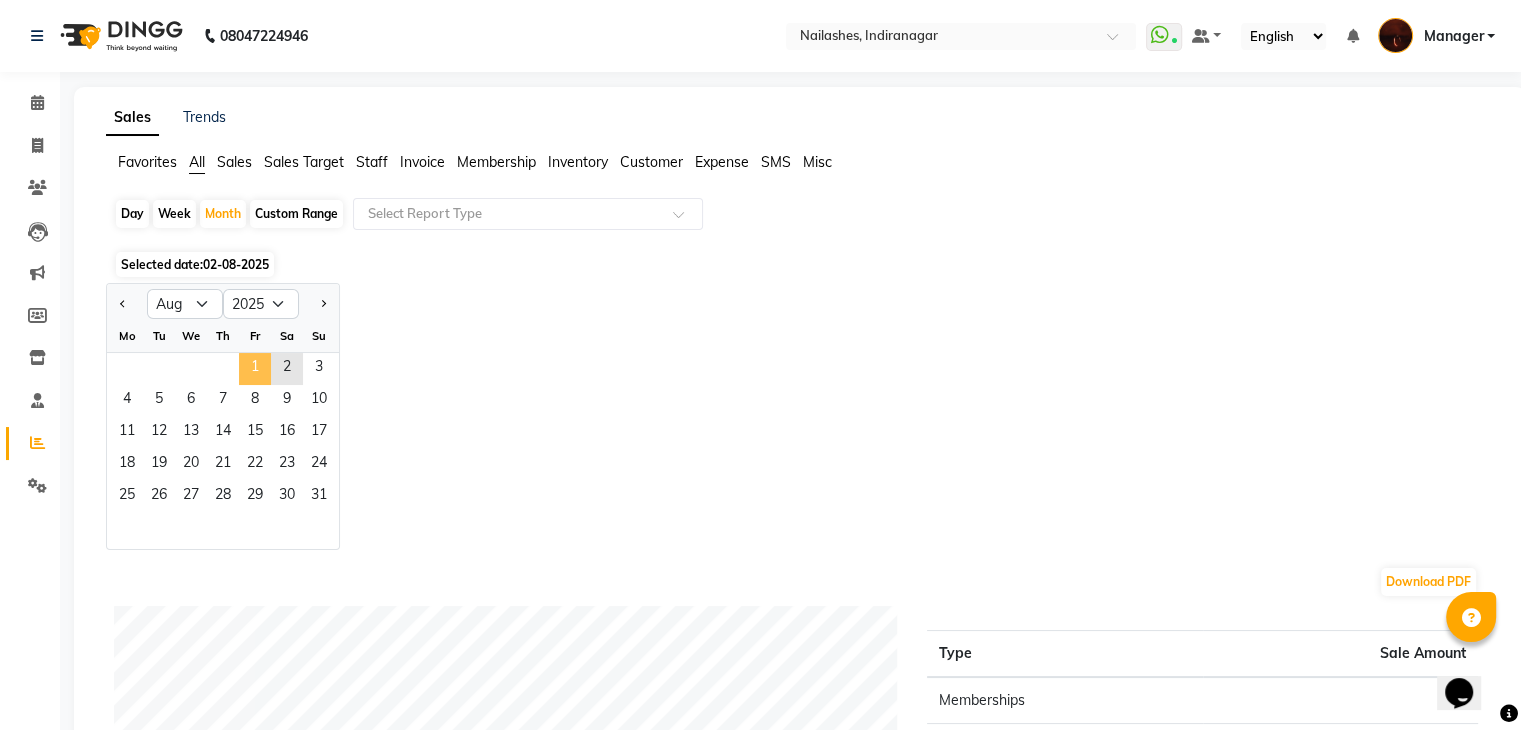 click on "1" 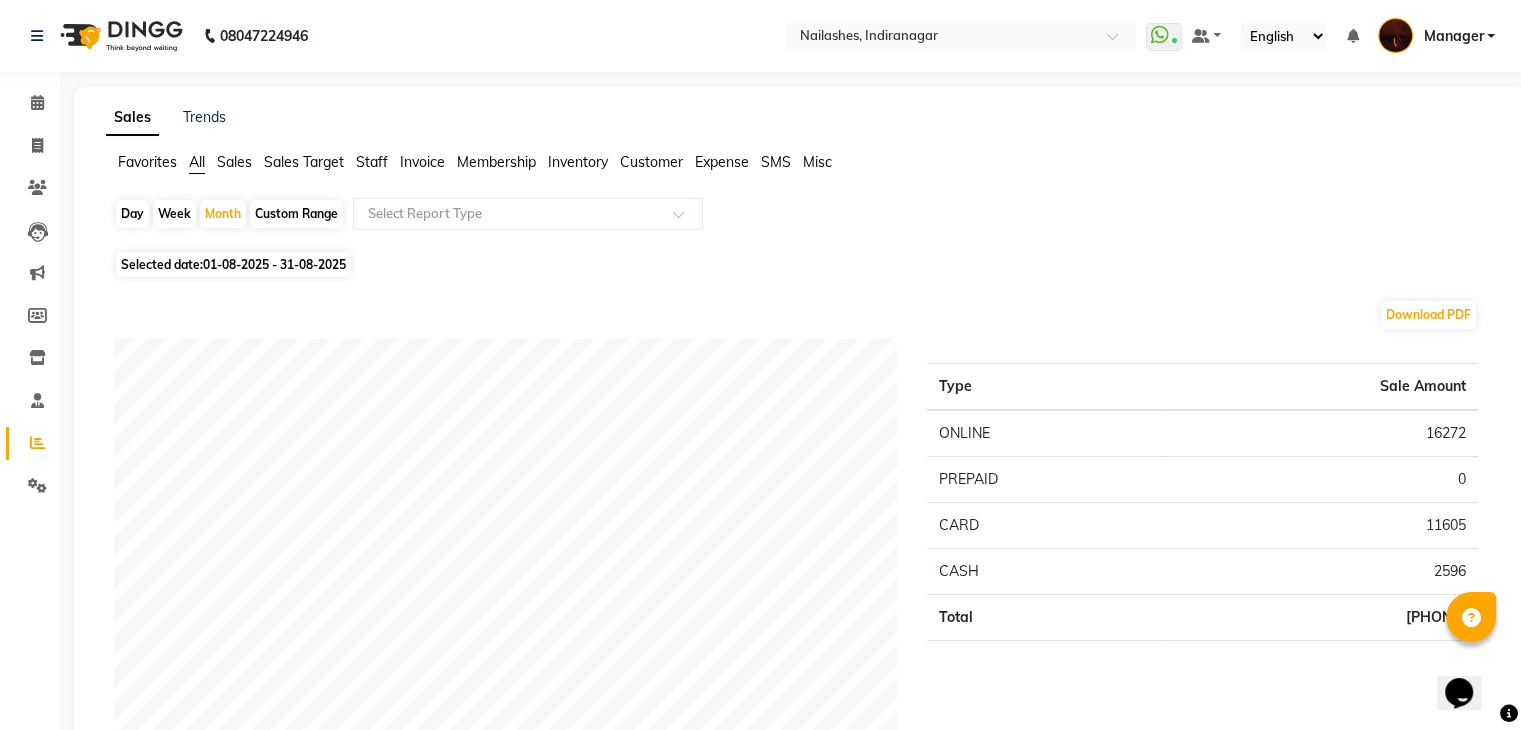 click on "Staff" 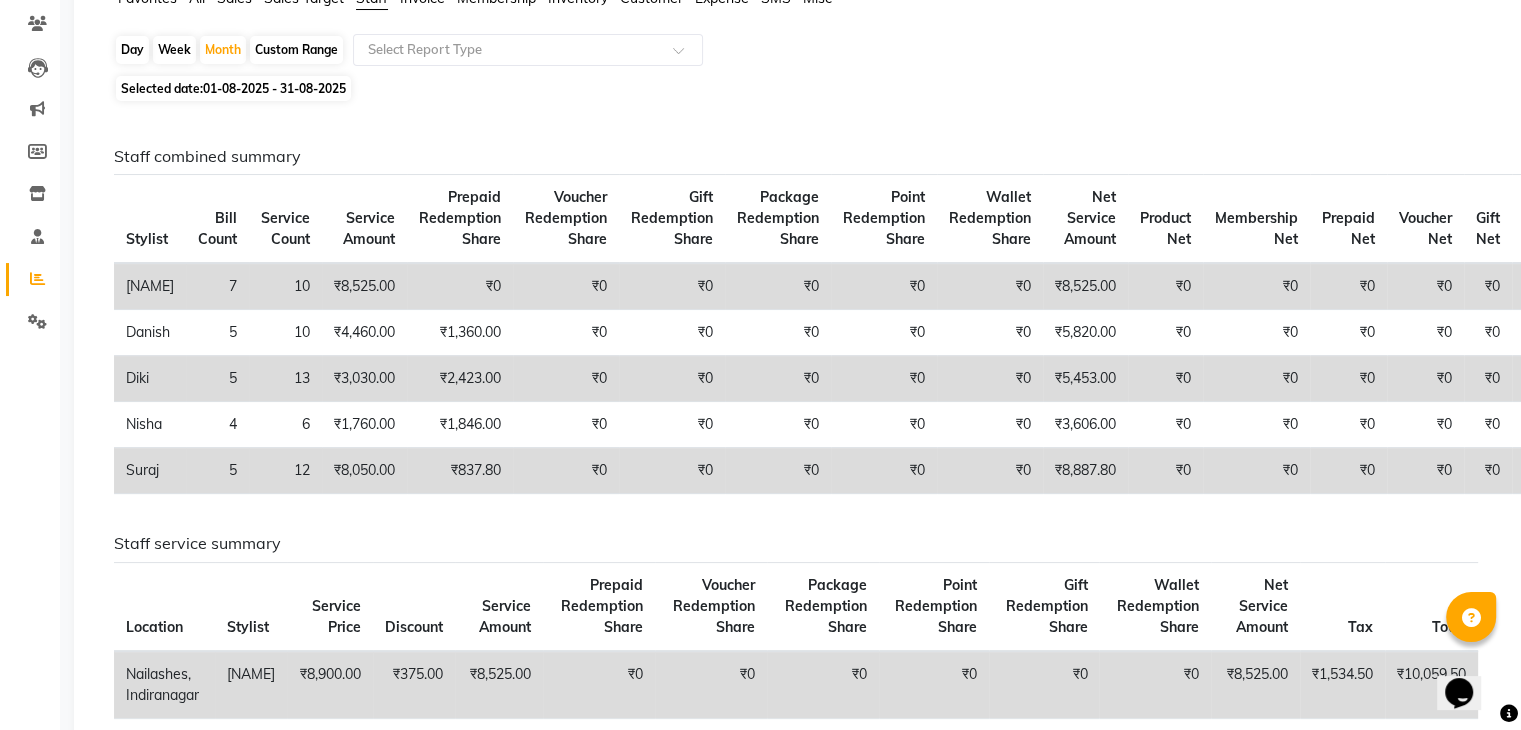 scroll, scrollTop: 0, scrollLeft: 0, axis: both 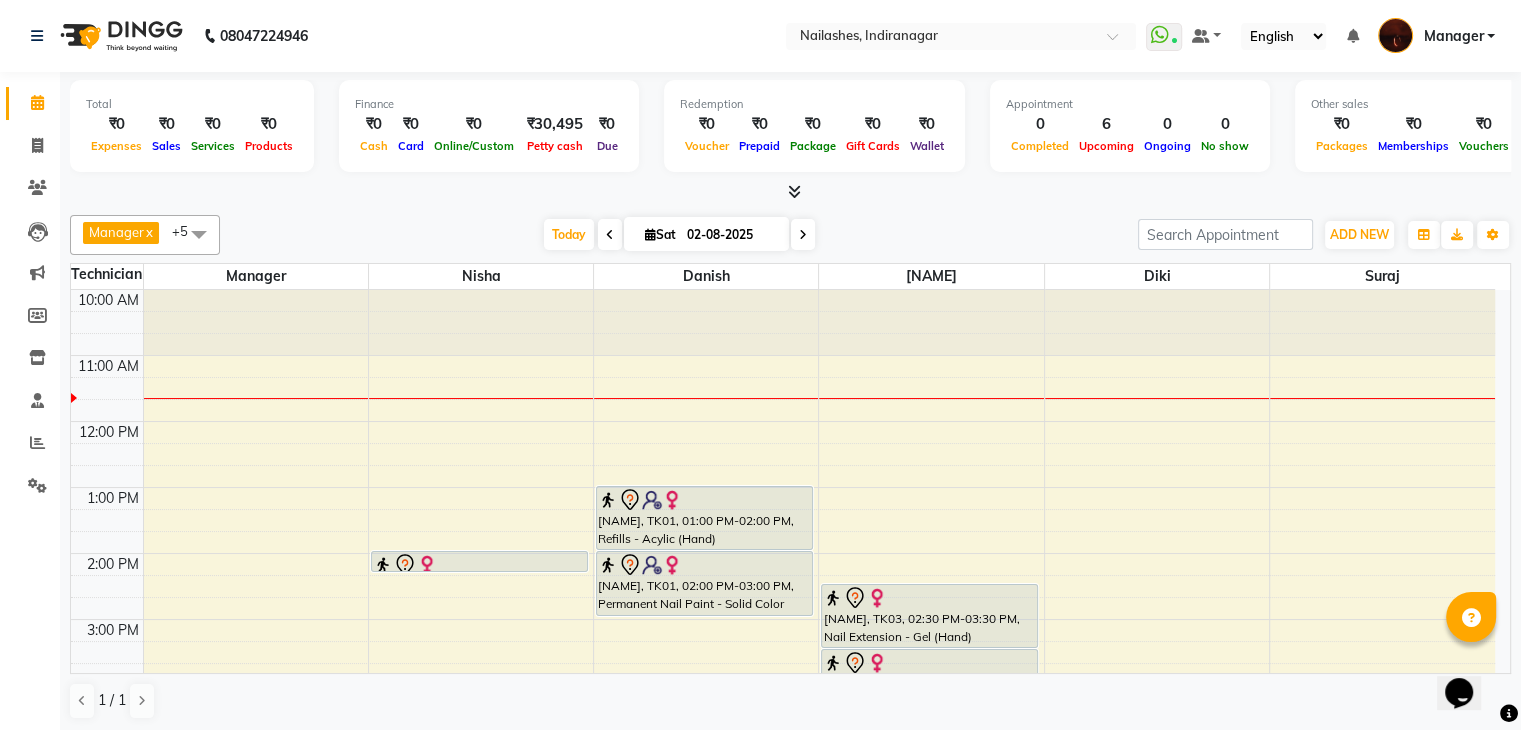 click at bounding box center [803, 235] 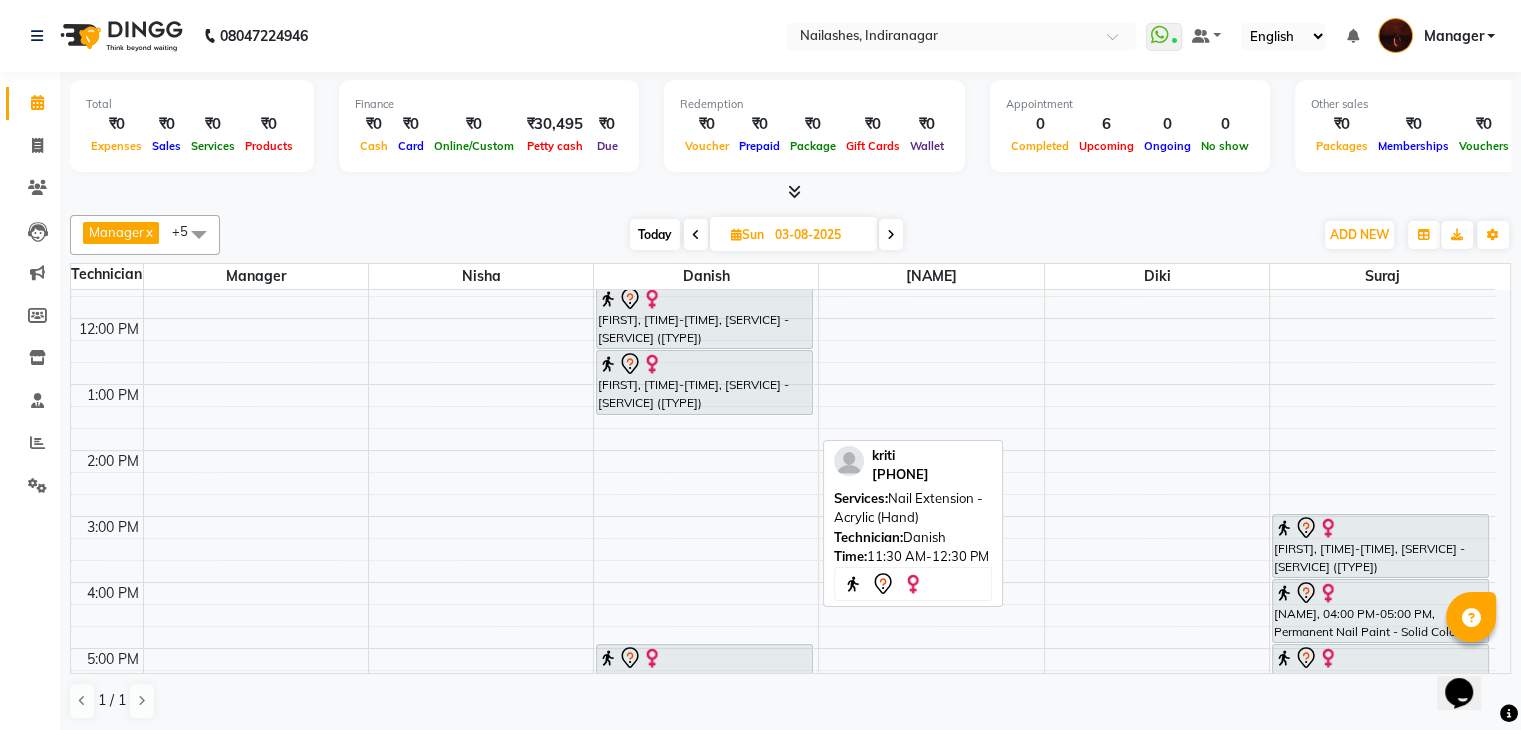 scroll, scrollTop: 0, scrollLeft: 0, axis: both 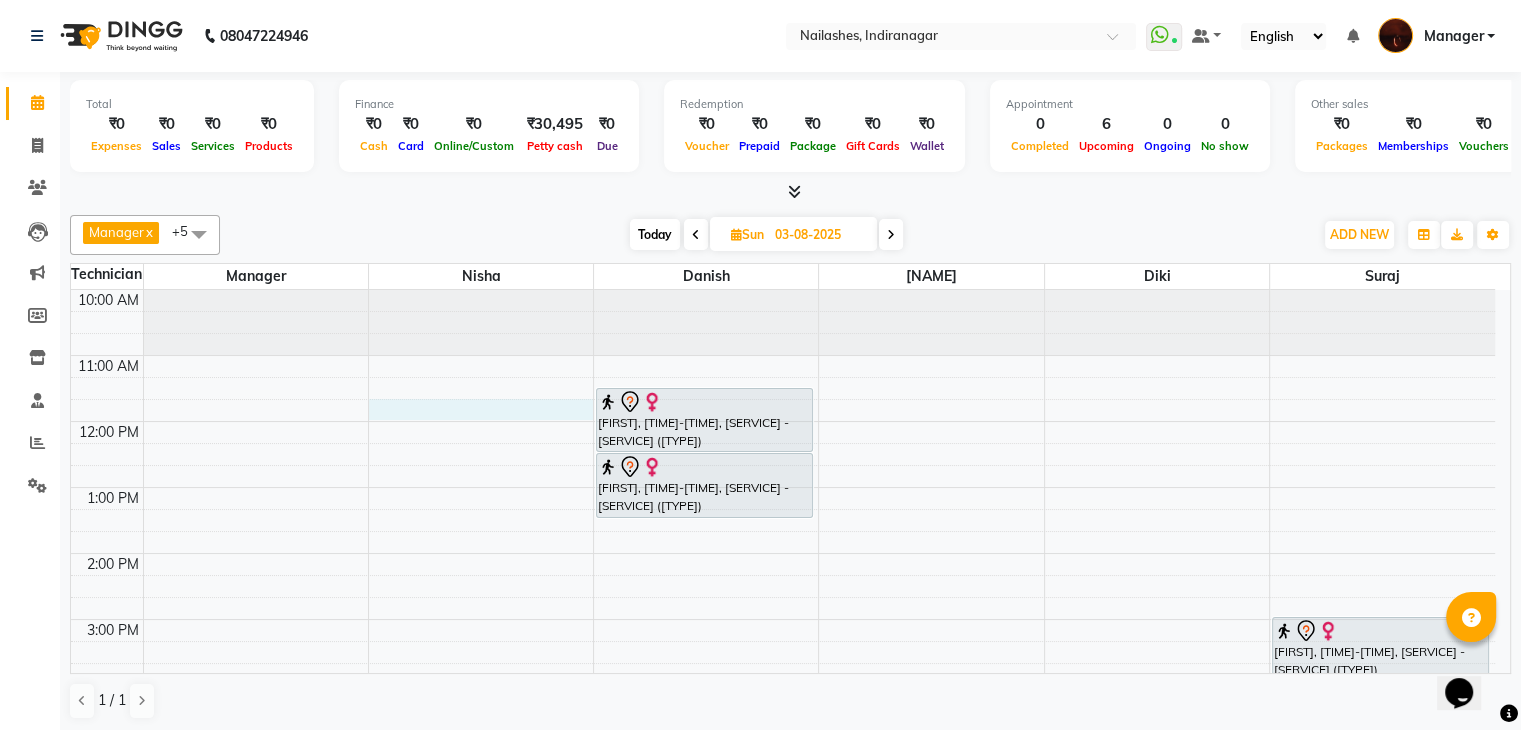 click on "10:00 AM 11:00 AM 12:00 PM 1:00 PM 2:00 PM 3:00 PM 4:00 PM 5:00 PM 6:00 PM 7:00 PM 8:00 PM 9:00 PM 10:00 PM             [NAME], 11:30 AM-12:30 PM, Nail Extension - Acrylic (Hand)             [NAME], 12:30 PM-01:30 PM, Permanent Nail Paint - Solid Color (Hand)             [NAME], 05:00 PM-06:00 PM, Nail Extension - Acrylic (Hand)             [NAME], 06:00 PM-07:00 PM, Permanent Nail Paint - Solid Color (Hand)             [NAME], 07:00 PM-08:00 PM, Permanent Nail Paint - Solid Color (Toes)             [NAME], 03:00 PM-04:00 PM, Nail Extension - Gel (Hand)             [NAME], 04:00 PM-05:00 PM, Permanent Nail Paint - Solid Color (Hand)             [NAME], 05:00 PM-06:00 PM, Permanent Nail Paint - Solid Color (Toes)" at bounding box center (783, 718) 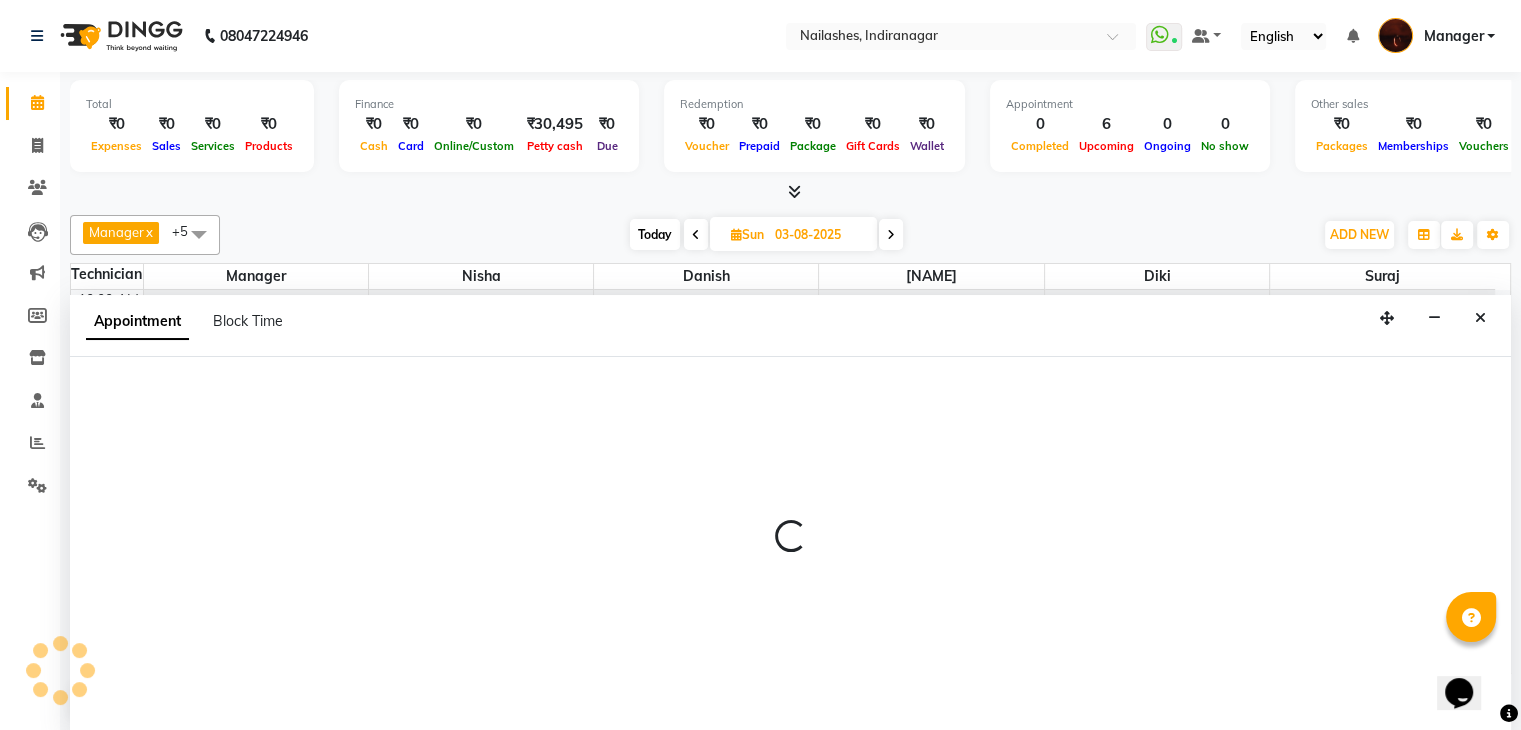 scroll, scrollTop: 1, scrollLeft: 0, axis: vertical 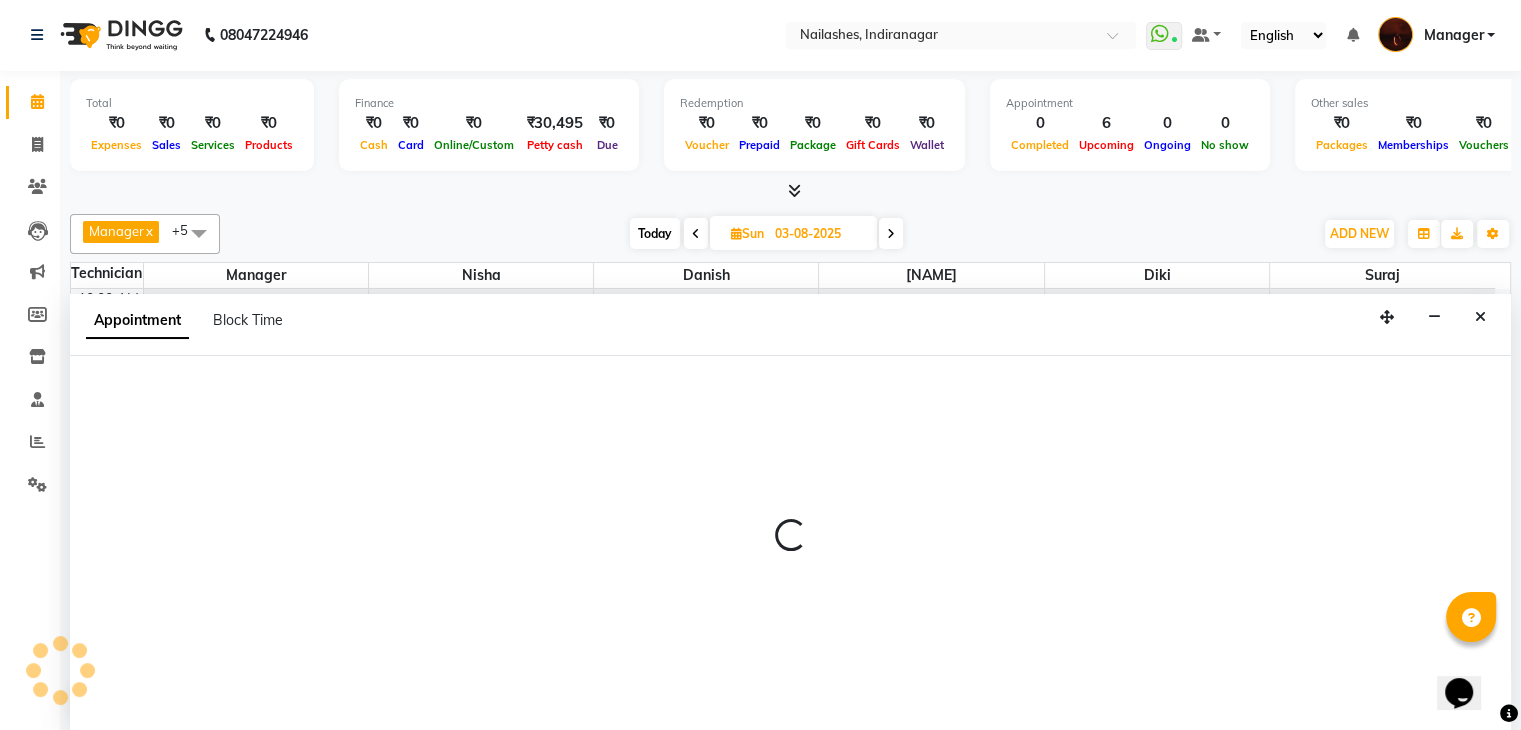 select on "20820" 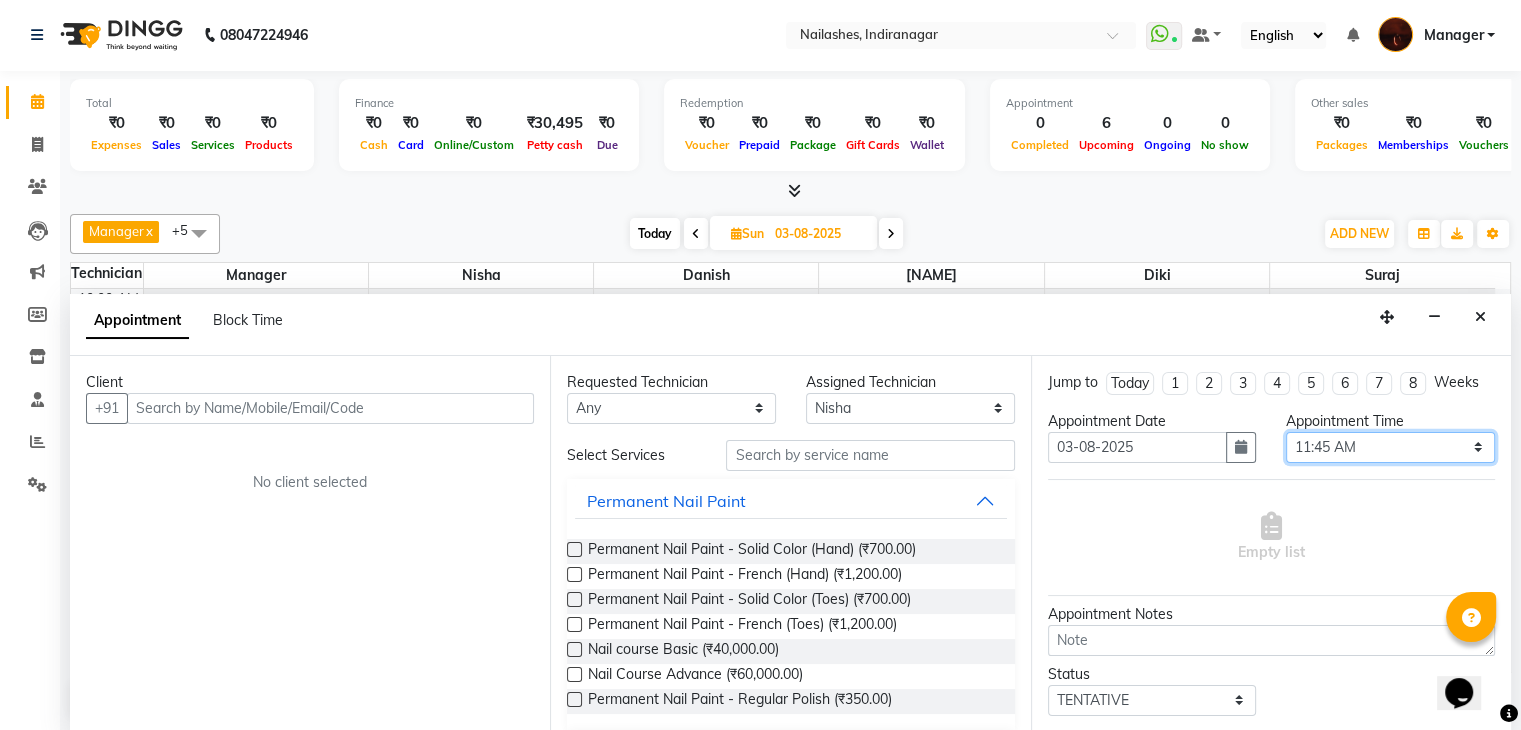 click on "Select 11:00 AM 11:15 AM 11:30 AM 11:45 AM 12:00 PM 12:15 PM 12:30 PM 12:45 PM 01:00 PM 01:15 PM 01:30 PM 01:45 PM 02:00 PM 02:15 PM 02:30 PM 02:45 PM 03:00 PM 03:15 PM 03:30 PM 03:45 PM 04:00 PM 04:15 PM 04:30 PM 04:45 PM 05:00 PM 05:15 PM 05:30 PM 05:45 PM 06:00 PM 06:15 PM 06:30 PM 06:45 PM 07:00 PM 07:15 PM 07:30 PM 07:45 PM 08:00 PM 08:15 PM 08:30 PM 08:45 PM 09:00 PM 09:15 PM 09:30 PM 09:45 PM 10:00 PM" at bounding box center [1390, 447] 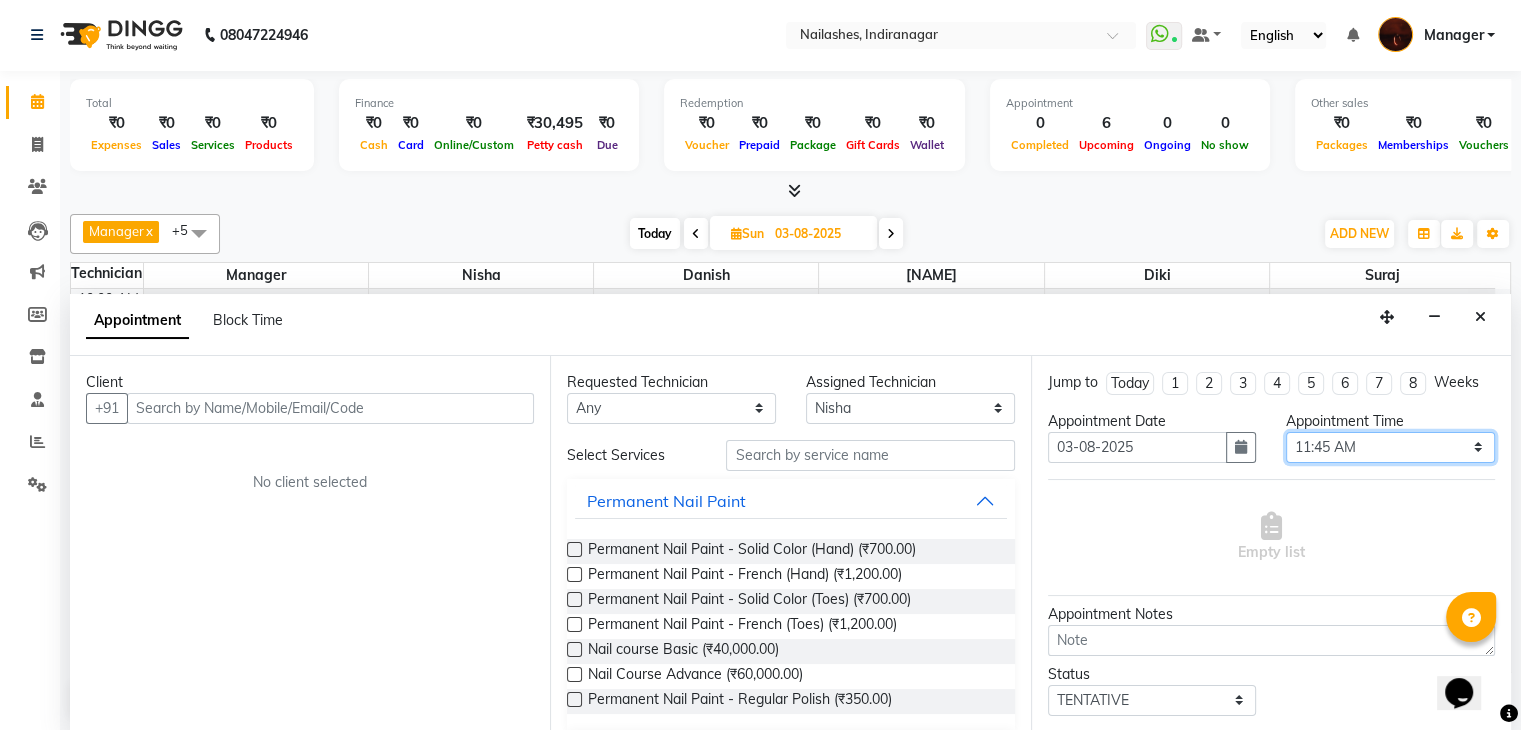 select on "690" 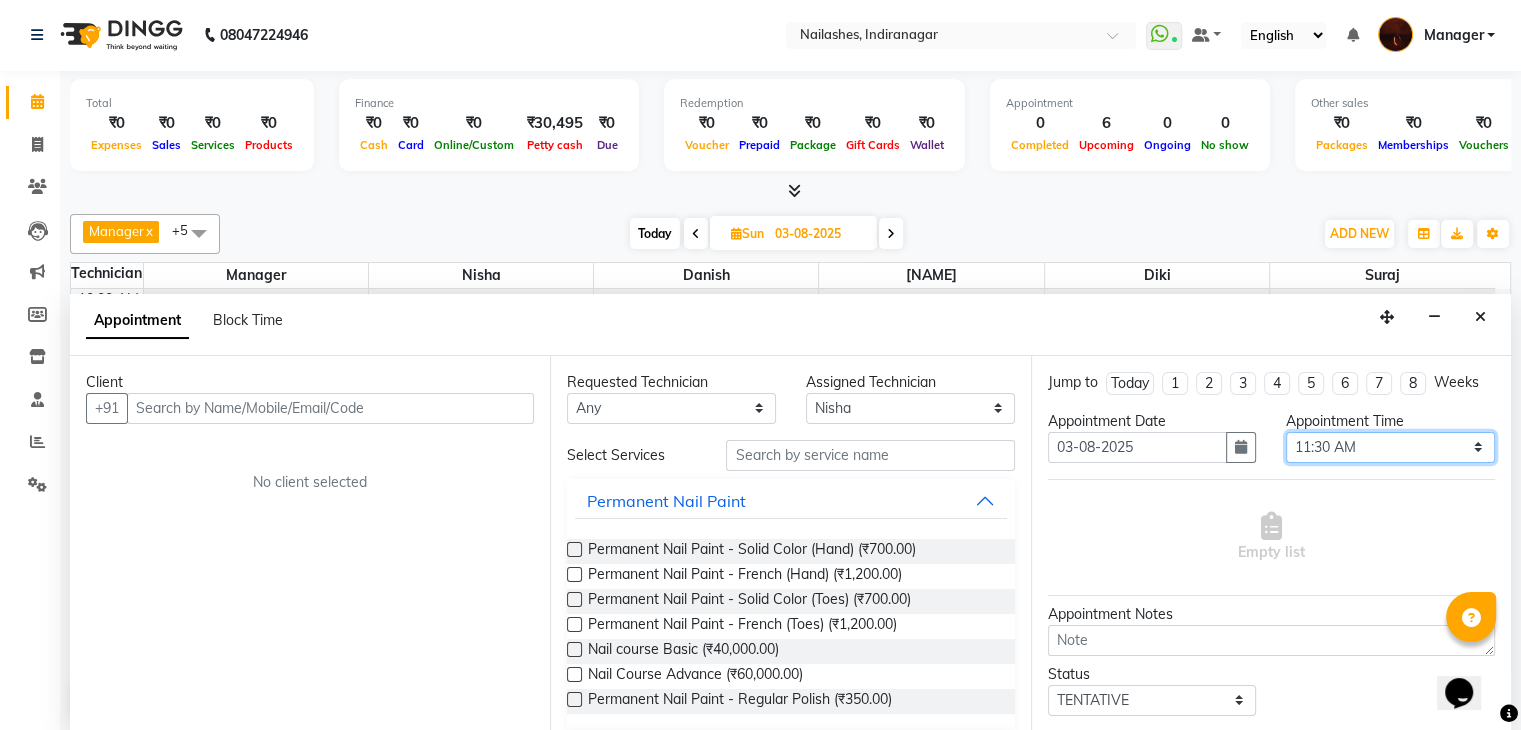 click on "Select 11:00 AM 11:15 AM 11:30 AM 11:45 AM 12:00 PM 12:15 PM 12:30 PM 12:45 PM 01:00 PM 01:15 PM 01:30 PM 01:45 PM 02:00 PM 02:15 PM 02:30 PM 02:45 PM 03:00 PM 03:15 PM 03:30 PM 03:45 PM 04:00 PM 04:15 PM 04:30 PM 04:45 PM 05:00 PM 05:15 PM 05:30 PM 05:45 PM 06:00 PM 06:15 PM 06:30 PM 06:45 PM 07:00 PM 07:15 PM 07:30 PM 07:45 PM 08:00 PM 08:15 PM 08:30 PM 08:45 PM 09:00 PM 09:15 PM 09:30 PM 09:45 PM 10:00 PM" at bounding box center (1390, 447) 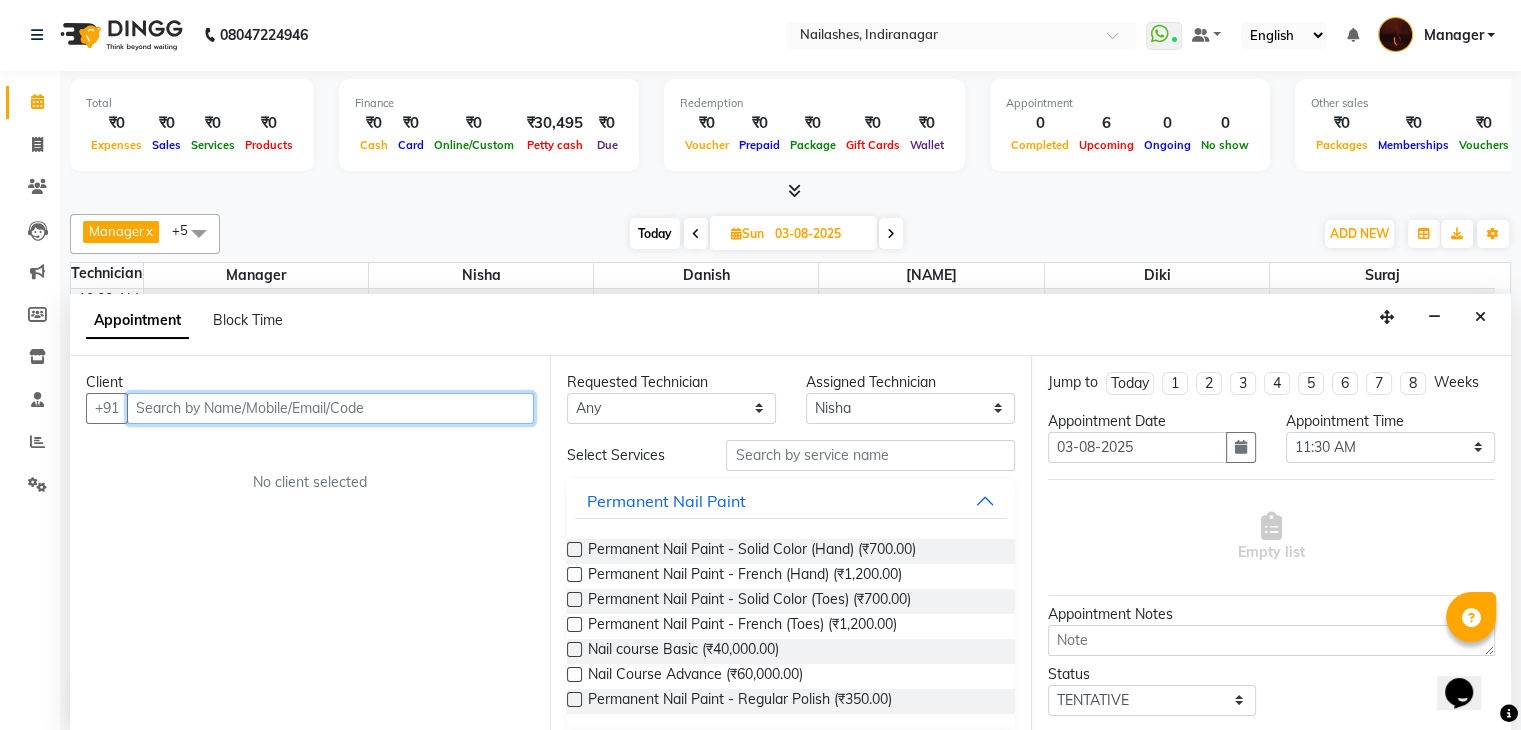 click at bounding box center (330, 408) 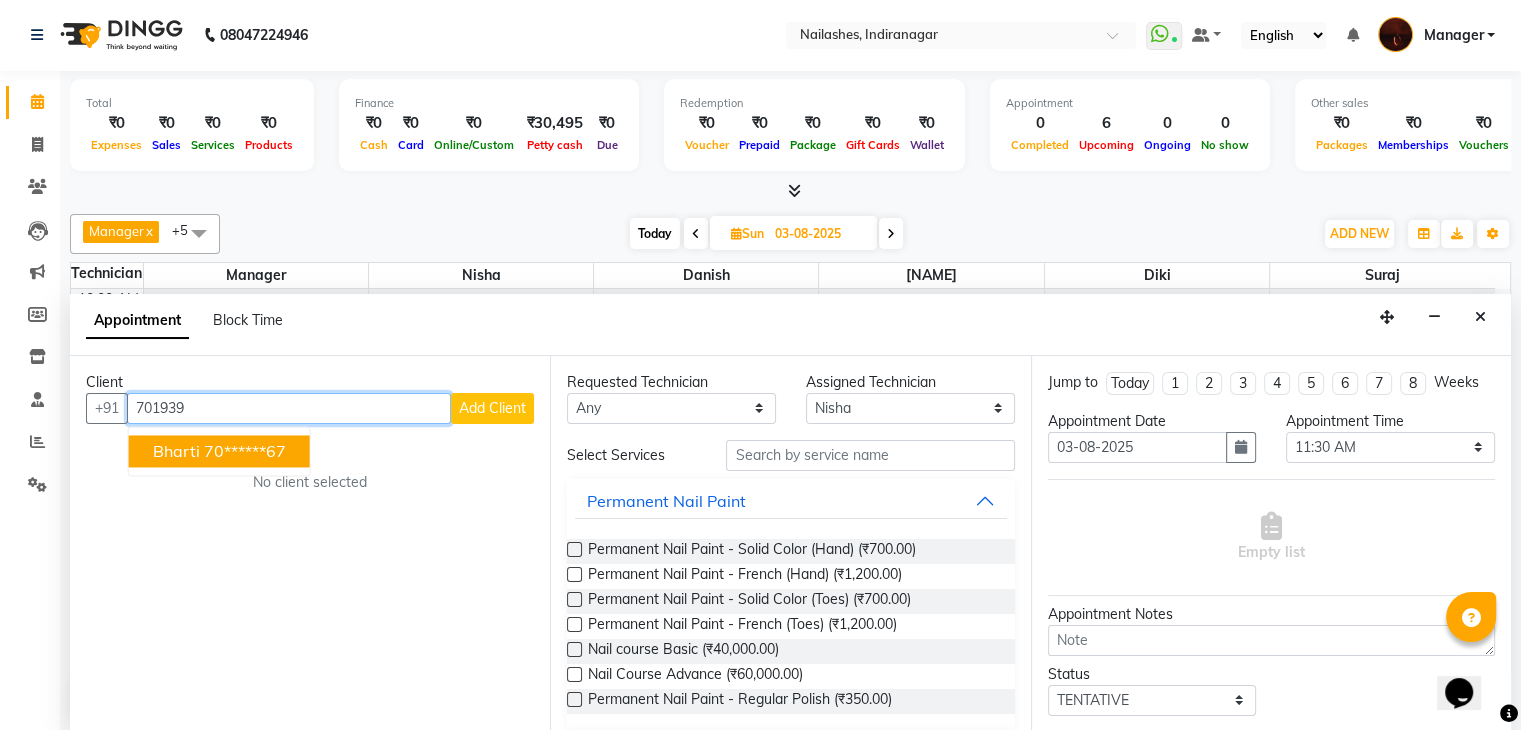 click on "[FIRST] ******[LAST_DIGITS]" at bounding box center [219, 451] 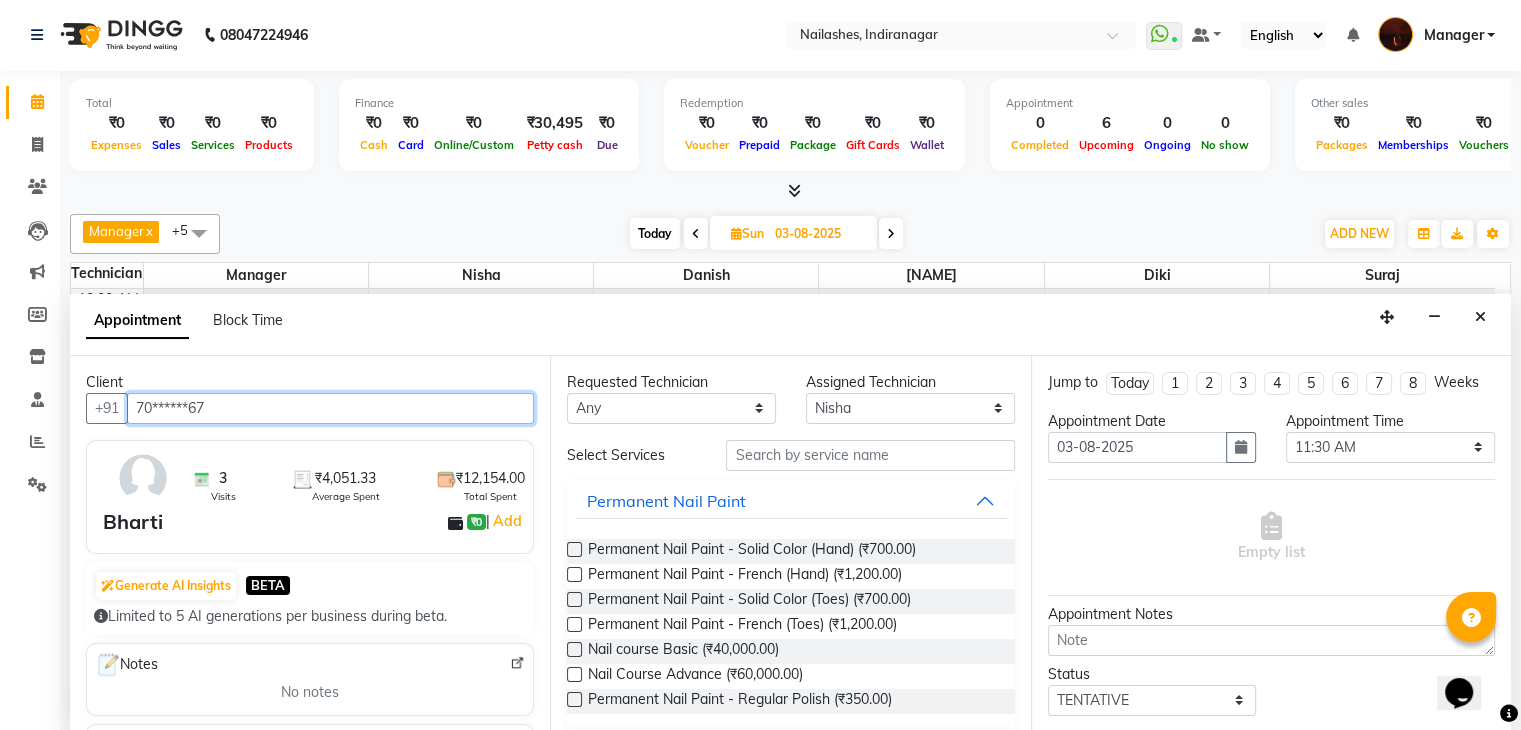 type on "70******67" 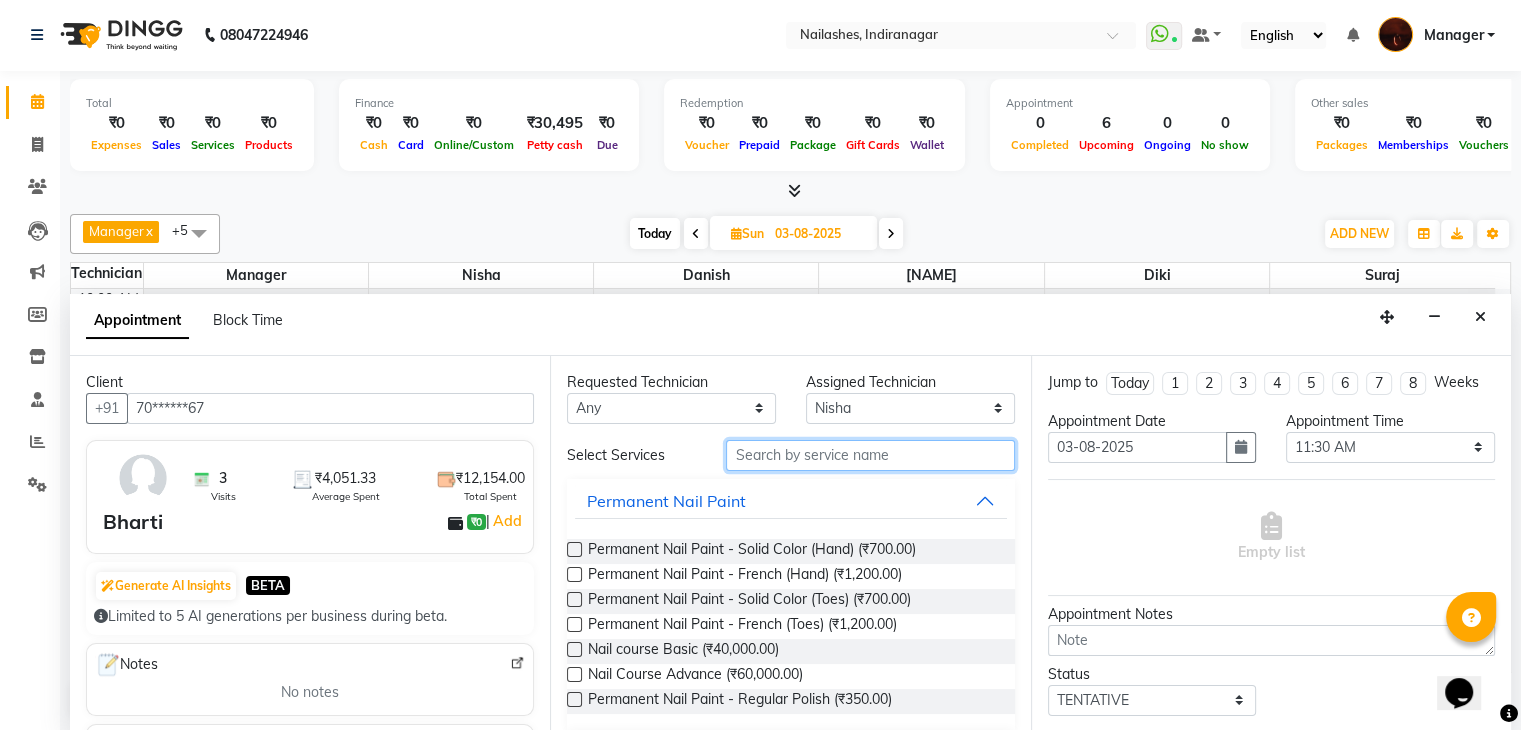 click at bounding box center (870, 455) 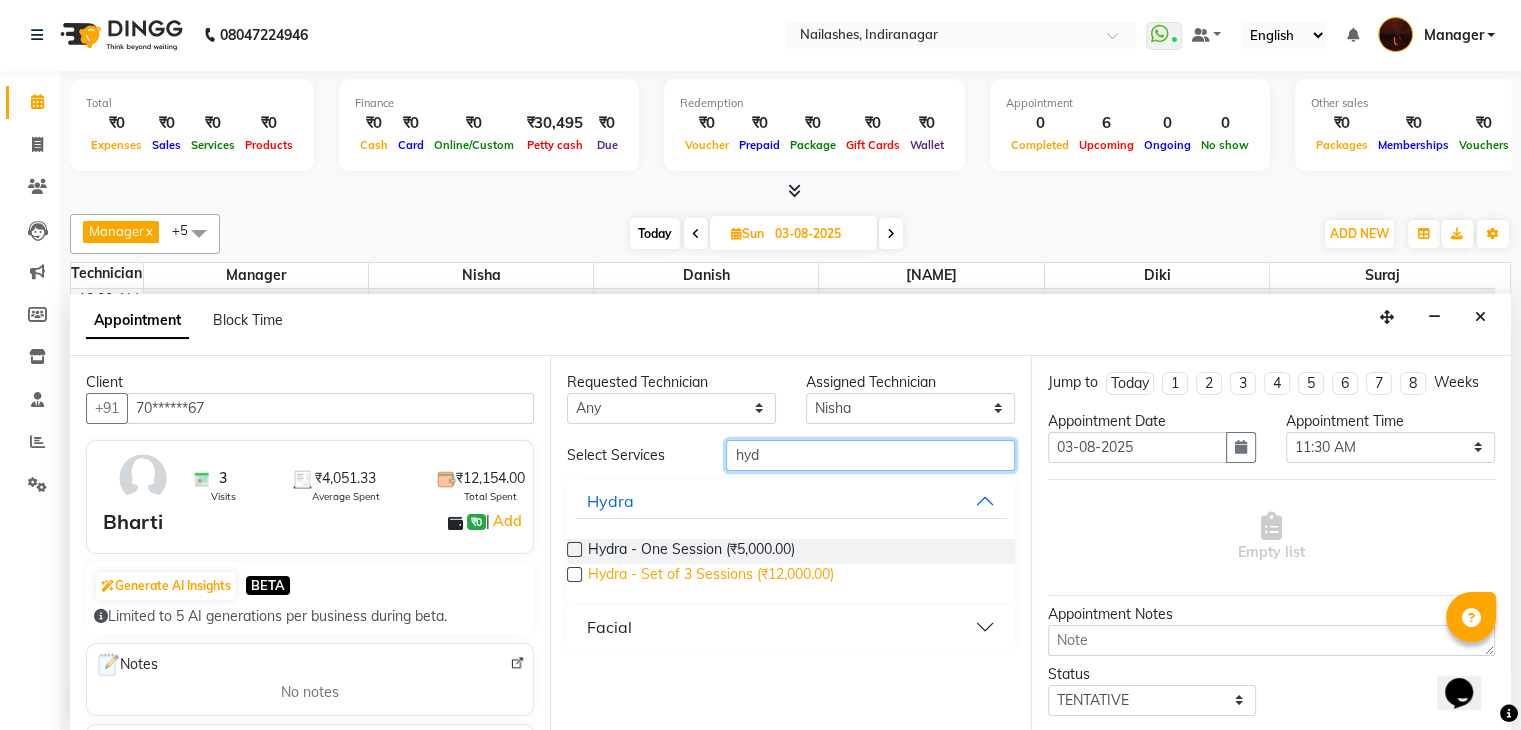 type on "hyd" 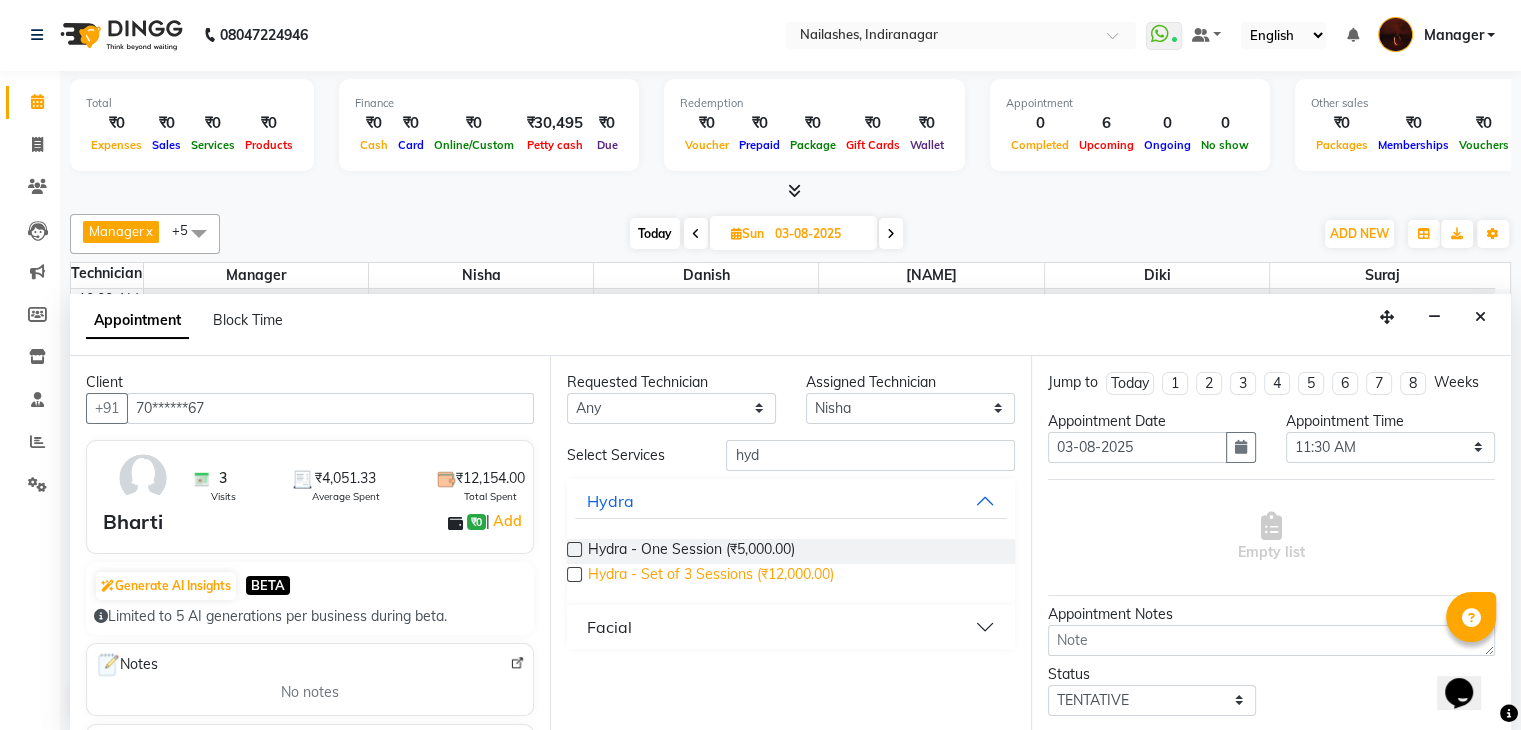 click on "Hydra  - Set of 3 Sessions (₹12,000.00)" at bounding box center [711, 576] 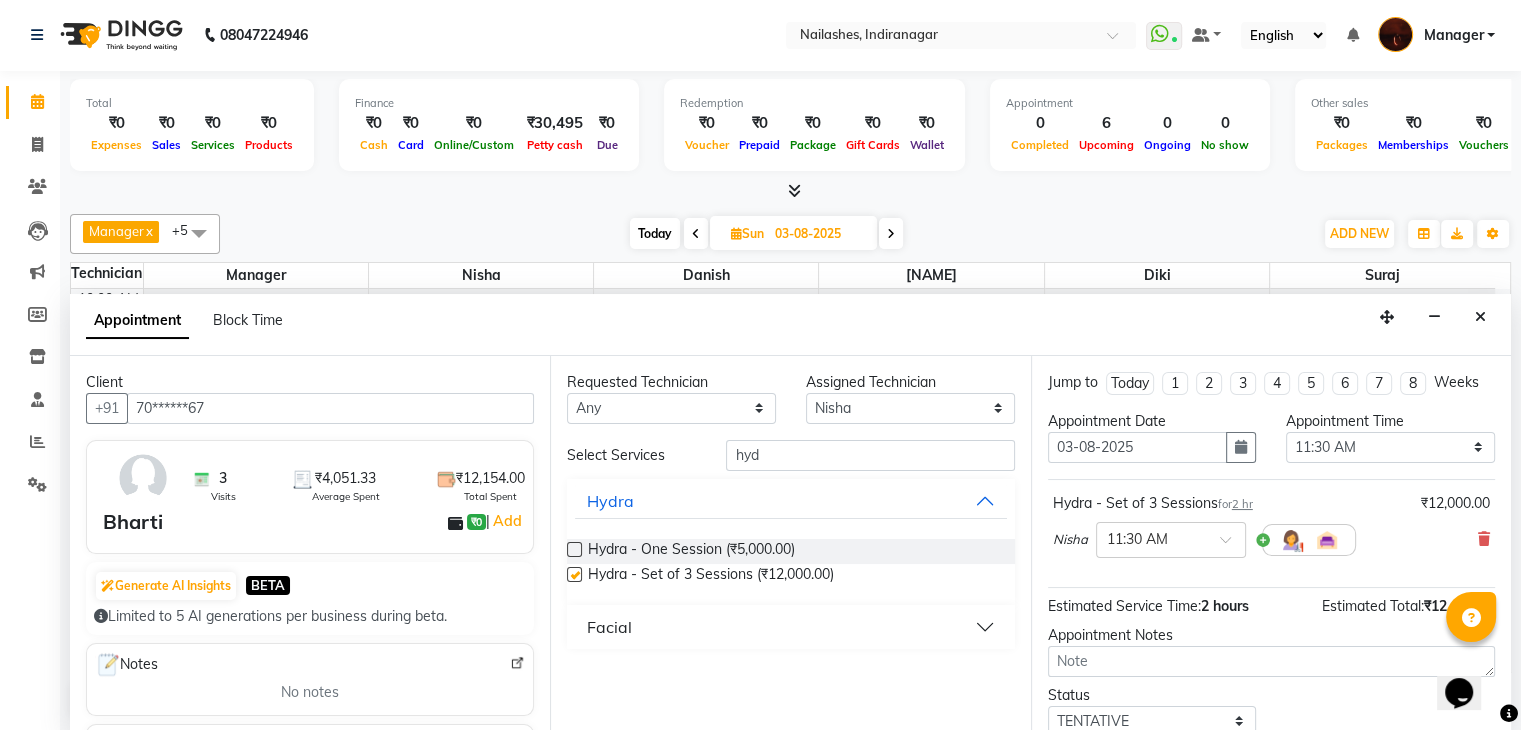 checkbox on "false" 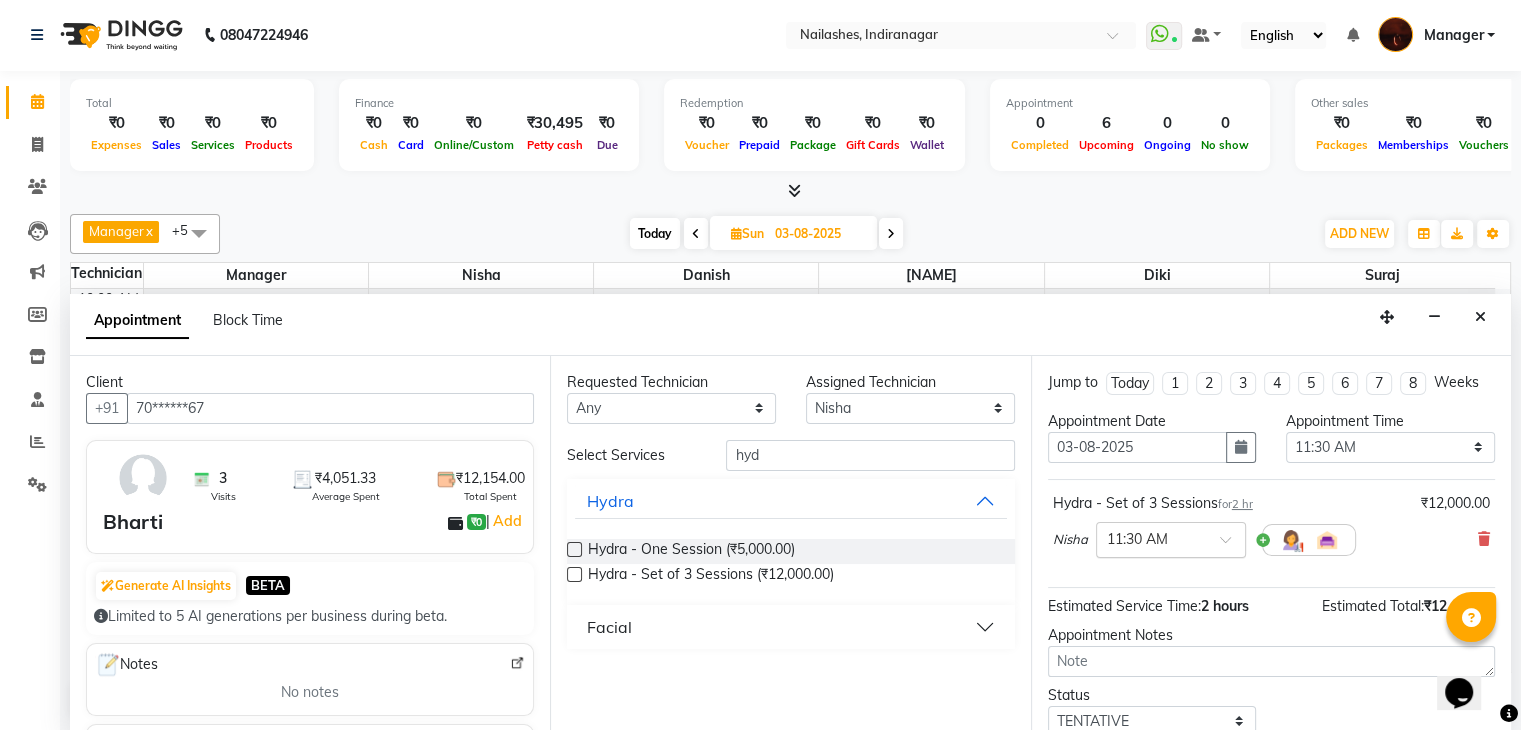 scroll, scrollTop: 130, scrollLeft: 0, axis: vertical 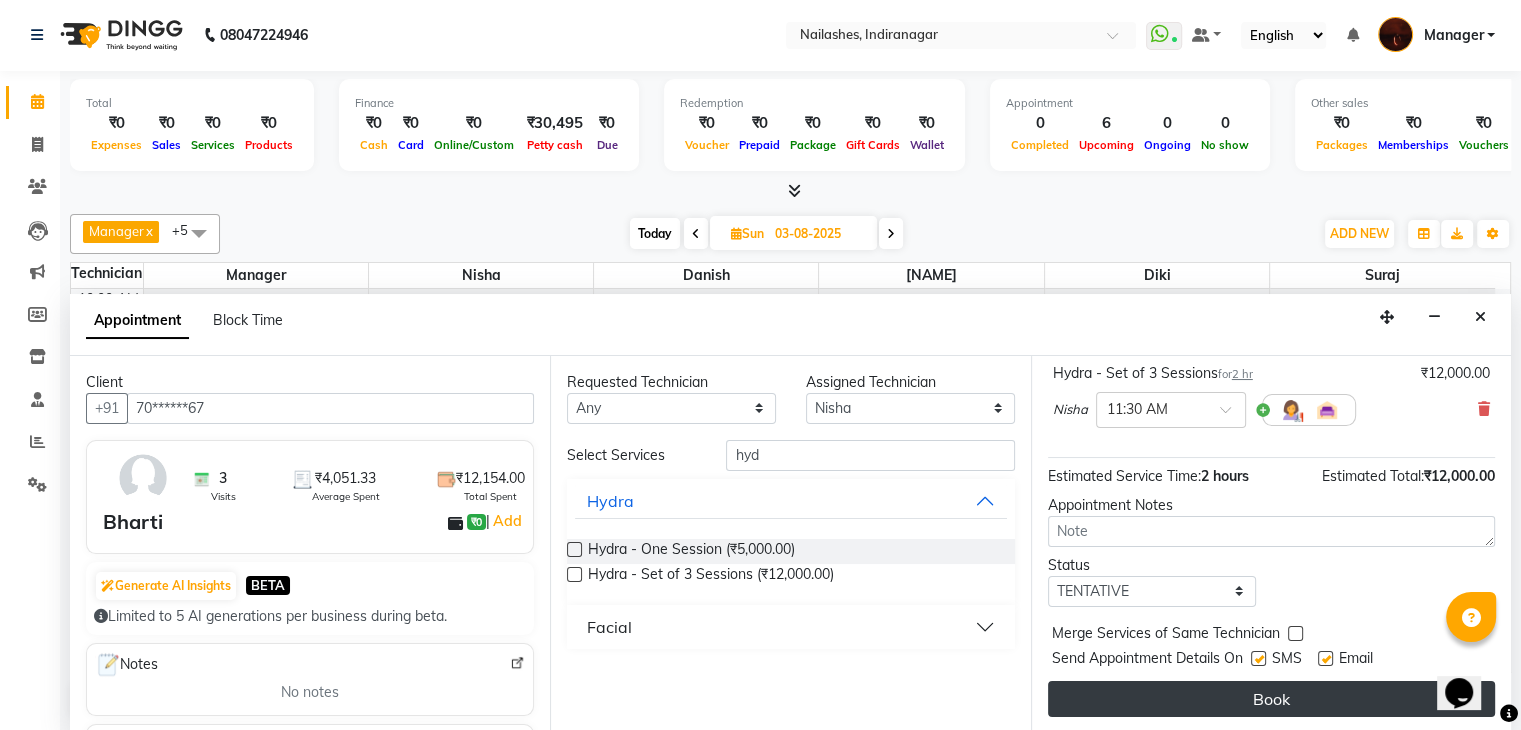 click on "Book" at bounding box center (1271, 699) 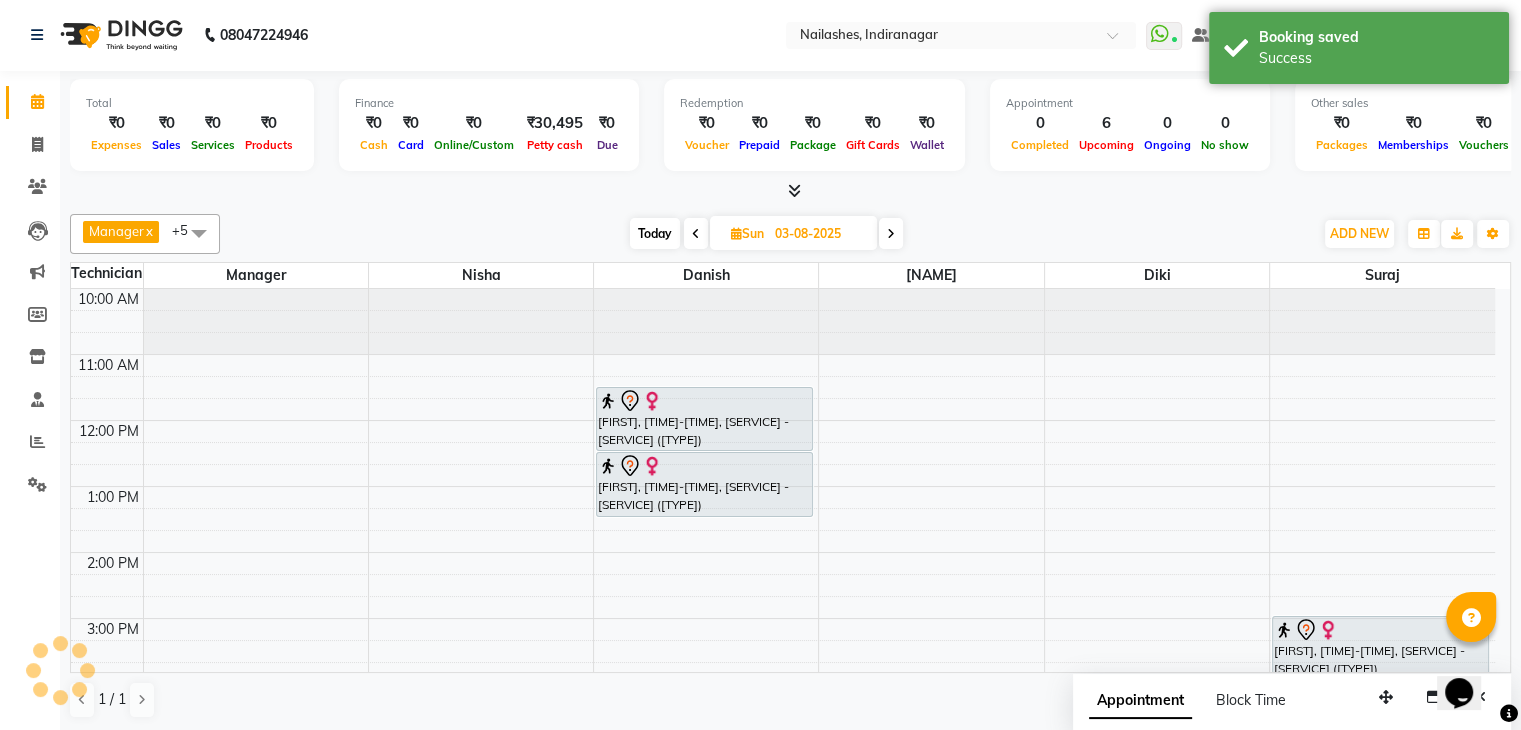 scroll, scrollTop: 0, scrollLeft: 0, axis: both 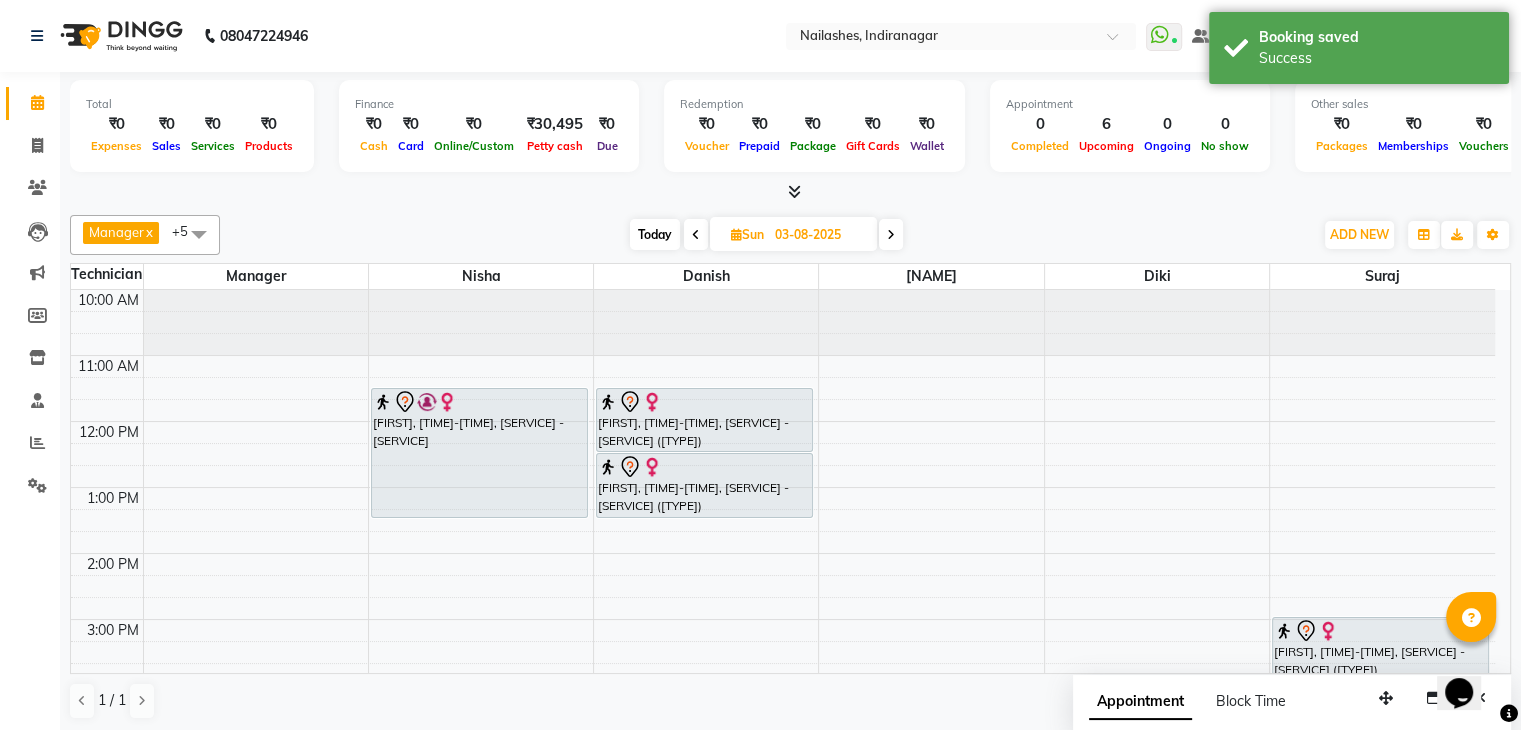 click on "Today" at bounding box center (655, 234) 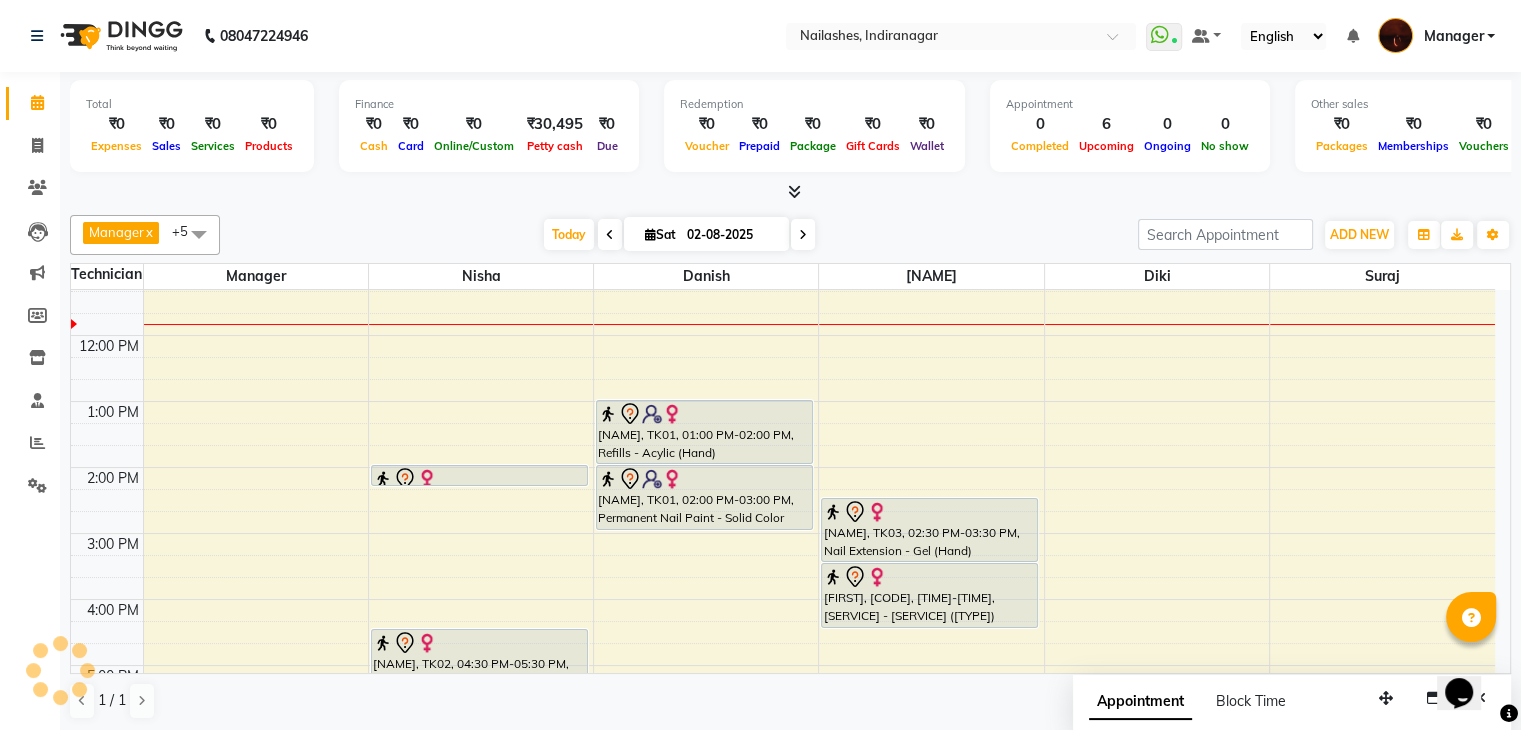 scroll, scrollTop: 0, scrollLeft: 0, axis: both 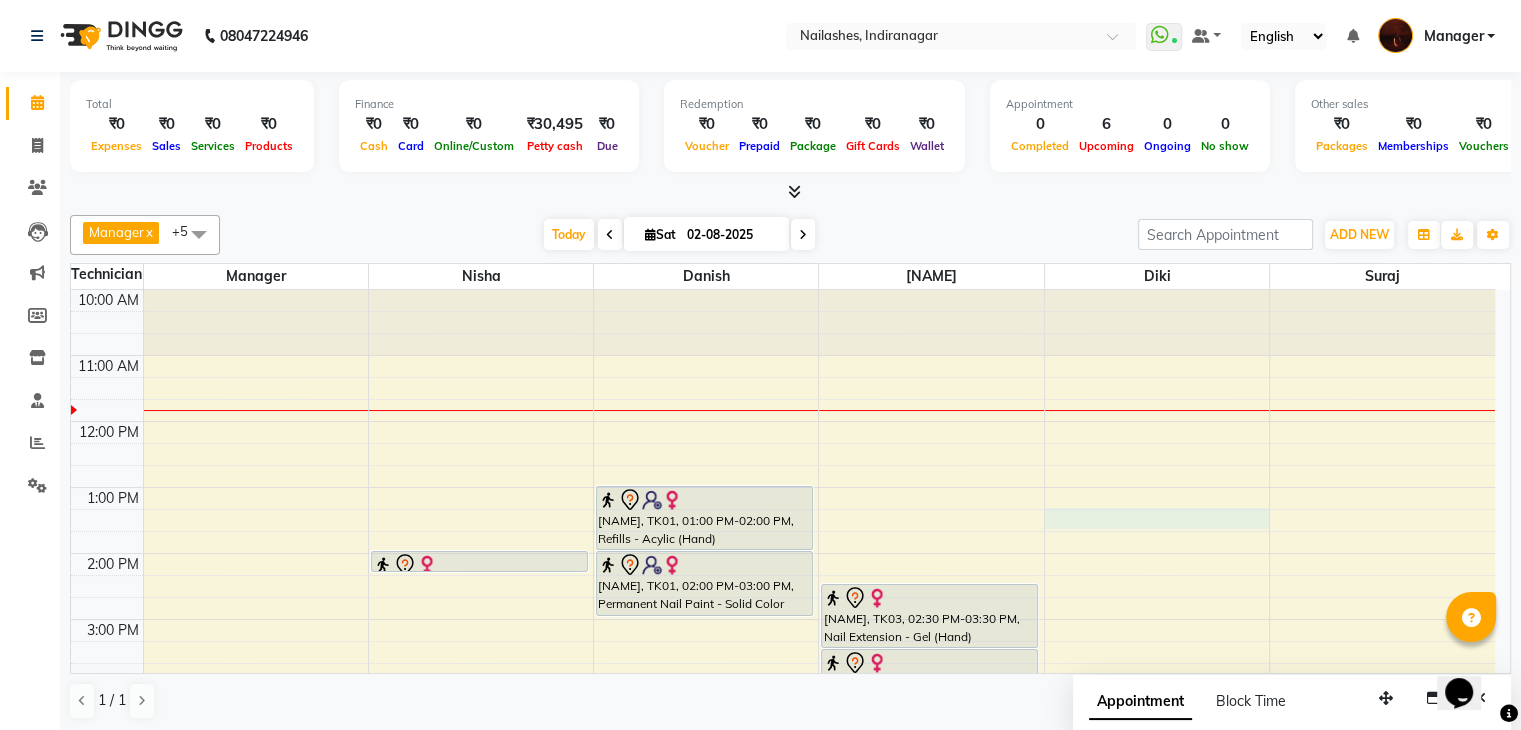 click on "10:00 AM 11:00 AM 12:00 PM 1:00 PM 2:00 PM 3:00 PM 4:00 PM 5:00 PM 6:00 PM 7:00 PM 8:00 PM 9:00 PM 10:00 PM             [NAME], TK02, 04:30 PM-05:30 PM, Permanent Nail Paint - Solid Color (Hand)             [NAME], TK01, 01:00 PM-02:00 PM, Refills - Acylic (Hand)             [NAME], TK01, 02:00 PM-03:00 PM, Permanent Nail Paint - Solid Color (Hand)             [NAME], TK03, 02:30 PM-03:30 PM, Nail Extension - Gel (Hand)             [NAME], TK03, 03:30 PM-04:30 PM, Permanent Nail Paint - Solid Color (Hand)" at bounding box center (783, 718) 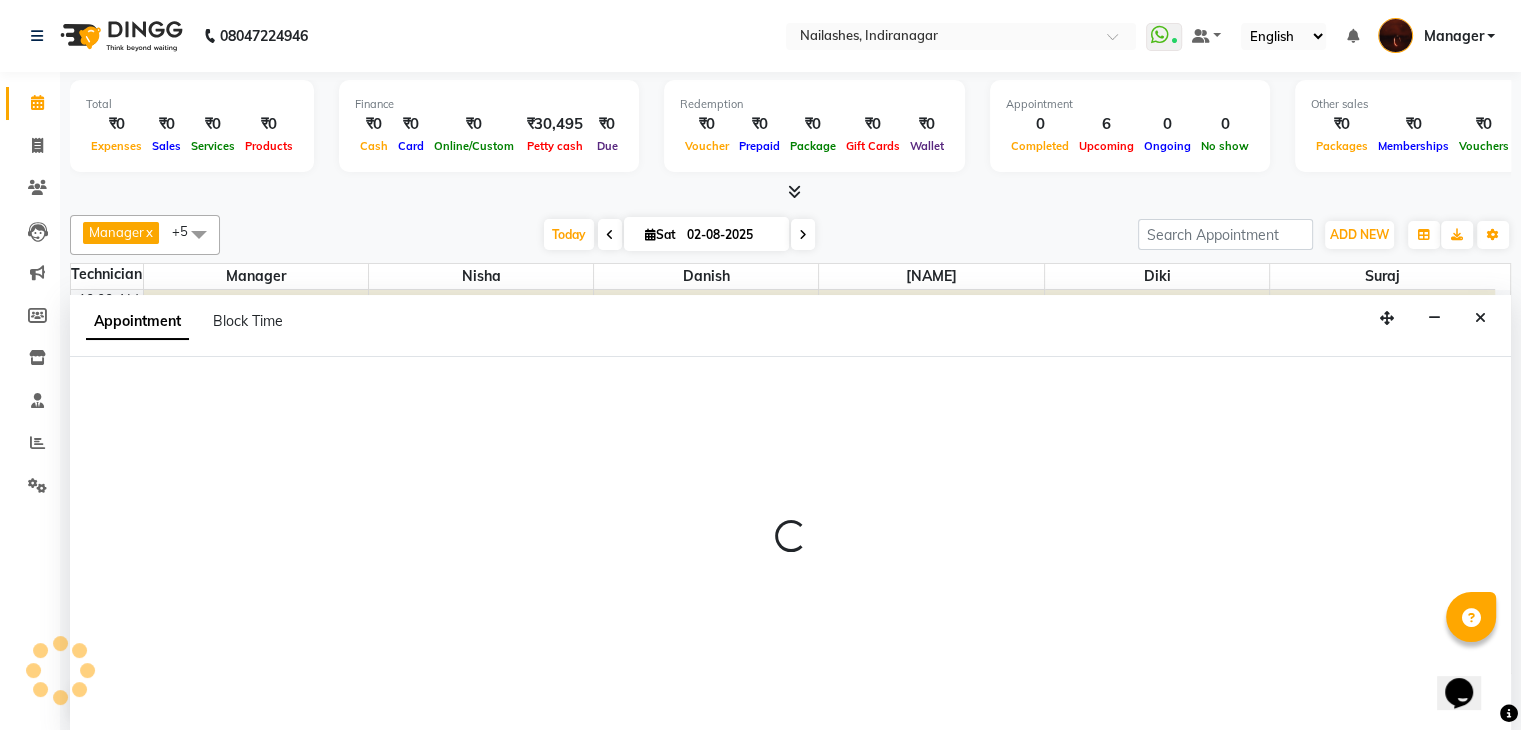 scroll, scrollTop: 1, scrollLeft: 0, axis: vertical 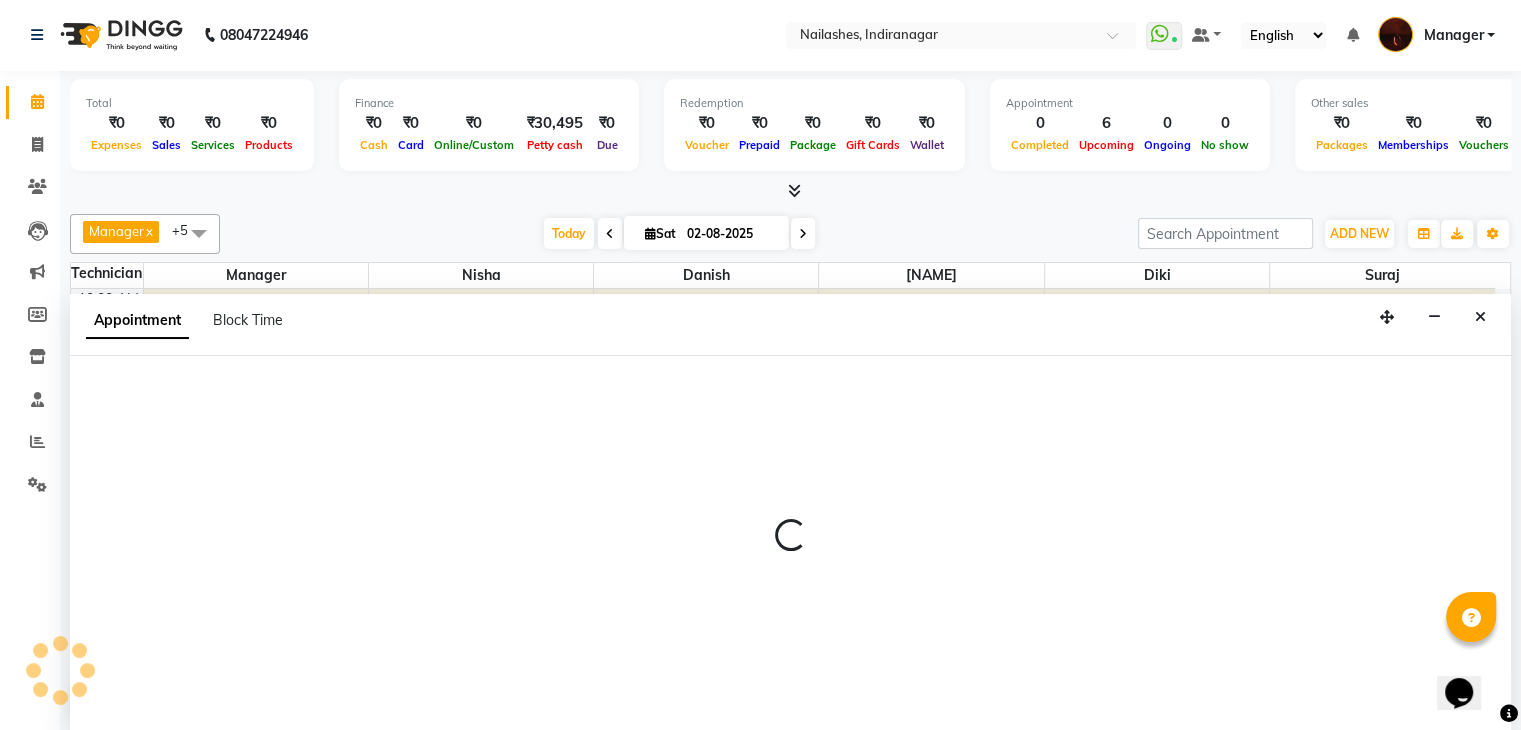 select on "68684" 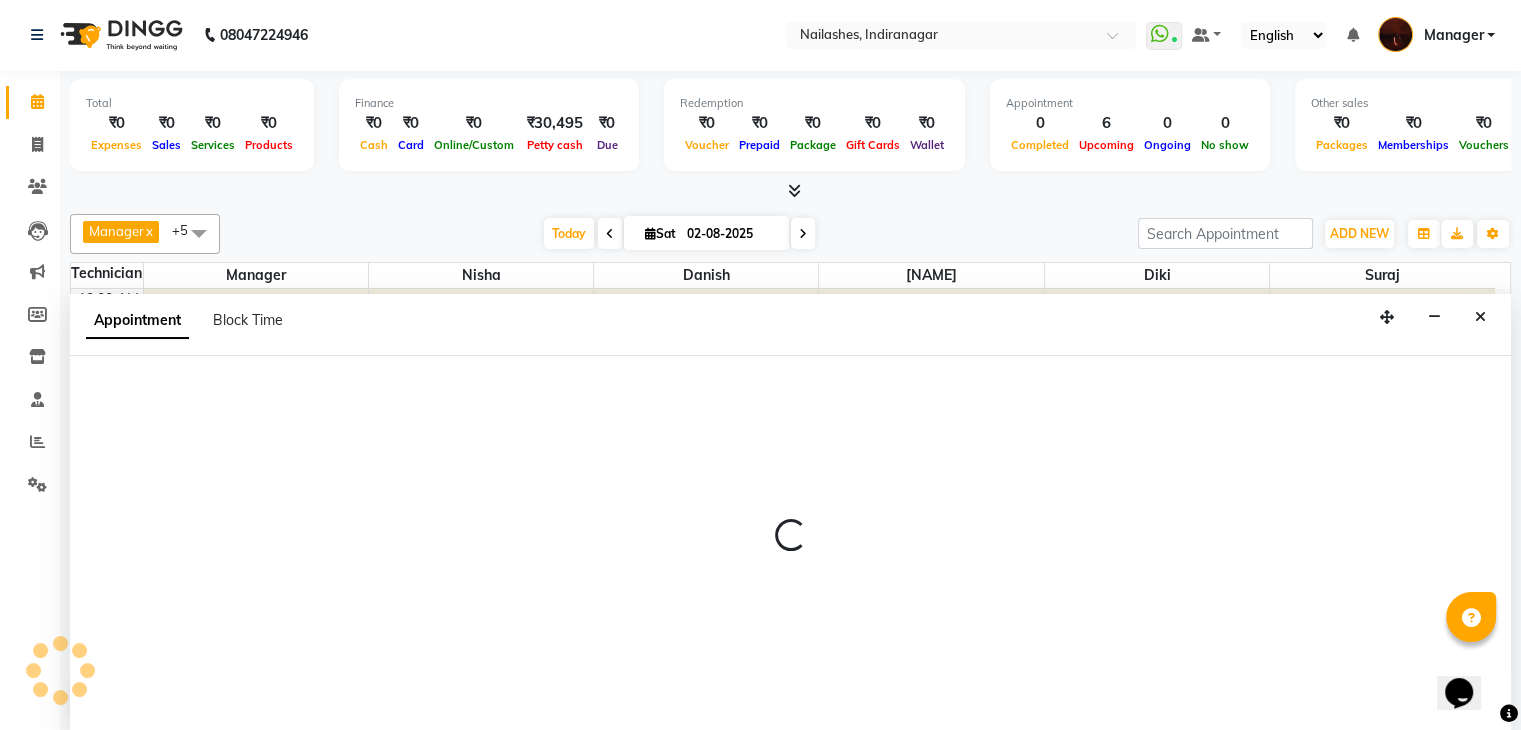 select on "795" 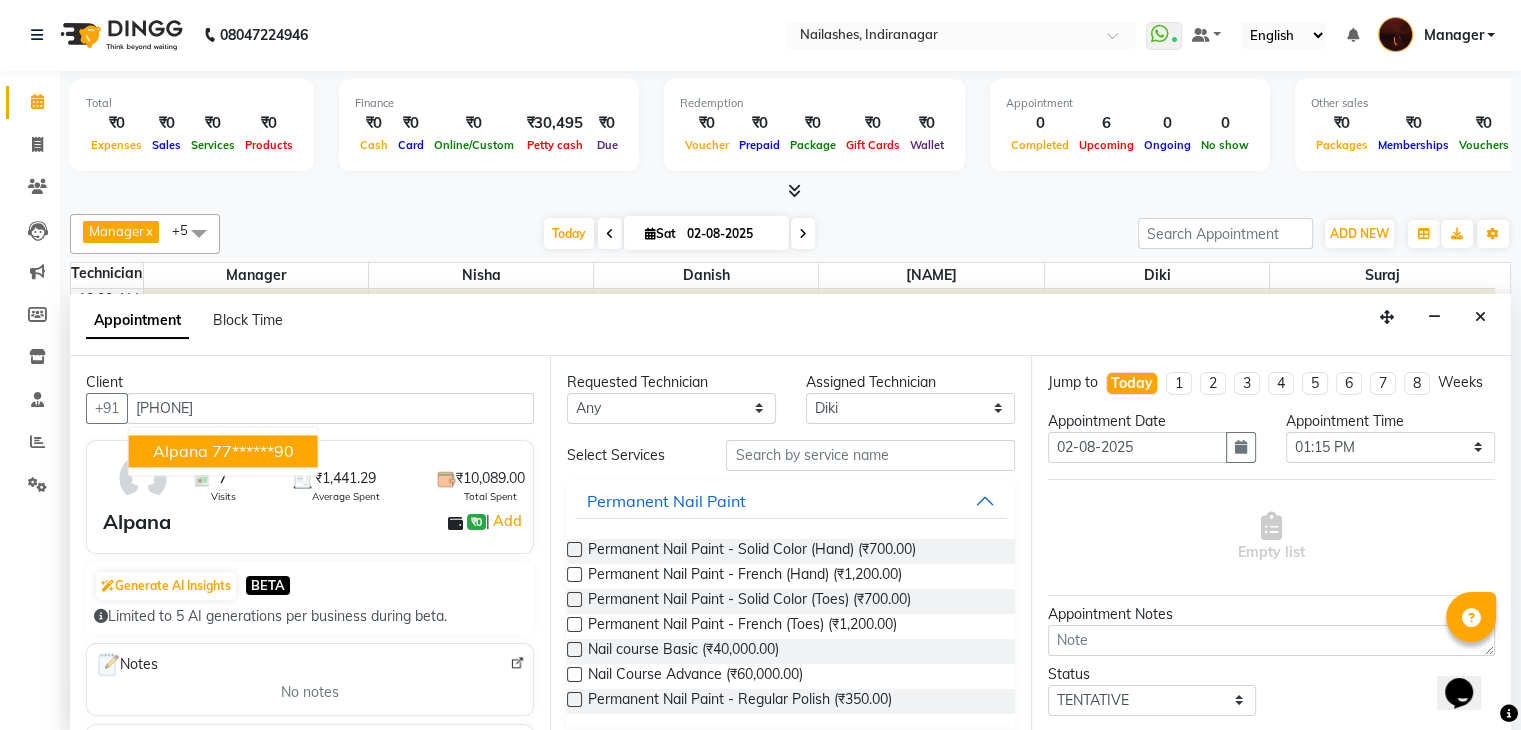 click on "77******90" at bounding box center (253, 451) 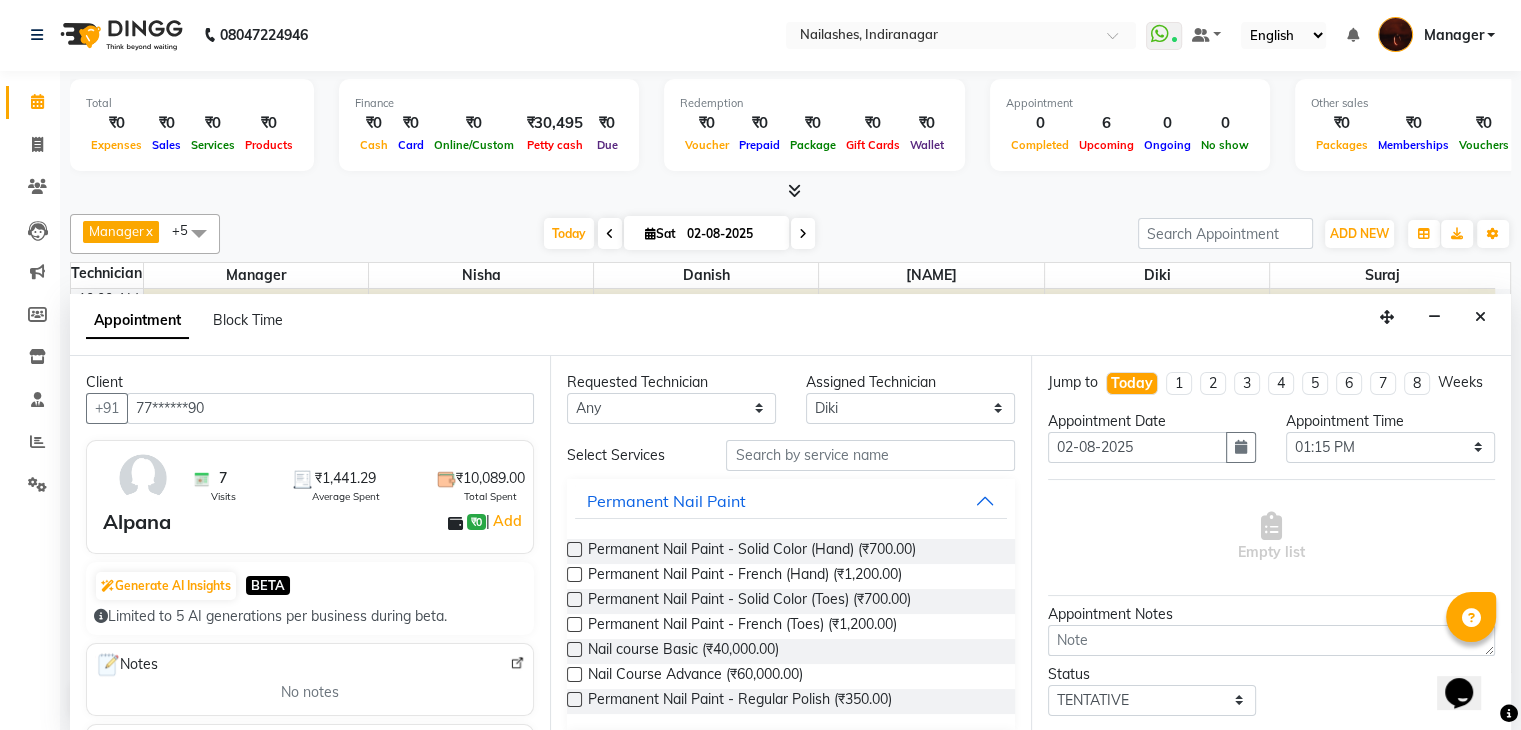 type on "77******90" 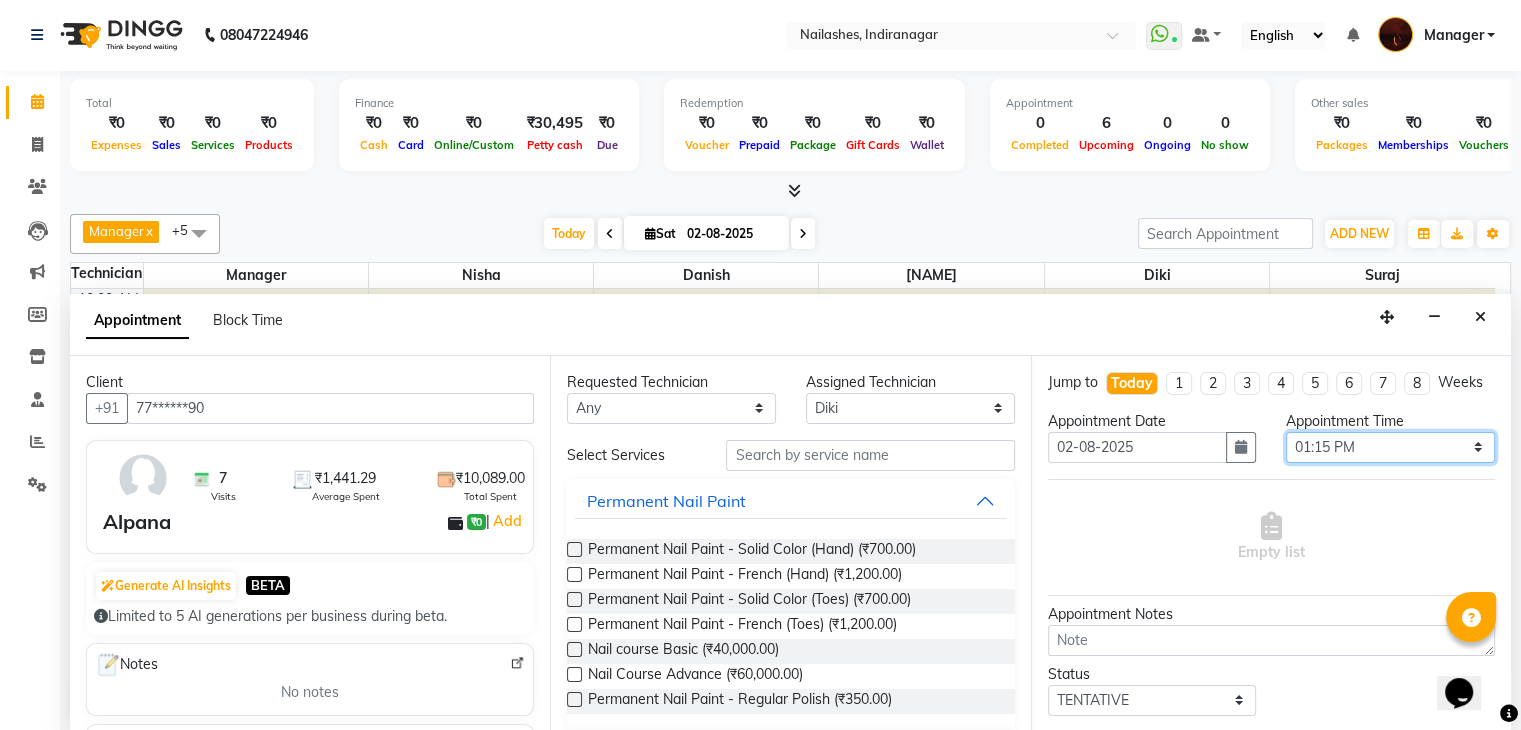click on "Select 11:00 AM 11:15 AM 11:30 AM 11:45 AM 12:00 PM 12:15 PM 12:30 PM 12:45 PM 01:00 PM 01:15 PM 01:30 PM 01:45 PM 02:00 PM 02:15 PM 02:30 PM 02:45 PM 03:00 PM 03:15 PM 03:30 PM 03:45 PM 04:00 PM 04:15 PM 04:30 PM 04:45 PM 05:00 PM 05:15 PM 05:30 PM 05:45 PM 06:00 PM 06:15 PM 06:30 PM 06:45 PM 07:00 PM 07:15 PM 07:30 PM 07:45 PM 08:00 PM 08:15 PM 08:30 PM 08:45 PM 09:00 PM 09:15 PM 09:30 PM 09:45 PM 10:00 PM" at bounding box center [1390, 447] 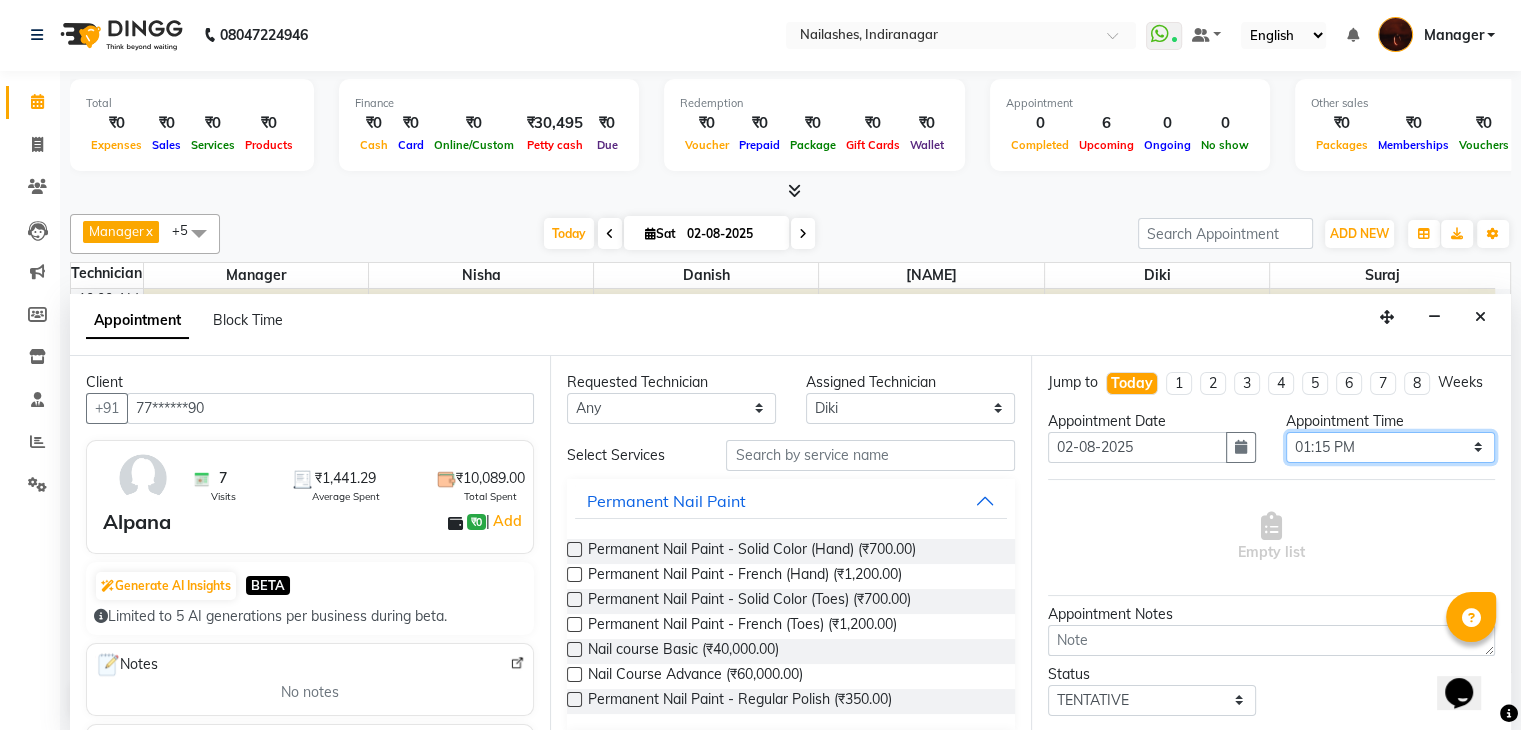 select on "810" 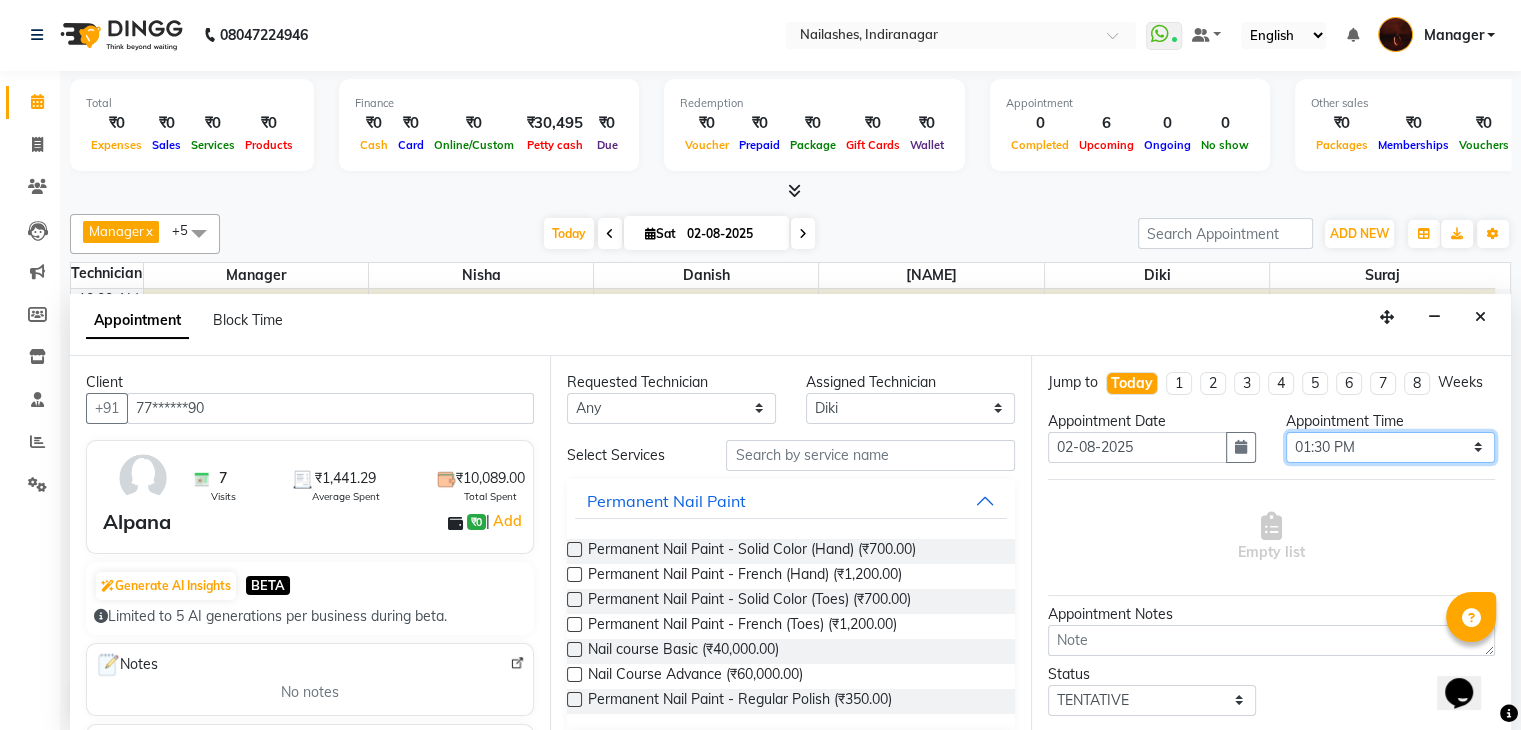 click on "Select 11:00 AM 11:15 AM 11:30 AM 11:45 AM 12:00 PM 12:15 PM 12:30 PM 12:45 PM 01:00 PM 01:15 PM 01:30 PM 01:45 PM 02:00 PM 02:15 PM 02:30 PM 02:45 PM 03:00 PM 03:15 PM 03:30 PM 03:45 PM 04:00 PM 04:15 PM 04:30 PM 04:45 PM 05:00 PM 05:15 PM 05:30 PM 05:45 PM 06:00 PM 06:15 PM 06:30 PM 06:45 PM 07:00 PM 07:15 PM 07:30 PM 07:45 PM 08:00 PM 08:15 PM 08:30 PM 08:45 PM 09:00 PM 09:15 PM 09:30 PM 09:45 PM 10:00 PM" at bounding box center [1390, 447] 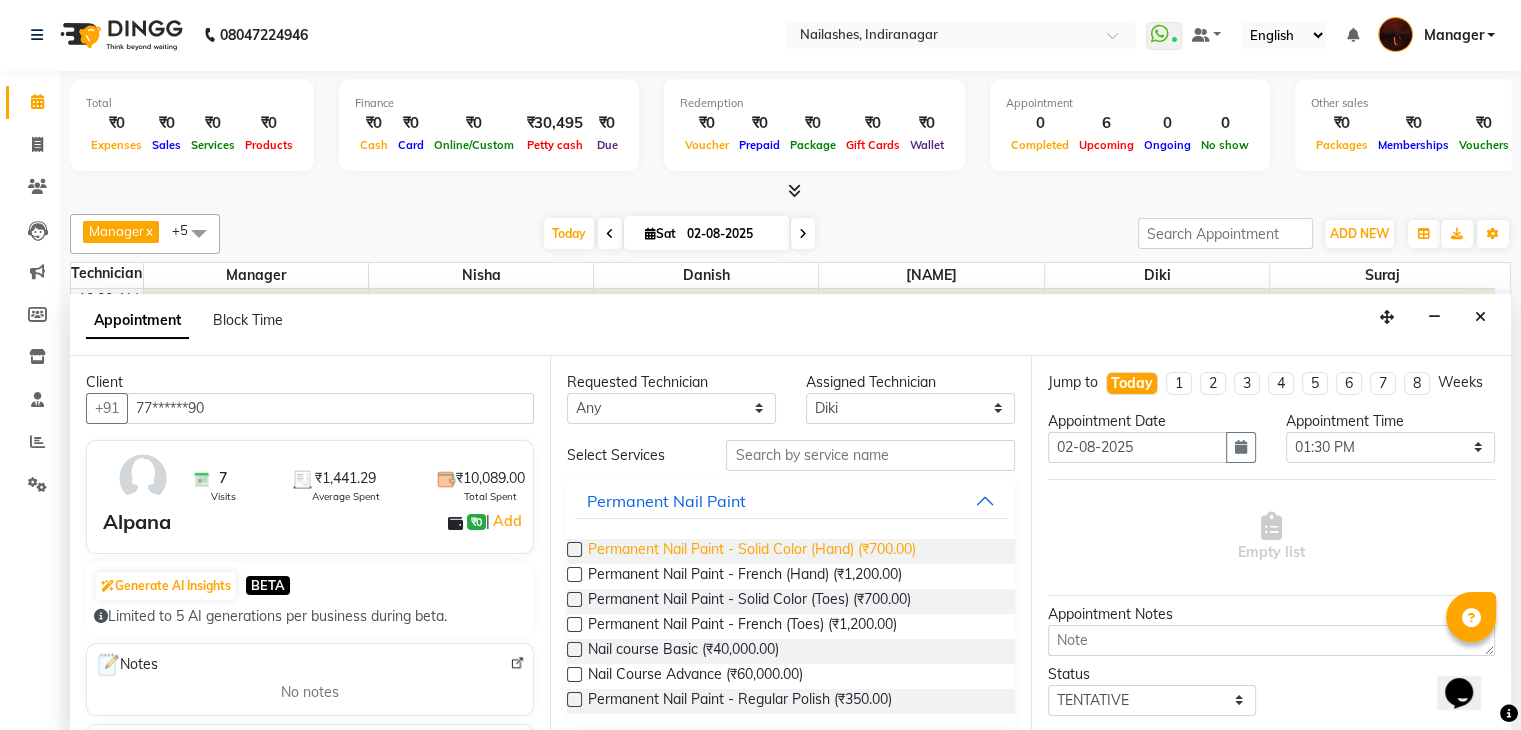 click on "Permanent Nail Paint - Solid Color (Hand) (₹700.00)" at bounding box center (752, 551) 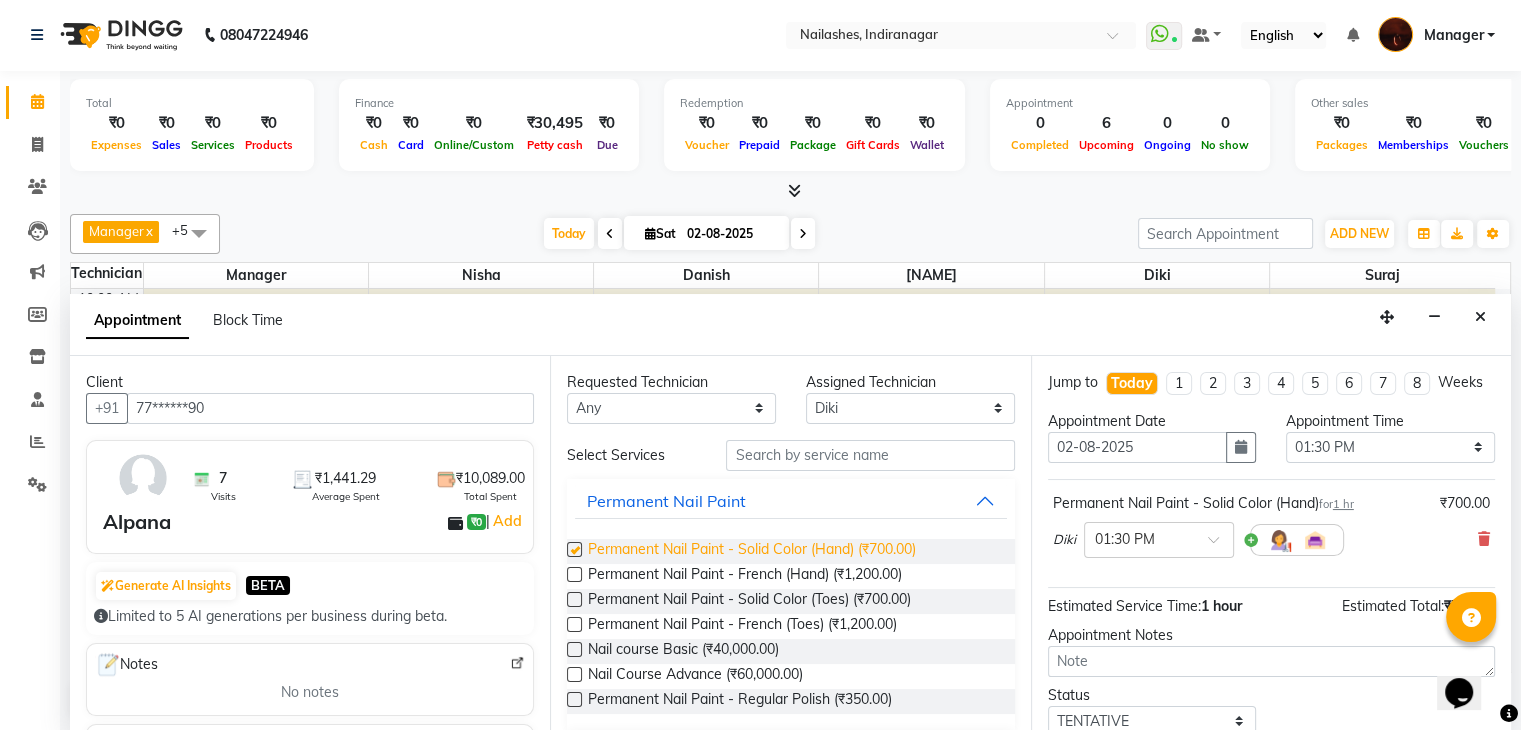 checkbox on "false" 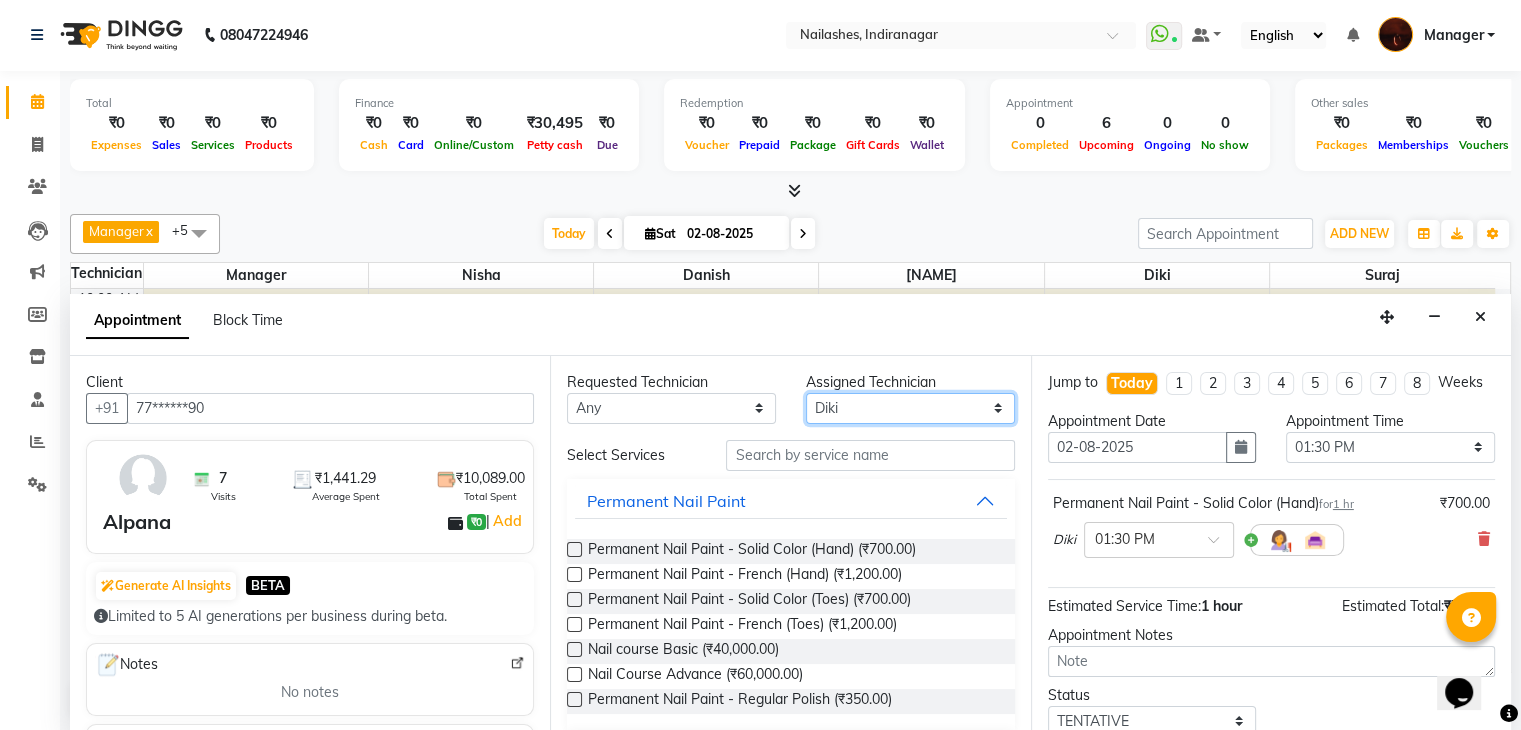 click on "Select [FIRST] [FIRST] [FIRST] [FIRST] [FIRST] [FIRST] [FIRST] [FIRST] [FIRST] [FIRST] [FIRST] [FIRST] [FIRST] [FIRST] [FIRST] [FIRST] [FIRST] [FIRST] [FIRST] [FIRST] [FIRST] [FIRST] [FIRST] [FIRST] [FIRST]" at bounding box center (910, 408) 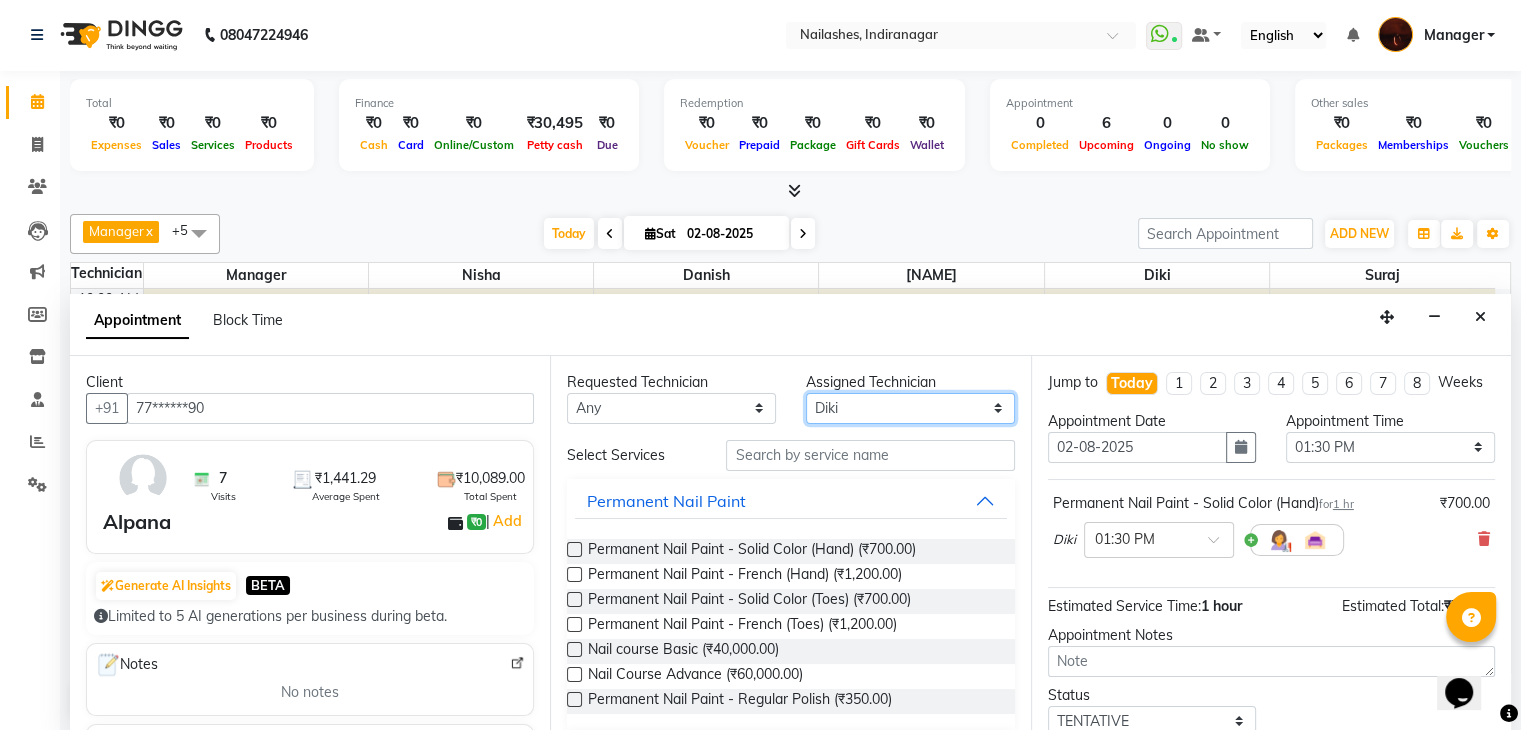 select on "83655" 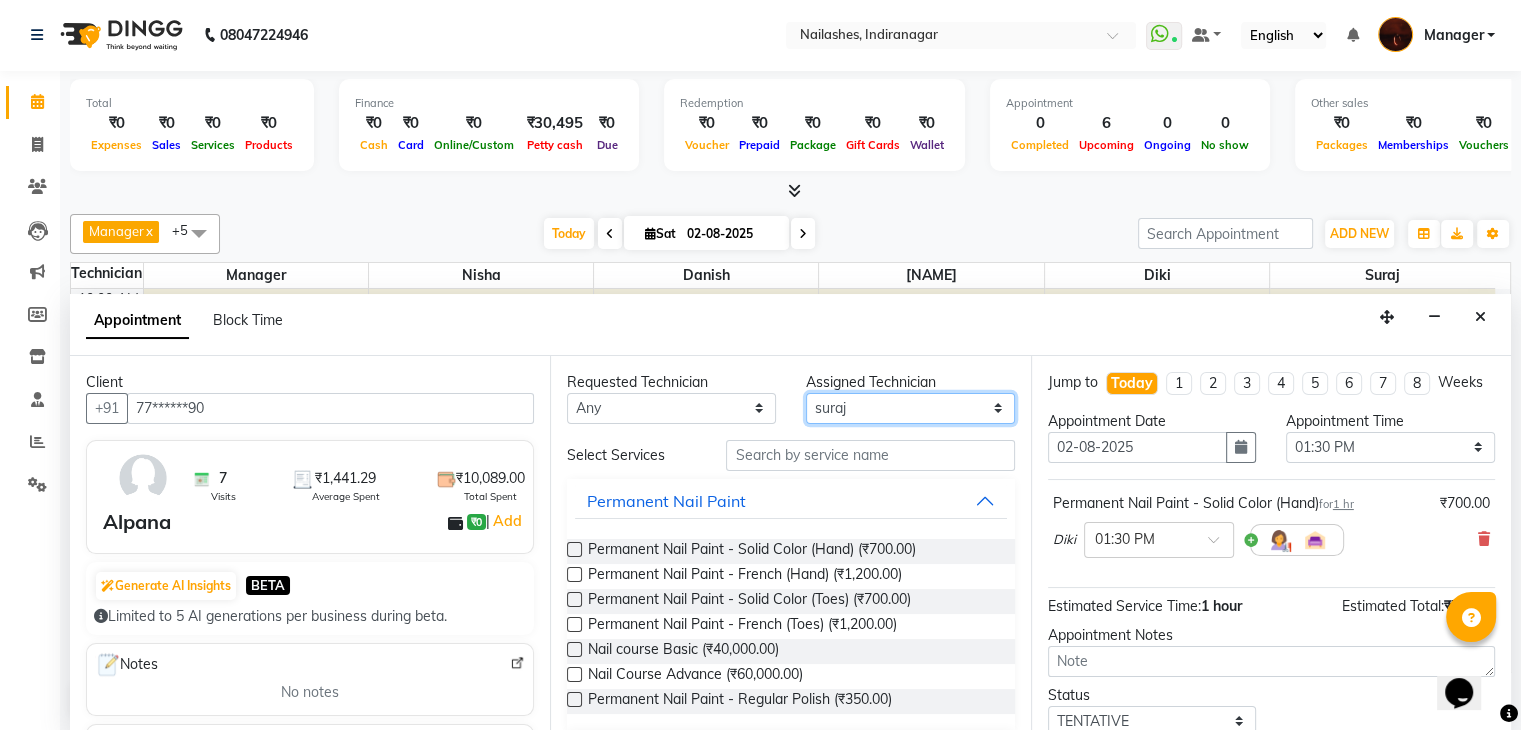 click on "Select [FIRST] [FIRST] [FIRST] [FIRST] [FIRST] [FIRST] [FIRST] [FIRST] [FIRST] [FIRST] [FIRST] [FIRST] [FIRST] [FIRST] [FIRST] [FIRST] [FIRST] [FIRST] [FIRST] [FIRST] [FIRST] [FIRST] [FIRST] [FIRST] [FIRST]" at bounding box center (910, 408) 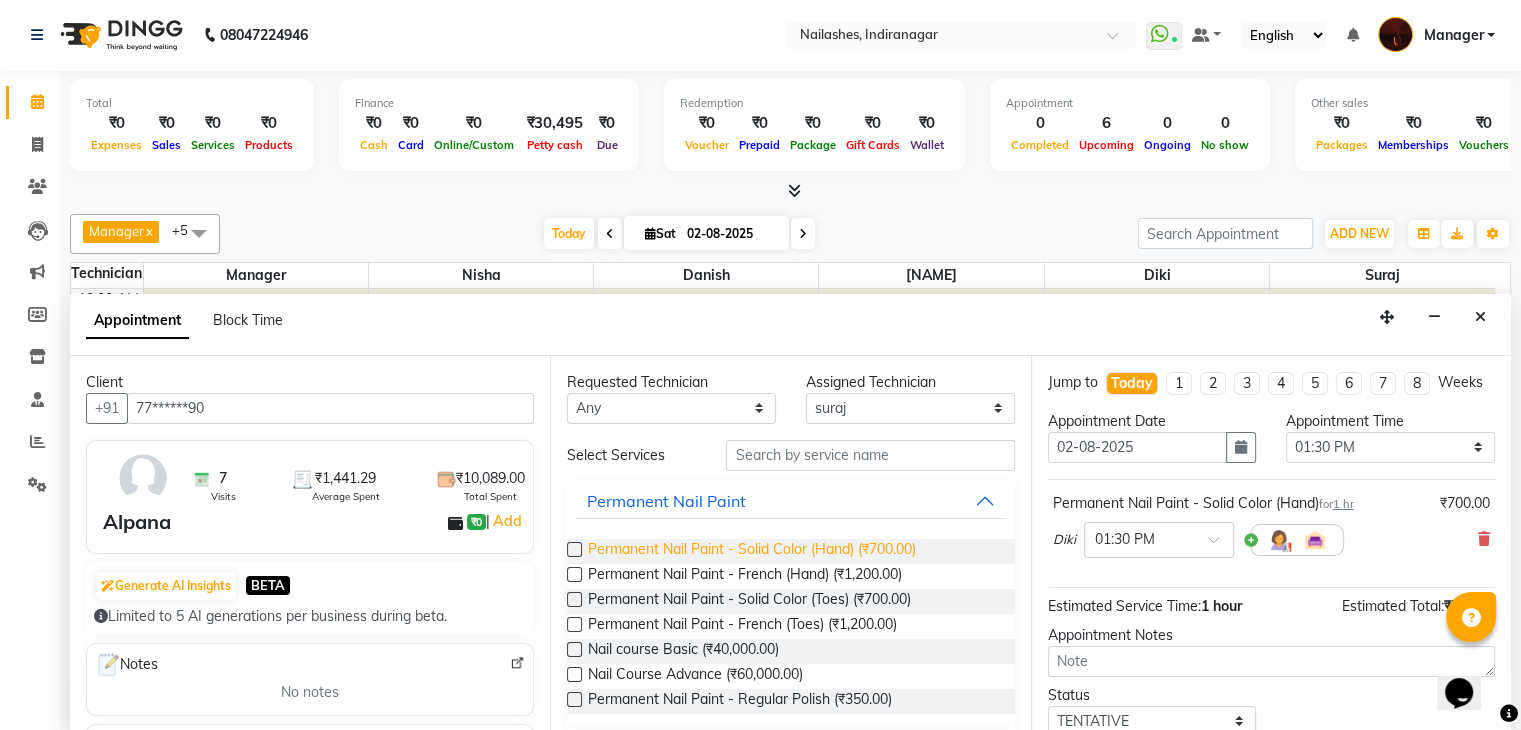 click on "Permanent Nail Paint - Solid Color (Hand) (₹700.00)" at bounding box center (752, 551) 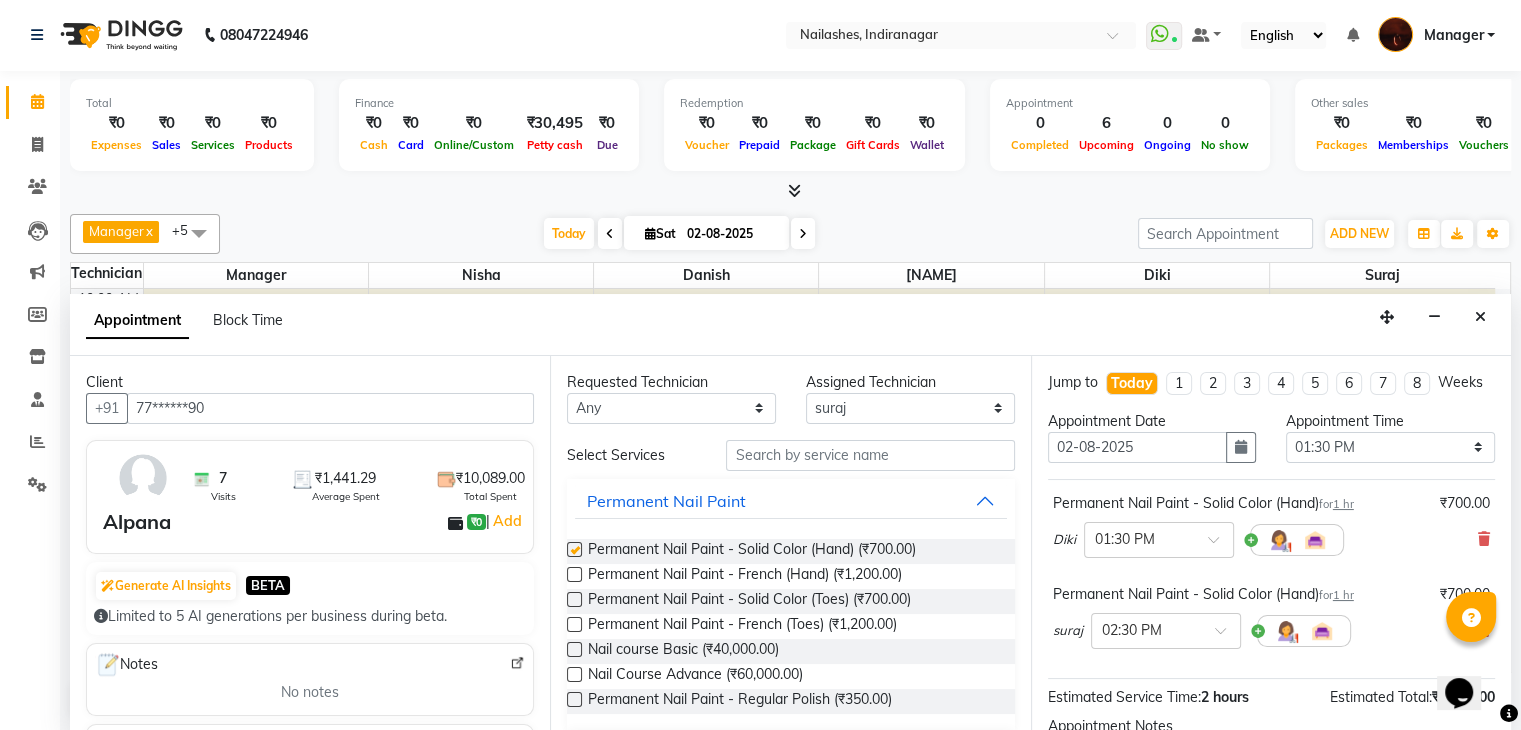 checkbox on "false" 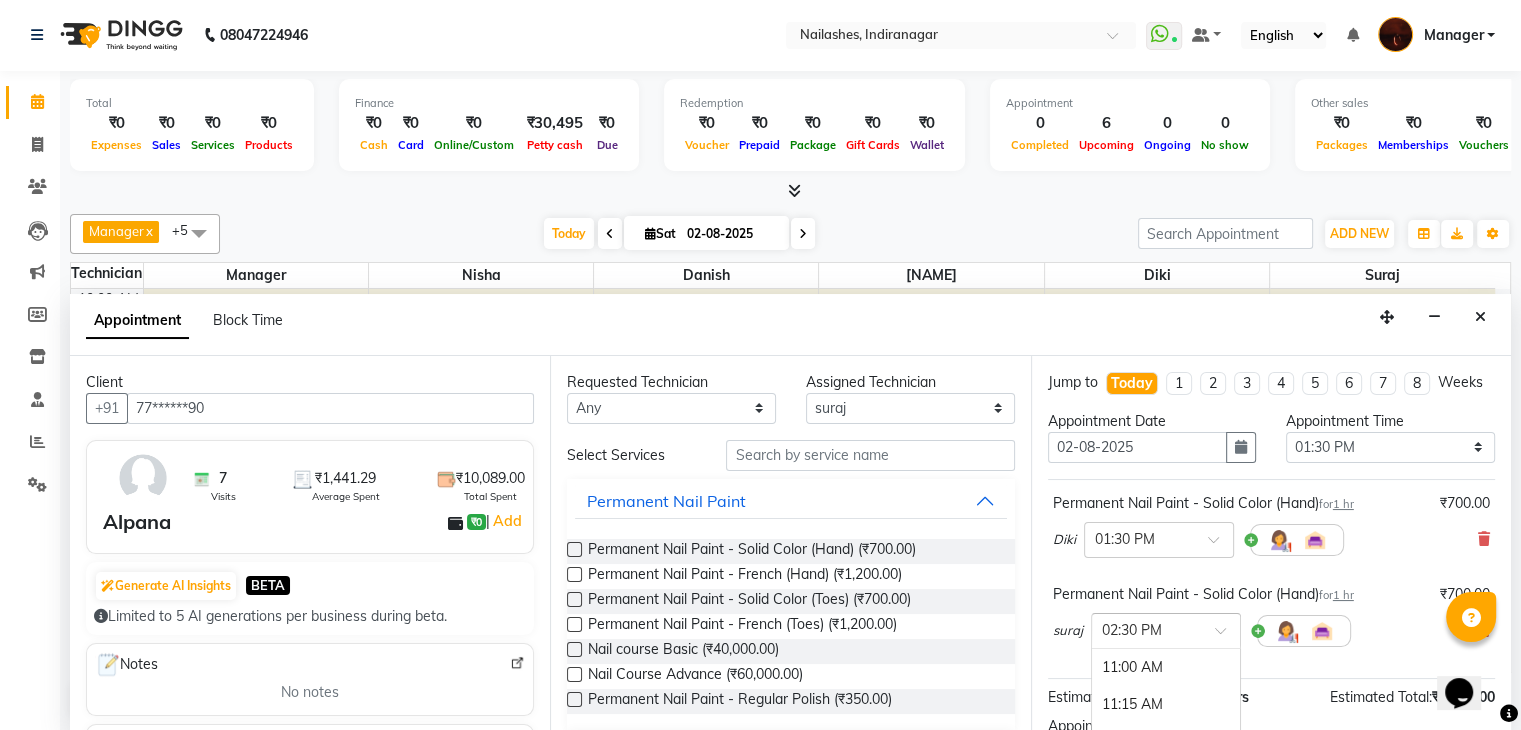 click at bounding box center [1146, 629] 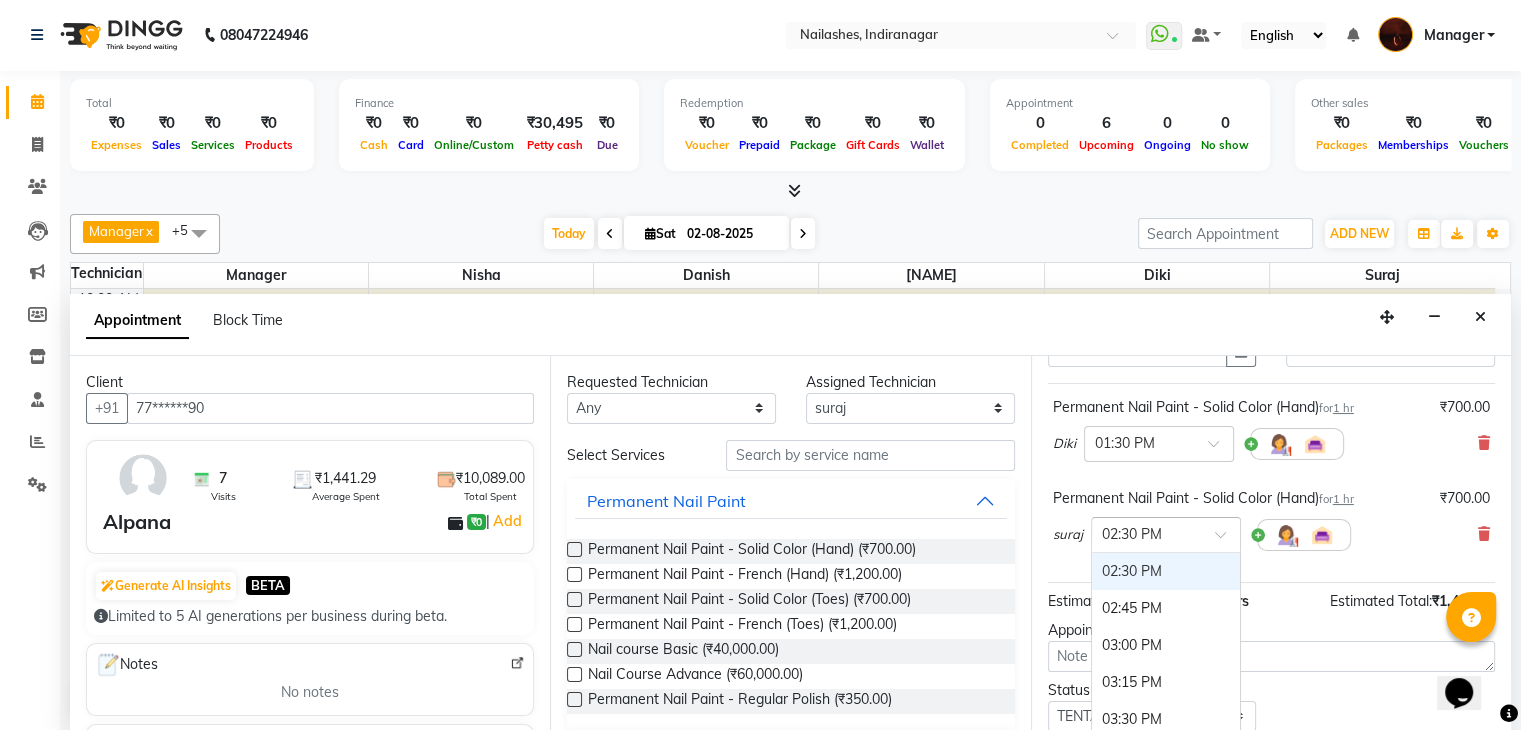 scroll, scrollTop: 240, scrollLeft: 0, axis: vertical 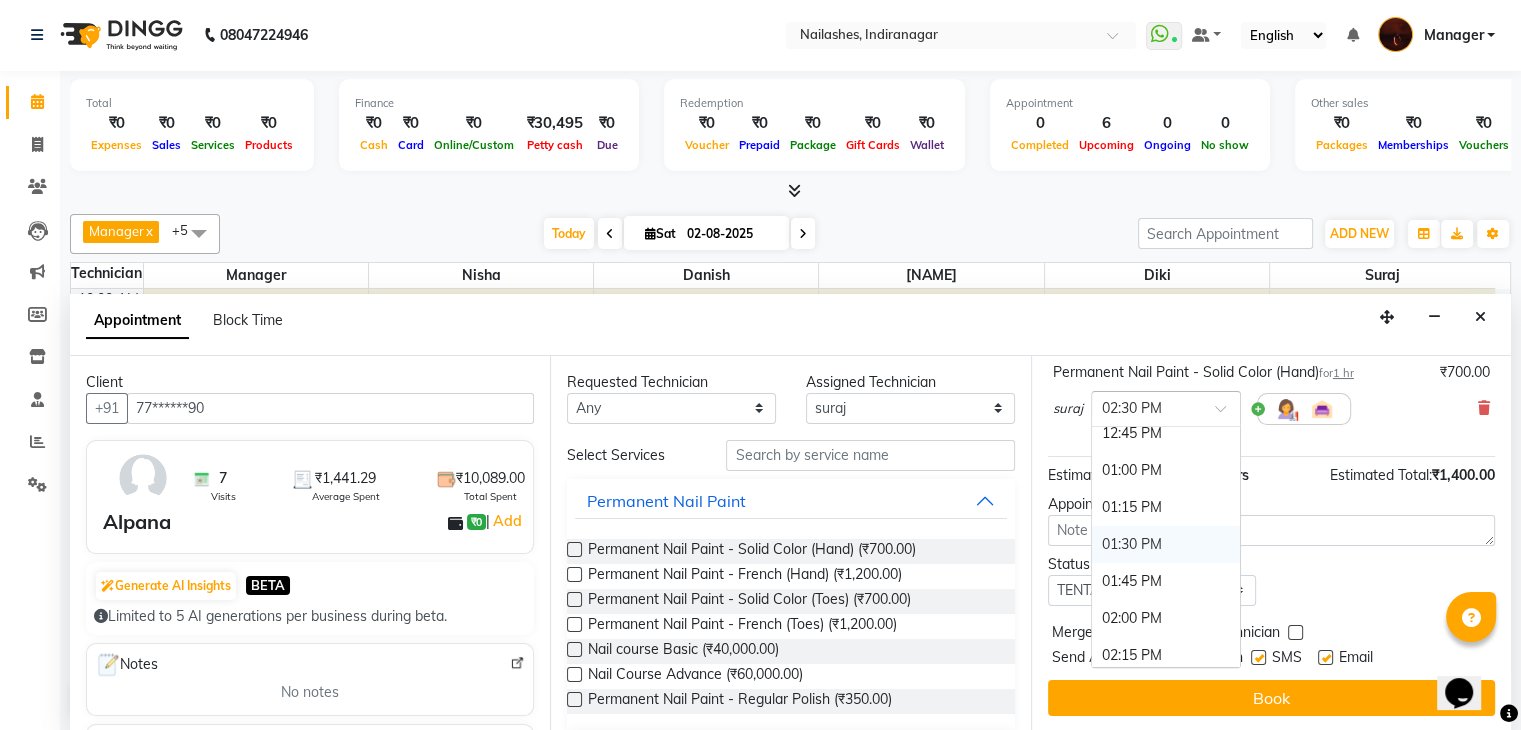 click on "01:30 PM" at bounding box center [1166, 544] 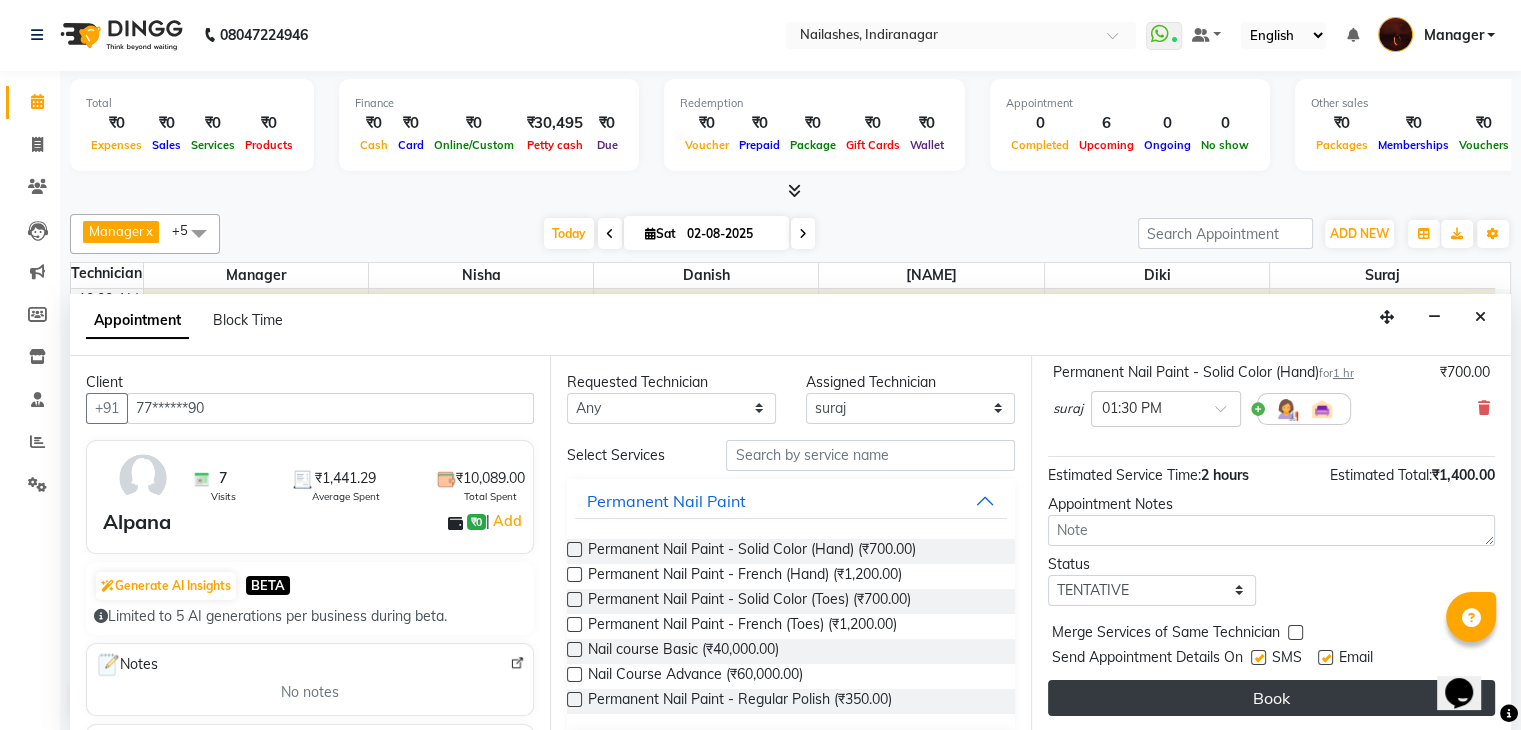 click on "Book" at bounding box center [1271, 698] 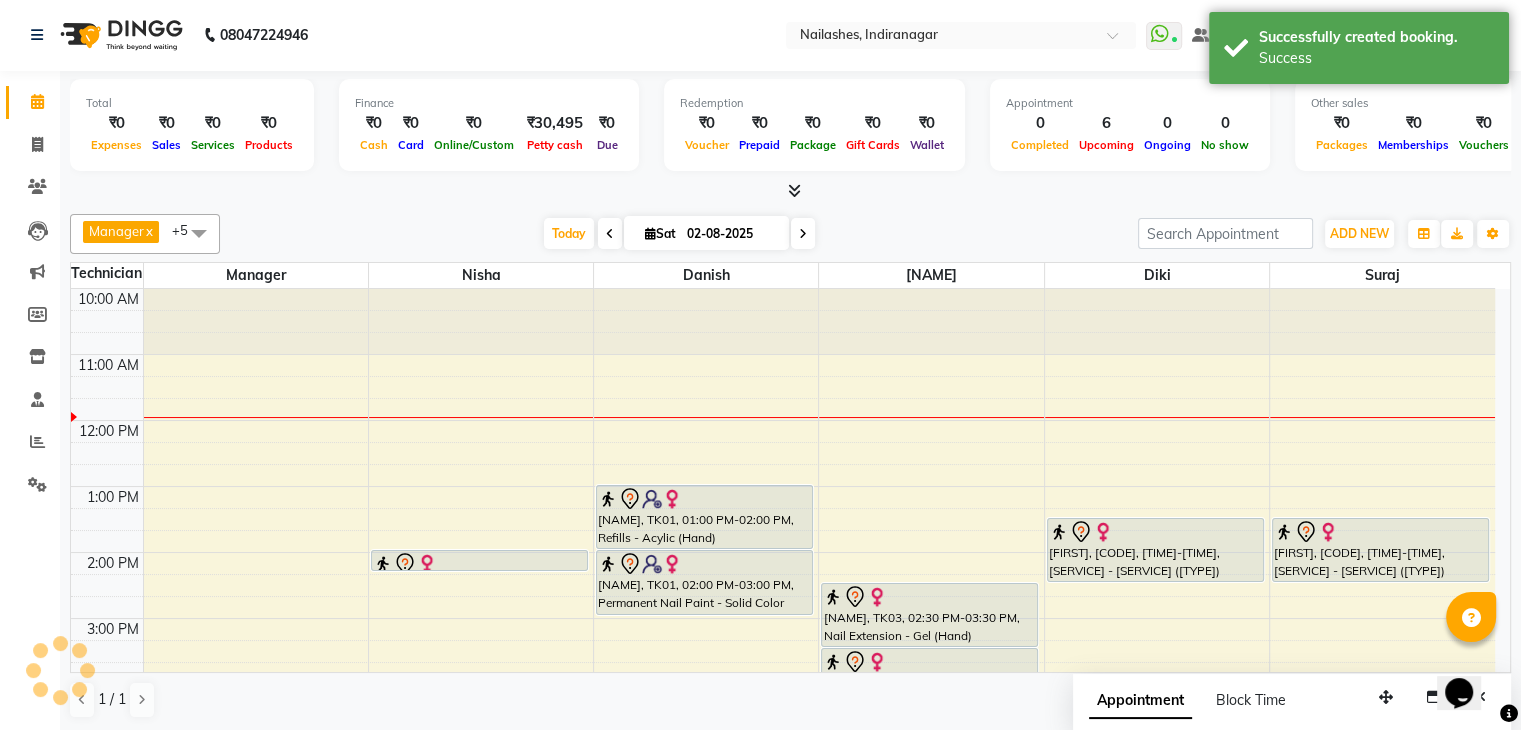 scroll, scrollTop: 0, scrollLeft: 0, axis: both 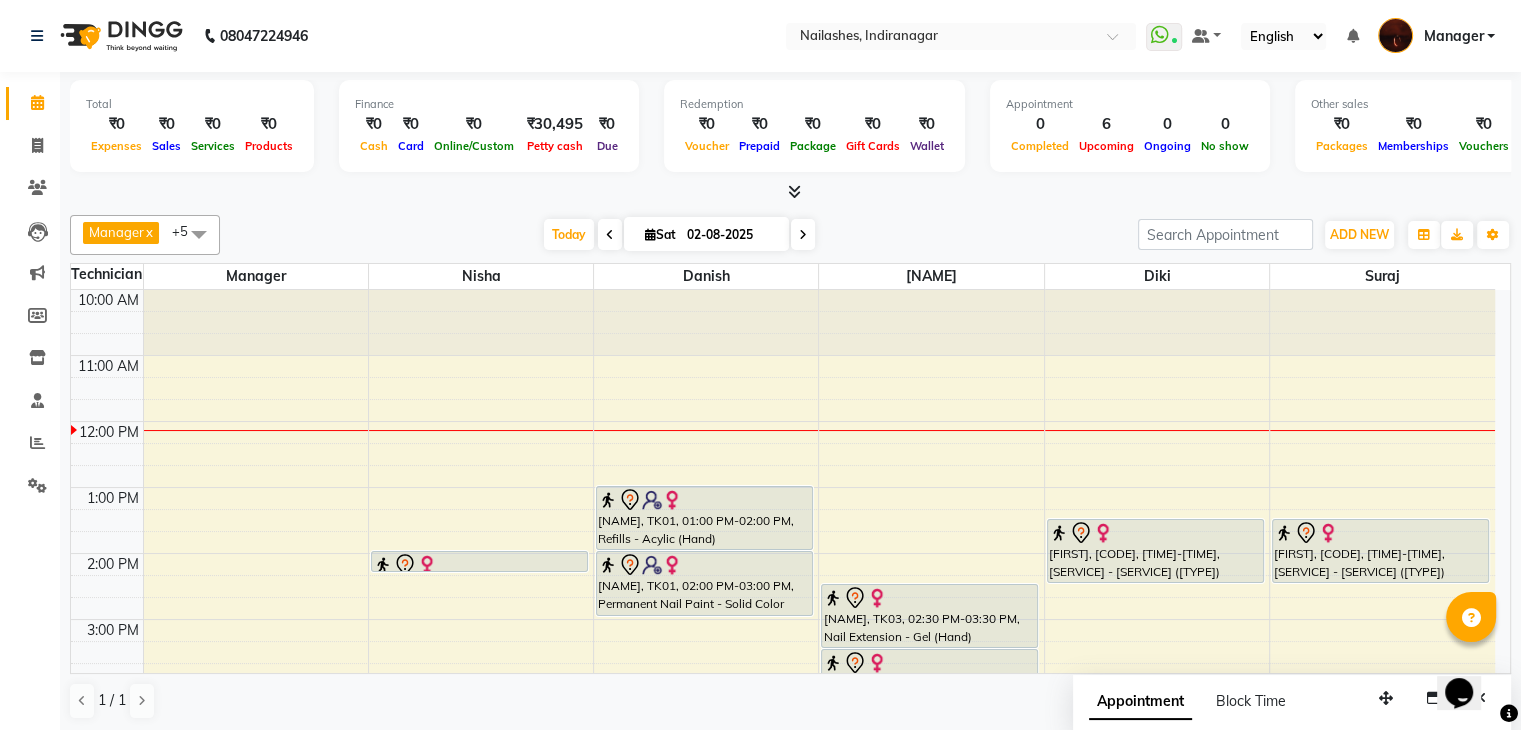 click on "Sat" at bounding box center (660, 234) 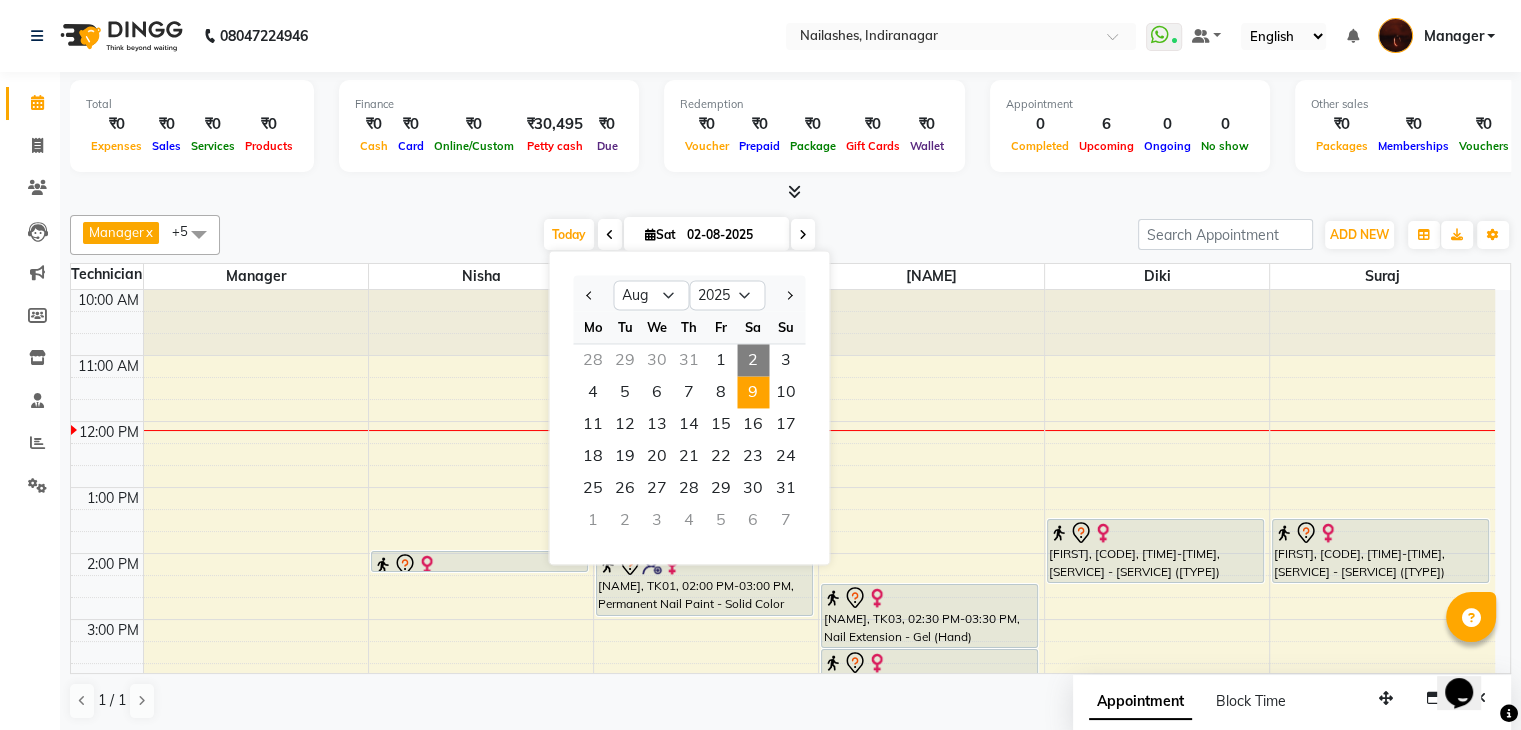 click on "9" at bounding box center (753, 392) 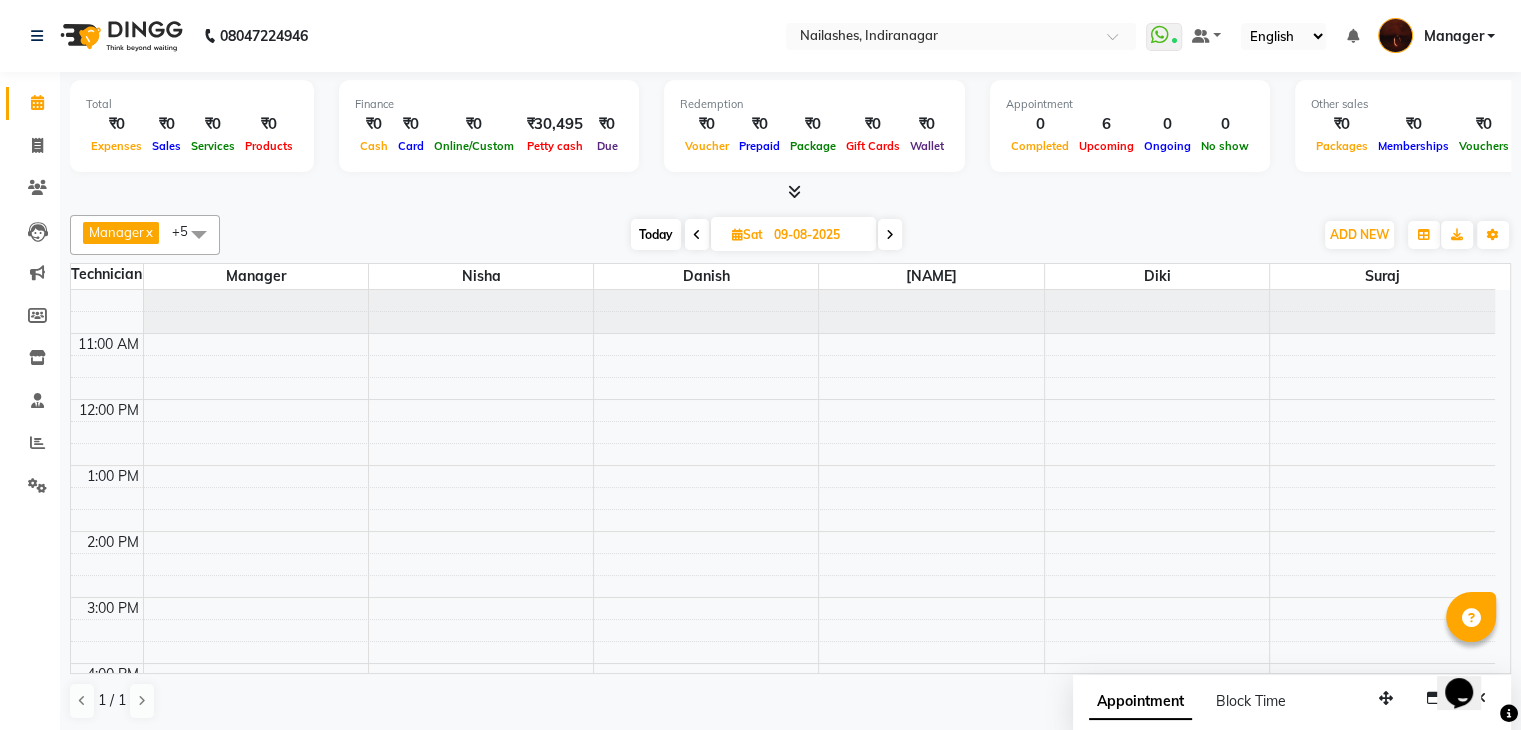 scroll, scrollTop: 14, scrollLeft: 0, axis: vertical 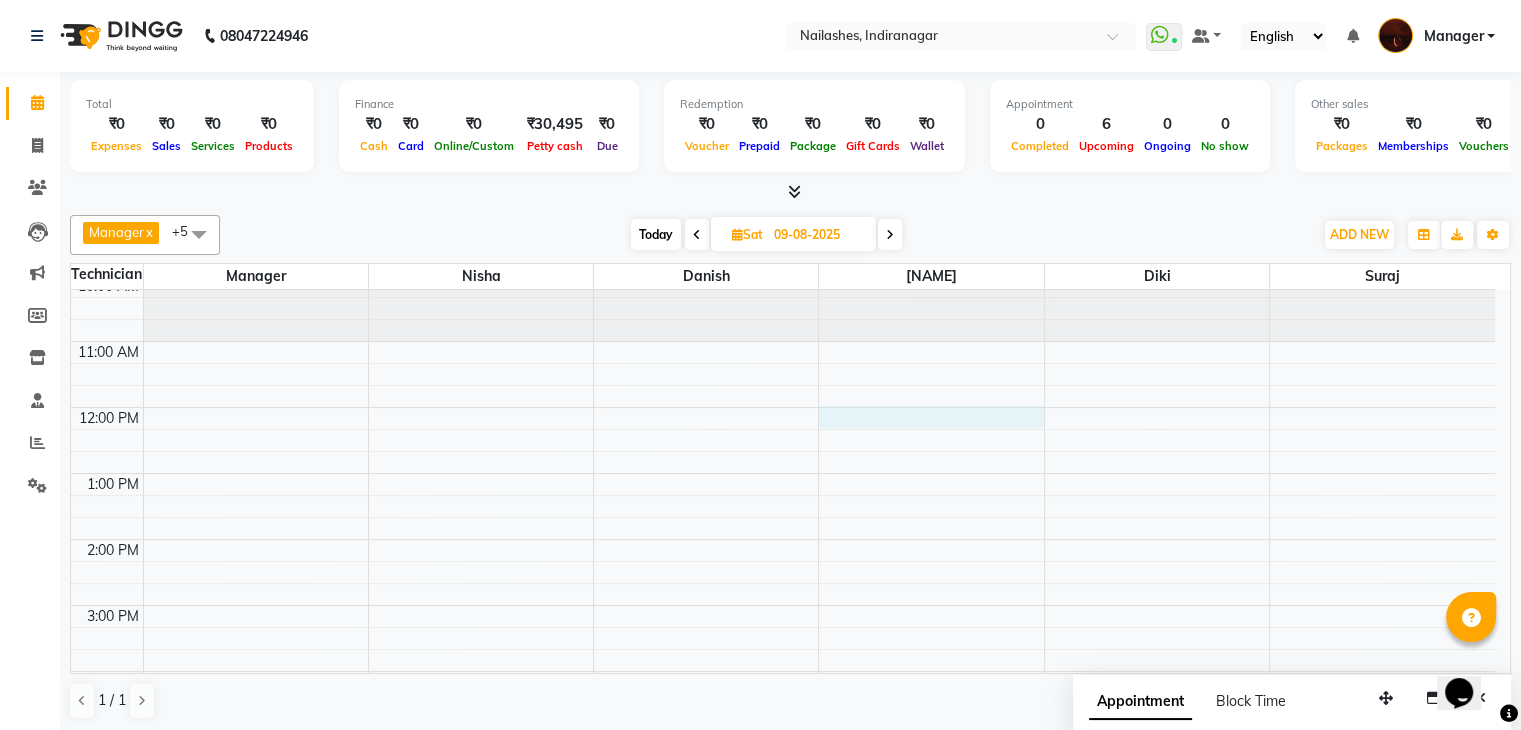 click on "10:00 AM 11:00 AM 12:00 PM 1:00 PM 2:00 PM 3:00 PM 4:00 PM 5:00 PM 6:00 PM 7:00 PM 8:00 PM 9:00 PM 10:00 PM" at bounding box center [783, 704] 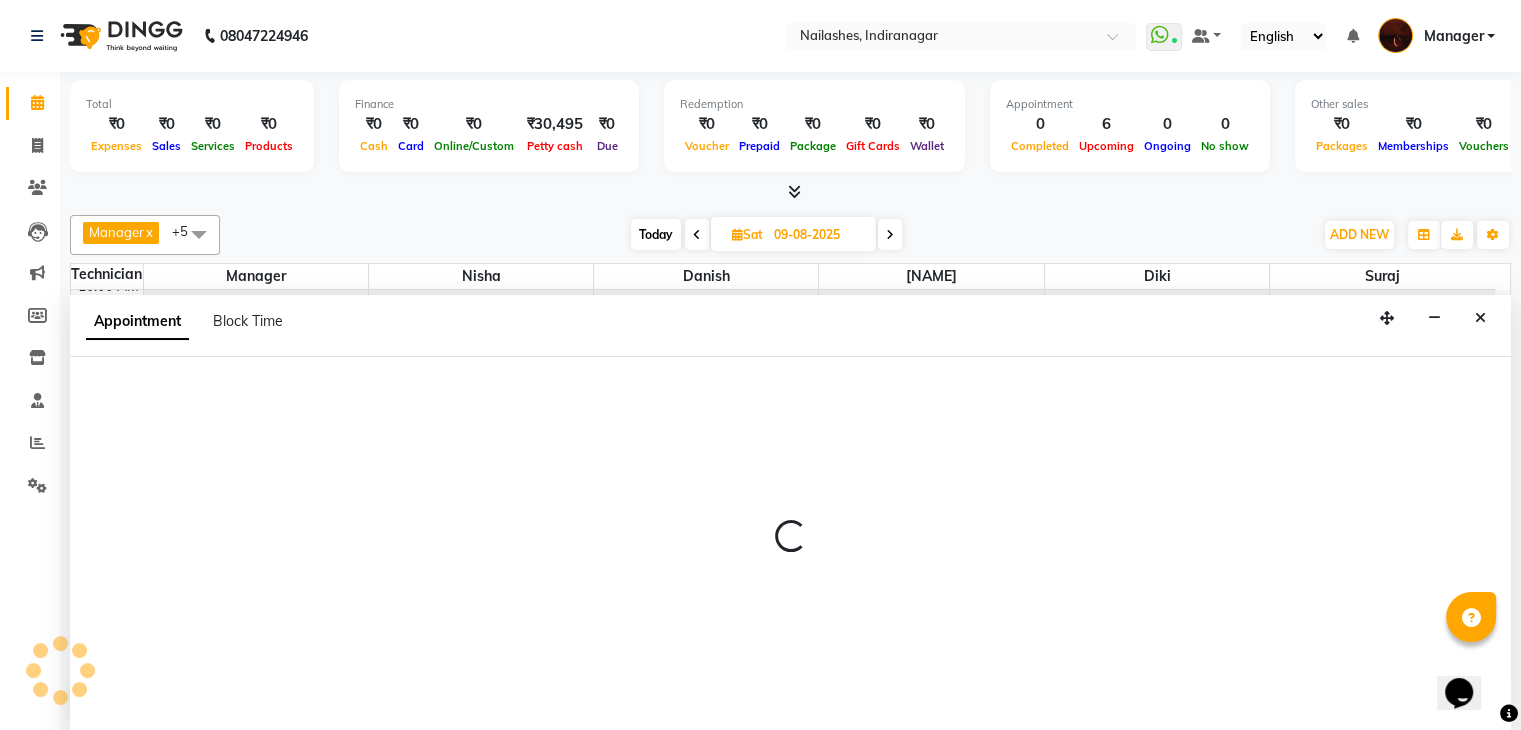 scroll, scrollTop: 1, scrollLeft: 0, axis: vertical 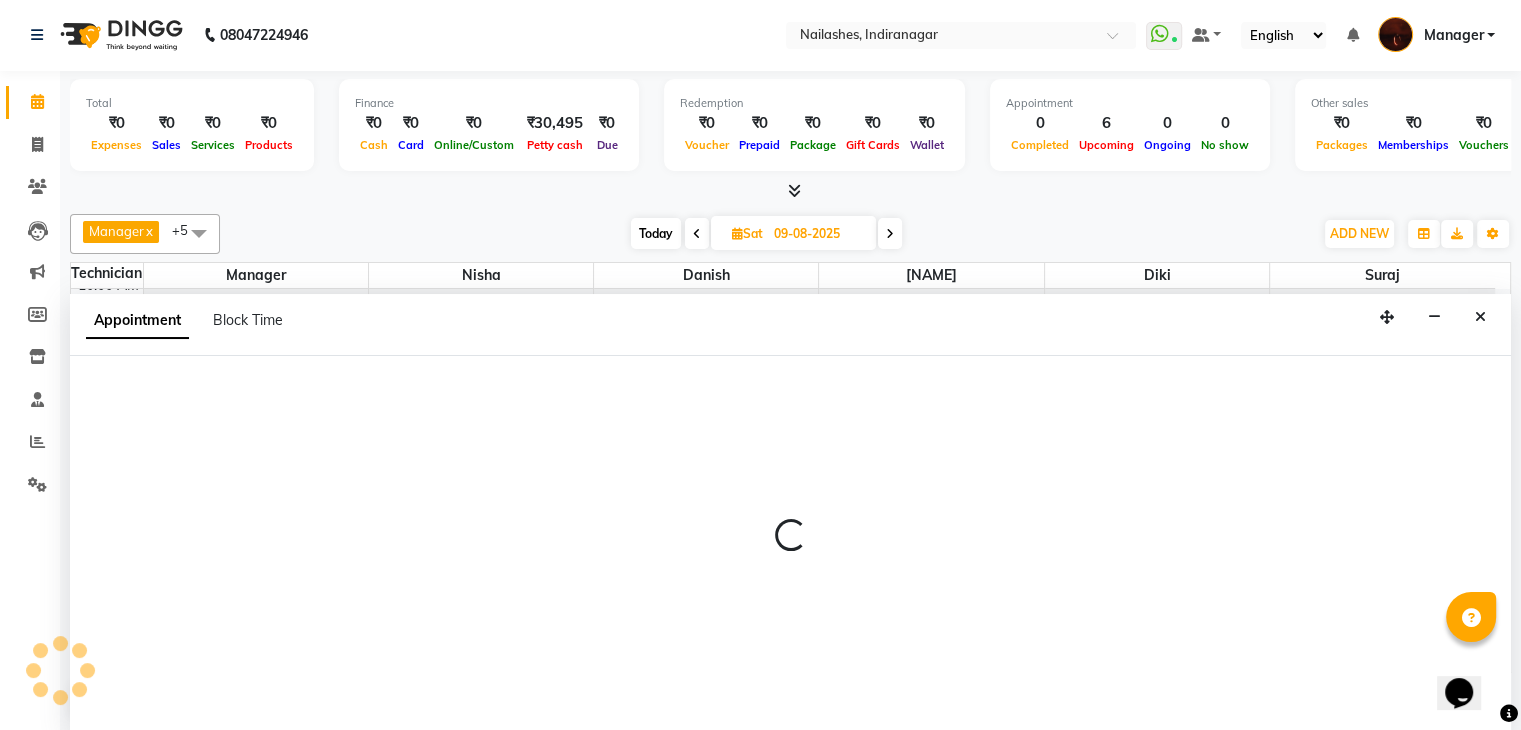 select on "35072" 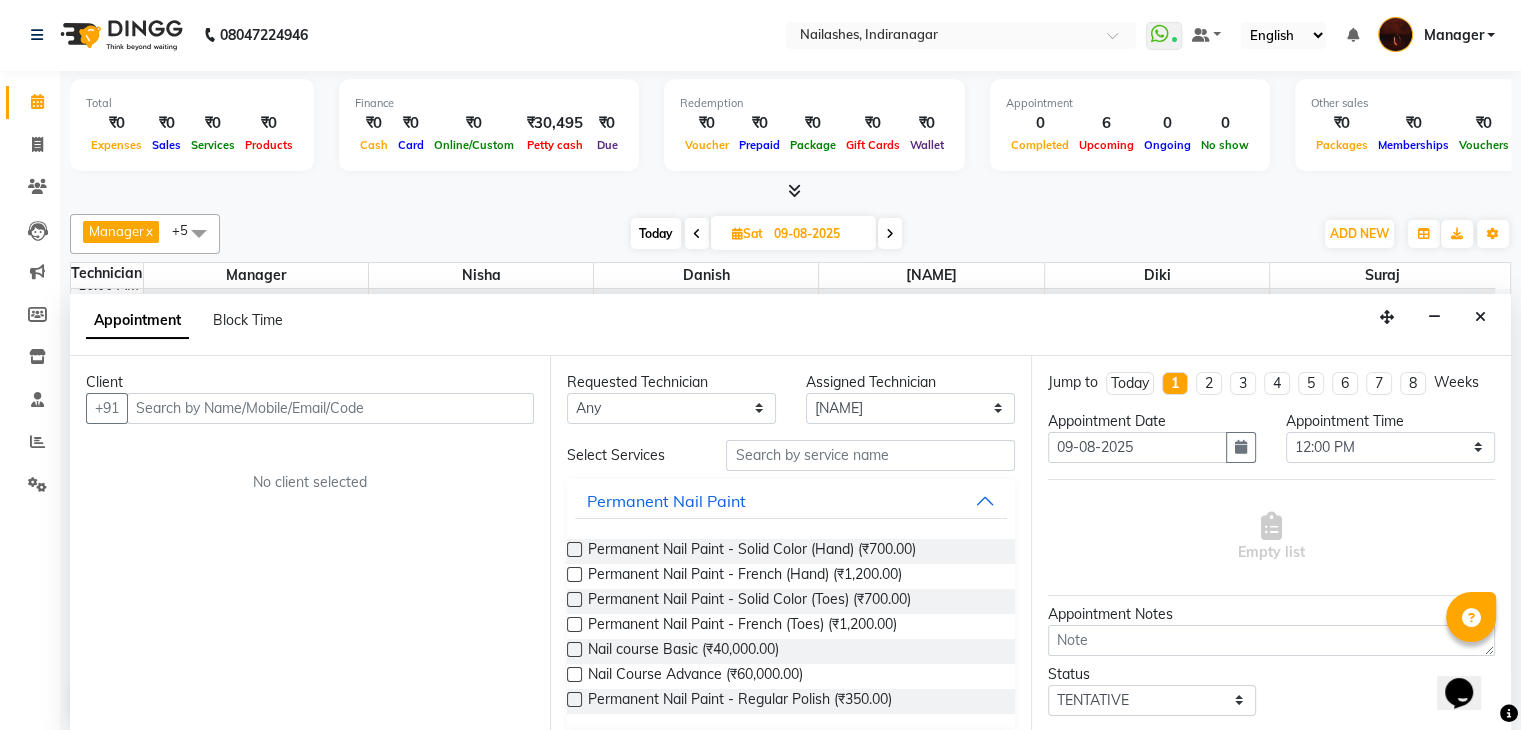 click at bounding box center (330, 408) 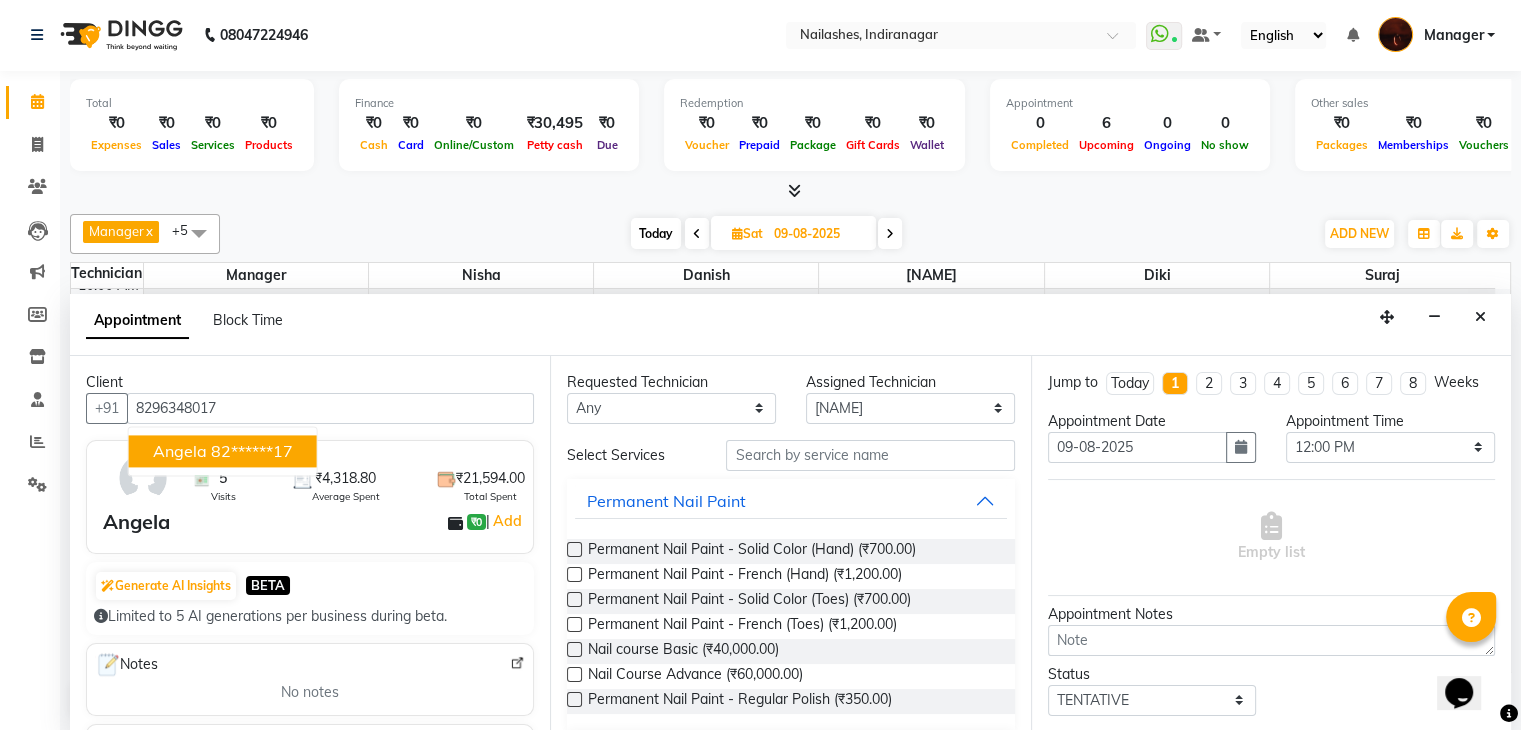 click on "[FIRST] ******[LAST_DIGITS]" at bounding box center [223, 451] 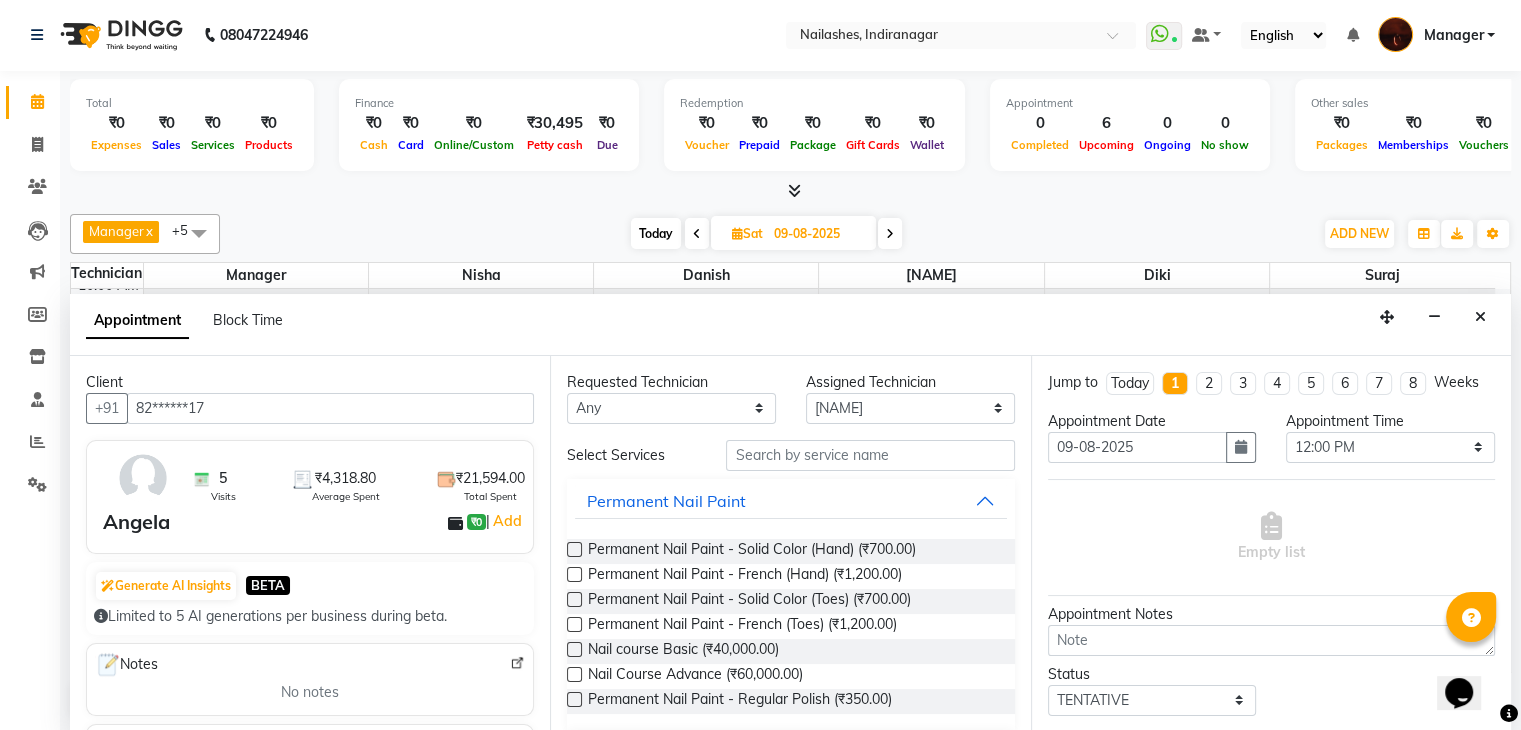 type on "82******17" 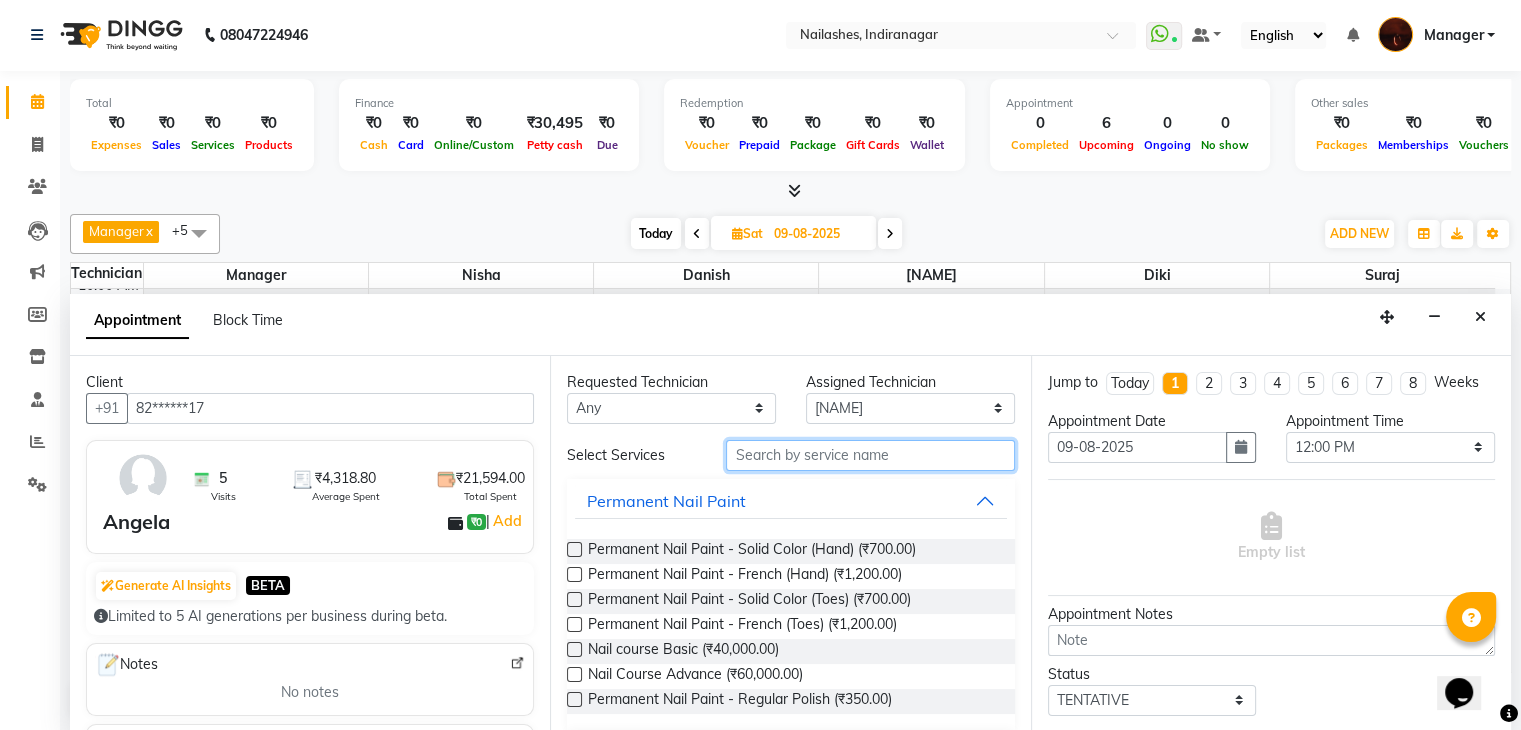 click at bounding box center [870, 455] 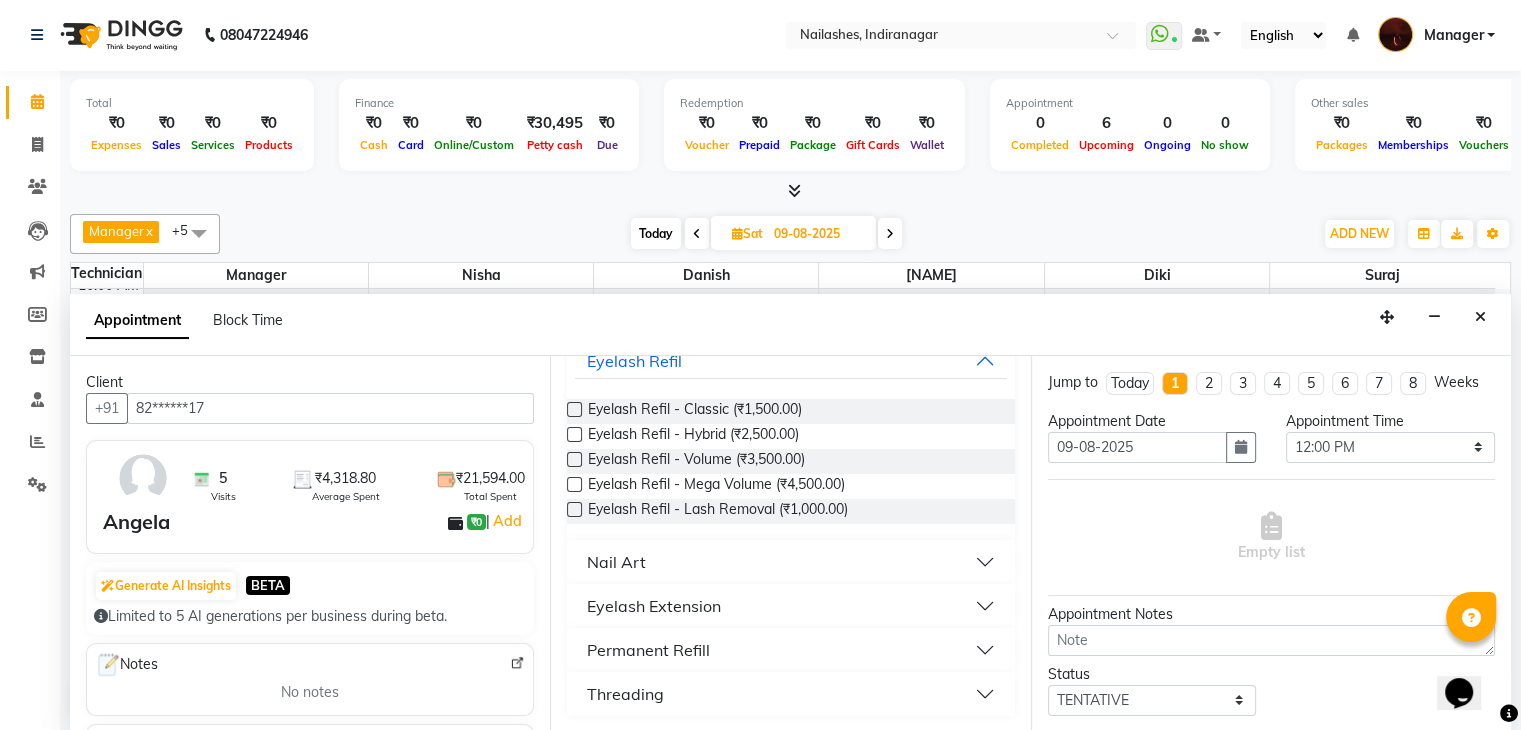 scroll, scrollTop: 138, scrollLeft: 0, axis: vertical 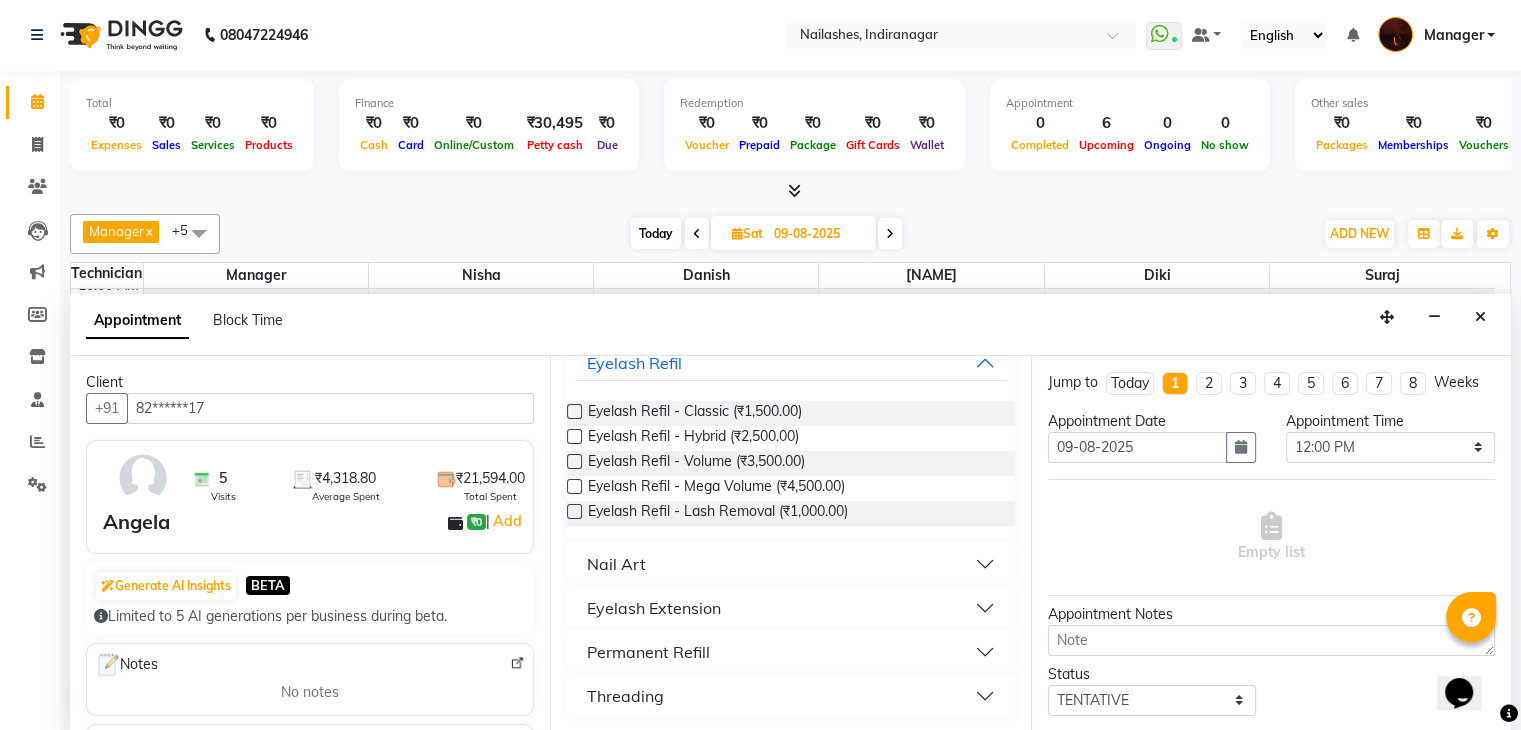 type on "eye" 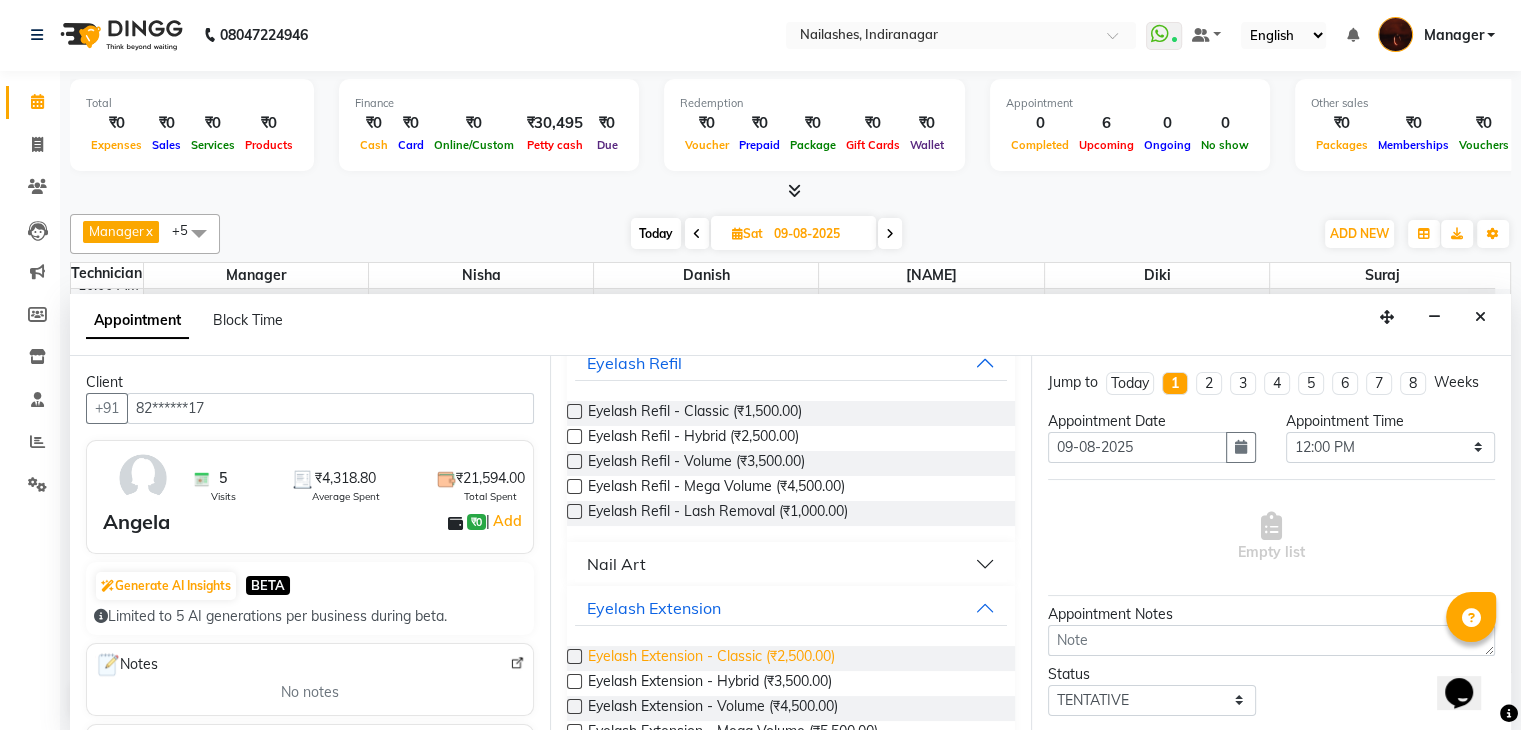 click on "Eyelash Extension - Classic (₹2,500.00)" at bounding box center (711, 658) 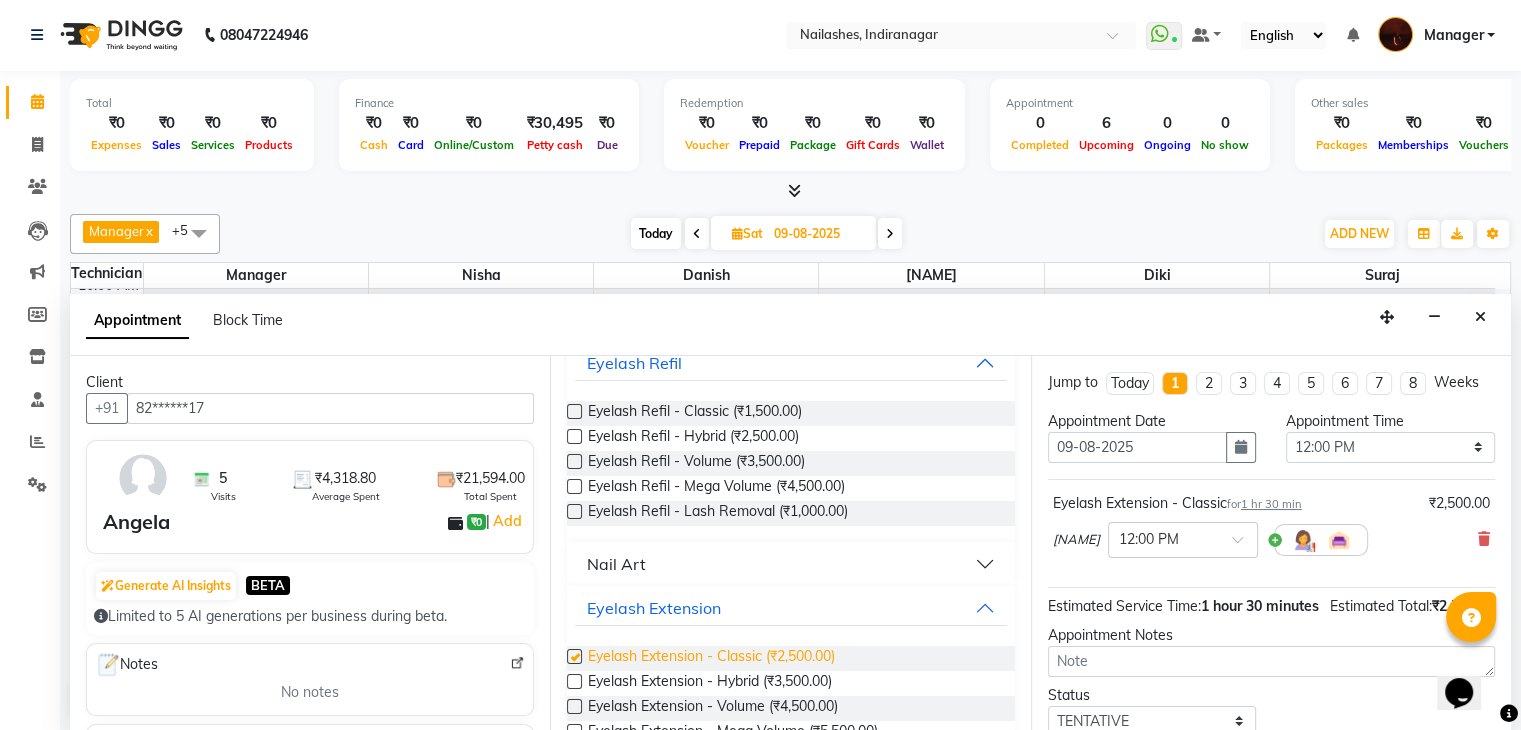 checkbox on "false" 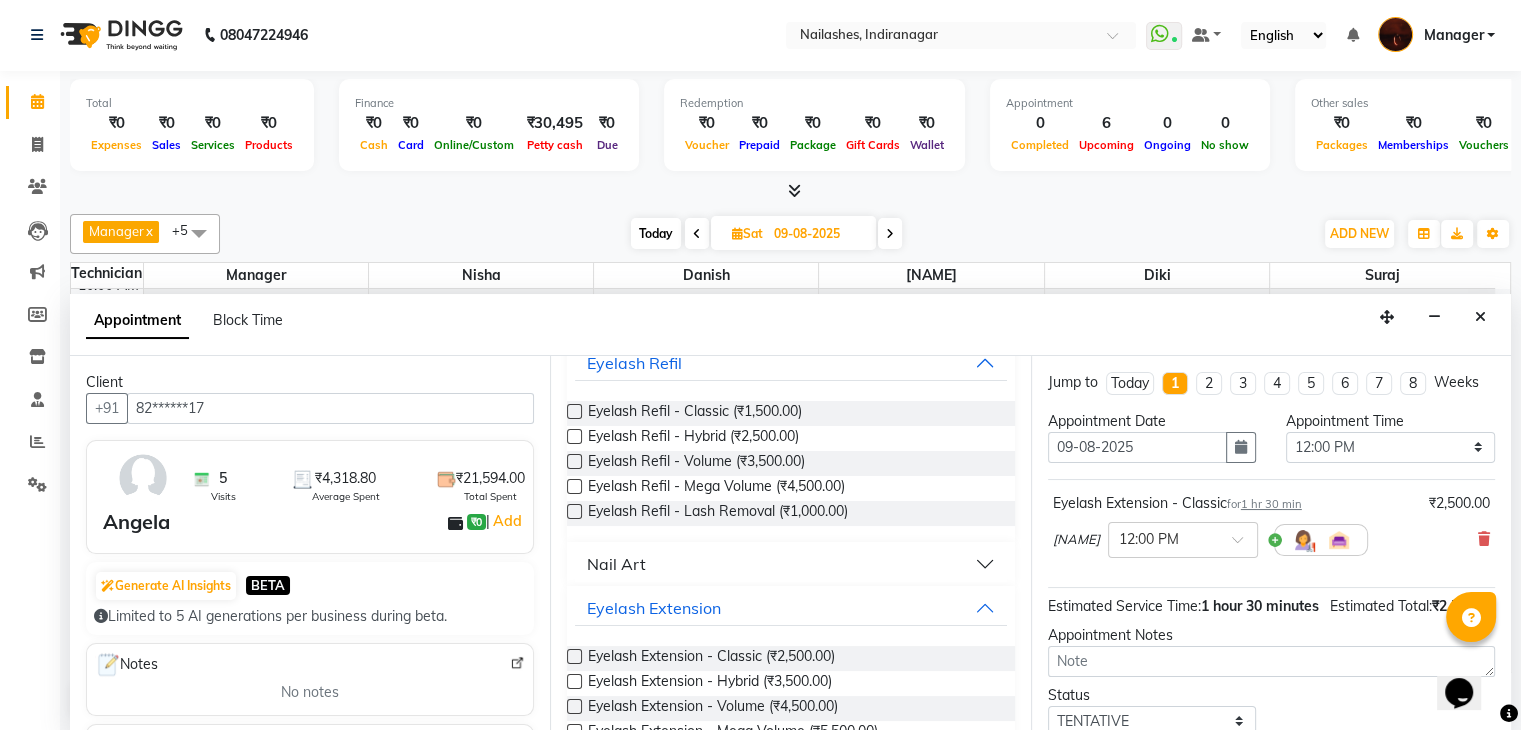 scroll, scrollTop: 0, scrollLeft: 0, axis: both 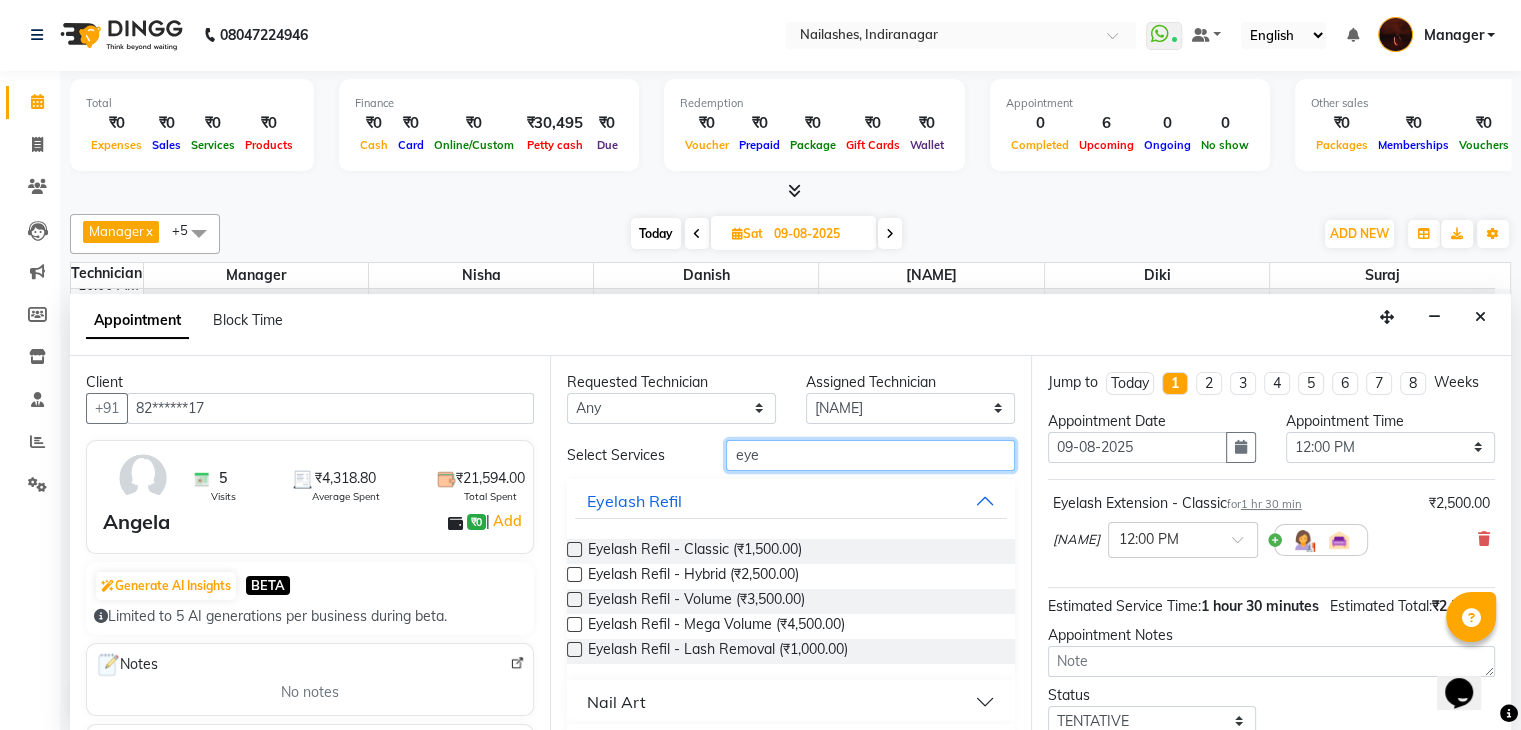 click on "eye" at bounding box center (870, 455) 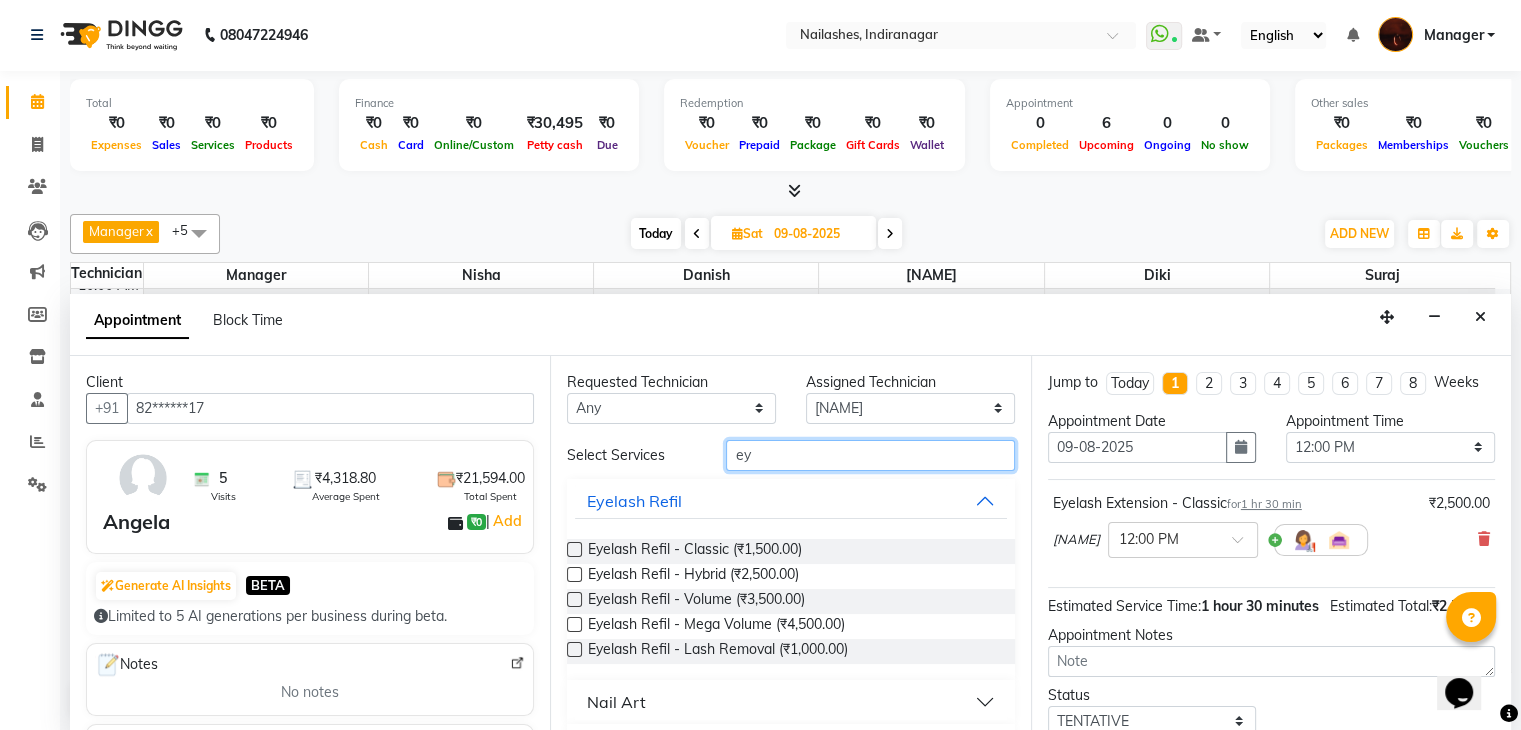 type on "e" 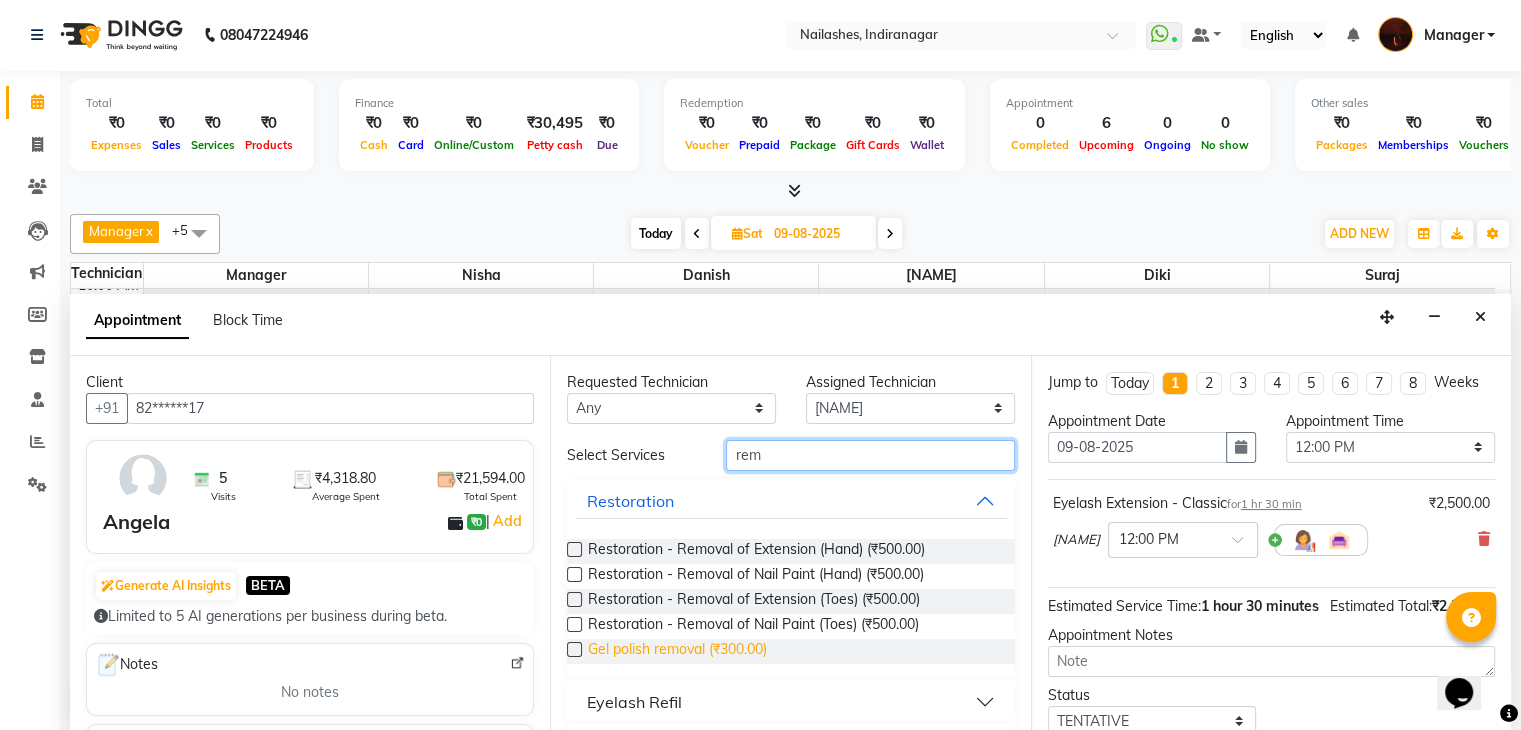 type on "rem" 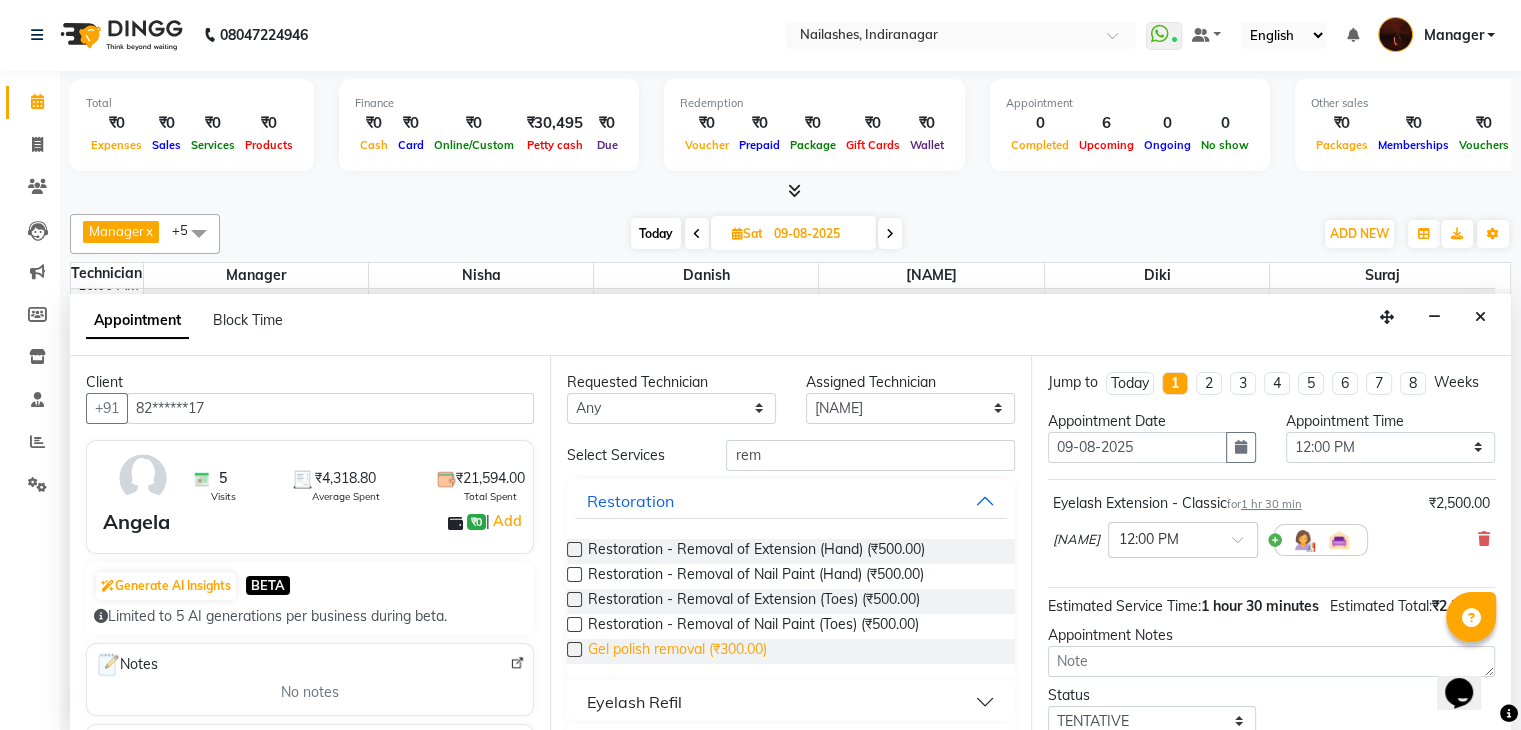 click on "Gel polish removal (₹300.00)" at bounding box center [677, 651] 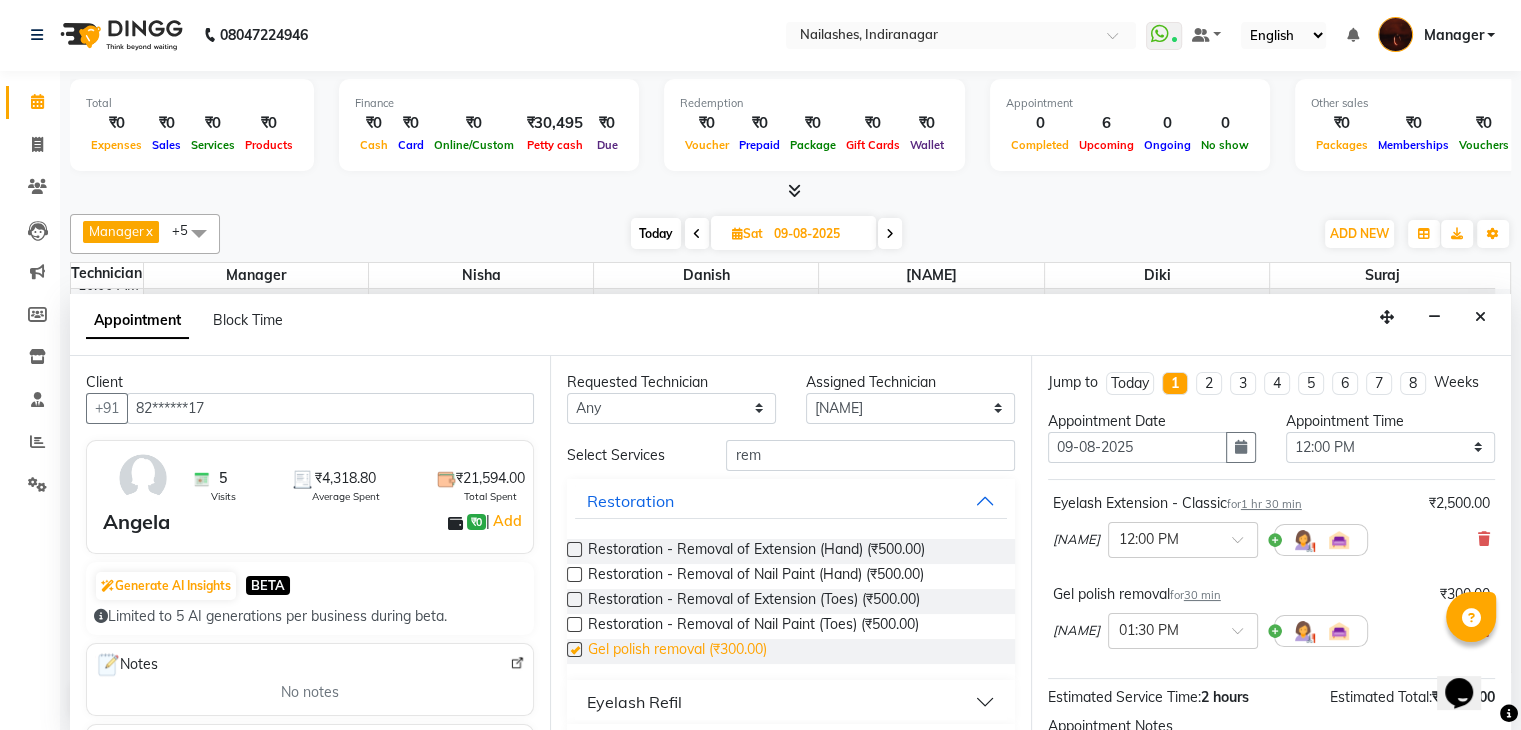 checkbox on "false" 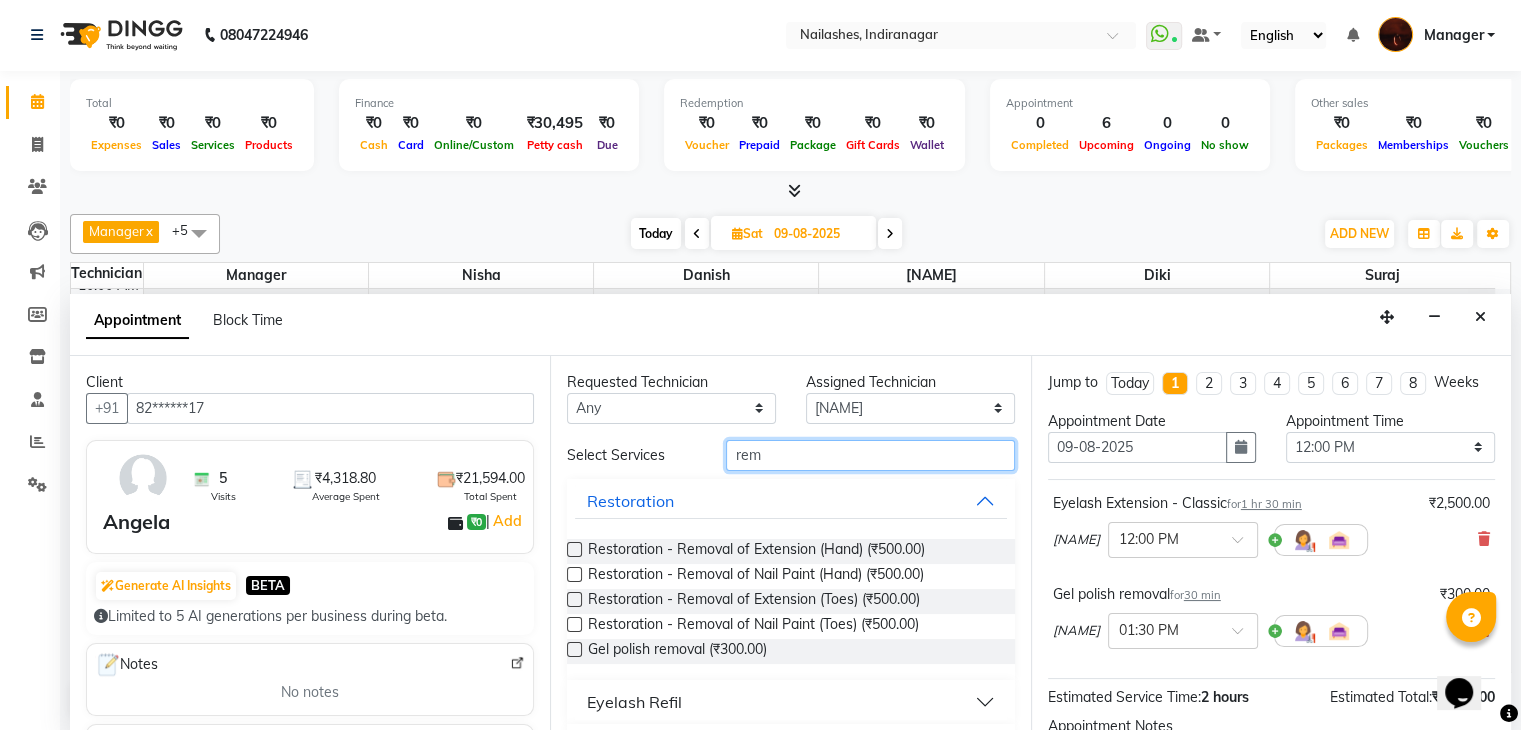 click on "rem" at bounding box center (870, 455) 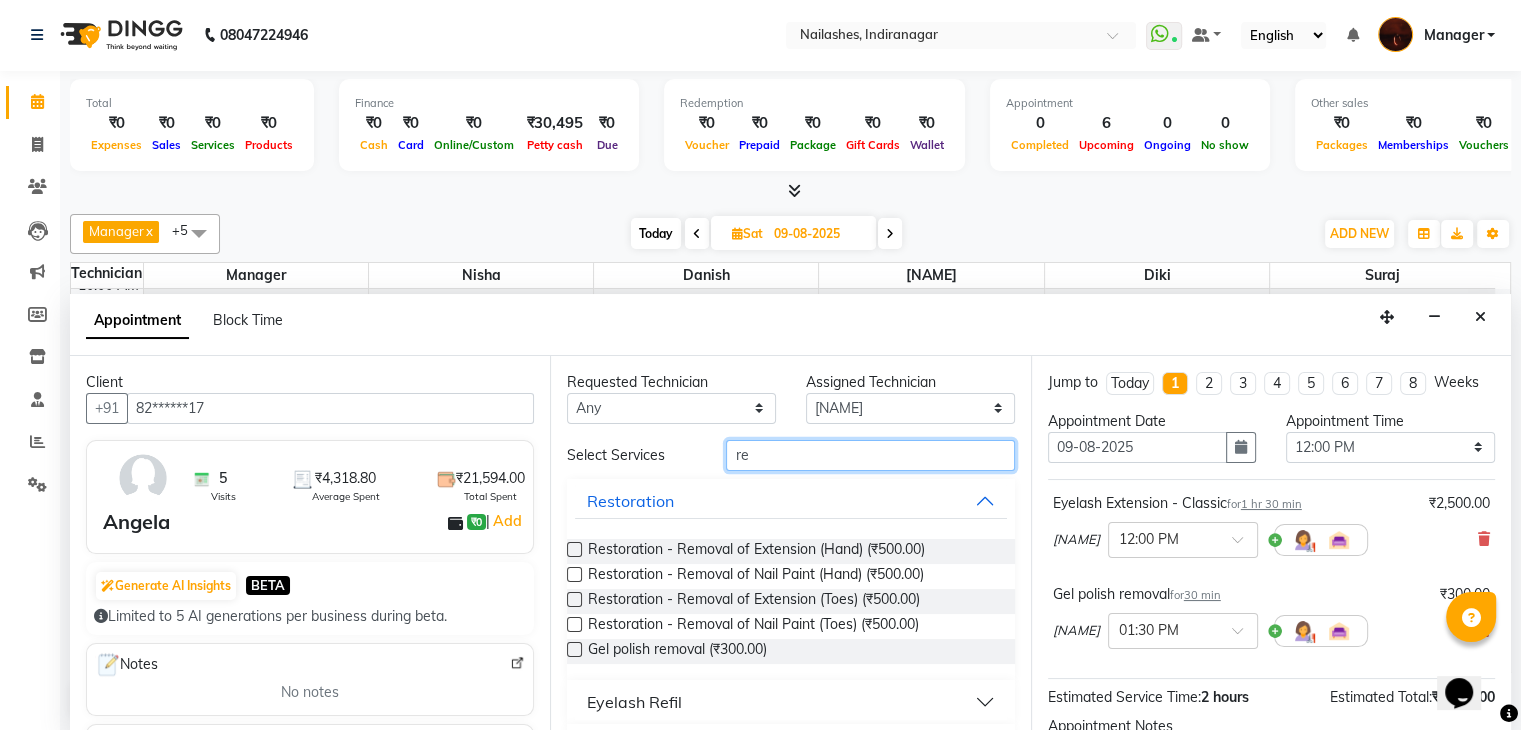 type on "r" 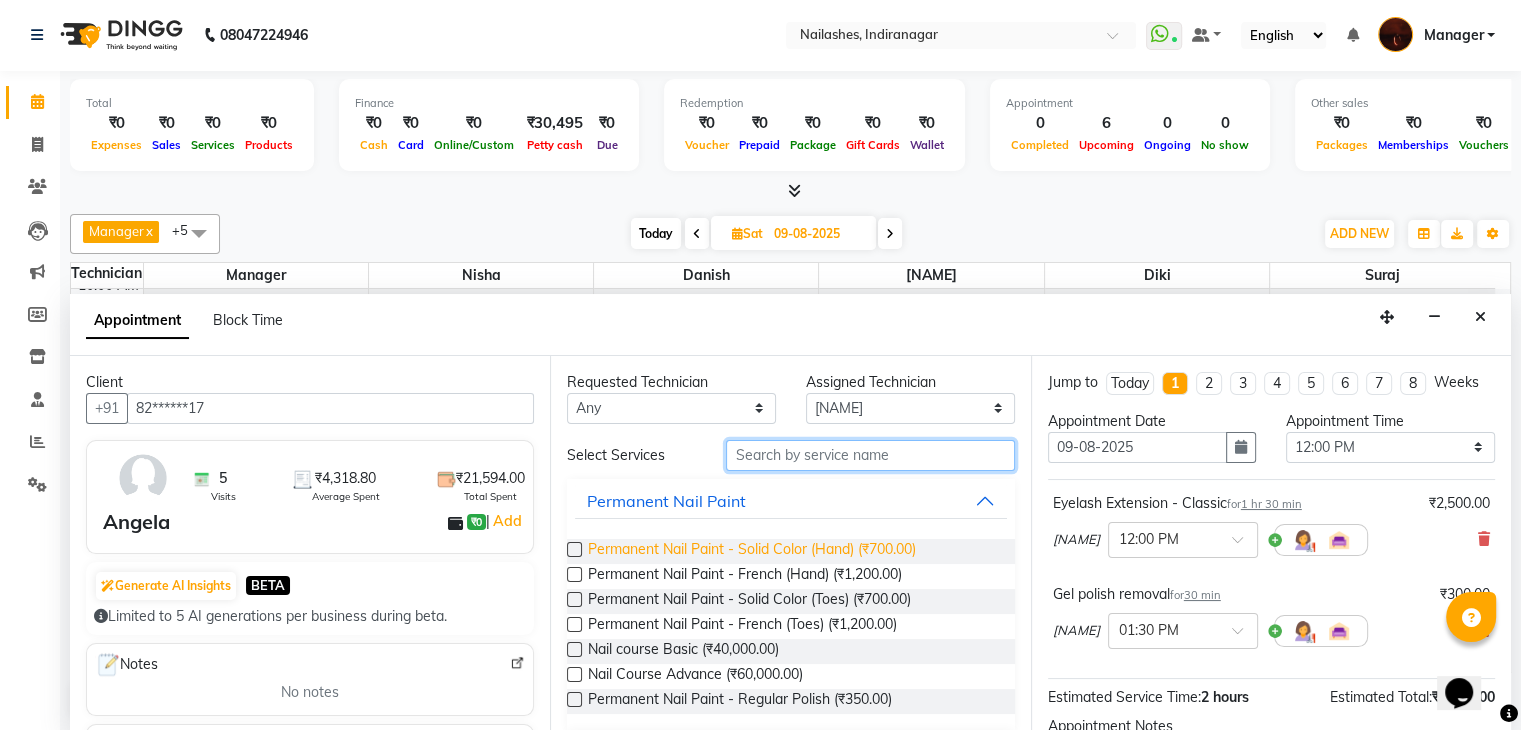type 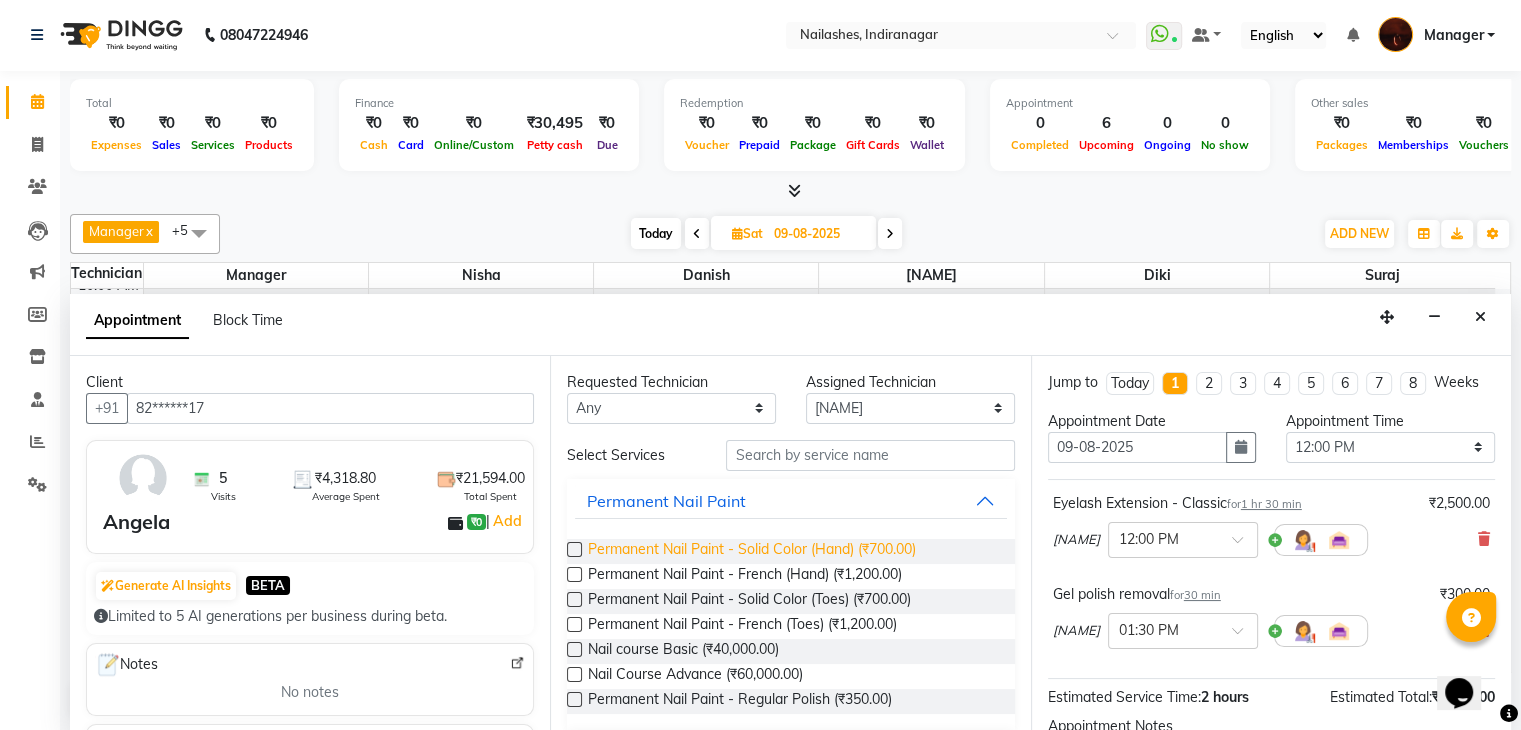 click on "Permanent Nail Paint - Solid Color (Hand) (₹700.00)" at bounding box center [752, 551] 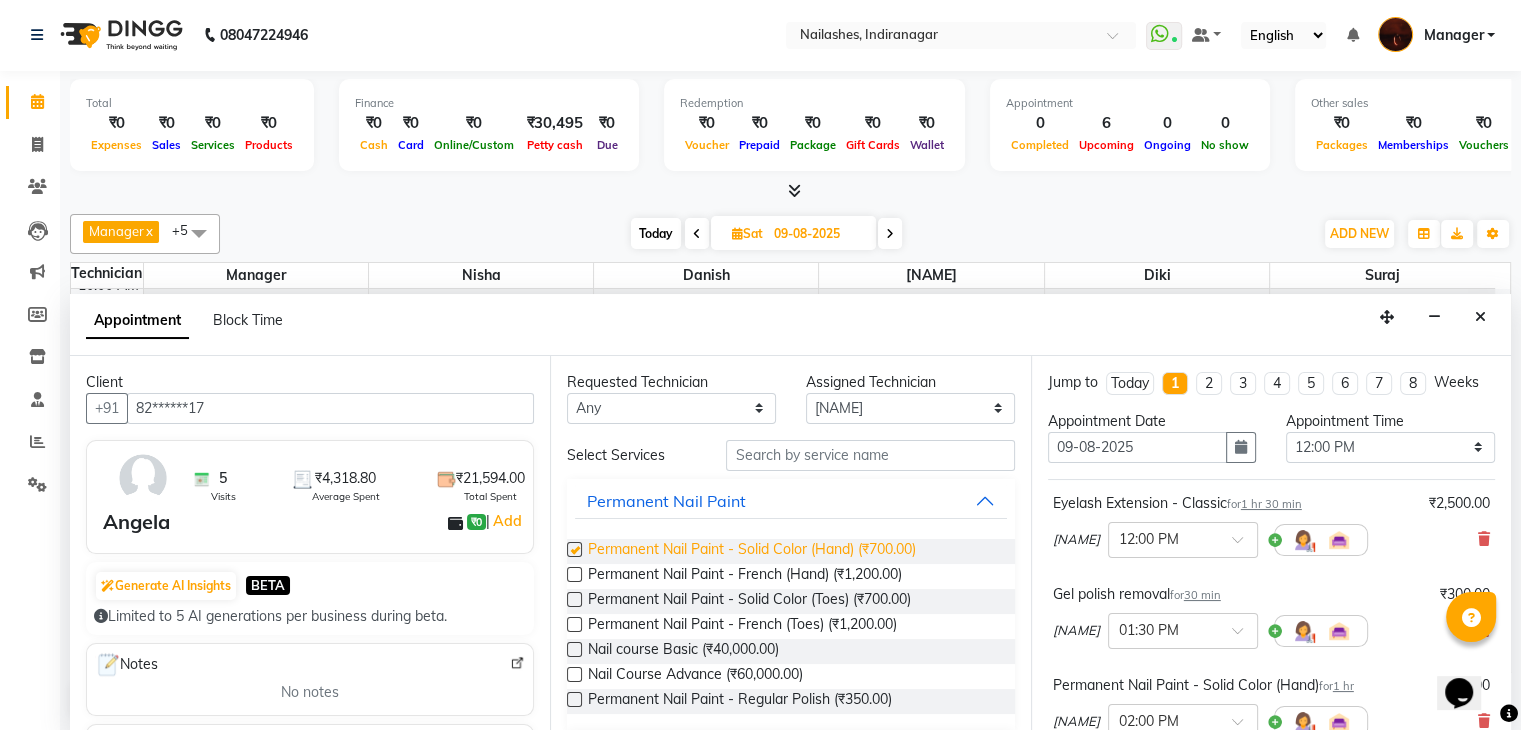 checkbox on "false" 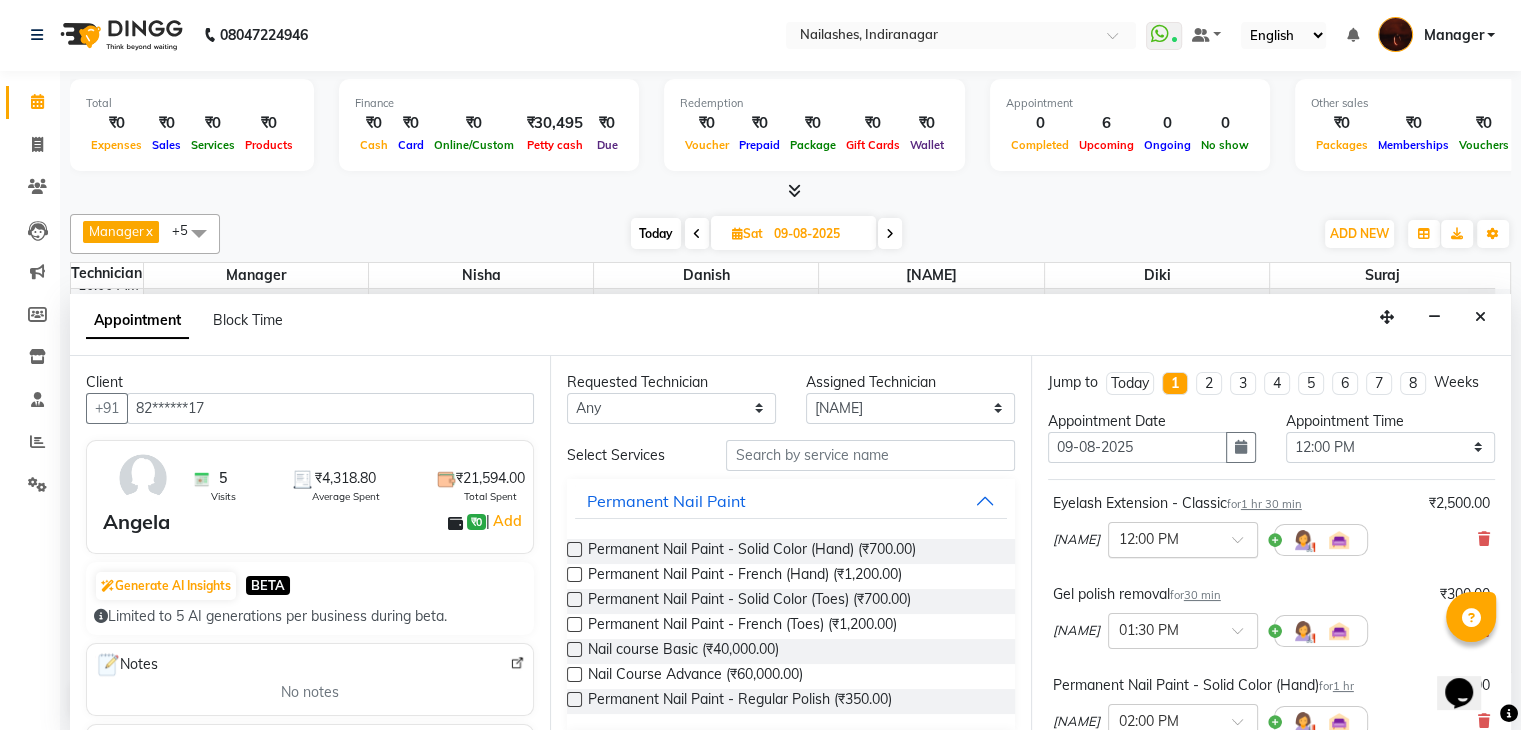 scroll, scrollTop: 312, scrollLeft: 0, axis: vertical 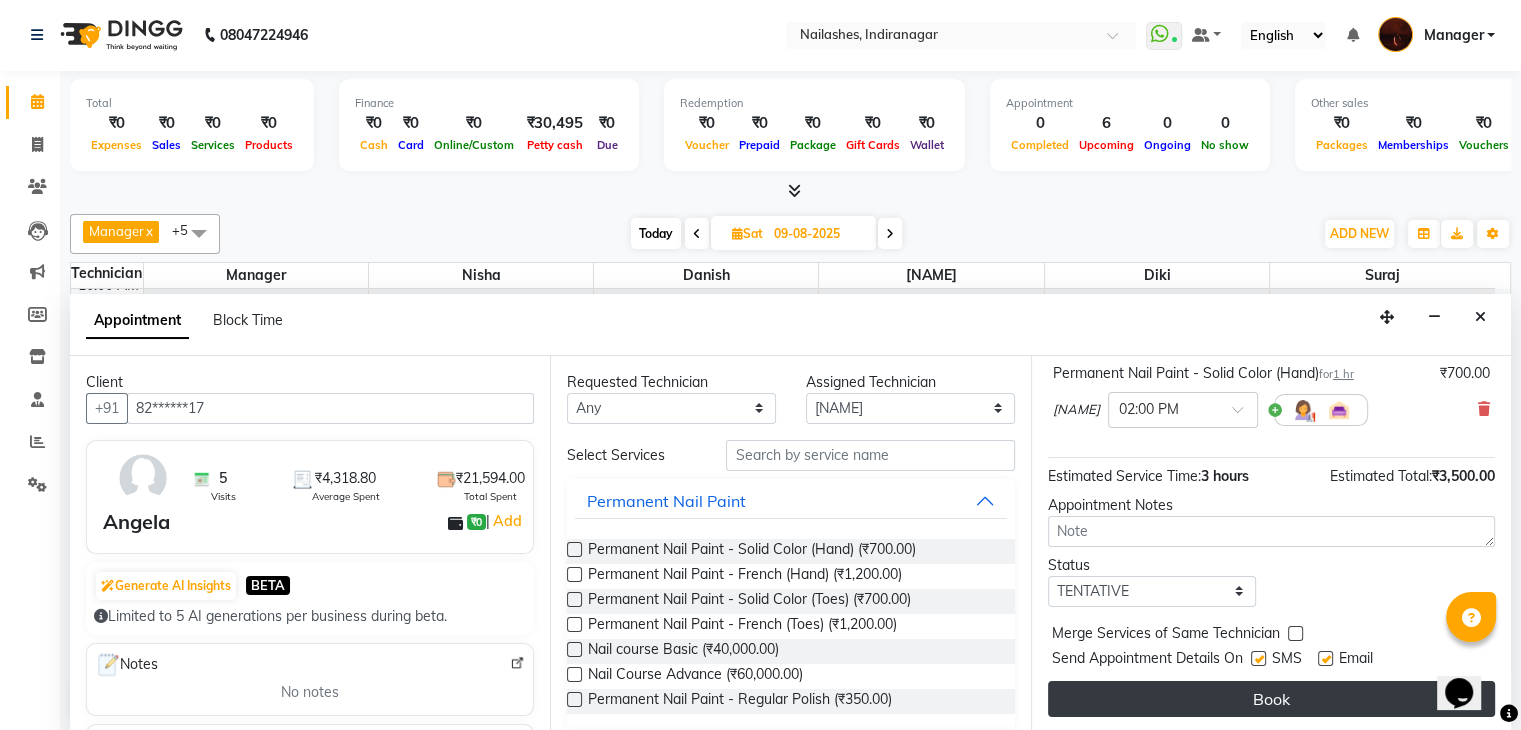 click on "Book" at bounding box center (1271, 699) 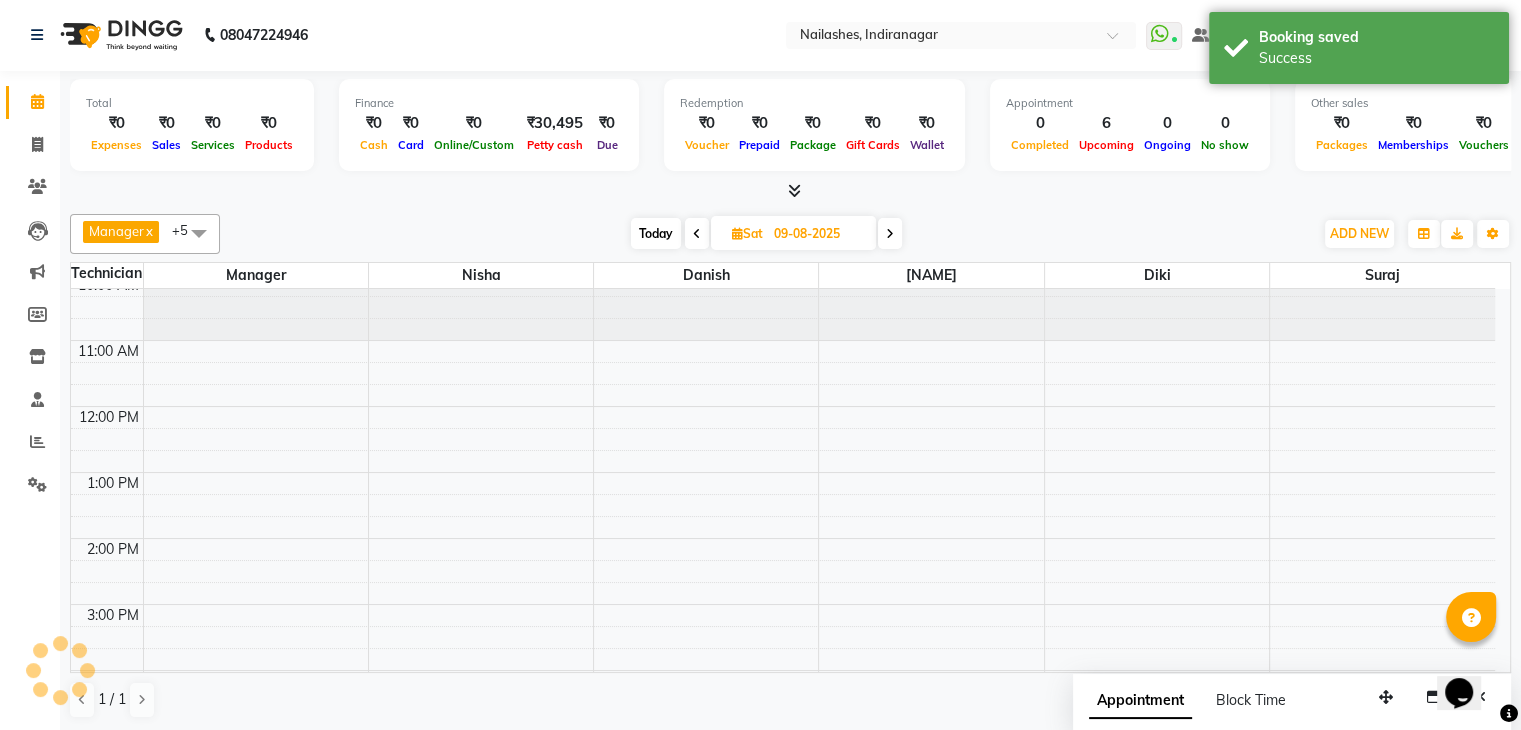 scroll, scrollTop: 0, scrollLeft: 0, axis: both 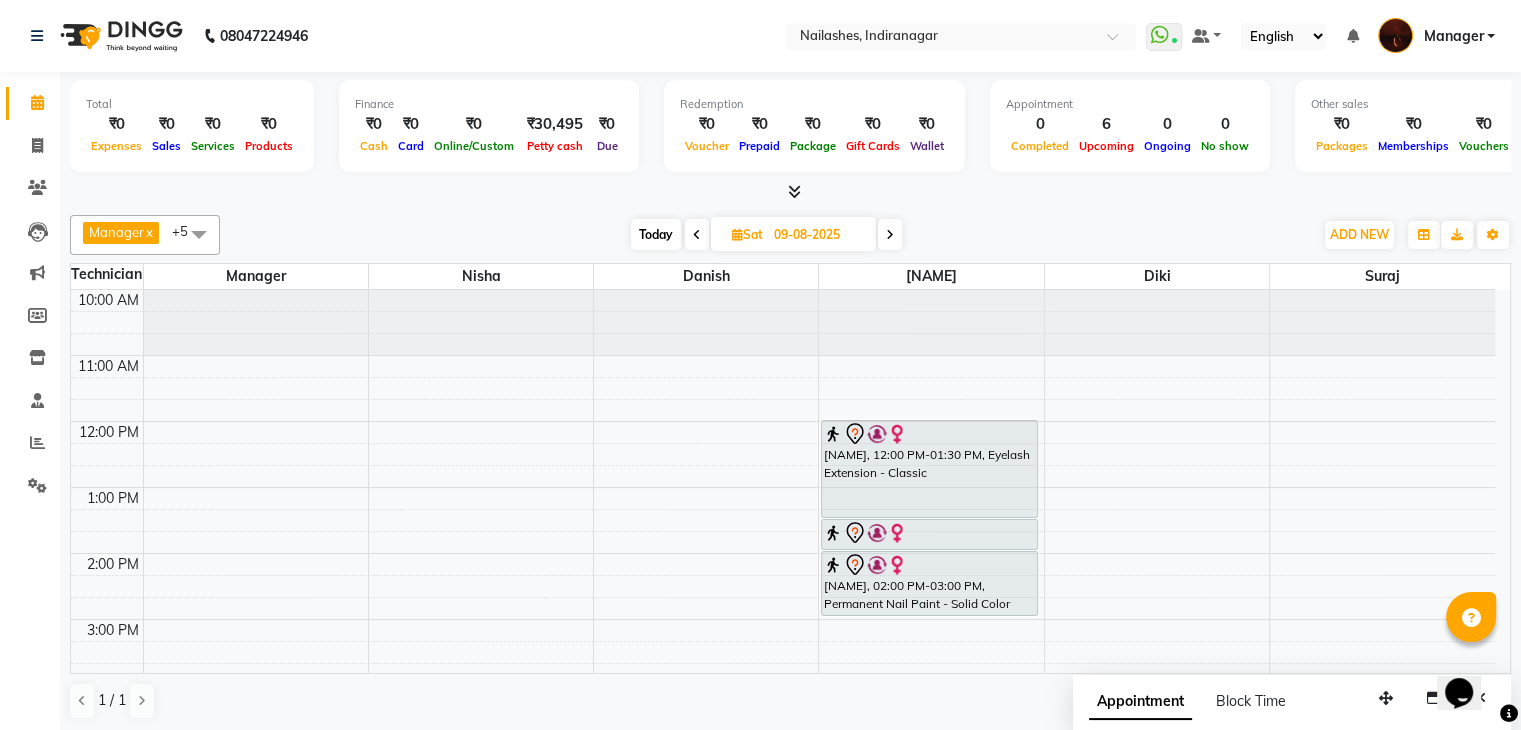 click on "Today" at bounding box center (656, 234) 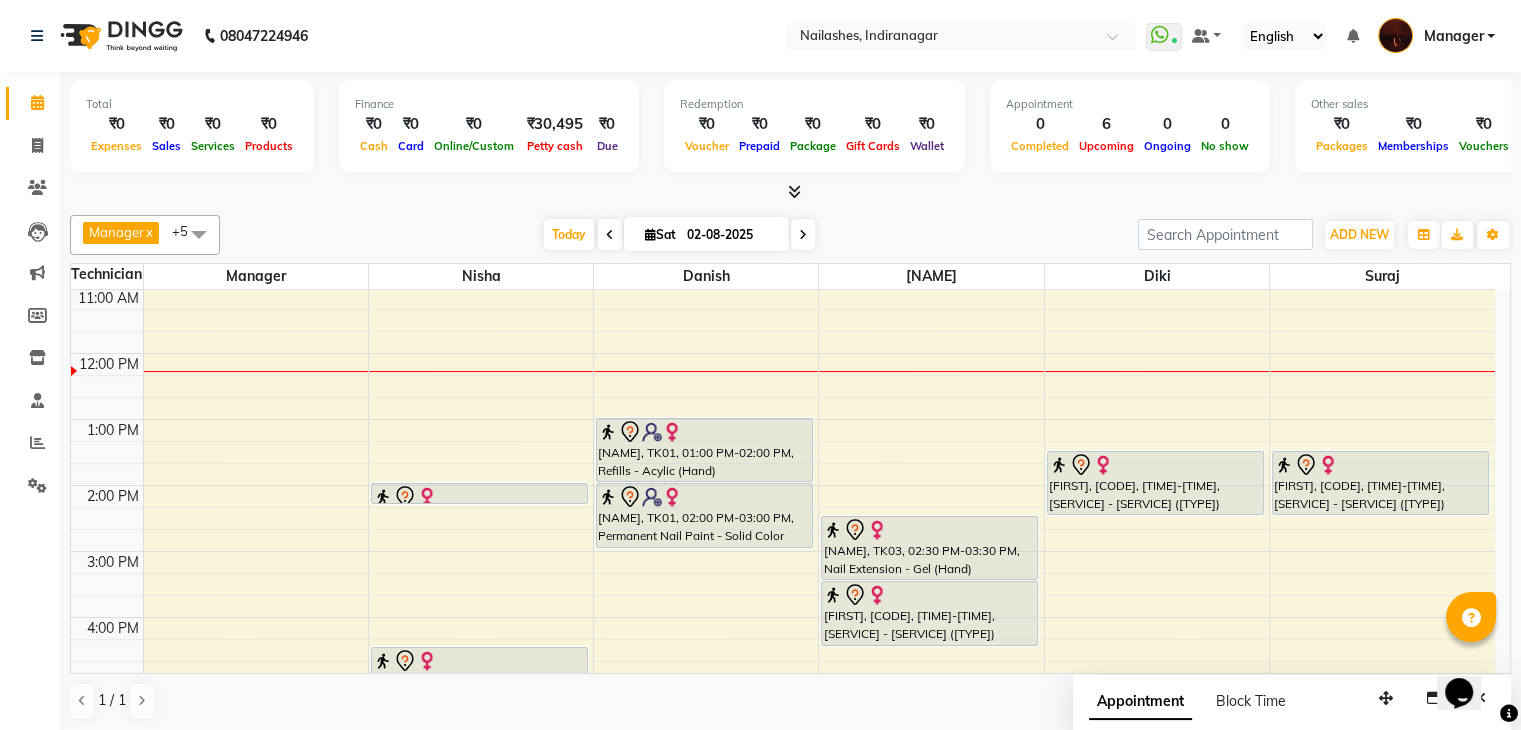 scroll, scrollTop: 68, scrollLeft: 0, axis: vertical 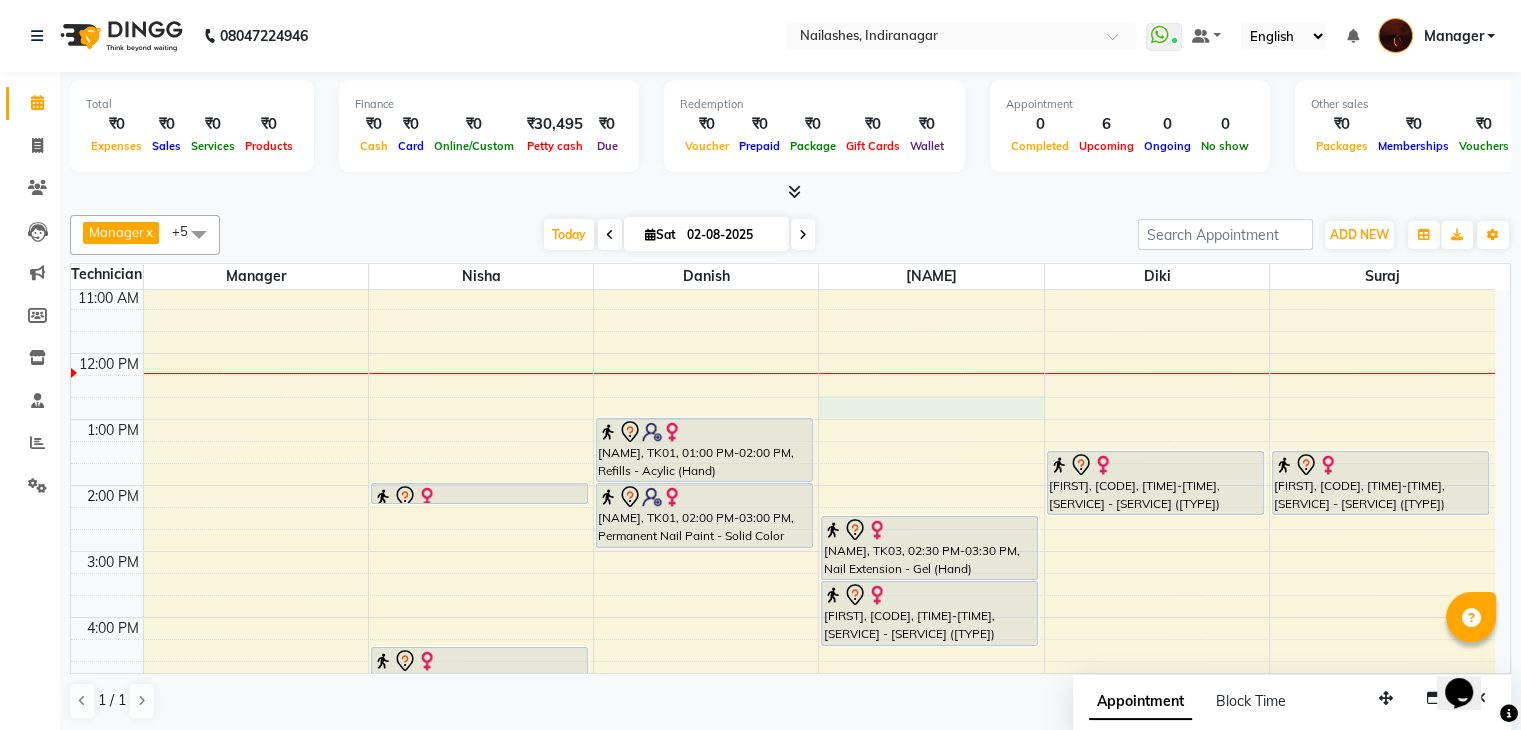 click on "10:00 AM 11:00 AM 12:00 PM 1:00 PM 2:00 PM 3:00 PM 4:00 PM 5:00 PM 6:00 PM 7:00 PM 8:00 PM 9:00 PM 10:00 PM             [NAME], TK04, 02:00 PM-02:20 PM, Foot Massage Manicure             [NAME], TK02, 04:30 PM-05:30 PM, Permanent Nail Paint - Solid Color (Hand)             [NAME], TK01, 01:00 PM-02:00 PM, Refills - Acylic (Hand)             [NAME], TK01, 02:00 PM-03:00 PM, Permanent Nail Paint - Solid Color (Hand)             [NAME], TK03, 02:30 PM-03:30 PM, Nail Extension - Gel (Hand)             [NAME], TK03, 03:30 PM-04:30 PM, Permanent Nail Paint - Solid Color (Hand)             [NAME], TK05, 01:30 PM-02:30 PM, Permanent Nail Paint - Solid Color (Hand)             [NAME], TK05, 01:30 PM-02:30 PM, Permanent Nail Paint - Solid Color (Hand)" at bounding box center [783, 650] 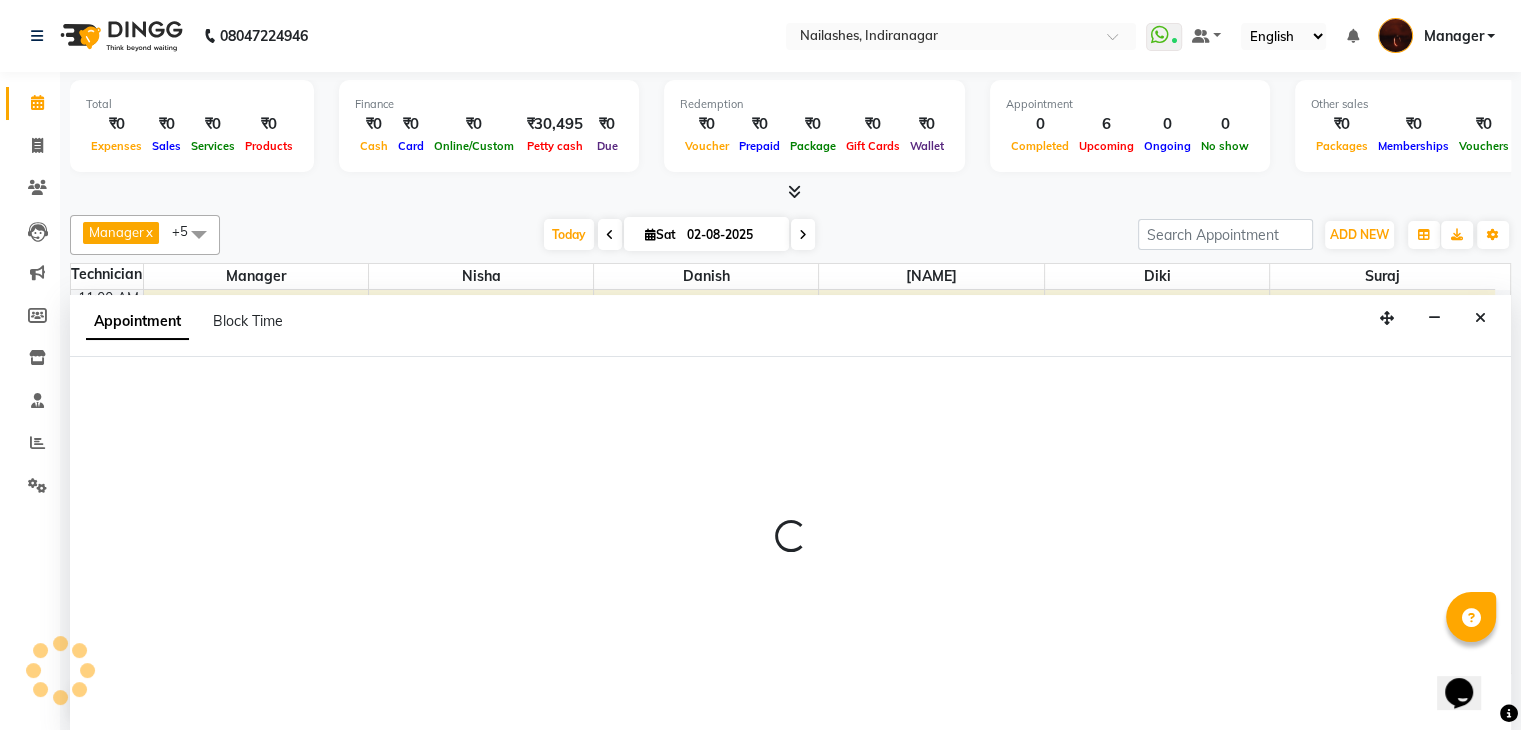 scroll, scrollTop: 1, scrollLeft: 0, axis: vertical 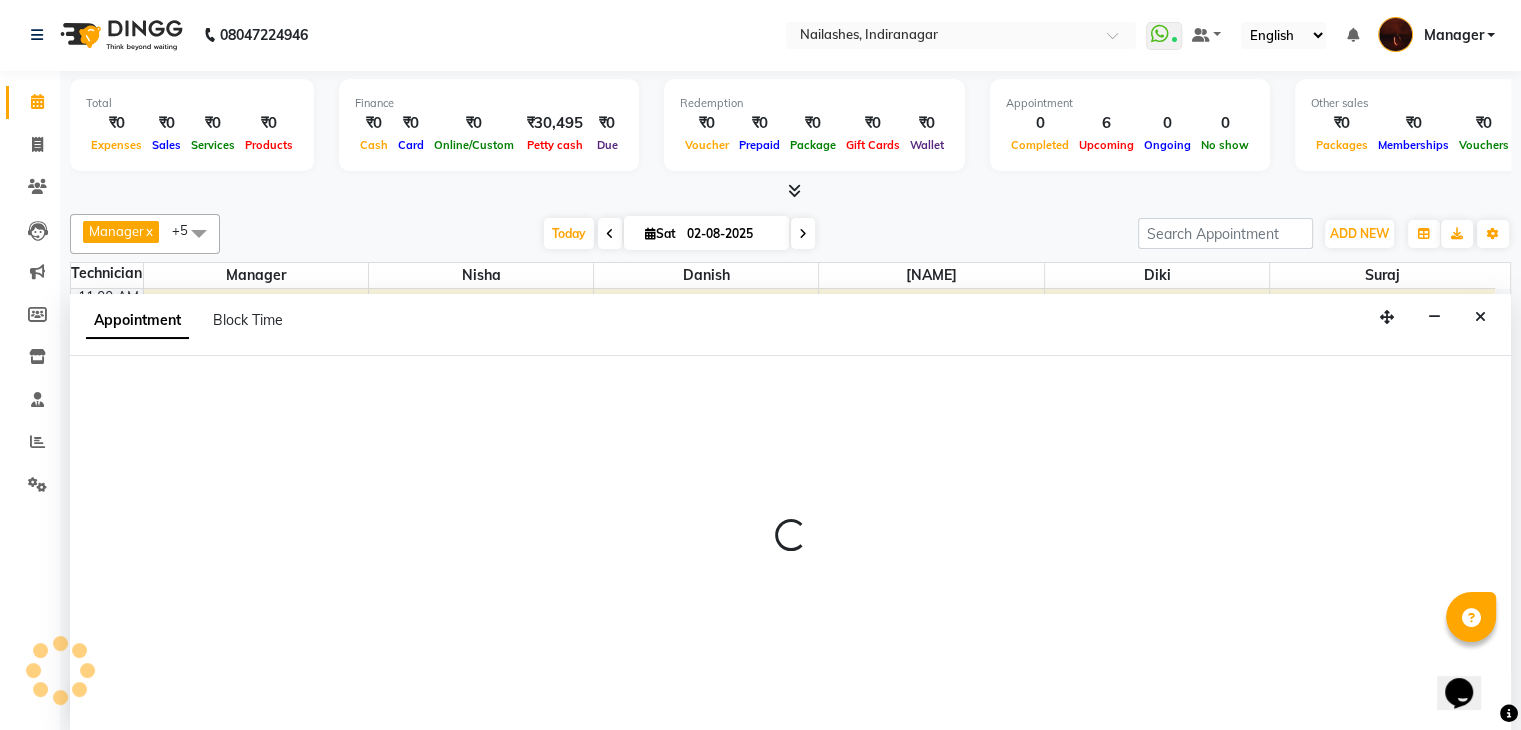 select on "35072" 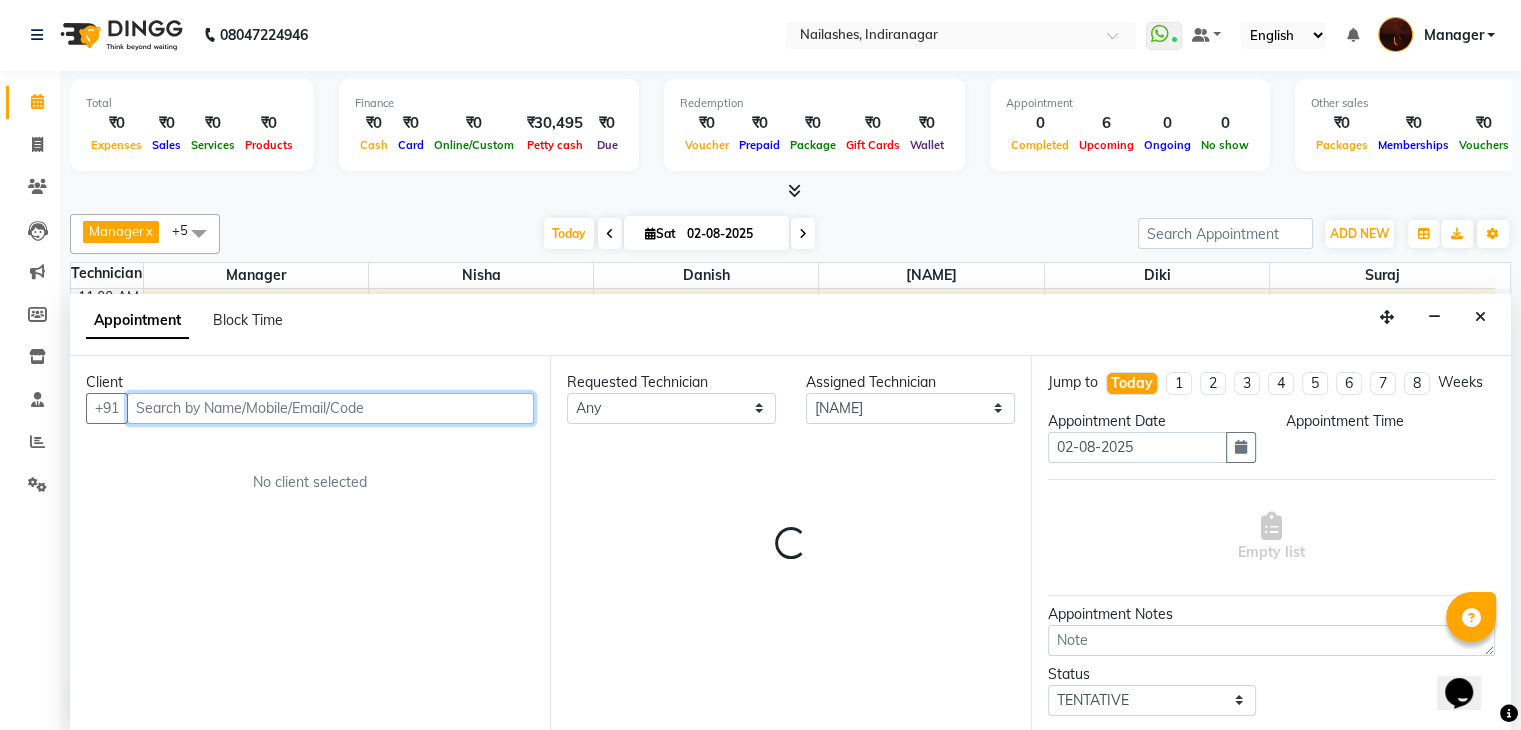select on "765" 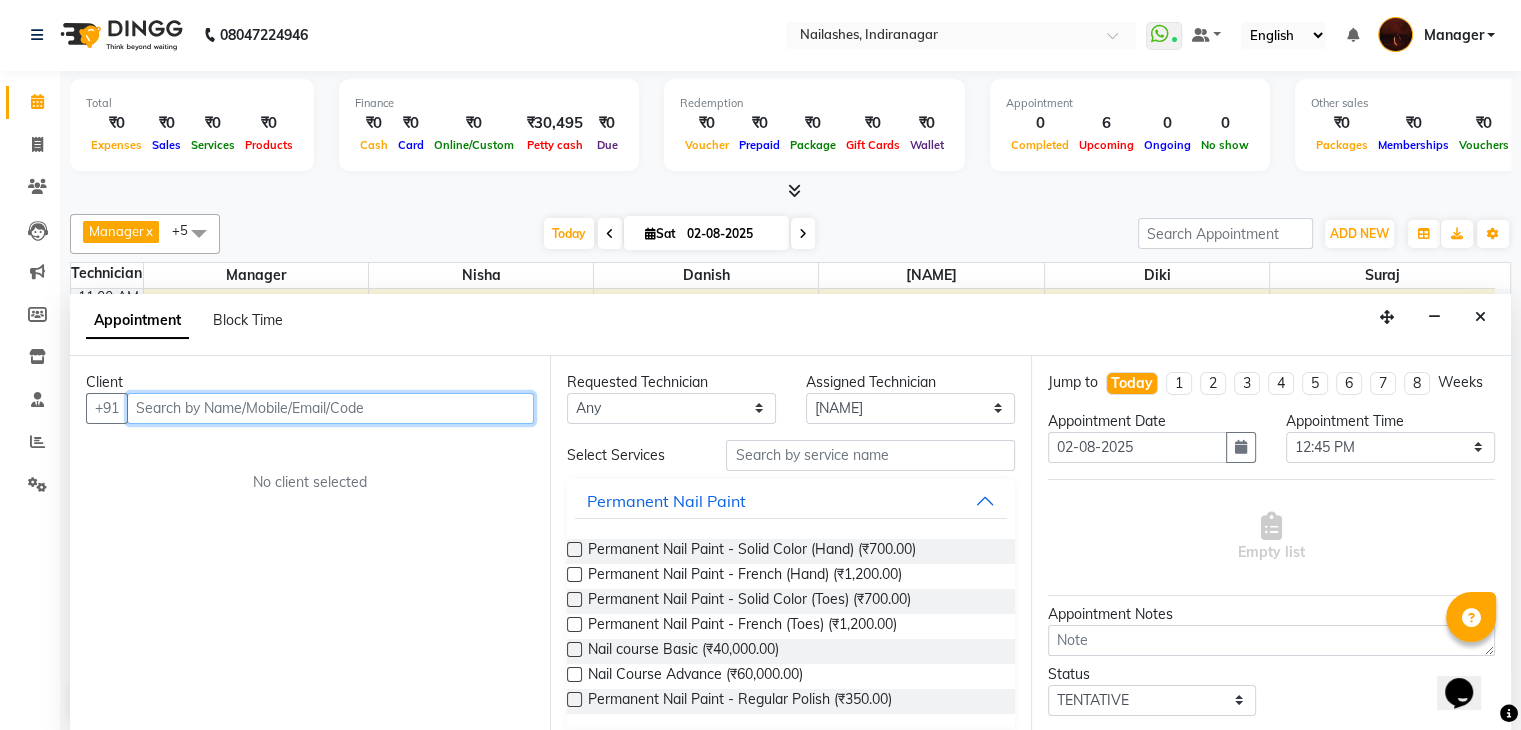 click at bounding box center [330, 408] 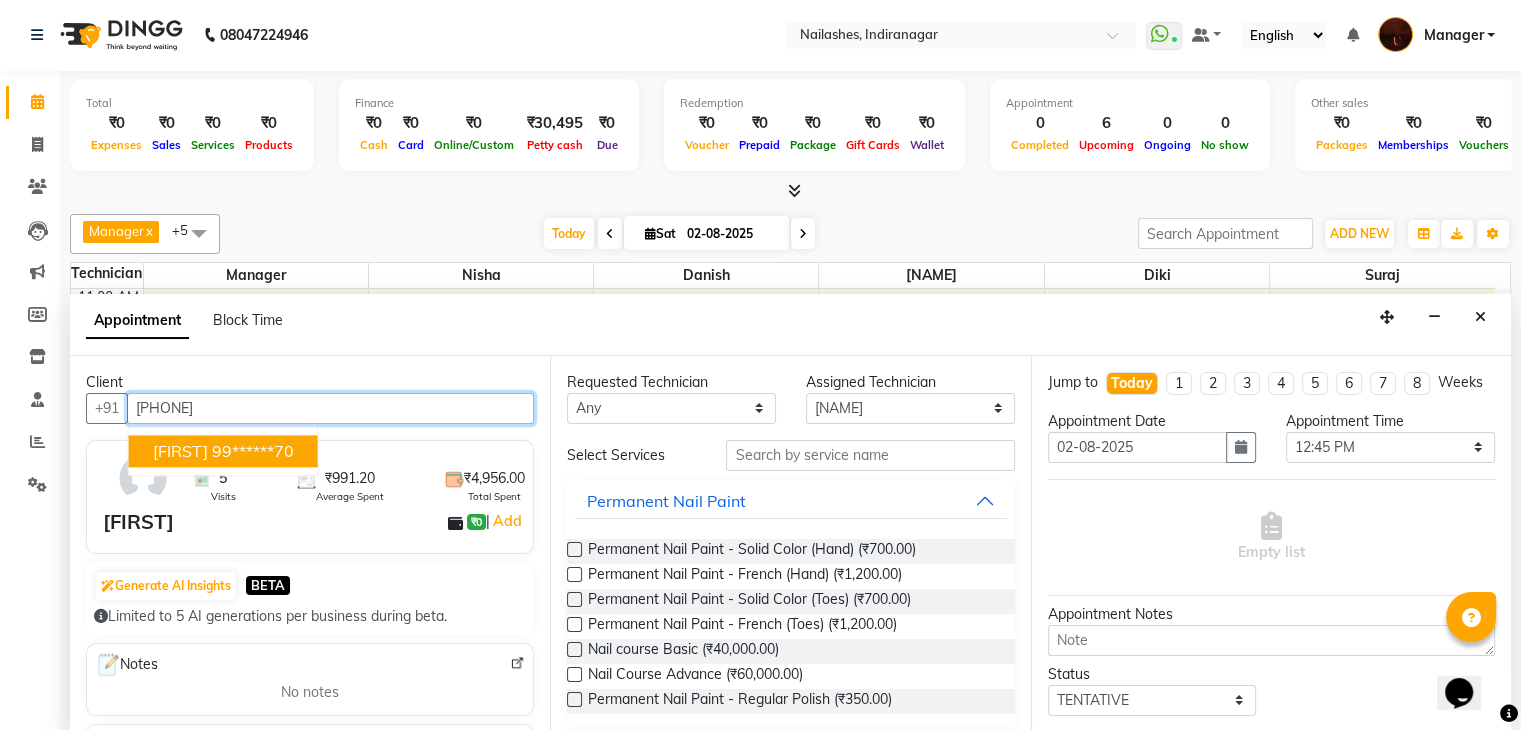 click on "99******70" at bounding box center (253, 451) 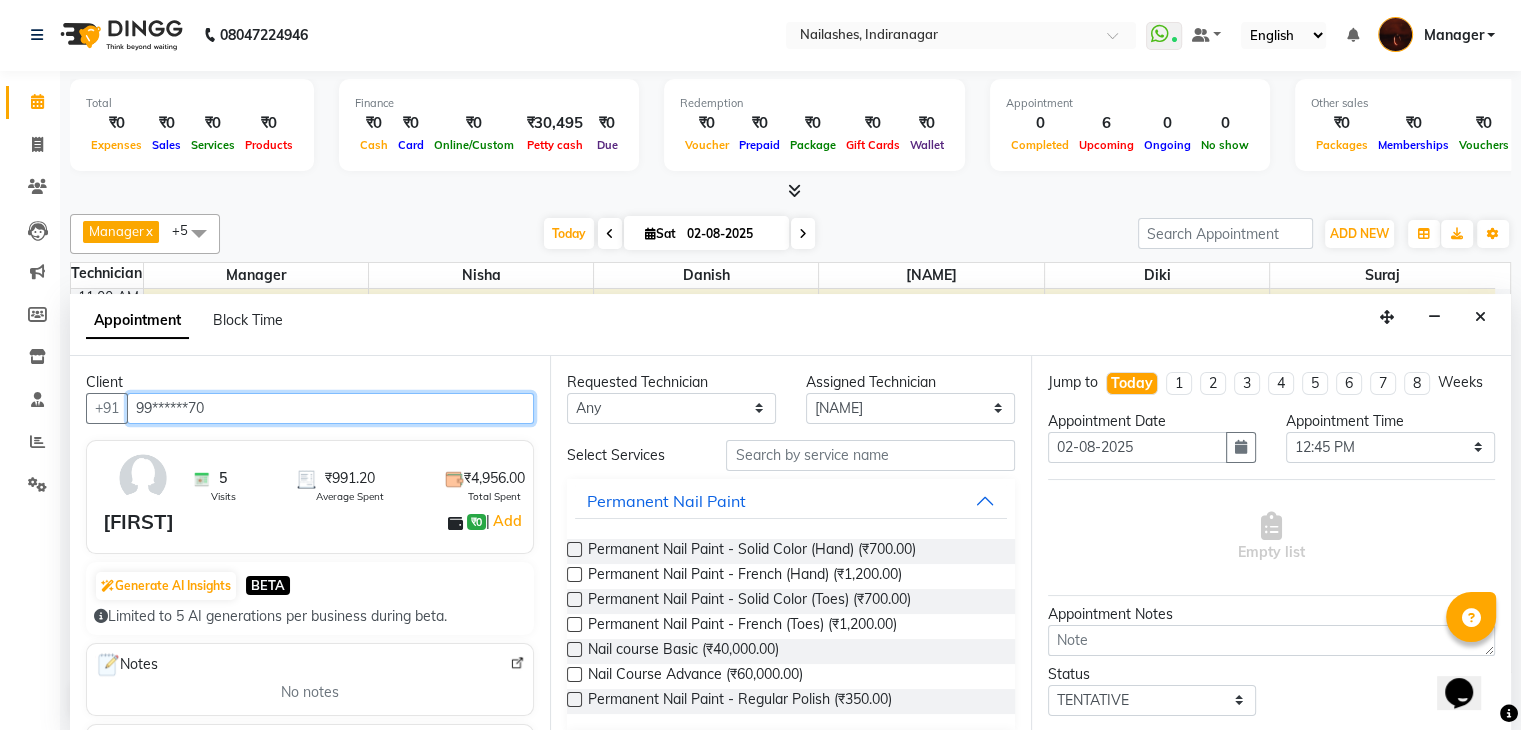 type on "99******70" 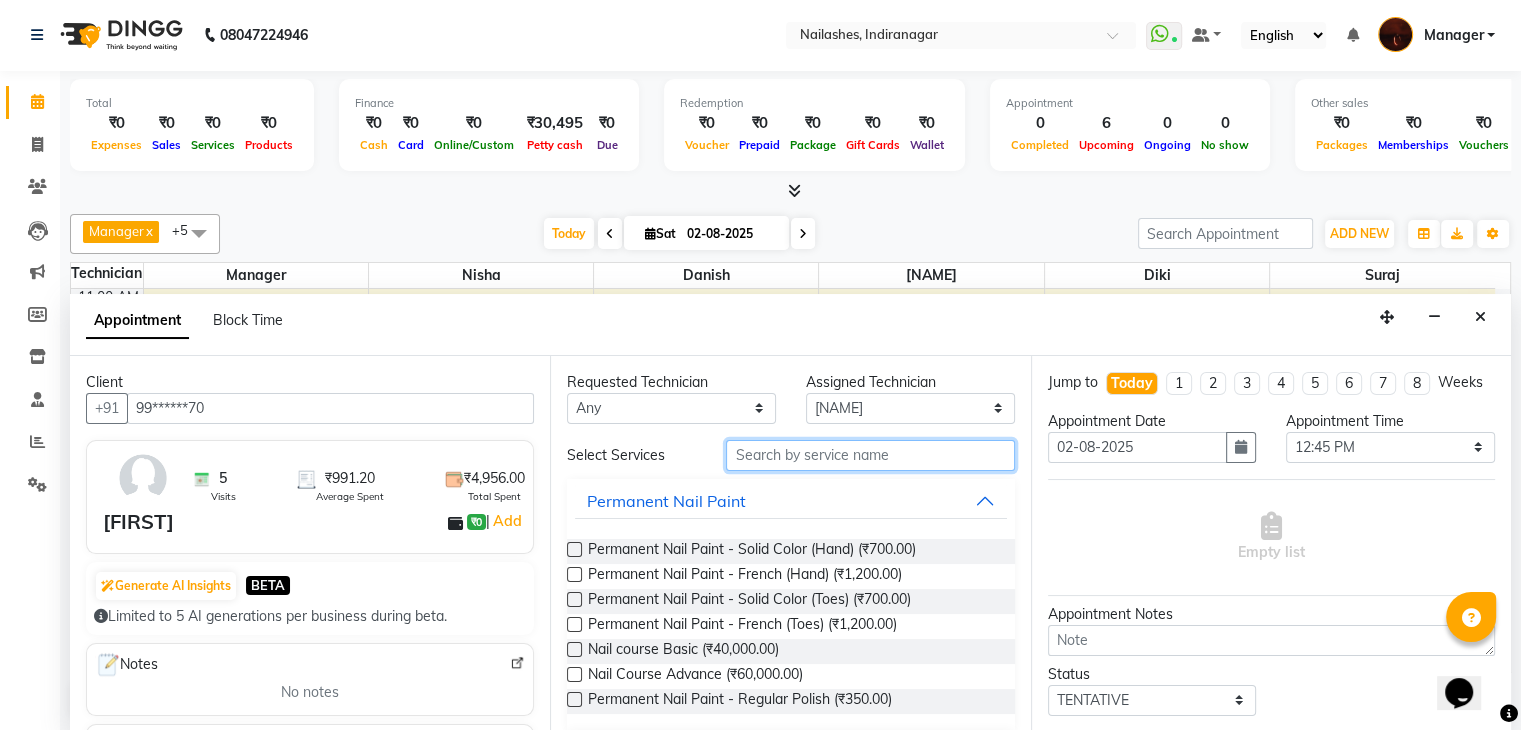 click at bounding box center (870, 455) 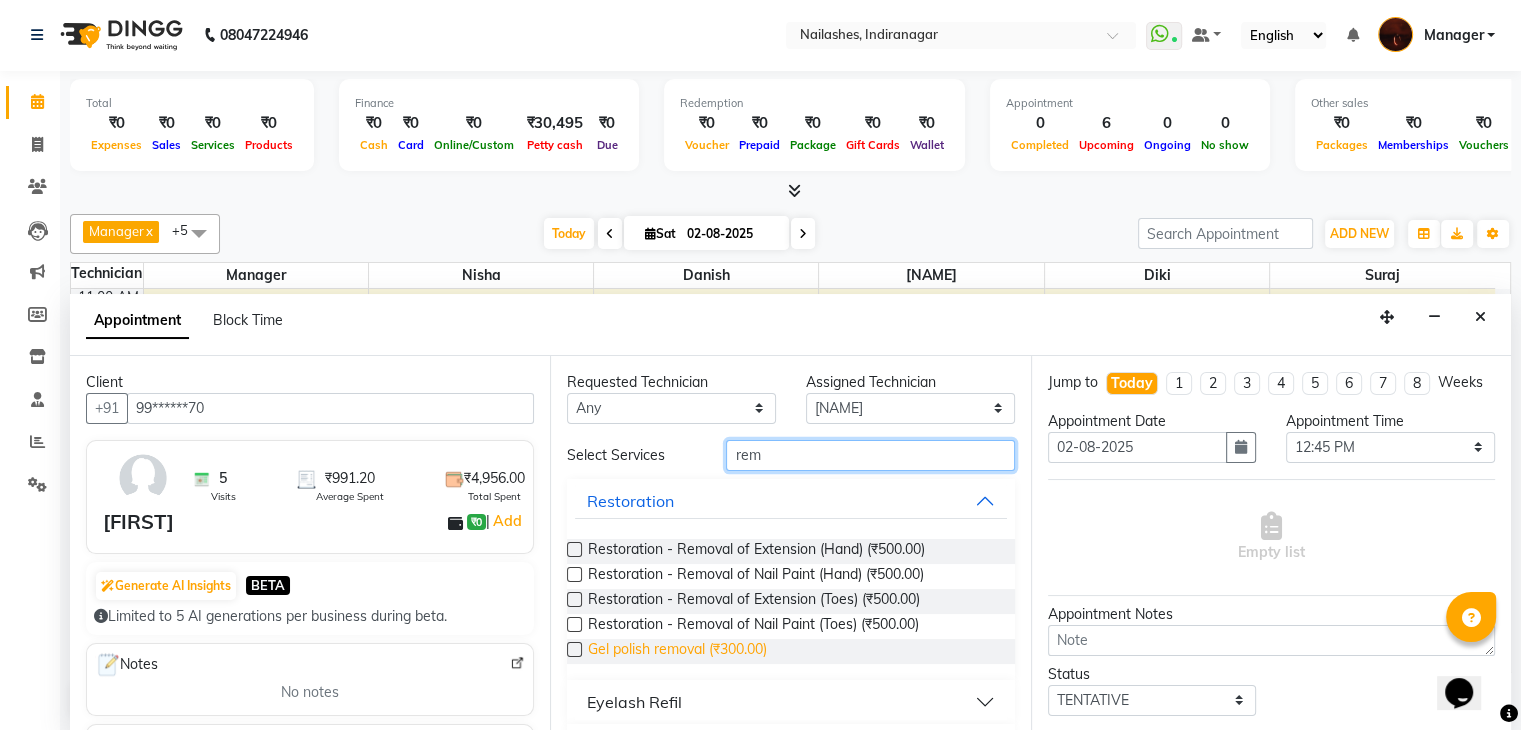 type on "rem" 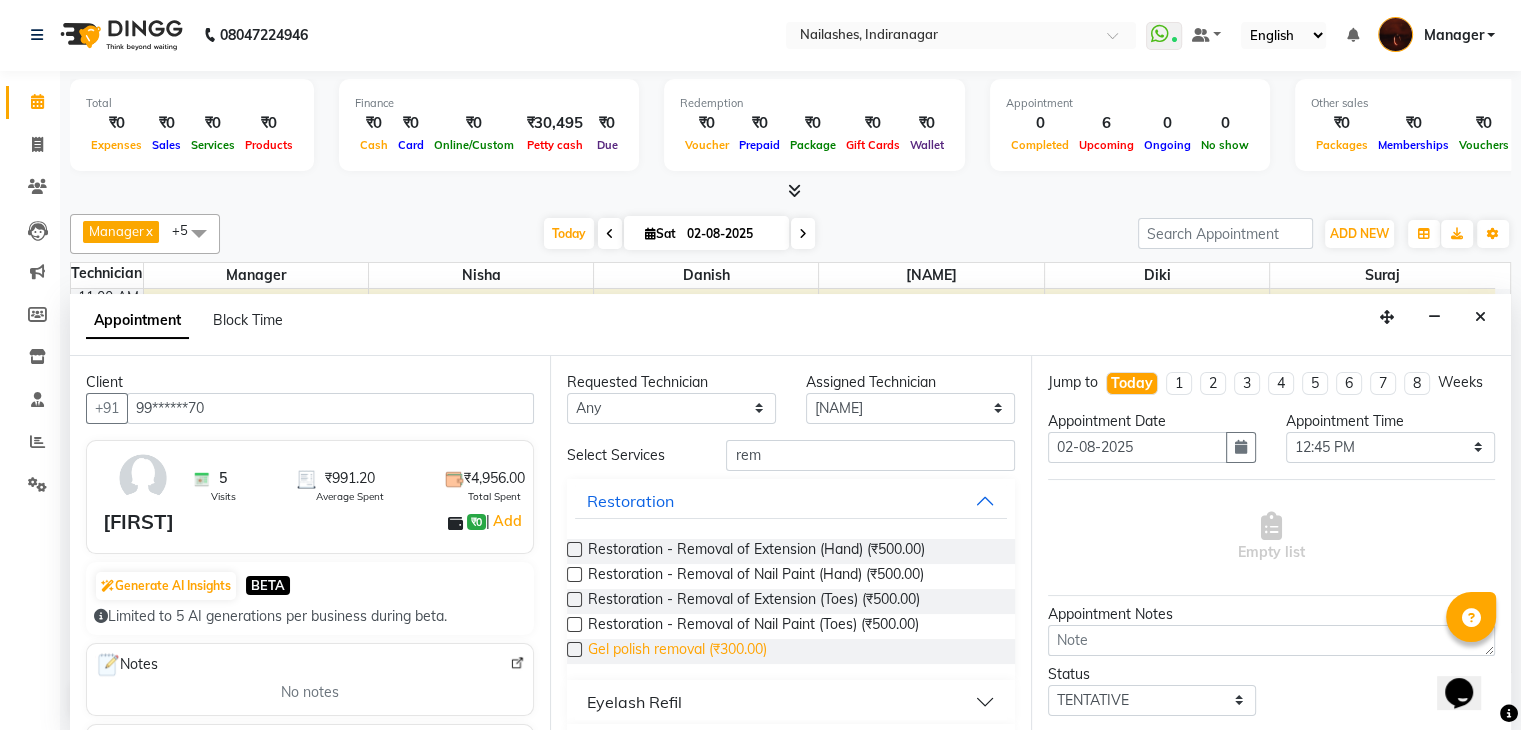 click on "Gel polish removal (₹300.00)" at bounding box center [677, 651] 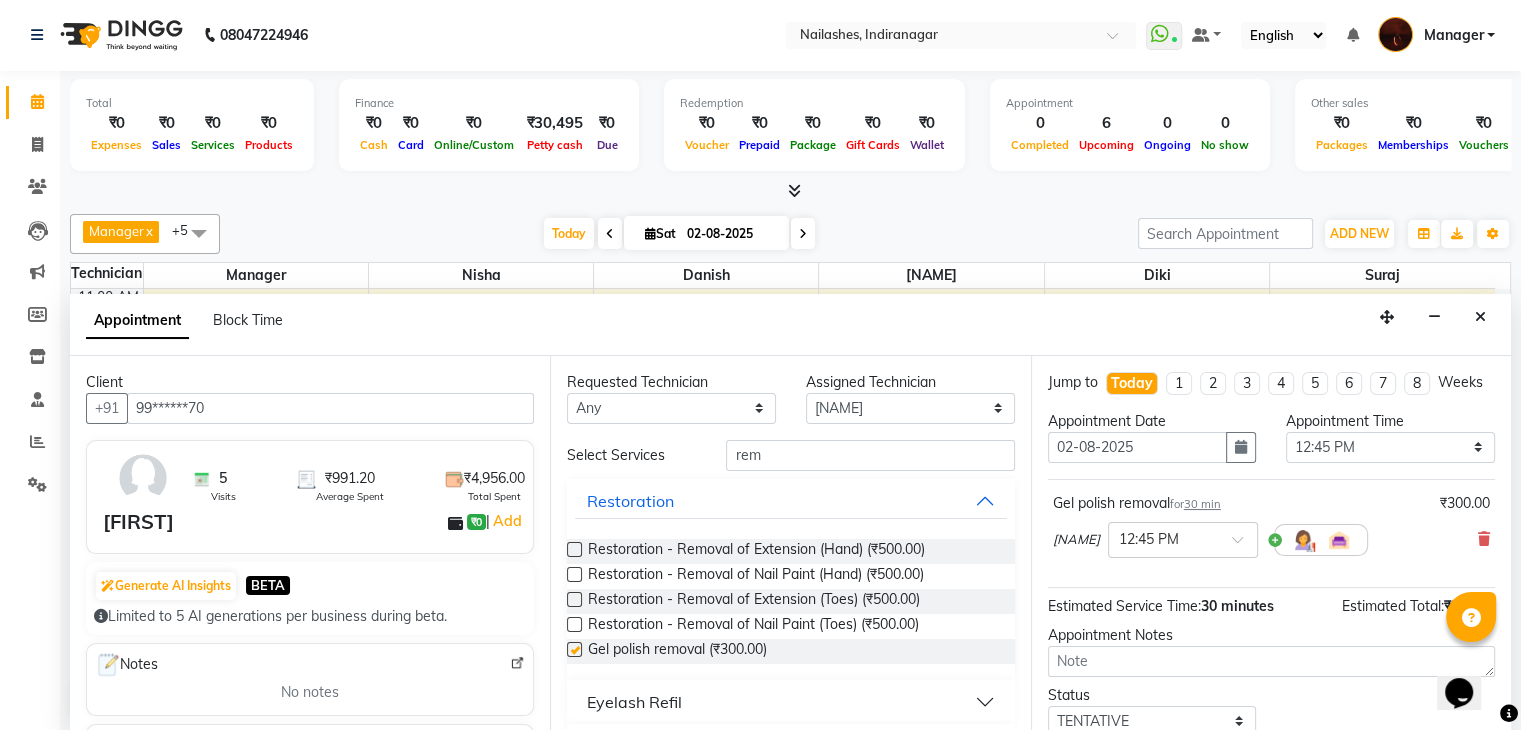 checkbox on "false" 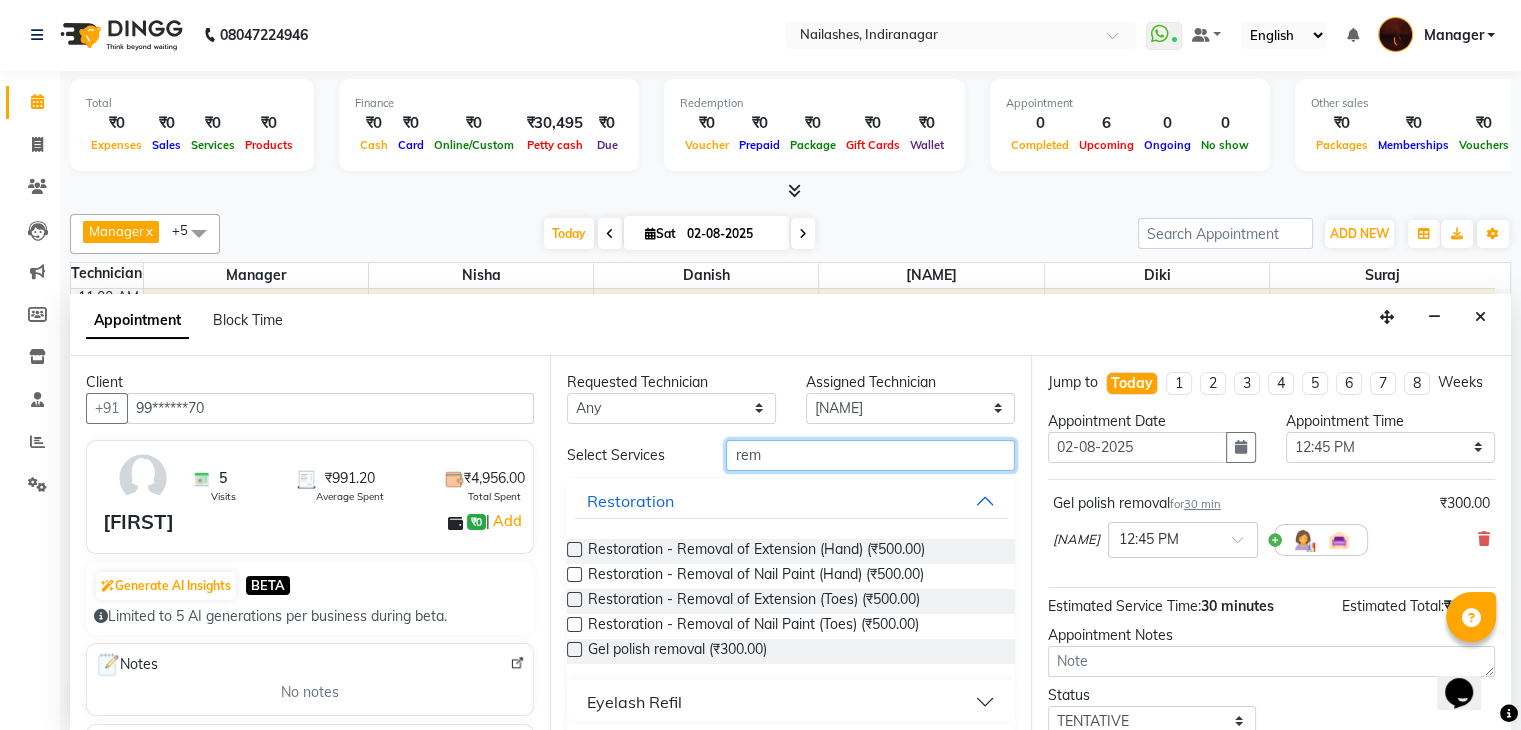 click on "rem" at bounding box center (870, 455) 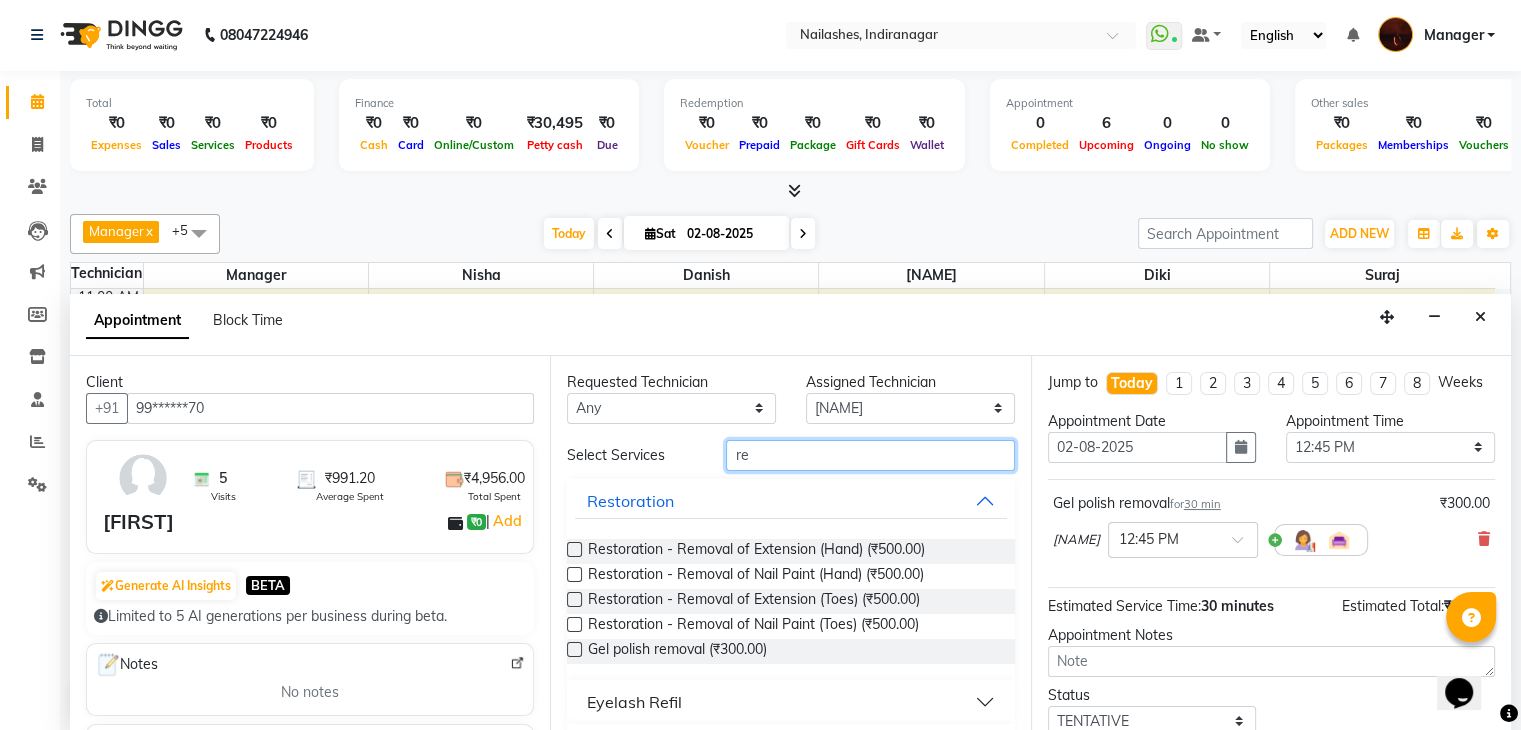 type on "r" 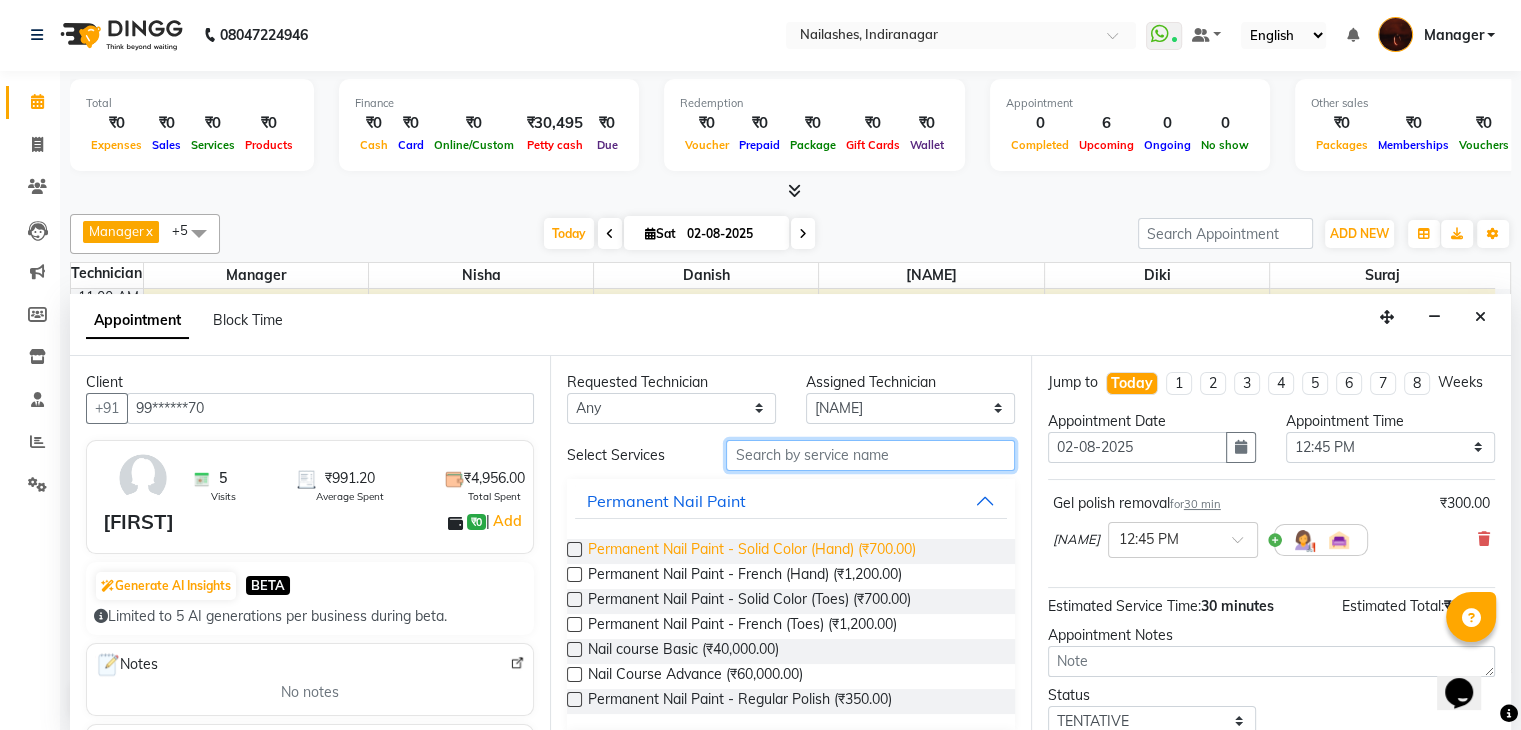 type 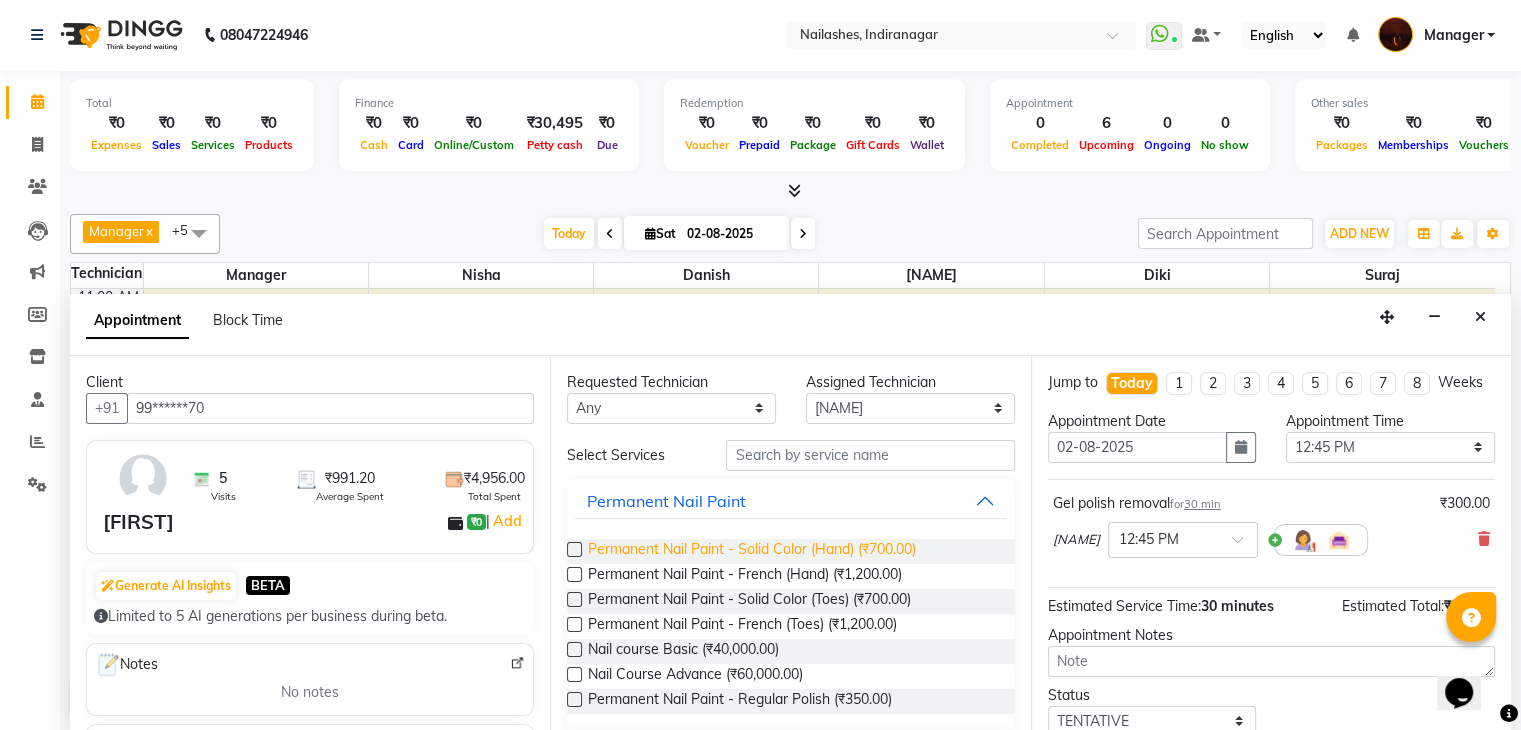 click on "Permanent Nail Paint - Solid Color (Hand) (₹700.00)" at bounding box center (752, 551) 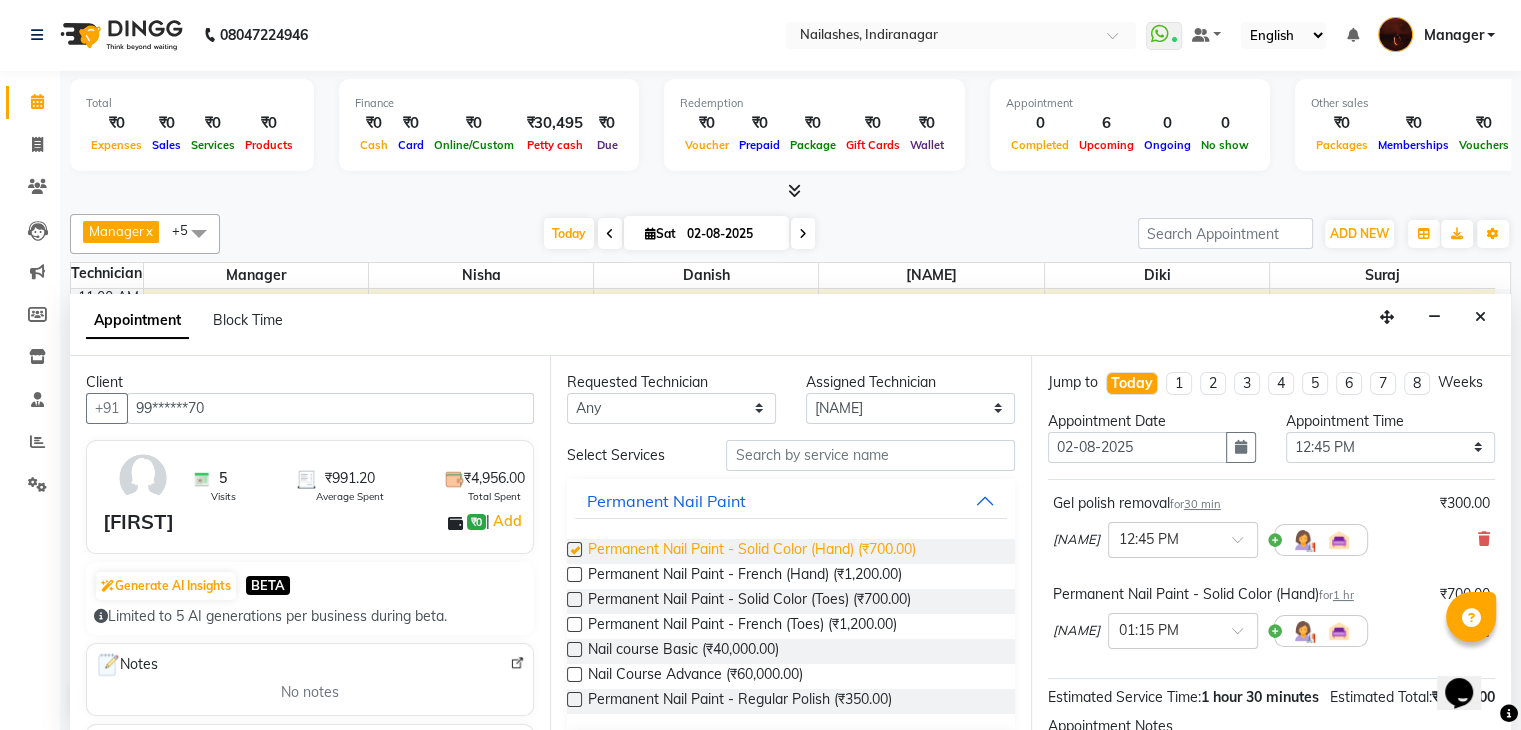checkbox on "false" 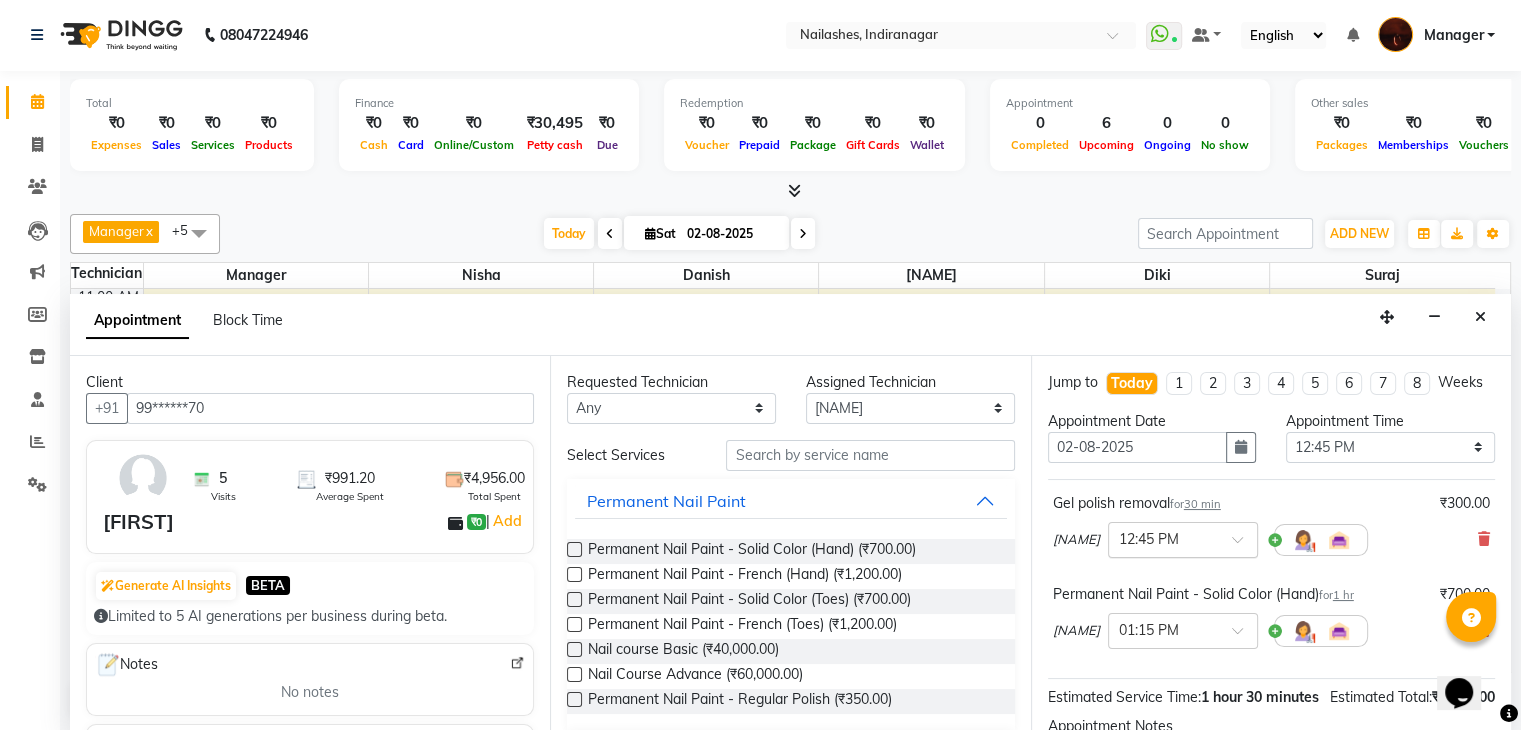 scroll, scrollTop: 261, scrollLeft: 0, axis: vertical 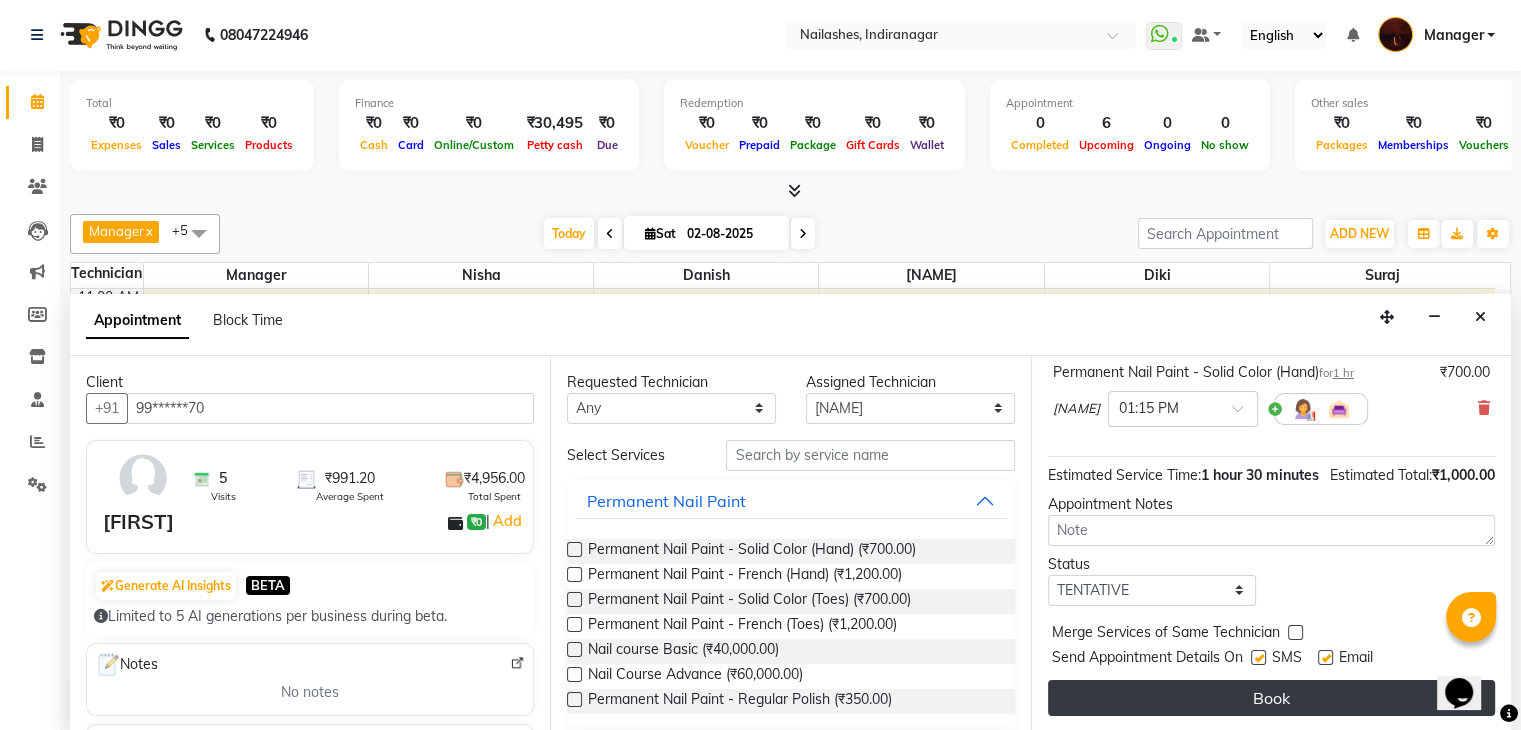 click on "Book" at bounding box center (1271, 698) 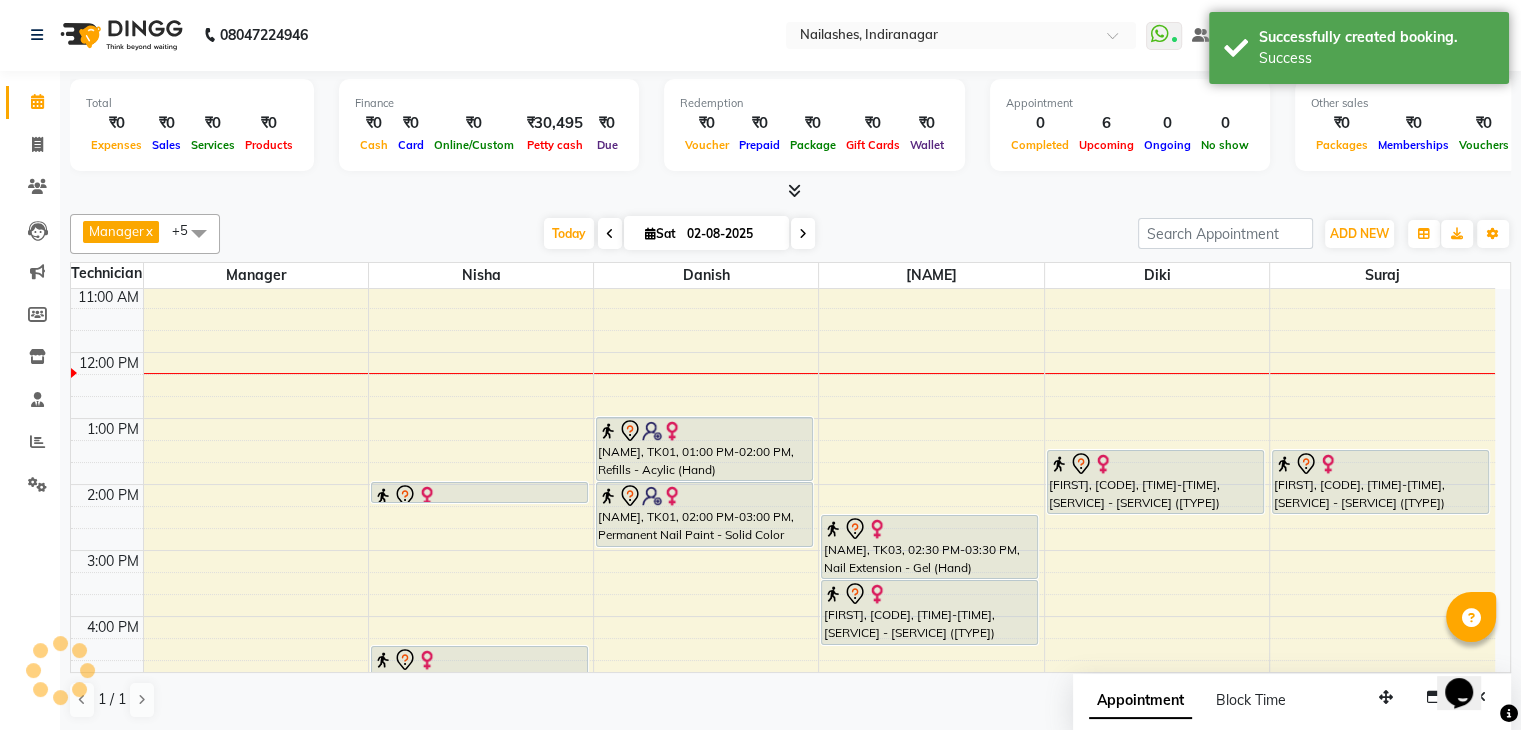 scroll, scrollTop: 0, scrollLeft: 0, axis: both 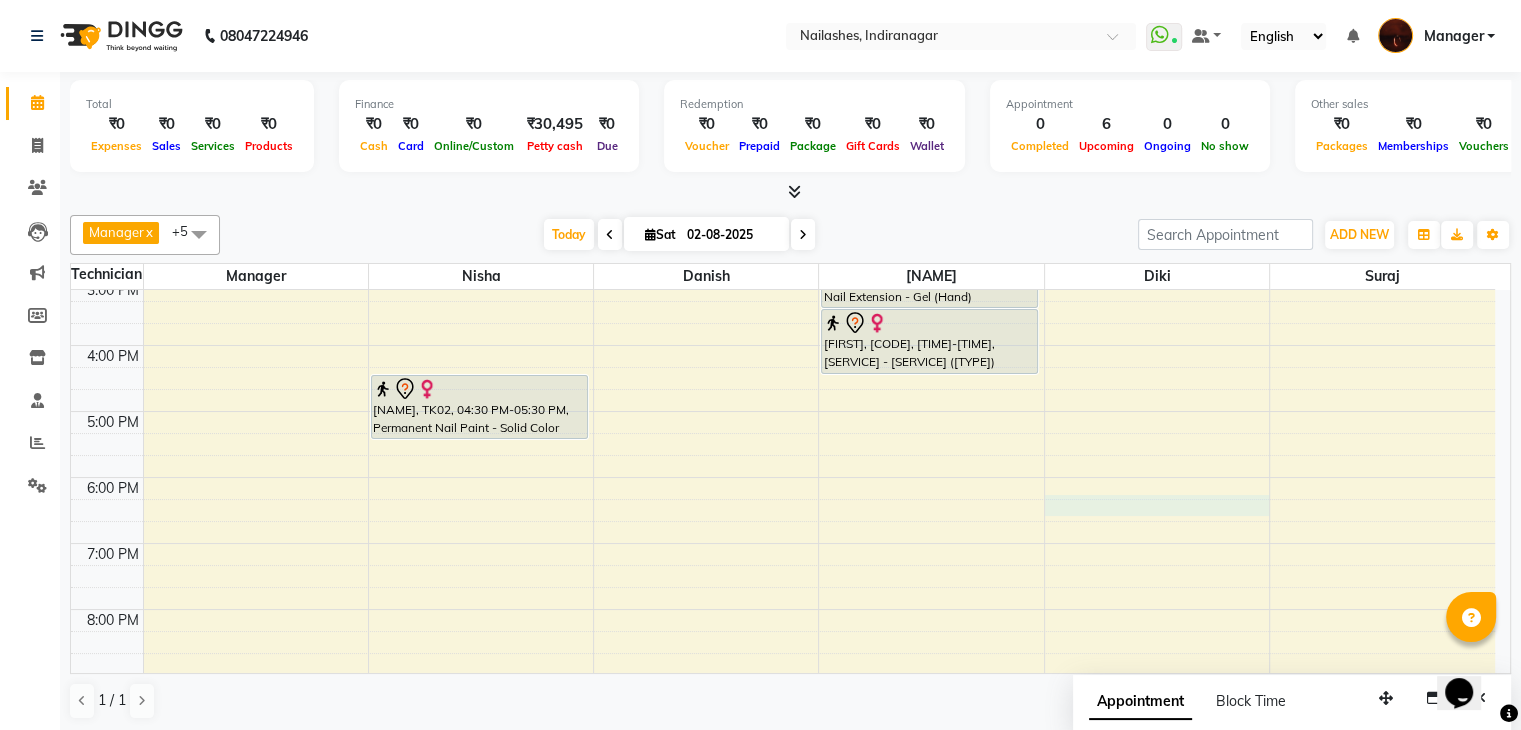 click on "[FIRST], [CODE], [TIME]-[TIME], [SERVICE] - [SERVICE]             [FIRST], [CODE], [TIME]-[TIME], [SERVICE] - [SERVICE]             [FIRST], [CODE], [TIME]-[TIME], [SERVICE] - [SERVICE]             [FIRST], [CODE], [TIME]-[TIME], [SERVICE] - [SERVICE]             [FIRST], [CODE], [TIME]-[TIME], [SERVICE] - [SERVICE]             [FIRST], [CODE], [TIME]-[TIME], [SERVICE] - [SERVICE]             [FIRST], [CODE], [TIME]-[TIME], [SERVICE] - [SERVICE]             [FIRST], [CODE], [TIME]-[TIME], [SERVICE] - [SERVICE]             [FIRST], [CODE], [TIME]-[TIME], [SERVICE] - [SERVICE]             [FIRST], [CODE], [TIME]-[TIME], [SERVICE] - [SERVICE]" at bounding box center [783, 378] 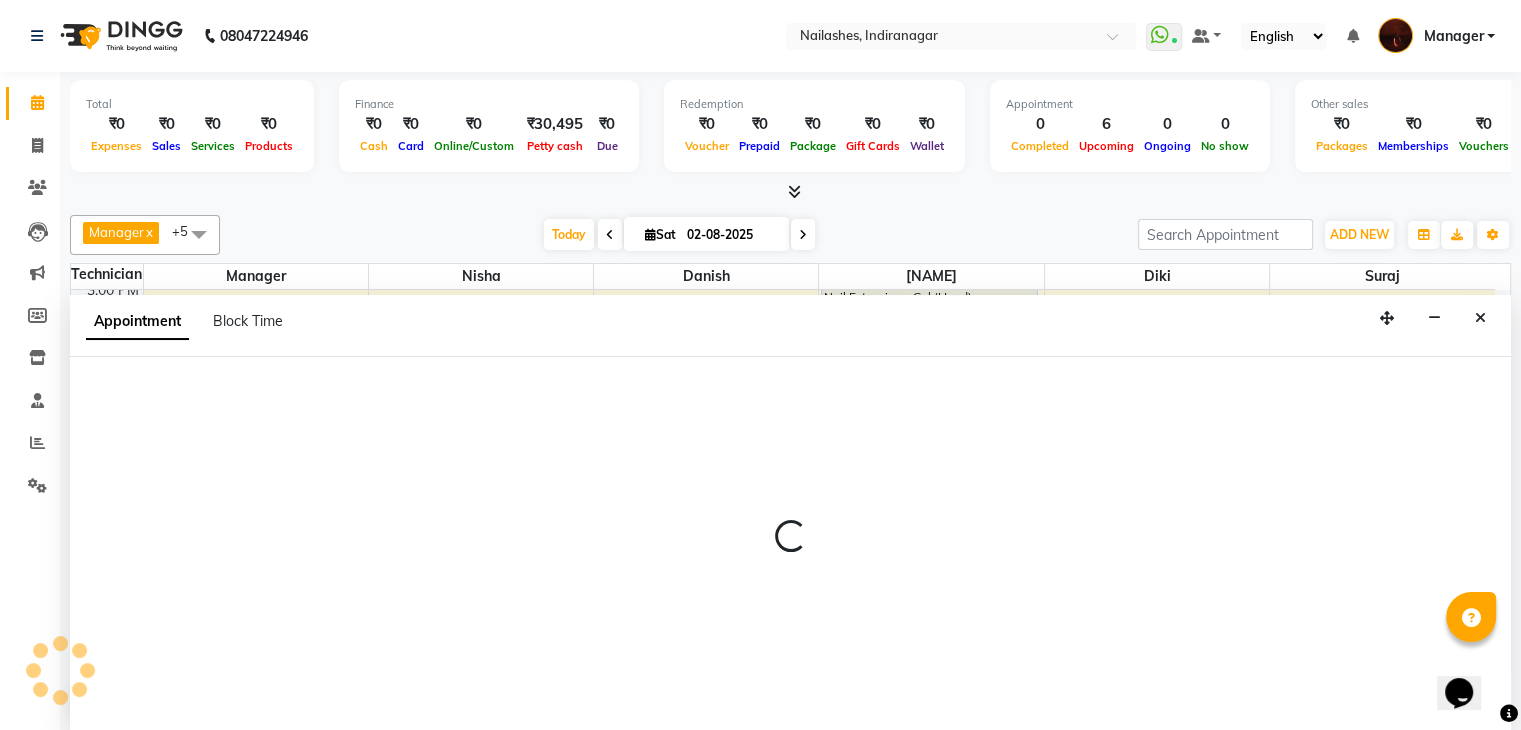 scroll, scrollTop: 1, scrollLeft: 0, axis: vertical 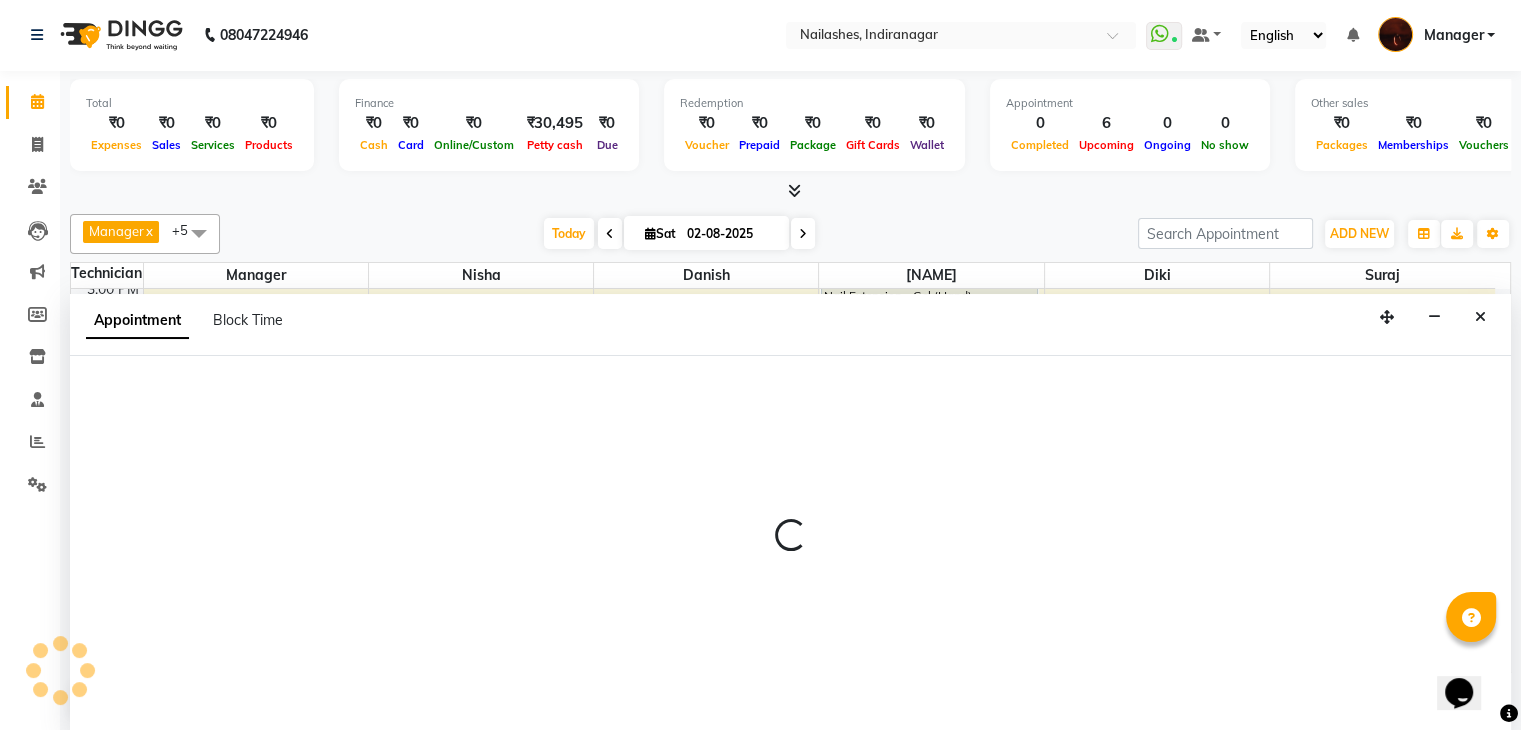 select on "68684" 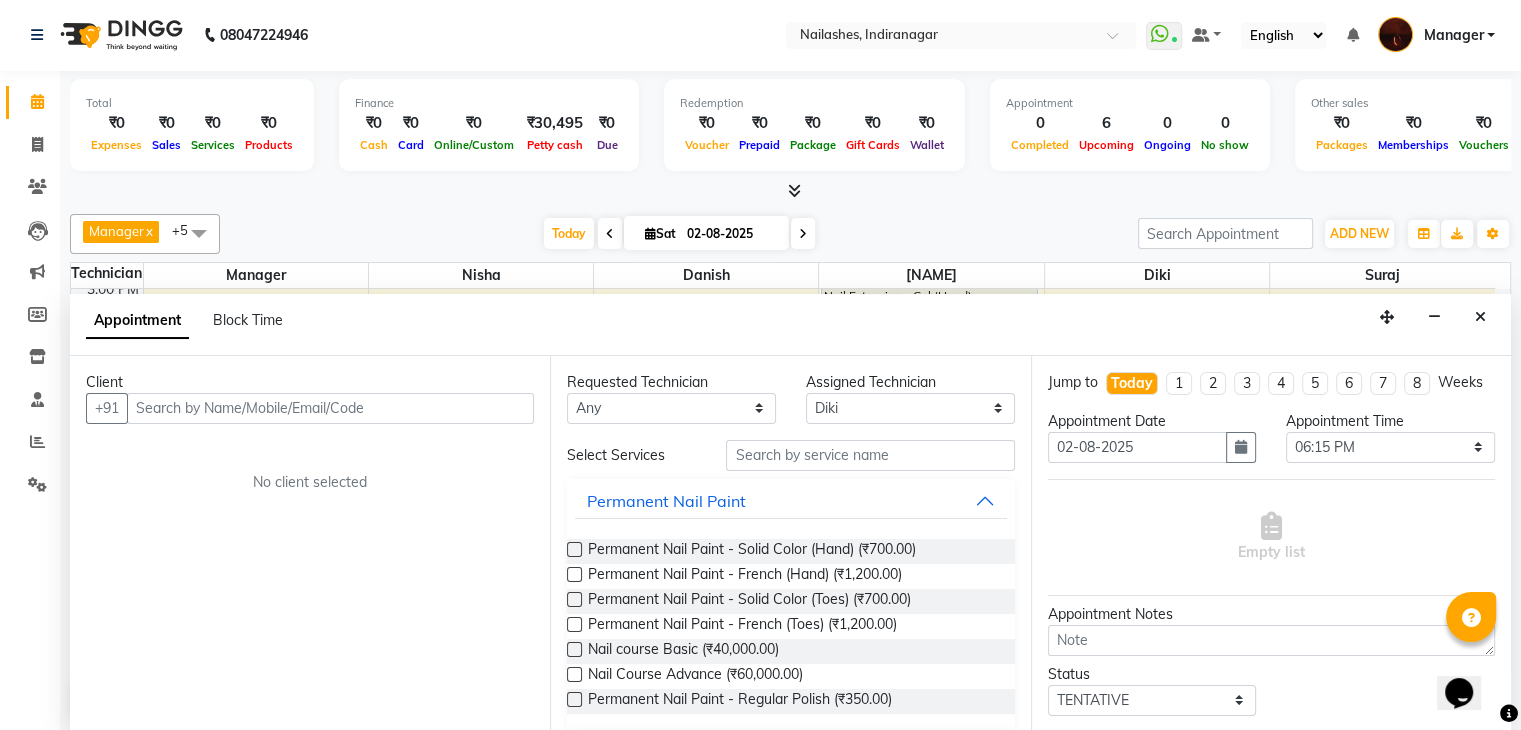 click at bounding box center (330, 408) 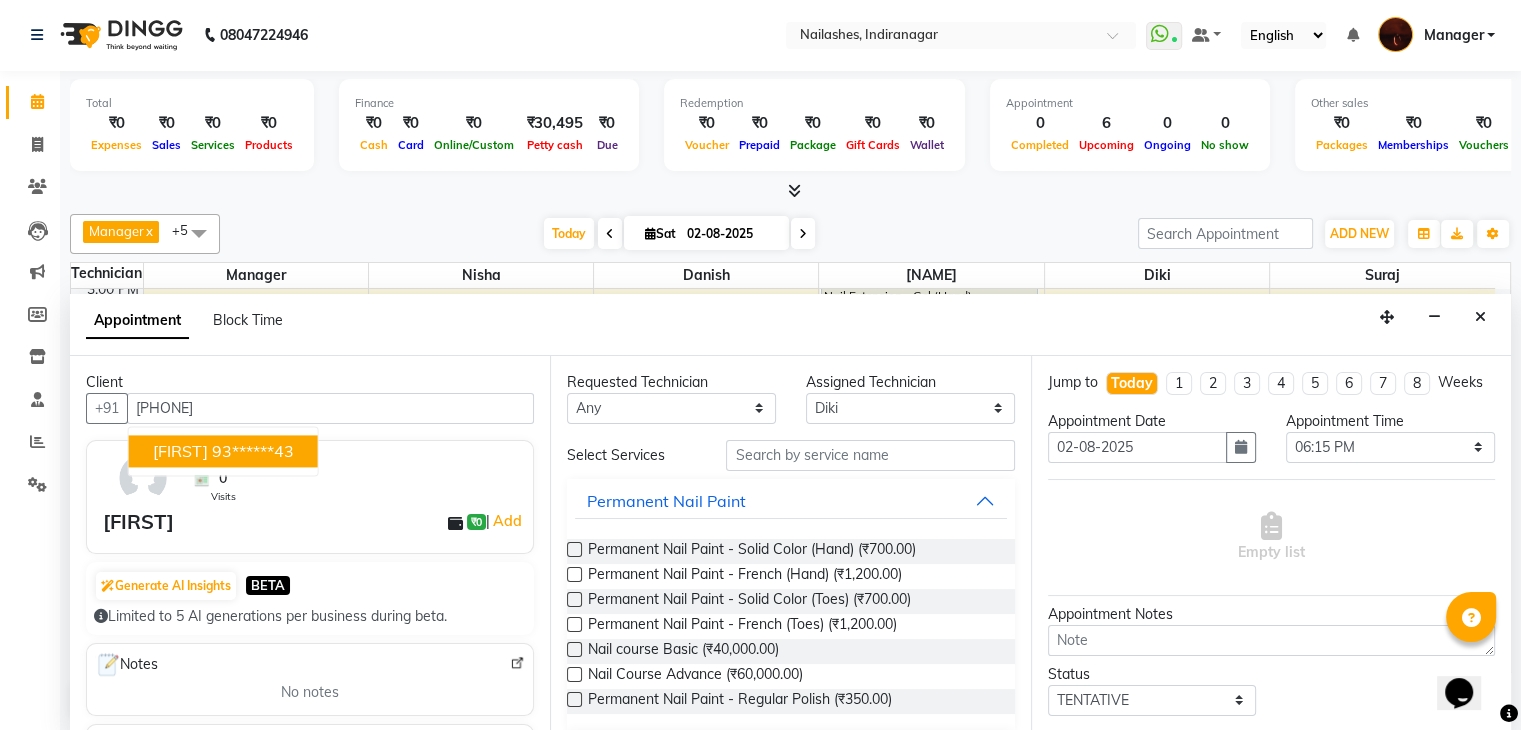 click on "93******43" at bounding box center (253, 451) 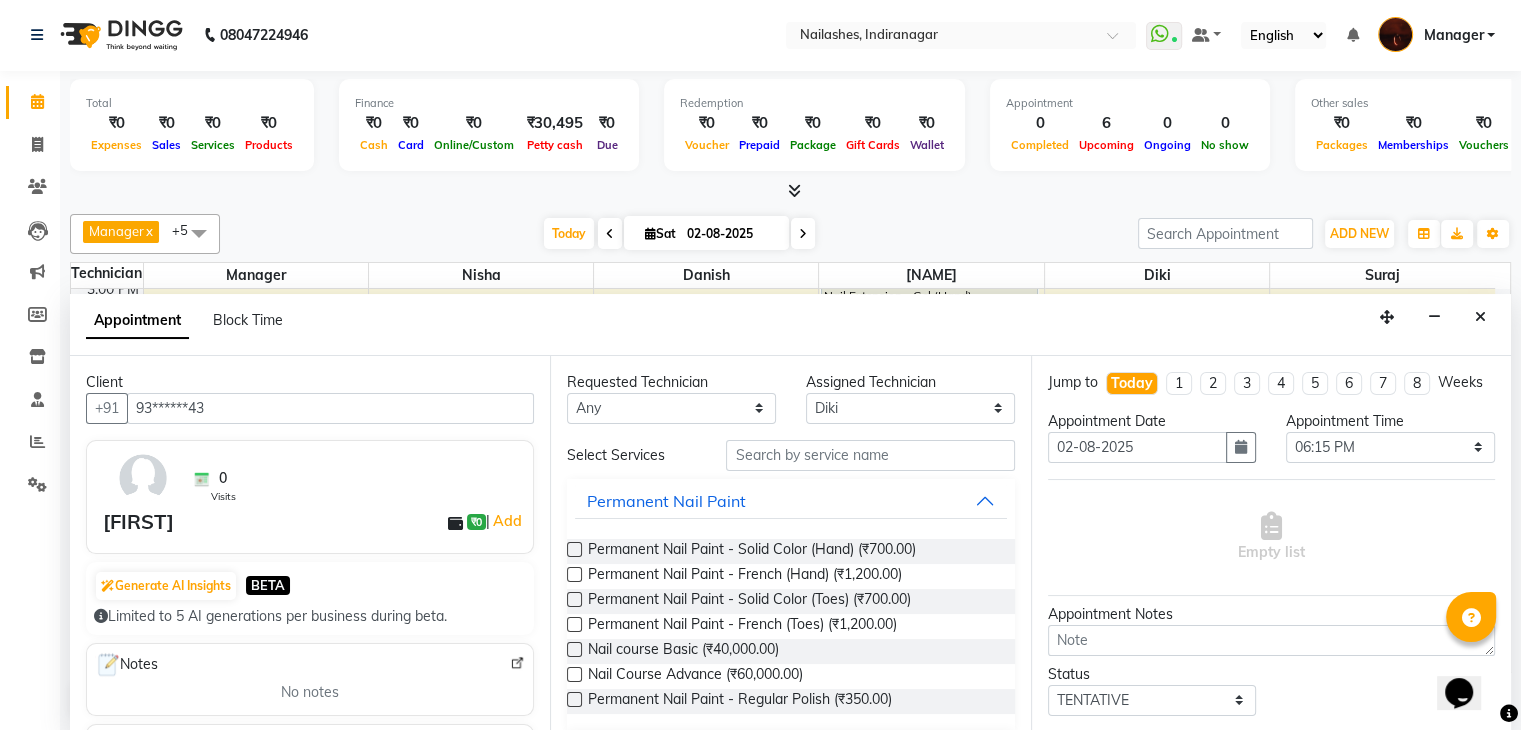 type on "93******43" 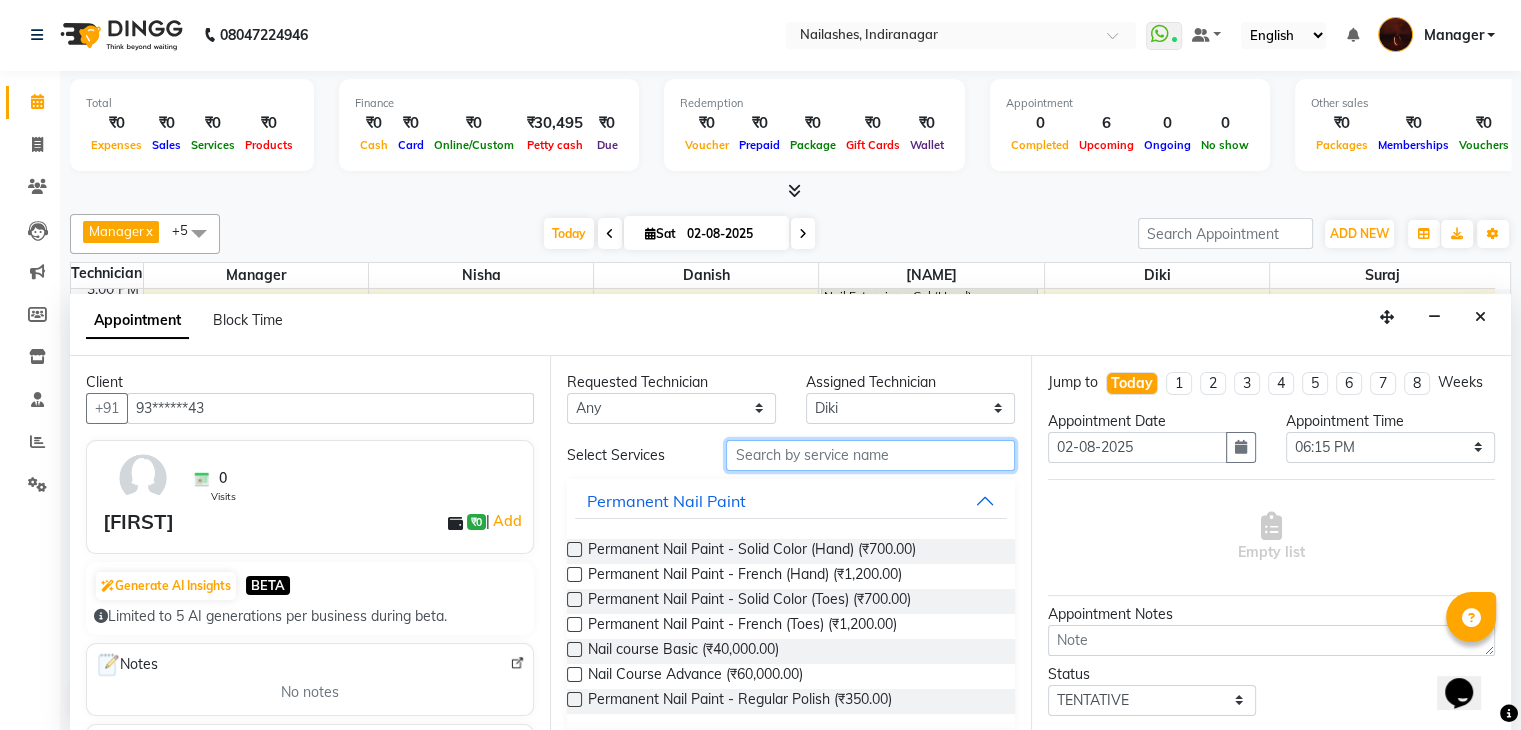 click at bounding box center (870, 455) 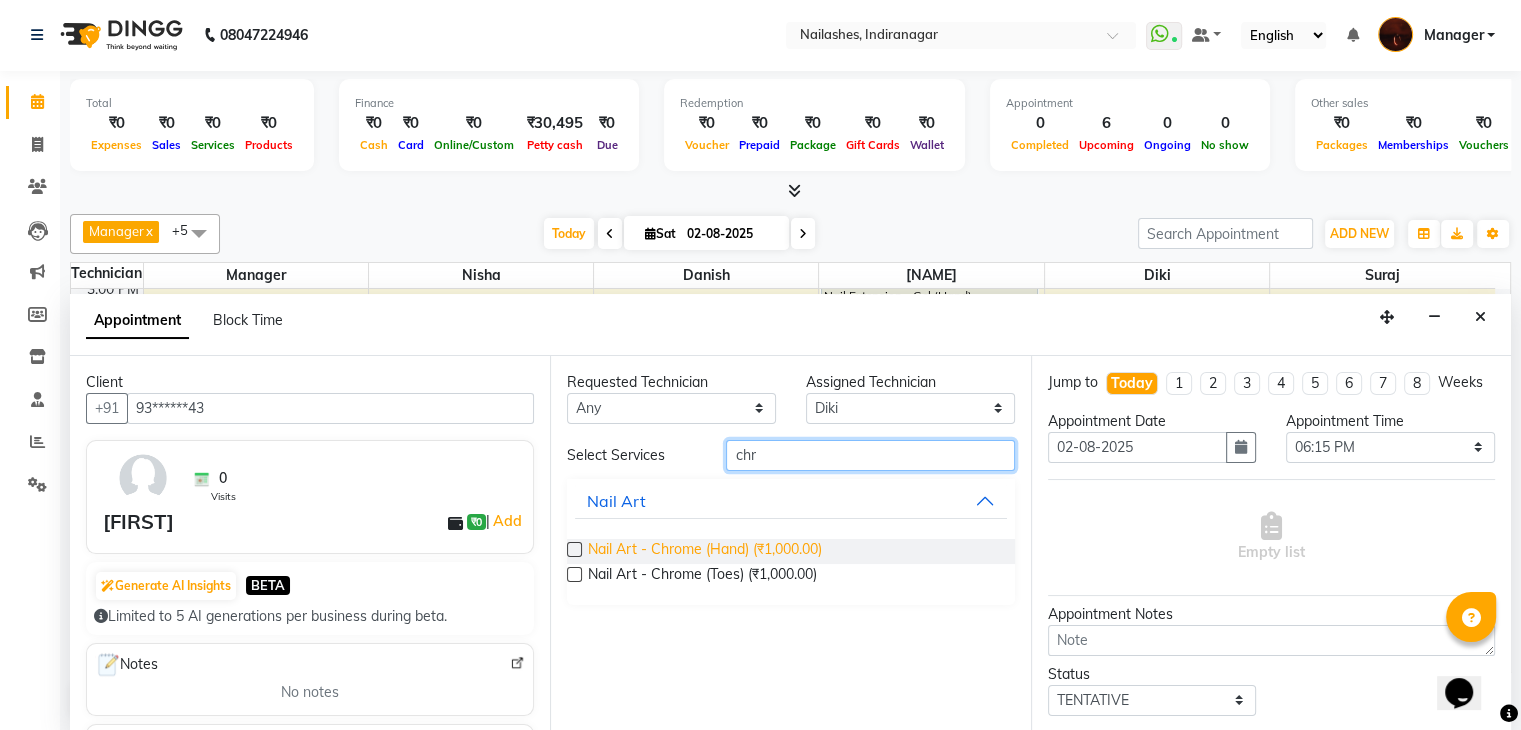 type on "chr" 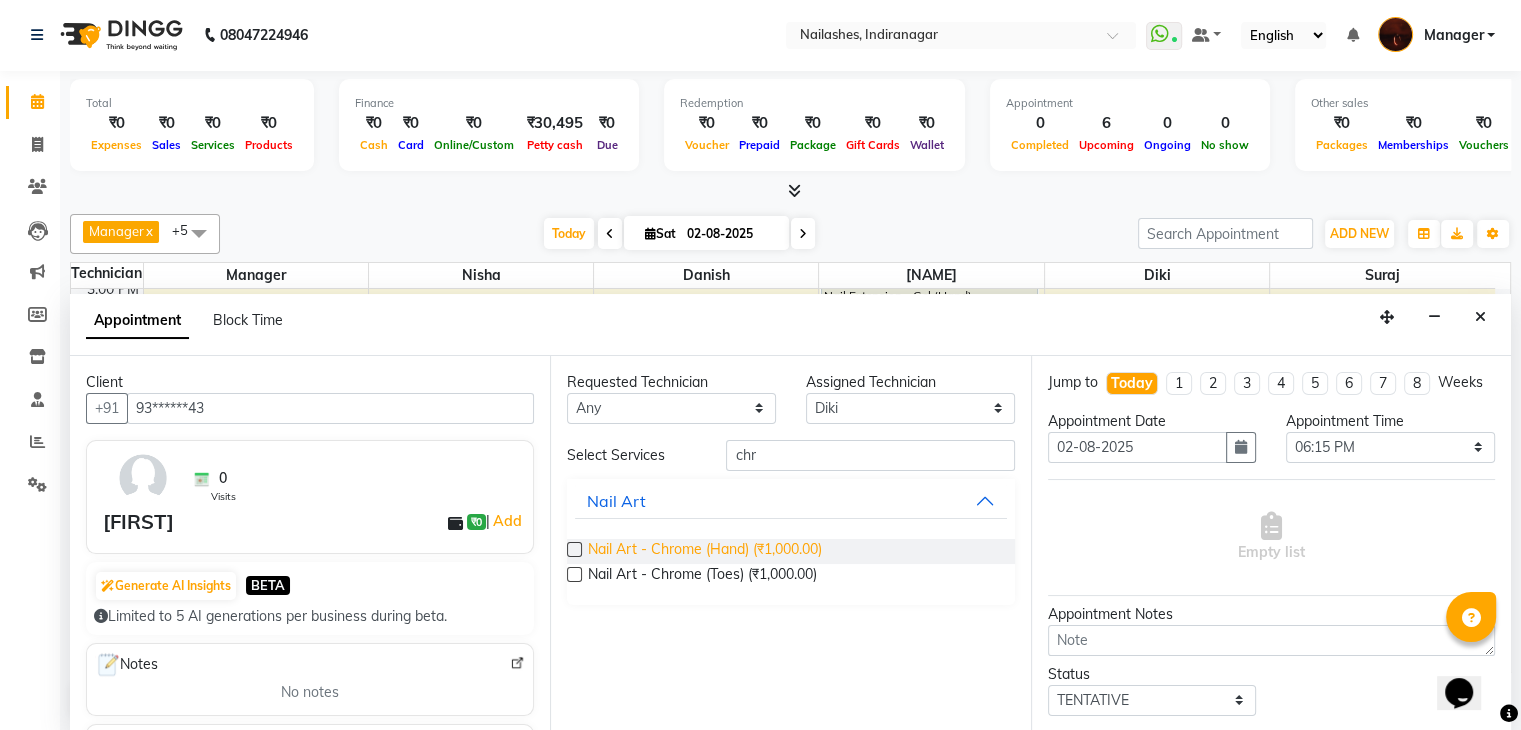 click on "Nail Art - Chrome (Hand) (₹1,000.00)" at bounding box center [705, 551] 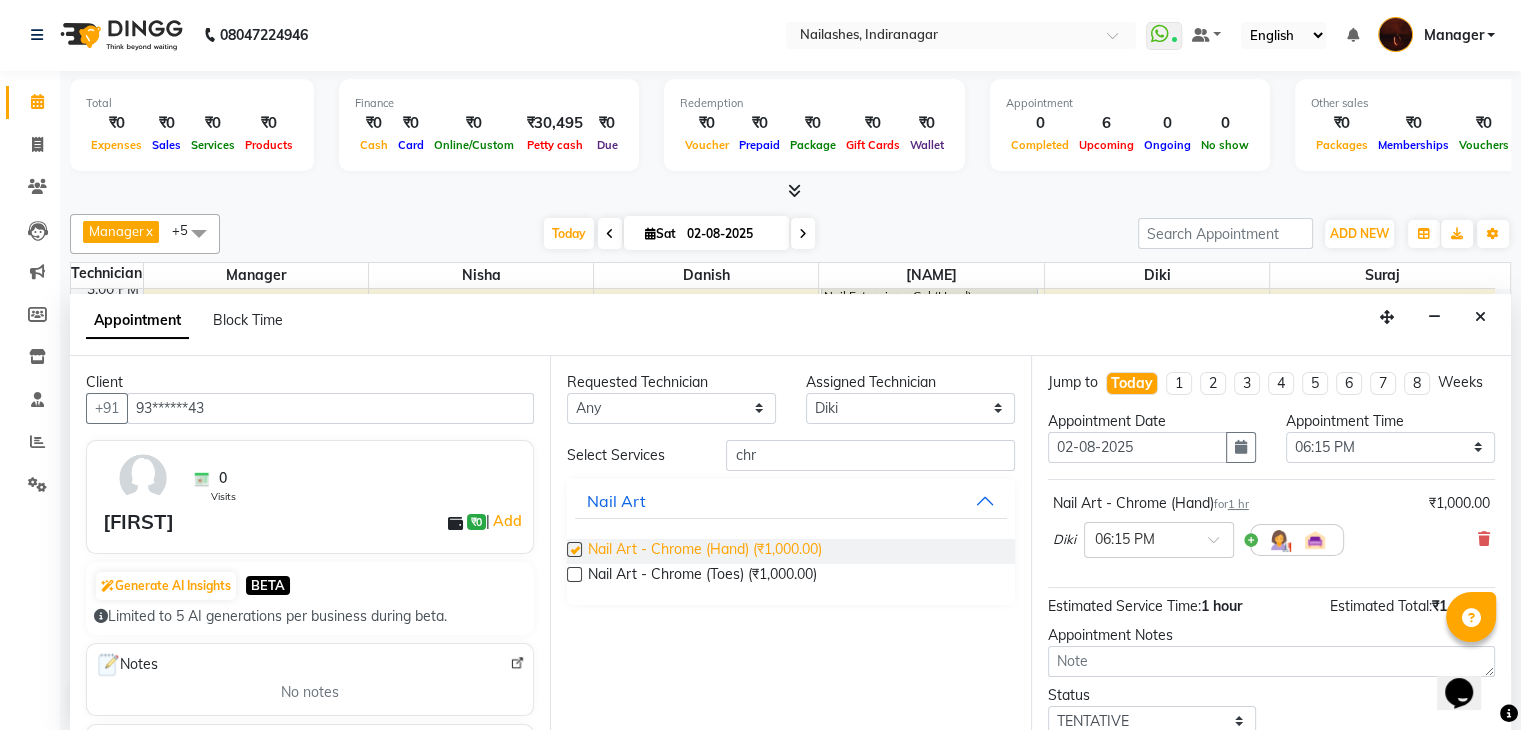 checkbox on "false" 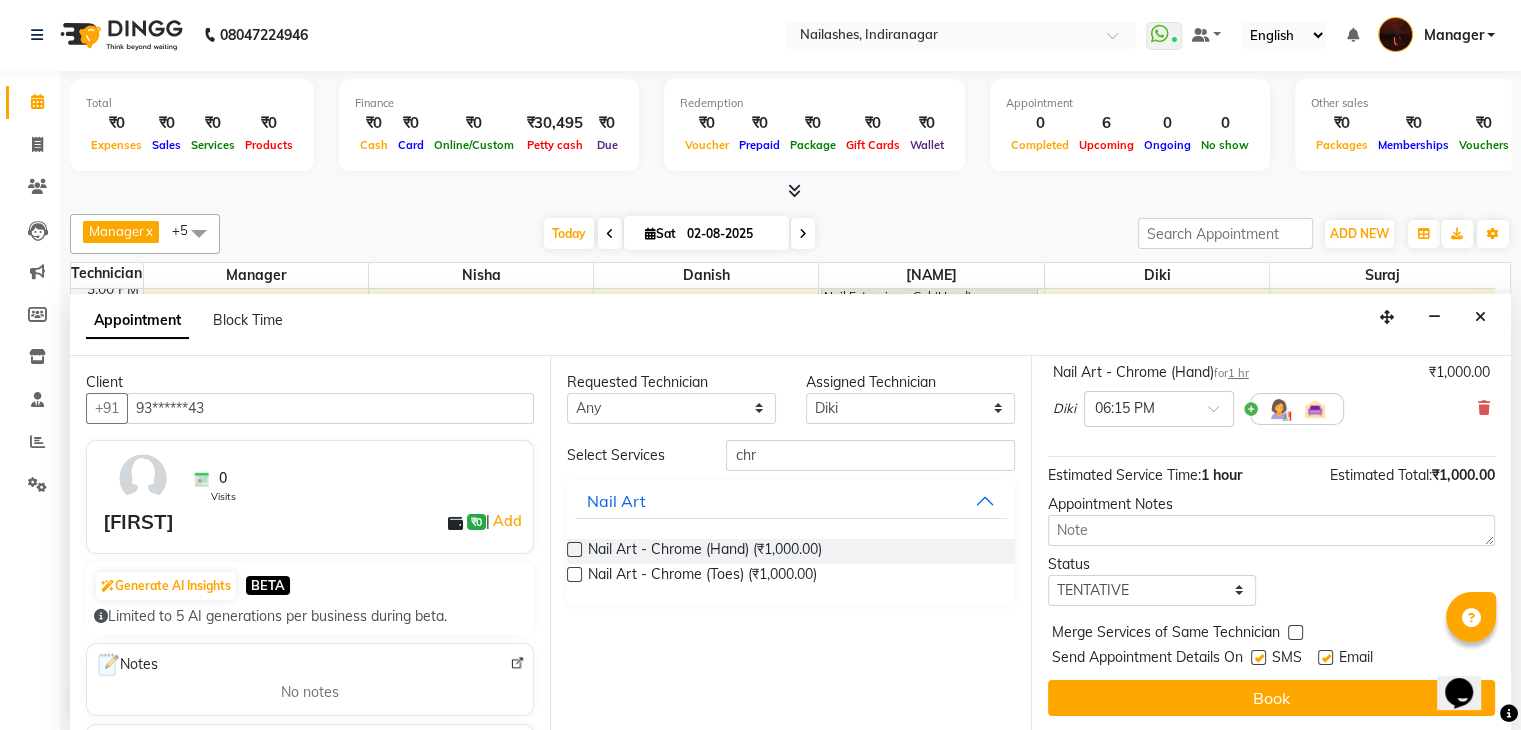 scroll, scrollTop: 148, scrollLeft: 0, axis: vertical 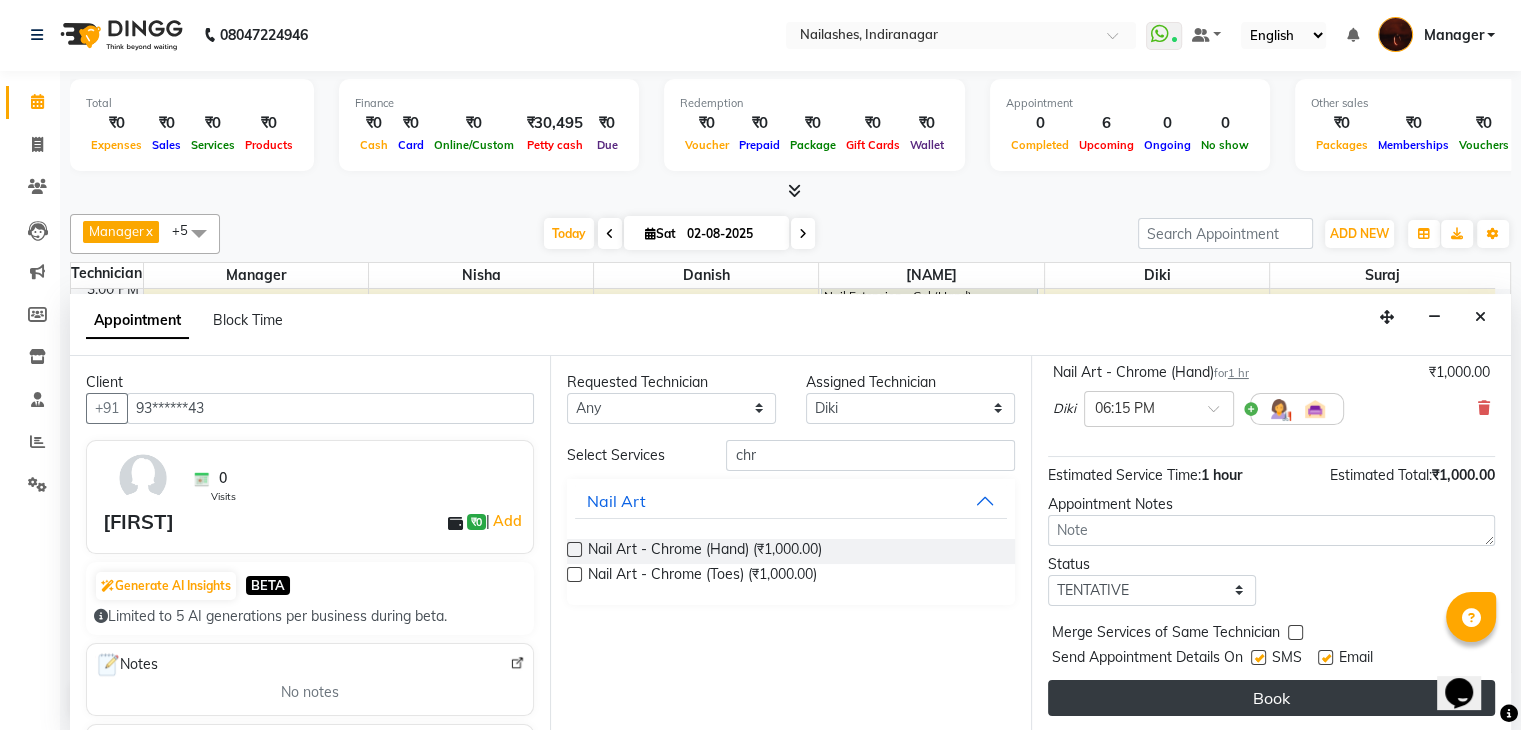click on "Book" at bounding box center (1271, 698) 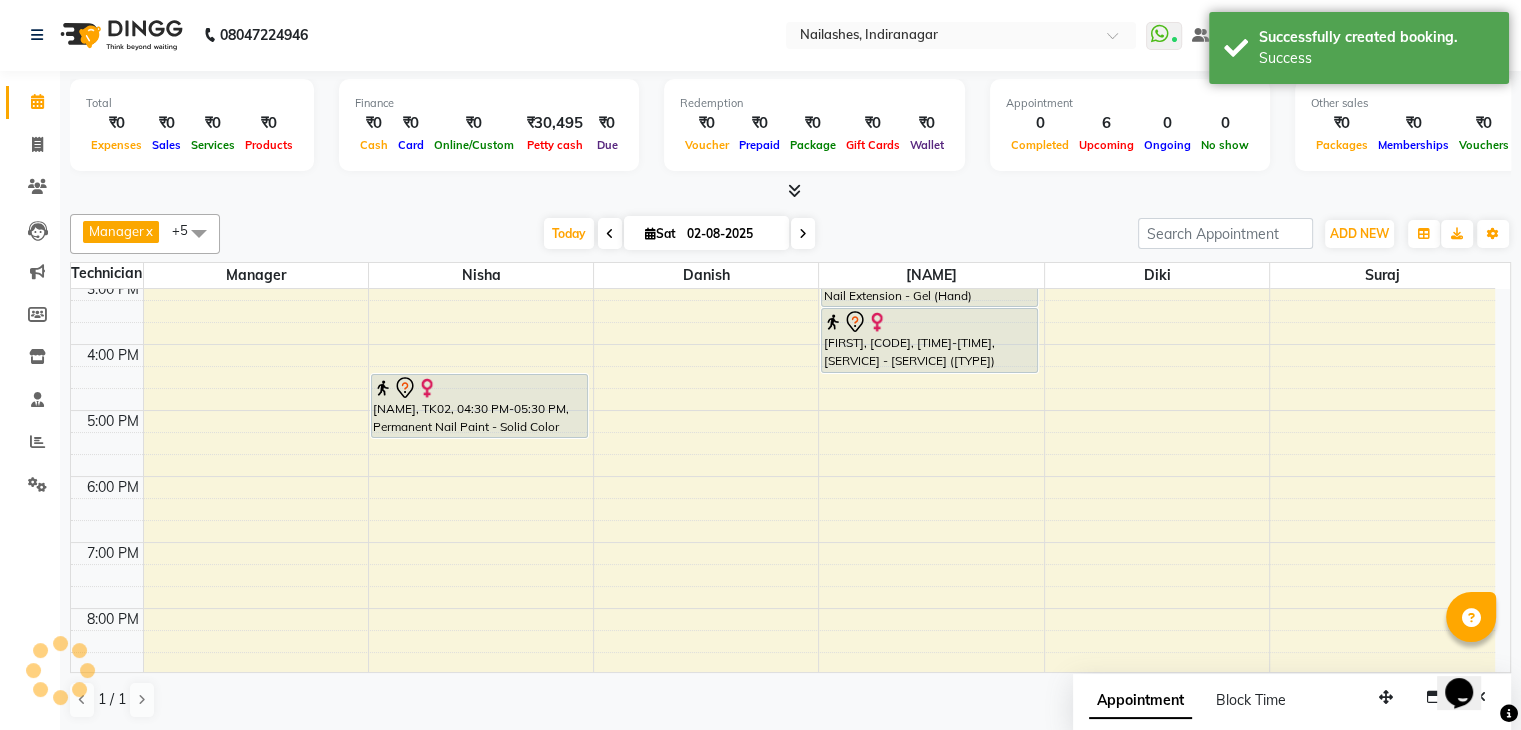 scroll, scrollTop: 0, scrollLeft: 0, axis: both 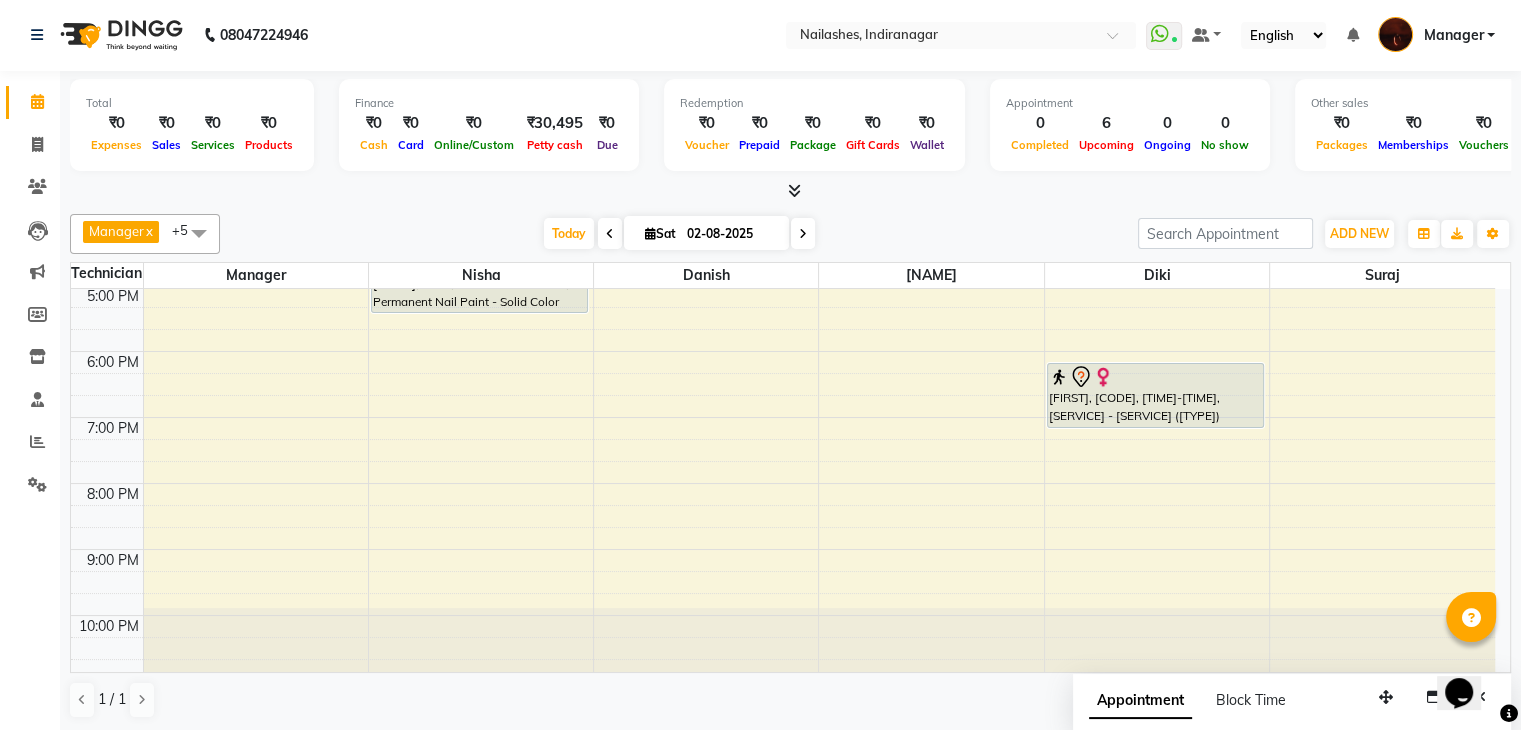 click at bounding box center (794, 190) 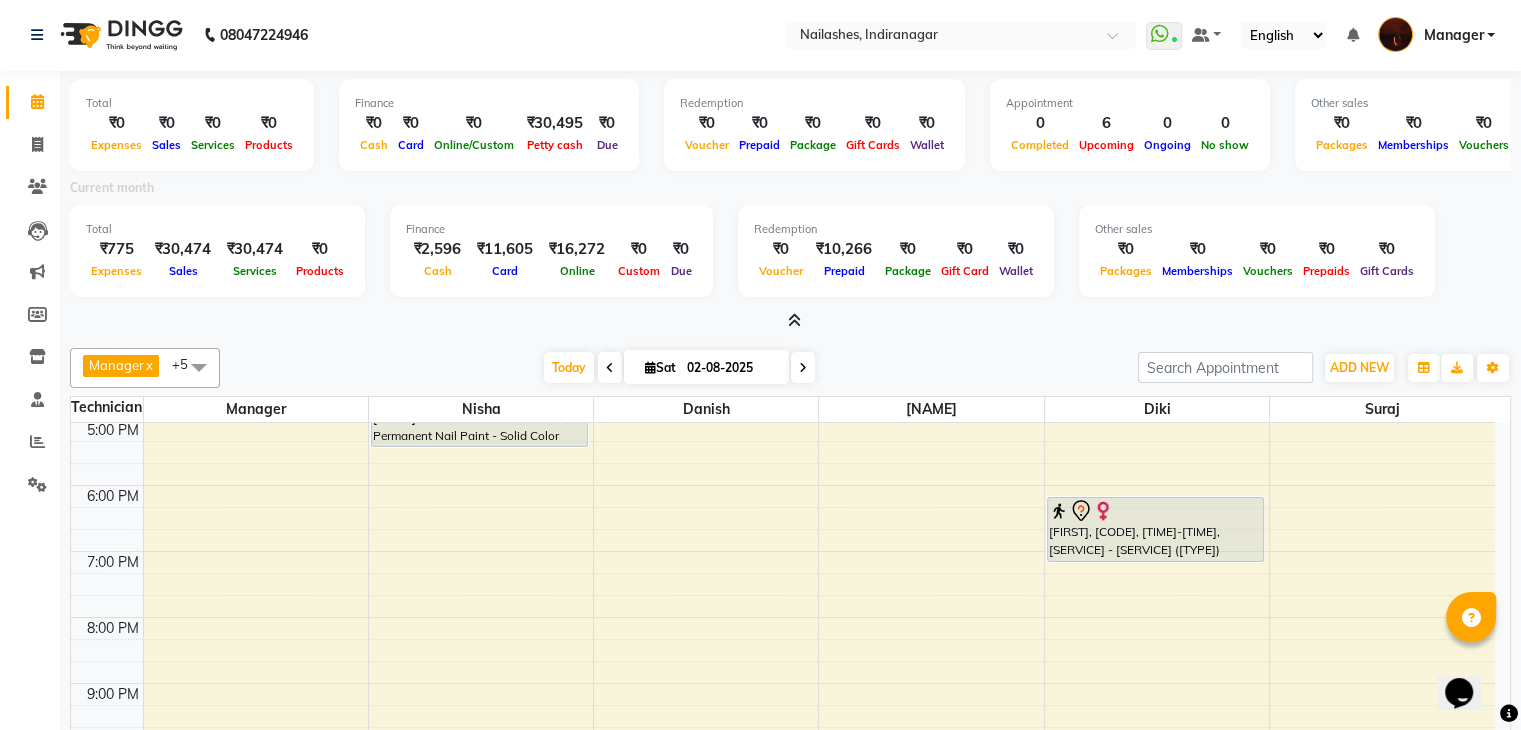 click at bounding box center (794, 320) 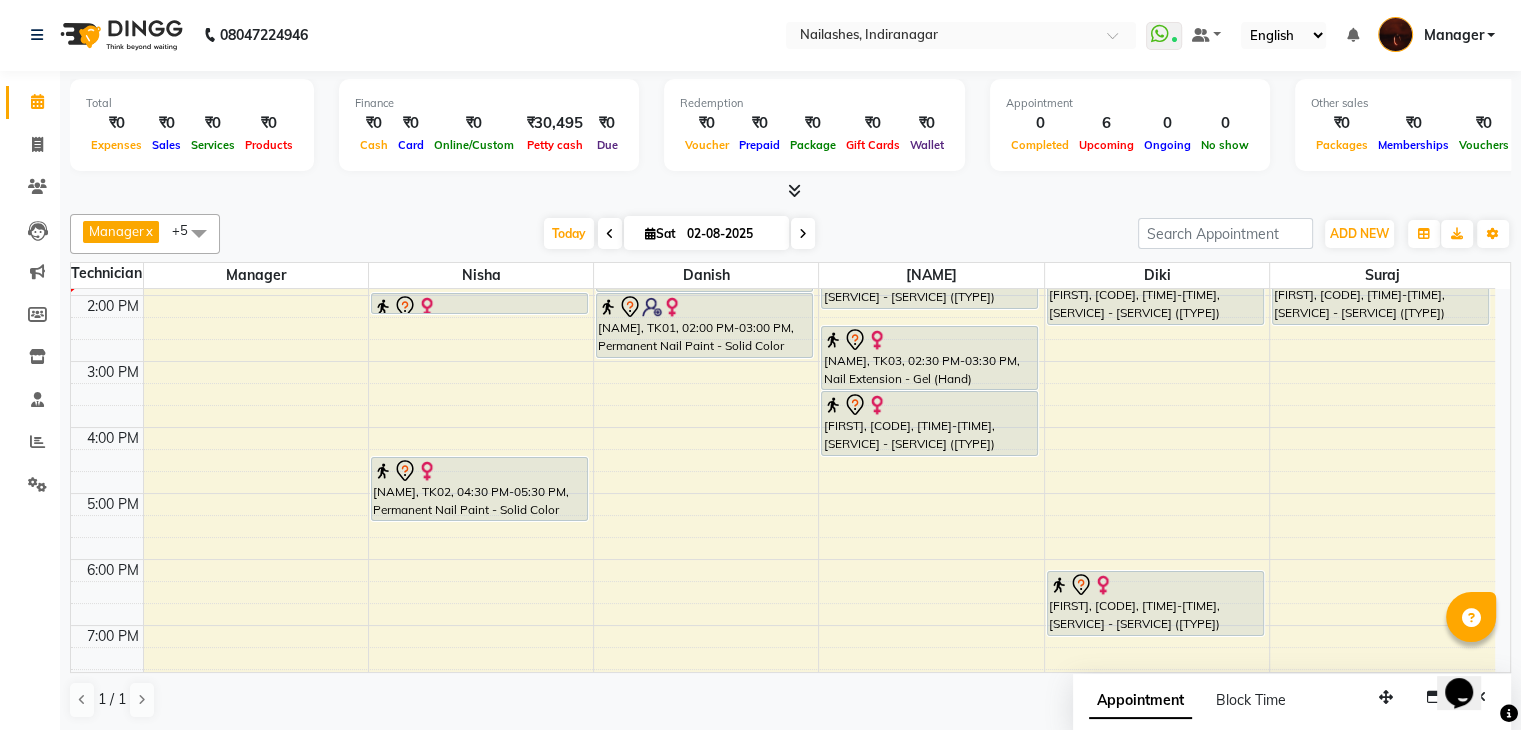 scroll, scrollTop: 265, scrollLeft: 0, axis: vertical 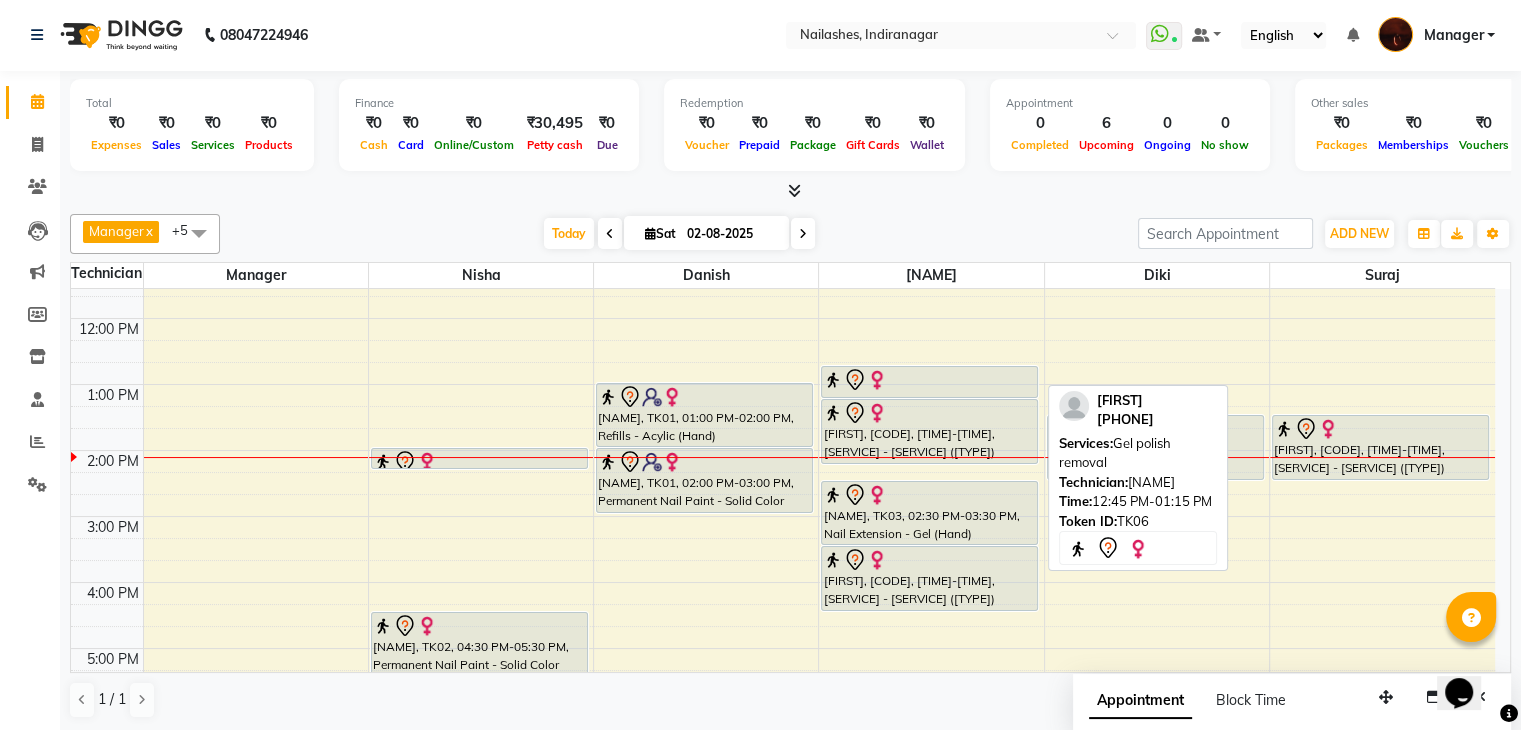 click at bounding box center [929, 380] 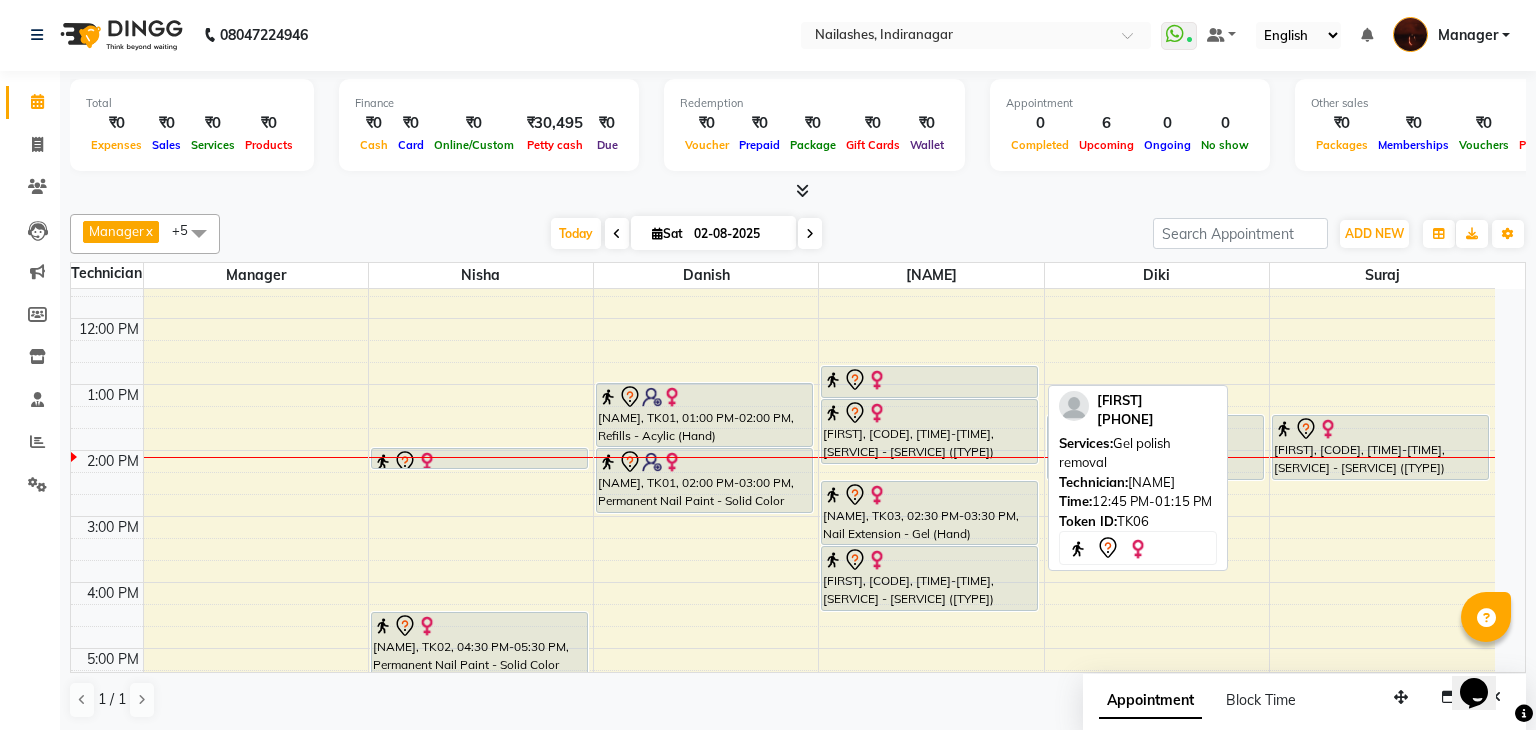 select on "7" 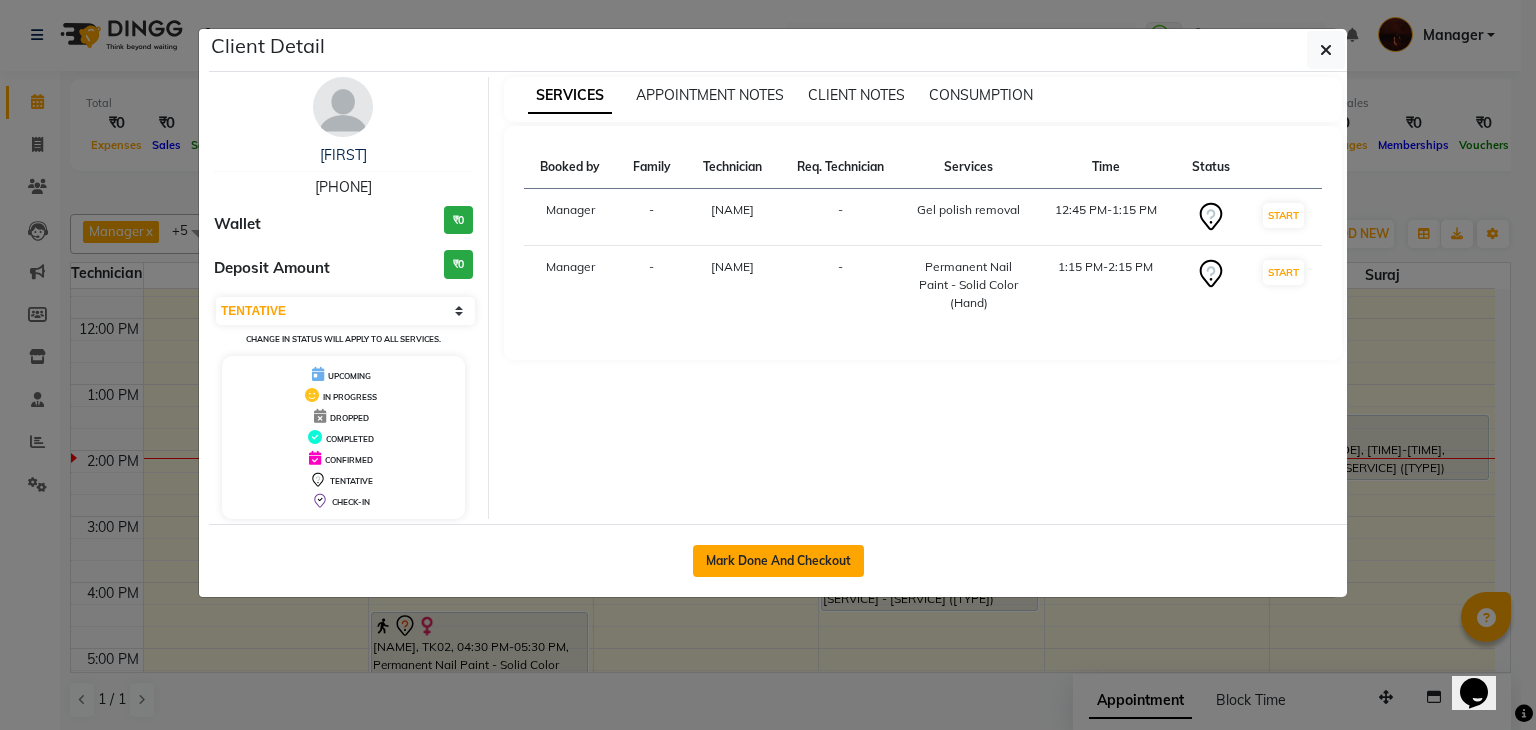 click on "Mark Done And Checkout" 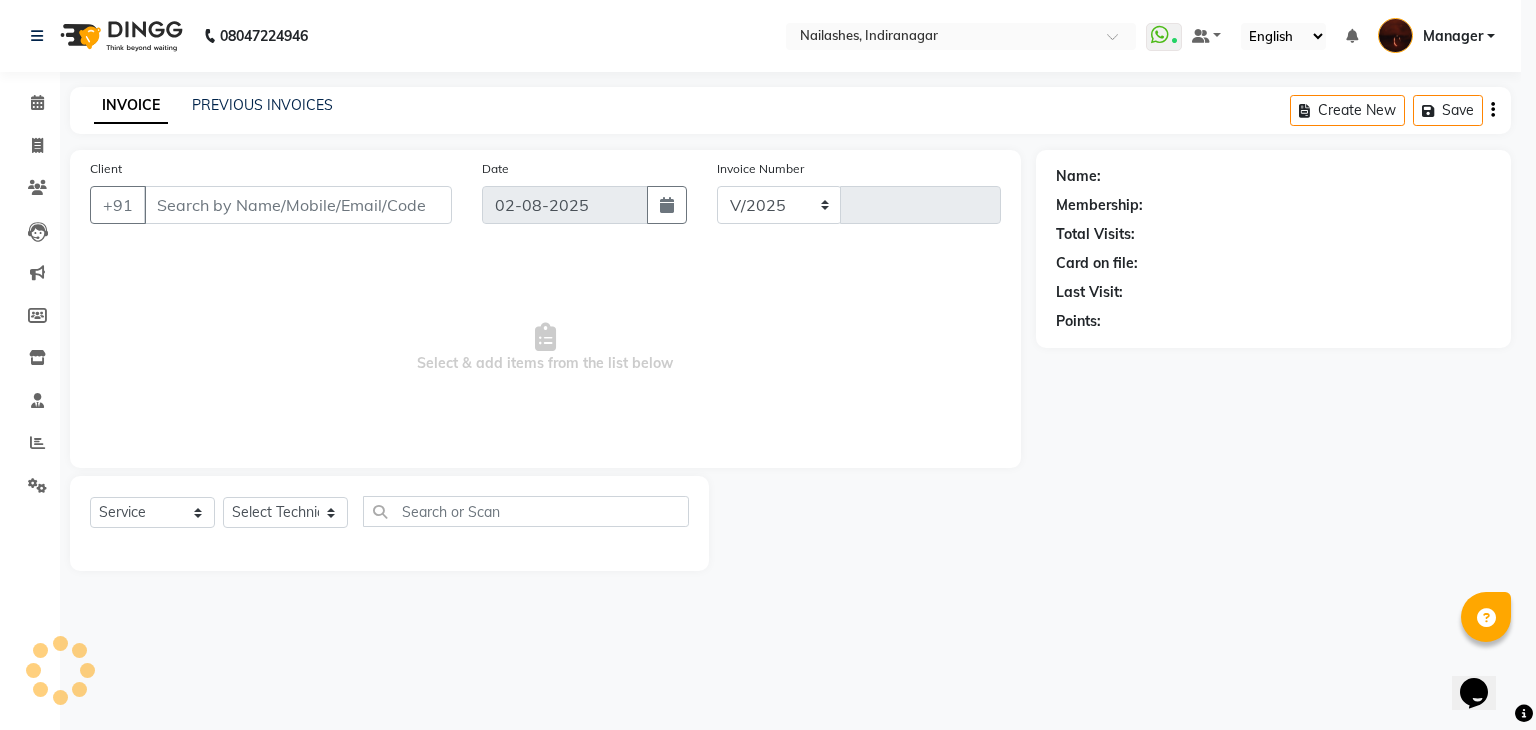 select on "4063" 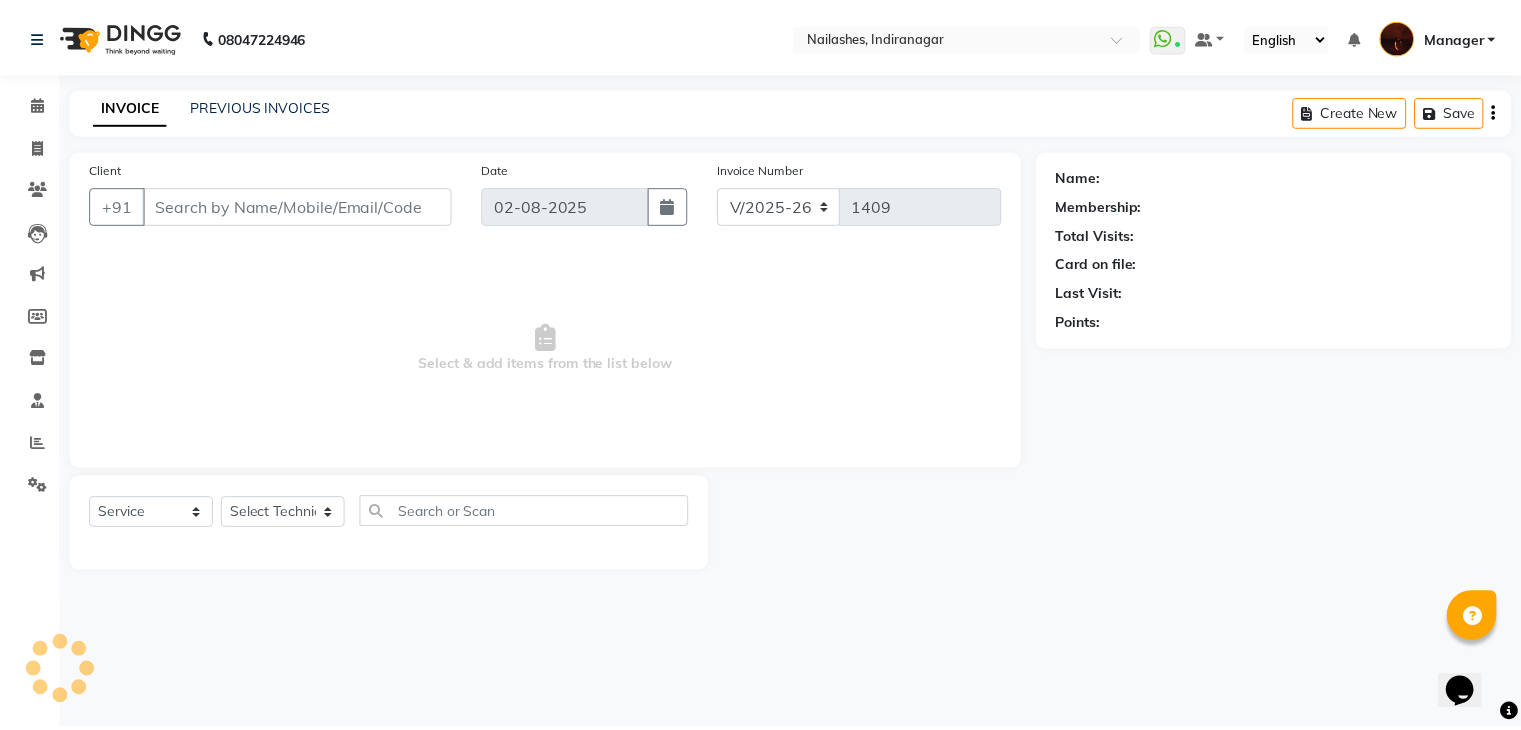 scroll, scrollTop: 0, scrollLeft: 0, axis: both 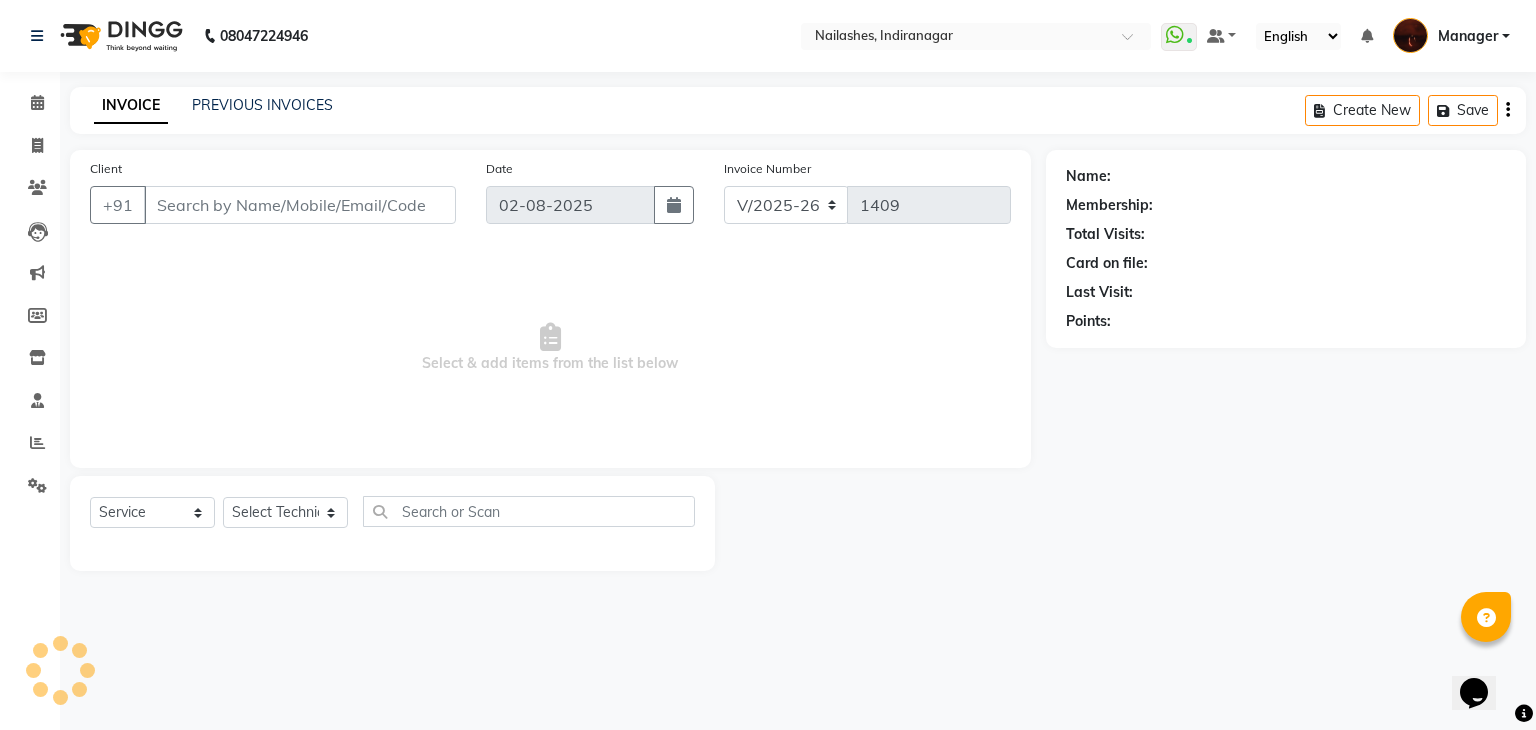 type on "99******70" 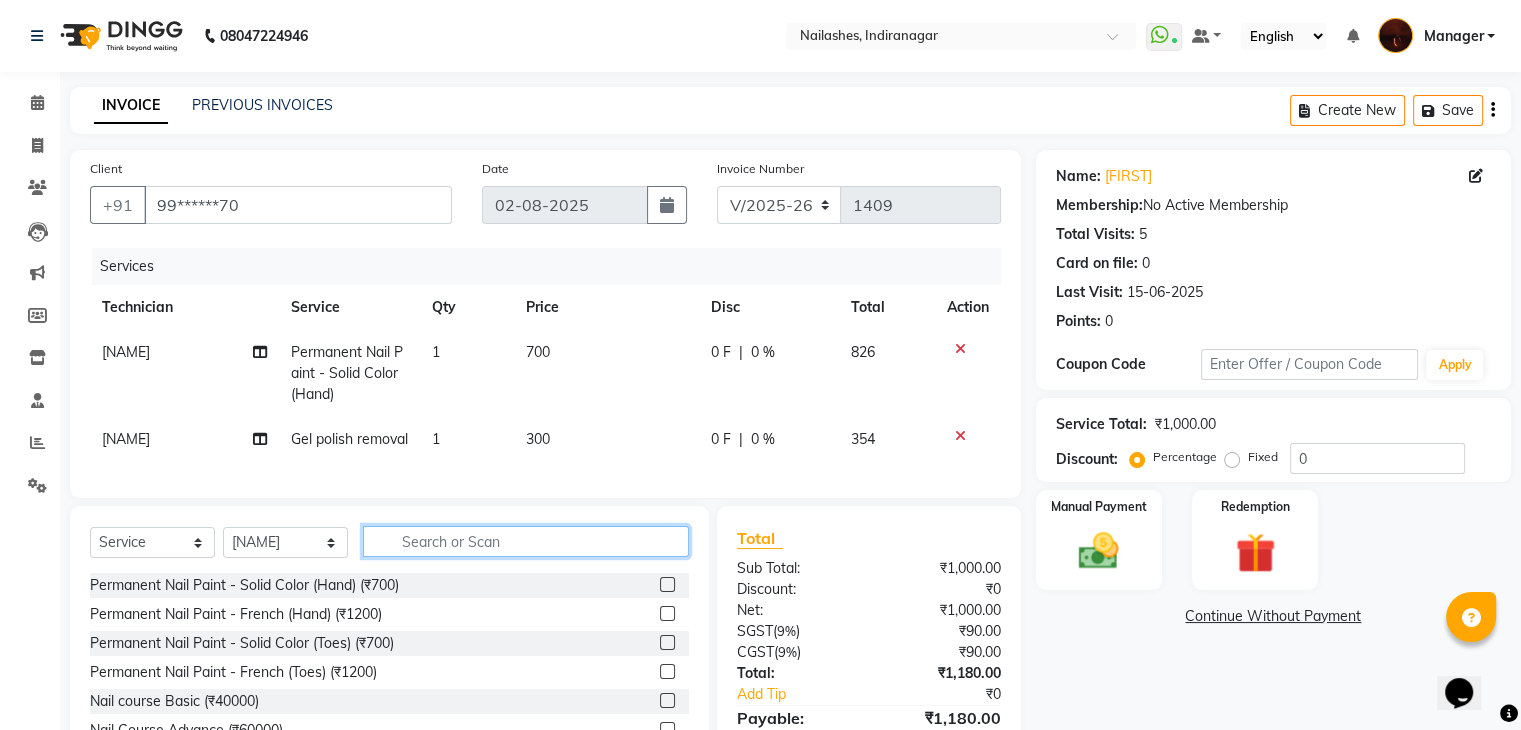 click 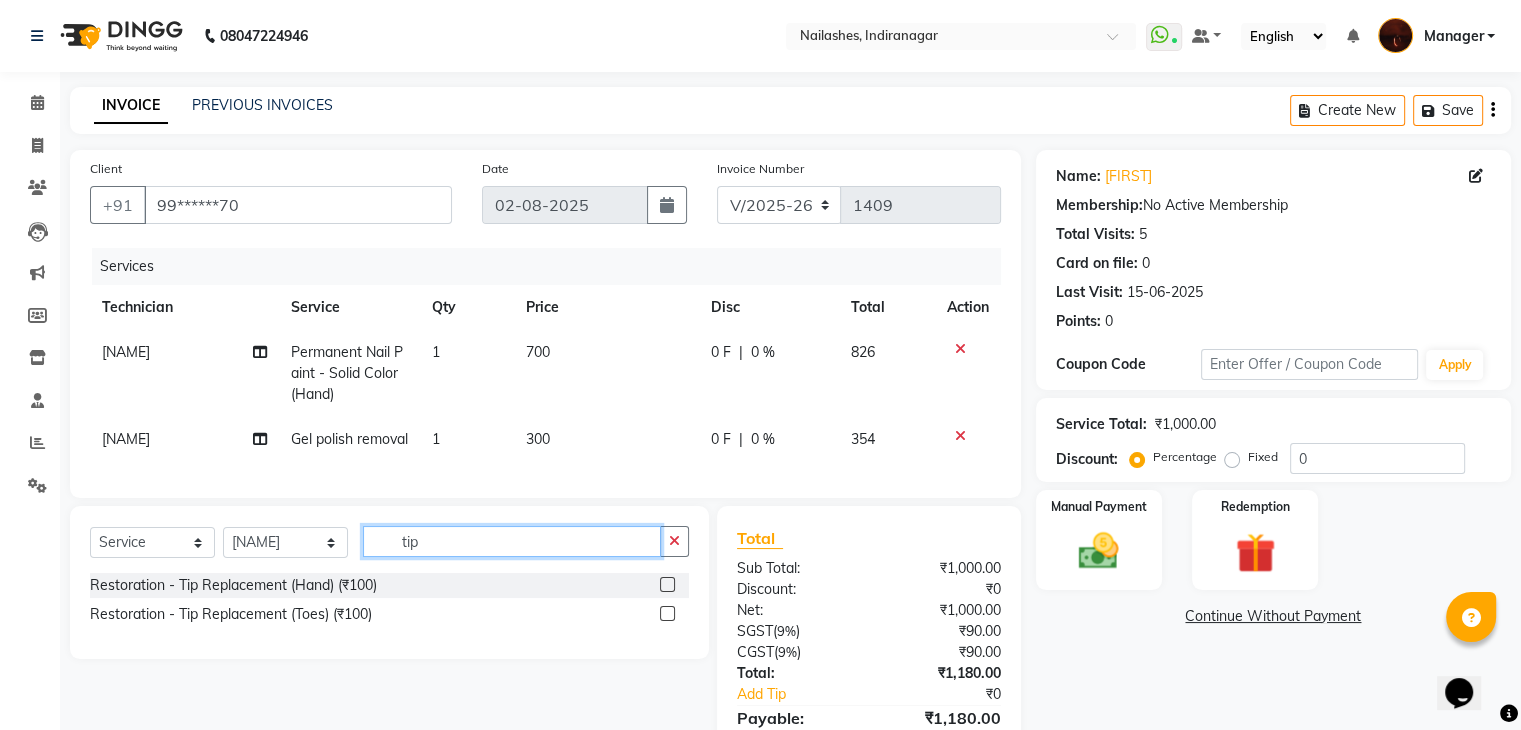 type on "tip" 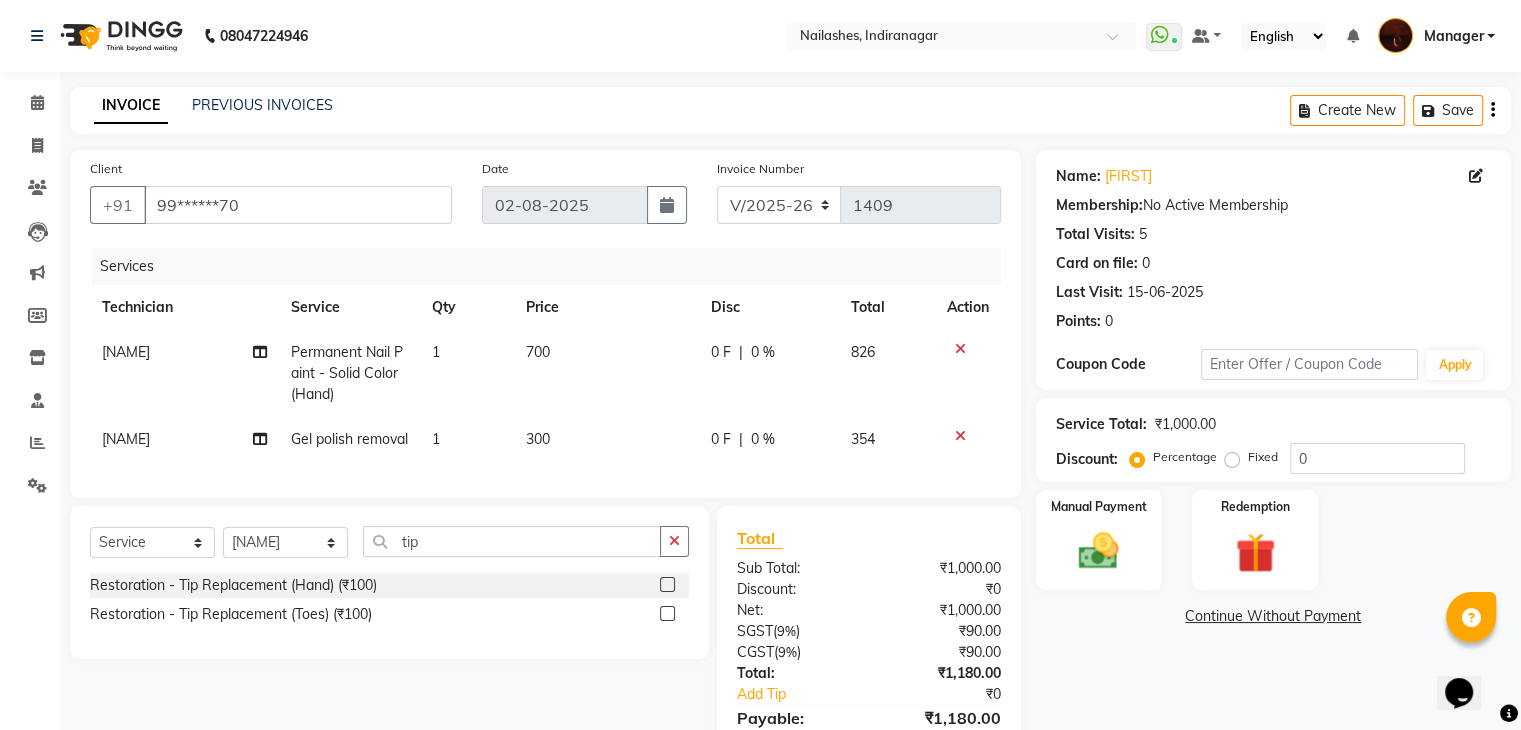 click 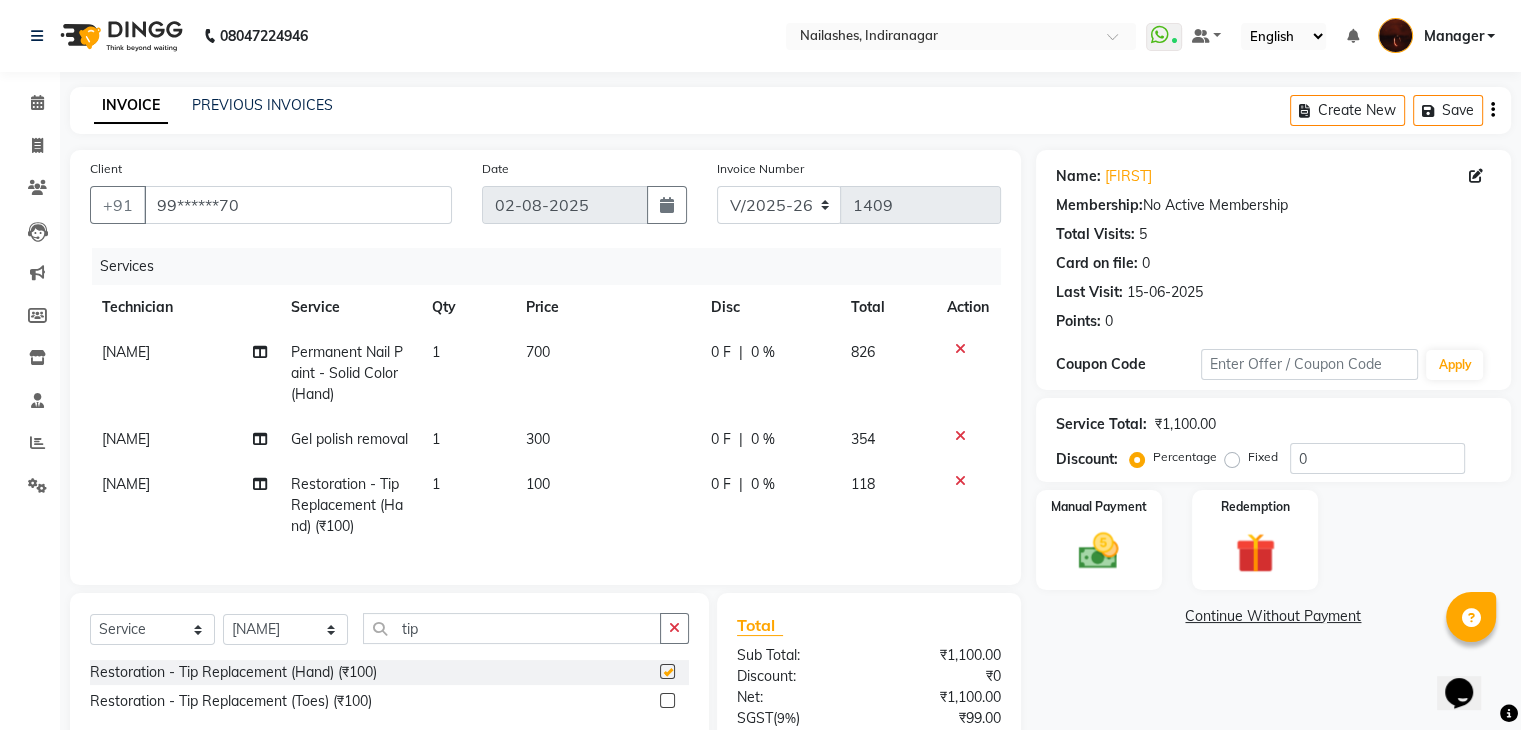 checkbox on "false" 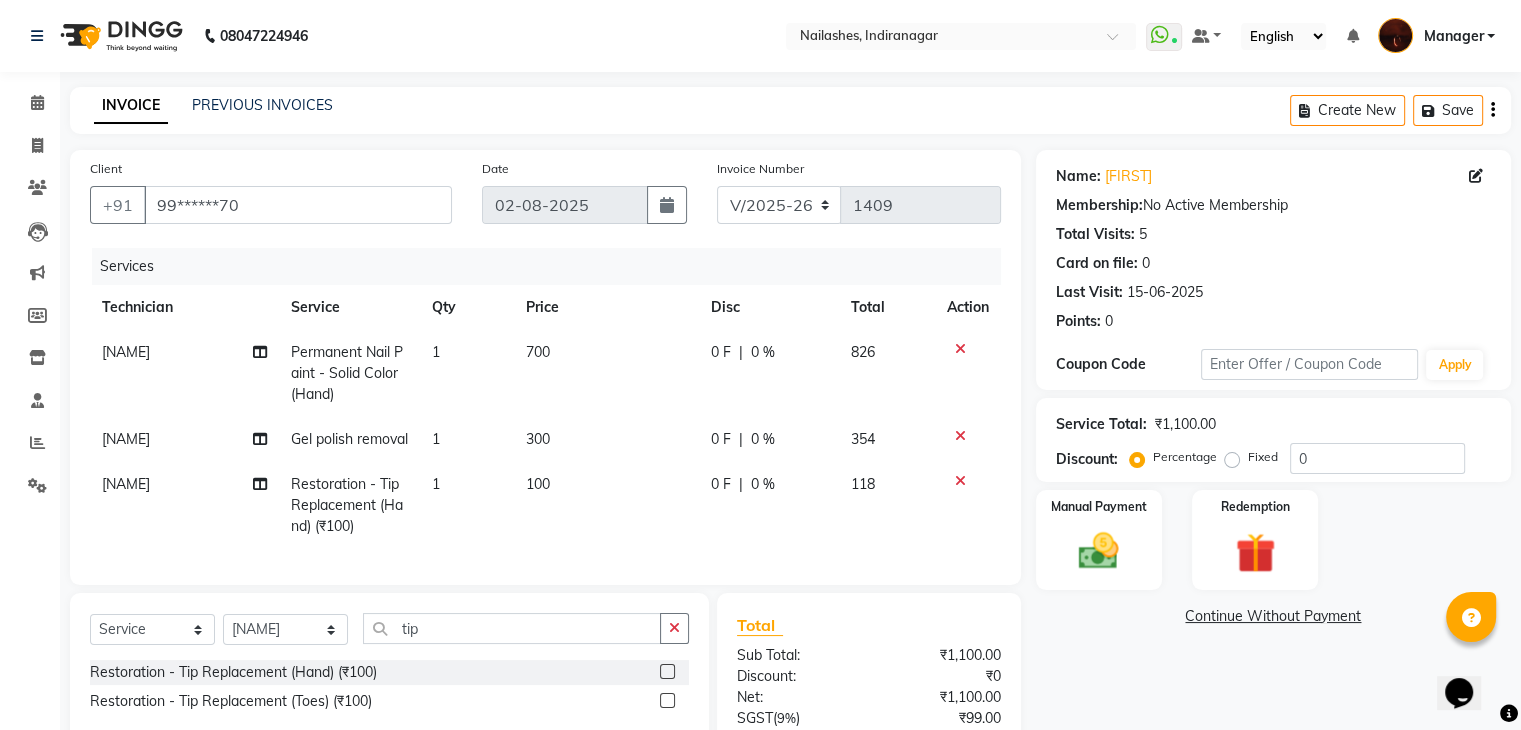 click on "Restoration - Tip Replacement (Hand) (₹100)" 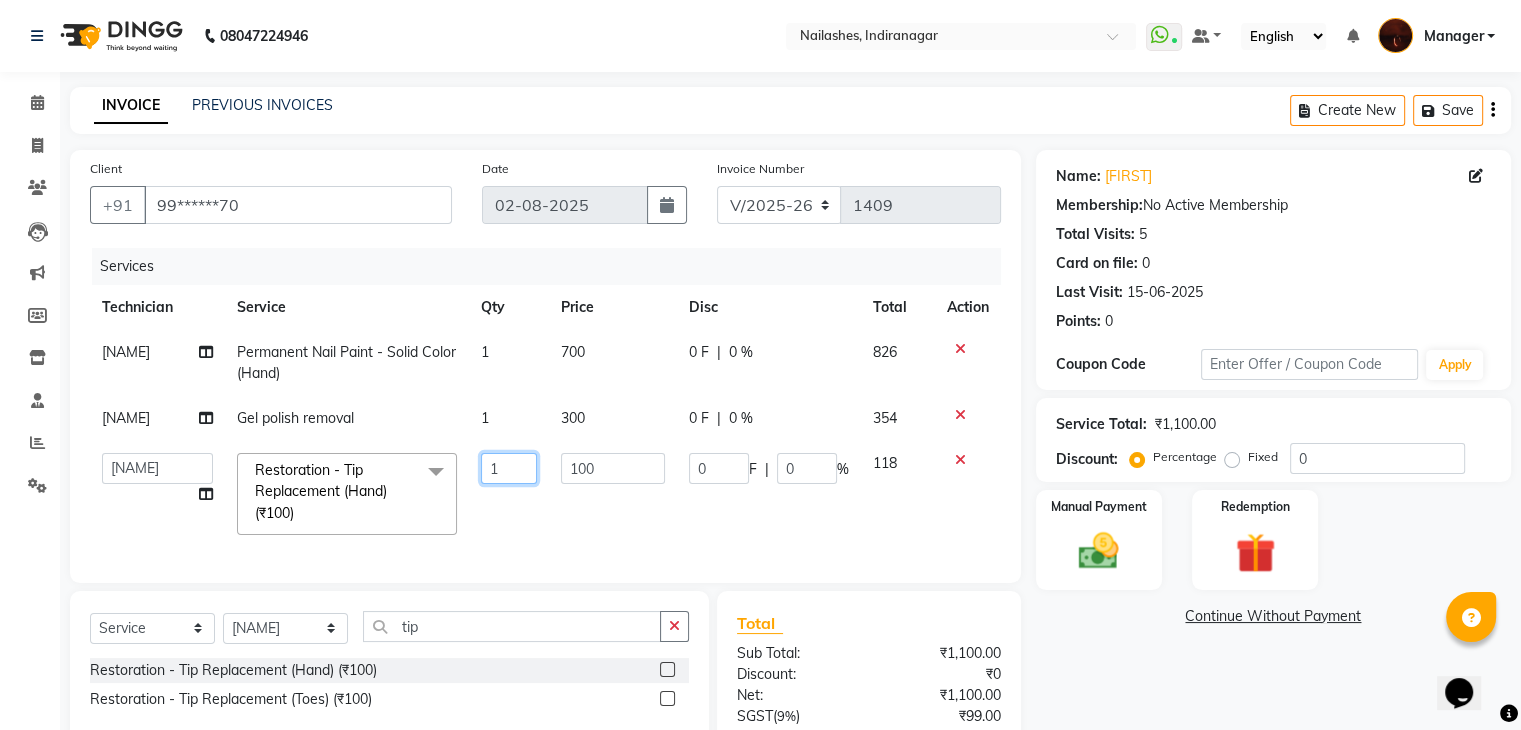 click on "1" 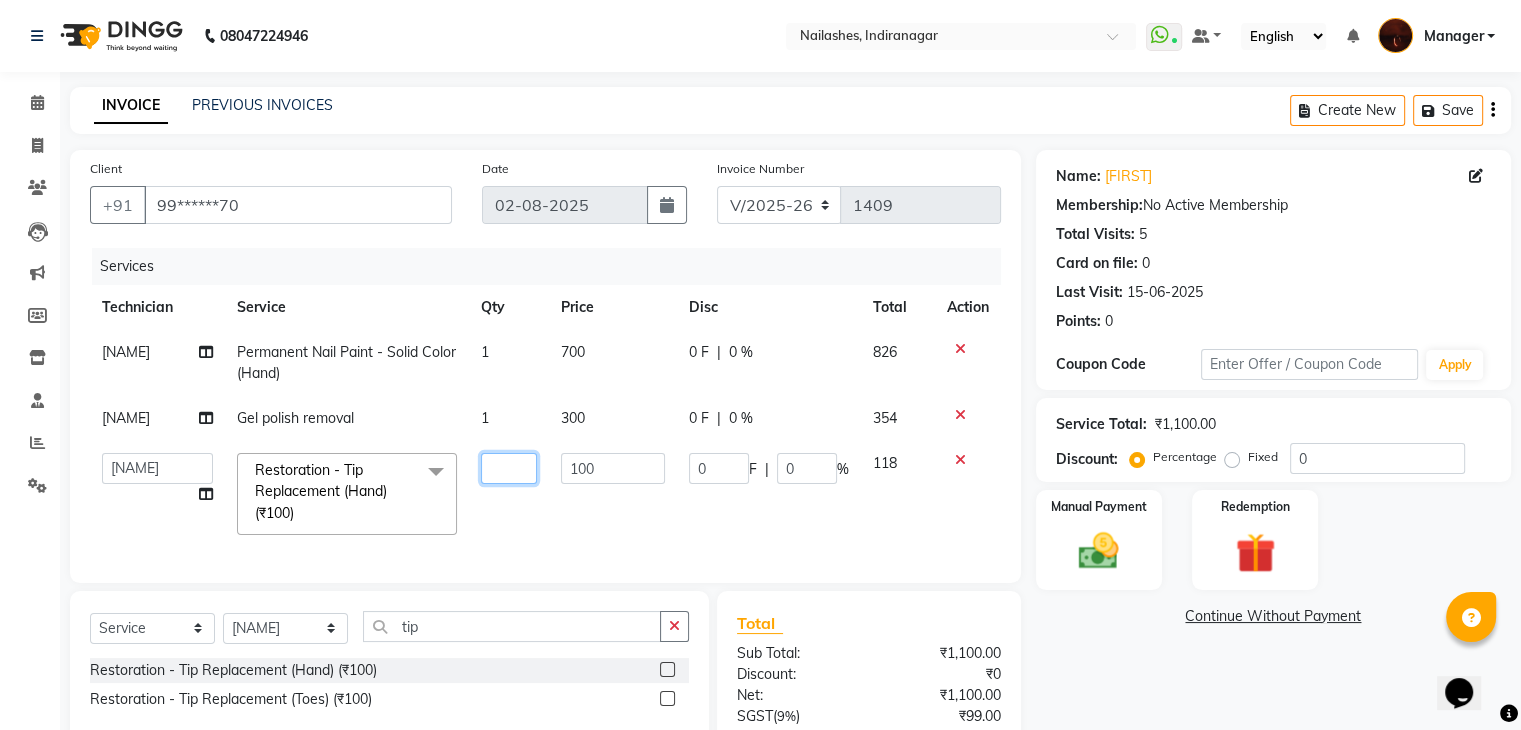 type on "2" 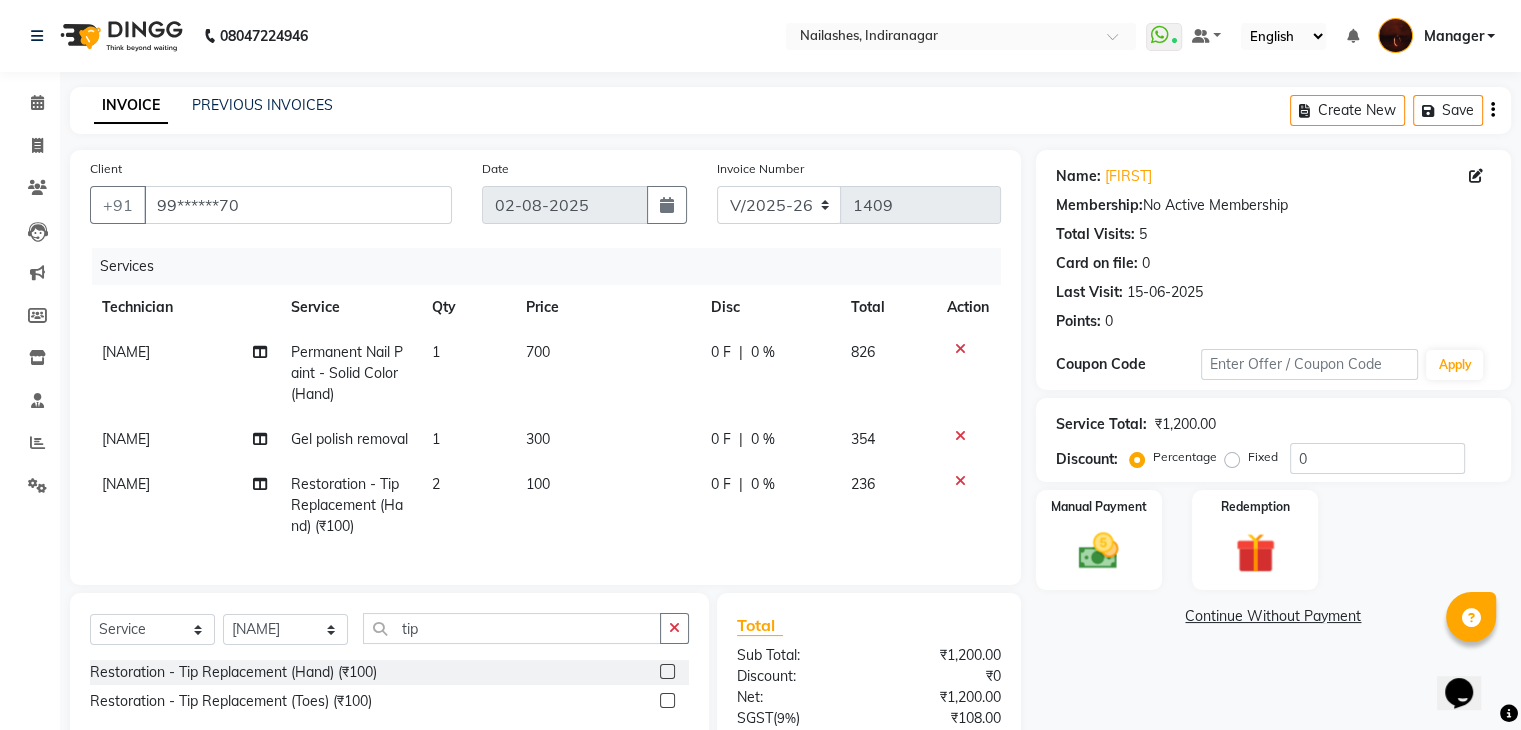 click on "300" 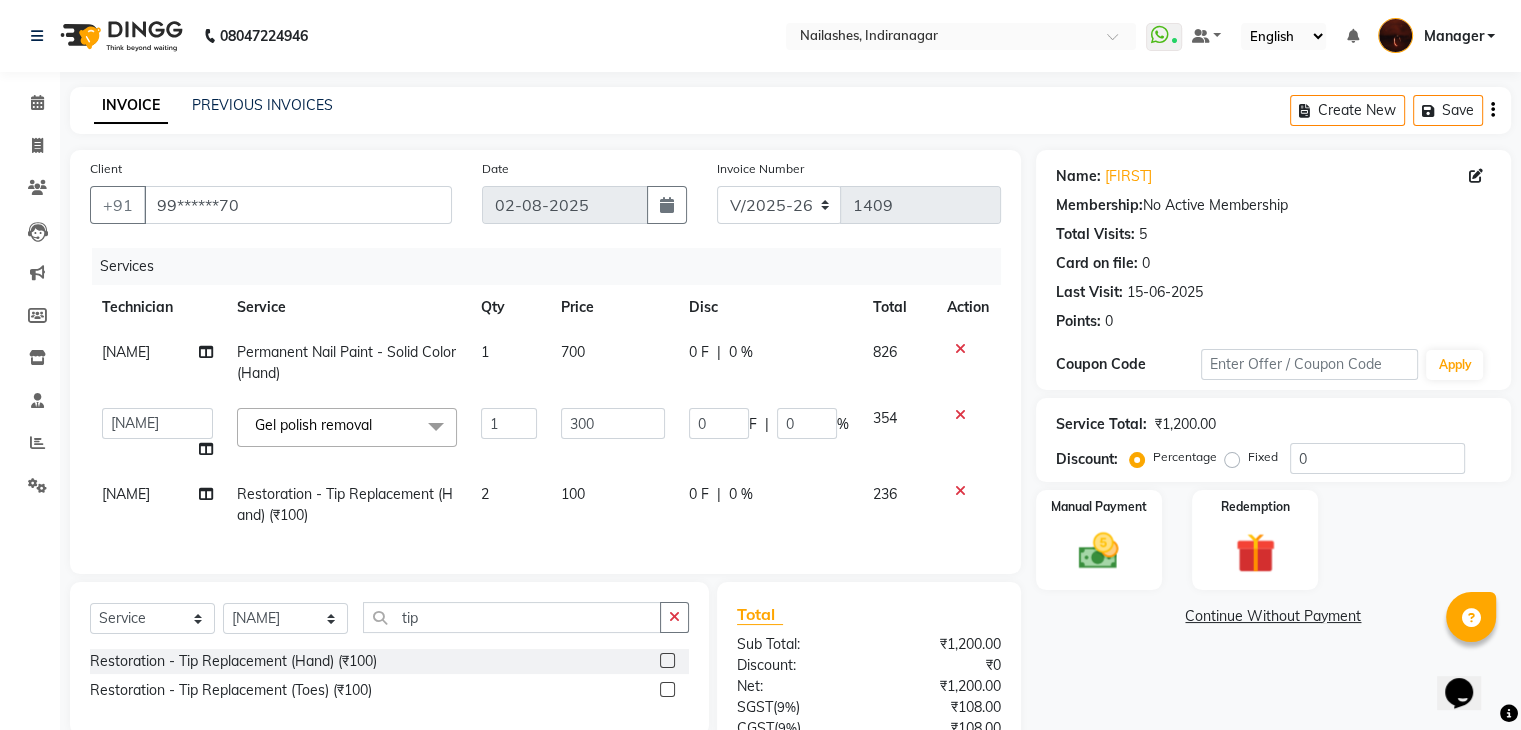 click on "100" 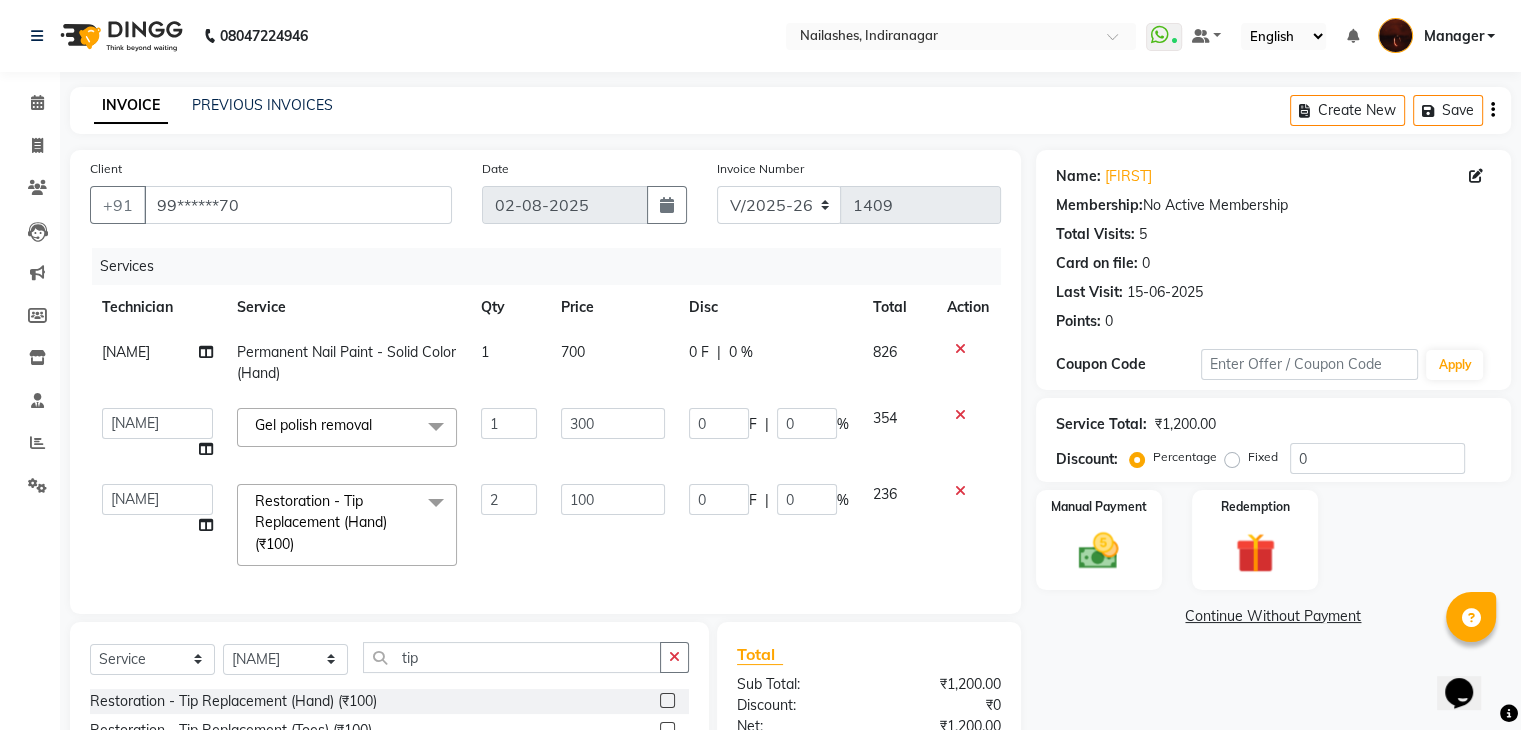 click on "100" 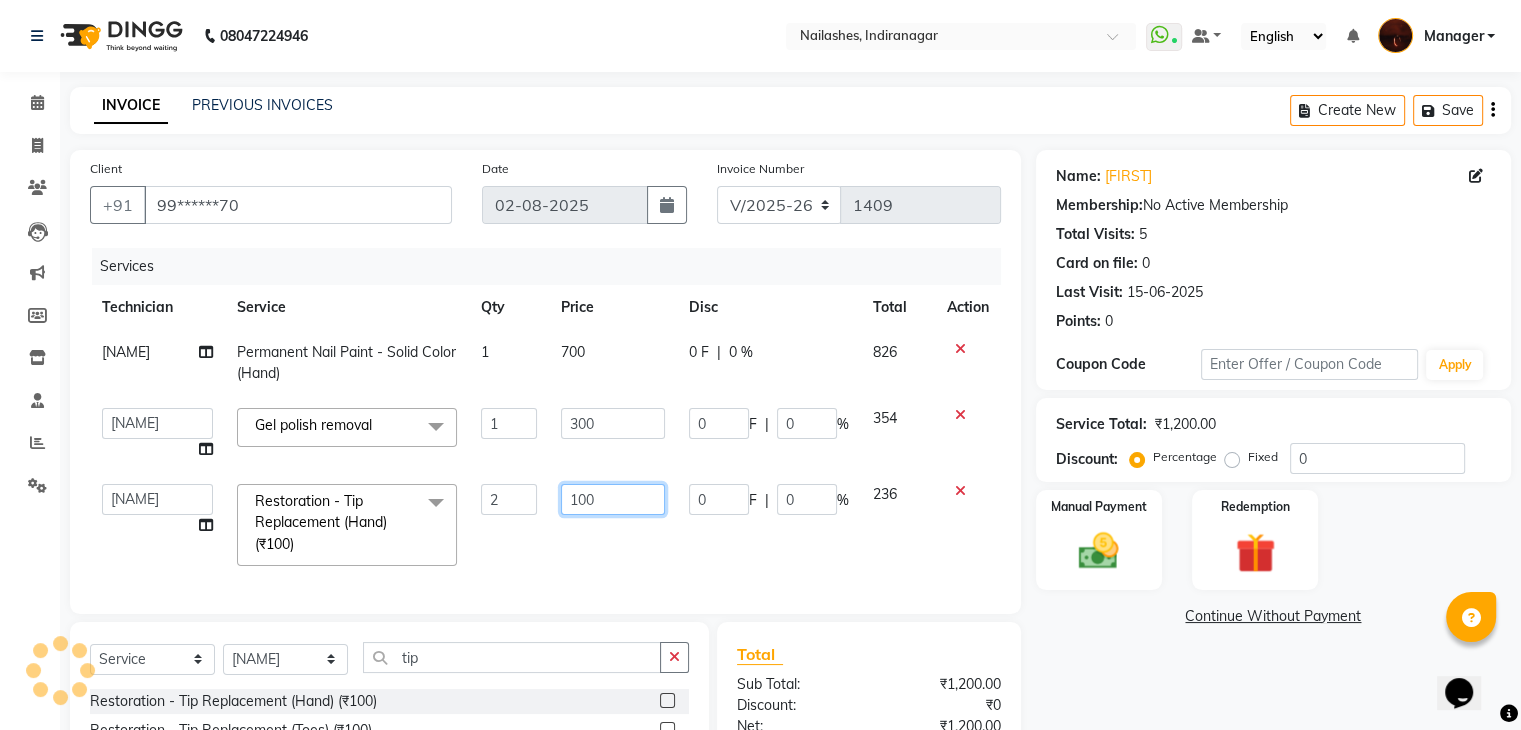 click on "100" 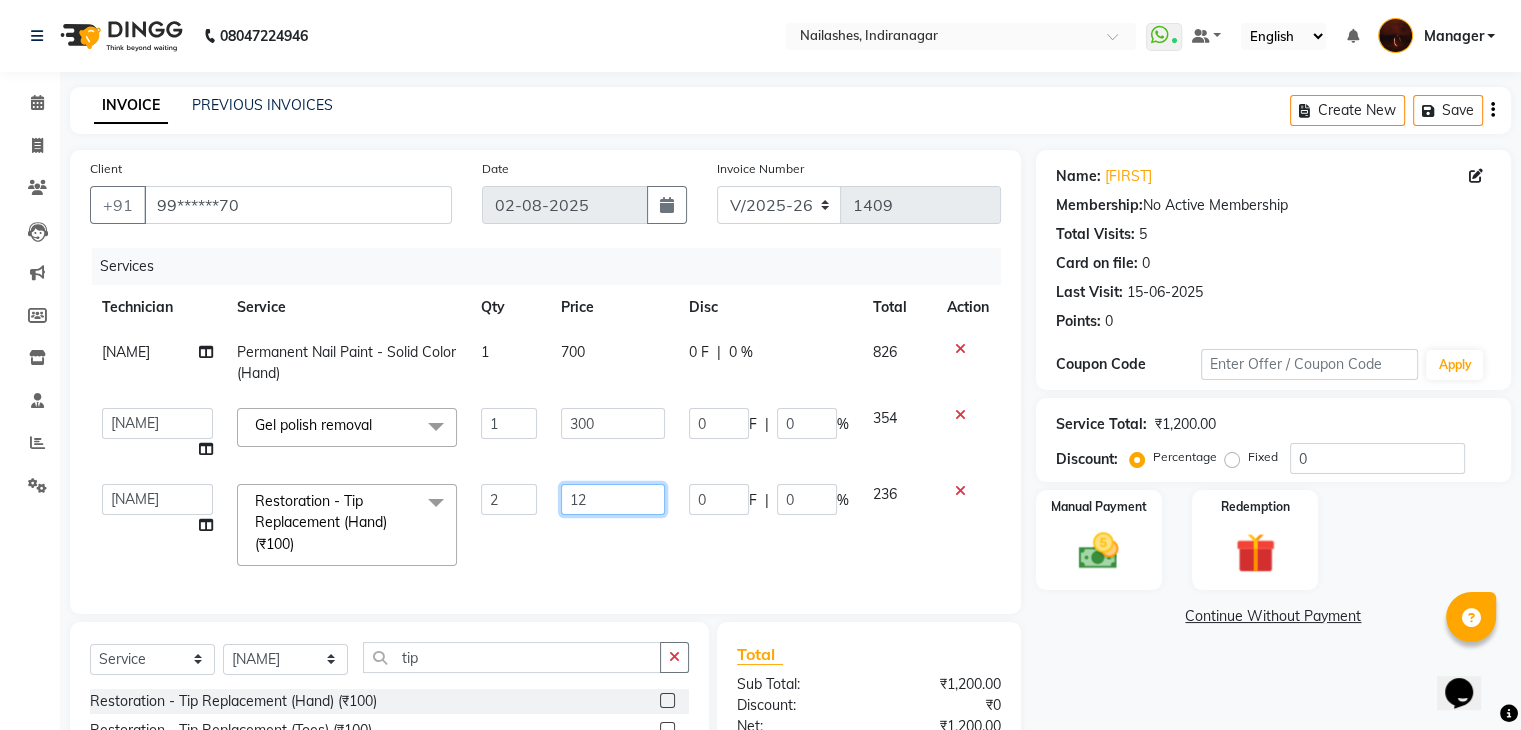 type on "120" 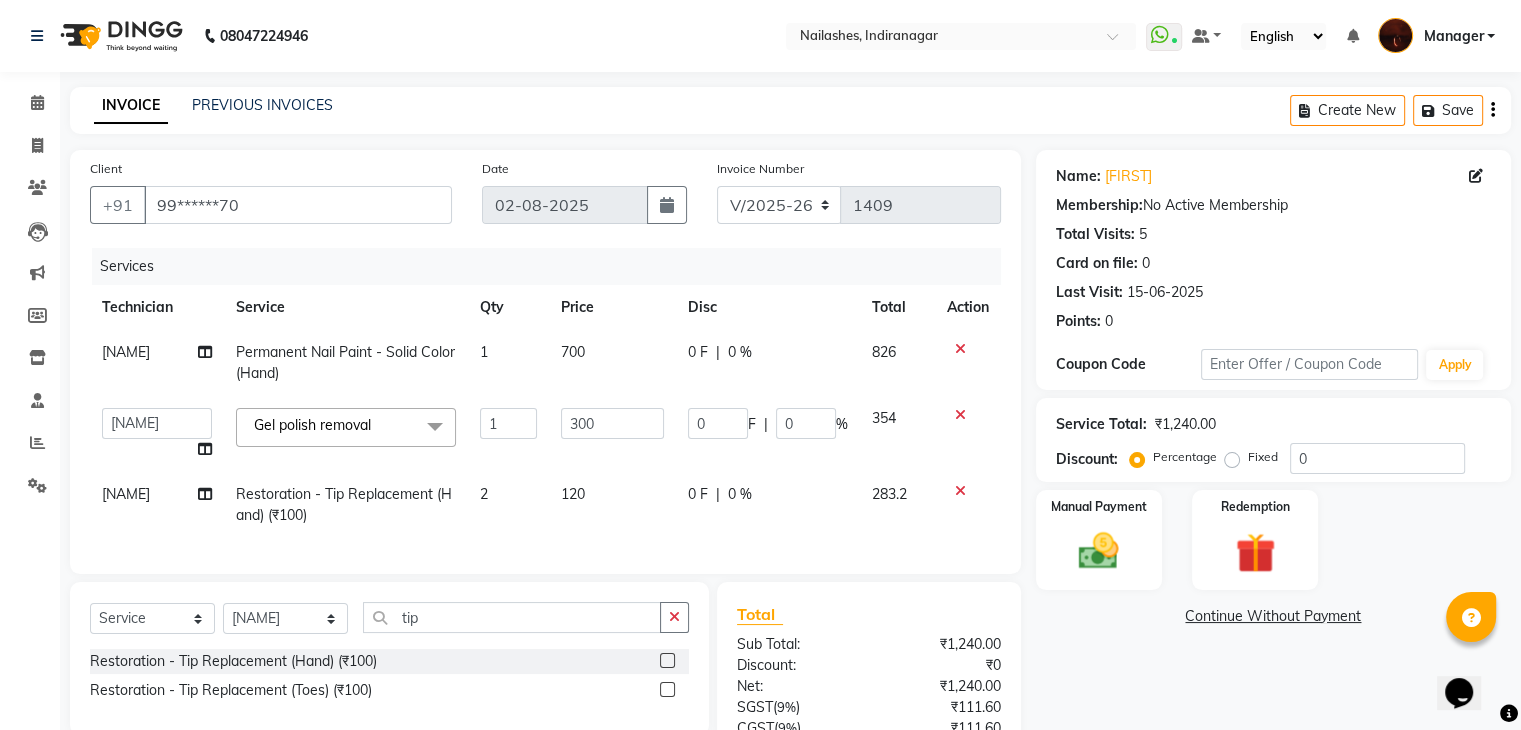 click on "Client +91 99******70 Date 02-08-2025 Invoice Number V/2025 V/2025-26 1409 Services Technician Service Qty Price Disc Total Action [NAME] Permanent Nail Paint - Solid Color (Hand) 1 700 0 F | 0 % 826 [NAME] amir Danish Diki Geeta Himanshu jenifer Manager megna Nisha Pooja roshni Sameer sudeb Sudhir Accounting suraj Gel polish removal x Permanent Nail Paint - Solid Color (Hand) (₹700) Permanent Nail Paint - French (Hand) (₹1200) Permanent Nail Paint - Solid Color (Toes) (₹700) Permanent Nail Paint - French (Toes) (₹1200) Nail course Basic (₹40000) Nail Course Advance (₹60000) Permanent Nail Paint - Regular Polish (₹350) Restoration - Gel (Hand) (₹100) Restoration - Tip Replacement (Hand) (₹100) Restoration - Touch -up (Hand) (₹300) Restoration - Gel Color Changes (Hand) (₹700) Restoration - Removal of Extension (Hand) (₹500) Restoration - Removal of Nail Paint (Hand) (₹500) Restoration - Gel (Toes) (₹100) Restoration - Tip Replacement (Toes) (₹100)" 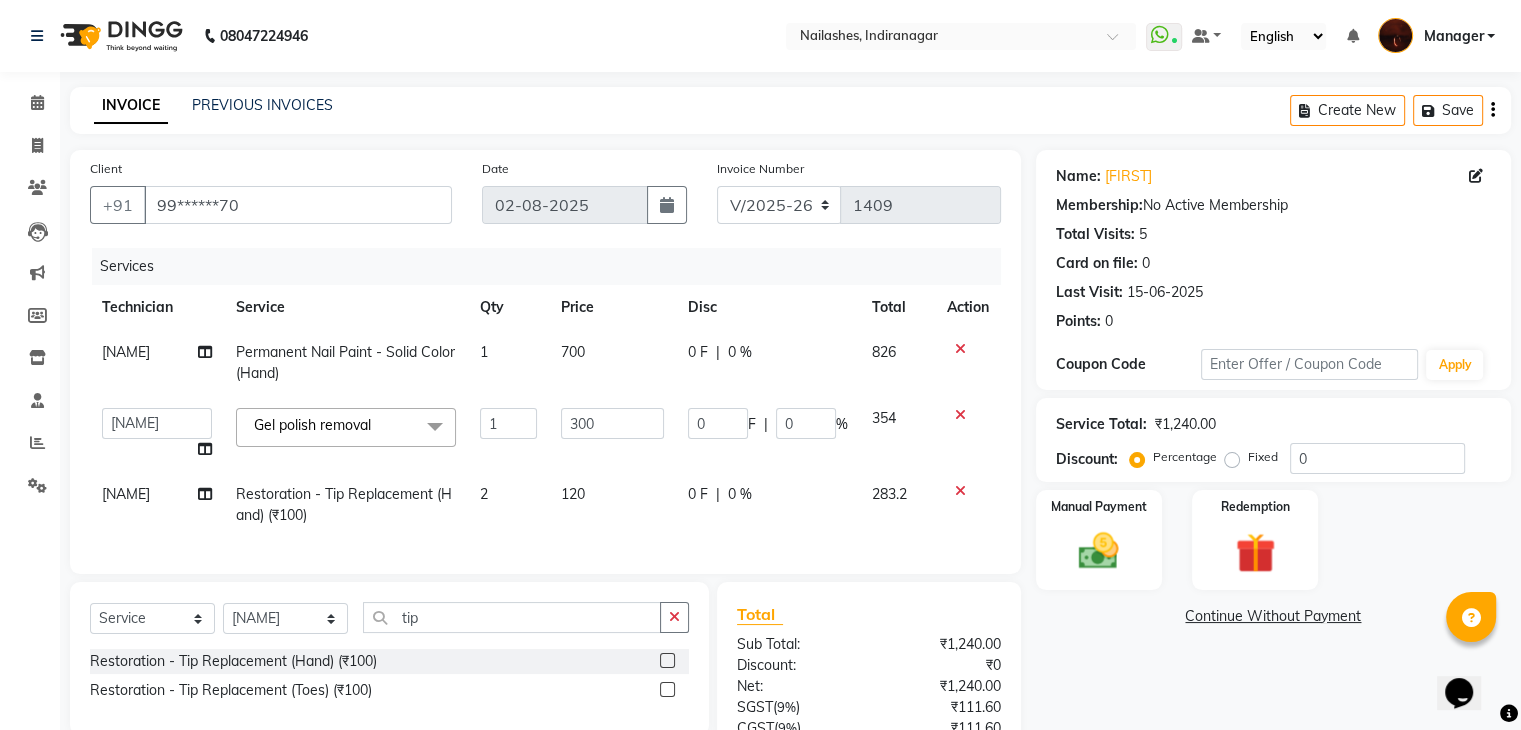 scroll, scrollTop: 192, scrollLeft: 0, axis: vertical 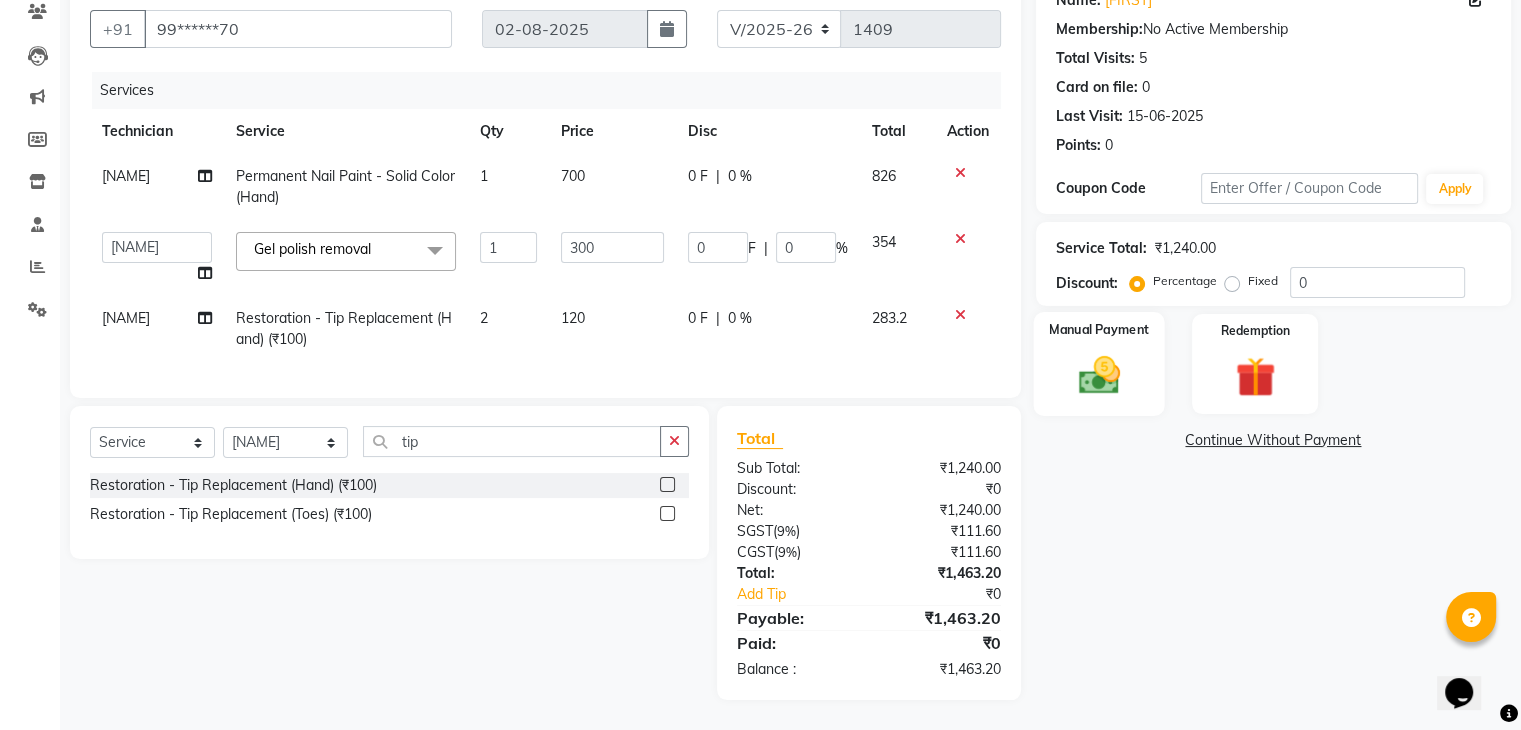 click 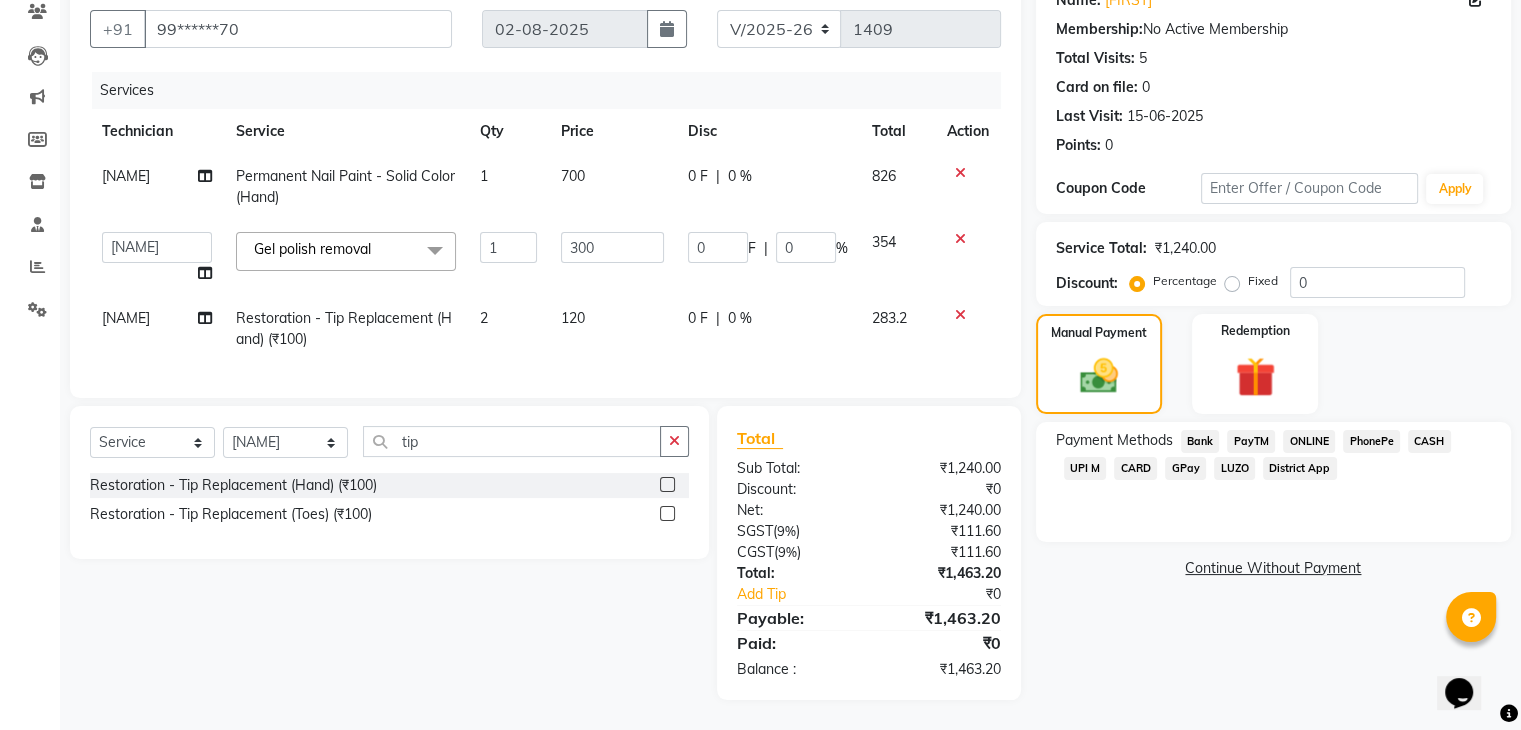 click on "CARD" 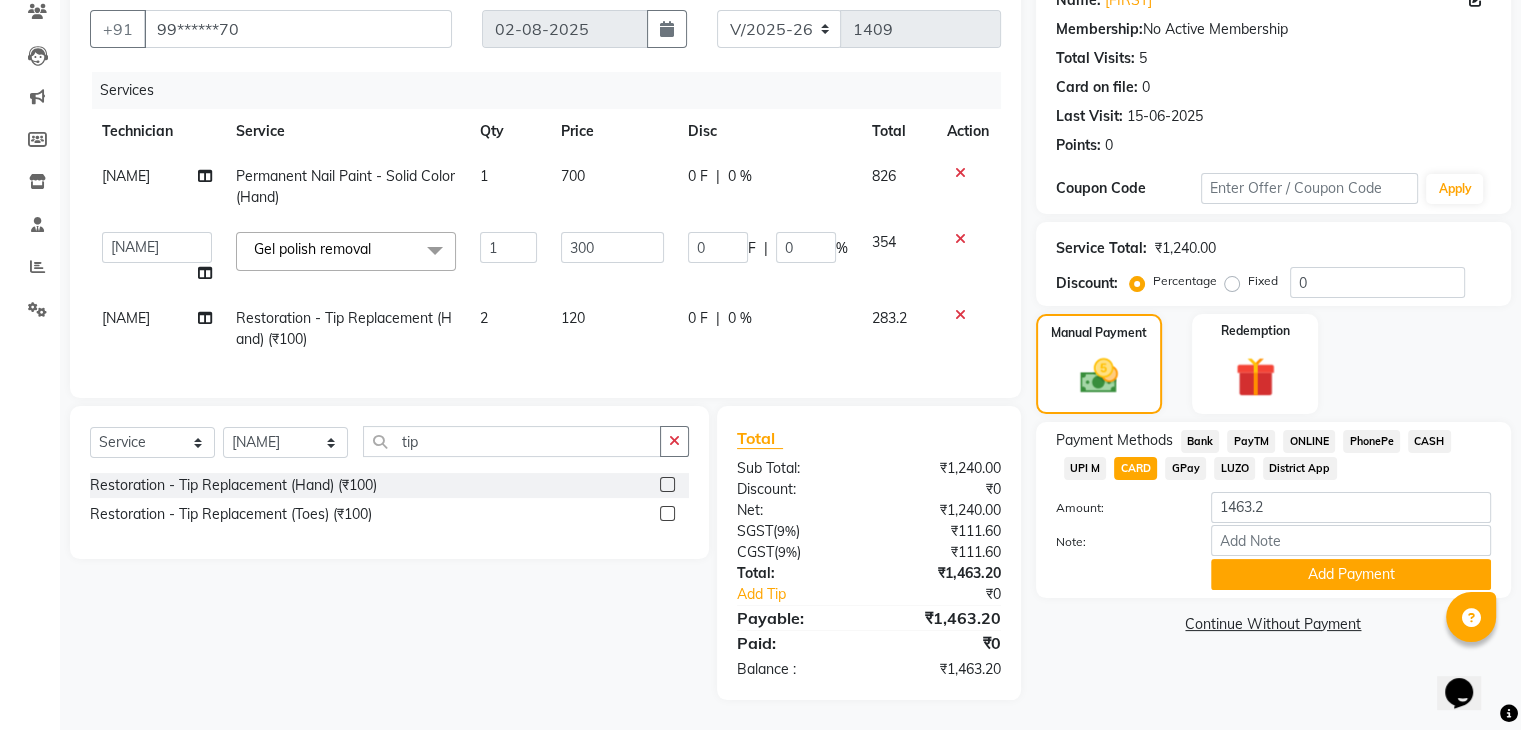 drag, startPoint x: 1535, startPoint y: 333, endPoint x: 48, endPoint y: 32, distance: 1517.1586 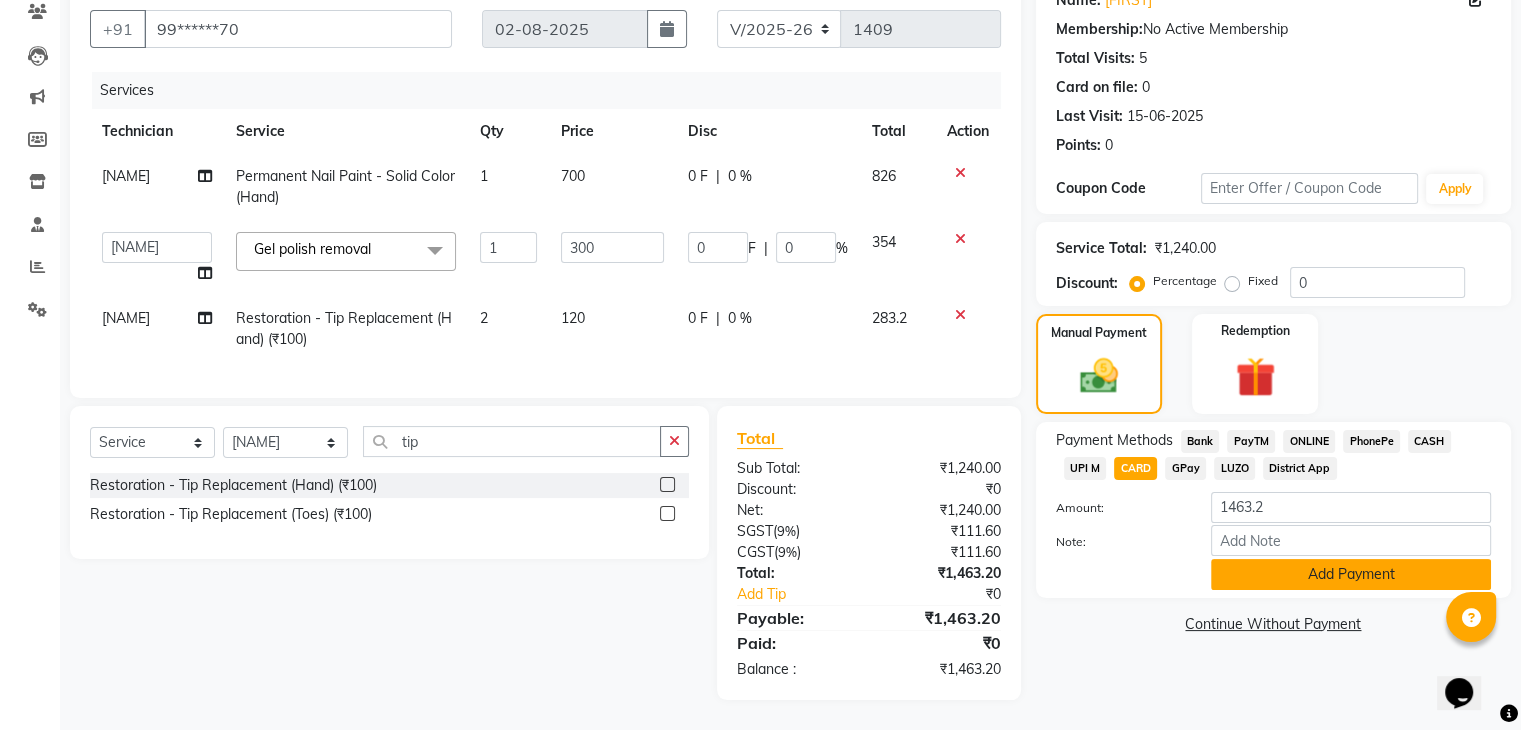click on "Add Payment" 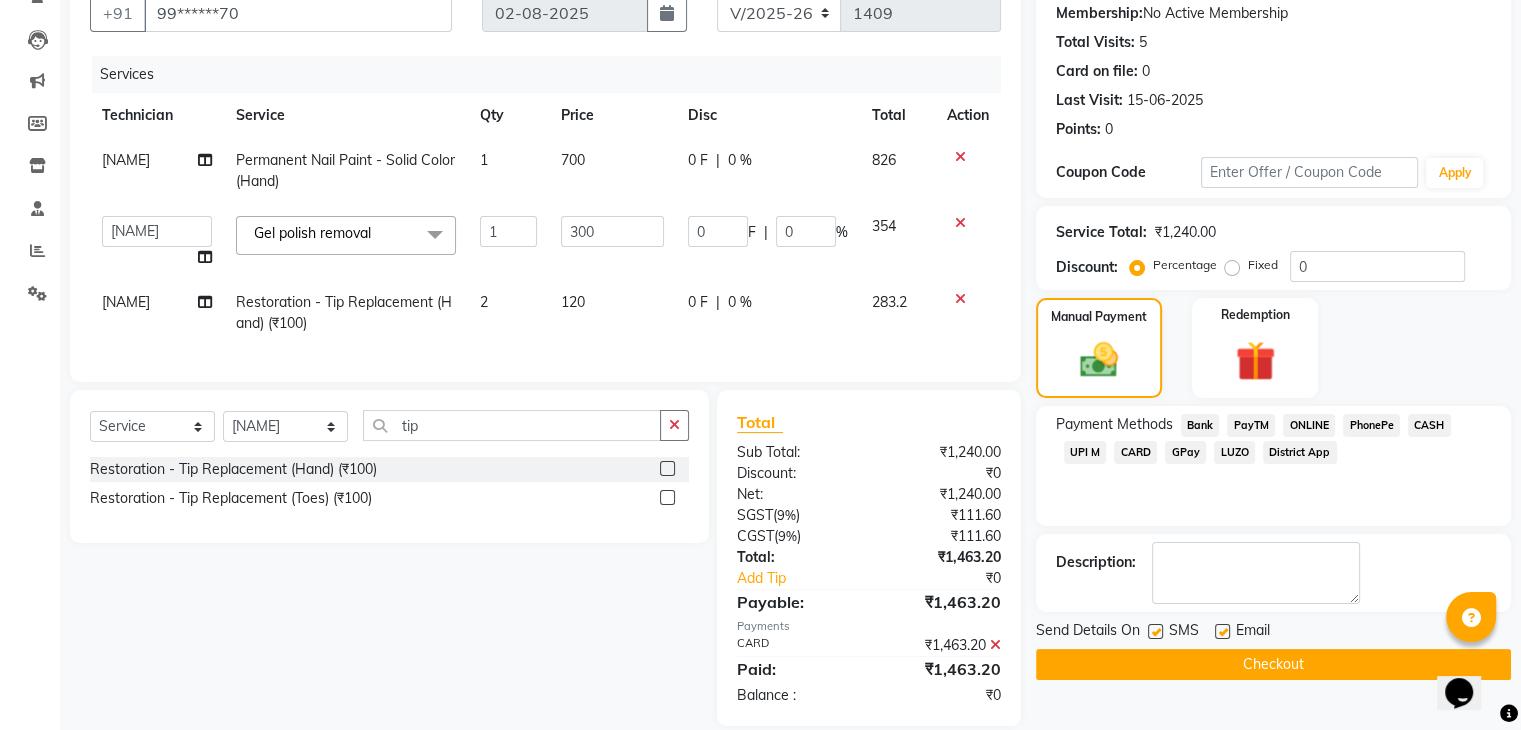 scroll, scrollTop: 234, scrollLeft: 0, axis: vertical 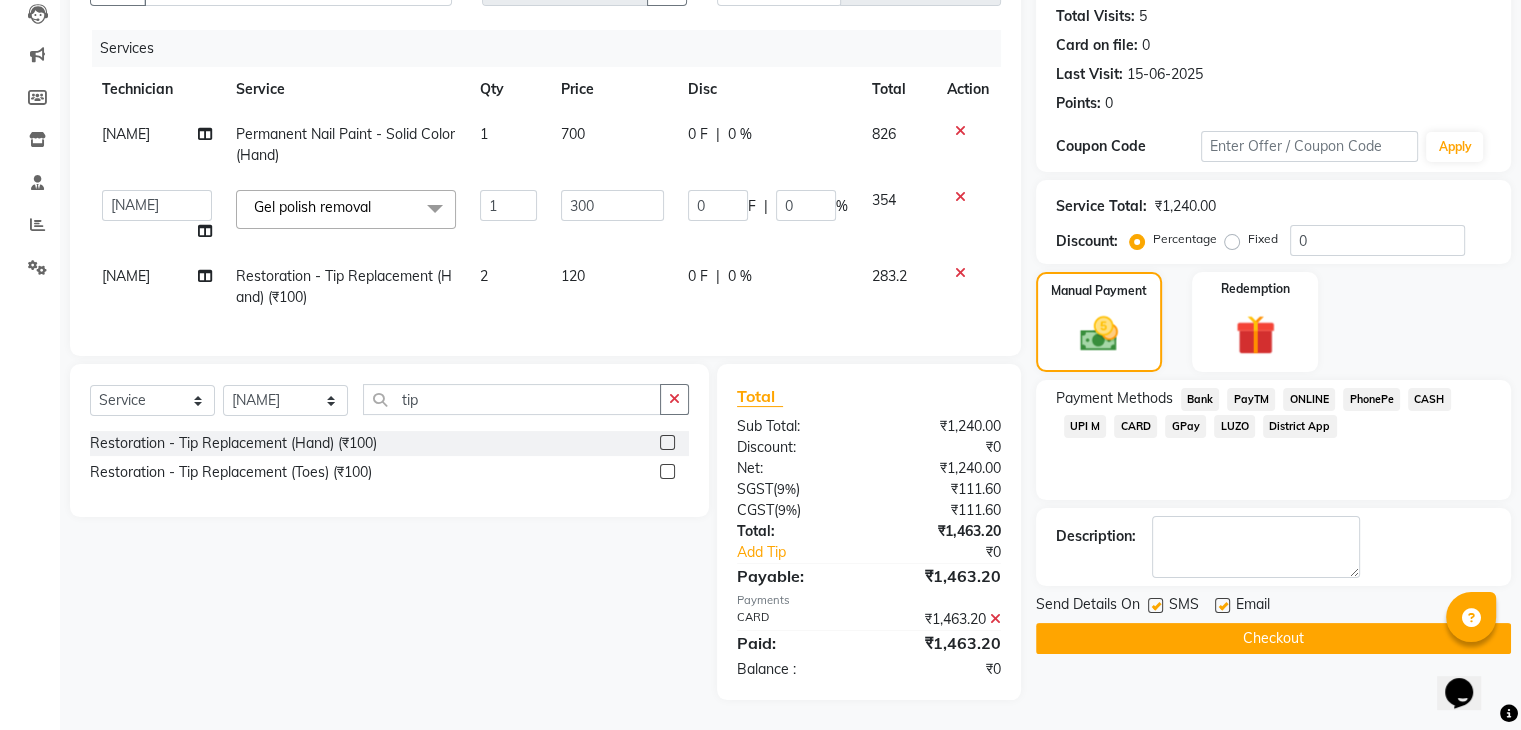 click on "Checkout" 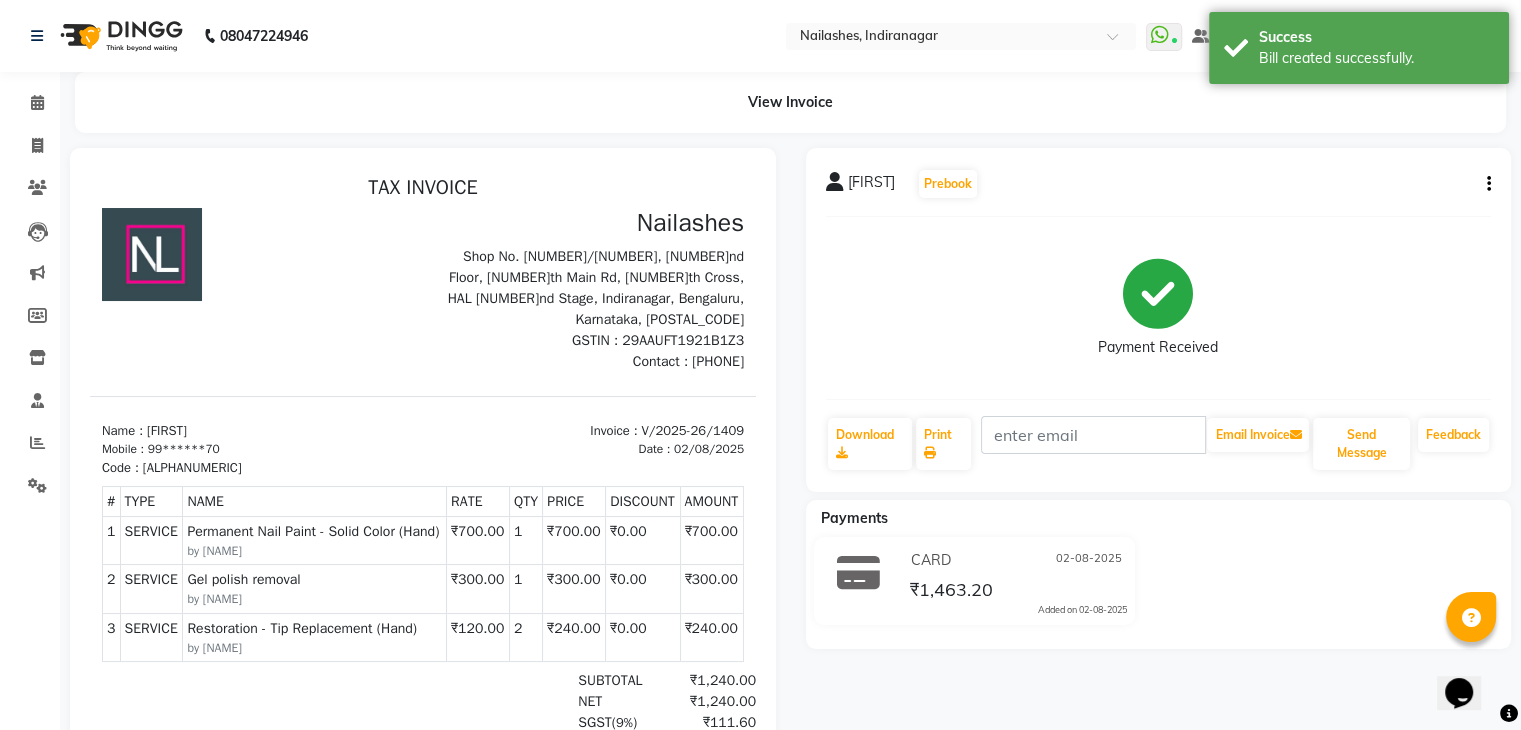 scroll, scrollTop: 0, scrollLeft: 0, axis: both 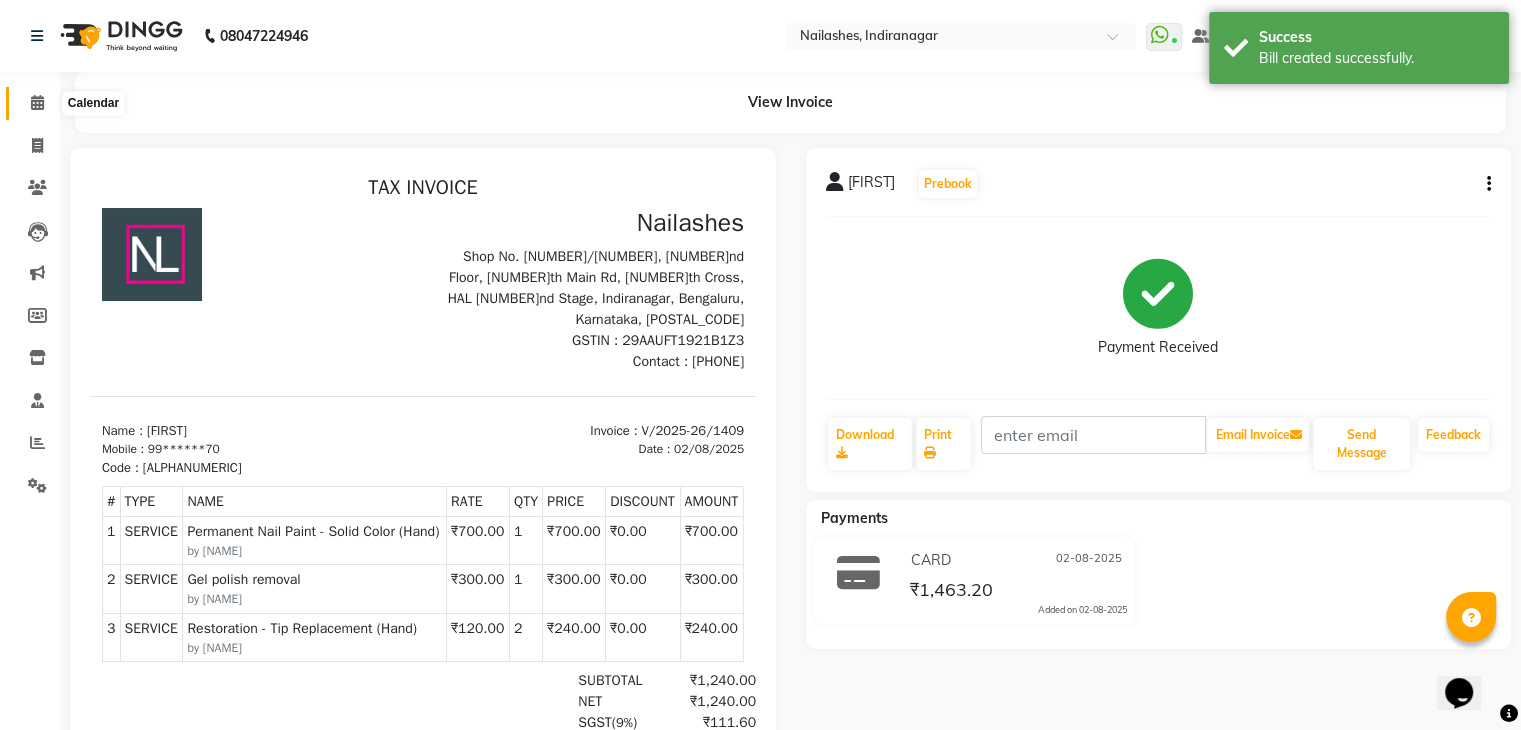 click 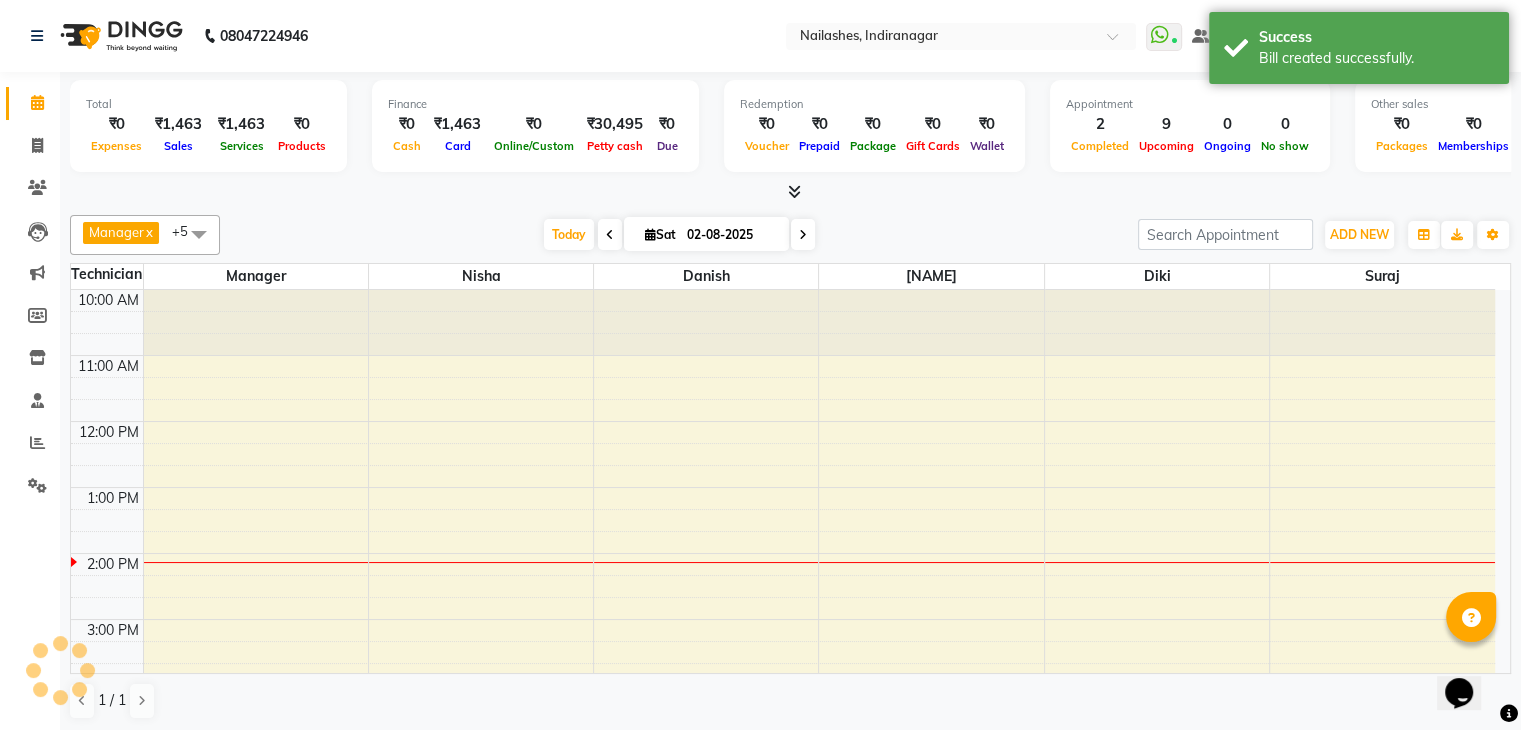 scroll, scrollTop: 0, scrollLeft: 0, axis: both 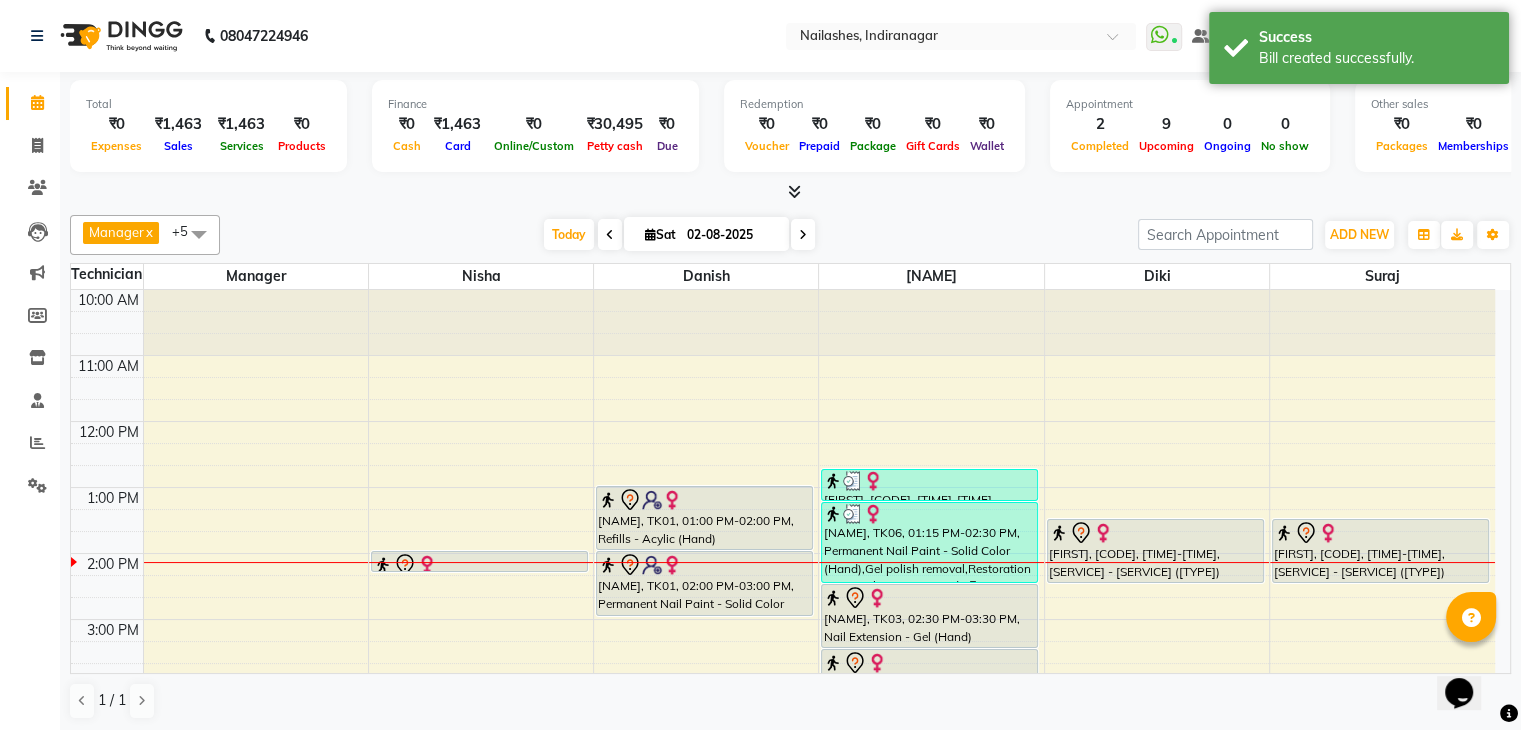 click at bounding box center (794, 191) 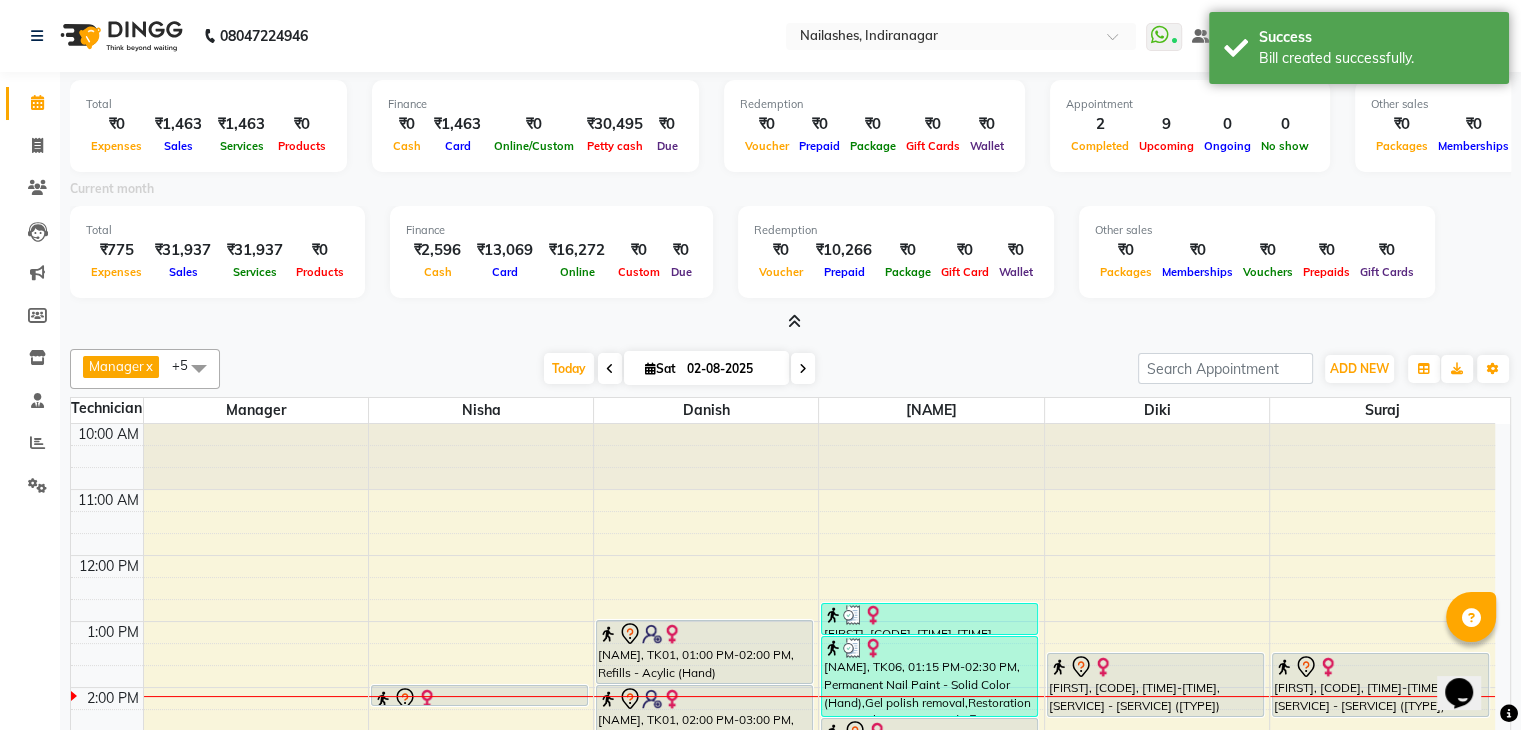 click on "Total  ₹0  Expenses ₹1,463  Sales ₹1,463  Services ₹0  Products Finance  ₹0  Cash ₹1,463  Card ₹0  Online/Custom ₹30,495 Petty cash ₹0 Due  Redemption  ₹0 Voucher ₹0 Prepaid ₹0 Package ₹0  Gift Cards ₹0  Wallet  Appointment  2 Completed 9 Upcoming 0 Ongoing 0 No show  Other sales  ₹0  Packages ₹0  Memberships ₹0  Vouchers ₹0  Prepaids ₹0  Gift Cards Current month Total  ₹775  Expenses ₹31,937  Sales ₹31,937 Services ₹0 Products  Finance  ₹2,596  Cash ₹13,069  Card ₹16,272 Online ₹0 Custom ₹0 Due  Redemption  ₹0 Voucher ₹10,266 Prepaid ₹0 Package ₹0 Gift Card ₹0 Wallet Other sales  ₹0  Packages ₹0  Memberships ₹0  Vouchers ₹0  Prepaids ₹0  Gift Cards Manager  x [FIRST]  x [FIRST]   x [FIRST]  x [FIRST]  x +5 Select All [FIRST] [FIRST] [FIRST] [FIRST] [FIRST] [FIRST] [FIRST] [FIRST] [FIRST] [FIRST] [FIRST] [FIRST] [FIRST] [FIRST] [FIRST] [FIRST] [FIRST] [FIRST] [FIRST] [FIRST] [FIRST] [FIRST] [FIRST] [FIRST] [FIRST] Today  Sat 02-08-2025 Toggle Dropdown Add Appointment Add Invoice Add Expense Add Attendance x x" 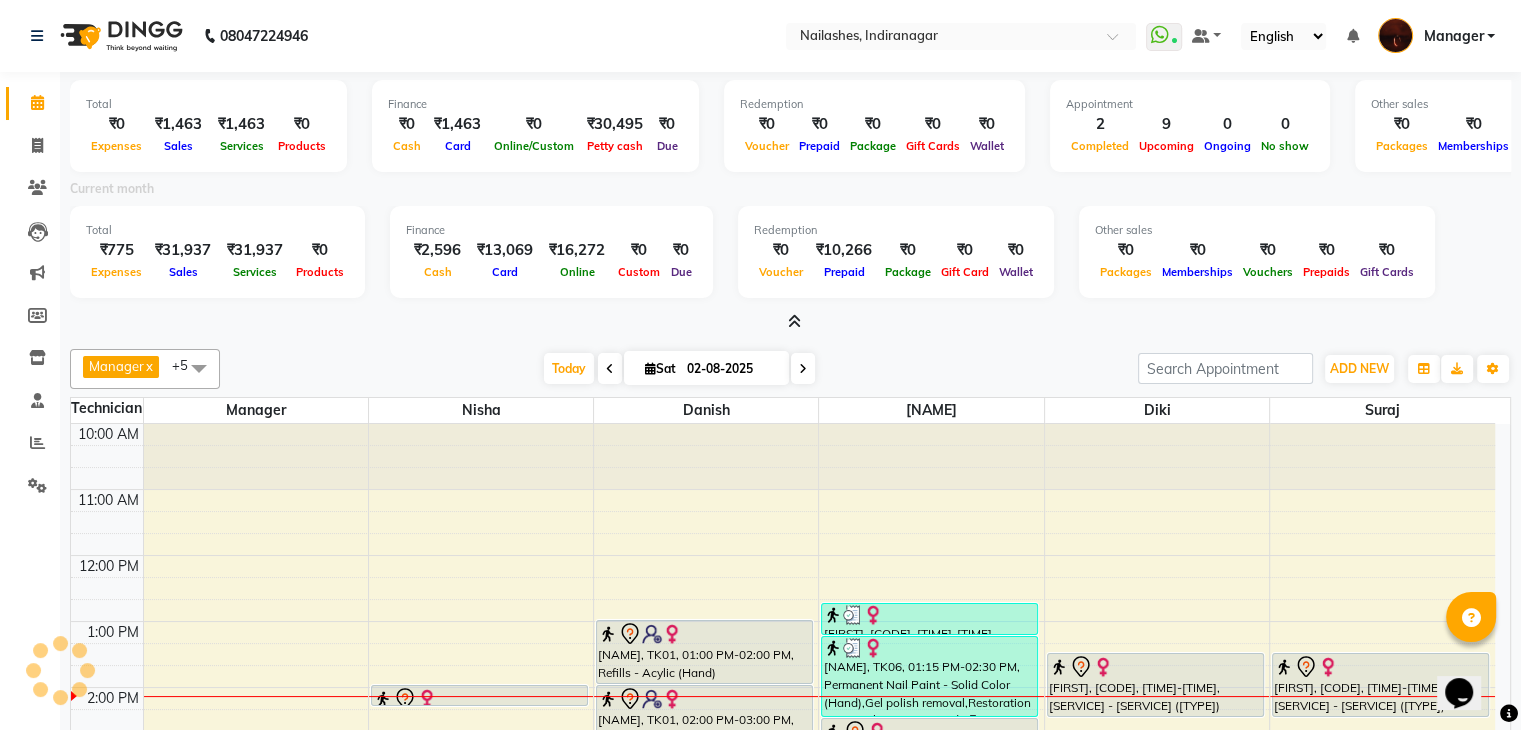 click at bounding box center [794, 321] 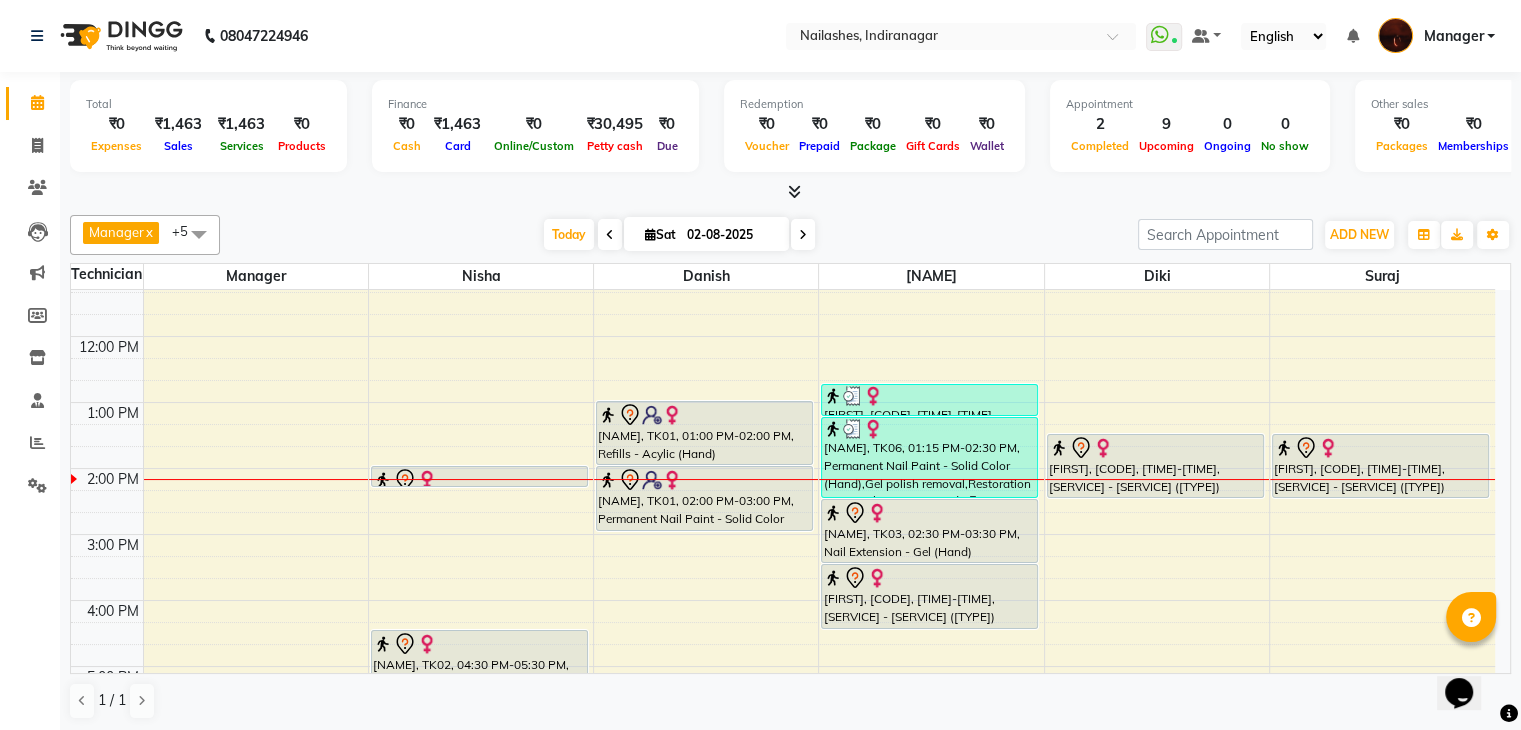 scroll, scrollTop: 108, scrollLeft: 0, axis: vertical 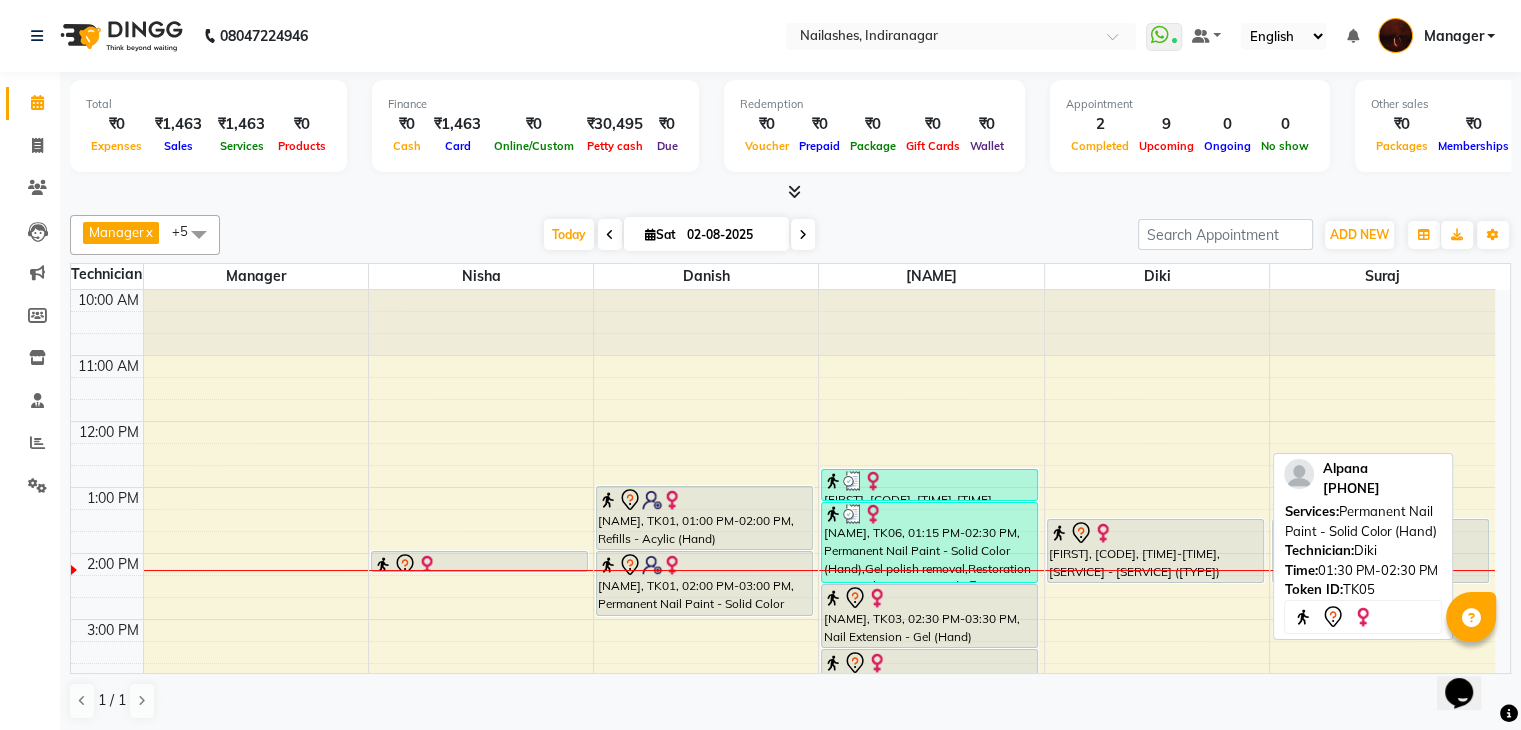 click on "[FIRST], [CODE], [TIME]-[TIME], [SERVICE] - [SERVICE] ([TYPE])" at bounding box center [1155, 551] 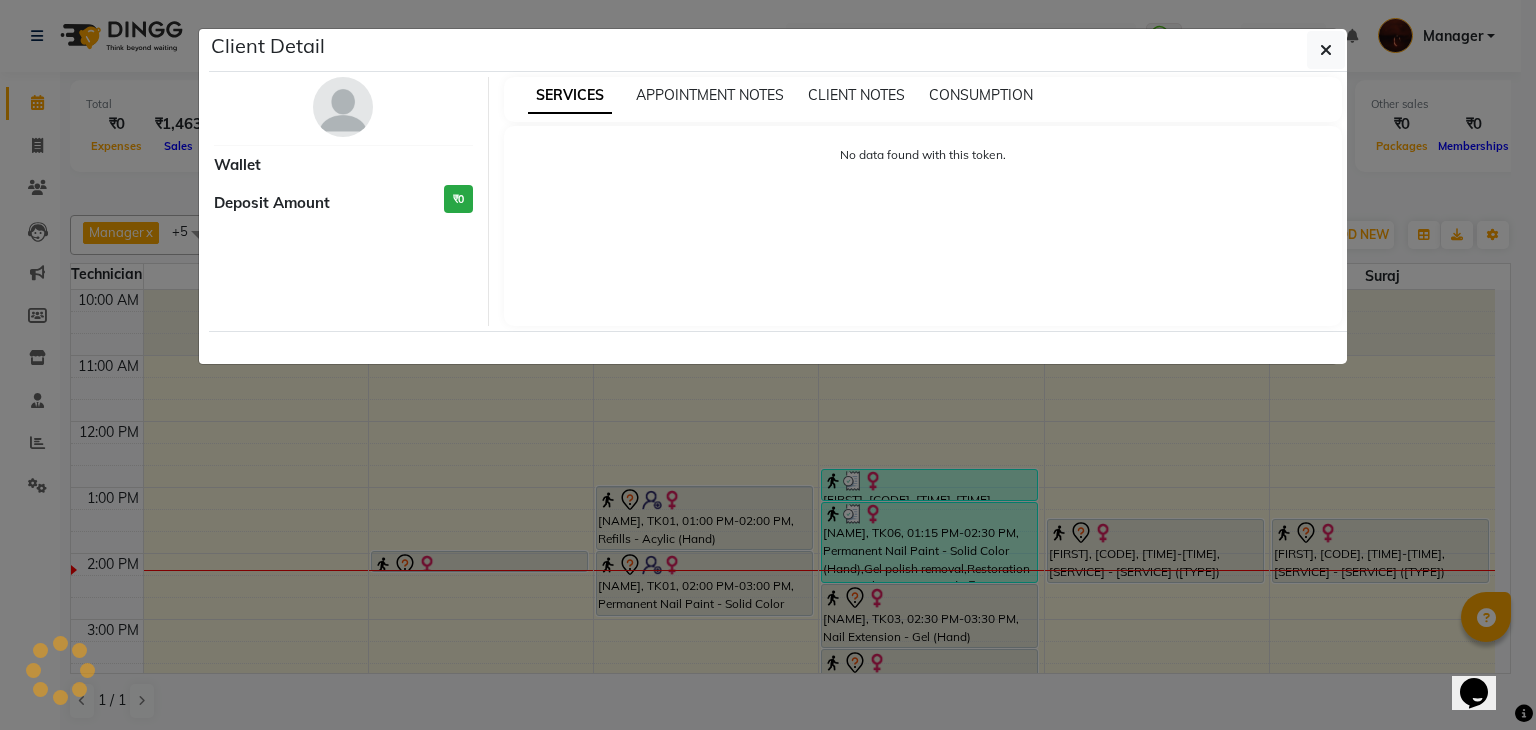 select on "7" 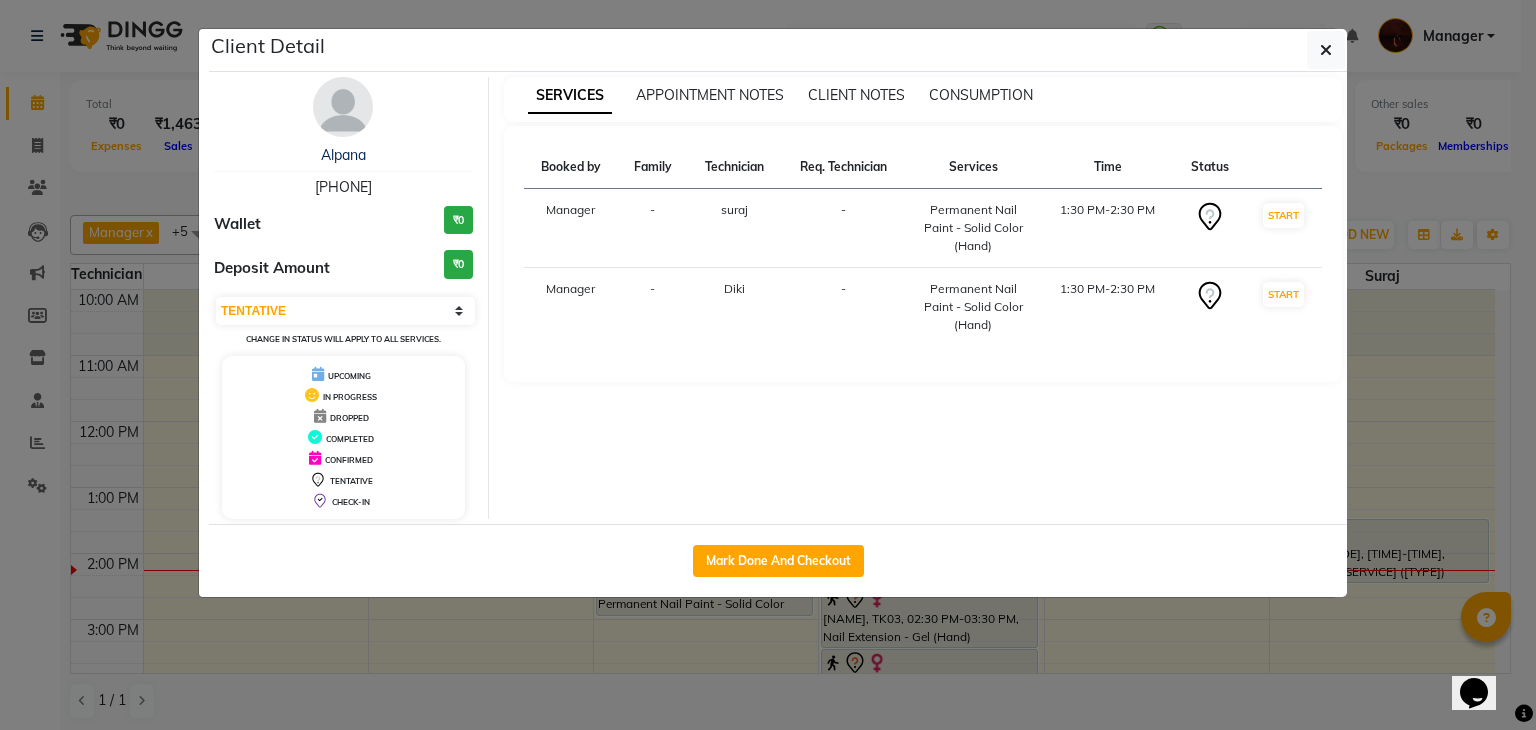 click on "Mark Done And Checkout" 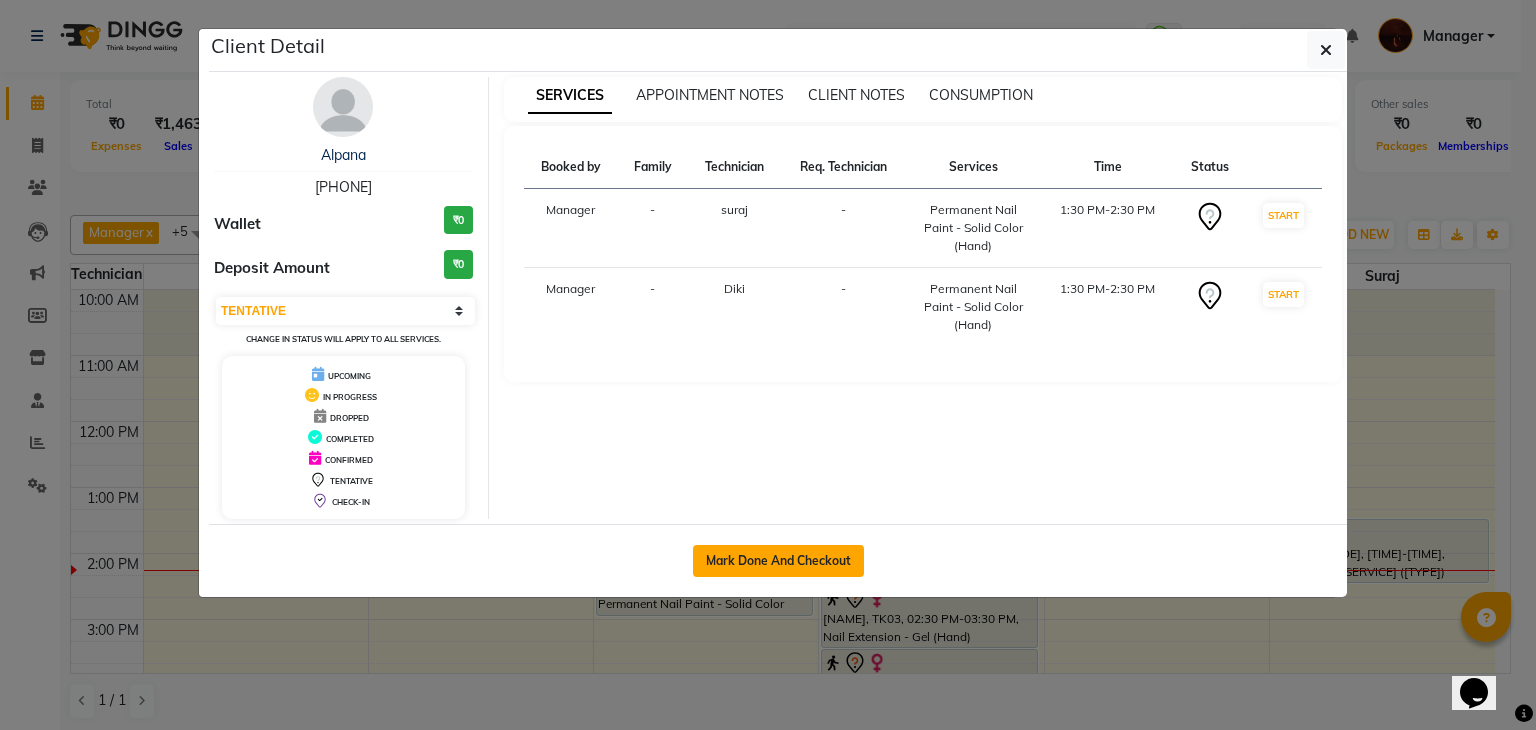 click on "Mark Done And Checkout" 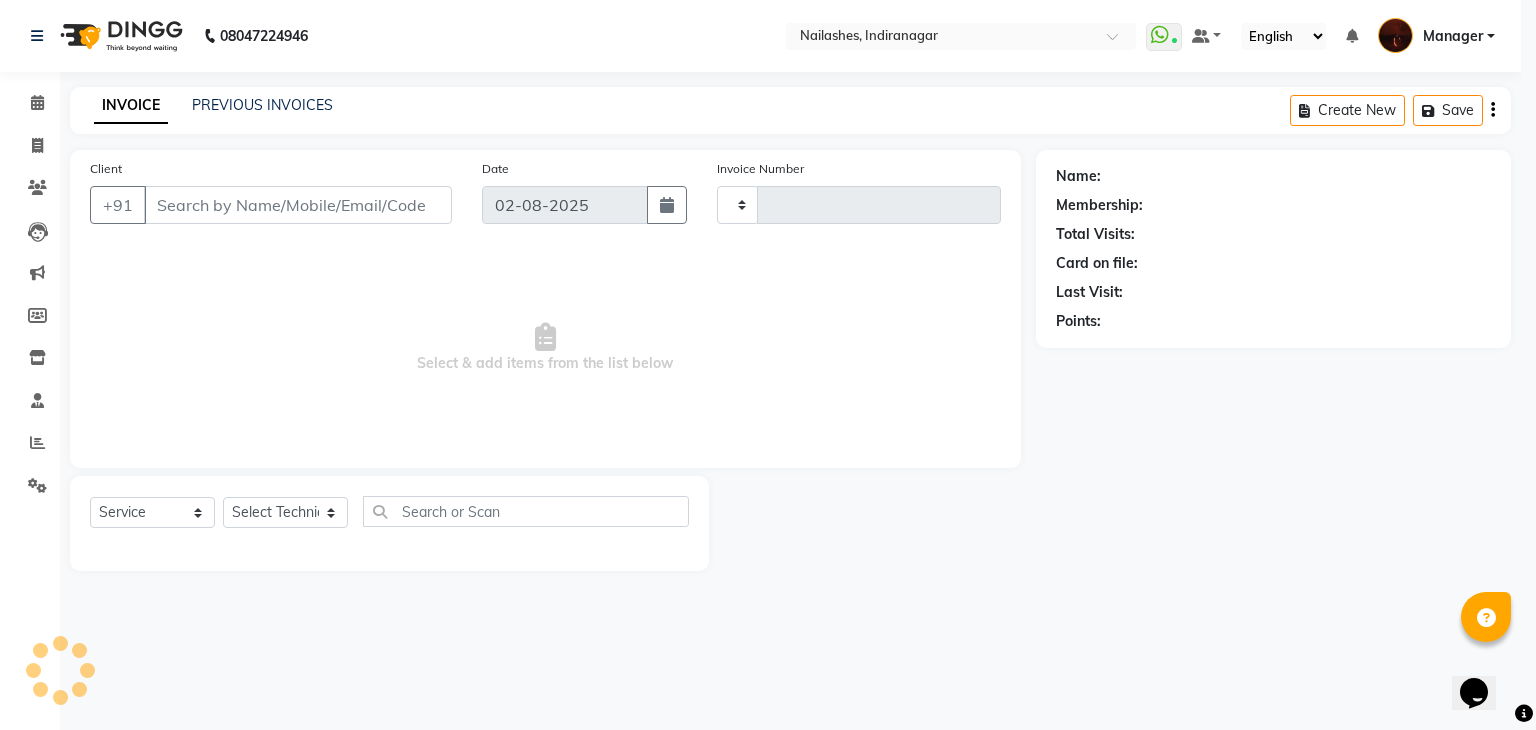 type on "1410" 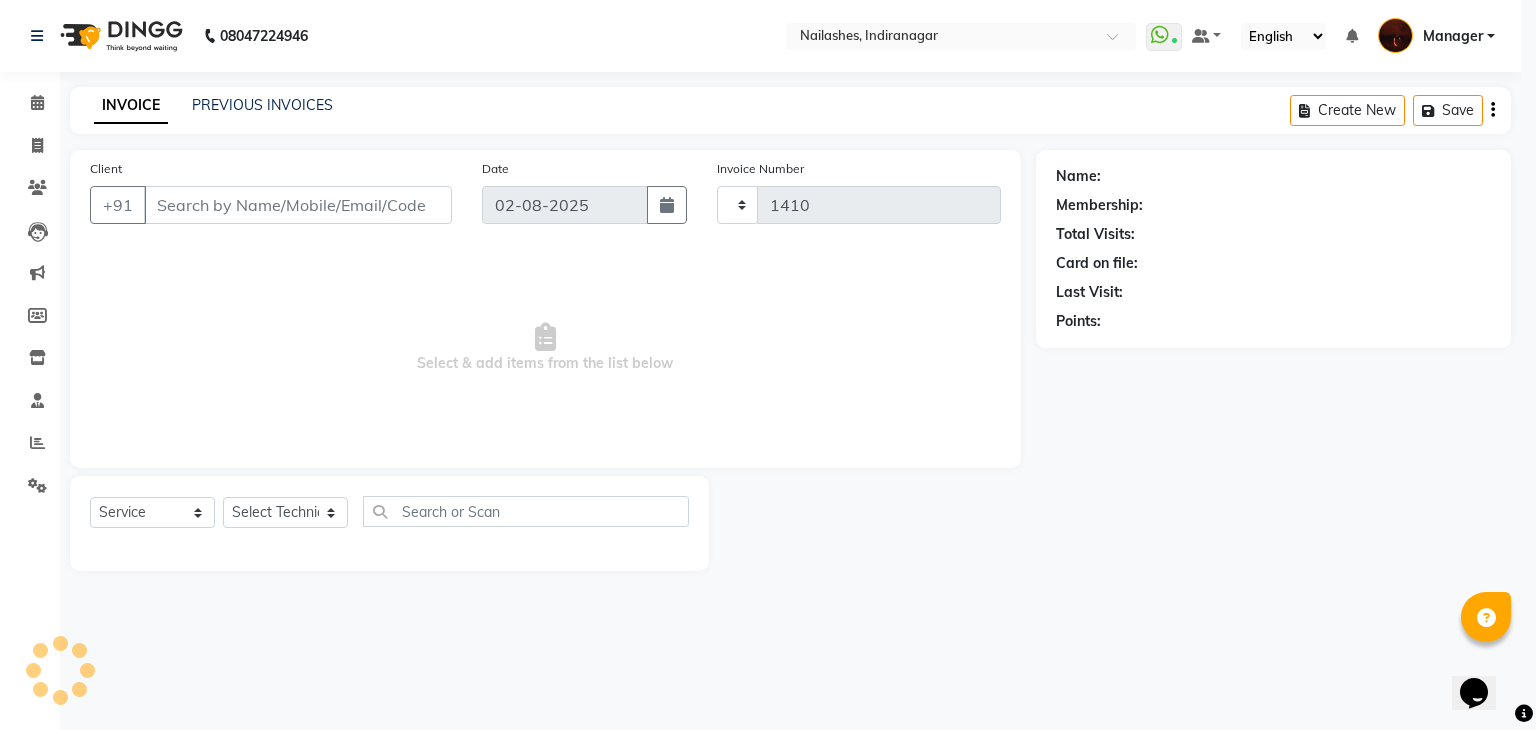 select on "4063" 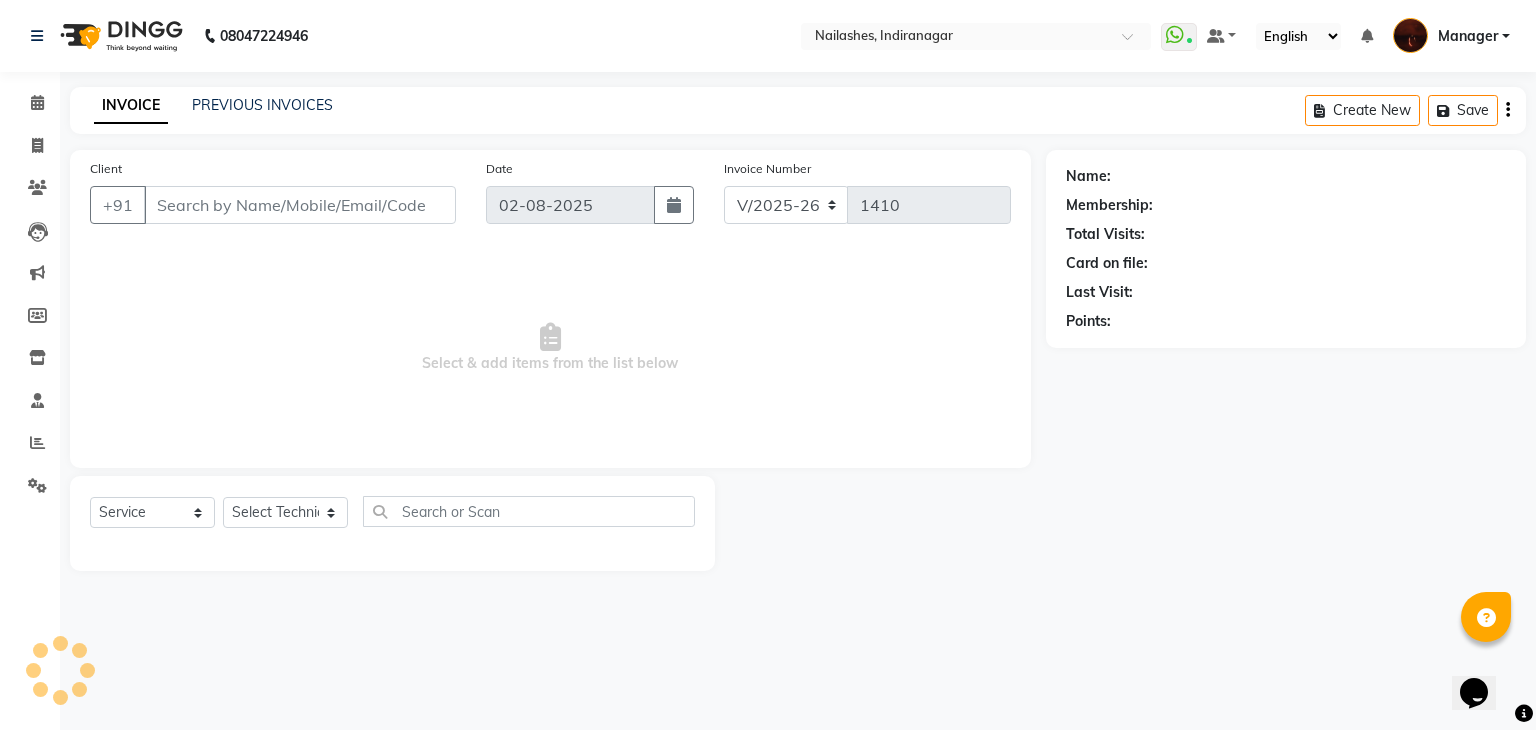 type on "77******90" 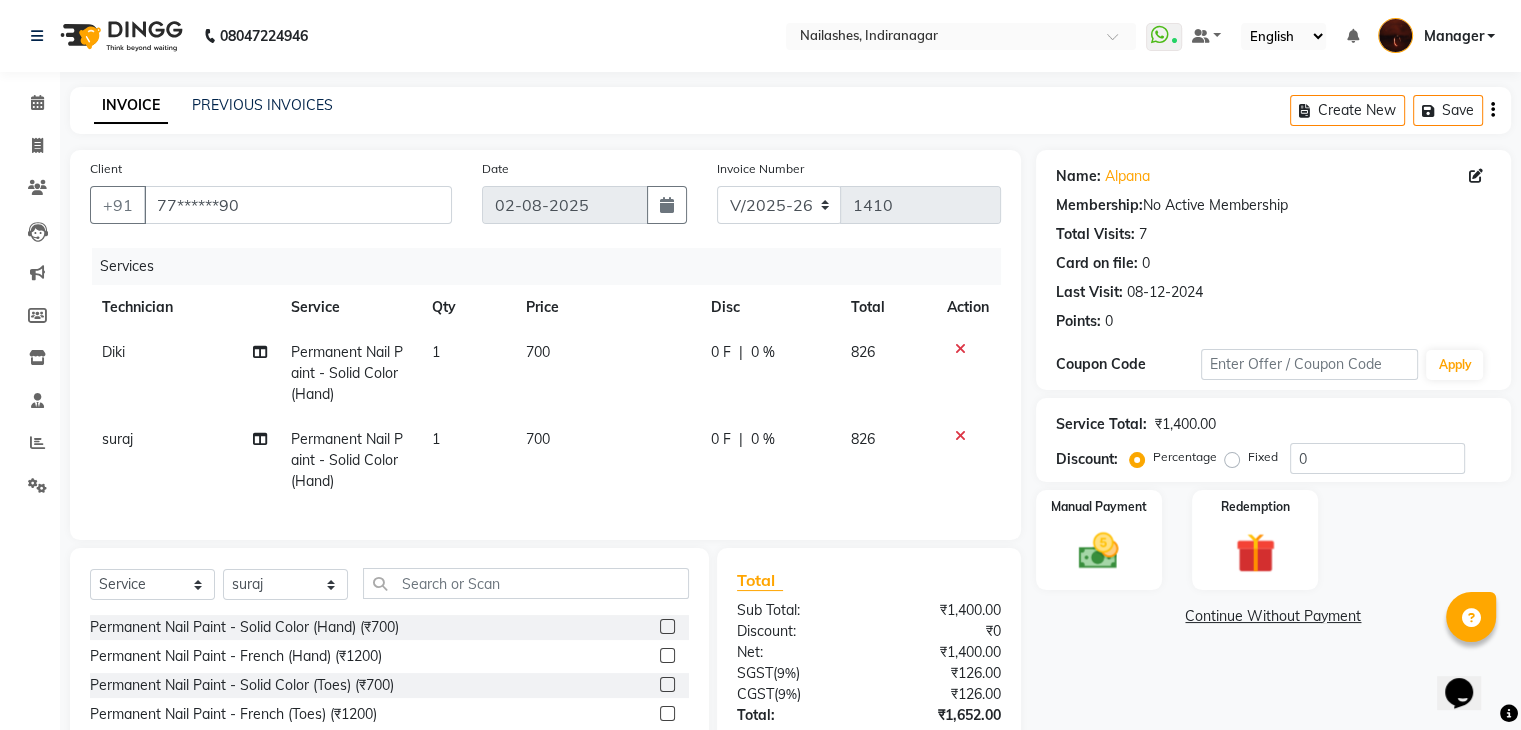 scroll, scrollTop: 159, scrollLeft: 0, axis: vertical 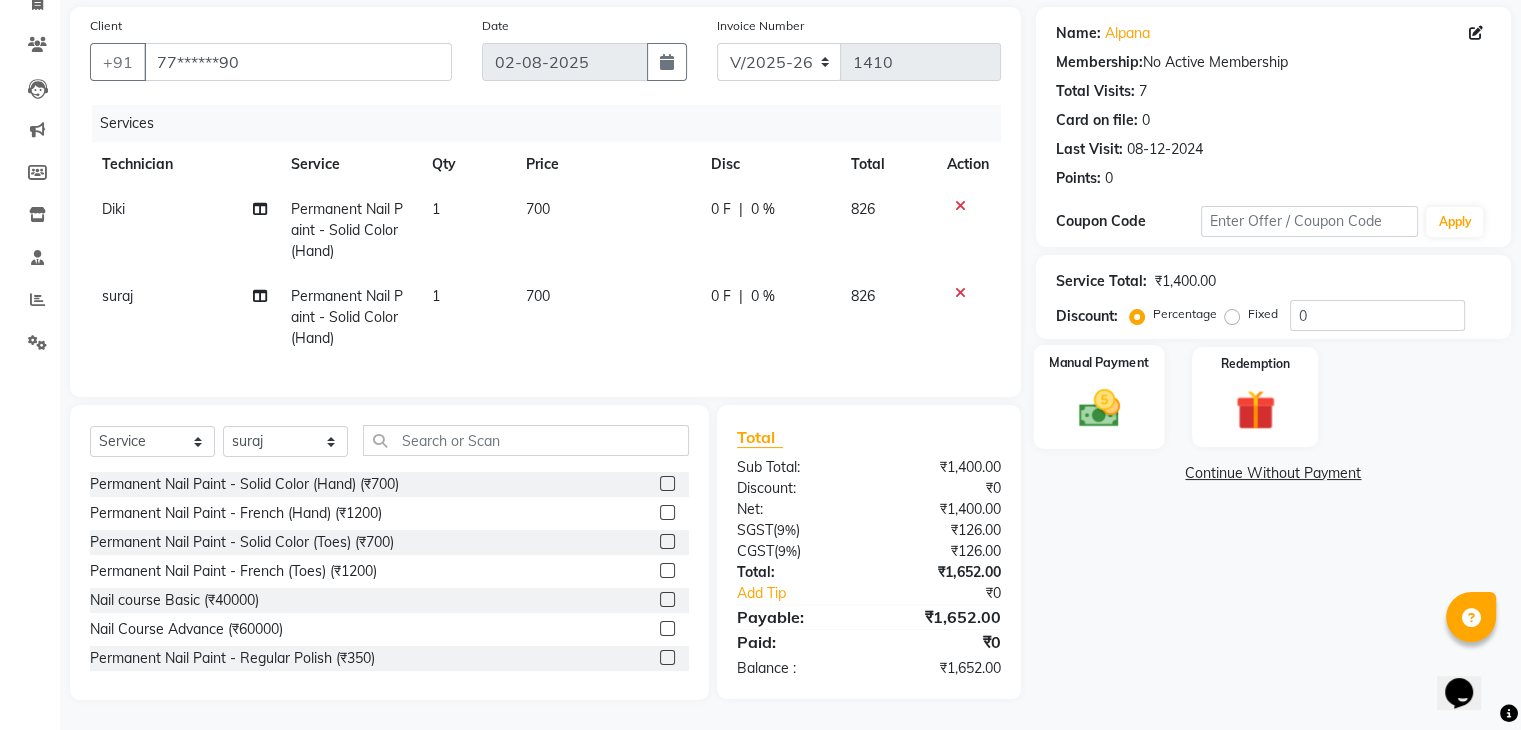 click 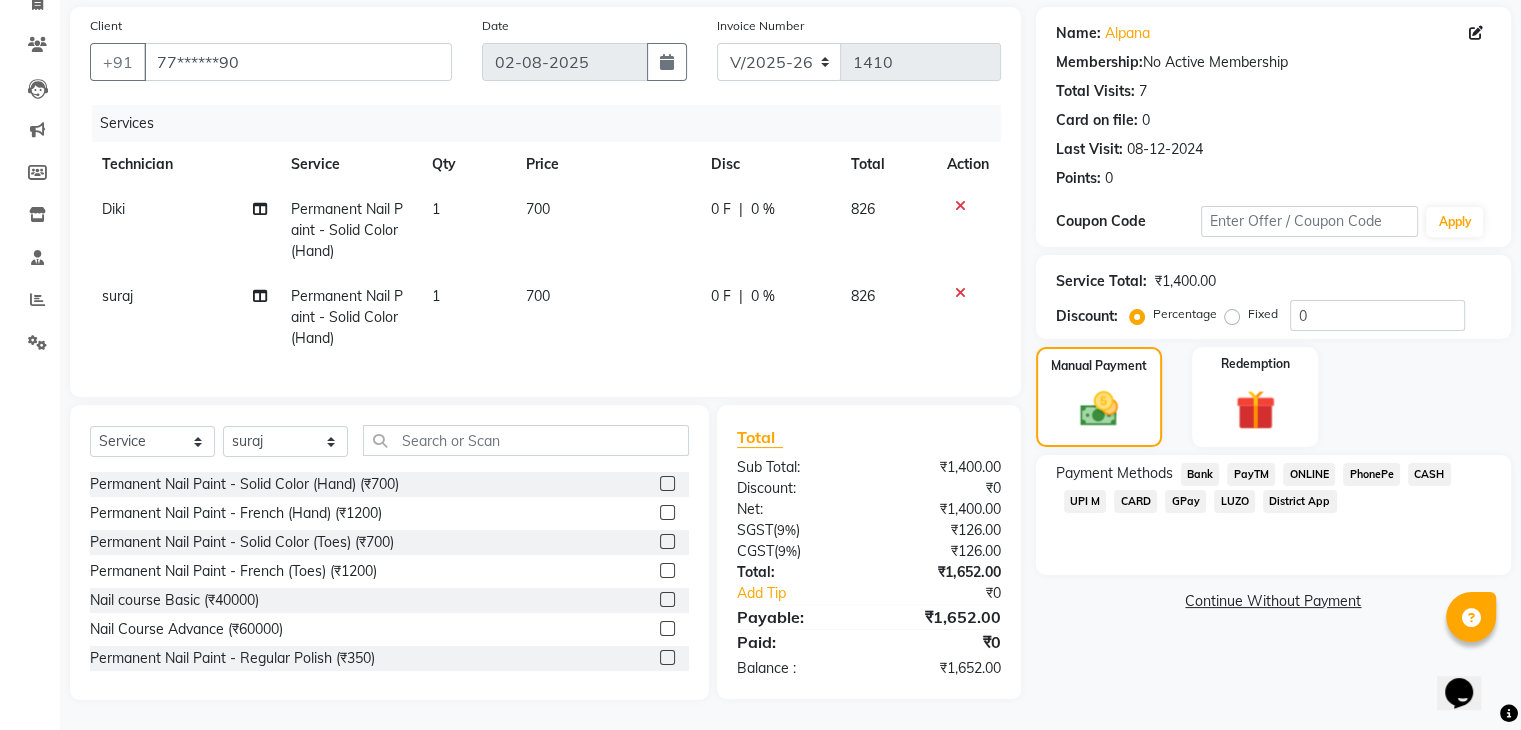 click on "ONLINE" 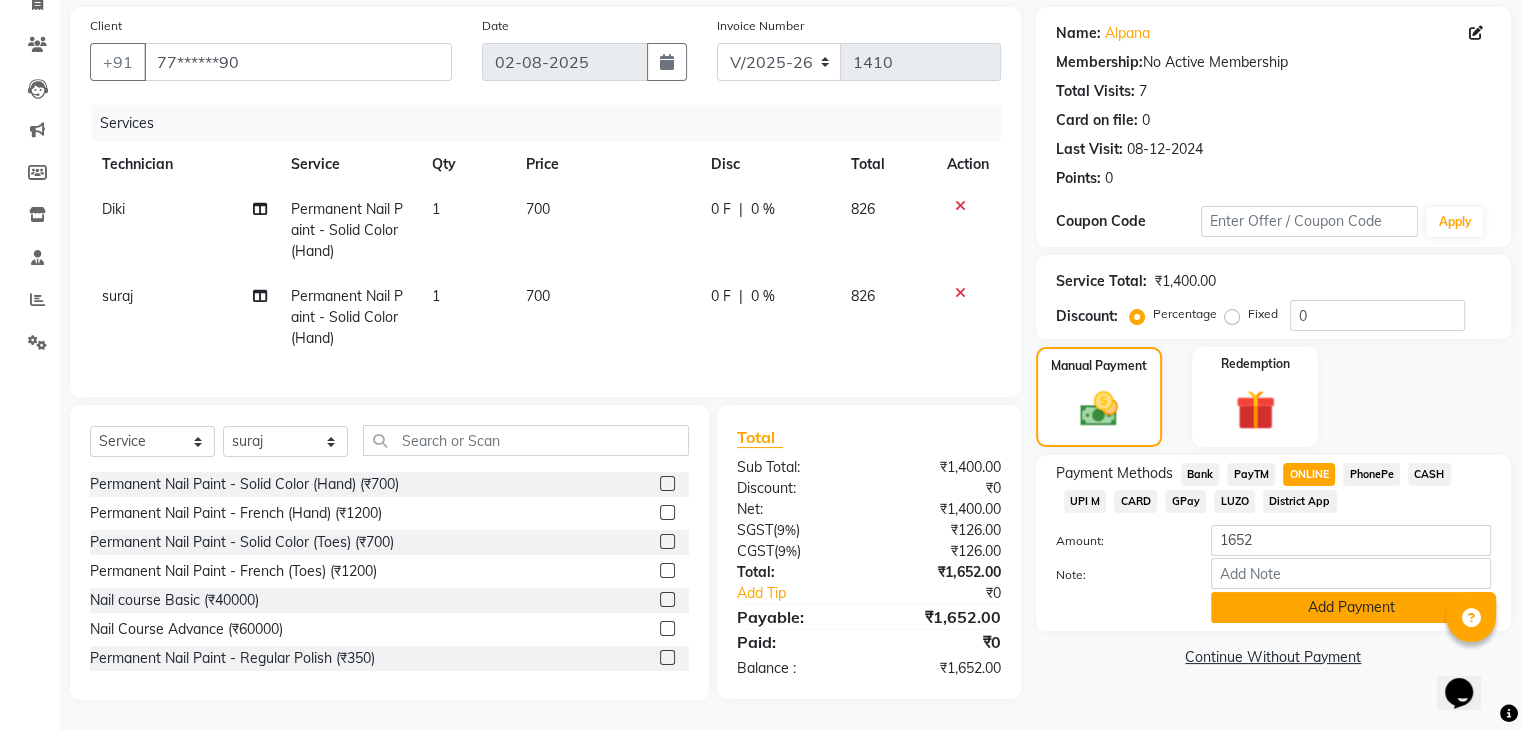 click on "Add Payment" 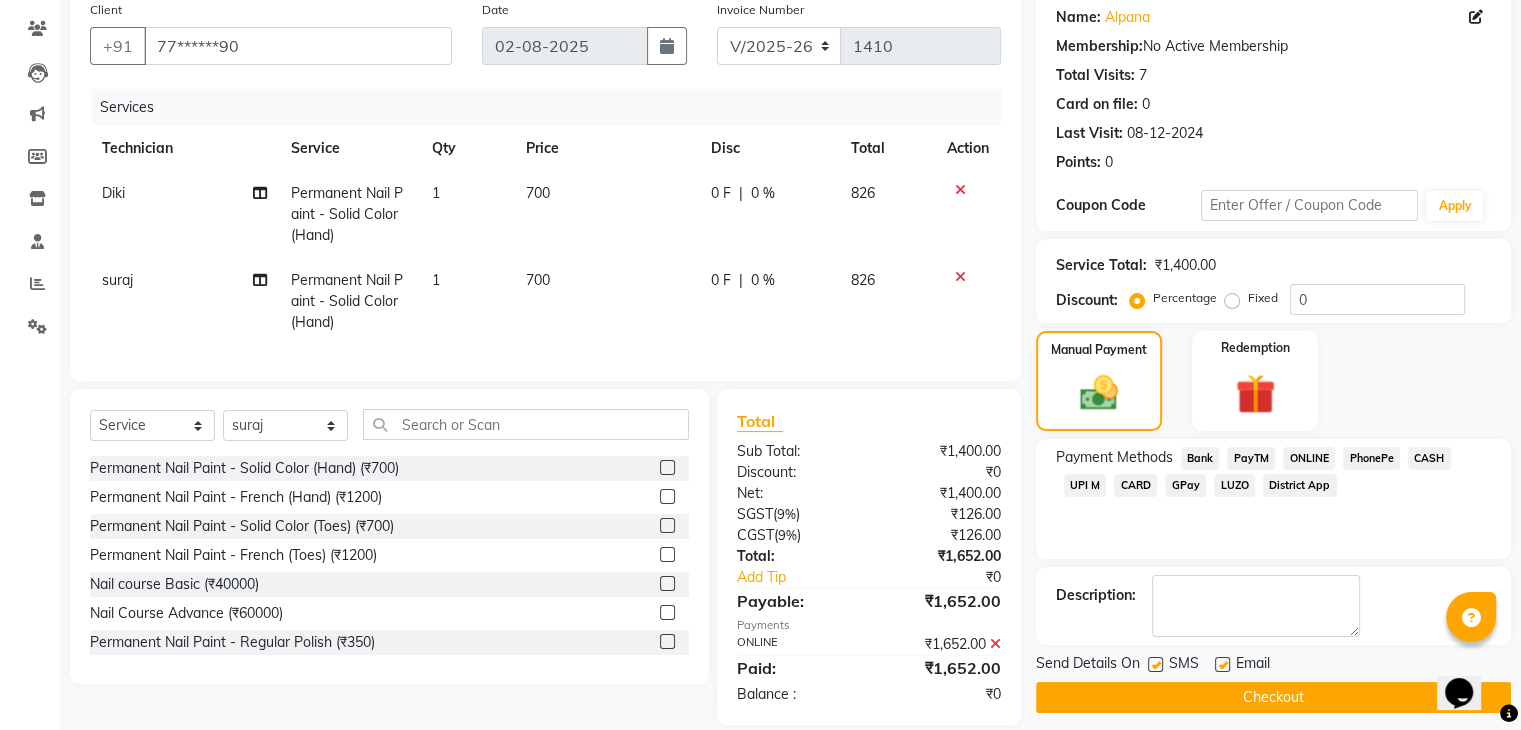 scroll, scrollTop: 200, scrollLeft: 0, axis: vertical 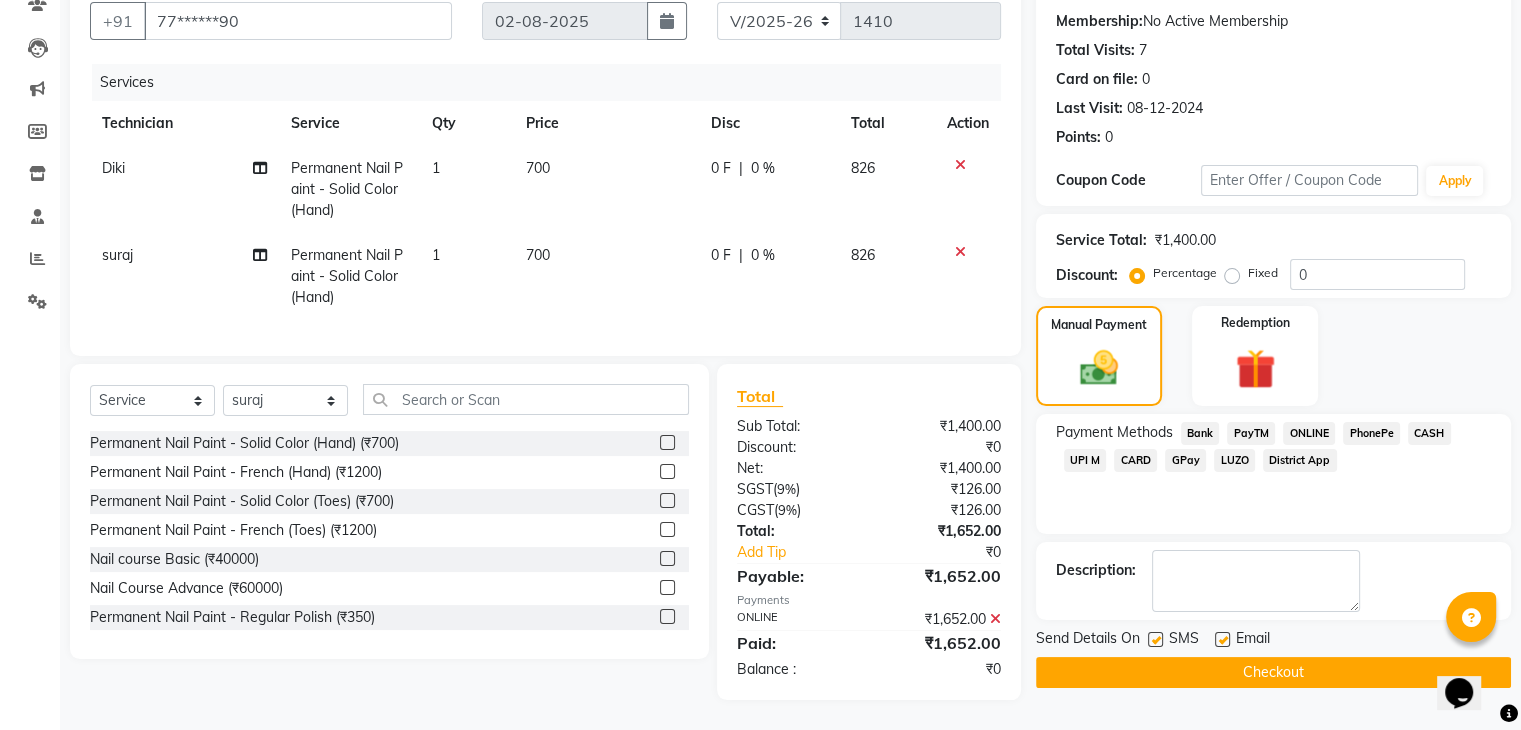 click on "Checkout" 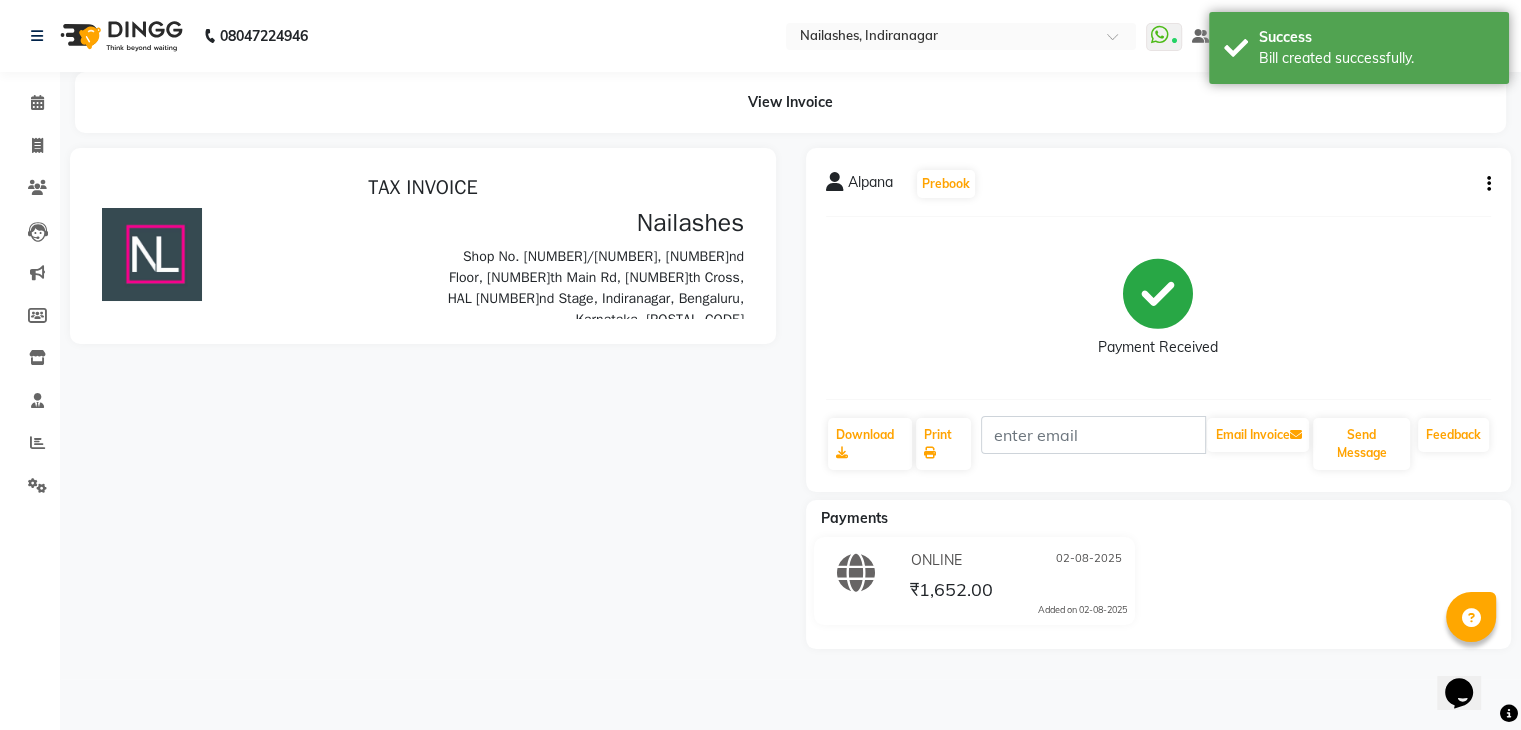 scroll, scrollTop: 0, scrollLeft: 0, axis: both 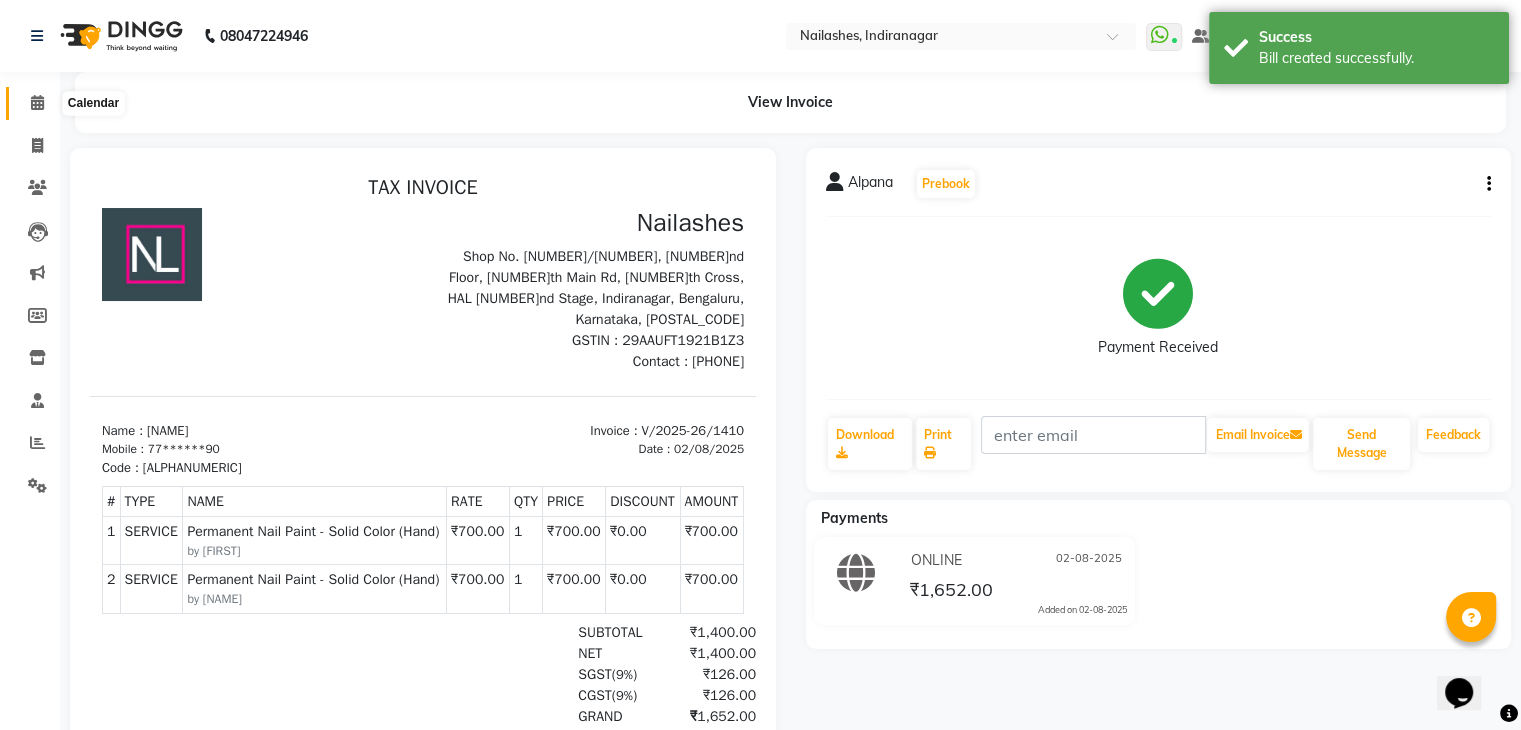 click 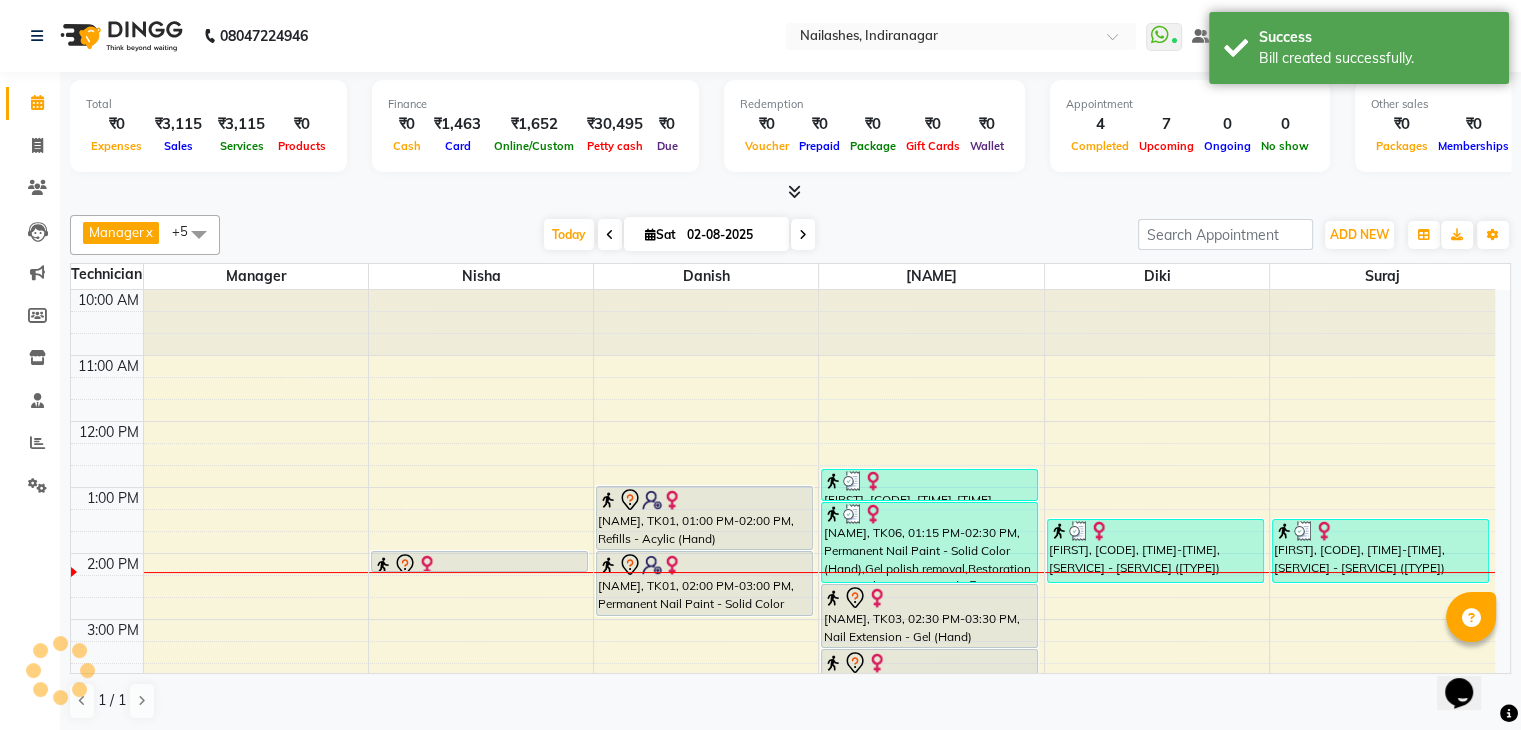scroll, scrollTop: 0, scrollLeft: 0, axis: both 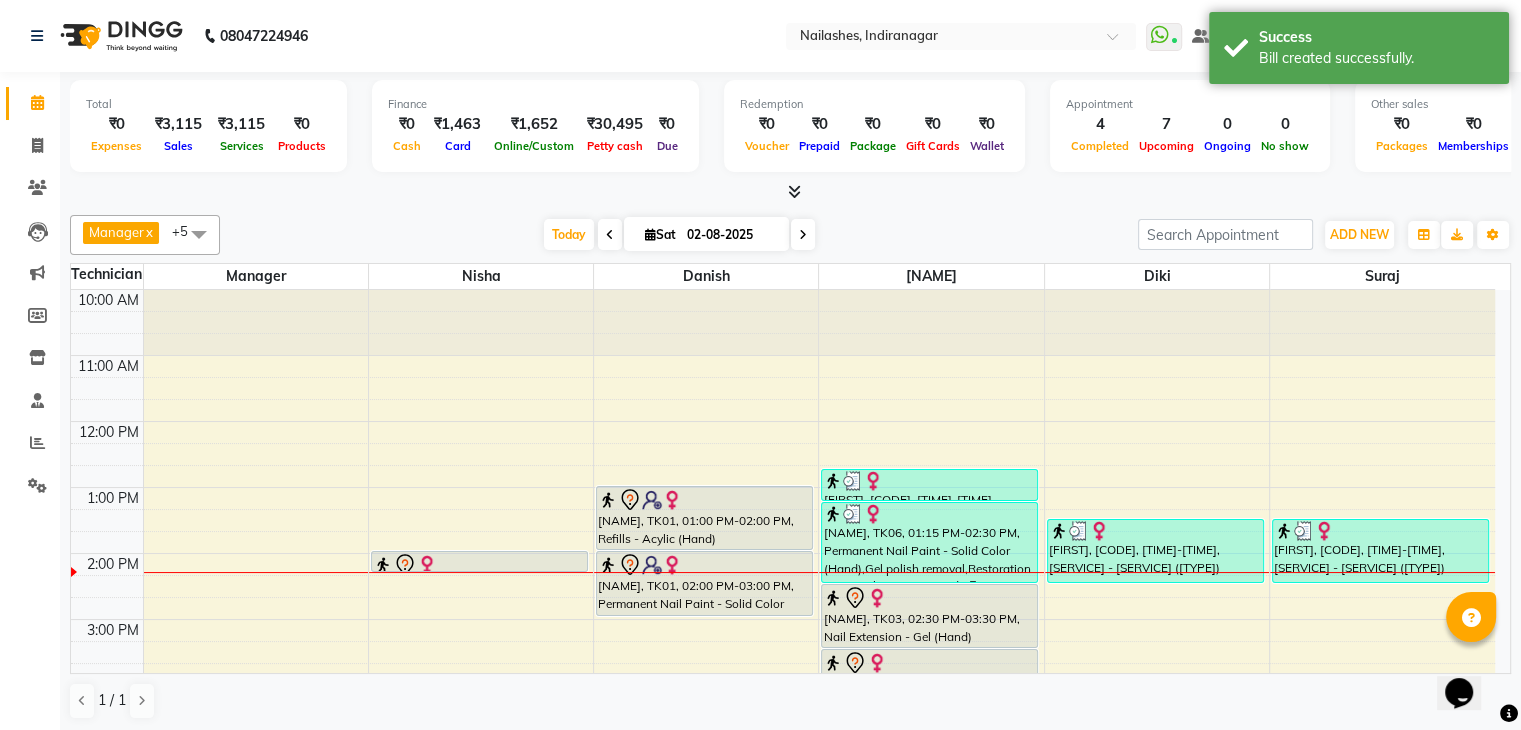 click at bounding box center [794, 191] 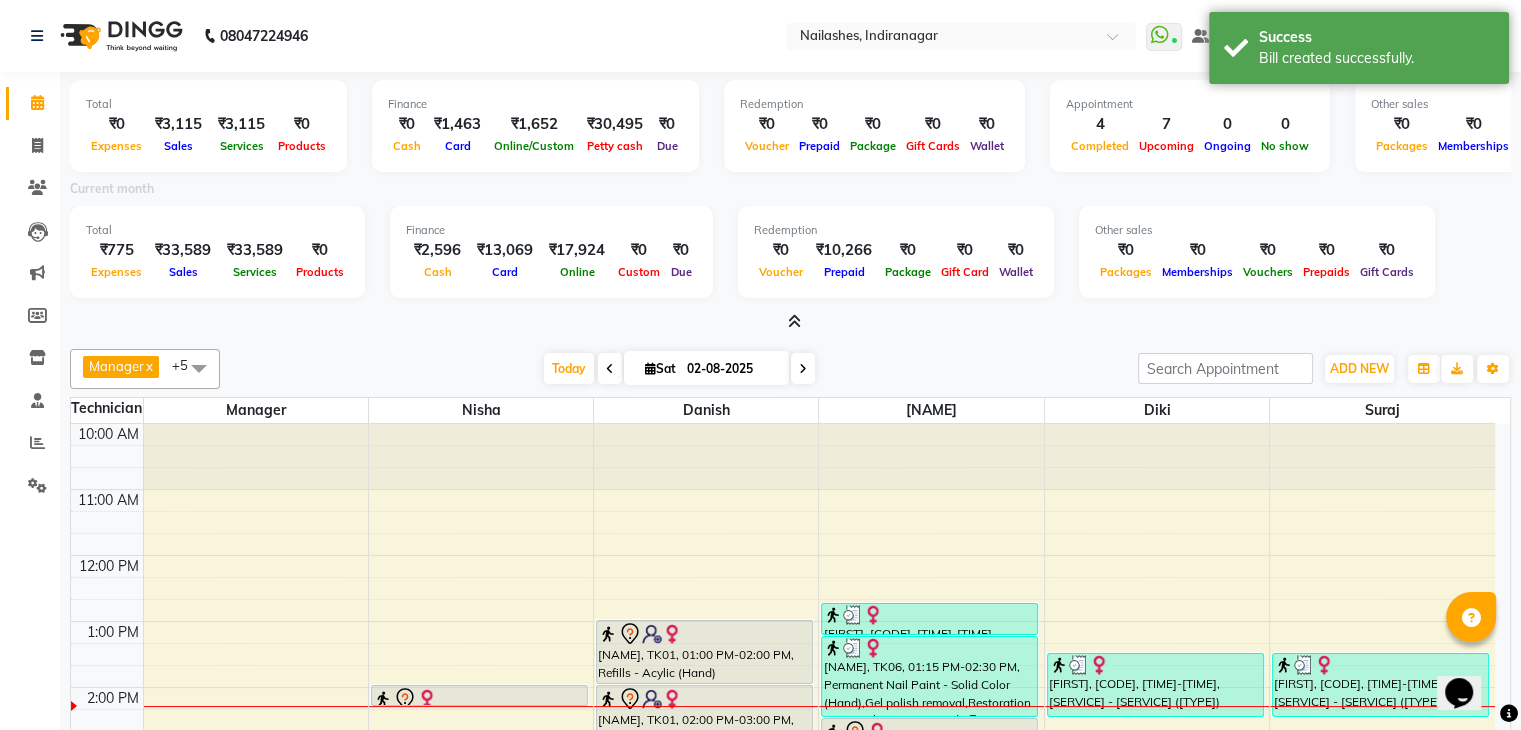 click at bounding box center [794, 321] 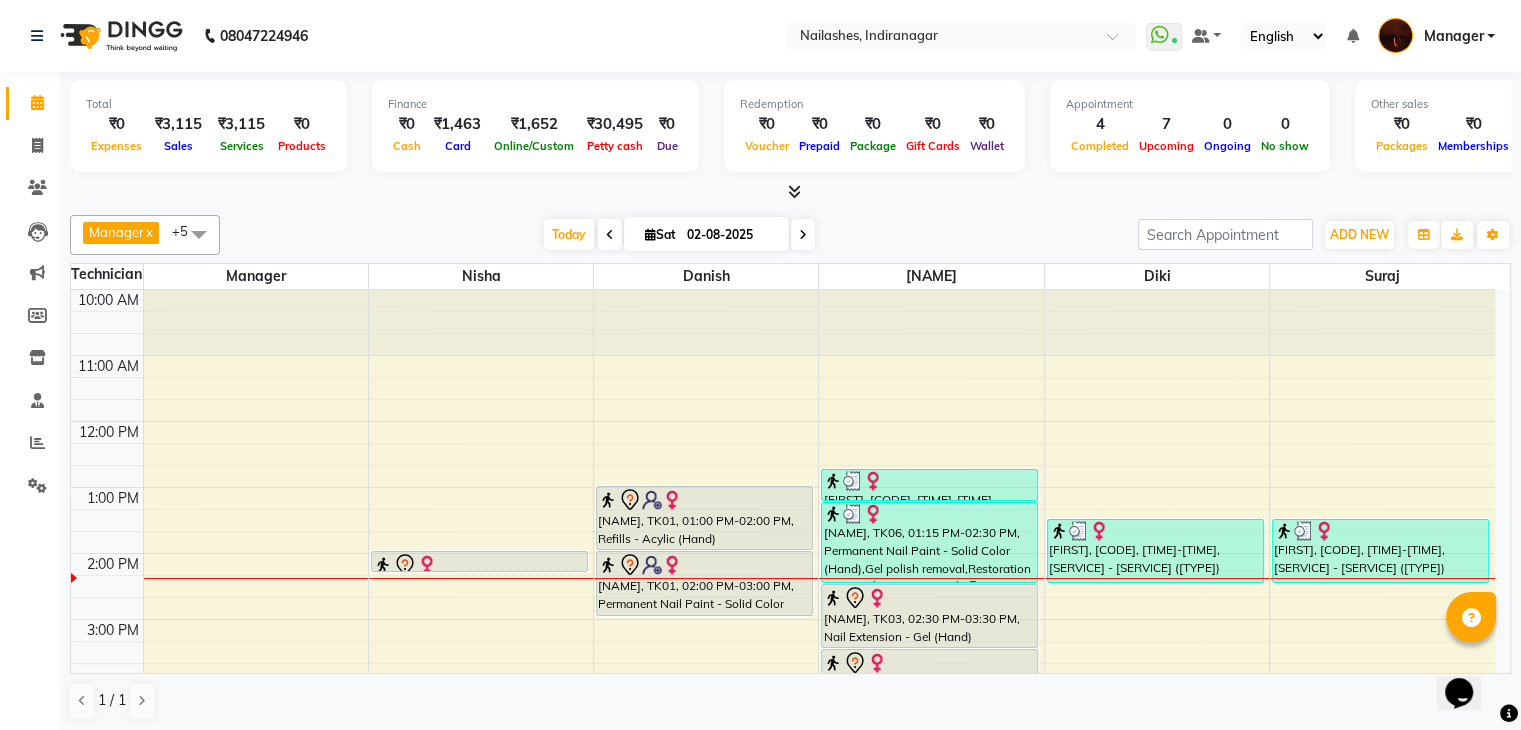 scroll, scrollTop: 62, scrollLeft: 0, axis: vertical 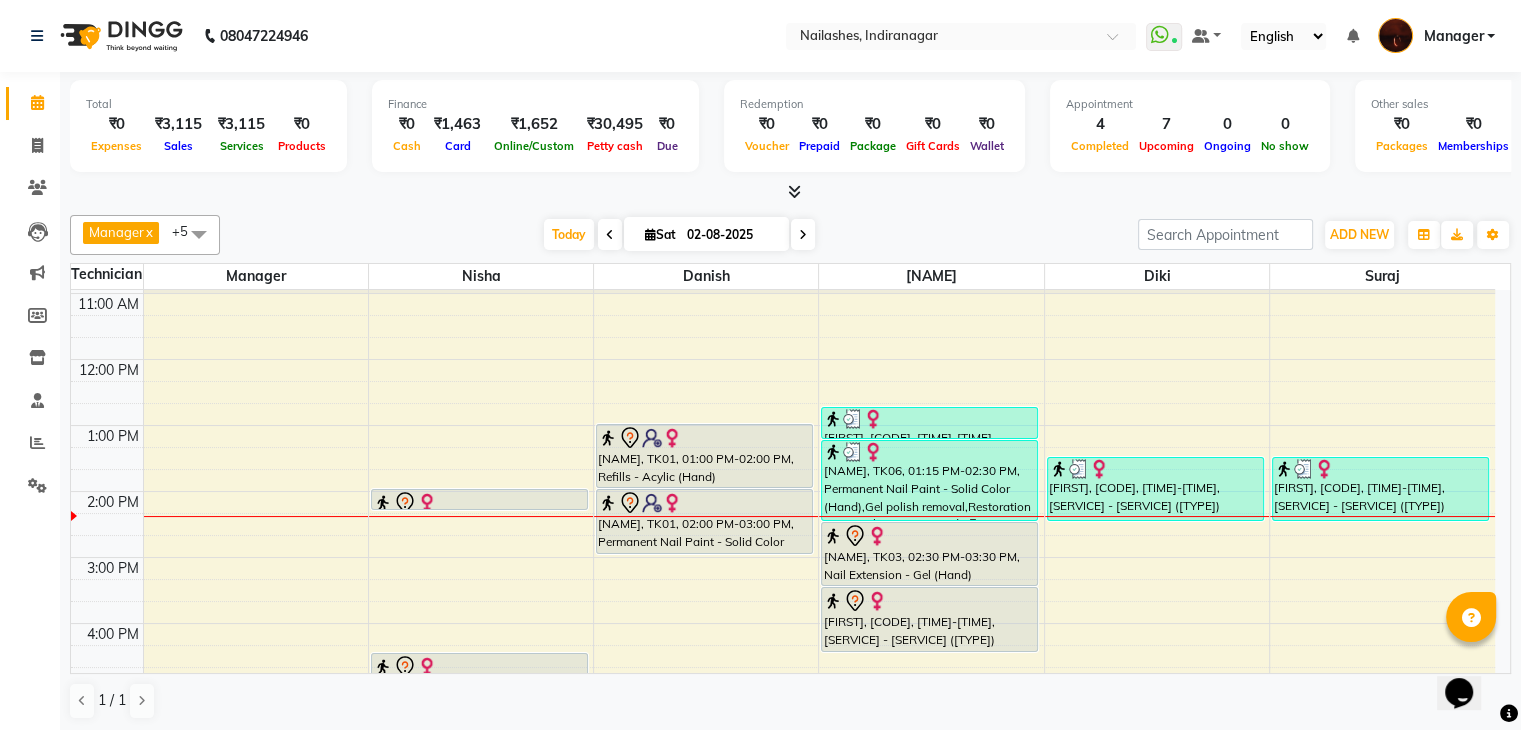 drag, startPoint x: 1002, startPoint y: 419, endPoint x: 992, endPoint y: 517, distance: 98.50888 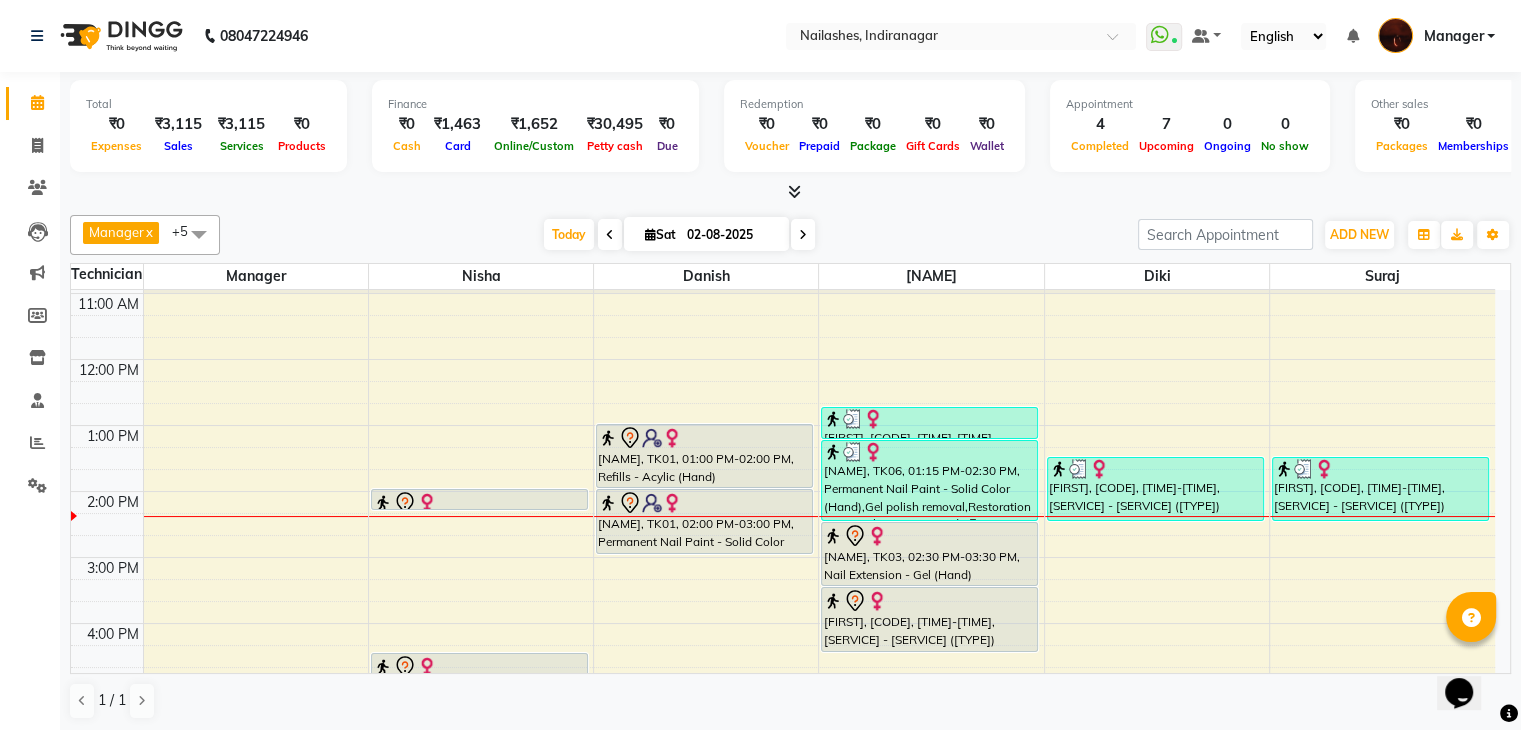 click on "[NAME], TK06, 12:45 PM-01:15 PM, Gel polish removal     [NAME], TK06, 01:15 PM-02:30 PM, Permanent Nail Paint - Solid Color (Hand),Gel polish removal,Restoration - Tip Replacement (Hand) (₹100)             [NAME], TK03, 02:30 PM-03:30 PM, Nail Extension - Gel (Hand)             [NAME], TK03, 03:30 PM-04:30 PM, Permanent Nail Paint - Solid Color (Hand)" at bounding box center [929, 228] 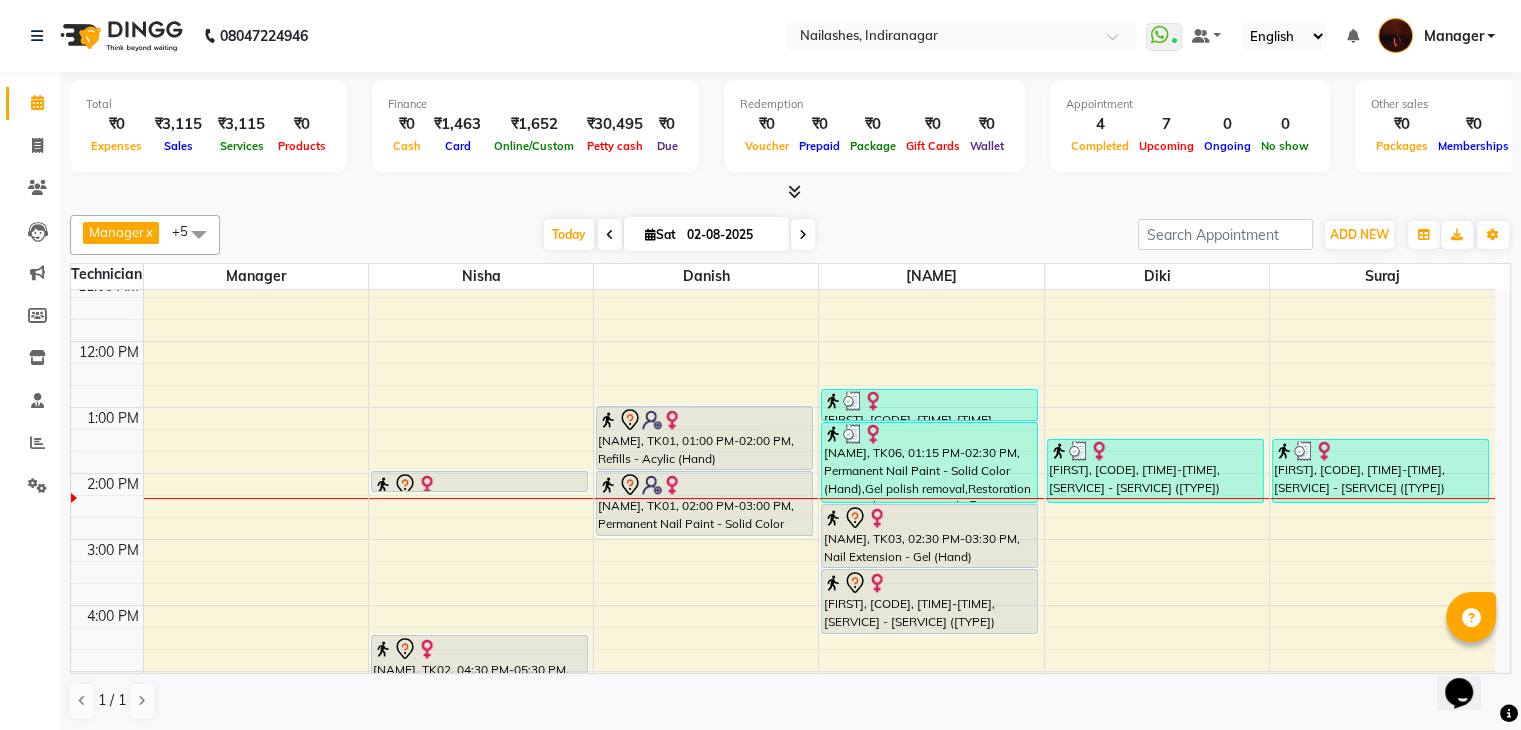 scroll, scrollTop: 72, scrollLeft: 0, axis: vertical 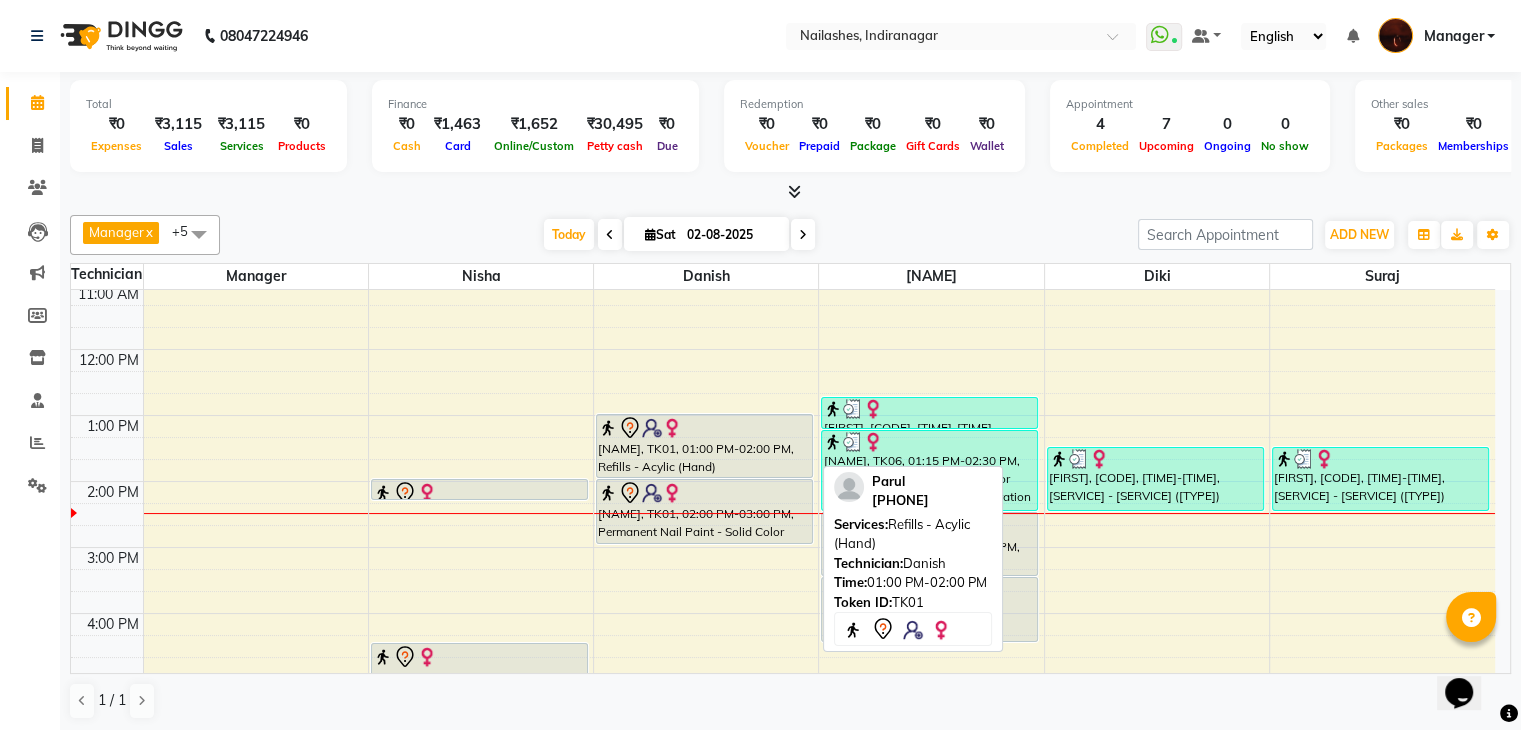 click at bounding box center (672, 428) 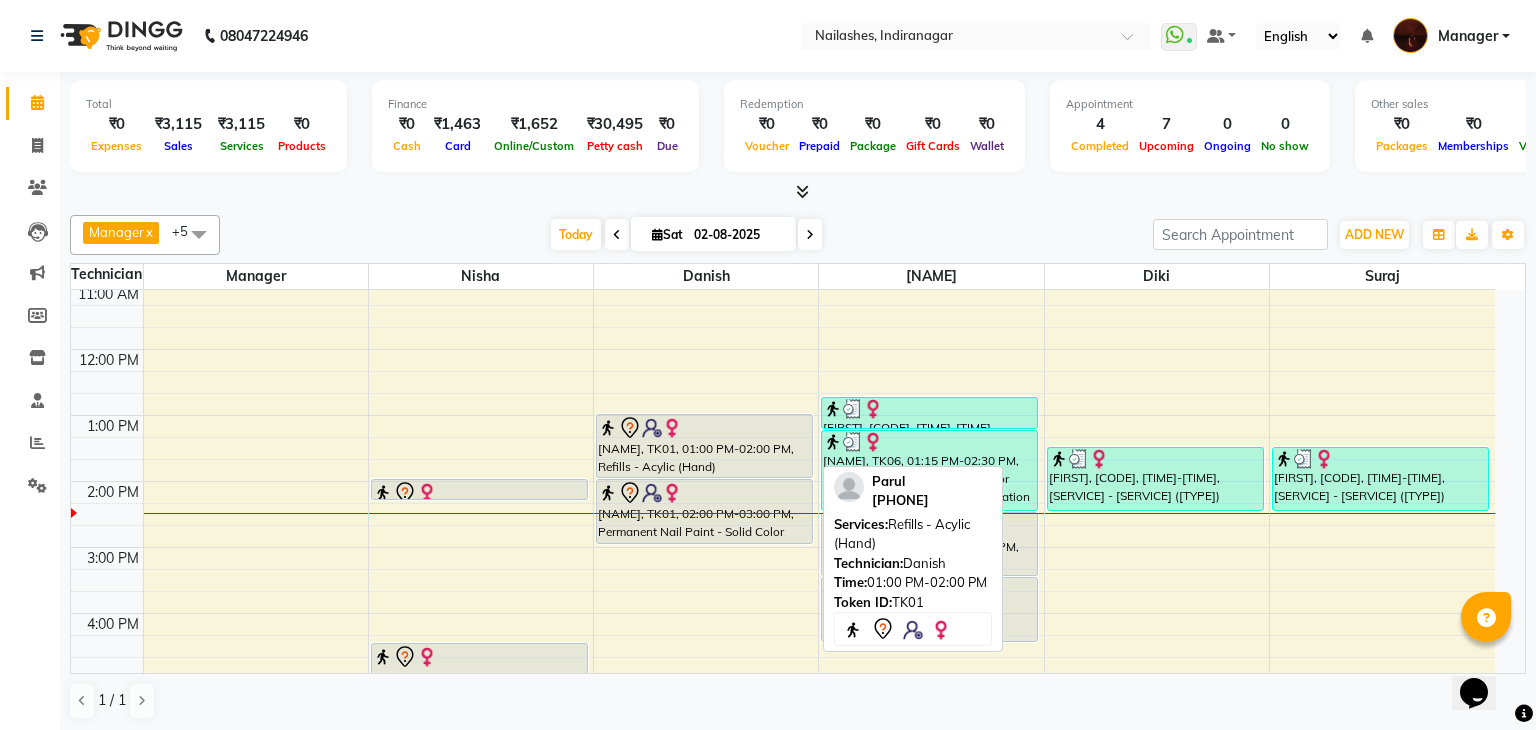 select on "7" 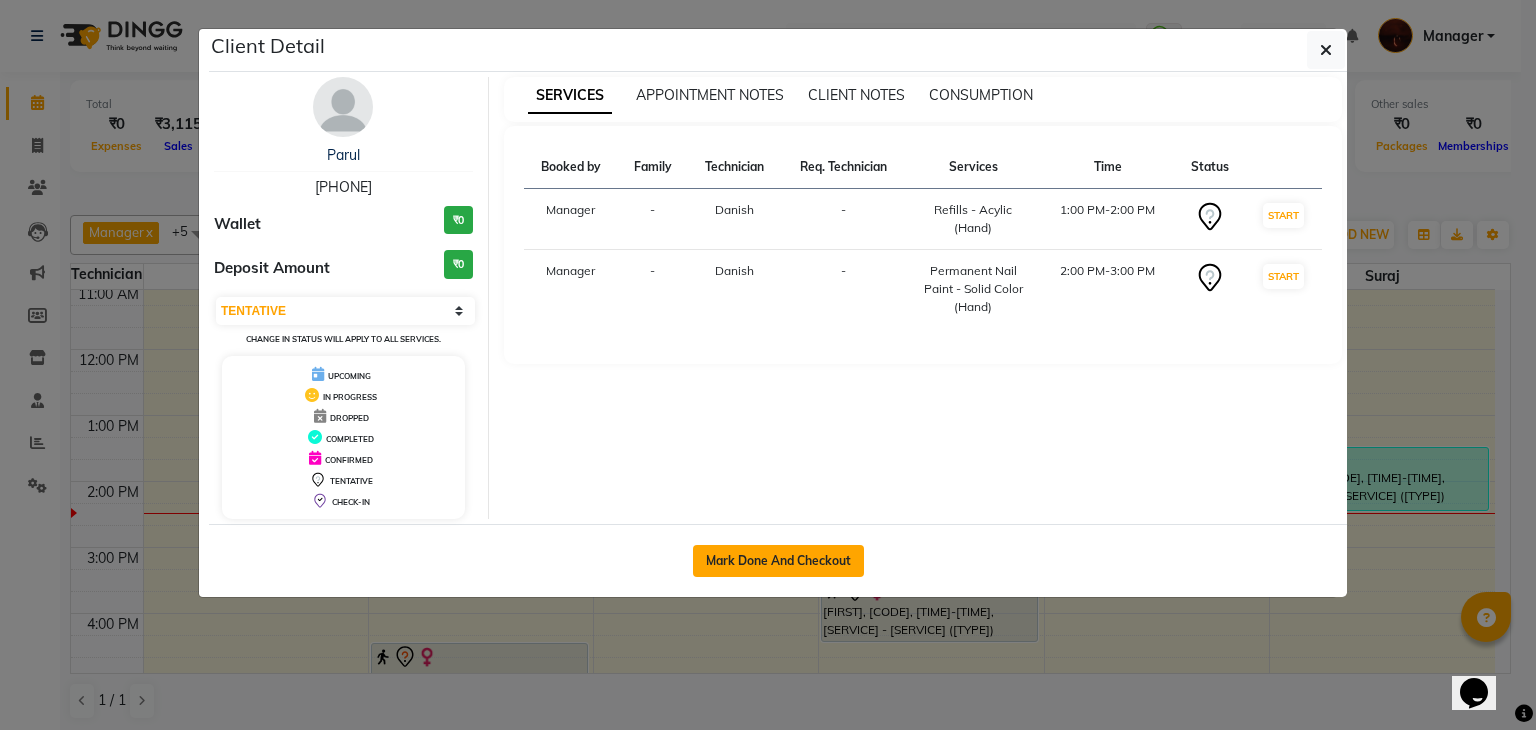 click on "Mark Done And Checkout" 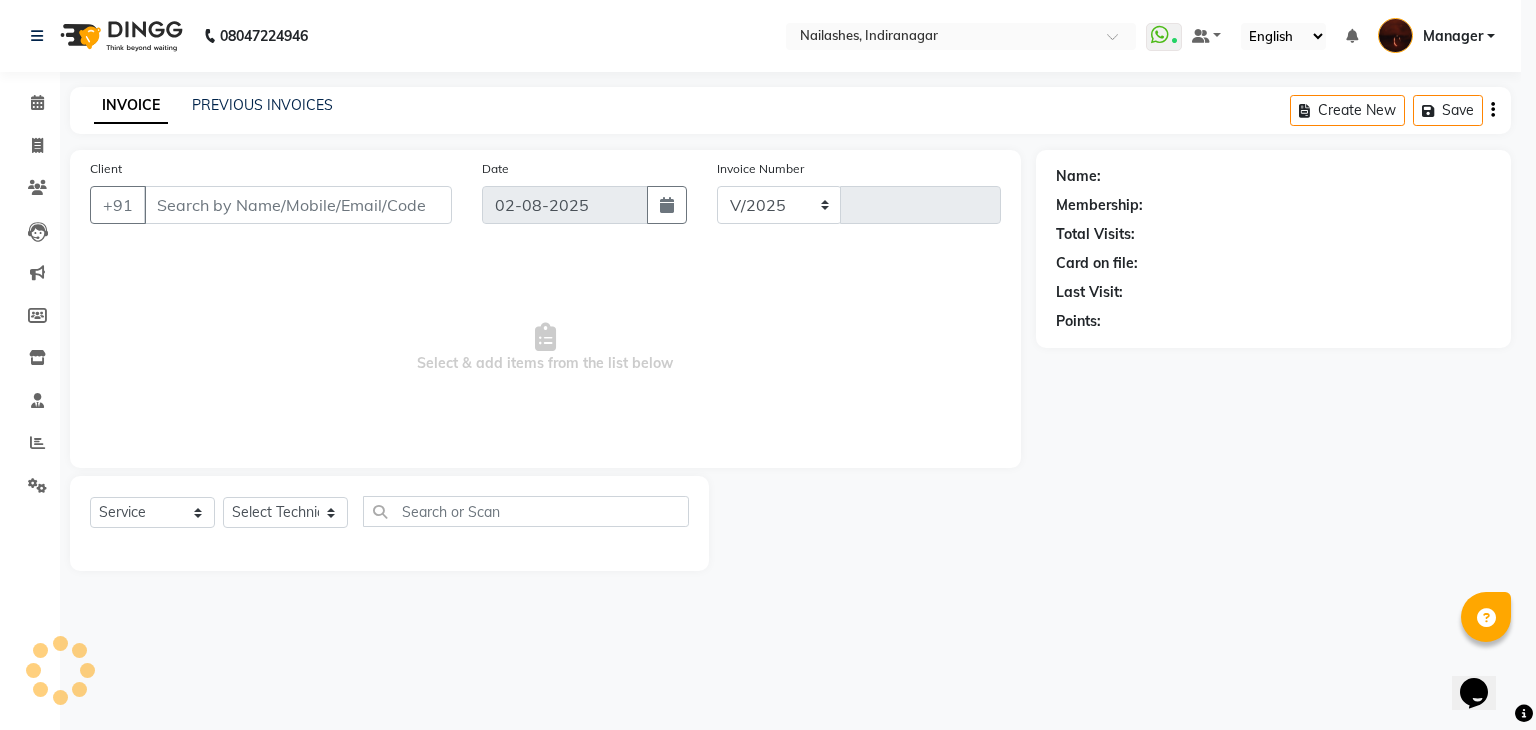 select on "4063" 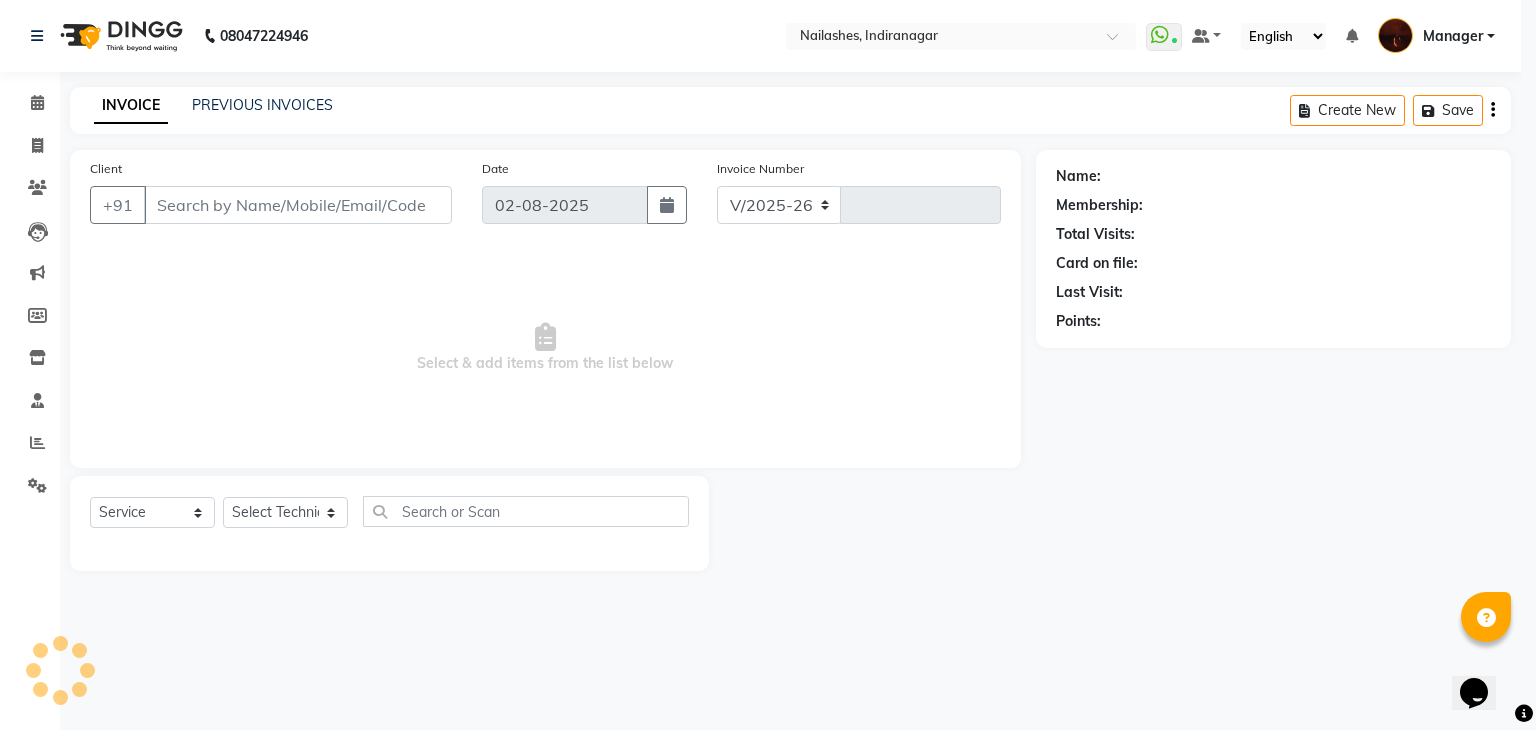 type on "1411" 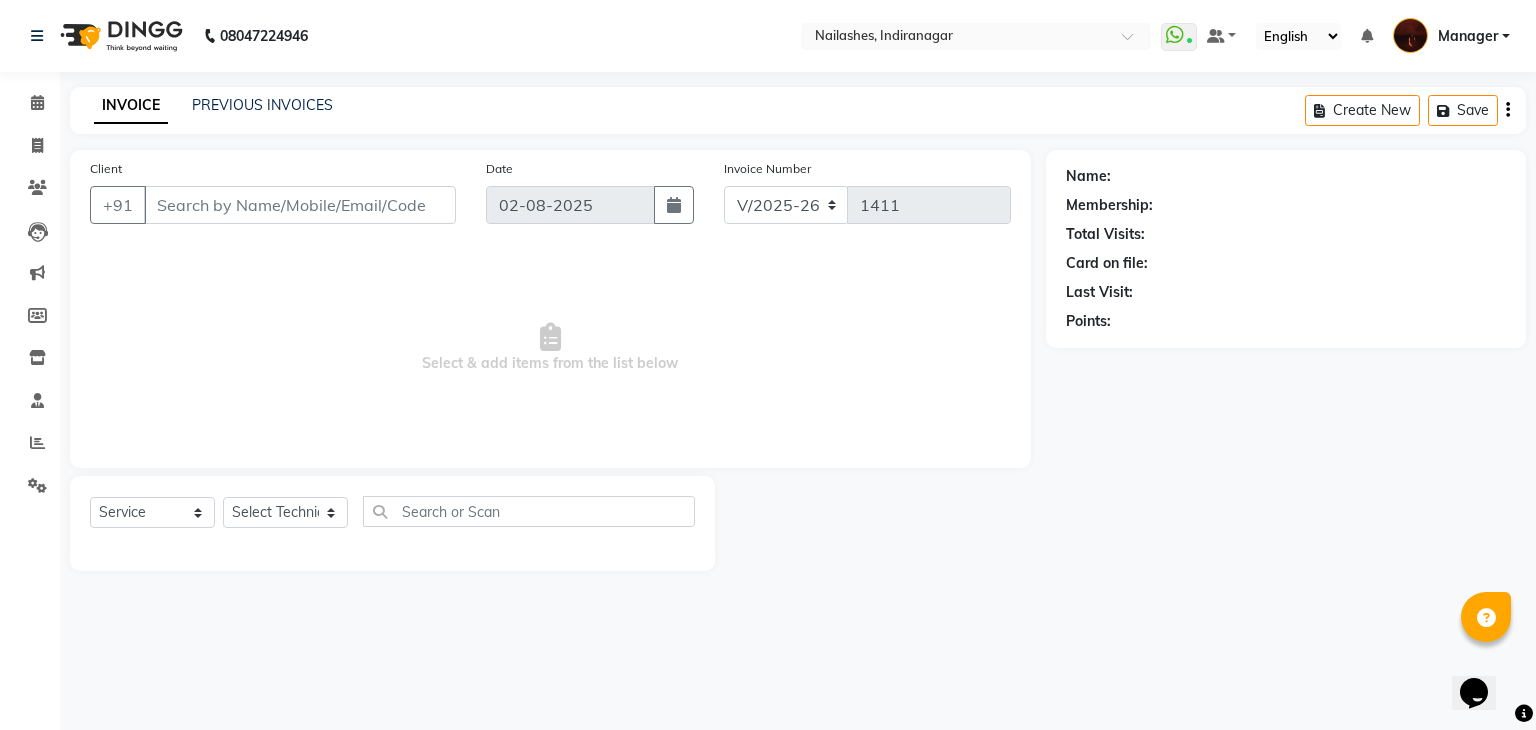 type on "96******92" 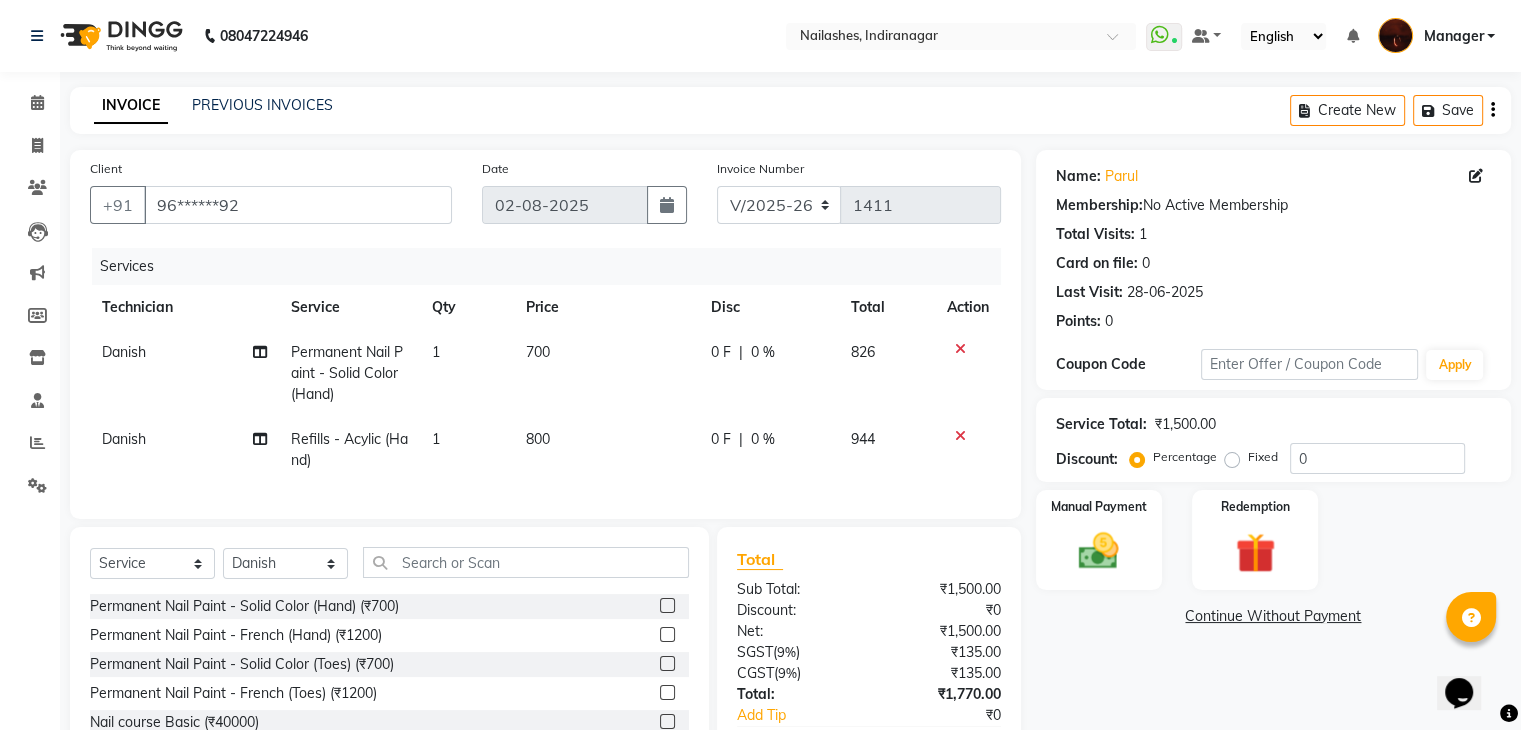 click 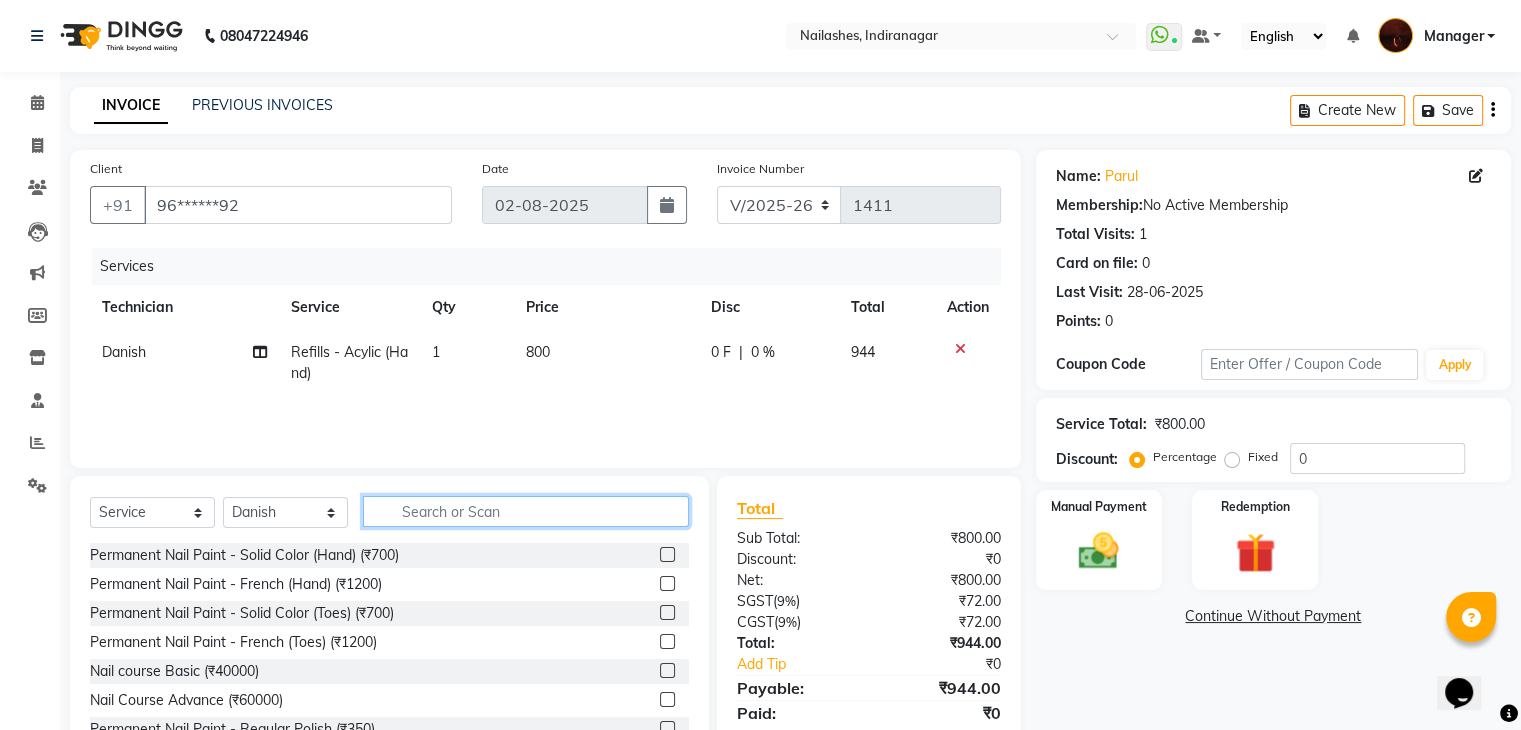 click 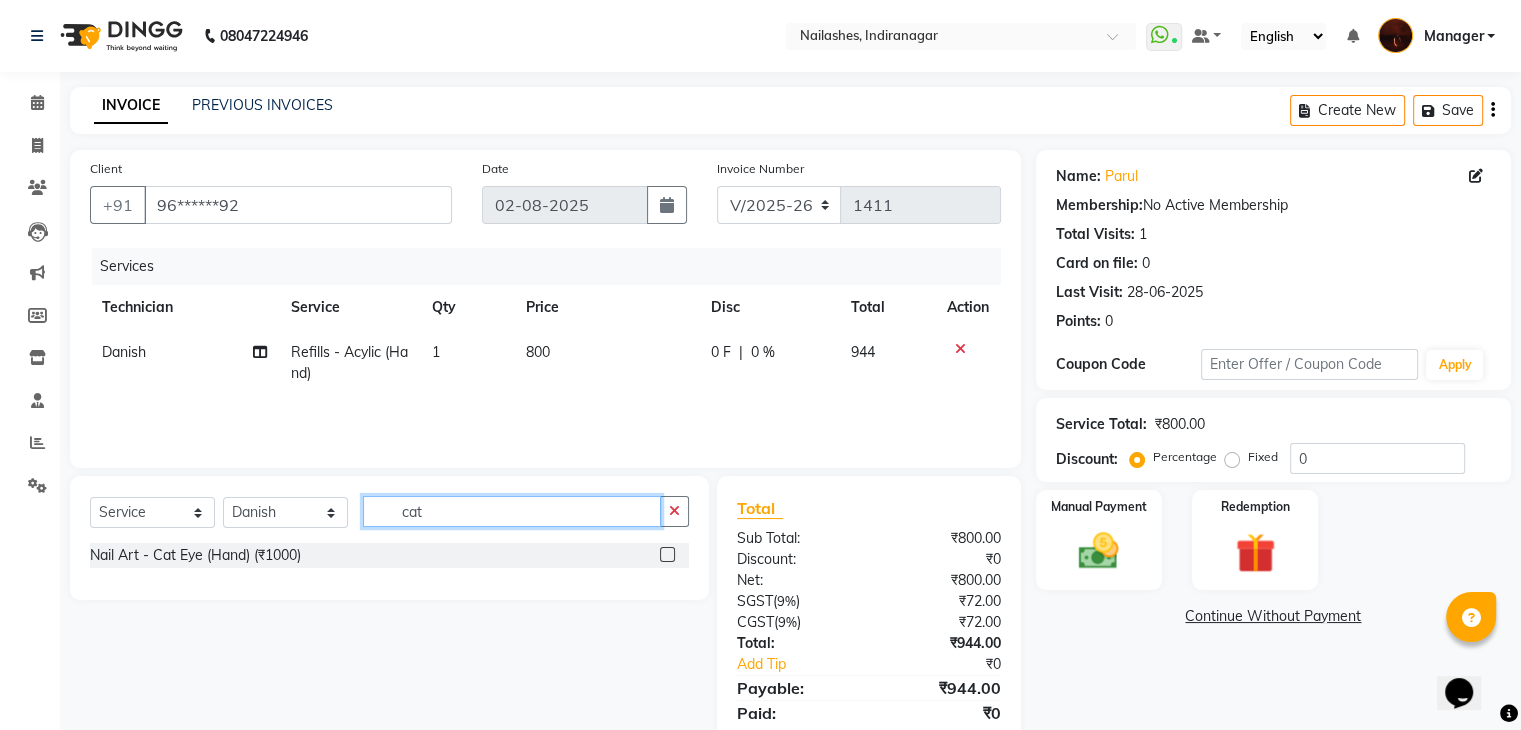 type on "cat" 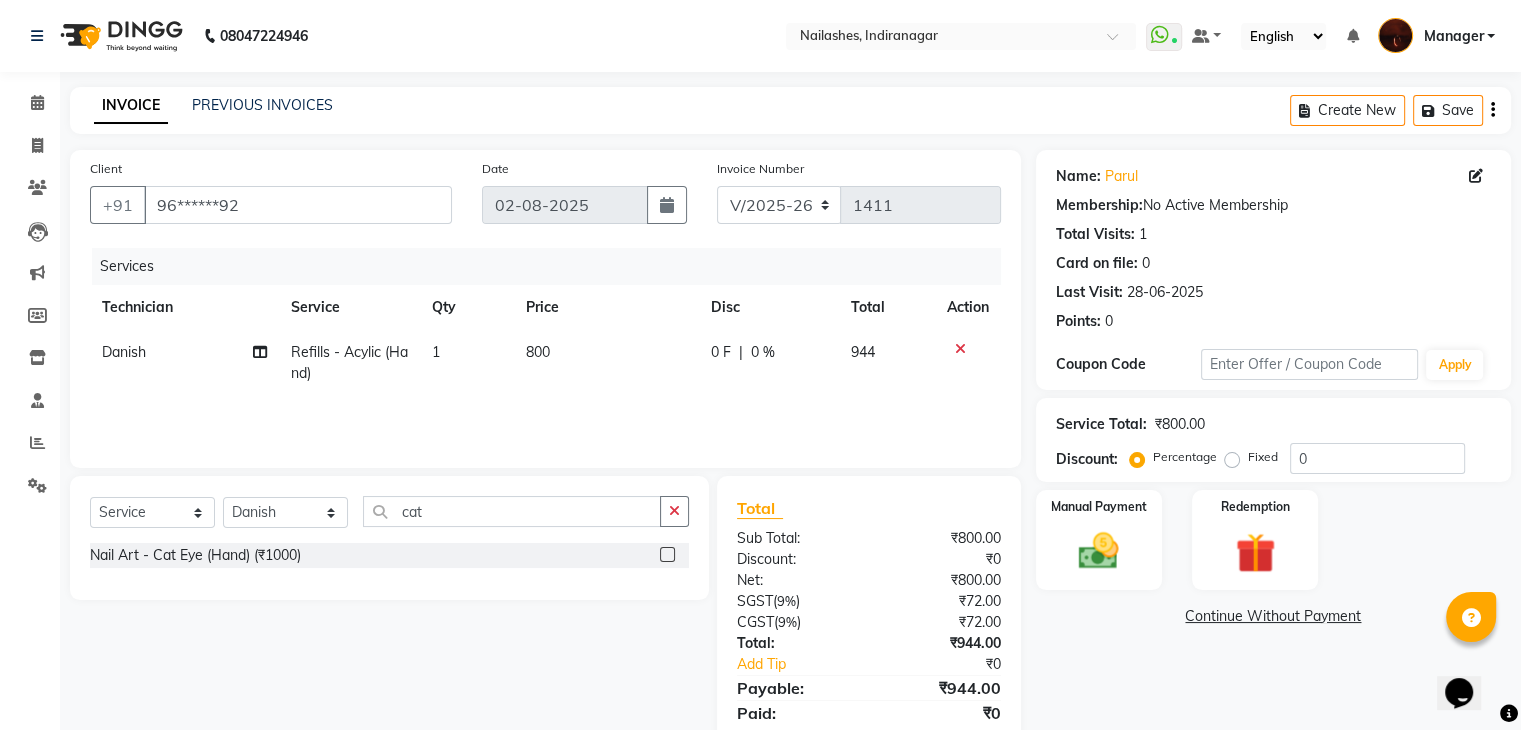 click 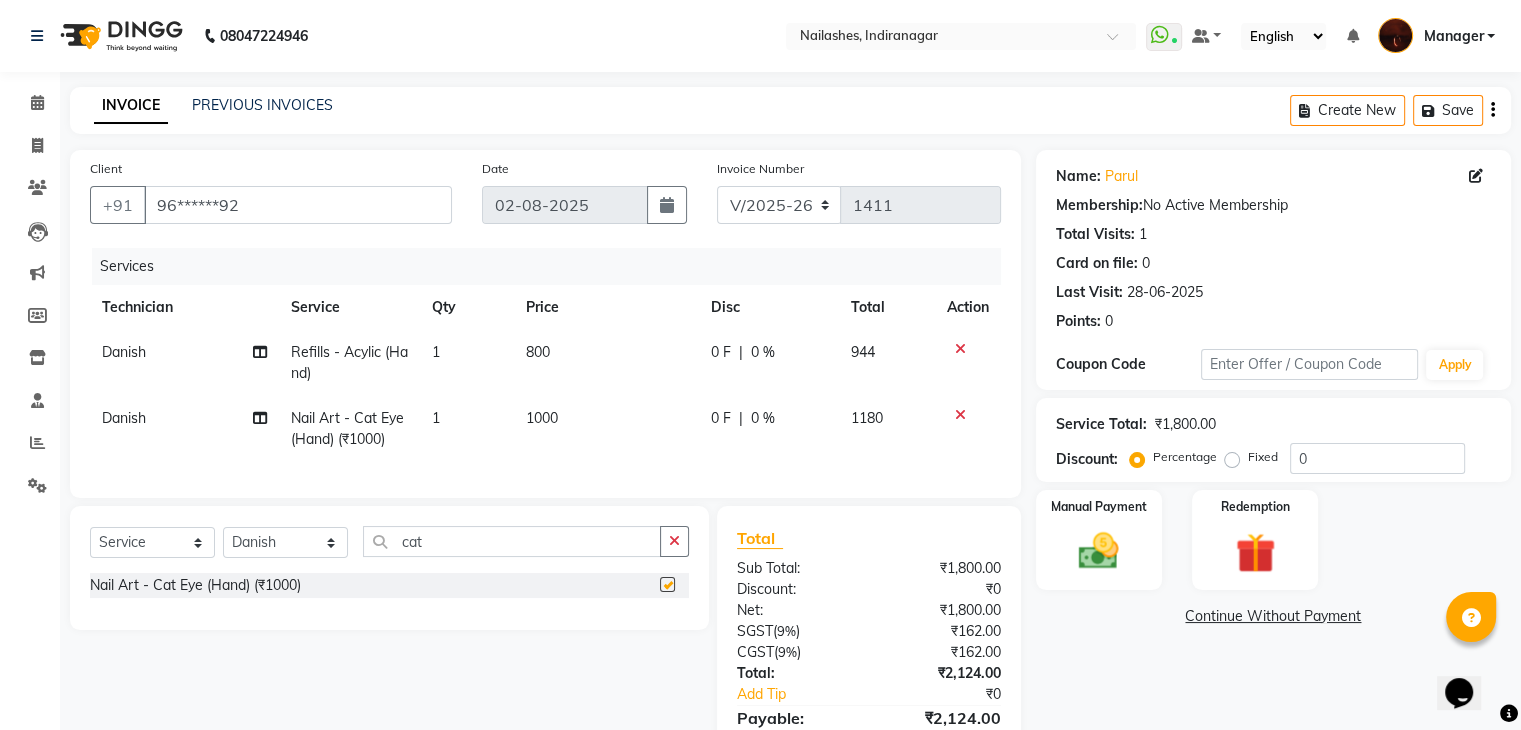 checkbox on "false" 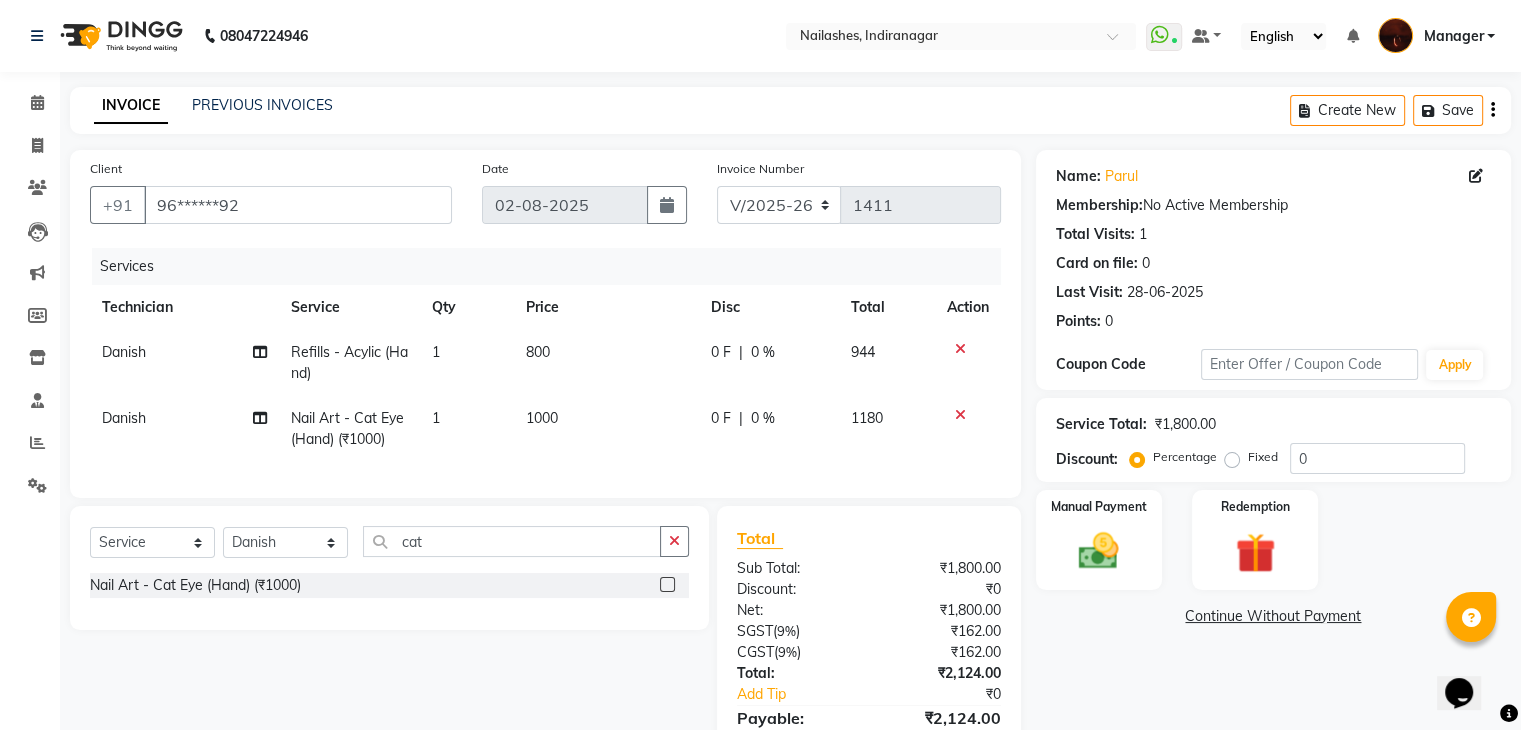 scroll, scrollTop: 116, scrollLeft: 0, axis: vertical 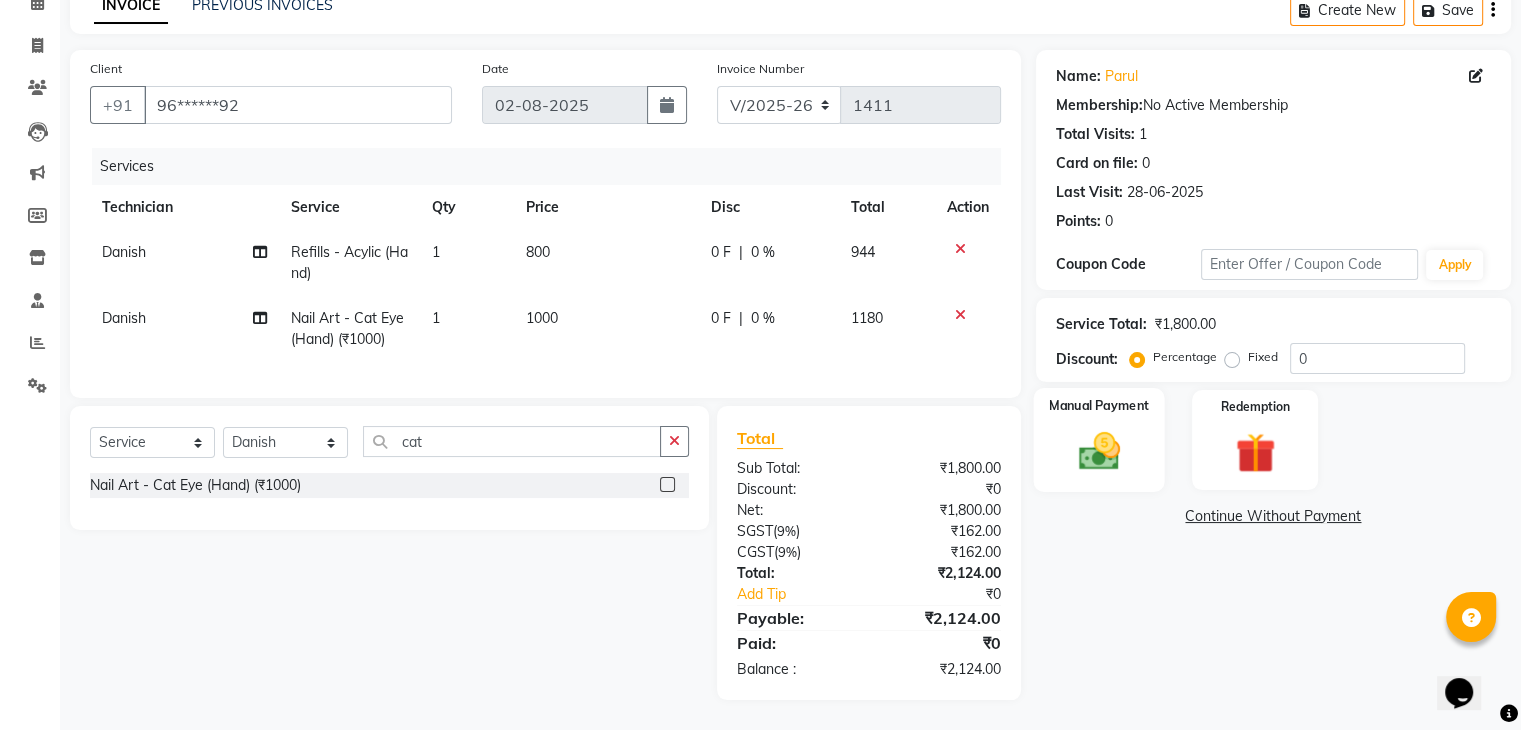 click 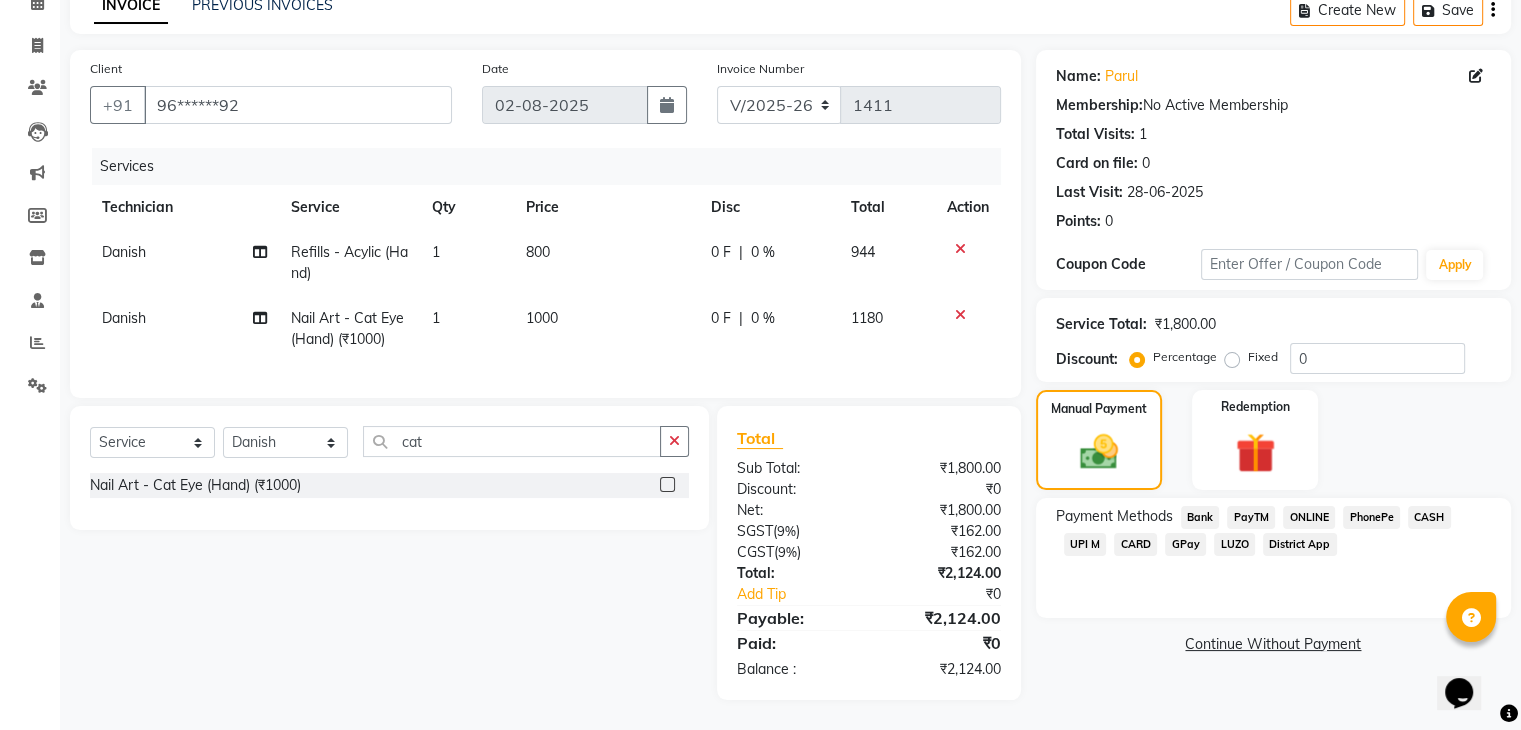click on "ONLINE" 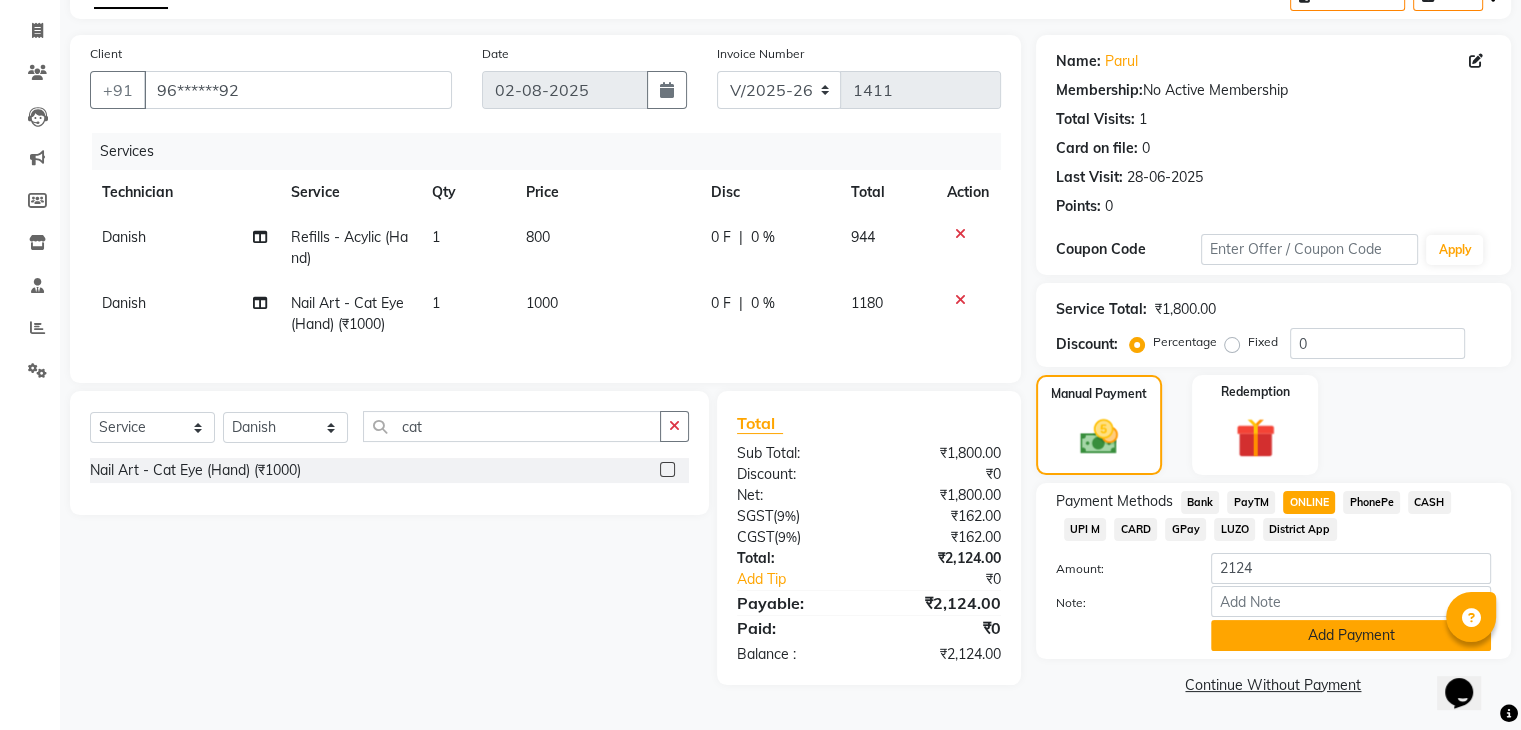 click on "Add Payment" 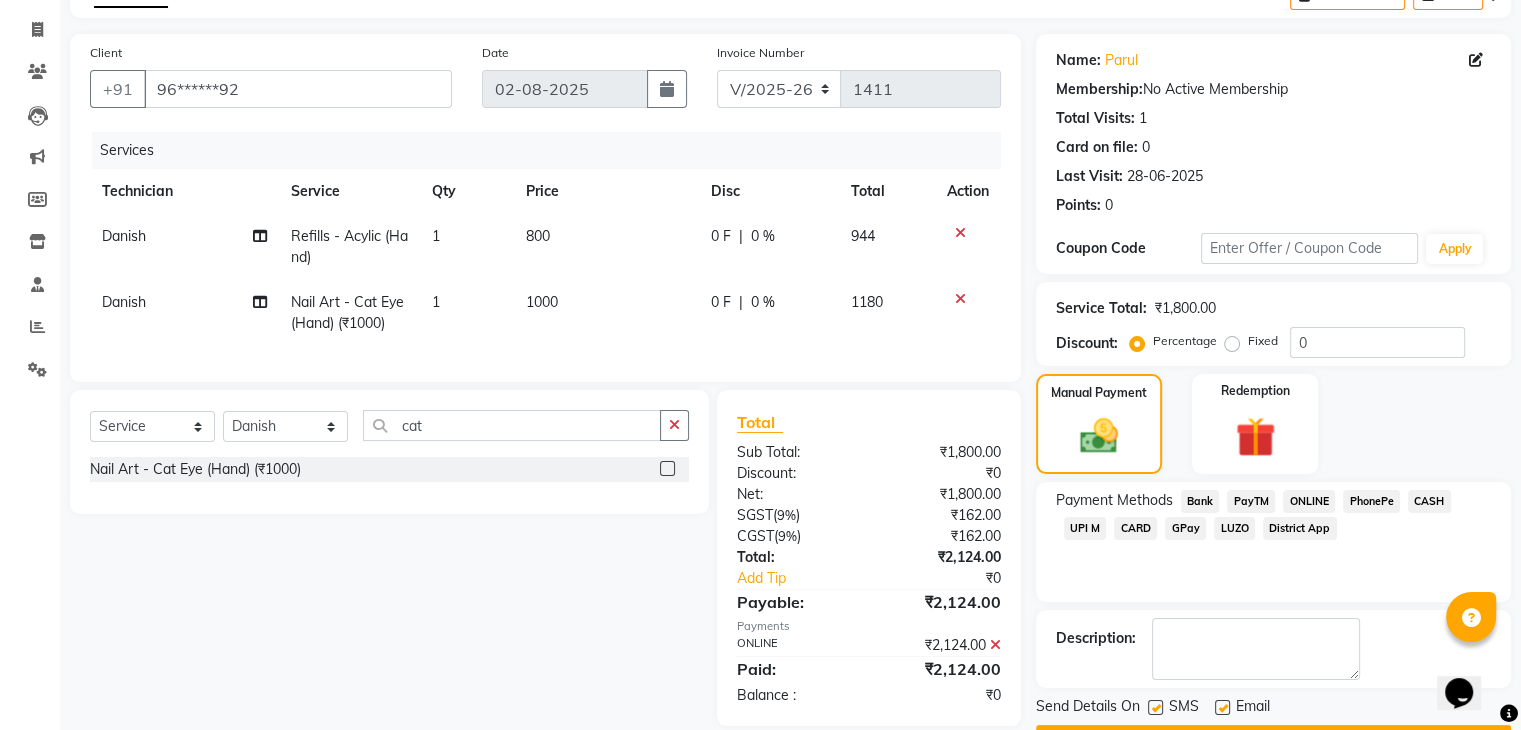 scroll, scrollTop: 171, scrollLeft: 0, axis: vertical 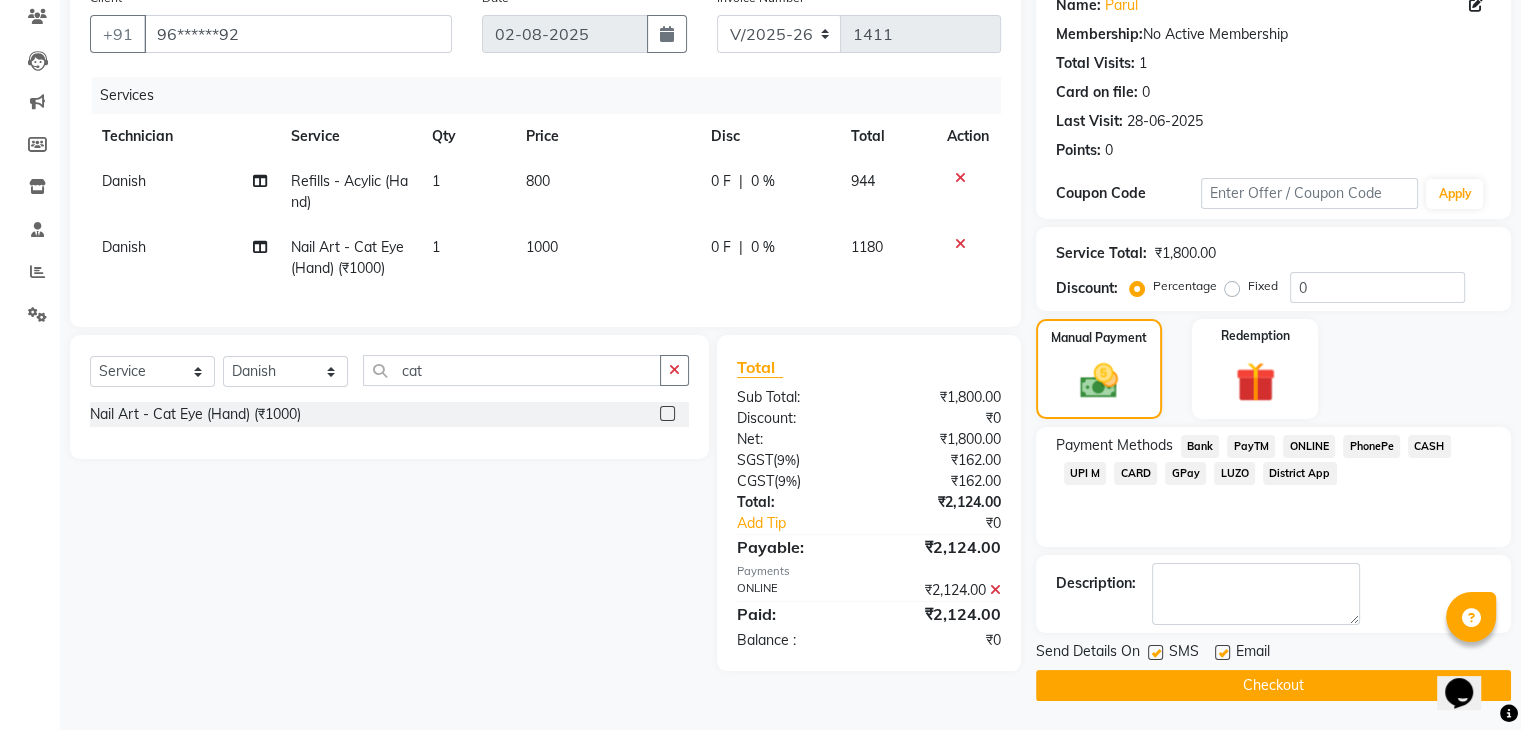 click on "Checkout" 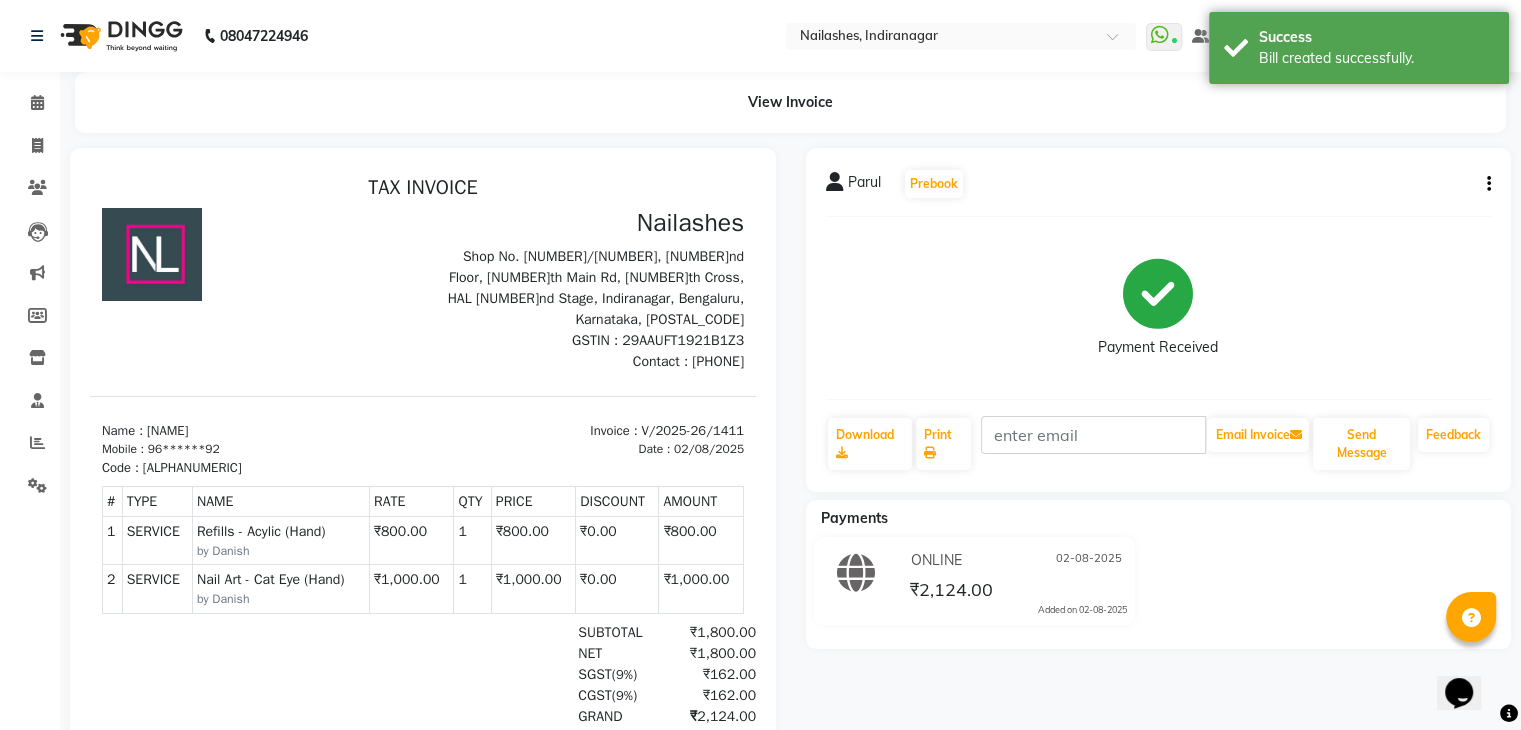scroll, scrollTop: 0, scrollLeft: 0, axis: both 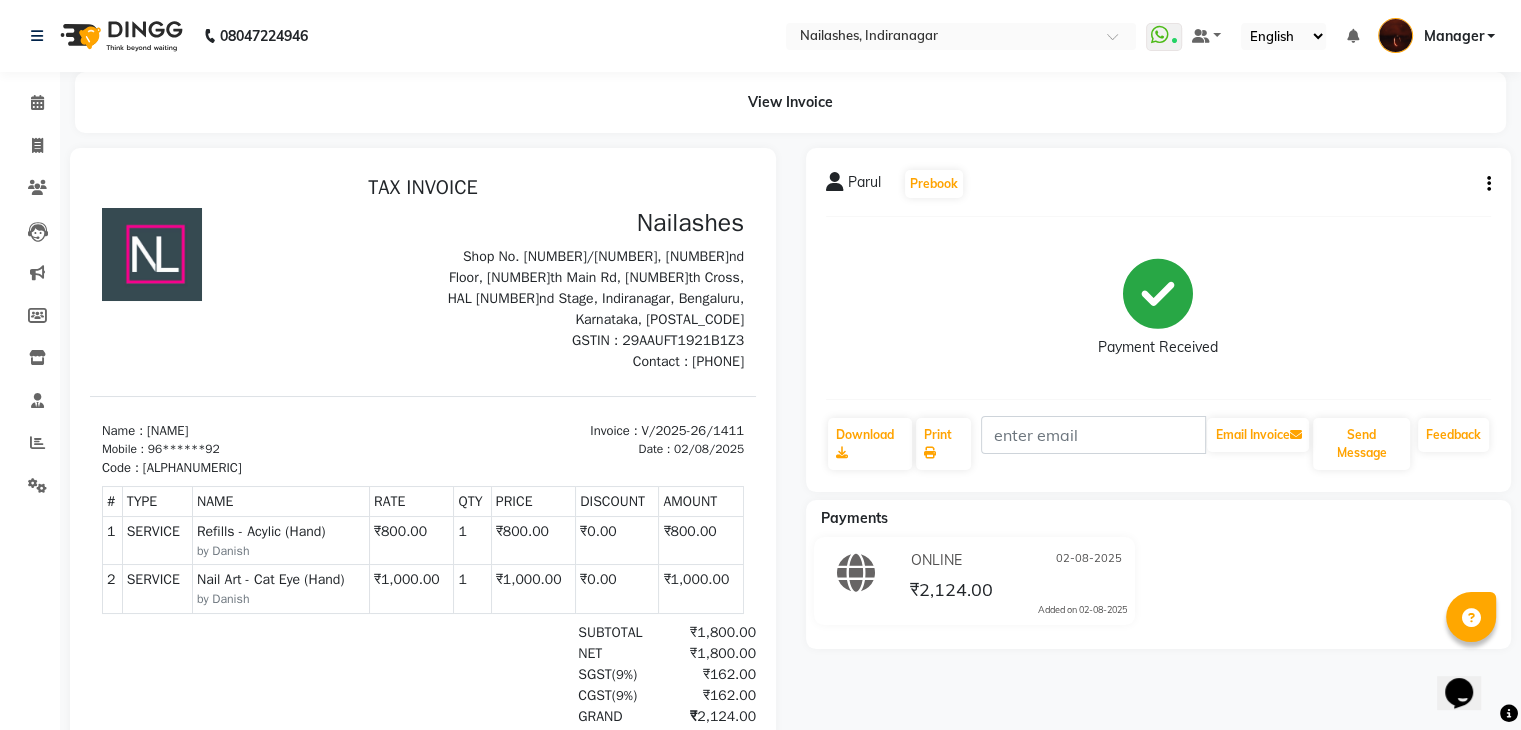 select on "service" 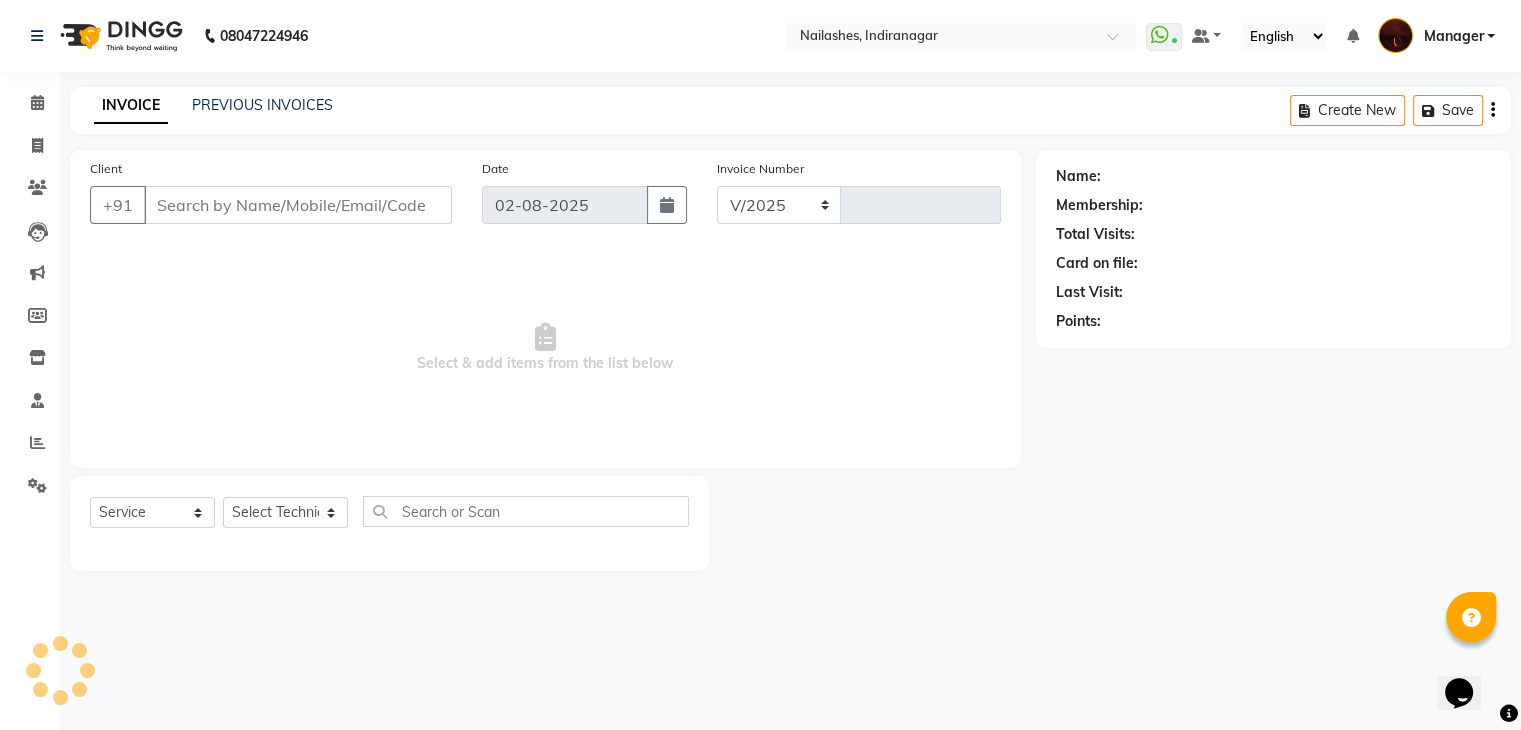 select on "4063" 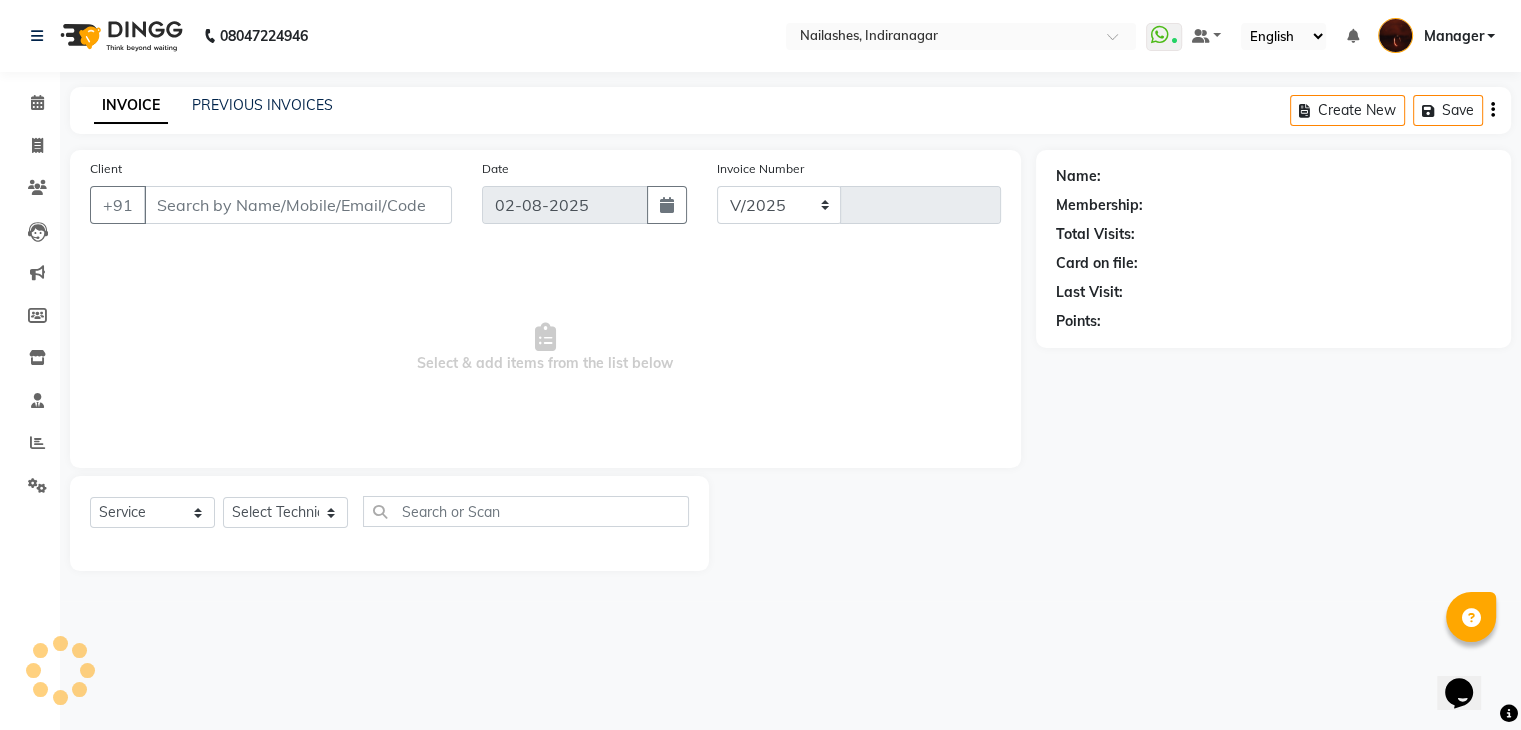 type on "1412" 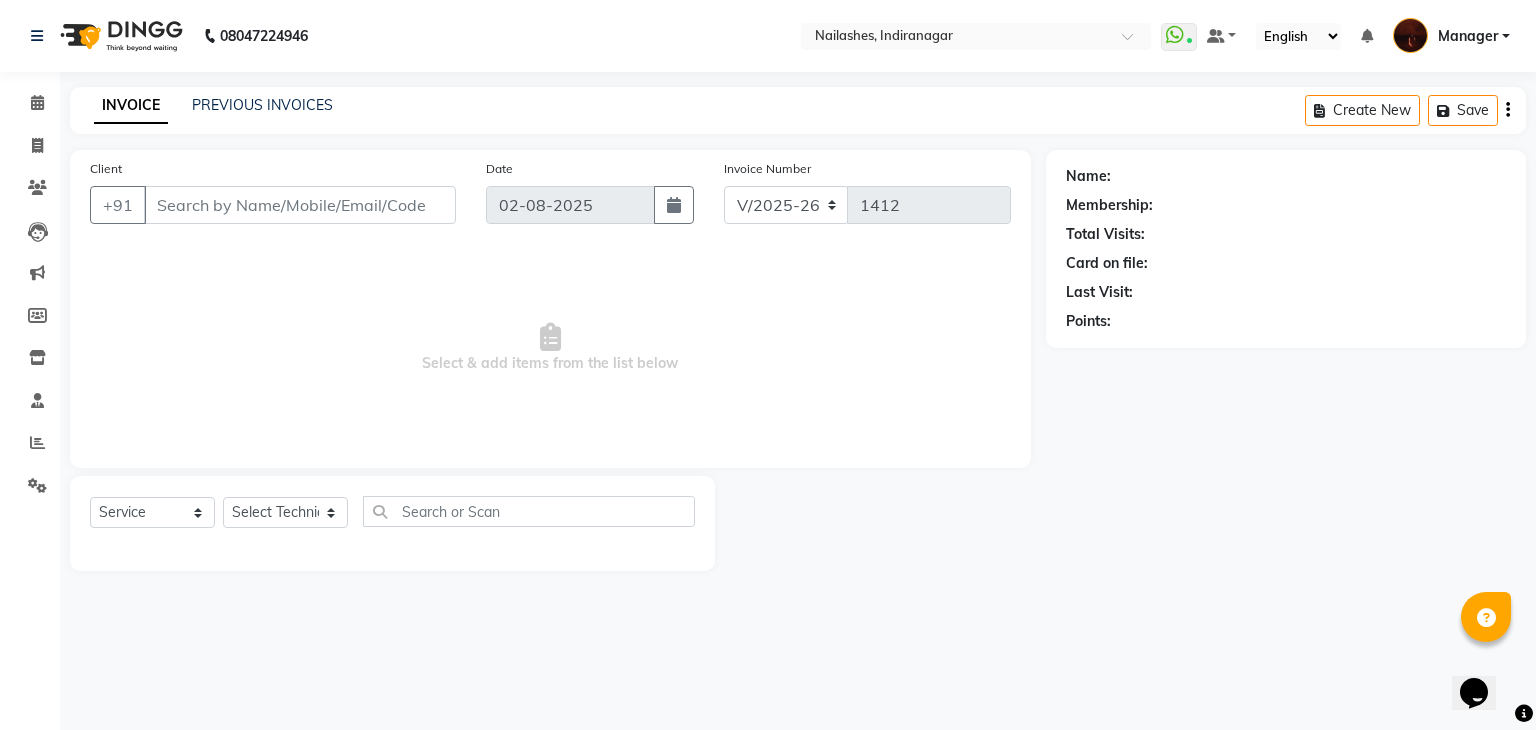 type on "96******92" 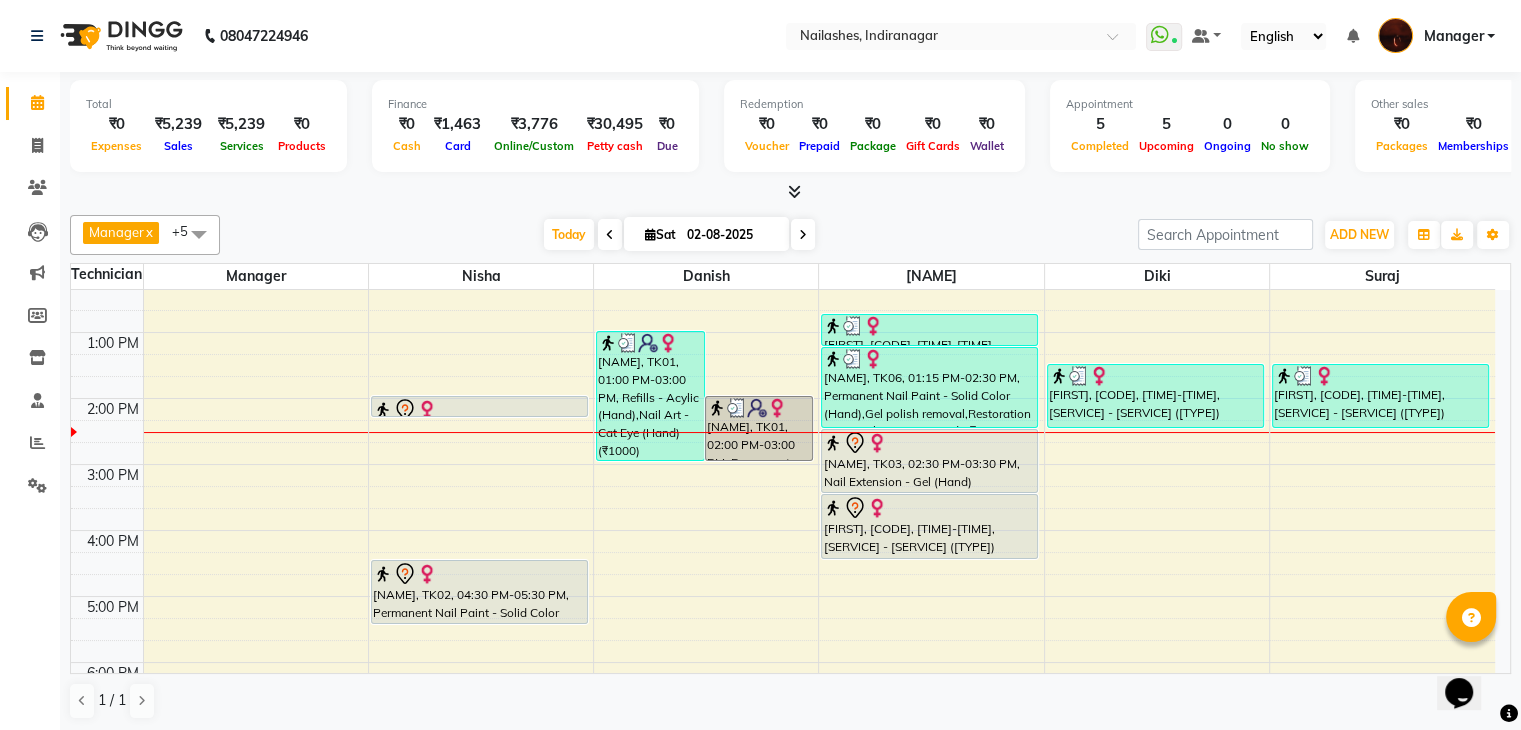 scroll, scrollTop: 160, scrollLeft: 0, axis: vertical 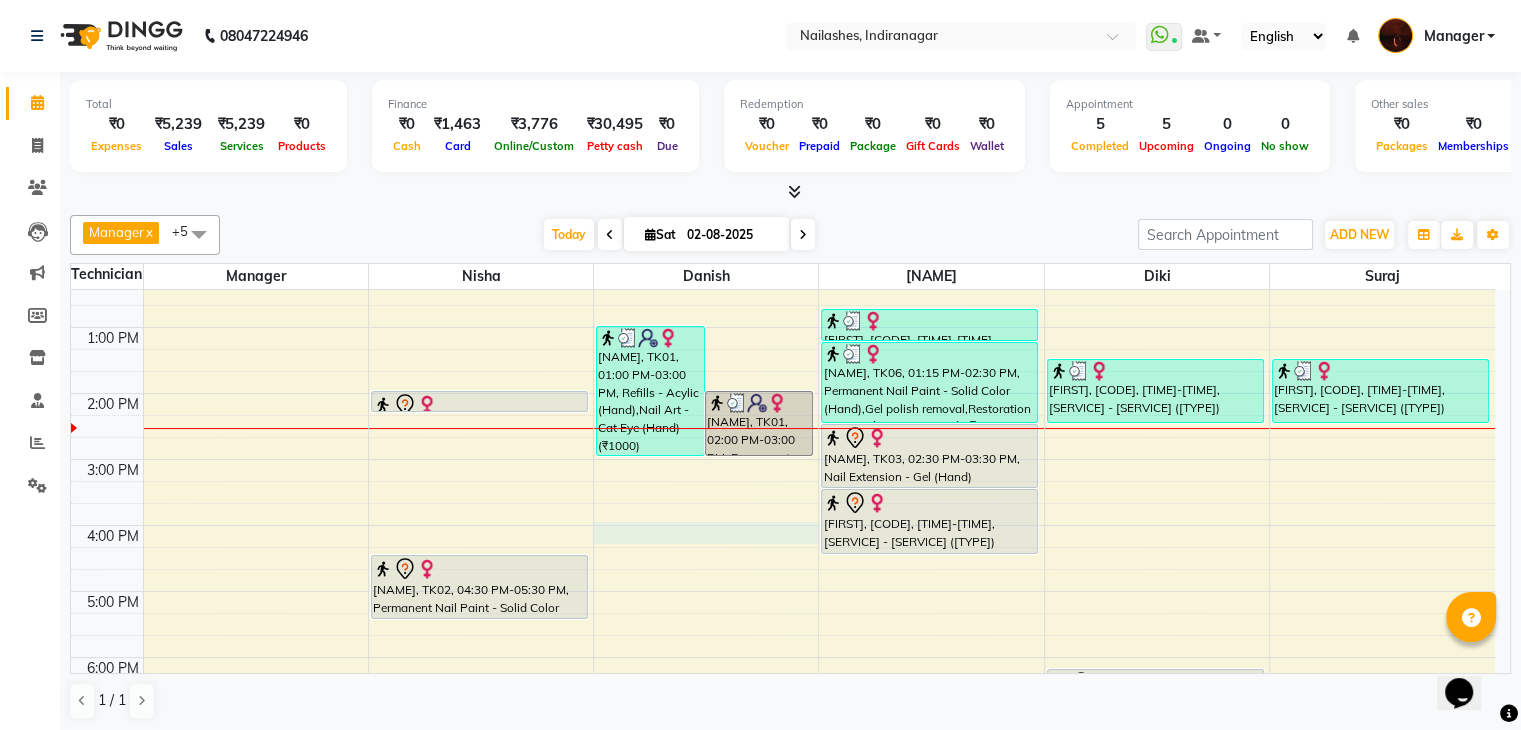 click on "10:00 AM 11:00 AM 12:00 PM 1:00 PM 2:00 PM 3:00 PM 4:00 PM 5:00 PM 6:00 PM 7:00 PM 8:00 PM 9:00 PM 10:00 PM             [NAME], TK04, 02:00 PM-02:20 PM, Foot Massage Manicure             [NAME], TK02, 04:30 PM-05:30 PM, Permanent Nail Paint - Solid Color (Hand)     [NAME], TK01, 01:00 PM-03:00 PM, Refills - Acylic (Hand),Nail Art - Cat Eye (Hand) (₹1000)     [NAME], TK01, 02:00 PM-03:00 PM, Permanent Nail Paint - Solid Color (Hand)     [NAME], TK06, 12:45 PM-01:15 PM, Gel polish removal     [NAME], TK06, 01:15 PM-02:30 PM, Permanent Nail Paint - Solid Color (Hand),Gel polish removal,Restoration - Tip Replacement (Hand) (₹100)             [NAME], TK03, 02:30 PM-03:30 PM, Nail Extension - Gel (Hand)             [NAME], TK03, 03:30 PM-04:30 PM, Permanent Nail Paint - Solid Color (Hand)     [NAME], TK05, 01:30 PM-02:30 PM, Permanent Nail Paint - Solid Color (Hand)             [NAME], TK07, 06:15 PM-07:15 PM, Nail Art - Chrome (Hand)" at bounding box center [783, 558] 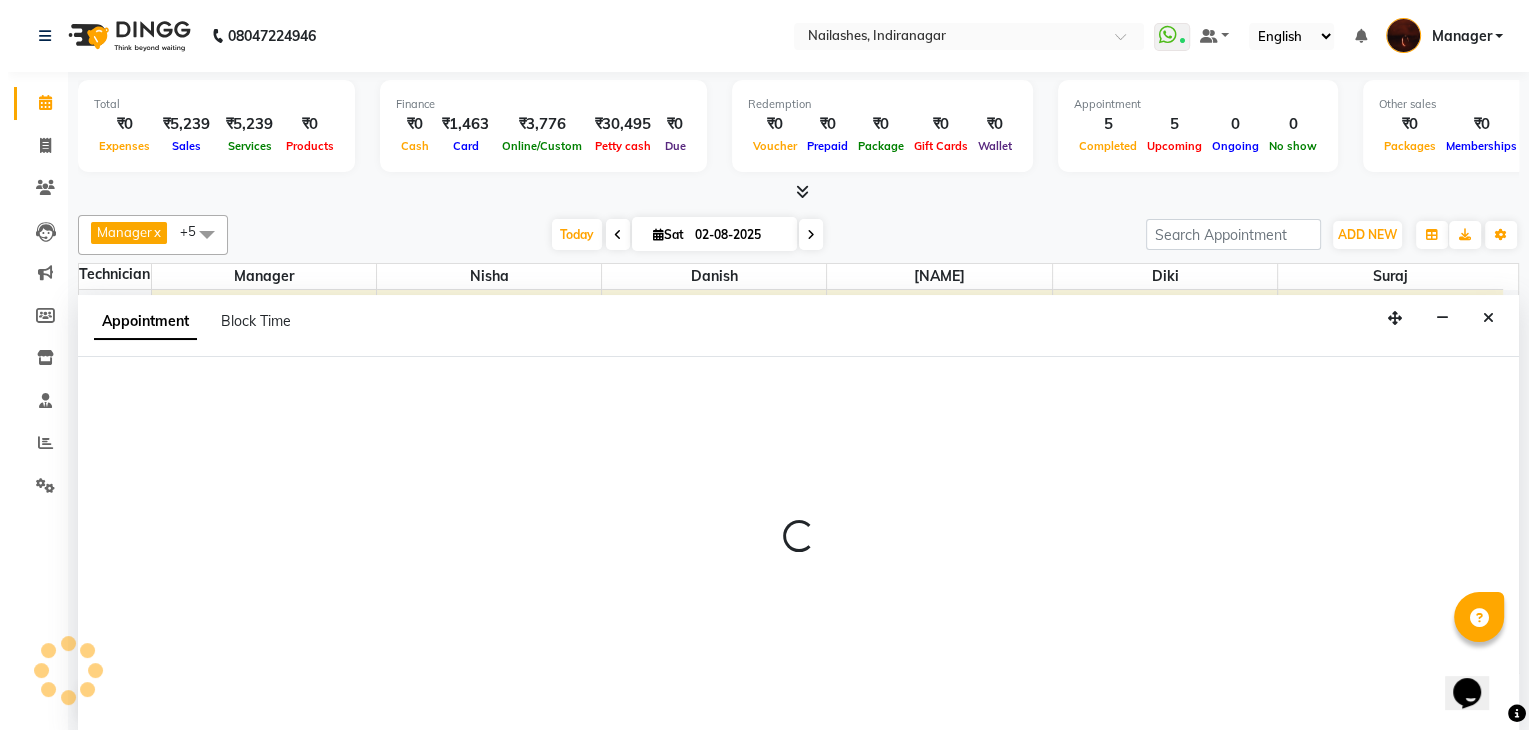 scroll, scrollTop: 1, scrollLeft: 0, axis: vertical 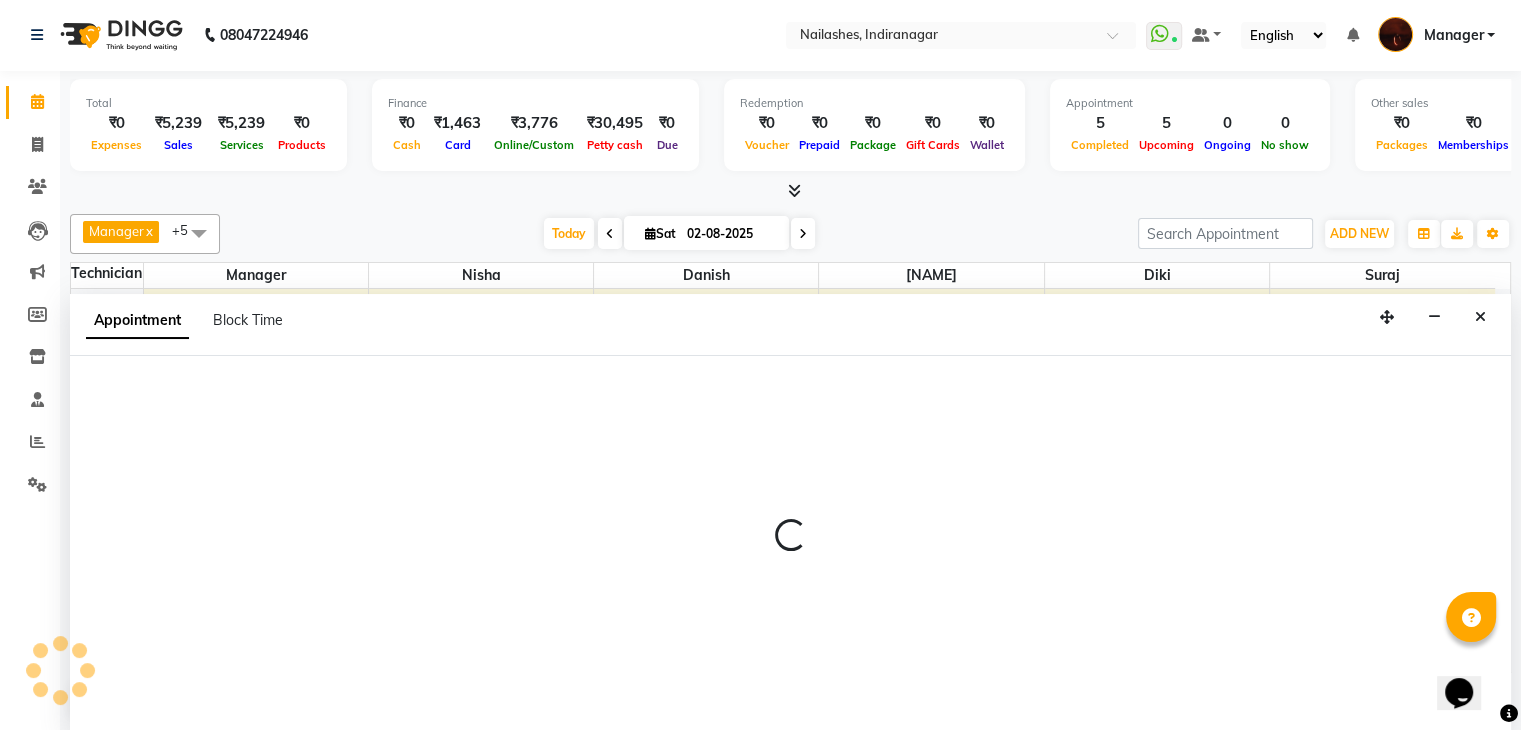 select on "20822" 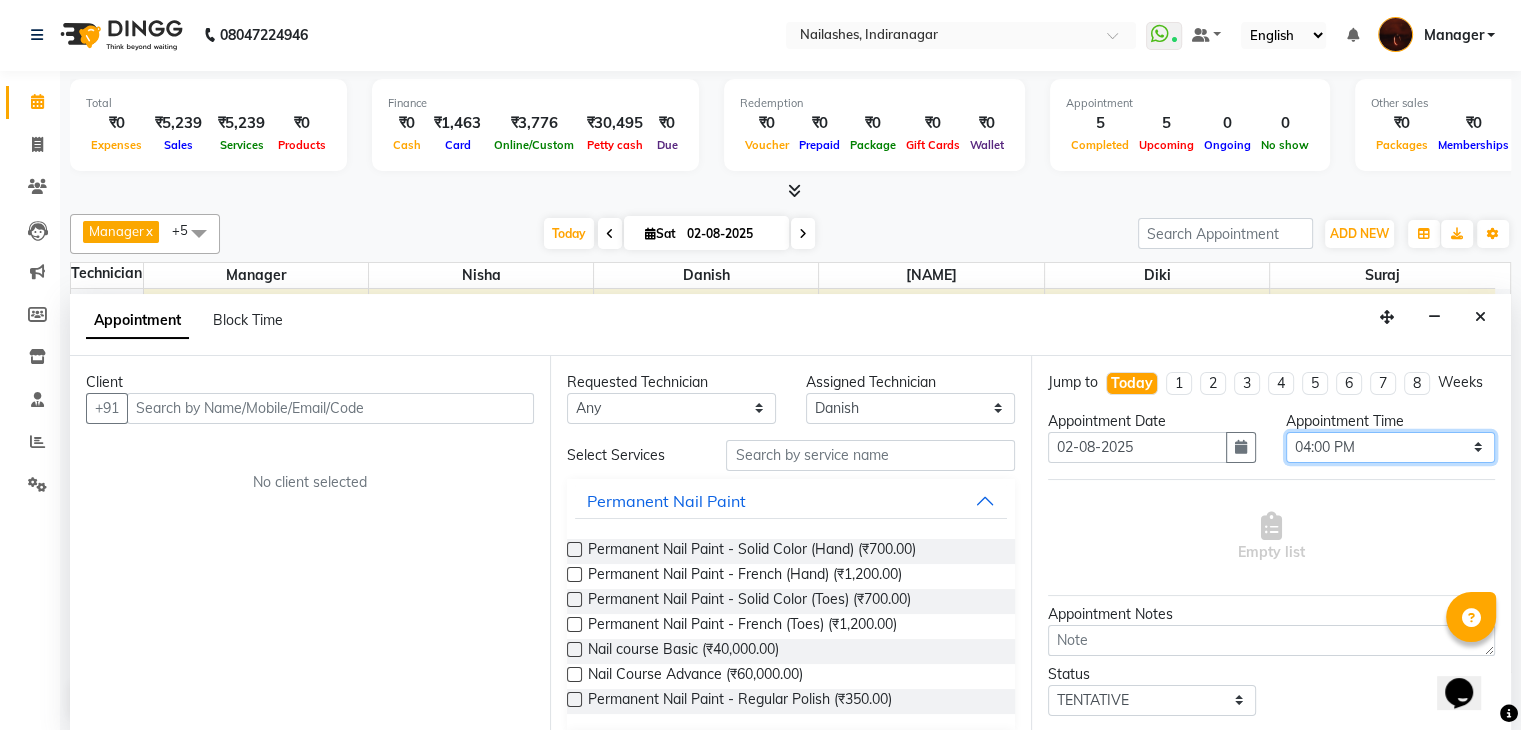 click on "Select 11:00 AM 11:15 AM 11:30 AM 11:45 AM 12:00 PM 12:15 PM 12:30 PM 12:45 PM 01:00 PM 01:15 PM 01:30 PM 01:45 PM 02:00 PM 02:15 PM 02:30 PM 02:45 PM 03:00 PM 03:15 PM 03:30 PM 03:45 PM 04:00 PM 04:15 PM 04:30 PM 04:45 PM 05:00 PM 05:15 PM 05:30 PM 05:45 PM 06:00 PM 06:15 PM 06:30 PM 06:45 PM 07:00 PM 07:15 PM 07:30 PM 07:45 PM 08:00 PM 08:15 PM 08:30 PM 08:45 PM 09:00 PM 09:15 PM 09:30 PM 09:45 PM 10:00 PM" at bounding box center [1390, 447] 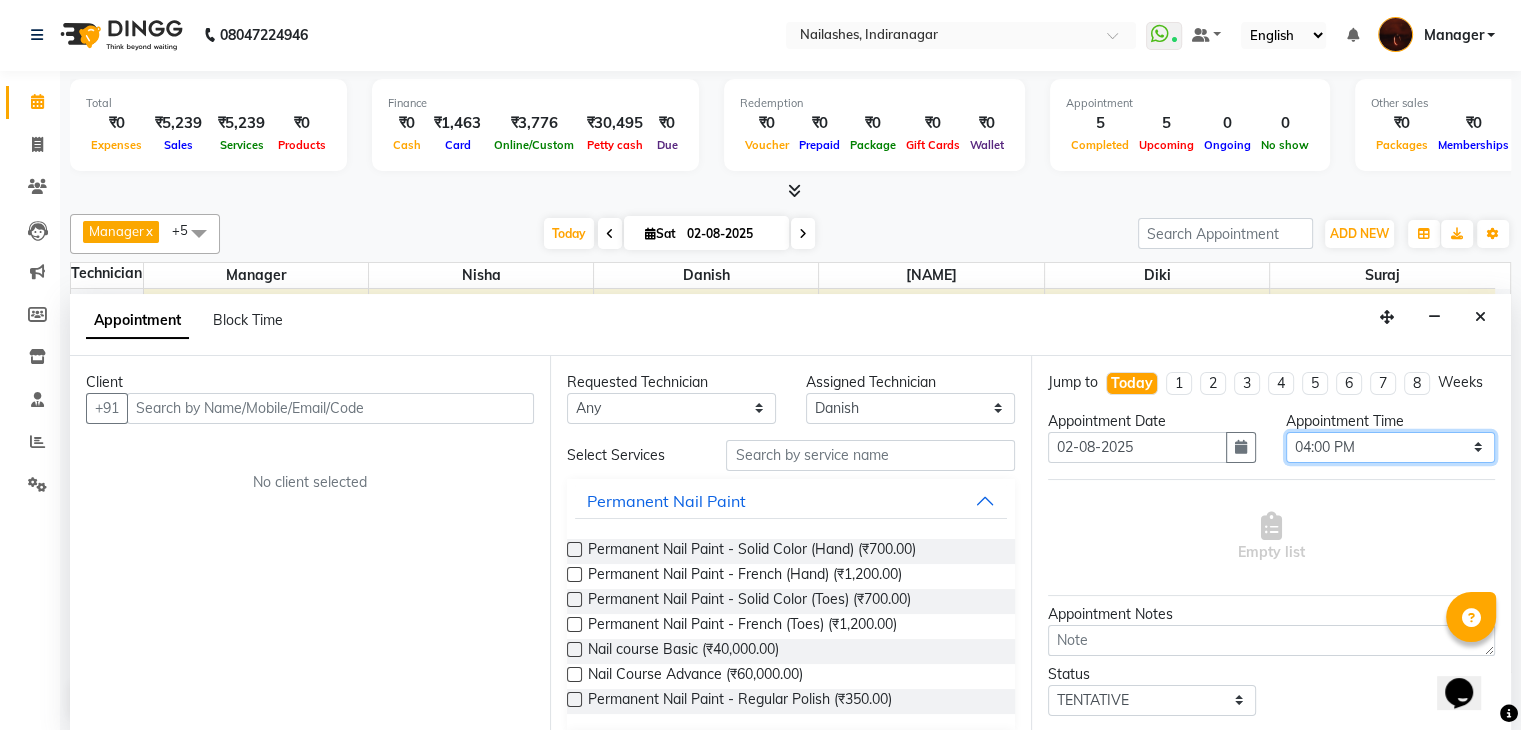 select on "945" 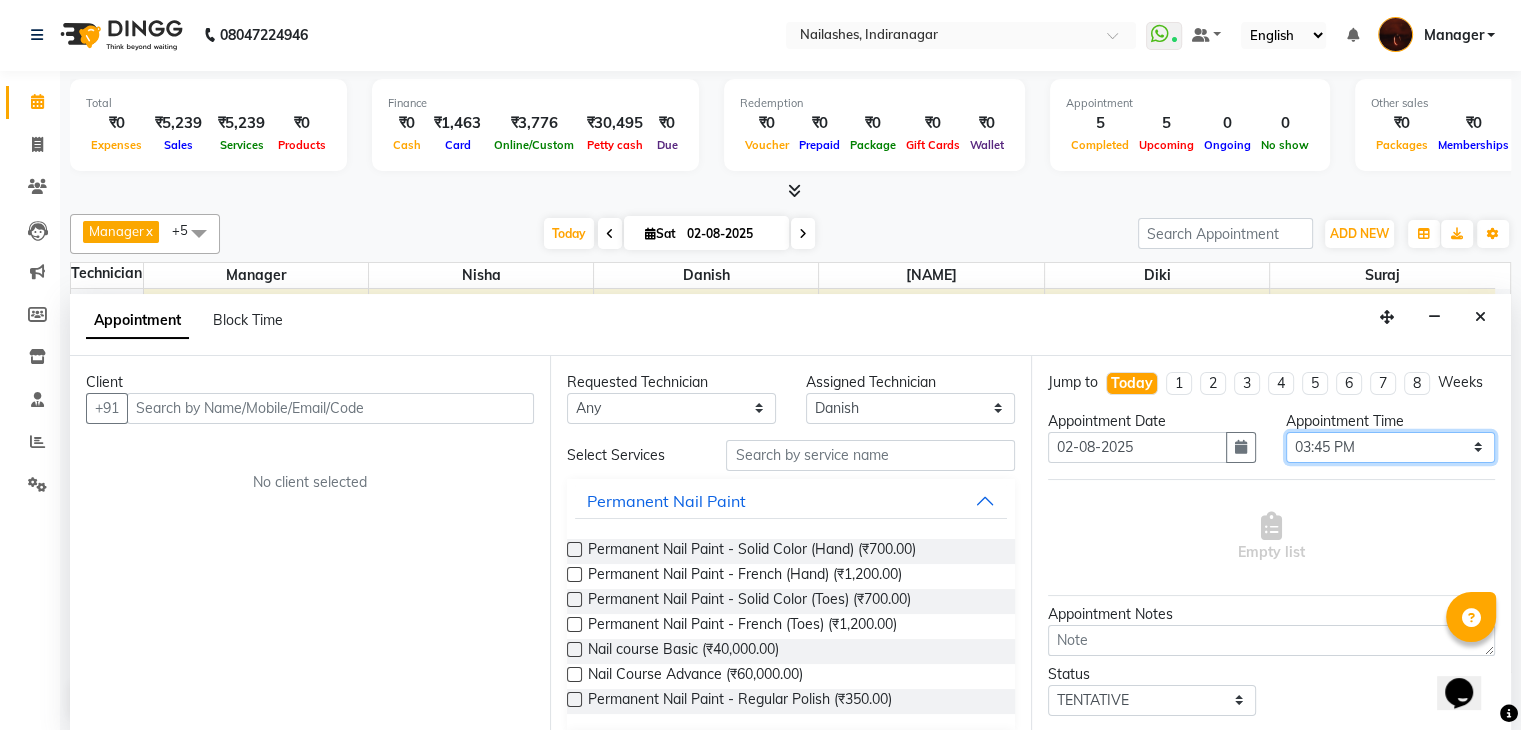 click on "Select 11:00 AM 11:15 AM 11:30 AM 11:45 AM 12:00 PM 12:15 PM 12:30 PM 12:45 PM 01:00 PM 01:15 PM 01:30 PM 01:45 PM 02:00 PM 02:15 PM 02:30 PM 02:45 PM 03:00 PM 03:15 PM 03:30 PM 03:45 PM 04:00 PM 04:15 PM 04:30 PM 04:45 PM 05:00 PM 05:15 PM 05:30 PM 05:45 PM 06:00 PM 06:15 PM 06:30 PM 06:45 PM 07:00 PM 07:15 PM 07:30 PM 07:45 PM 08:00 PM 08:15 PM 08:30 PM 08:45 PM 09:00 PM 09:15 PM 09:30 PM 09:45 PM 10:00 PM" at bounding box center [1390, 447] 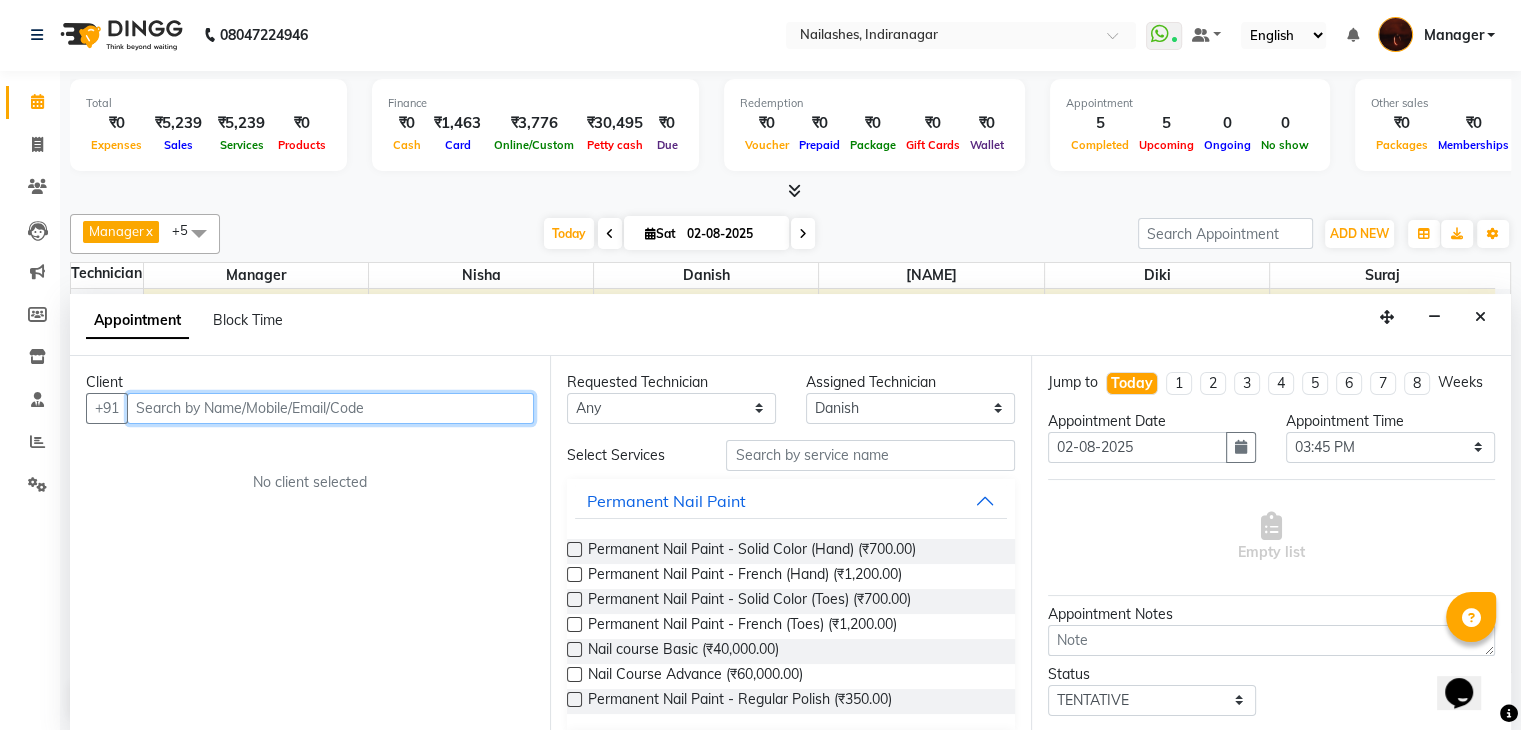 click at bounding box center (330, 408) 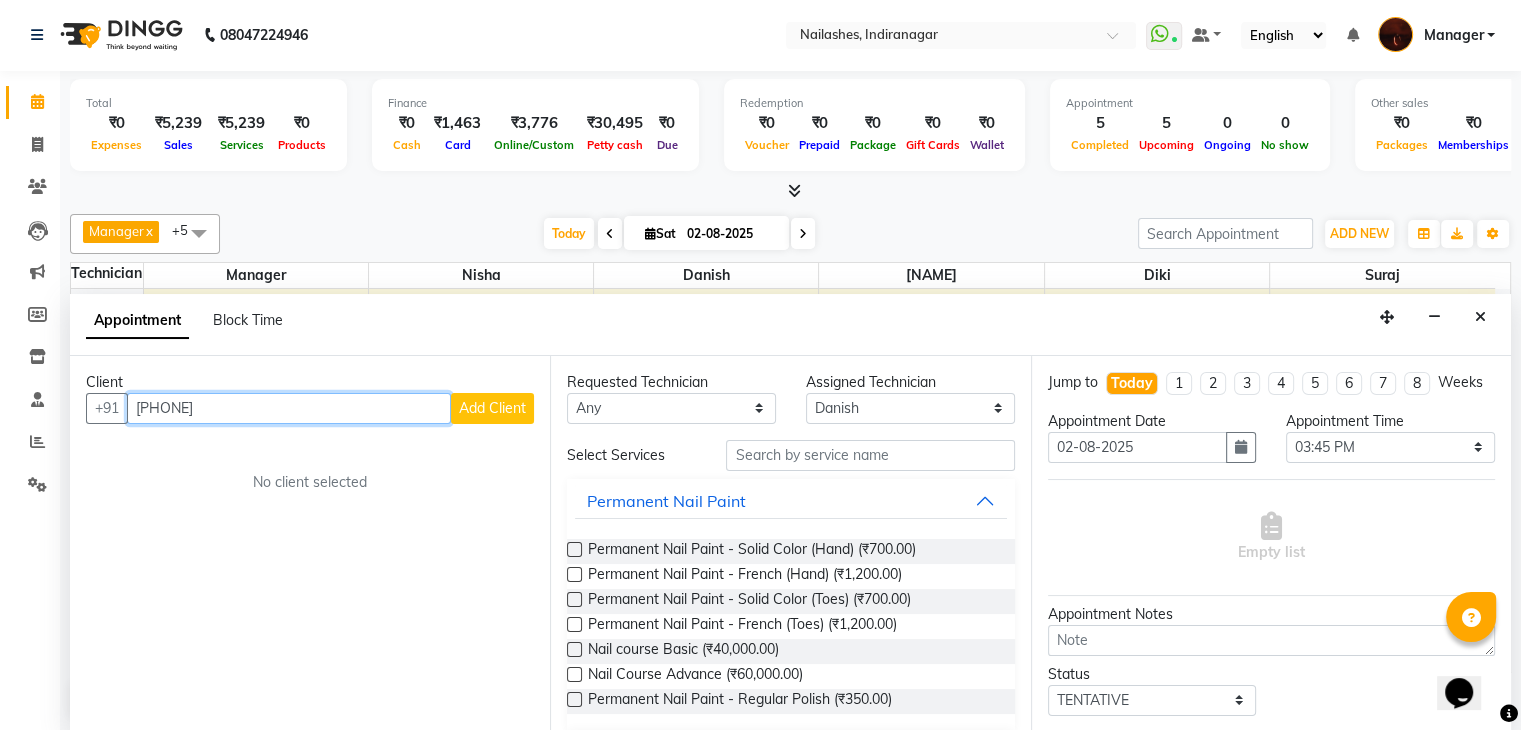 type on "[PHONE]" 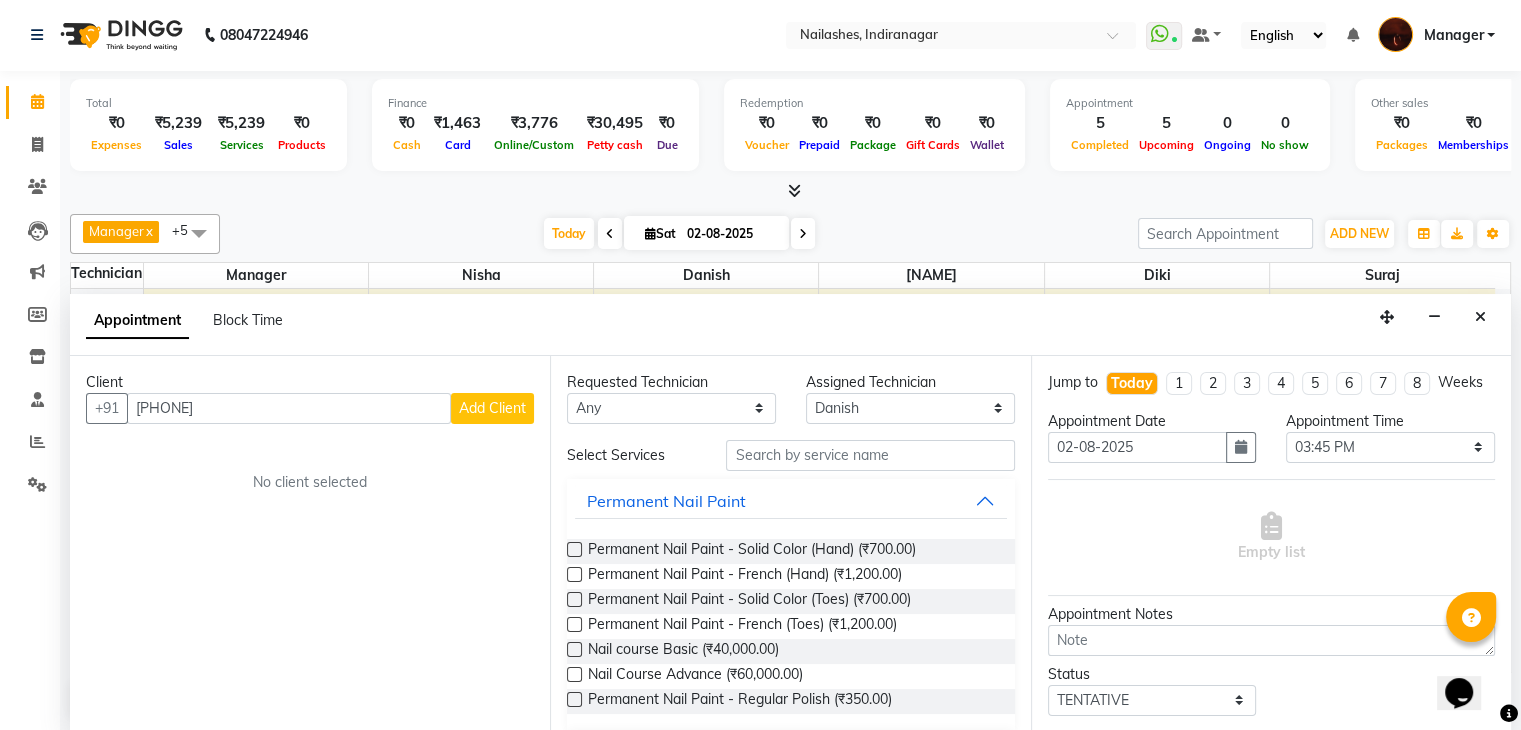 click on "Add Client" at bounding box center (492, 408) 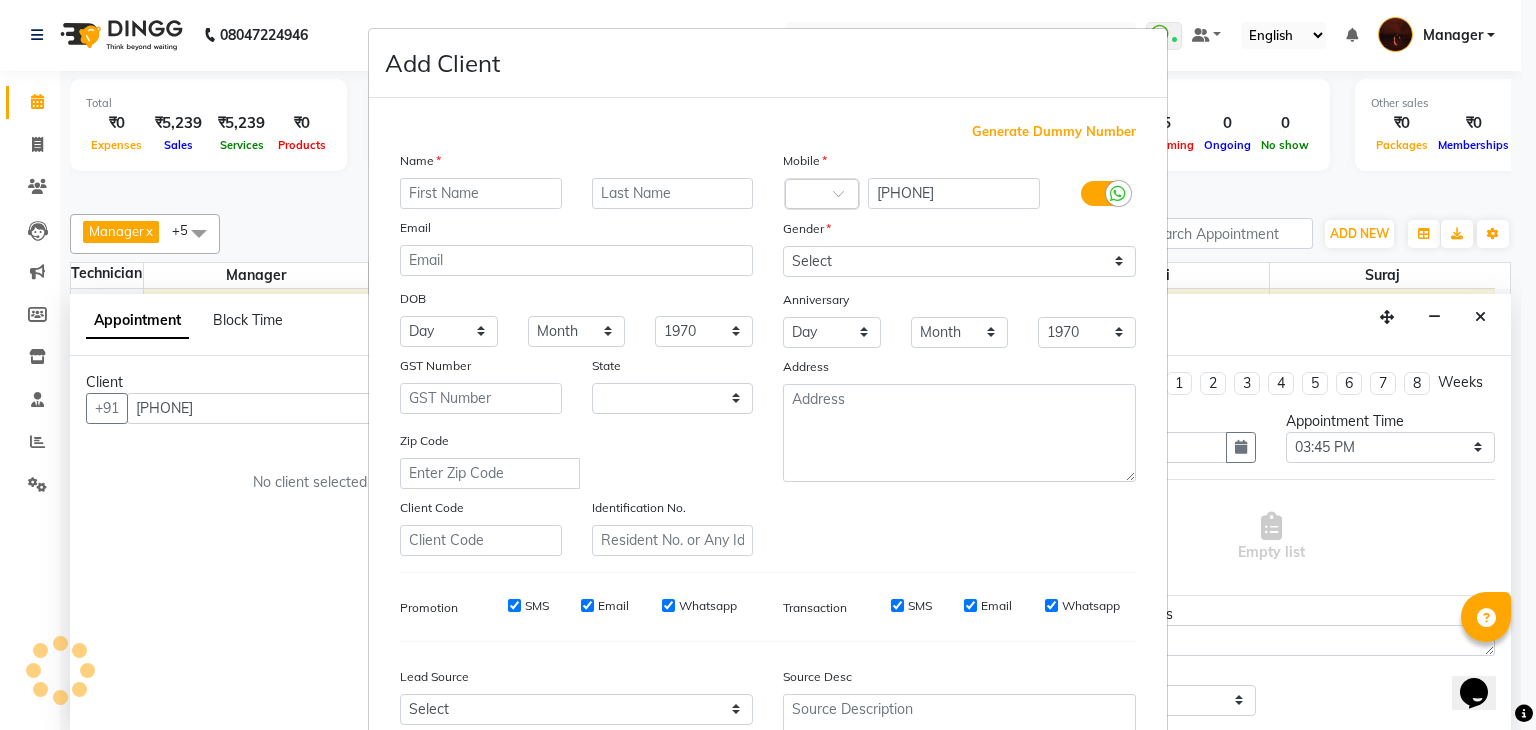 select on "21" 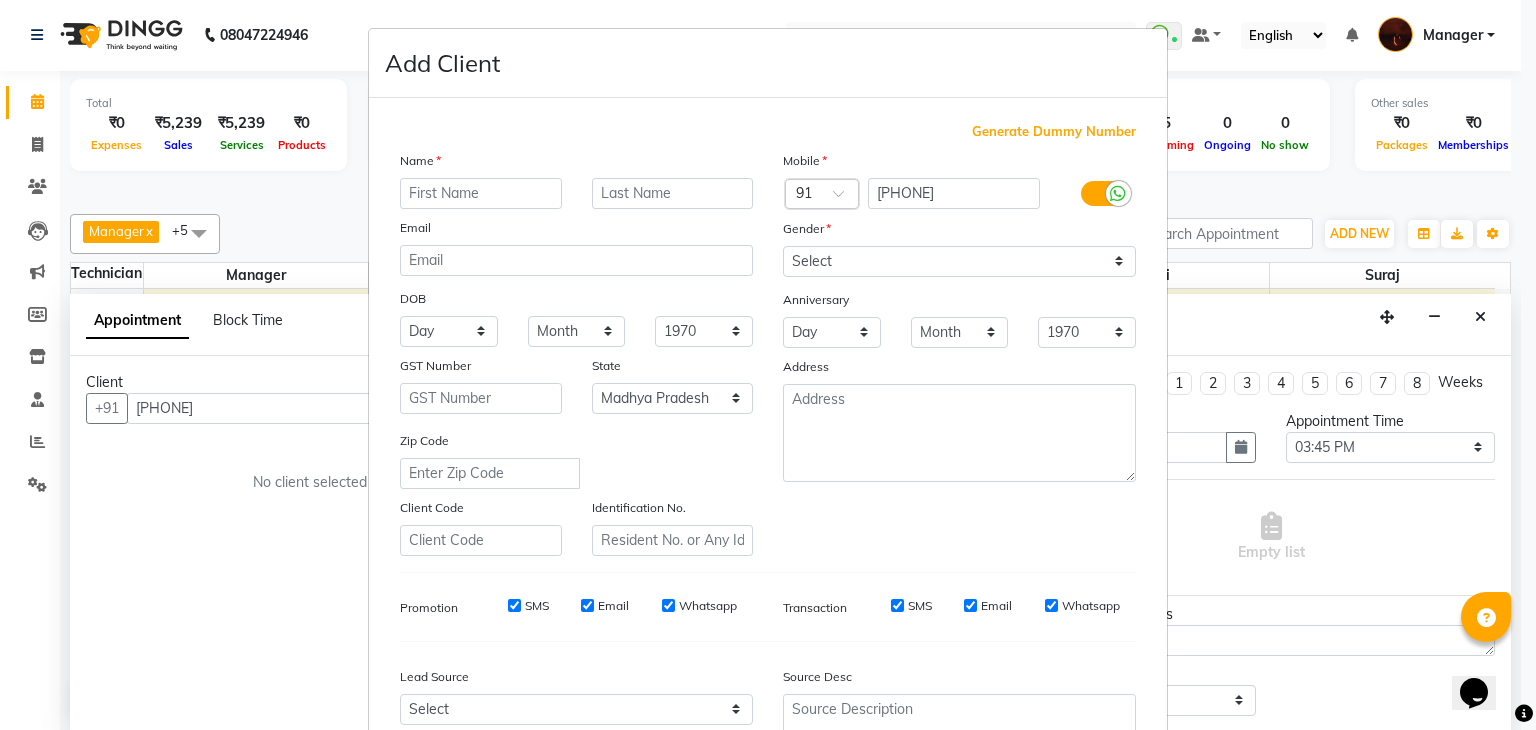click at bounding box center (481, 193) 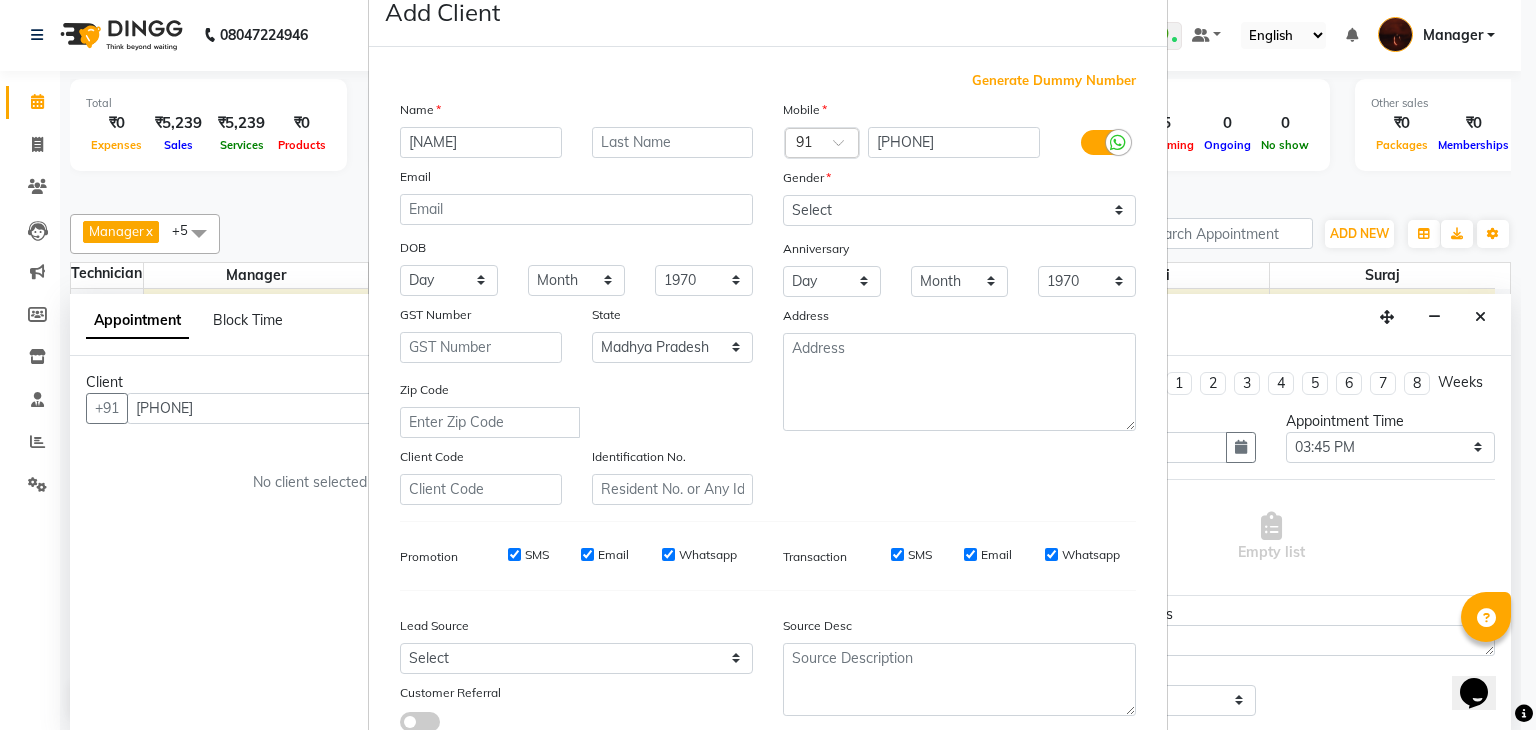 scroll, scrollTop: 47, scrollLeft: 0, axis: vertical 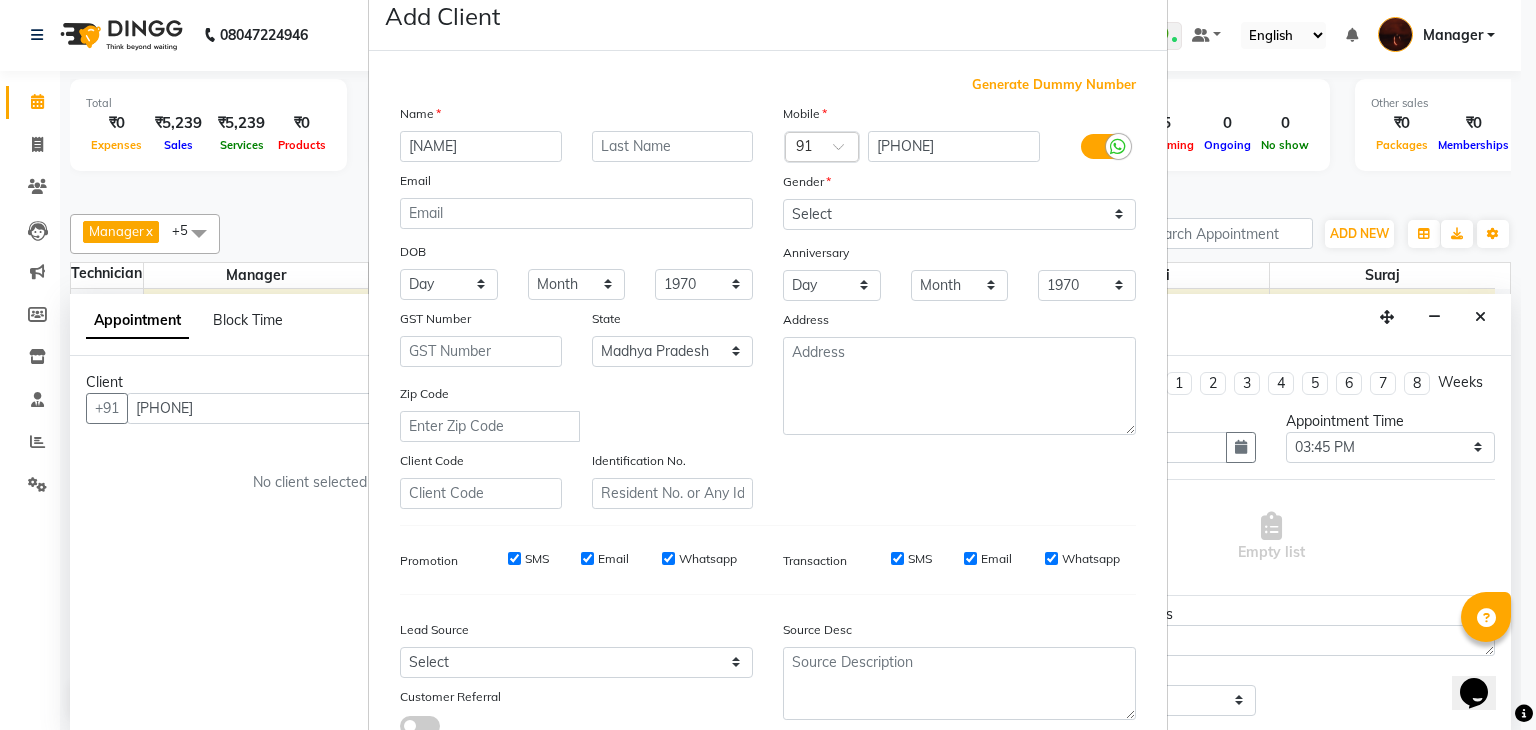 type on "[NAME]" 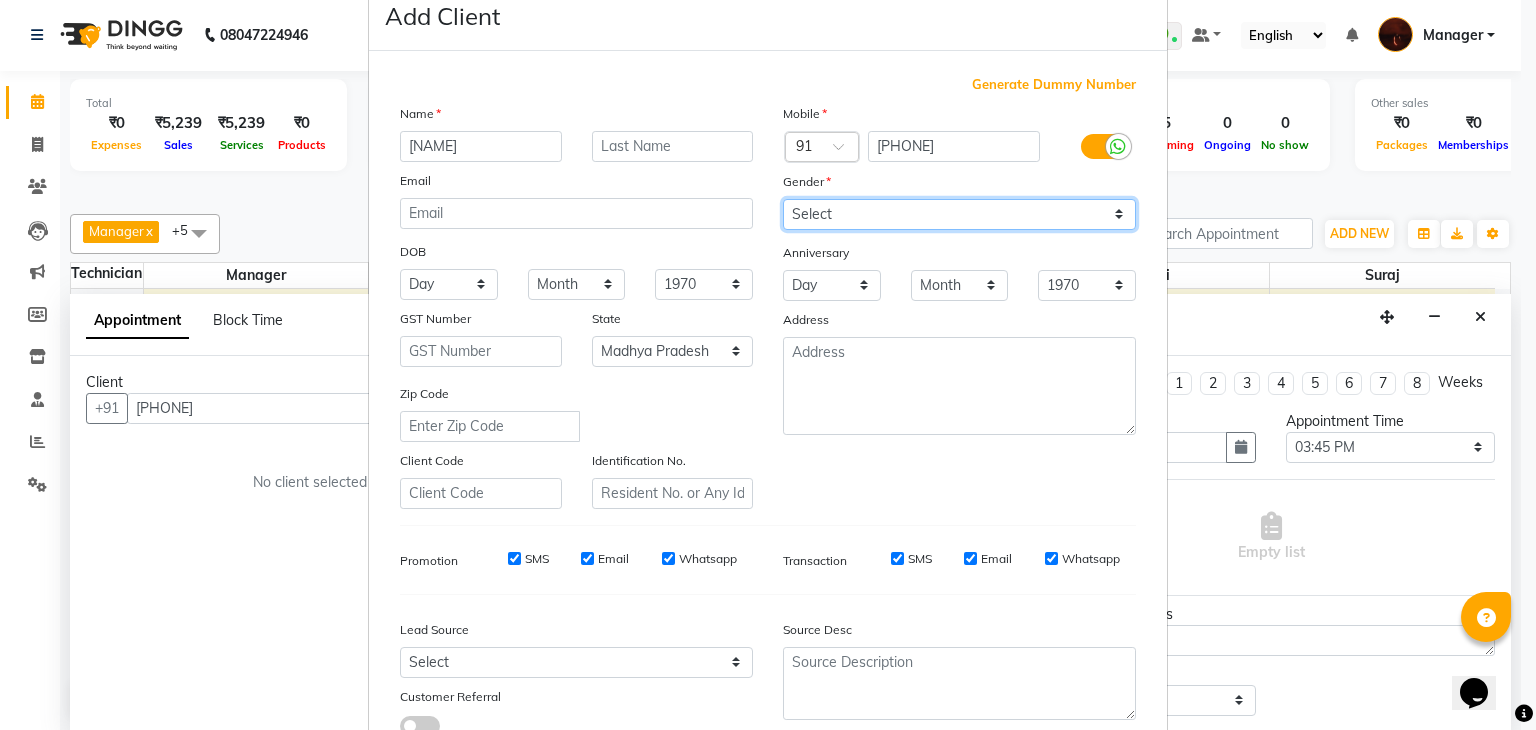 click on "Select Male Female Other Prefer Not To Say" at bounding box center (959, 214) 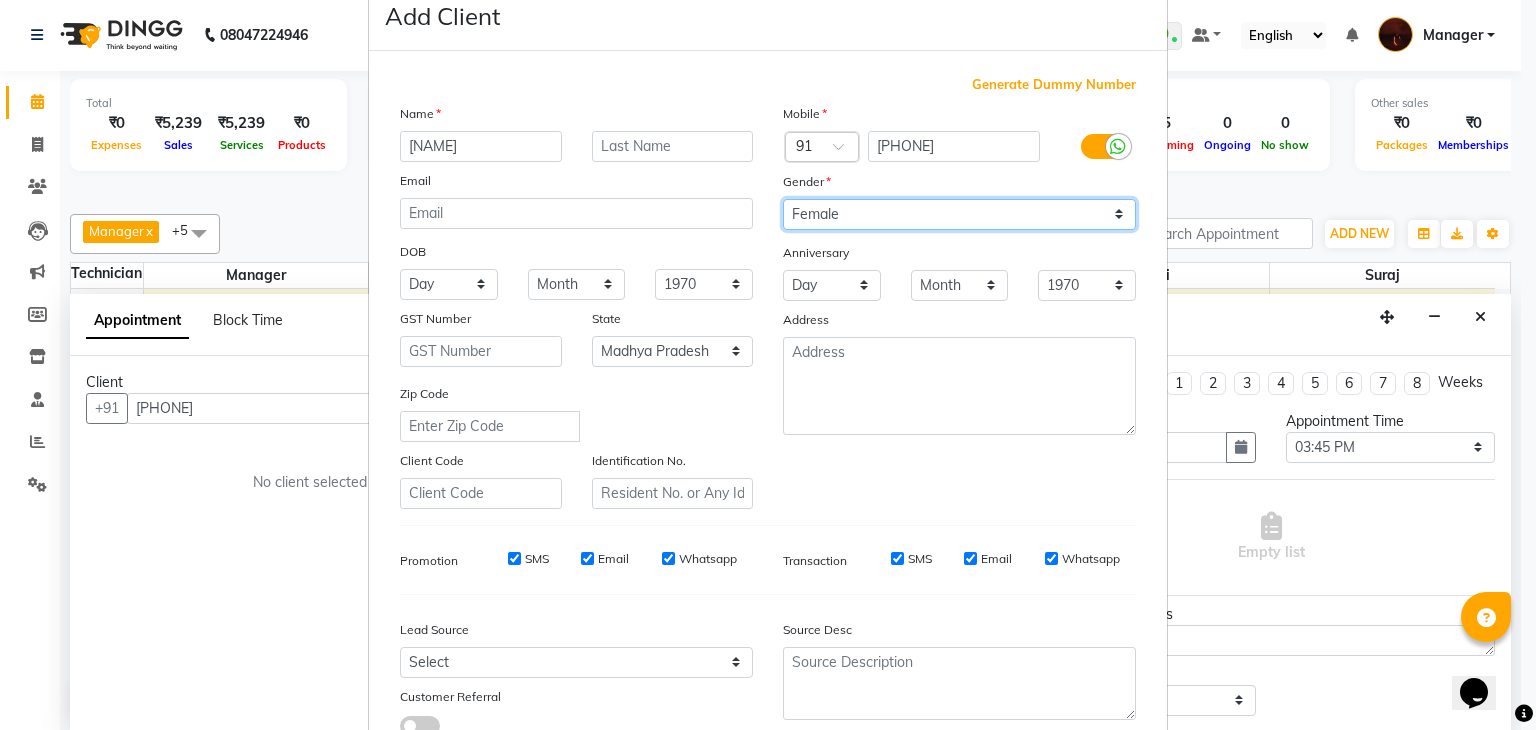 click on "Select Male Female Other Prefer Not To Say" at bounding box center [959, 214] 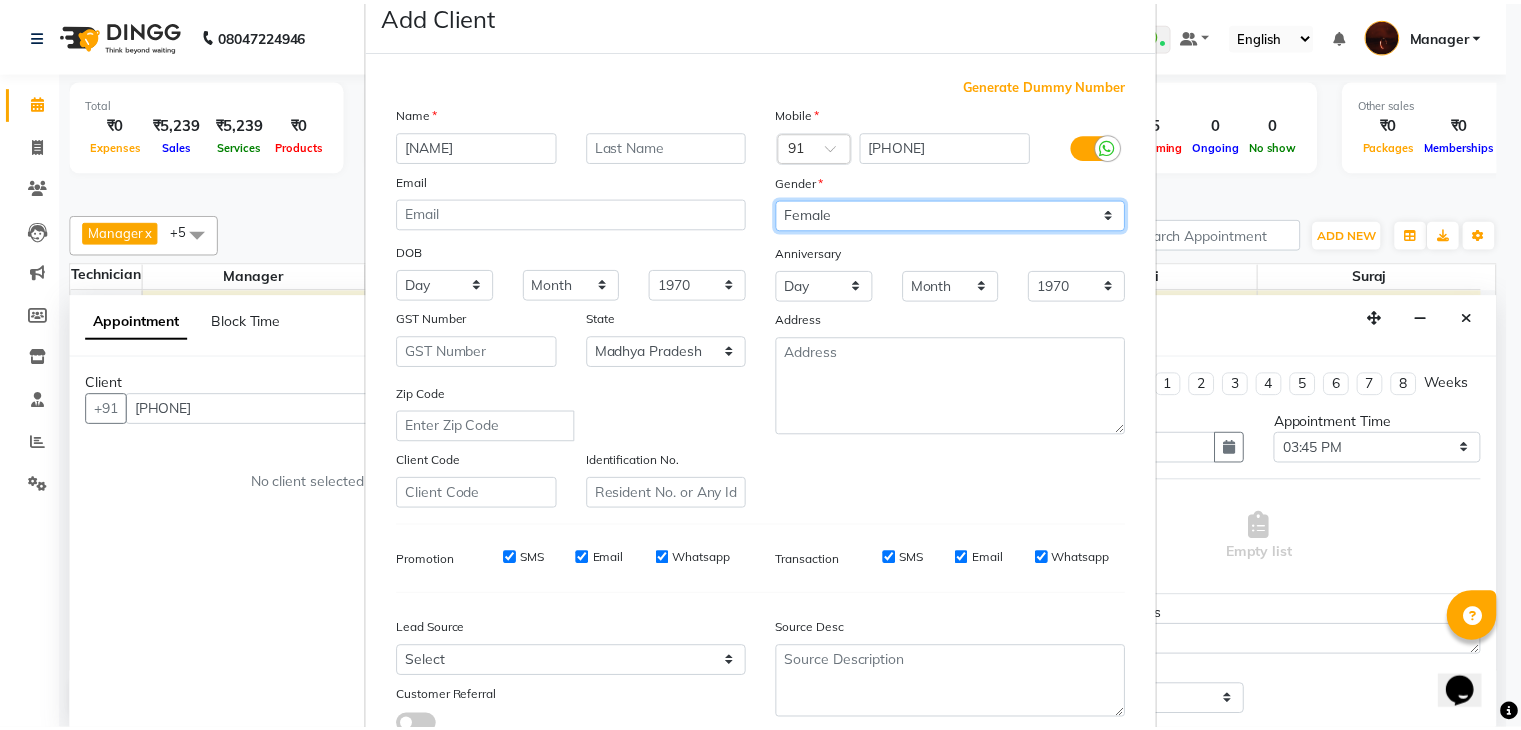 scroll, scrollTop: 203, scrollLeft: 0, axis: vertical 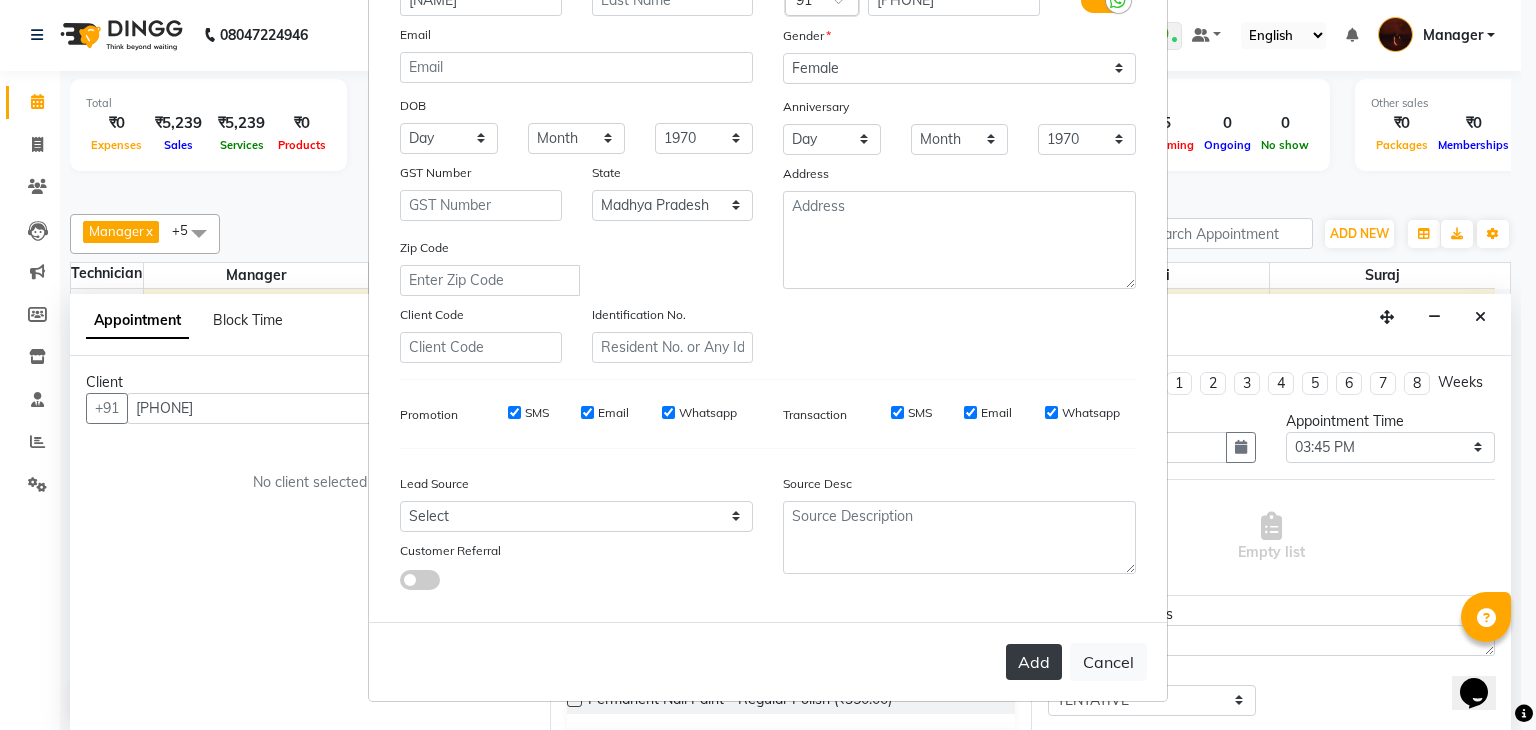 click on "Add" at bounding box center (1034, 662) 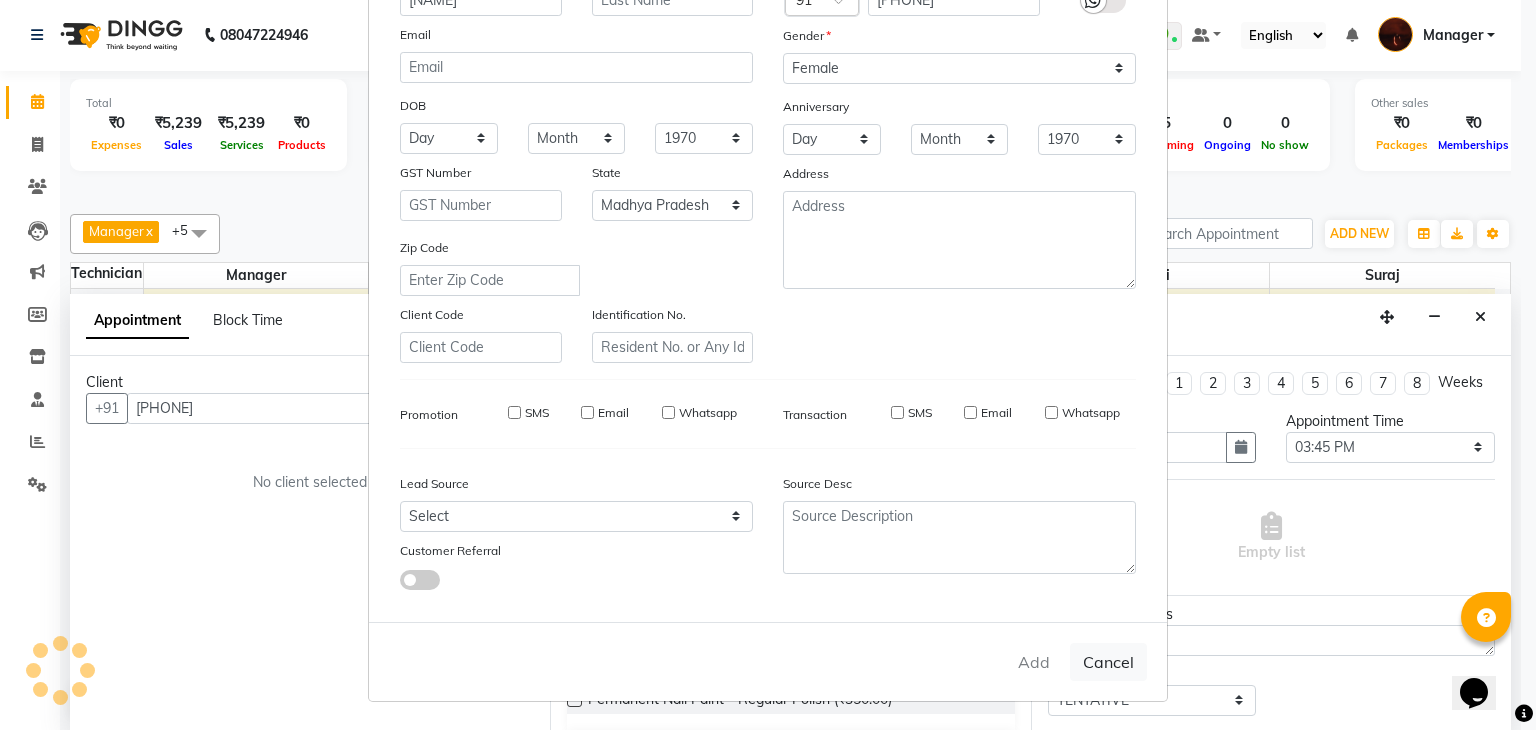 type on "[PHONE]" 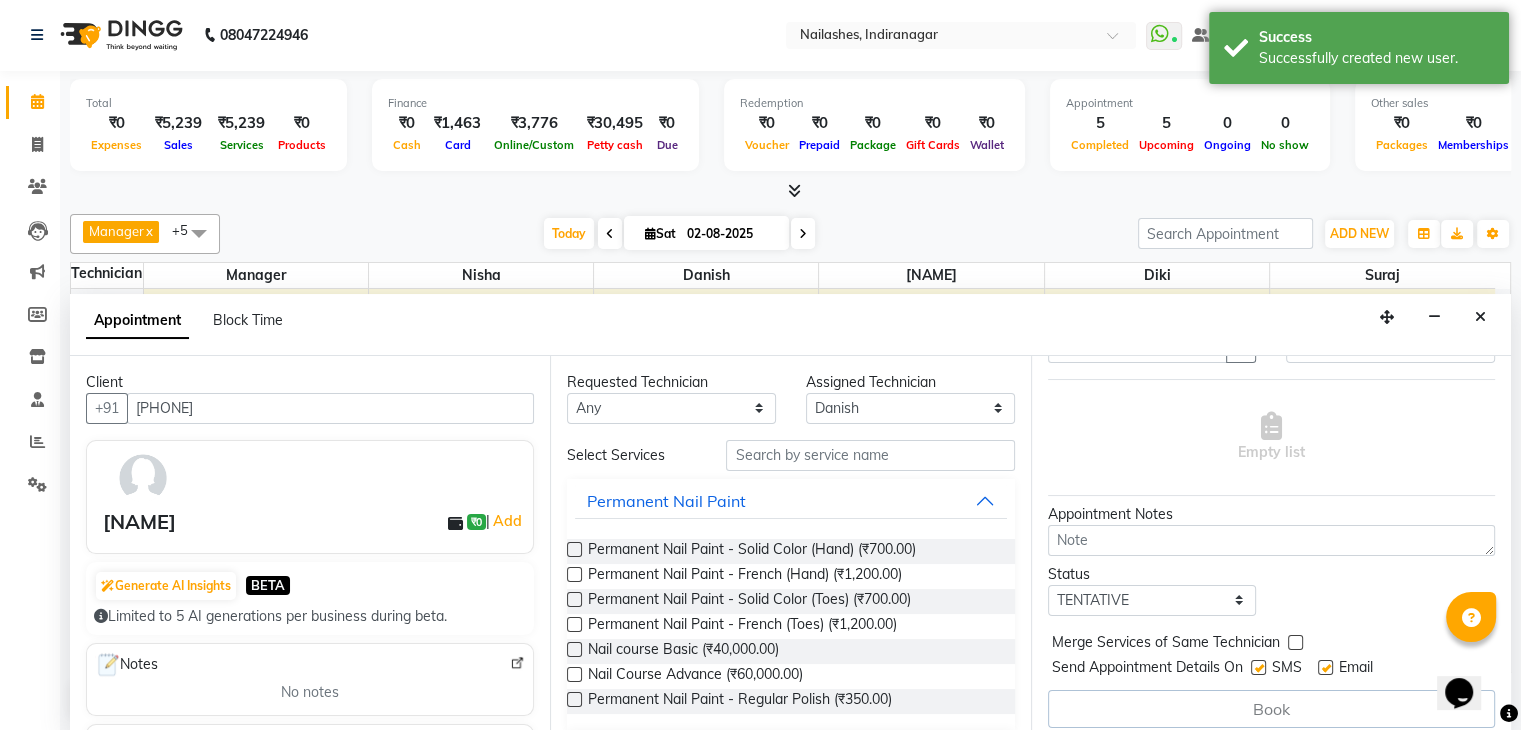 scroll, scrollTop: 128, scrollLeft: 0, axis: vertical 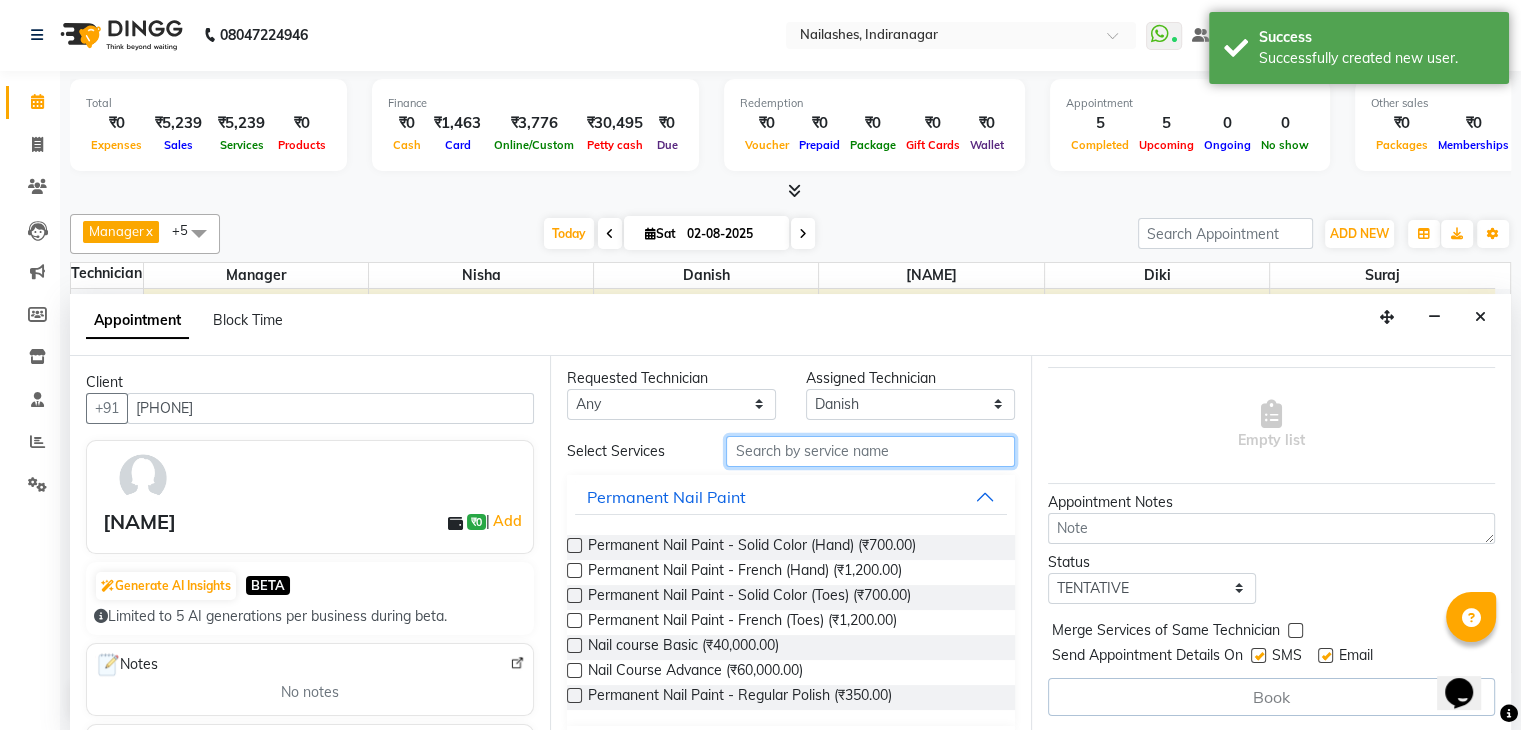click at bounding box center [870, 451] 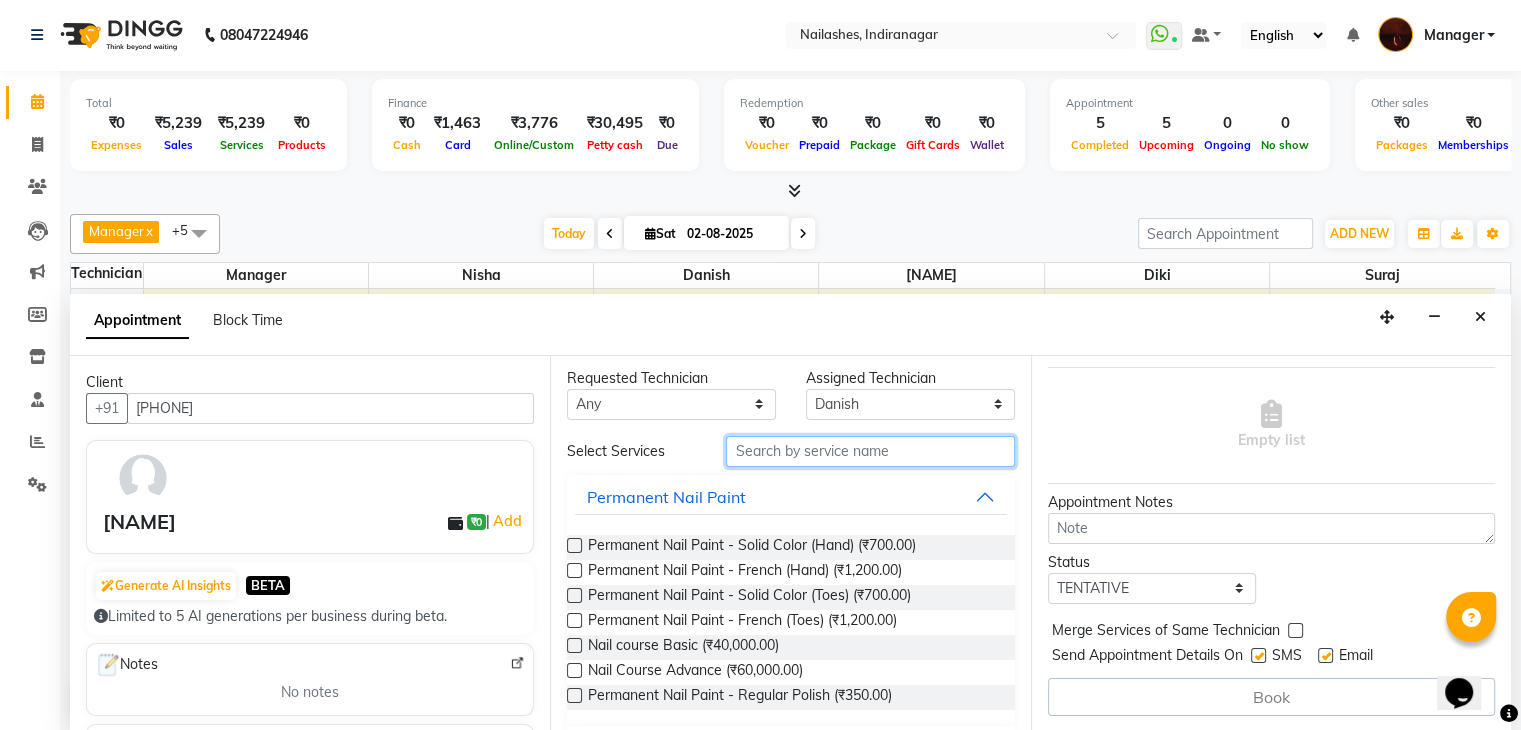 type on "n" 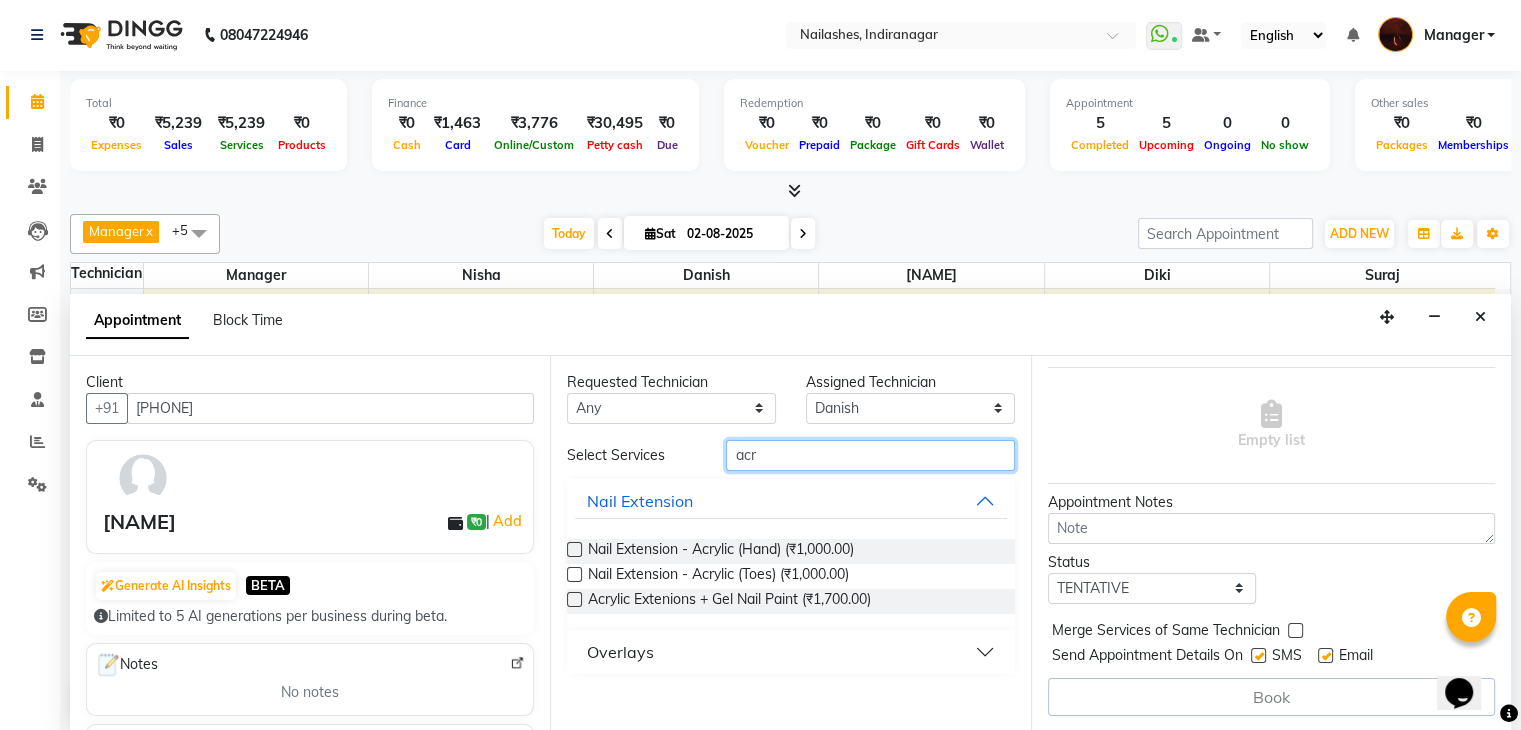 scroll, scrollTop: 0, scrollLeft: 0, axis: both 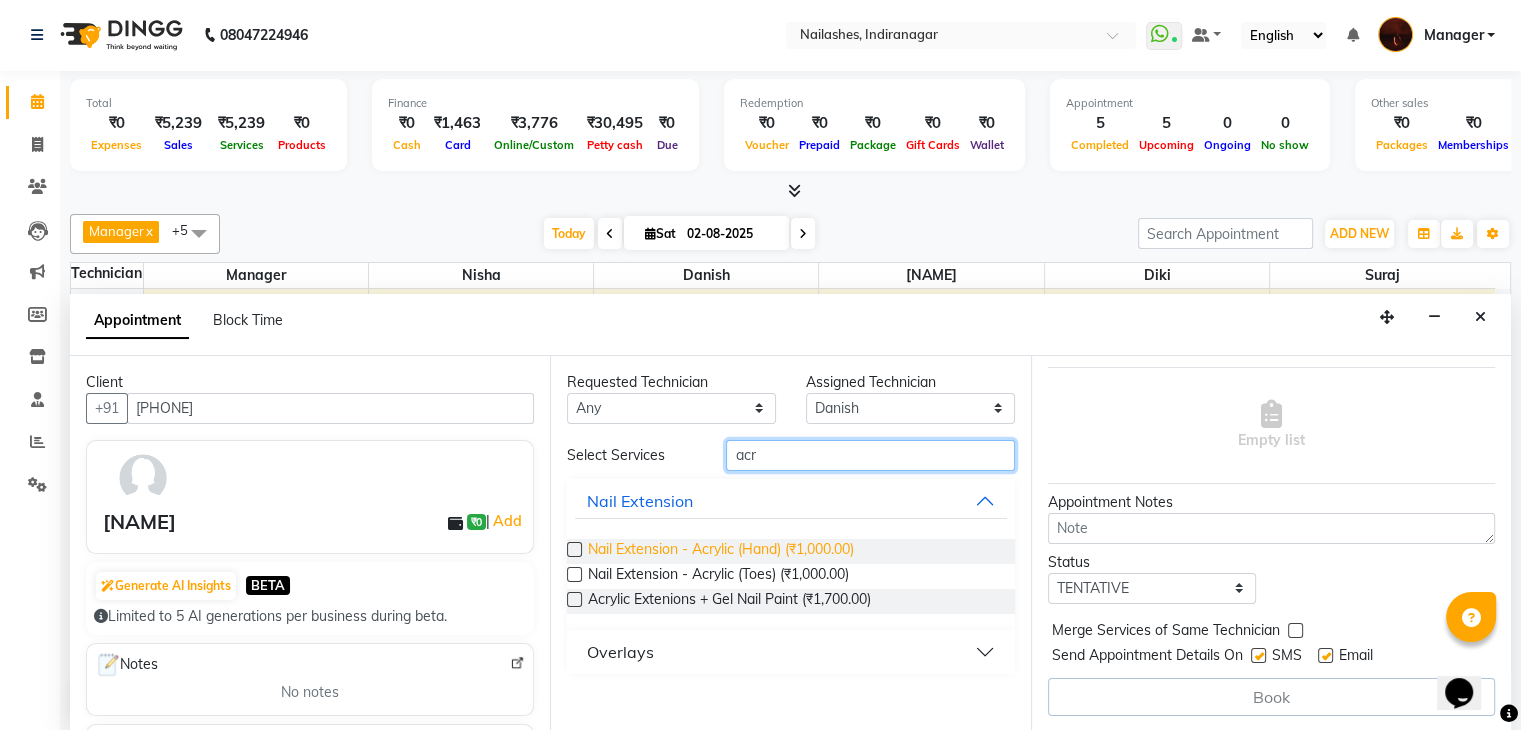 type on "acr" 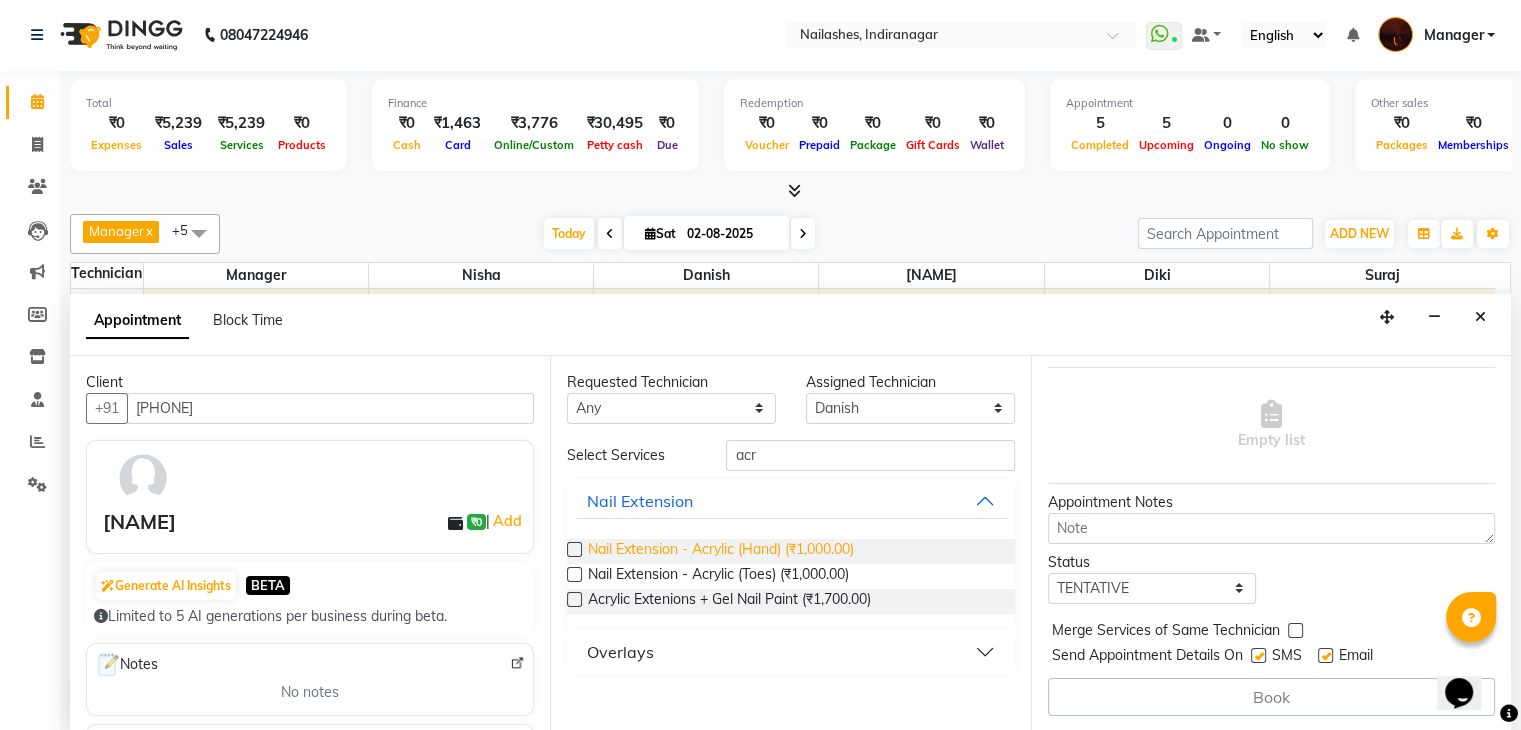 click on "Nail Extension - Acrylic (Hand) (₹1,000.00)" at bounding box center [721, 551] 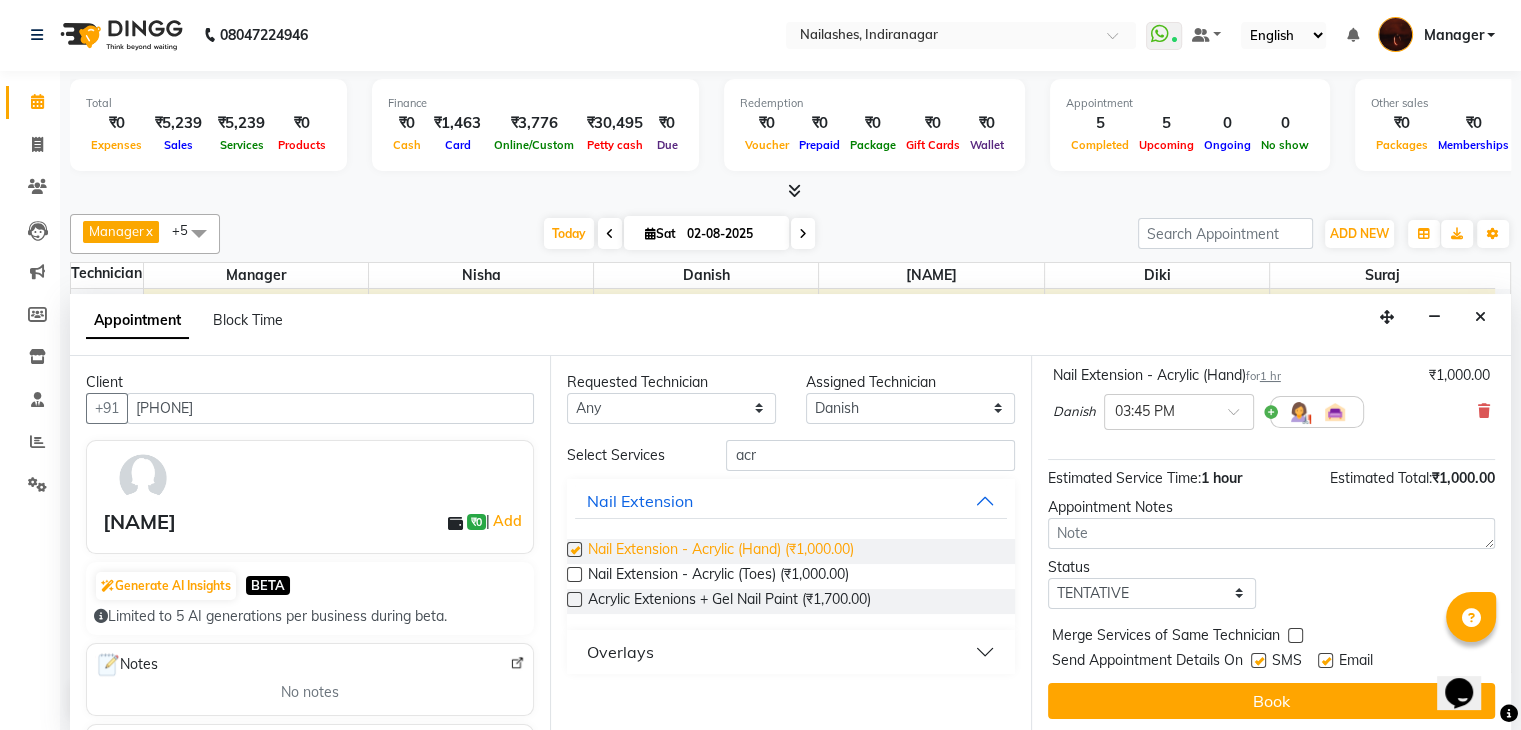 checkbox on "false" 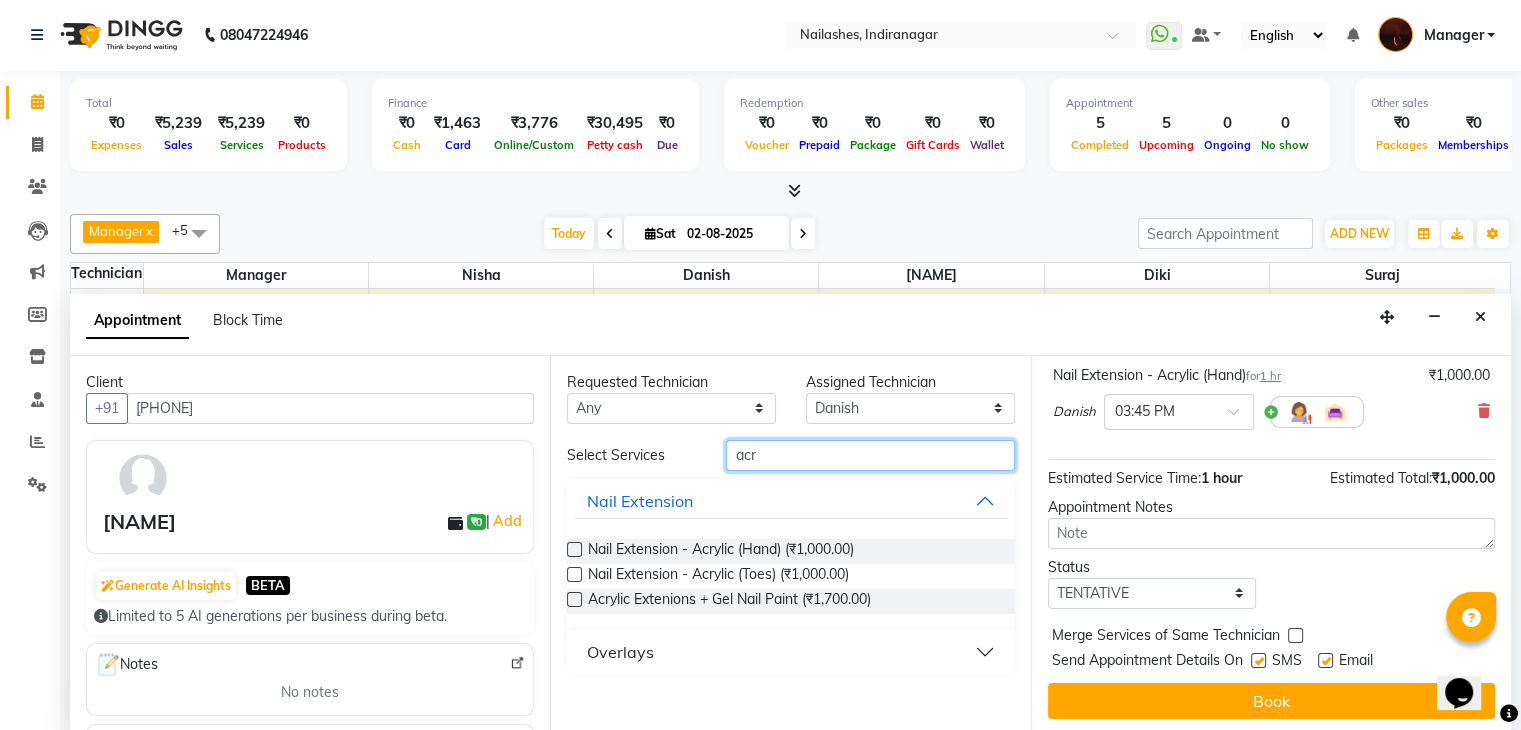 click on "acr" at bounding box center [870, 455] 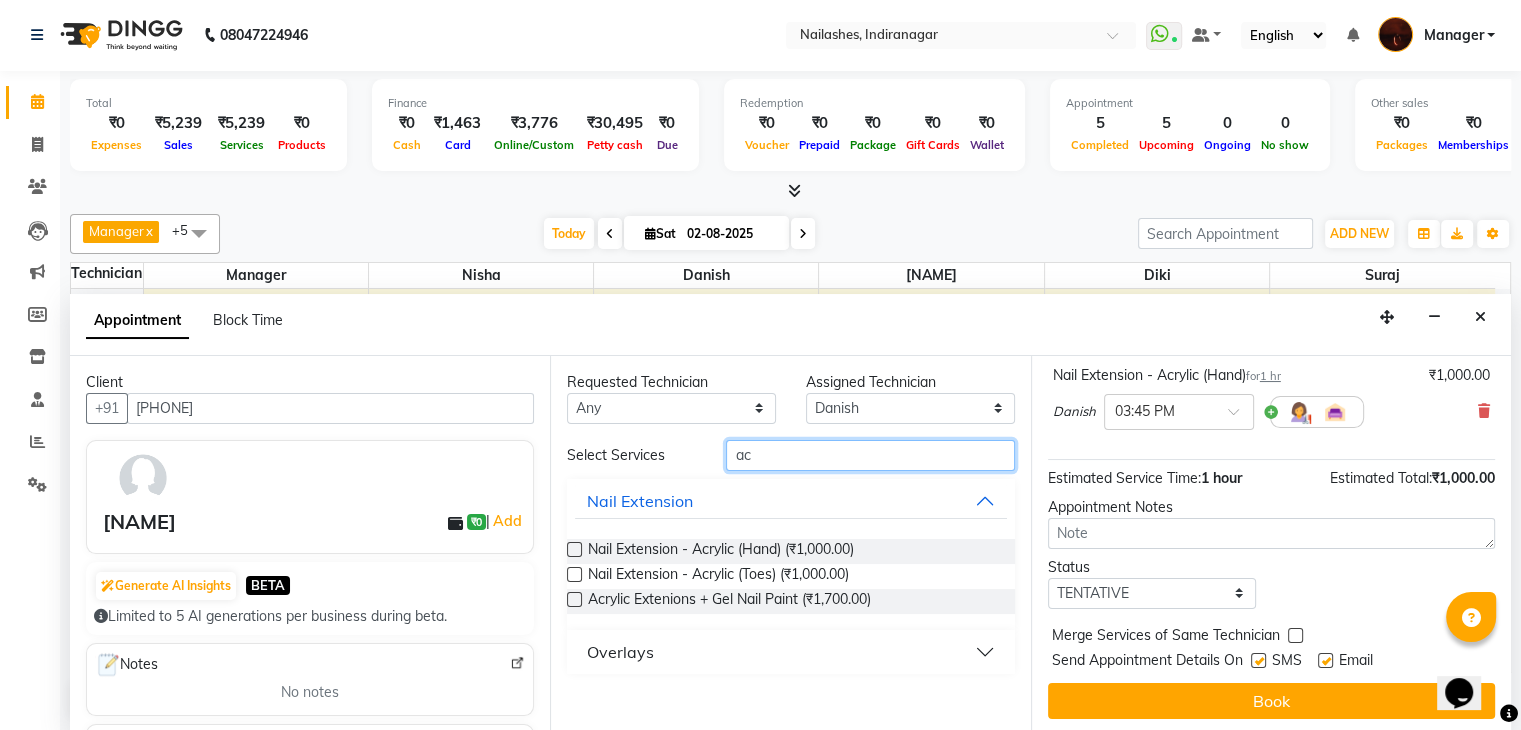 type on "a" 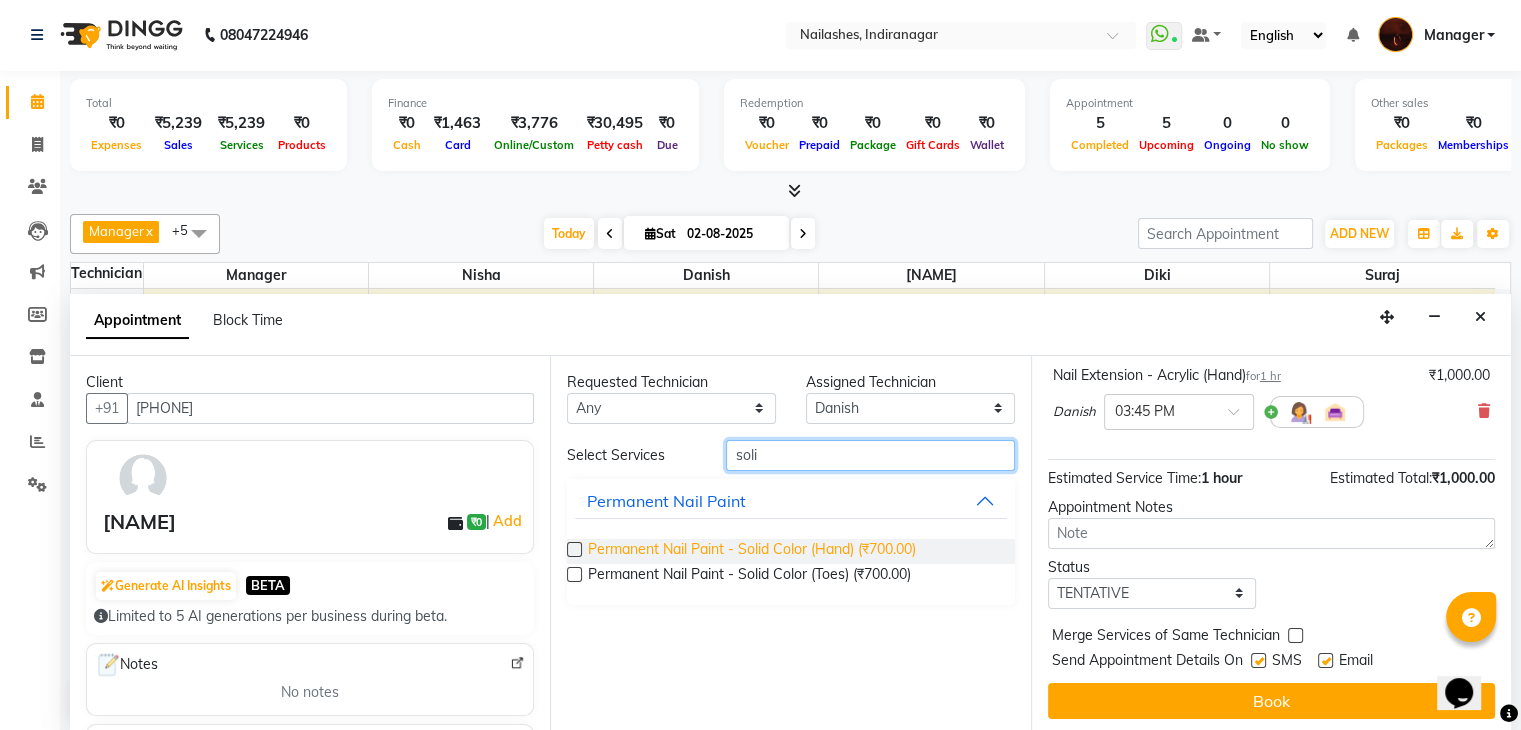 type on "soli" 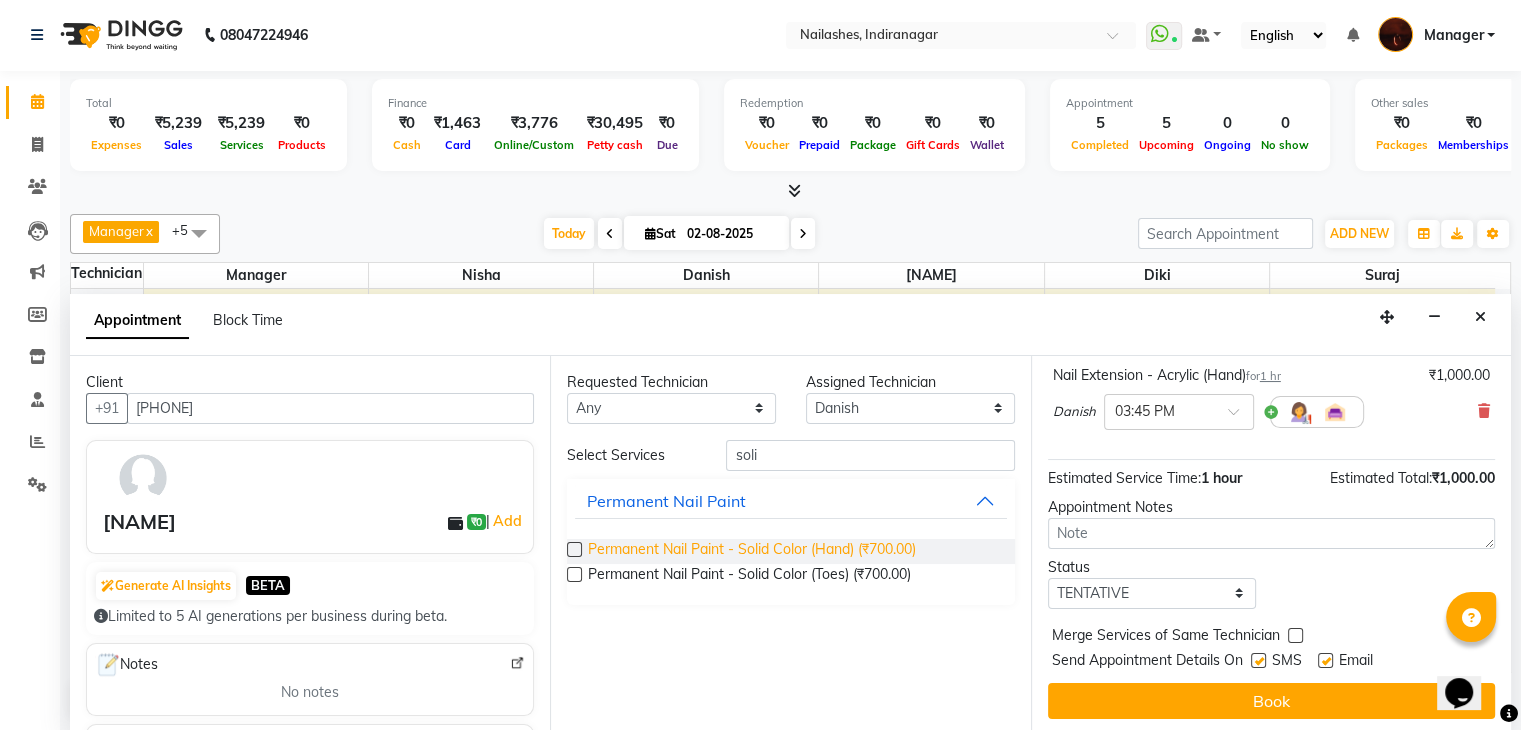 click on "Permanent Nail Paint - Solid Color (Hand) (₹700.00)" at bounding box center (752, 551) 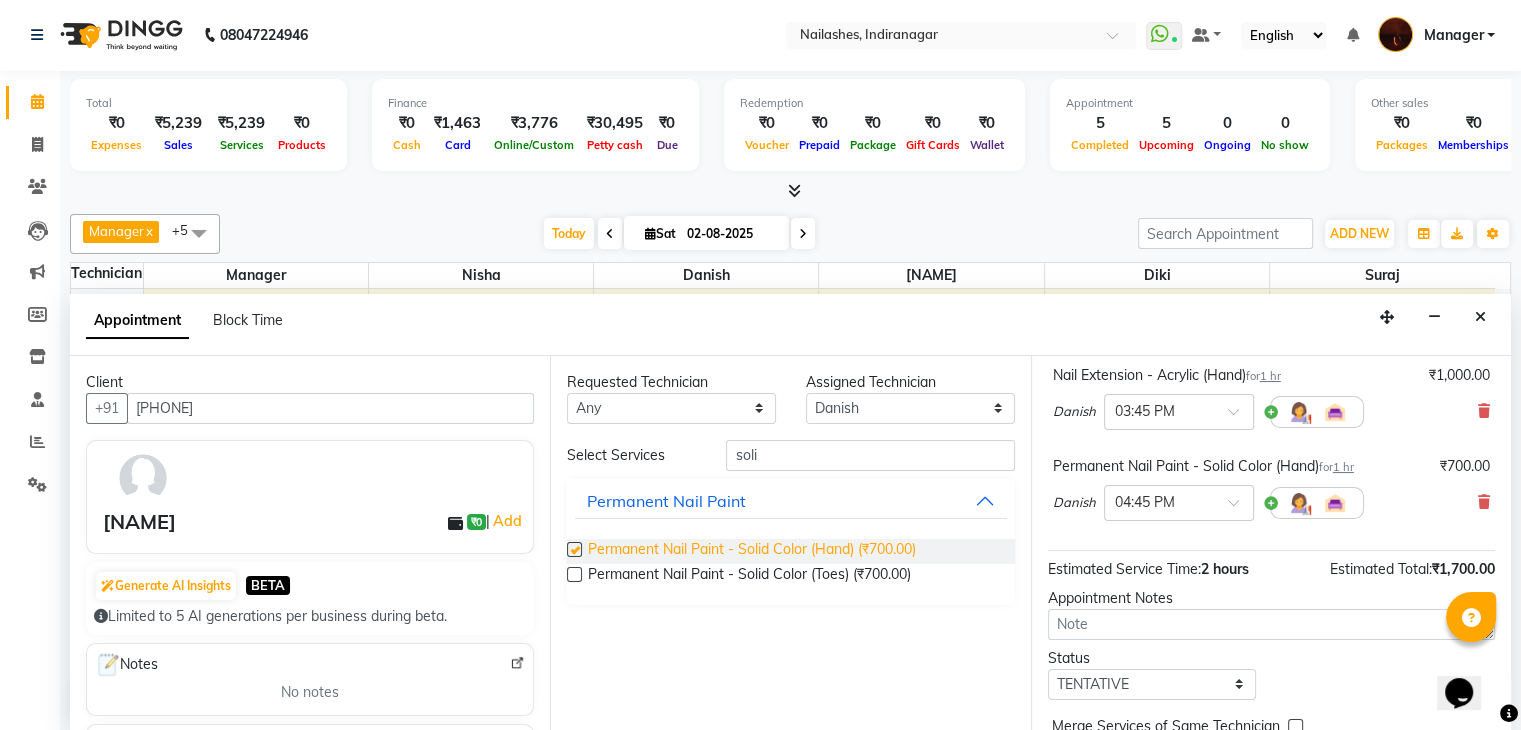 checkbox on "false" 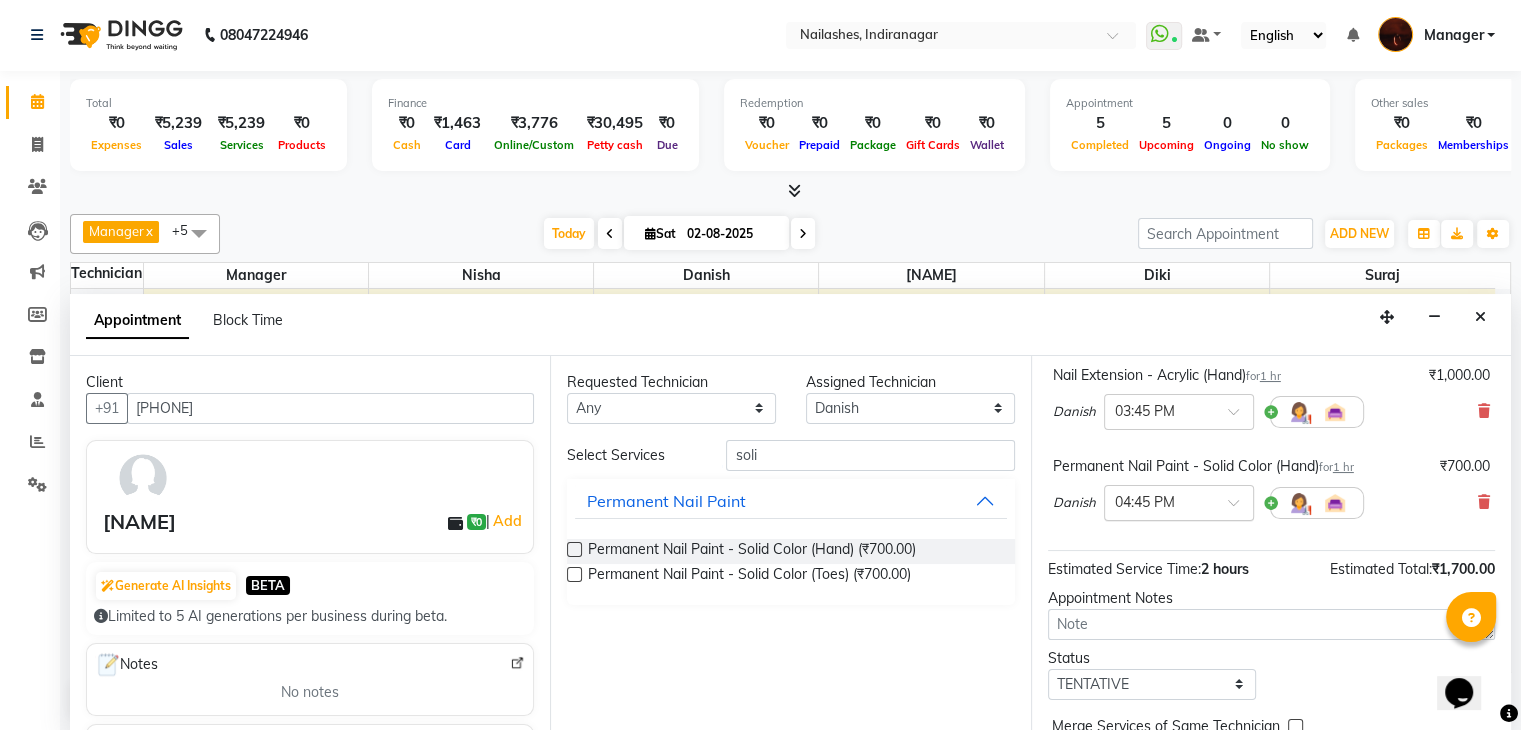 scroll, scrollTop: 240, scrollLeft: 0, axis: vertical 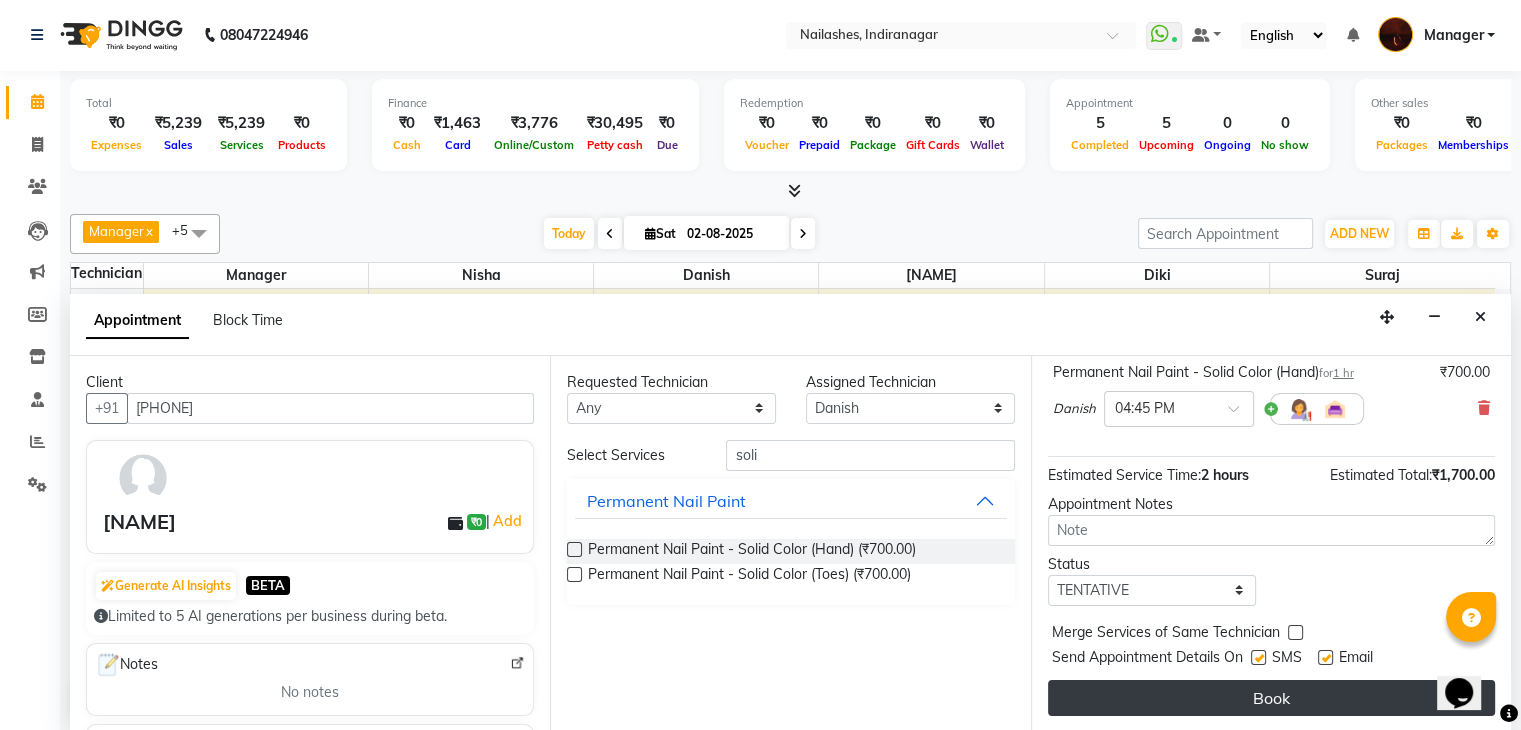 click on "Book" at bounding box center (1271, 698) 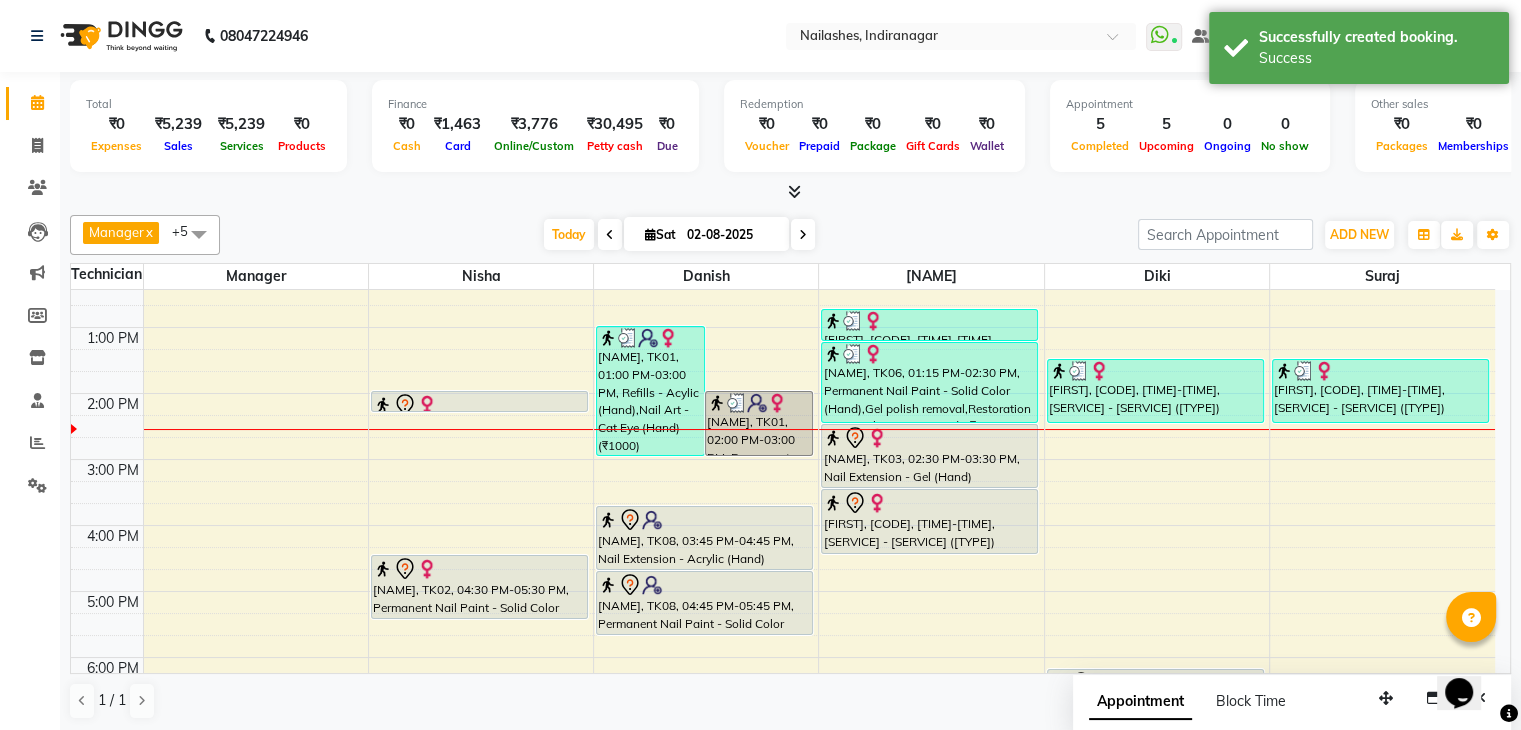 scroll, scrollTop: 1, scrollLeft: 0, axis: vertical 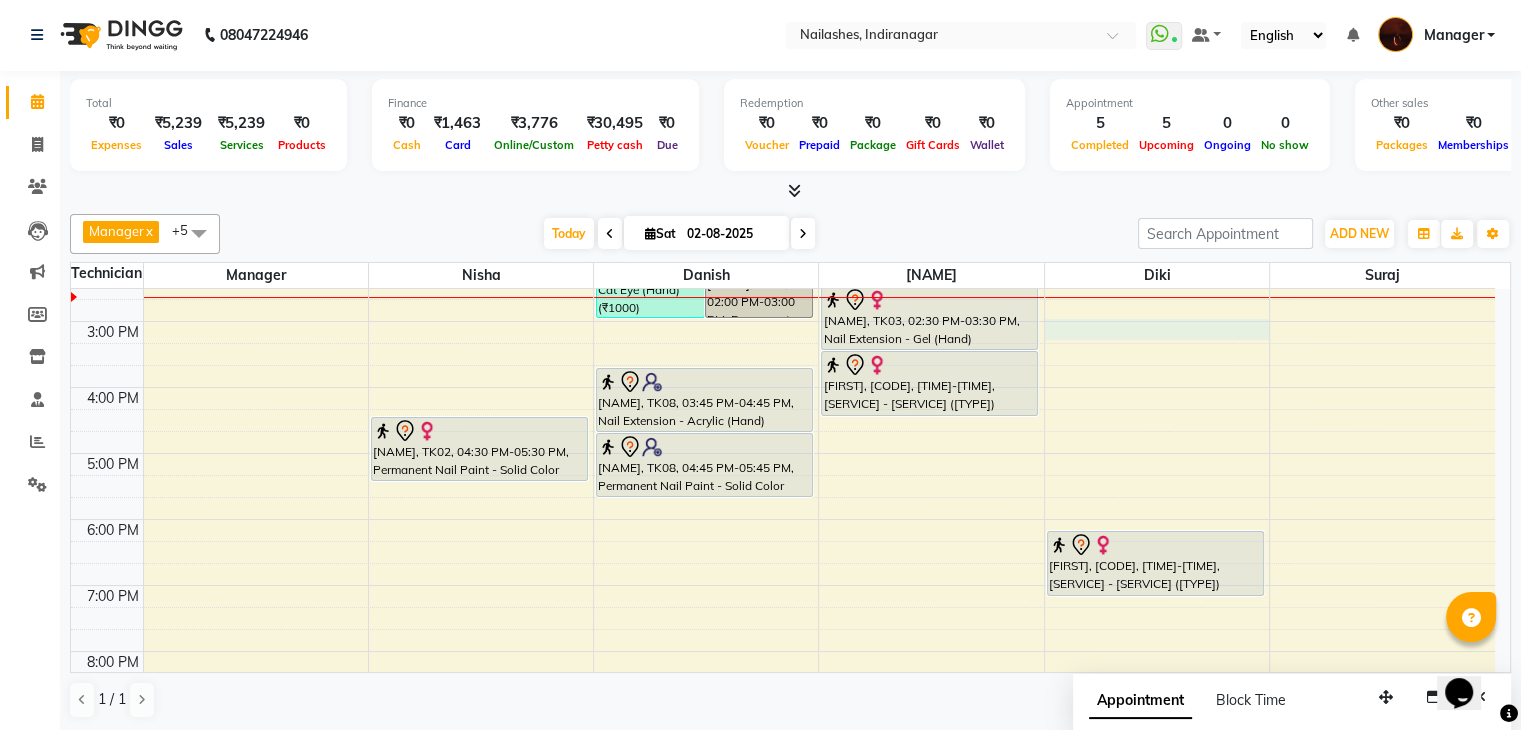 click on "10:00 AM 11:00 AM 12:00 PM 1:00 PM 2:00 PM 3:00 PM 4:00 PM 5:00 PM 6:00 PM 7:00 PM 8:00 PM 9:00 PM 10:00 PM             [NAME], TK04, 02:00 PM-02:20 PM, Foot Massage Manicure             [NAME], TK02, 04:30 PM-05:30 PM, Permanent Nail Paint - Solid Color (Hand)     [NAME], TK01, 01:00 PM-03:00 PM, Refills - Acylic (Hand),Nail Art - Cat Eye (Hand) (₹1000)     [NAME], TK01, 02:00 PM-03:00 PM, Permanent Nail Paint - Solid Color (Hand)             [NAME], TK08, 03:45 PM-04:45 PM, Nail Extension - Acrylic (Hand)             [NAME], TK08, 04:45 PM-05:45 PM, Permanent Nail Paint - Solid Color (Hand)     [NAME], TK06, 12:45 PM-01:15 PM, Gel polish removal     [NAME], TK06, 01:15 PM-02:30 PM, Permanent Nail Paint - Solid Color (Hand),Gel polish removal,Restoration - Tip Replacement (Hand) (₹100)             [NAME], TK03, 02:30 PM-03:30 PM, Nail Extension - Gel (Hand)             [NAME], TK03, 03:30 PM-04:30 PM, Permanent Nail Paint - Solid Color (Hand)" at bounding box center (783, 420) 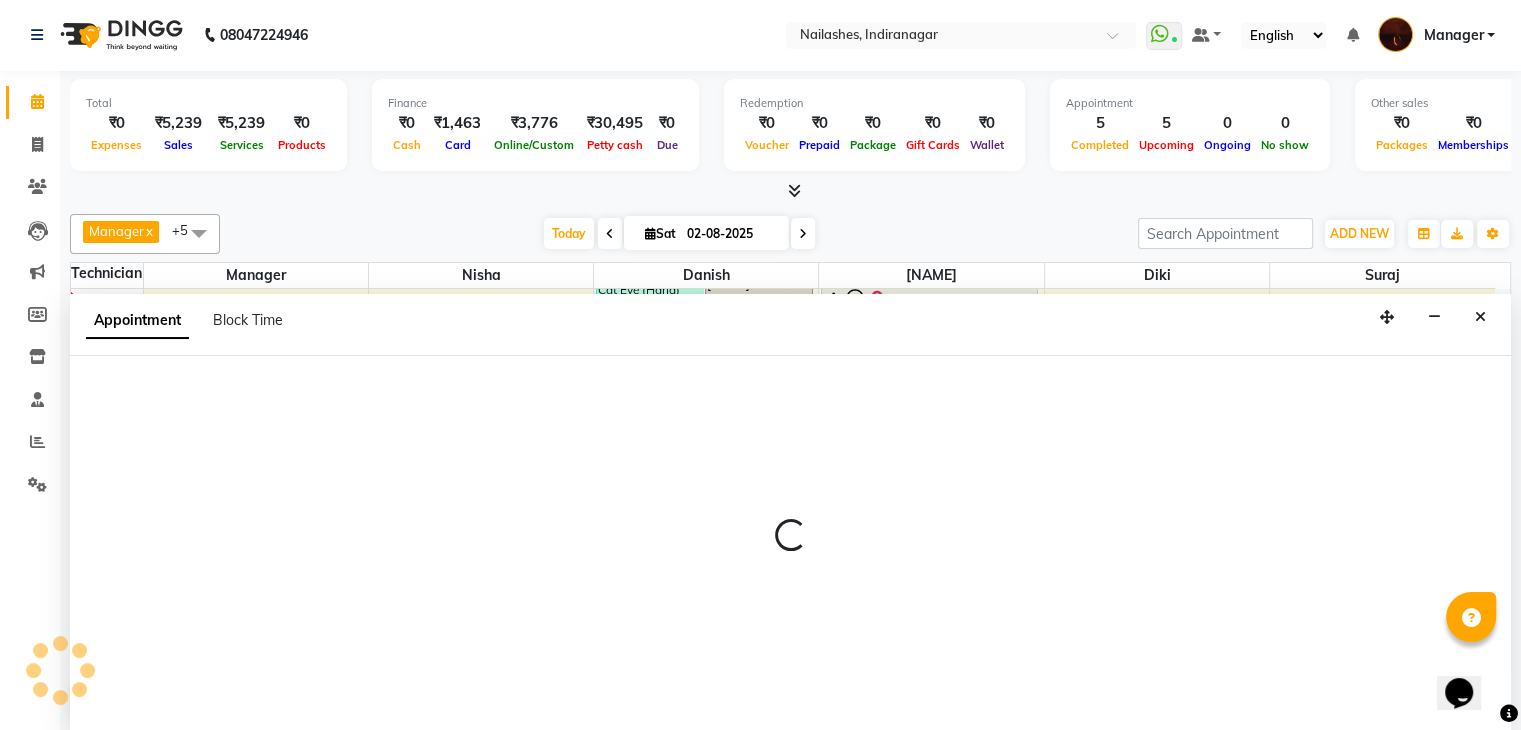select on "68684" 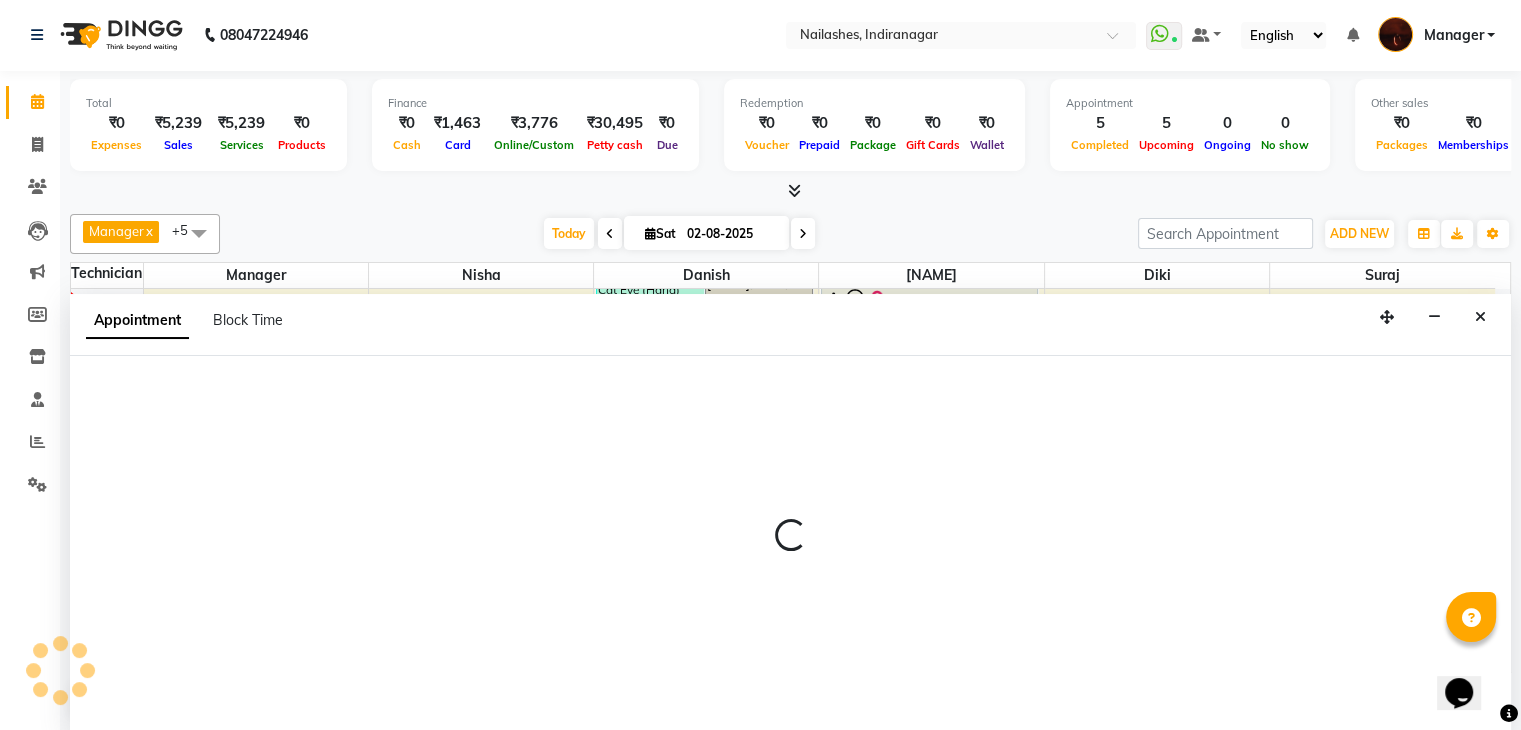 select on "900" 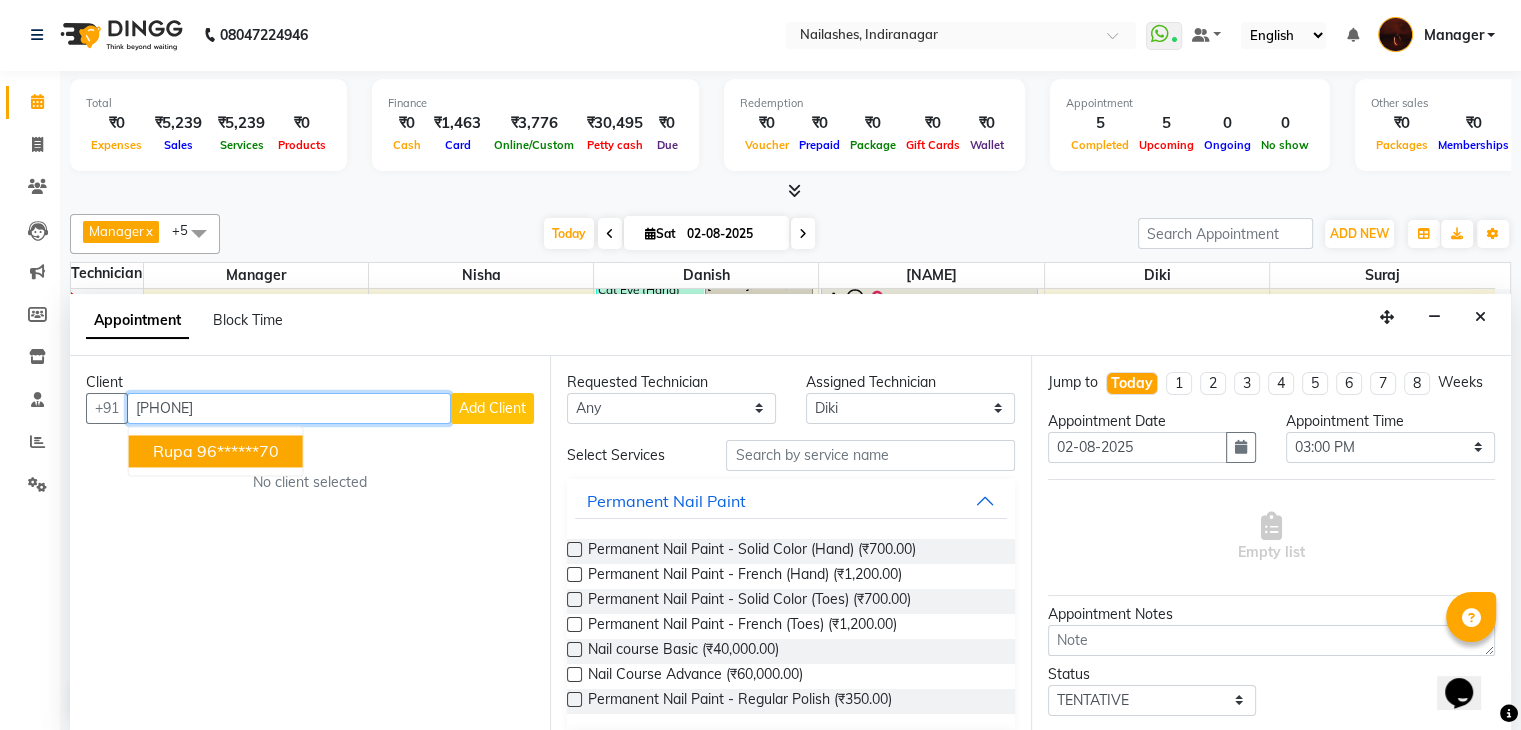 click on "96******70" at bounding box center (238, 451) 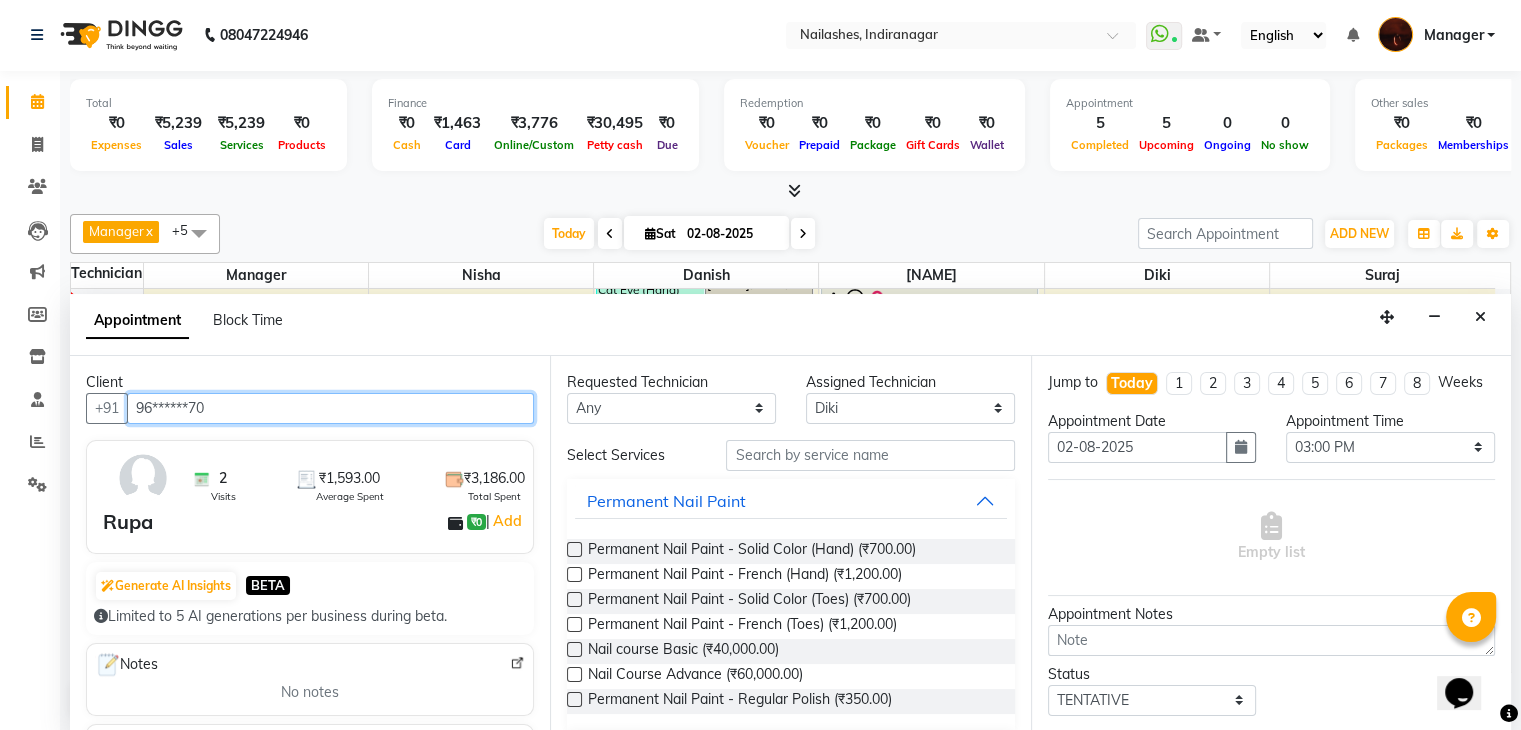 type on "96******70" 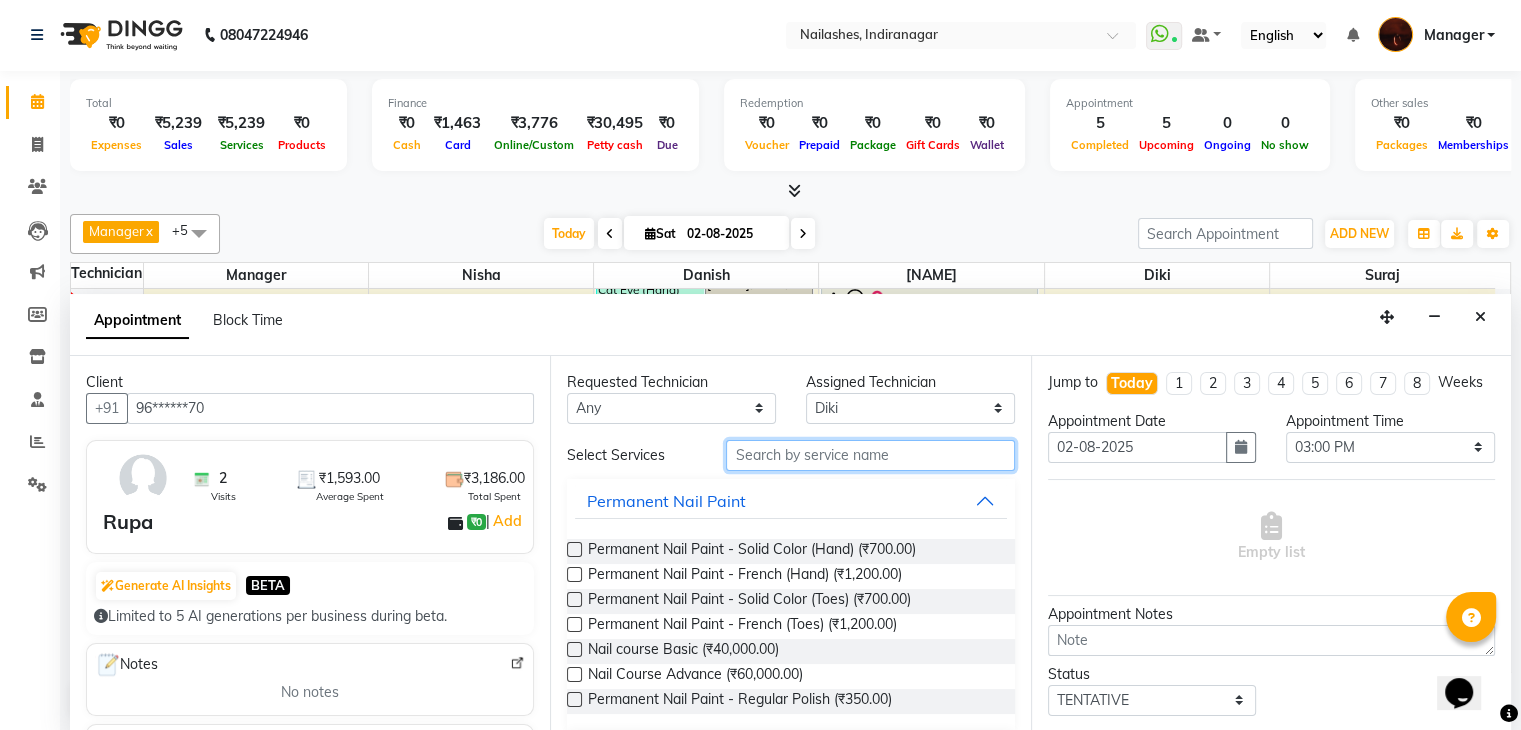 click at bounding box center [870, 455] 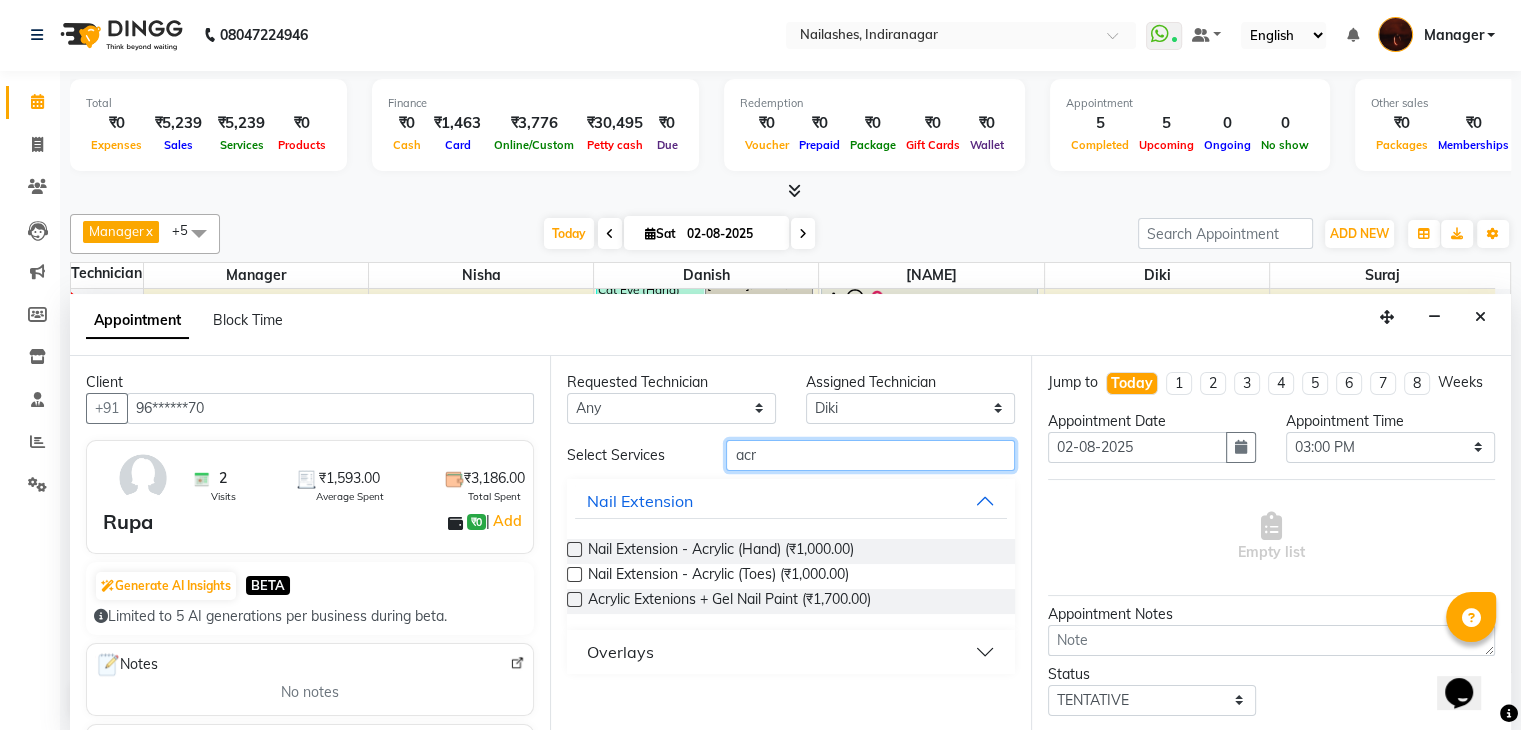 type on "acr" 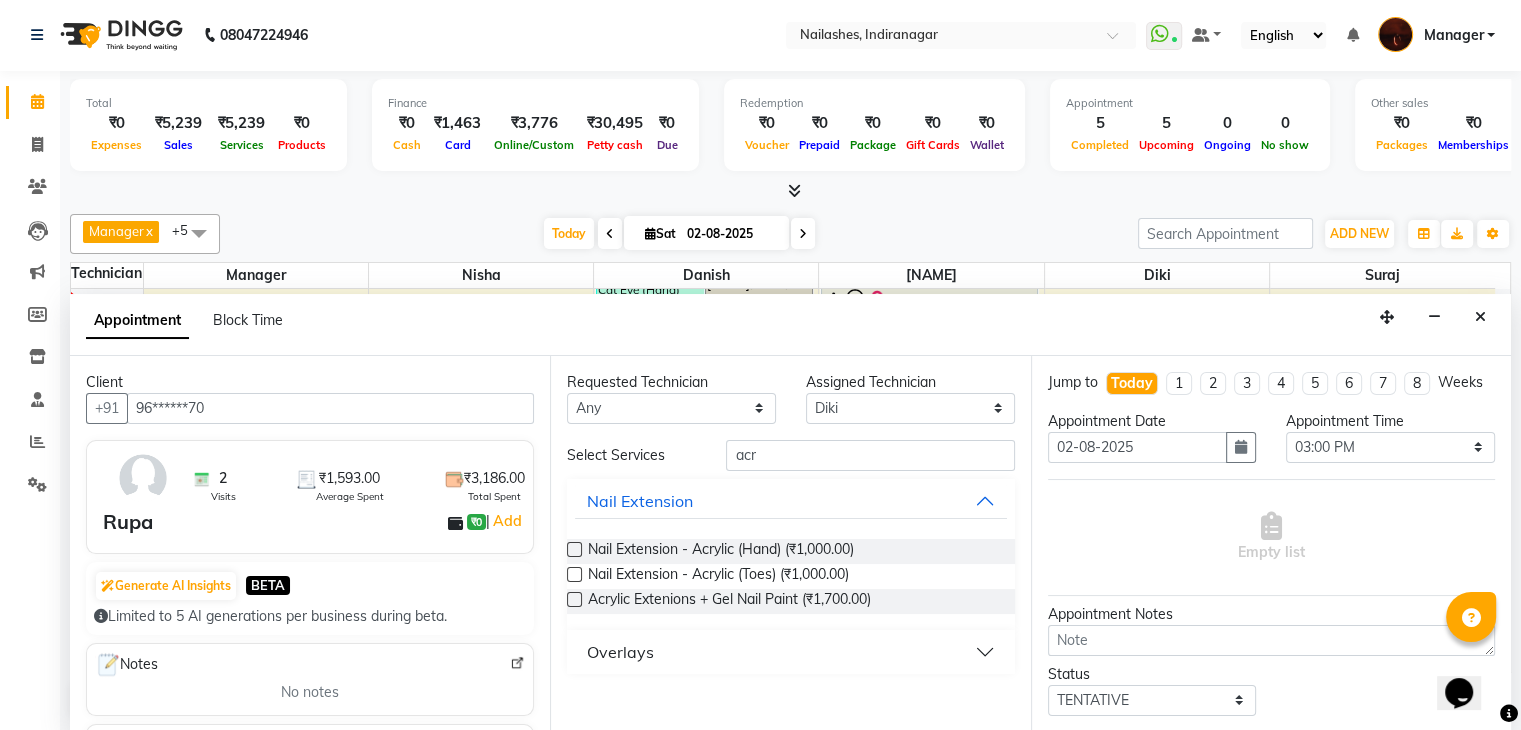 click at bounding box center [574, 549] 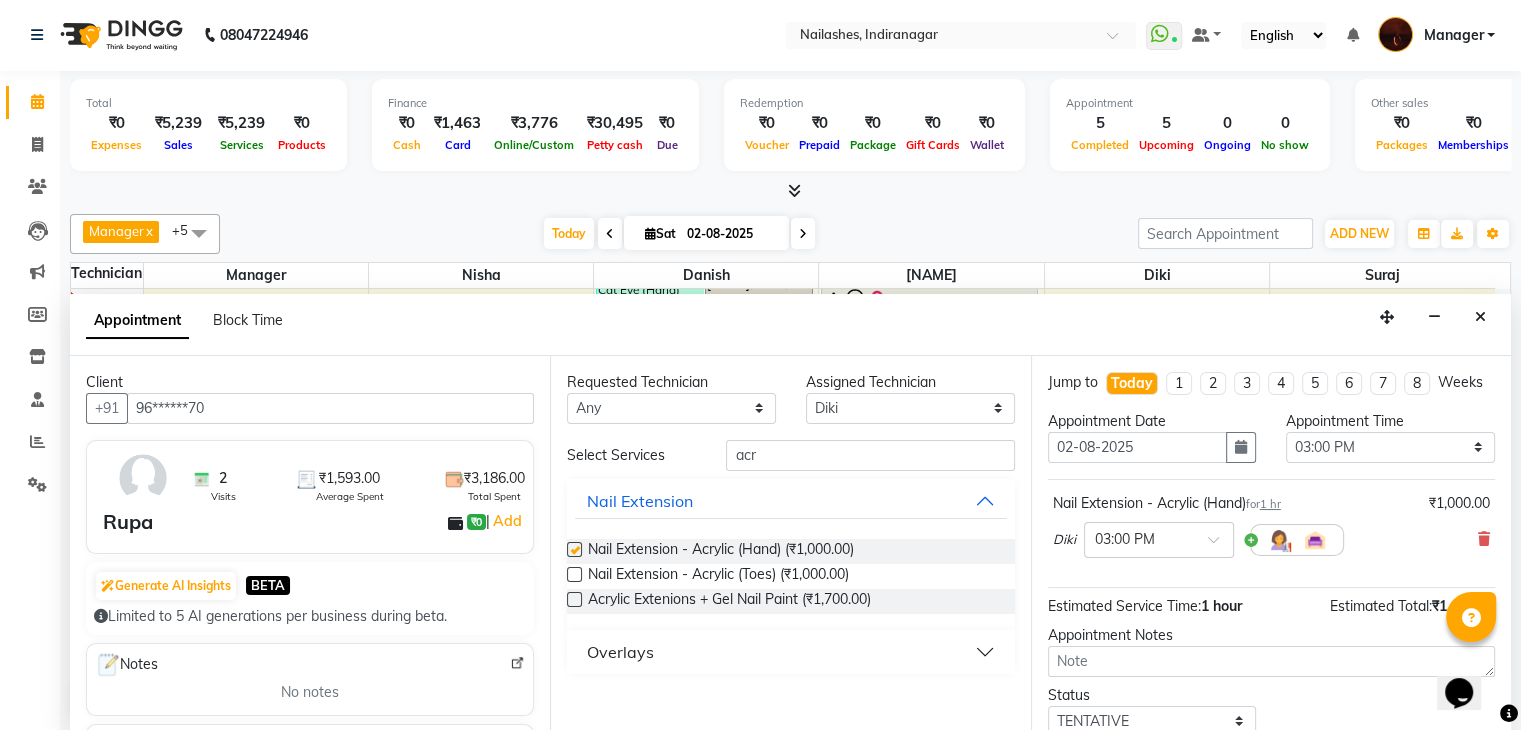 checkbox on "false" 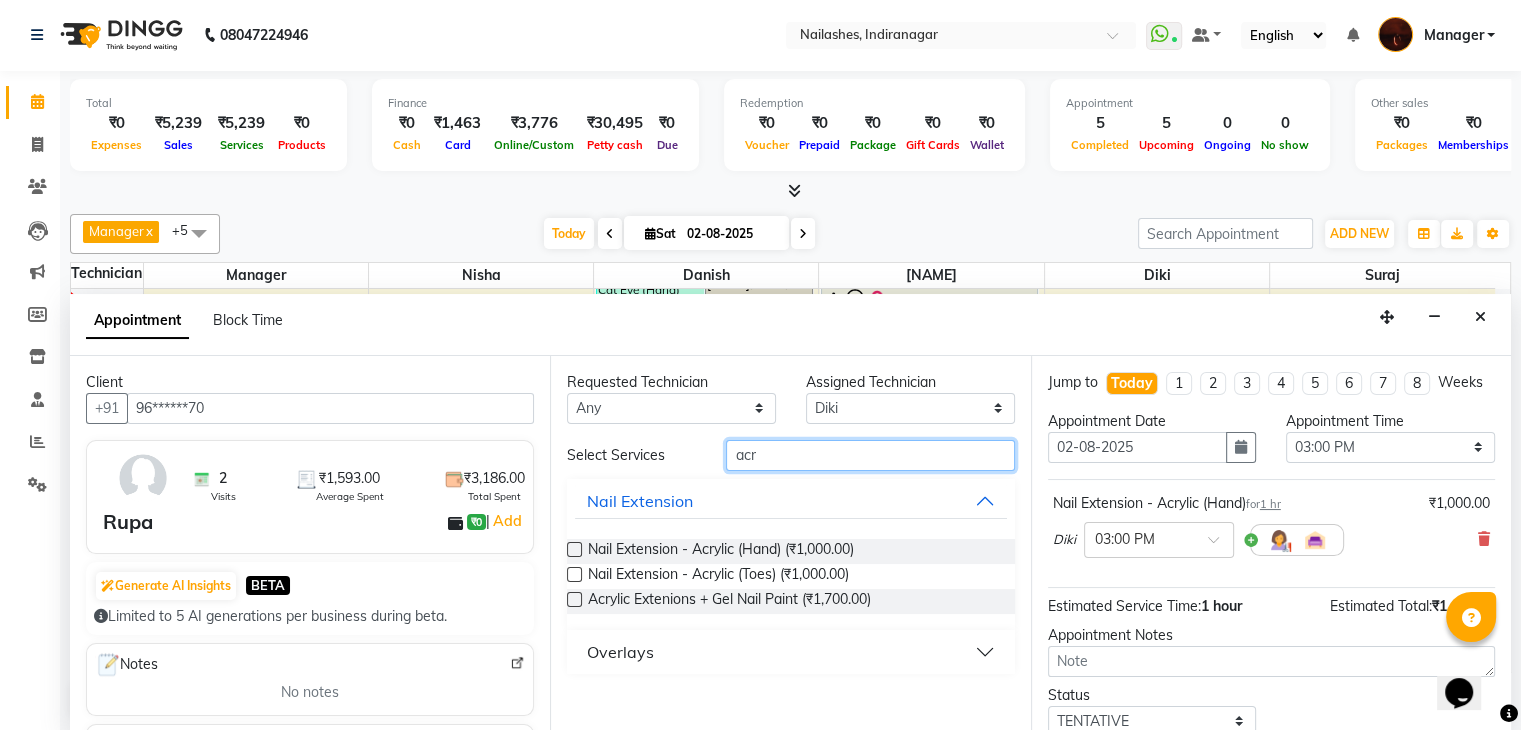 click on "acr" at bounding box center (870, 455) 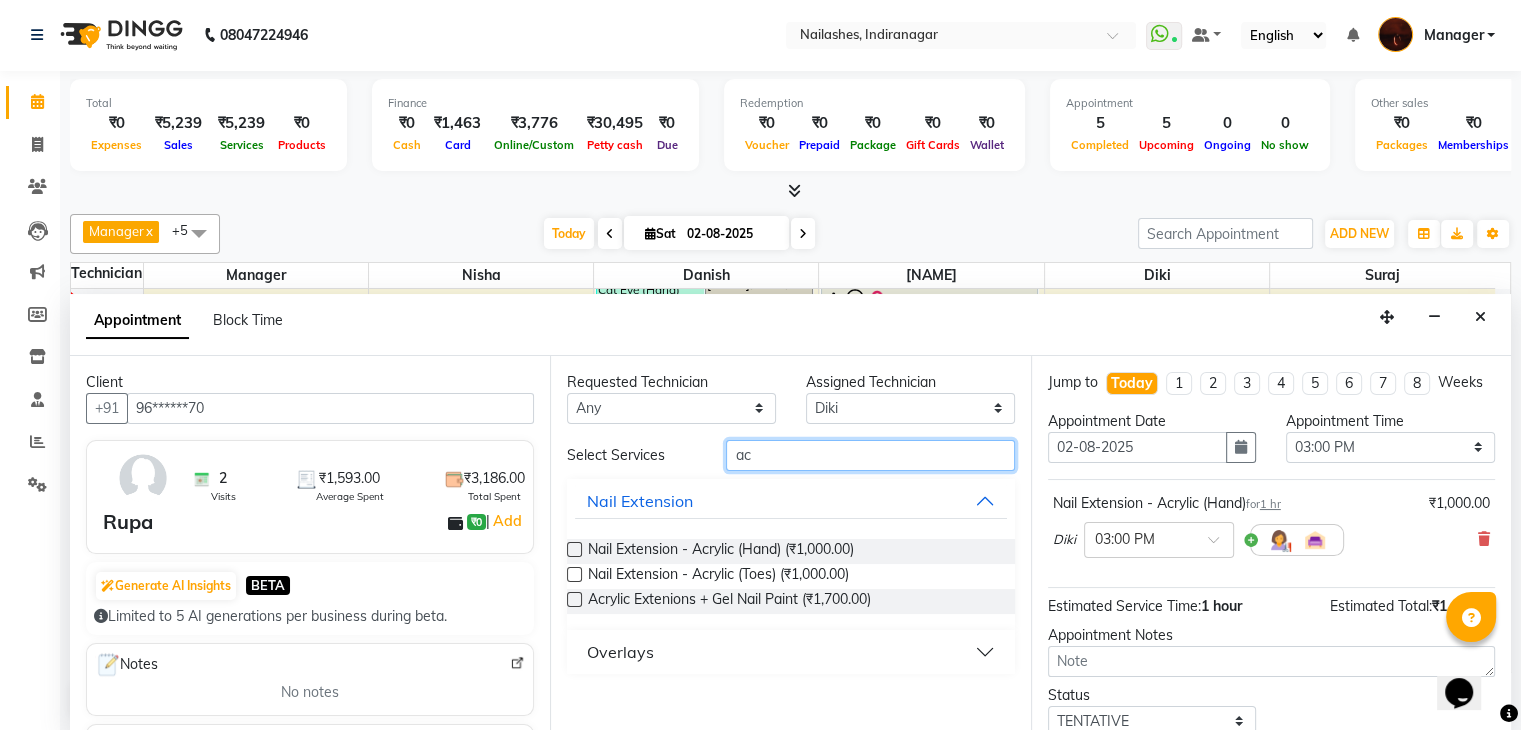 type on "a" 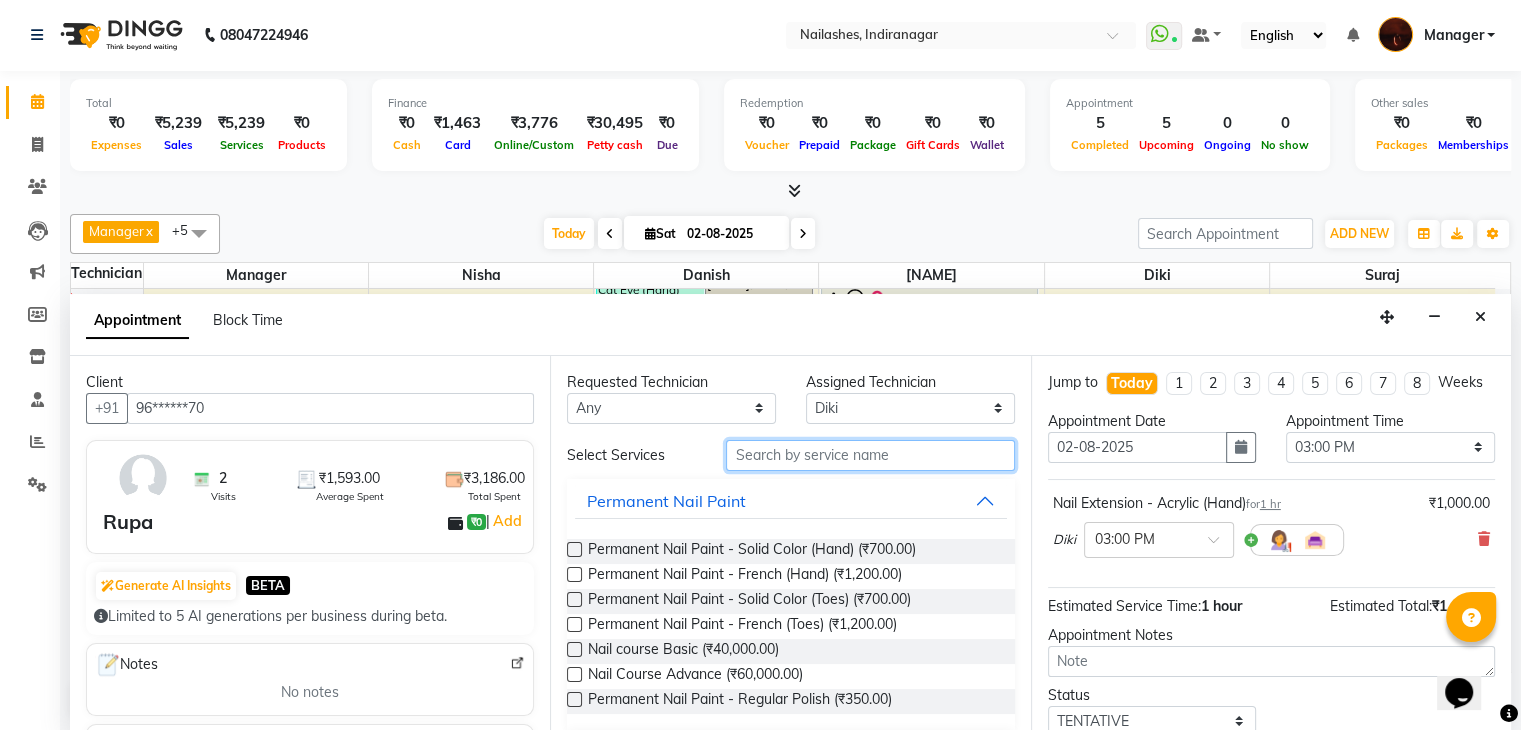 type 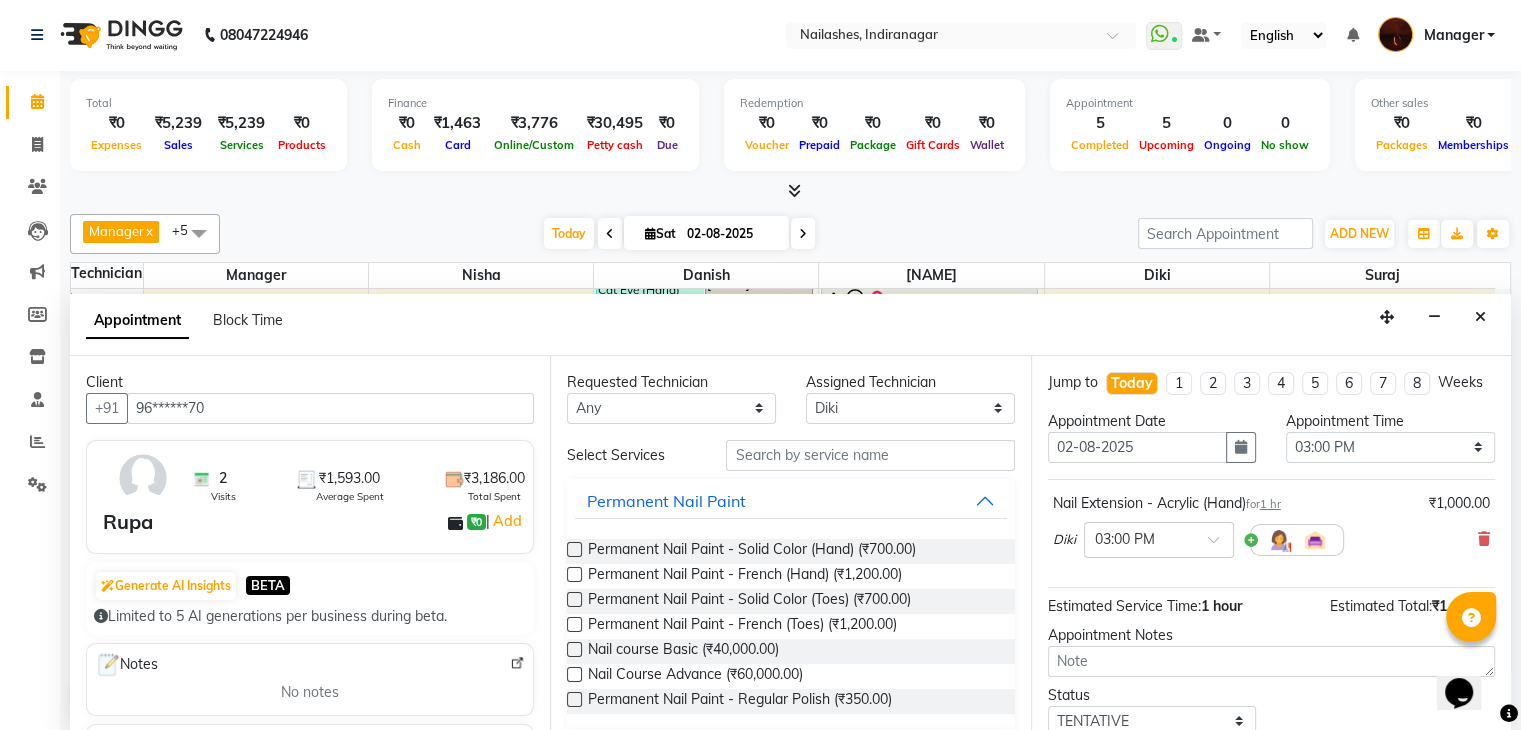 click on "Permanent Nail Paint - Solid Color (Hand) (₹700.00)" at bounding box center (790, 551) 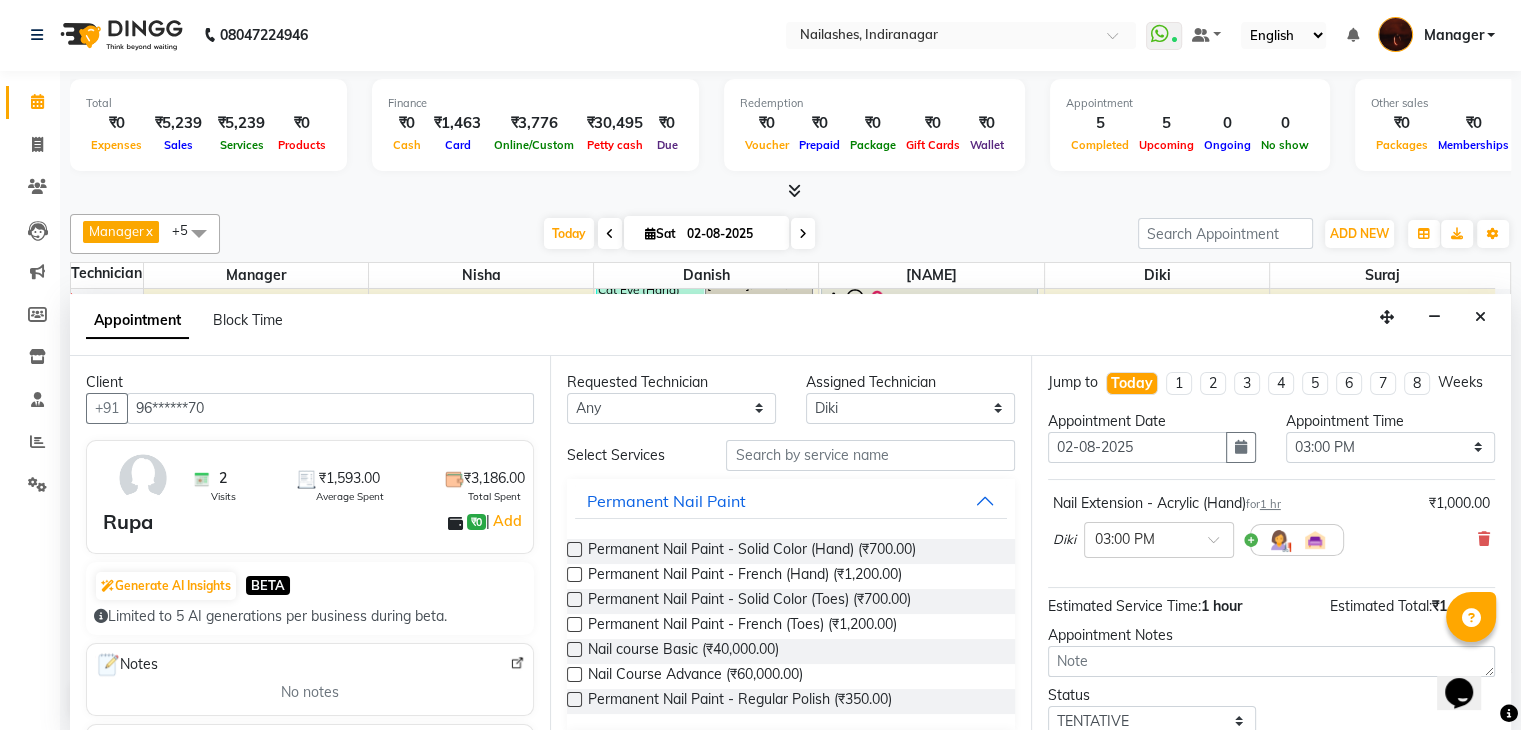 click at bounding box center (574, 549) 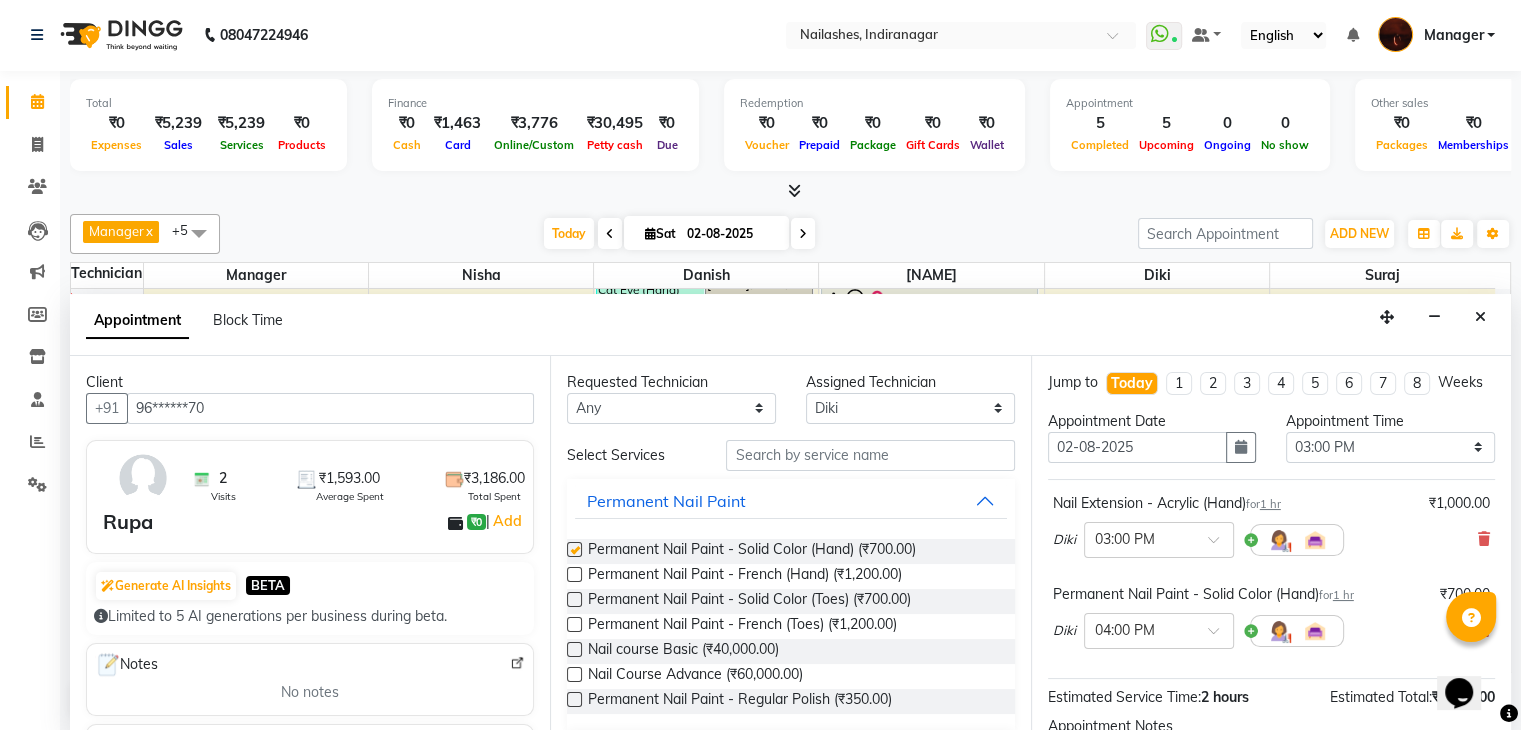 checkbox on "false" 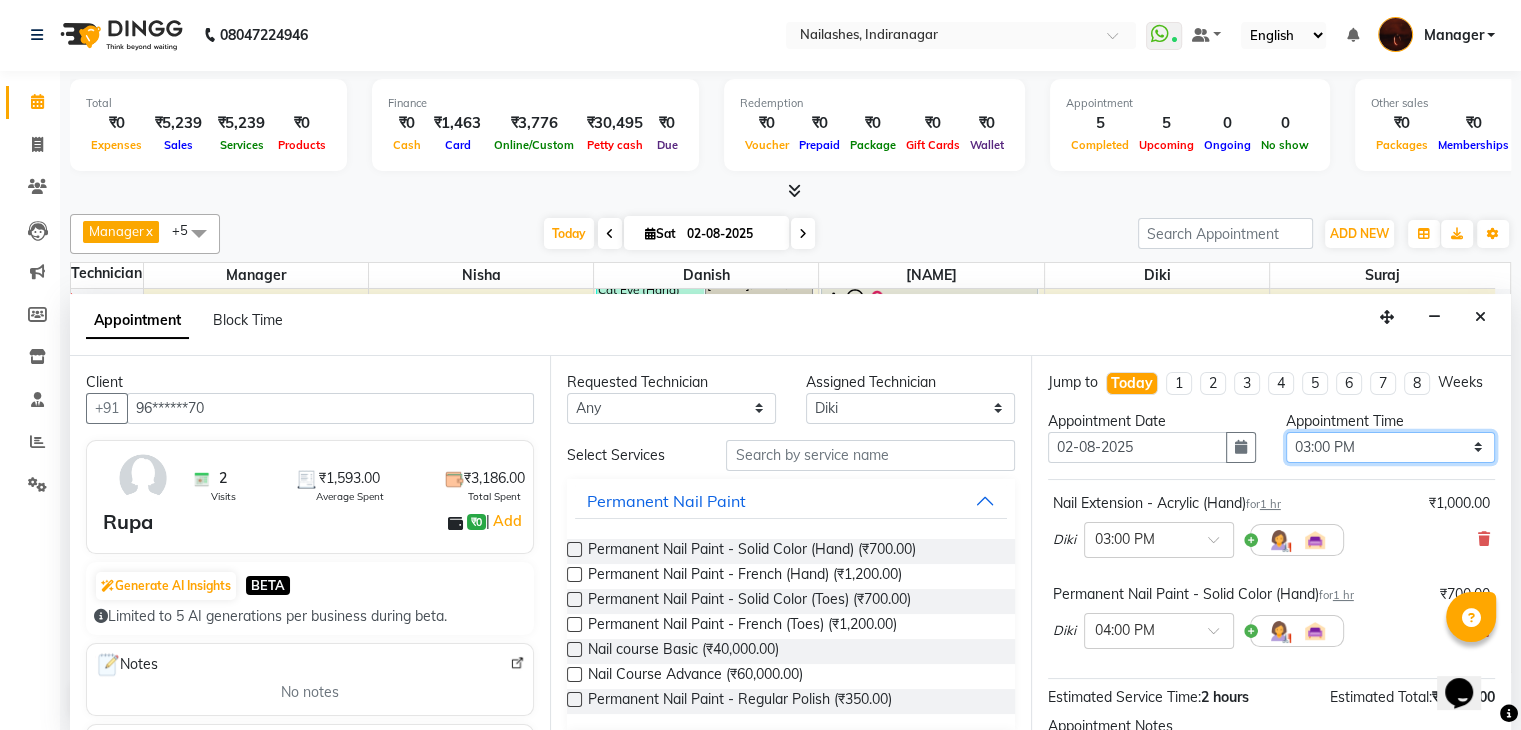 click on "Select 11:00 AM 11:15 AM 11:30 AM 11:45 AM 12:00 PM 12:15 PM 12:30 PM 12:45 PM 01:00 PM 01:15 PM 01:30 PM 01:45 PM 02:00 PM 02:15 PM 02:30 PM 02:45 PM 03:00 PM 03:15 PM 03:30 PM 03:45 PM 04:00 PM 04:15 PM 04:30 PM 04:45 PM 05:00 PM 05:15 PM 05:30 PM 05:45 PM 06:00 PM 06:15 PM 06:30 PM 06:45 PM 07:00 PM 07:15 PM 07:30 PM 07:45 PM 08:00 PM 08:15 PM 08:30 PM 08:45 PM 09:00 PM 09:15 PM 09:30 PM 09:45 PM 10:00 PM" at bounding box center (1390, 447) 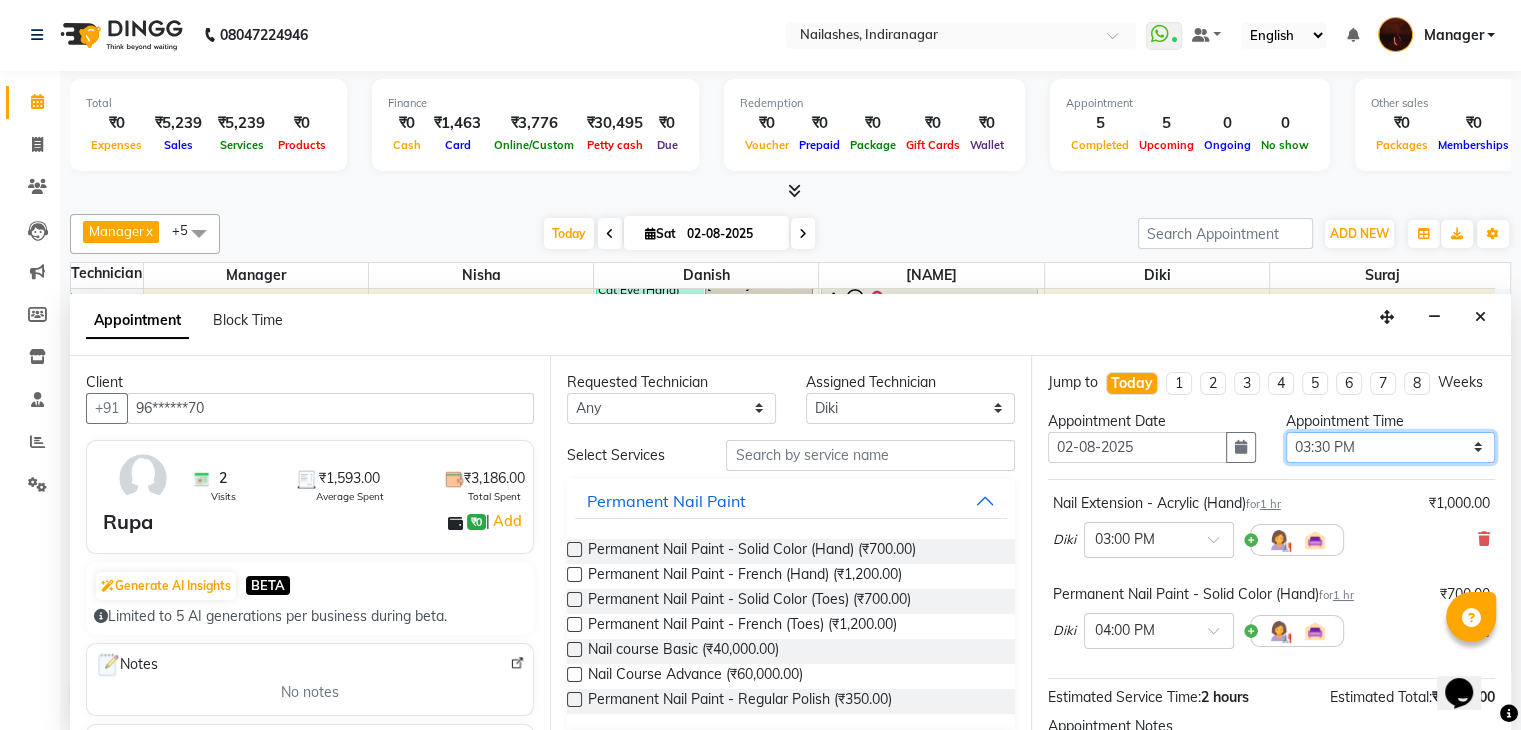 click on "Select 11:00 AM 11:15 AM 11:30 AM 11:45 AM 12:00 PM 12:15 PM 12:30 PM 12:45 PM 01:00 PM 01:15 PM 01:30 PM 01:45 PM 02:00 PM 02:15 PM 02:30 PM 02:45 PM 03:00 PM 03:15 PM 03:30 PM 03:45 PM 04:00 PM 04:15 PM 04:30 PM 04:45 PM 05:00 PM 05:15 PM 05:30 PM 05:45 PM 06:00 PM 06:15 PM 06:30 PM 06:45 PM 07:00 PM 07:15 PM 07:30 PM 07:45 PM 08:00 PM 08:15 PM 08:30 PM 08:45 PM 09:00 PM 09:15 PM 09:30 PM 09:45 PM 10:00 PM" at bounding box center (1390, 447) 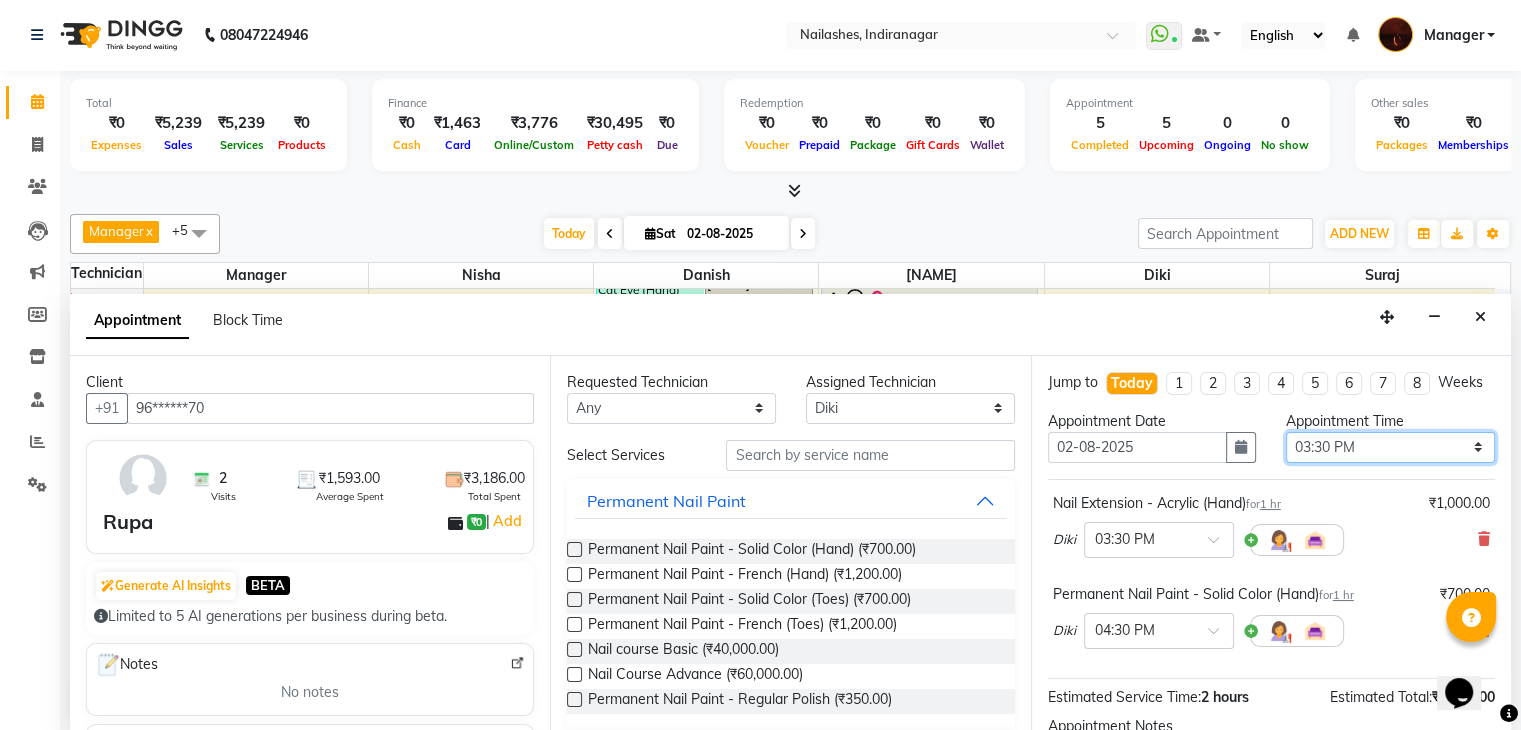 click on "Select 11:00 AM 11:15 AM 11:30 AM 11:45 AM 12:00 PM 12:15 PM 12:30 PM 12:45 PM 01:00 PM 01:15 PM 01:30 PM 01:45 PM 02:00 PM 02:15 PM 02:30 PM 02:45 PM 03:00 PM 03:15 PM 03:30 PM 03:45 PM 04:00 PM 04:15 PM 04:30 PM 04:45 PM 05:00 PM 05:15 PM 05:30 PM 05:45 PM 06:00 PM 06:15 PM 06:30 PM 06:45 PM 07:00 PM 07:15 PM 07:30 PM 07:45 PM 08:00 PM 08:15 PM 08:30 PM 08:45 PM 09:00 PM 09:15 PM 09:30 PM 09:45 PM 10:00 PM" at bounding box center (1390, 447) 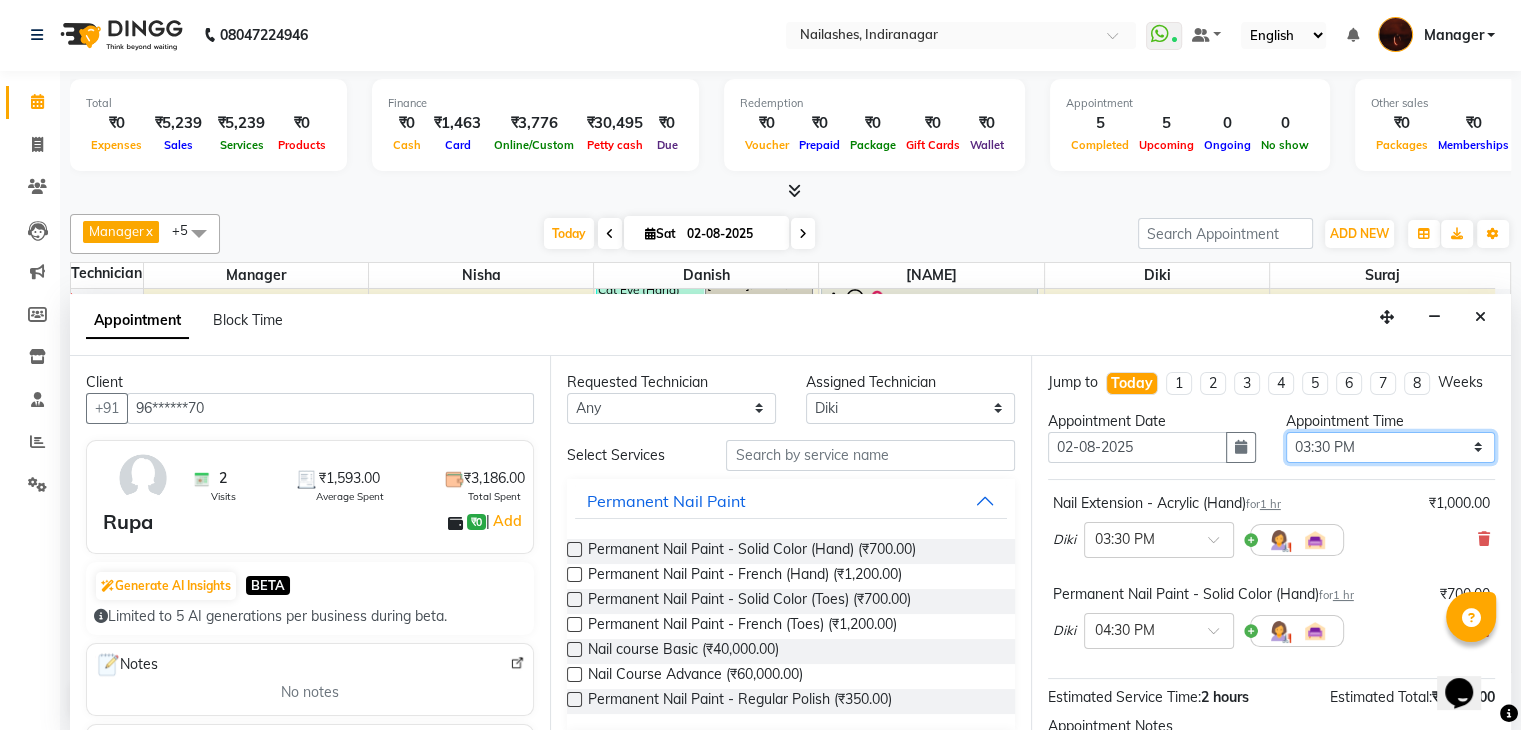select on "900" 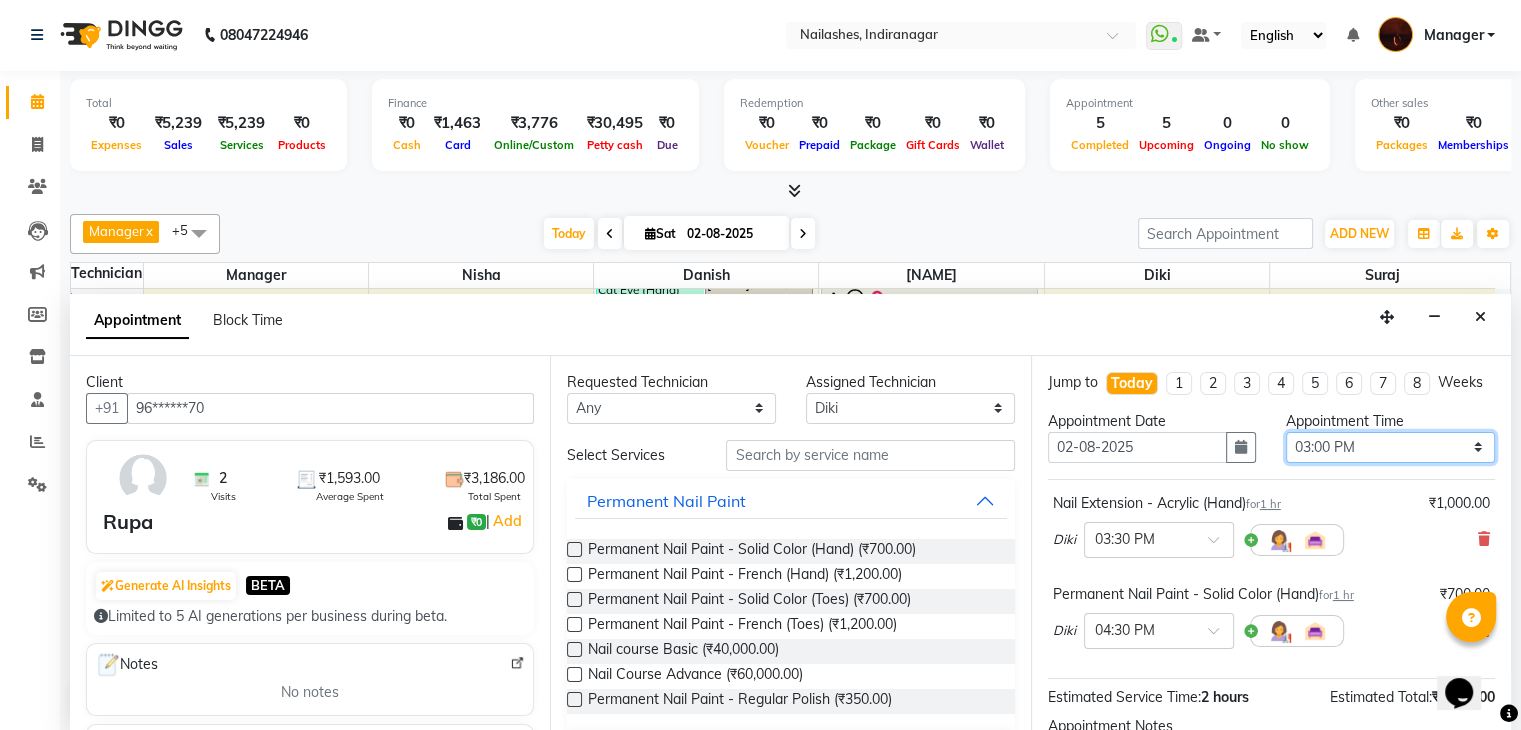click on "Select 11:00 AM 11:15 AM 11:30 AM 11:45 AM 12:00 PM 12:15 PM 12:30 PM 12:45 PM 01:00 PM 01:15 PM 01:30 PM 01:45 PM 02:00 PM 02:15 PM 02:30 PM 02:45 PM 03:00 PM 03:15 PM 03:30 PM 03:45 PM 04:00 PM 04:15 PM 04:30 PM 04:45 PM 05:00 PM 05:15 PM 05:30 PM 05:45 PM 06:00 PM 06:15 PM 06:30 PM 06:45 PM 07:00 PM 07:15 PM 07:30 PM 07:45 PM 08:00 PM 08:15 PM 08:30 PM 08:45 PM 09:00 PM 09:15 PM 09:30 PM 09:45 PM 10:00 PM" at bounding box center (1390, 447) 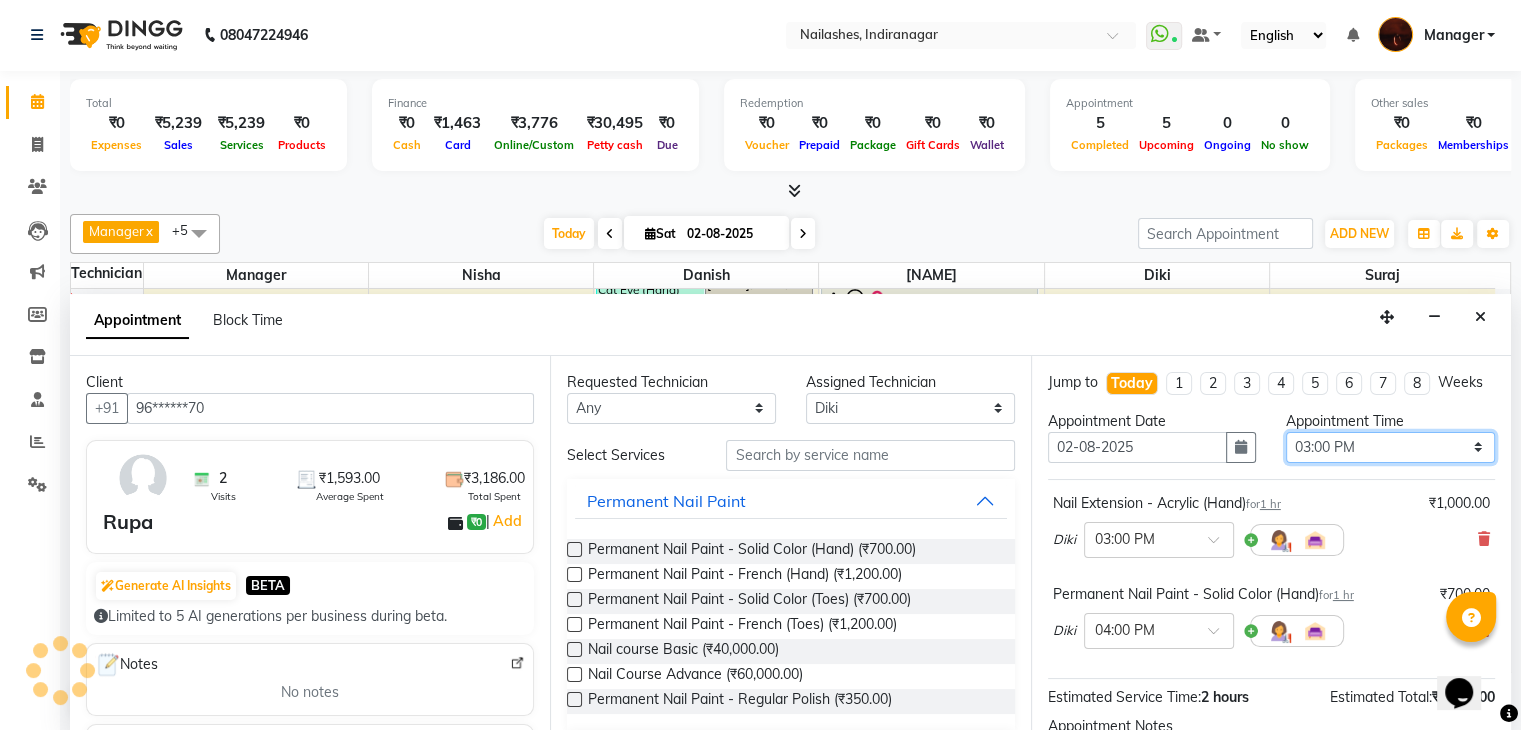 scroll, scrollTop: 240, scrollLeft: 0, axis: vertical 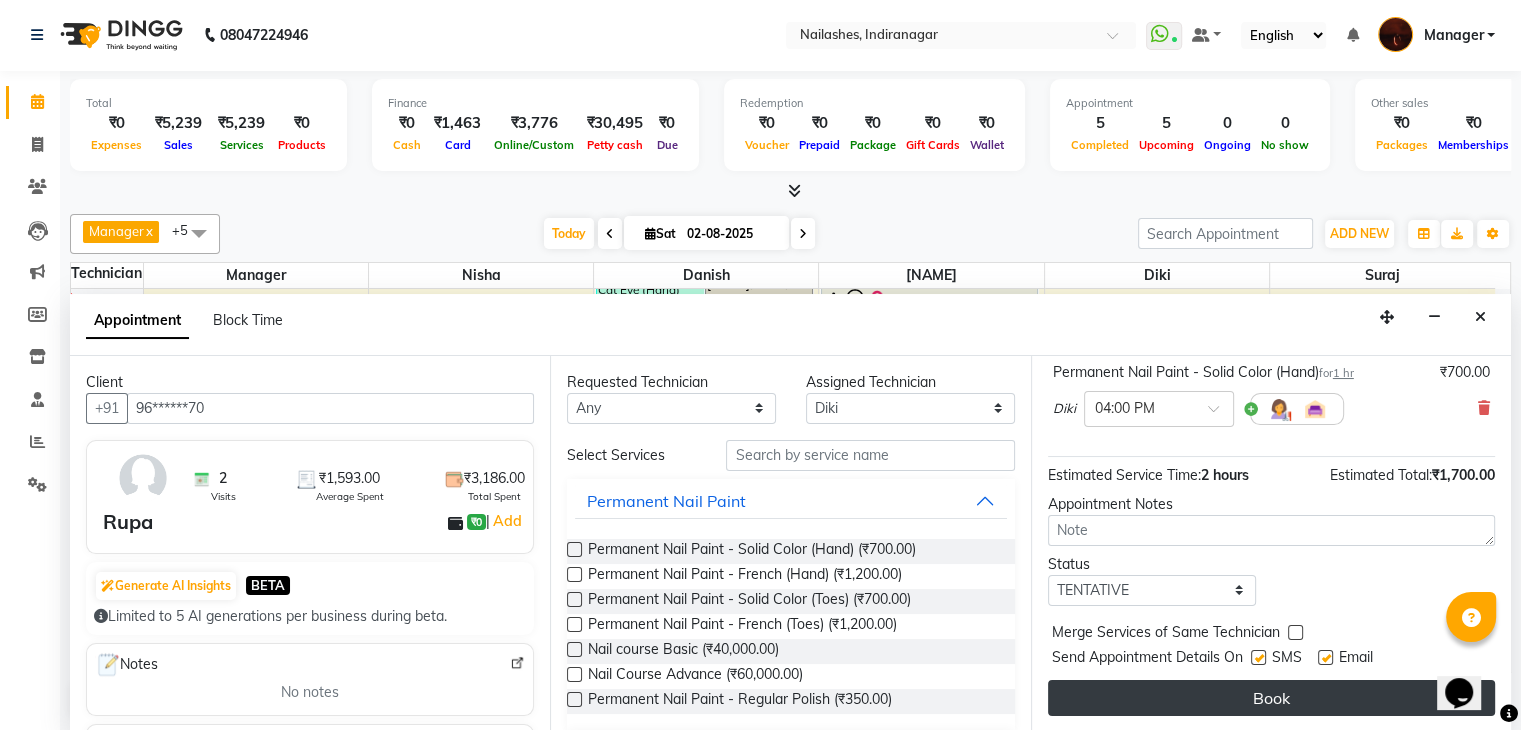 click on "Book" at bounding box center [1271, 698] 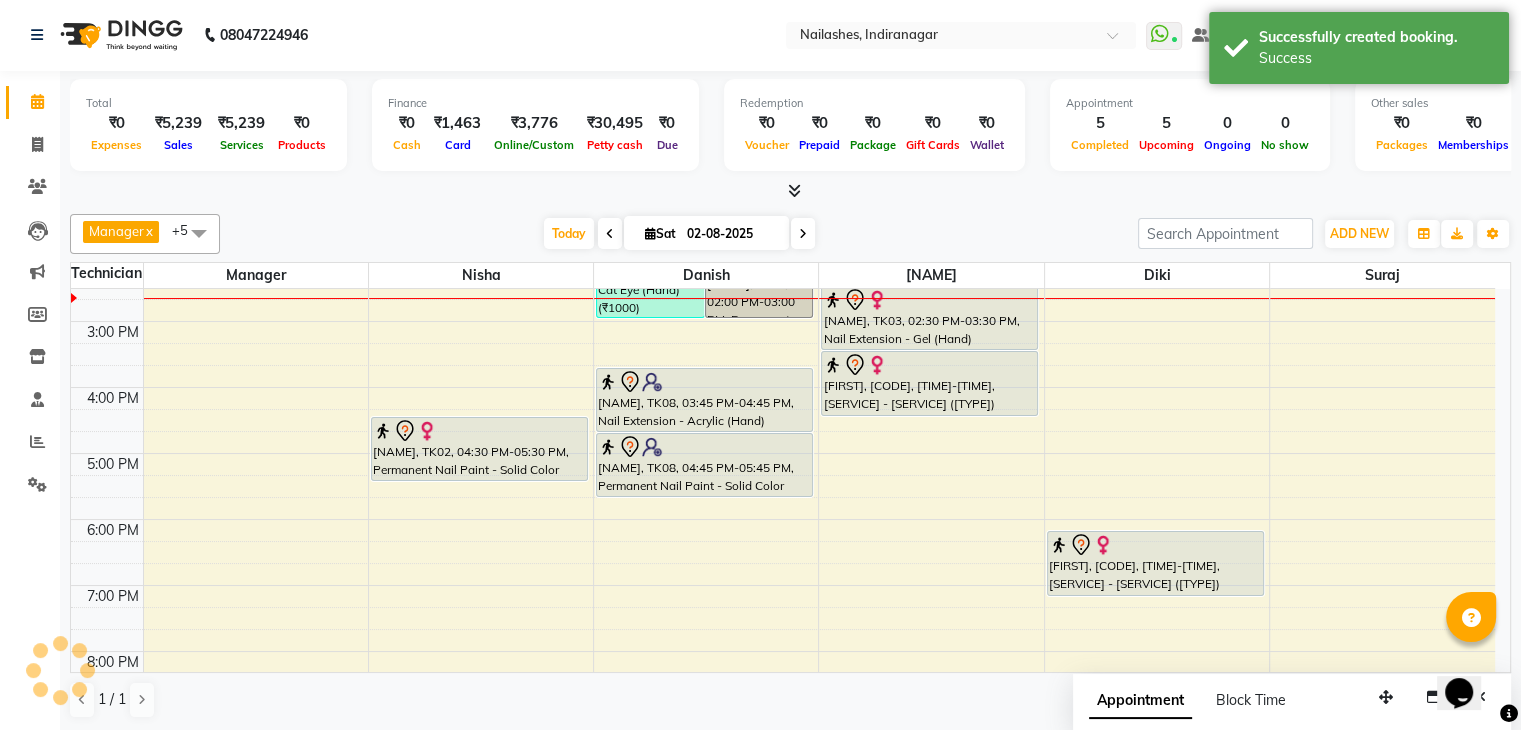 scroll, scrollTop: 0, scrollLeft: 0, axis: both 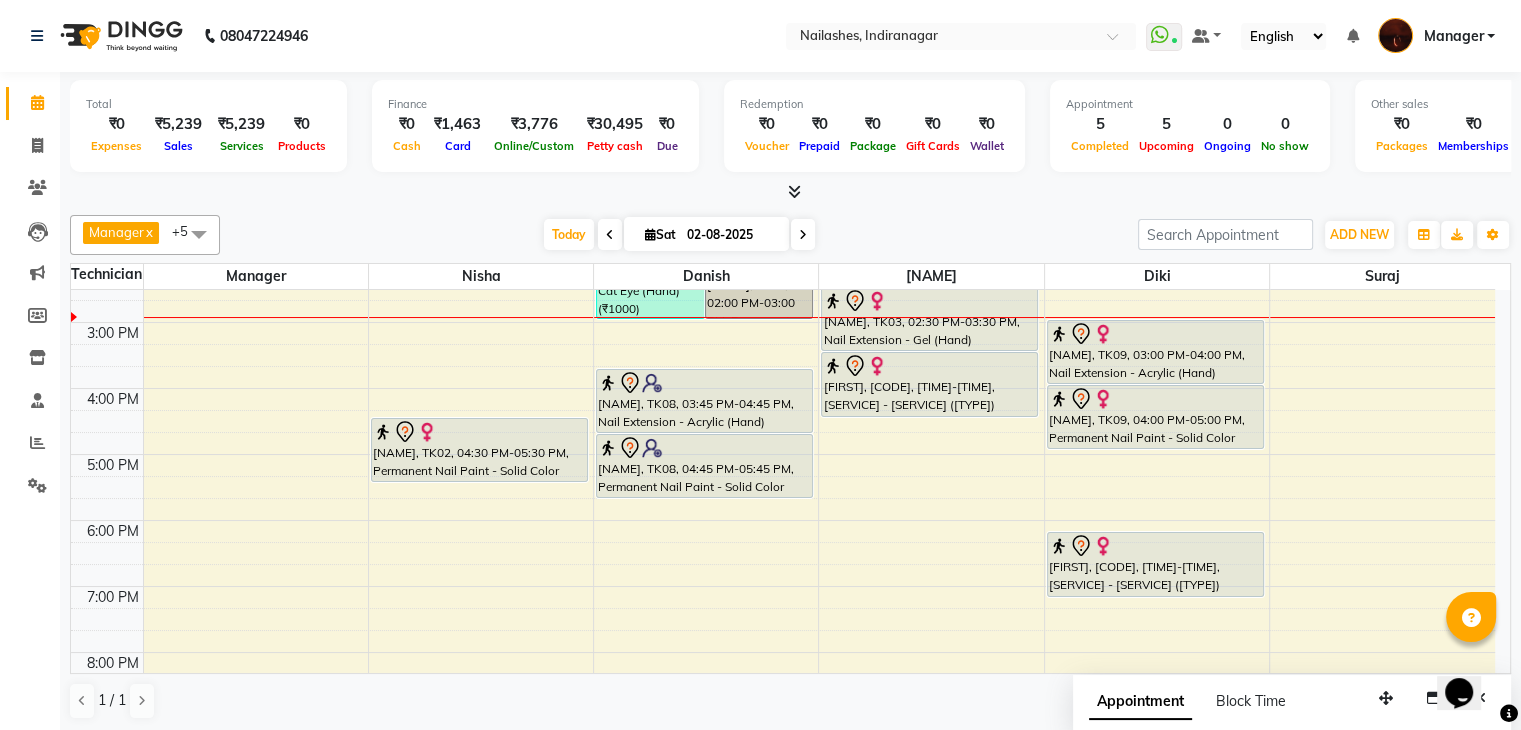 click on "Today  Sat 02-08-2025" at bounding box center (679, 235) 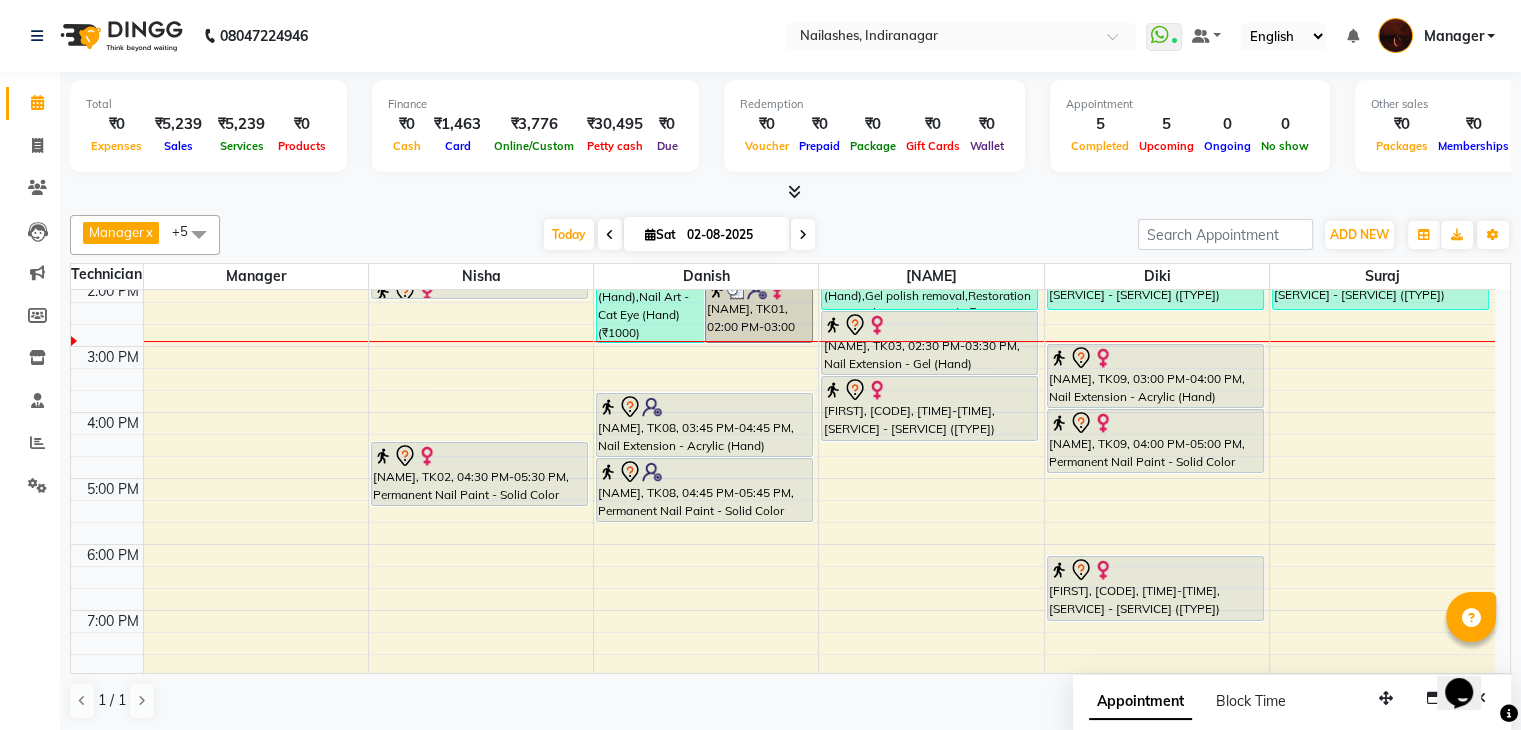 scroll, scrollTop: 269, scrollLeft: 0, axis: vertical 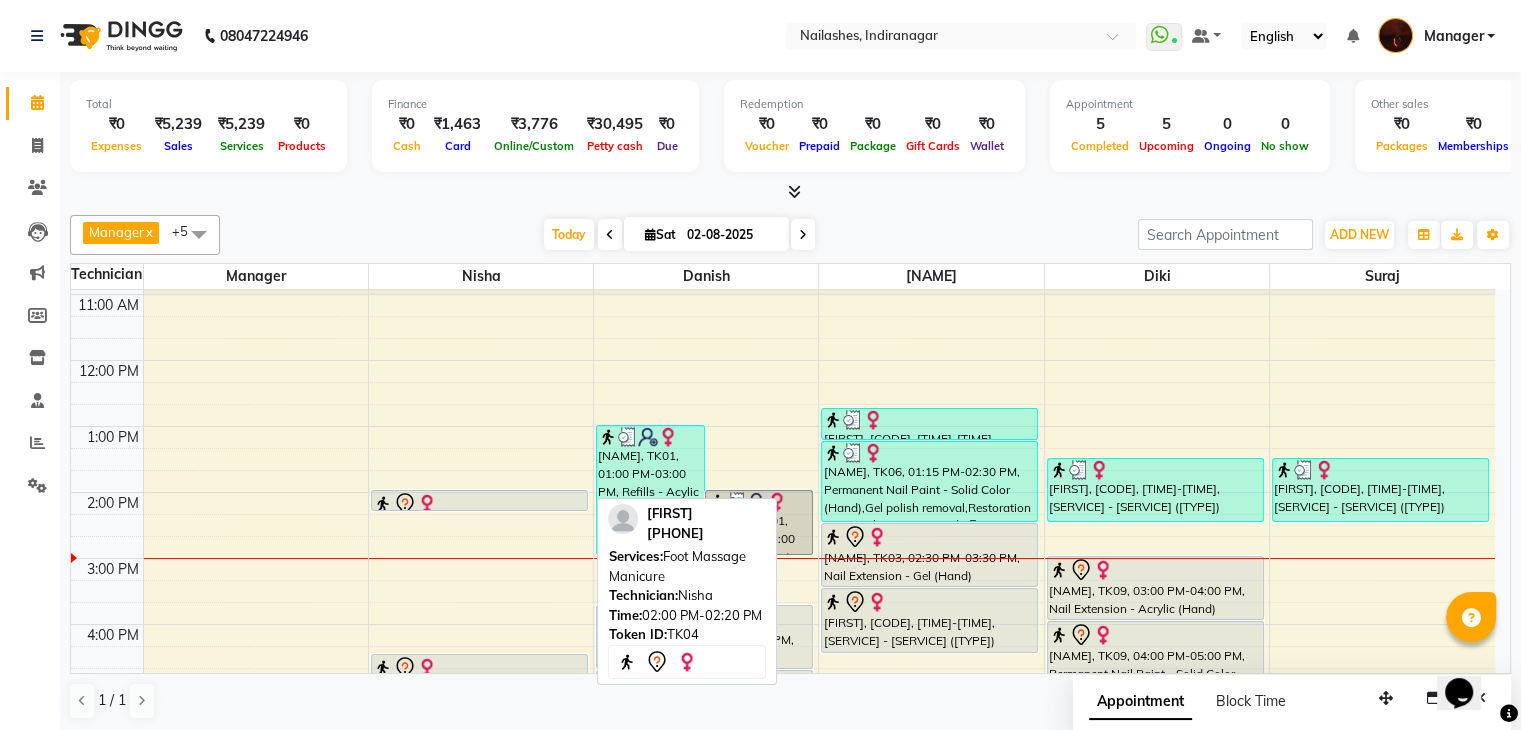 click at bounding box center (479, 504) 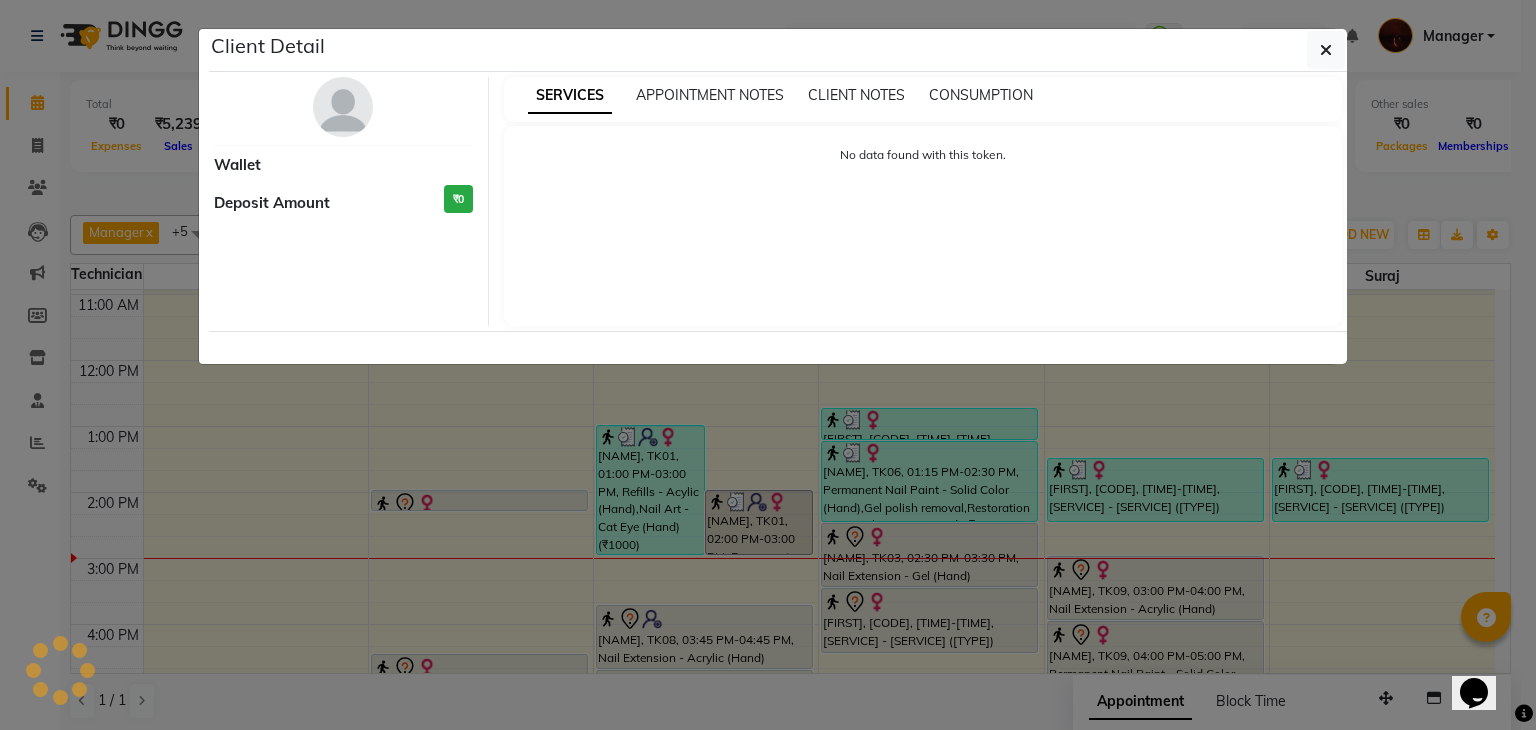 select on "7" 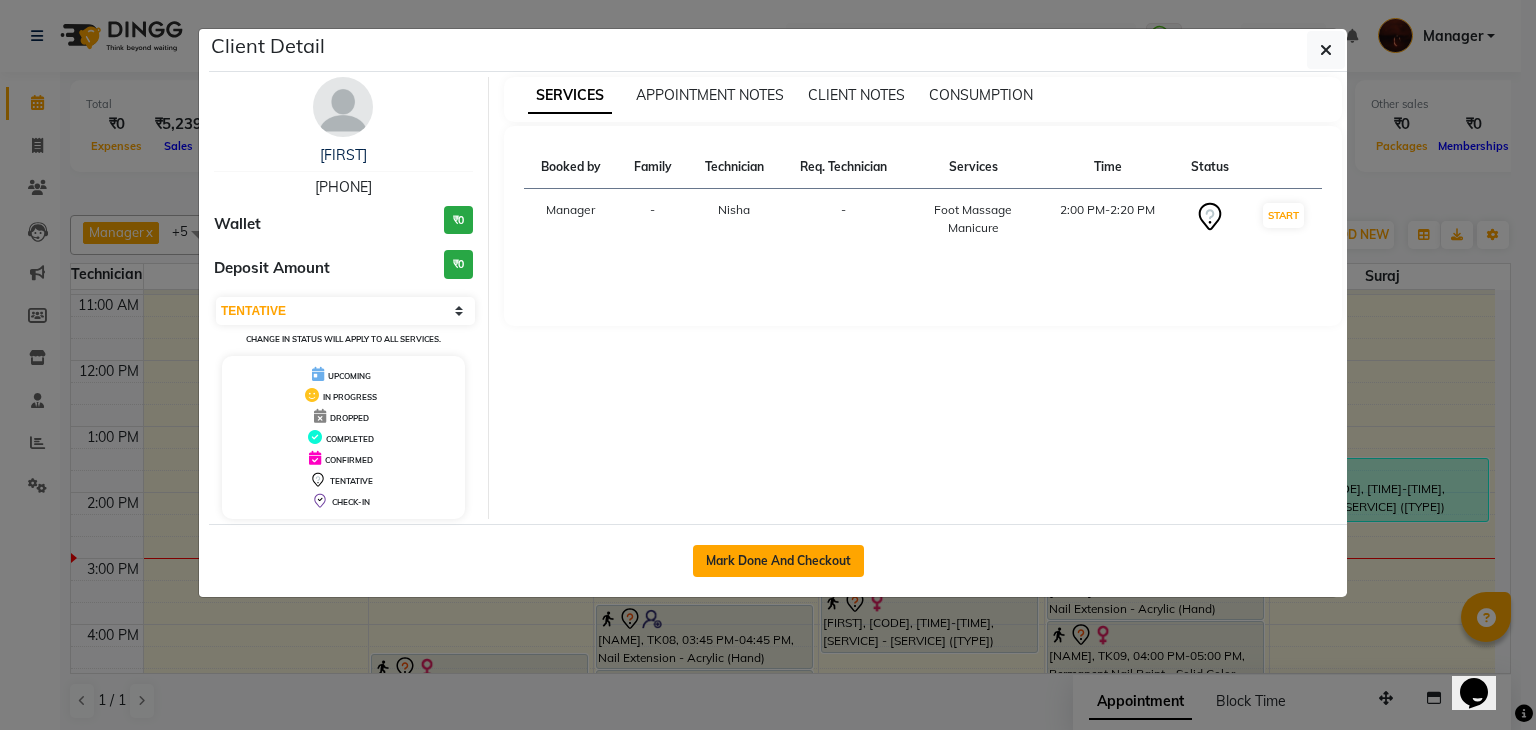 click on "Mark Done And Checkout" 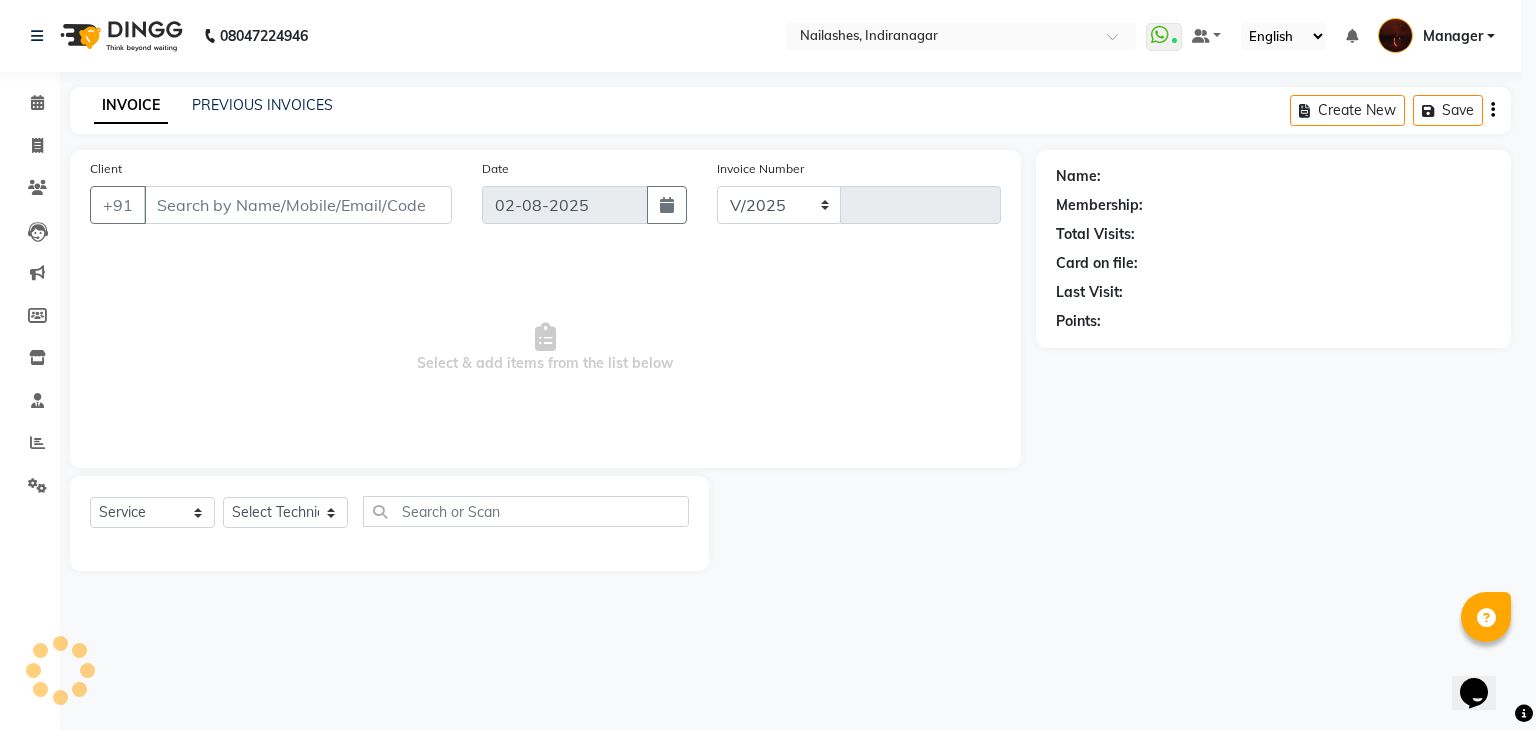 select on "4063" 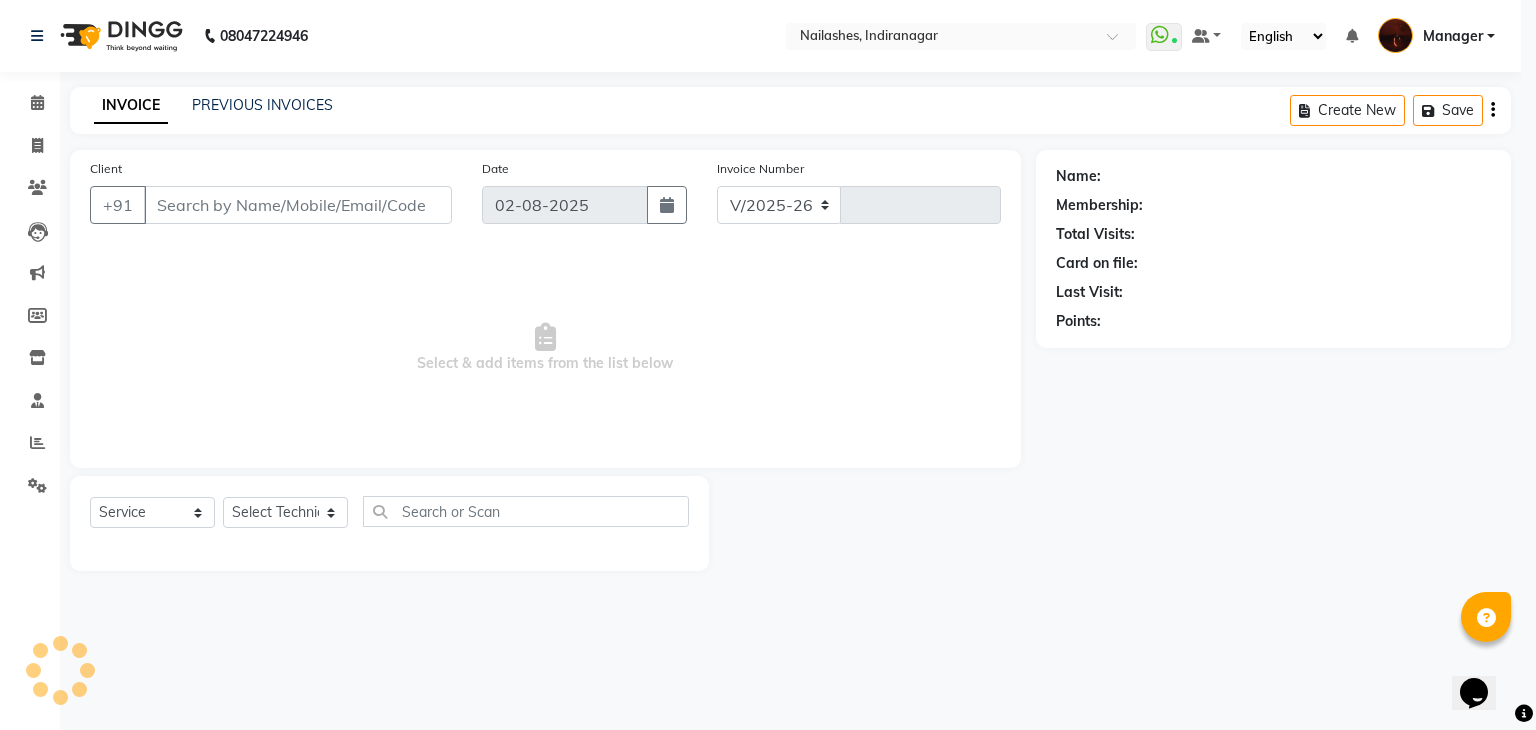 type on "1412" 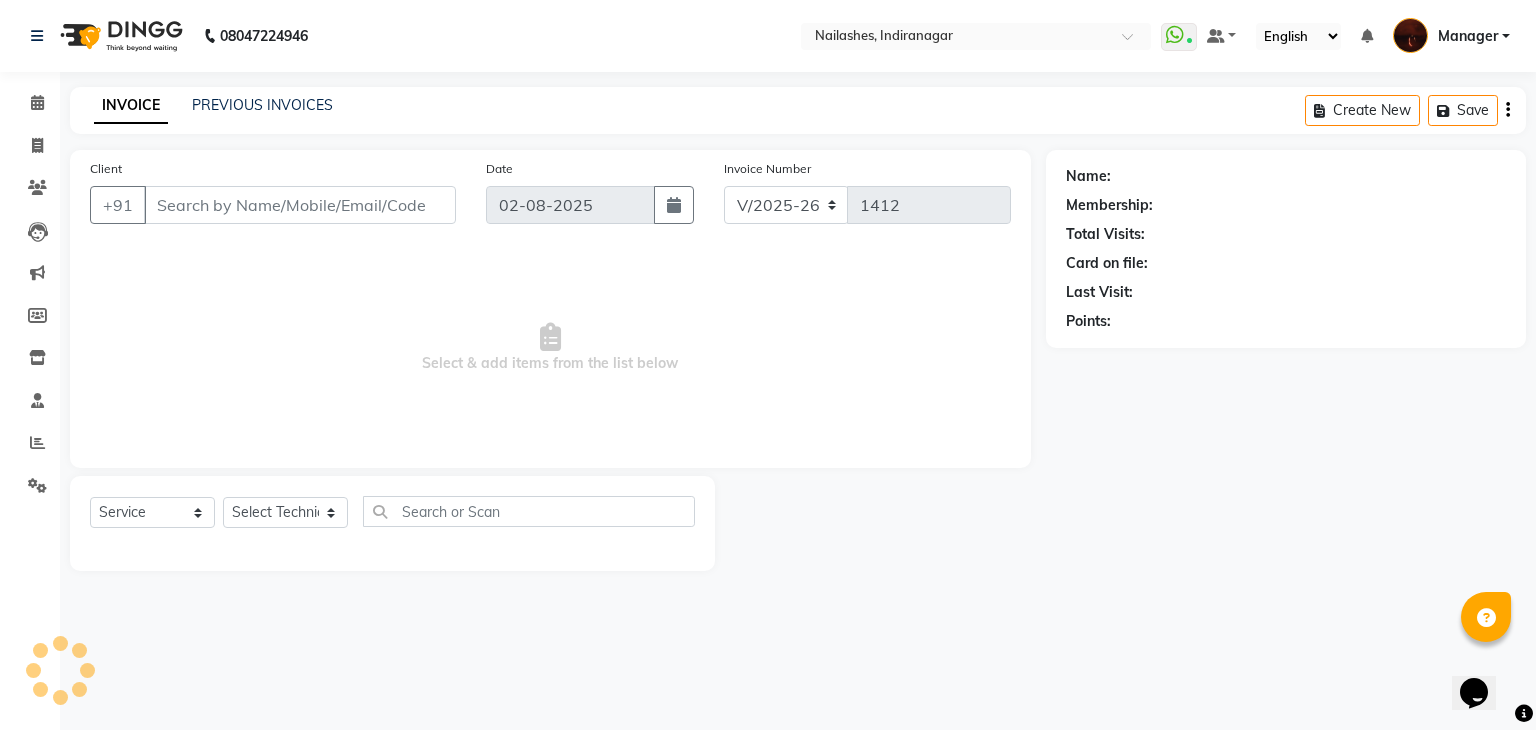 type on "96******63" 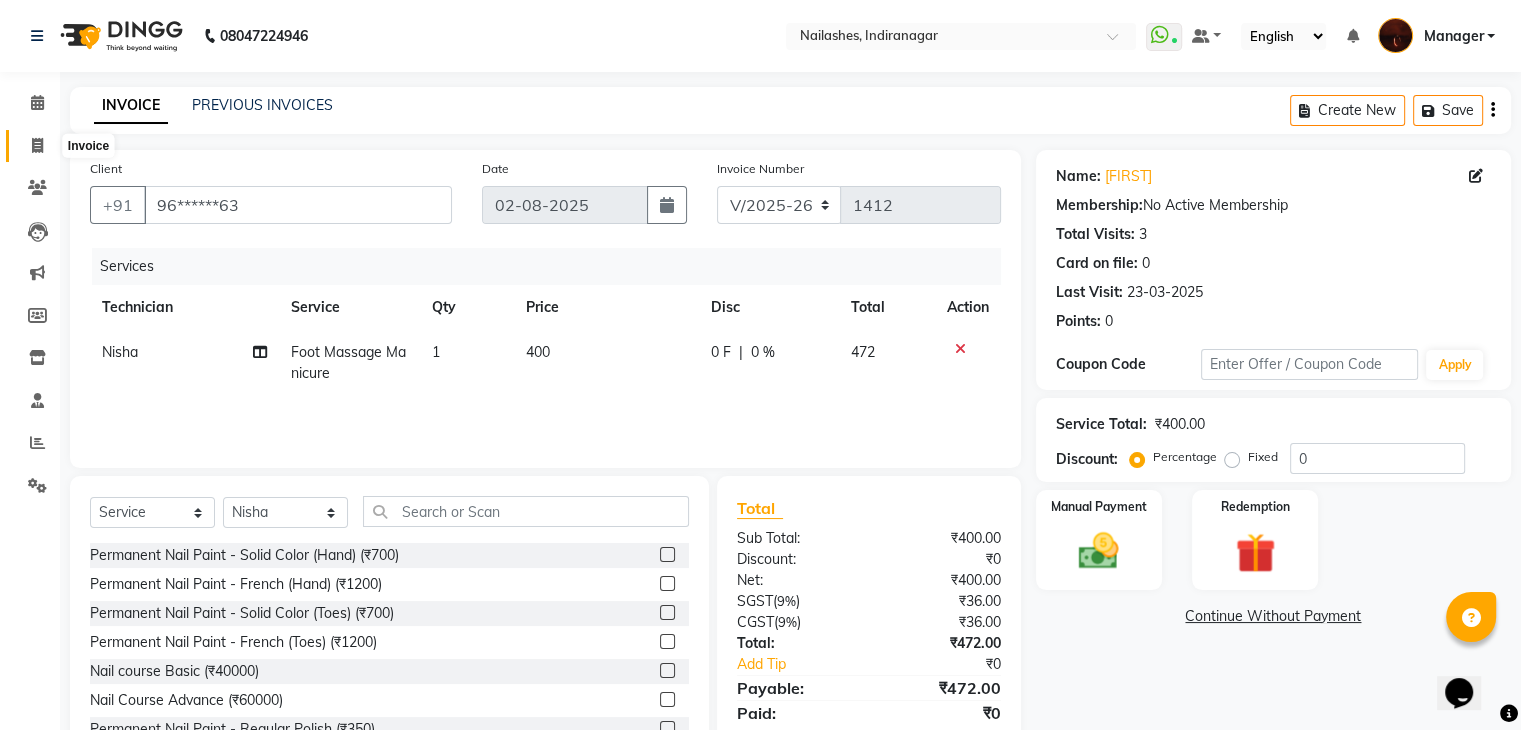 click 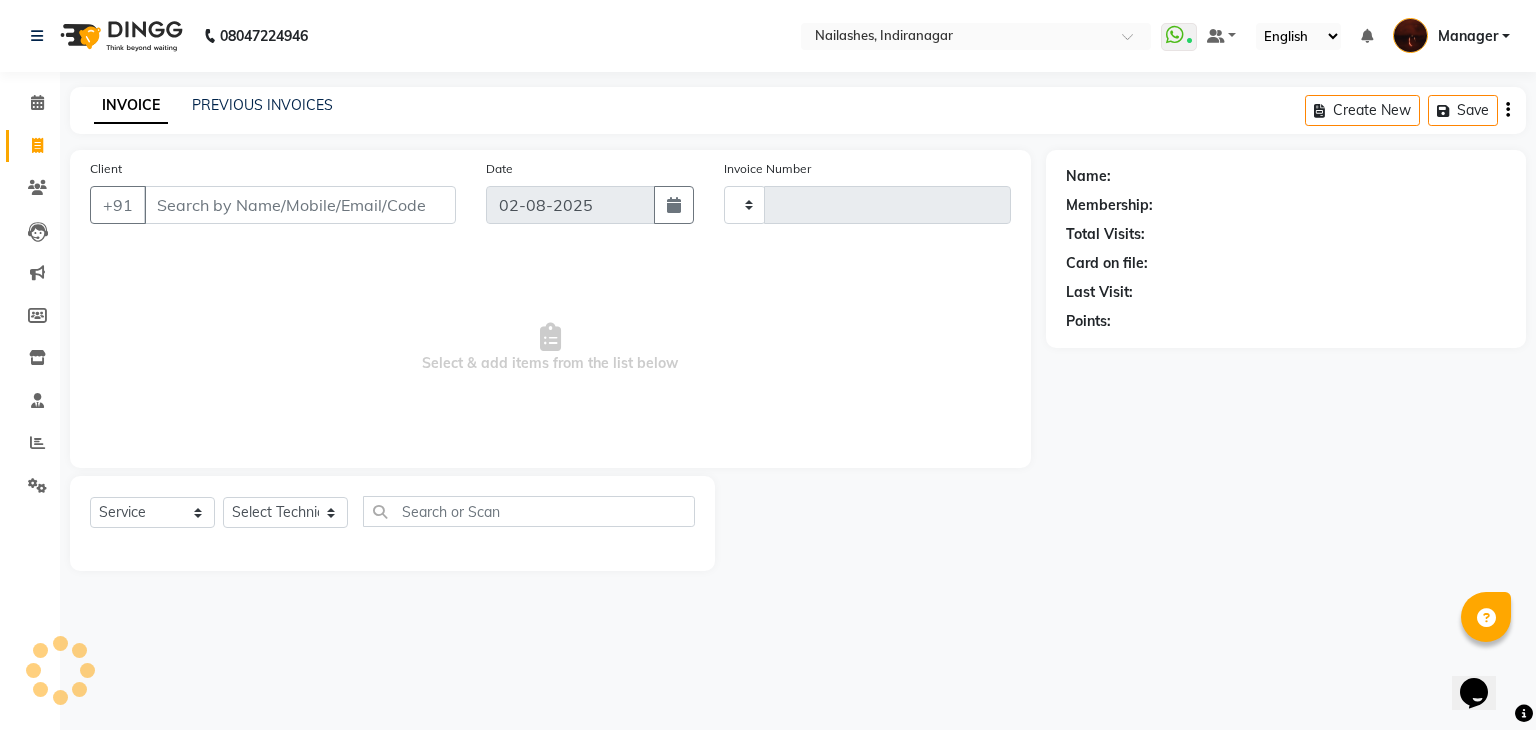type on "1412" 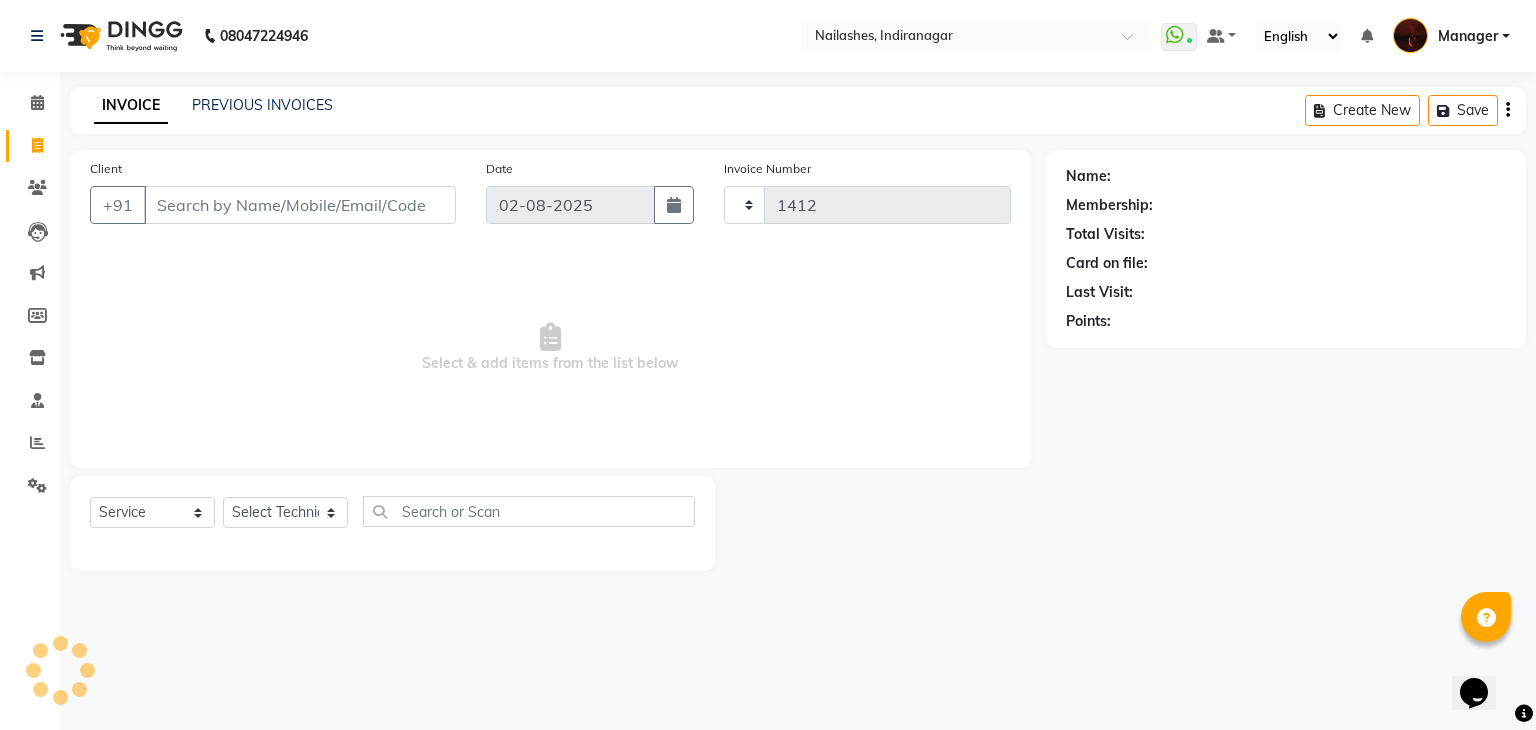 select on "4063" 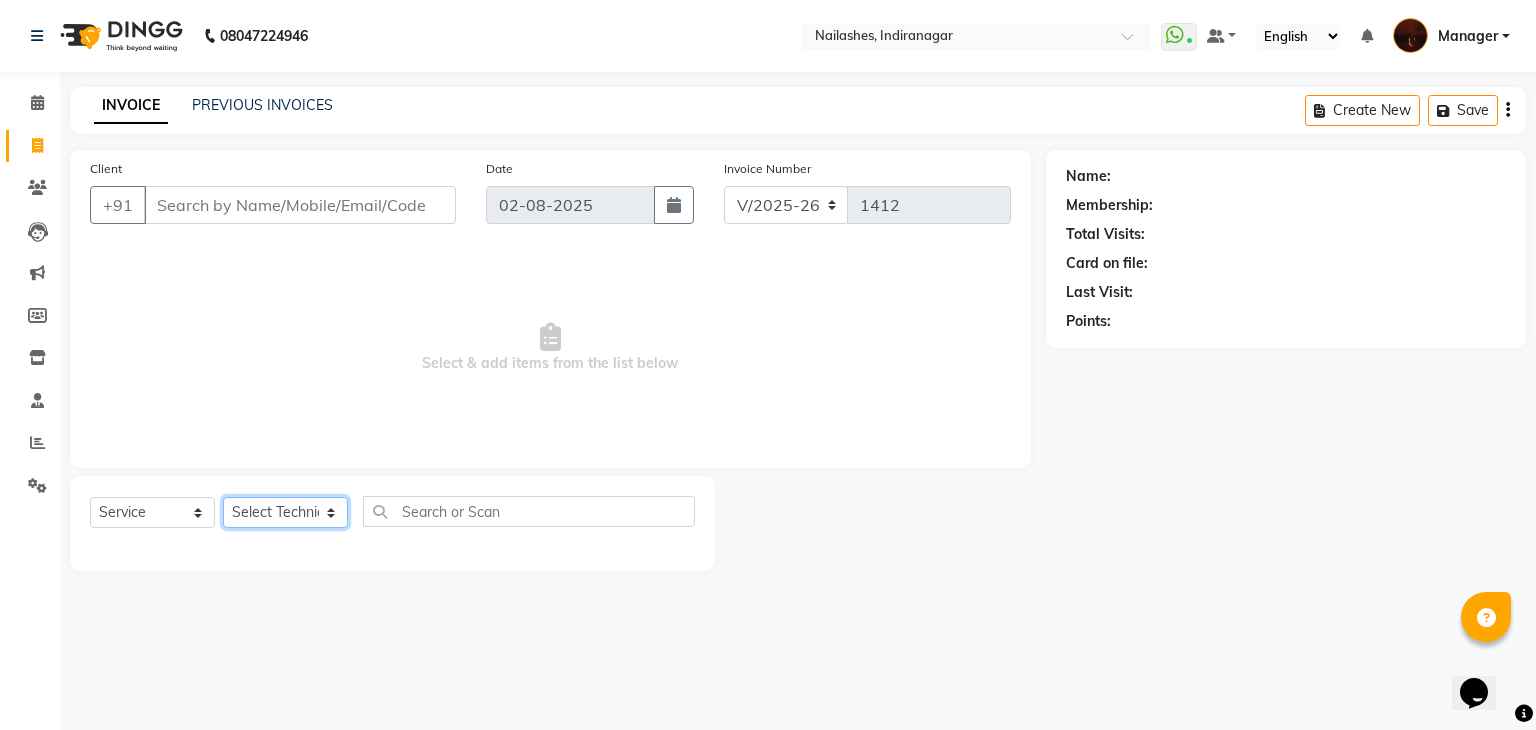 click on "Select Technician [NAME] amir Danish Diki Geeta Himanshu jenifer Manager megna Nisha Pooja roshni Sameer sudeb Sudhir Accounting suraj" 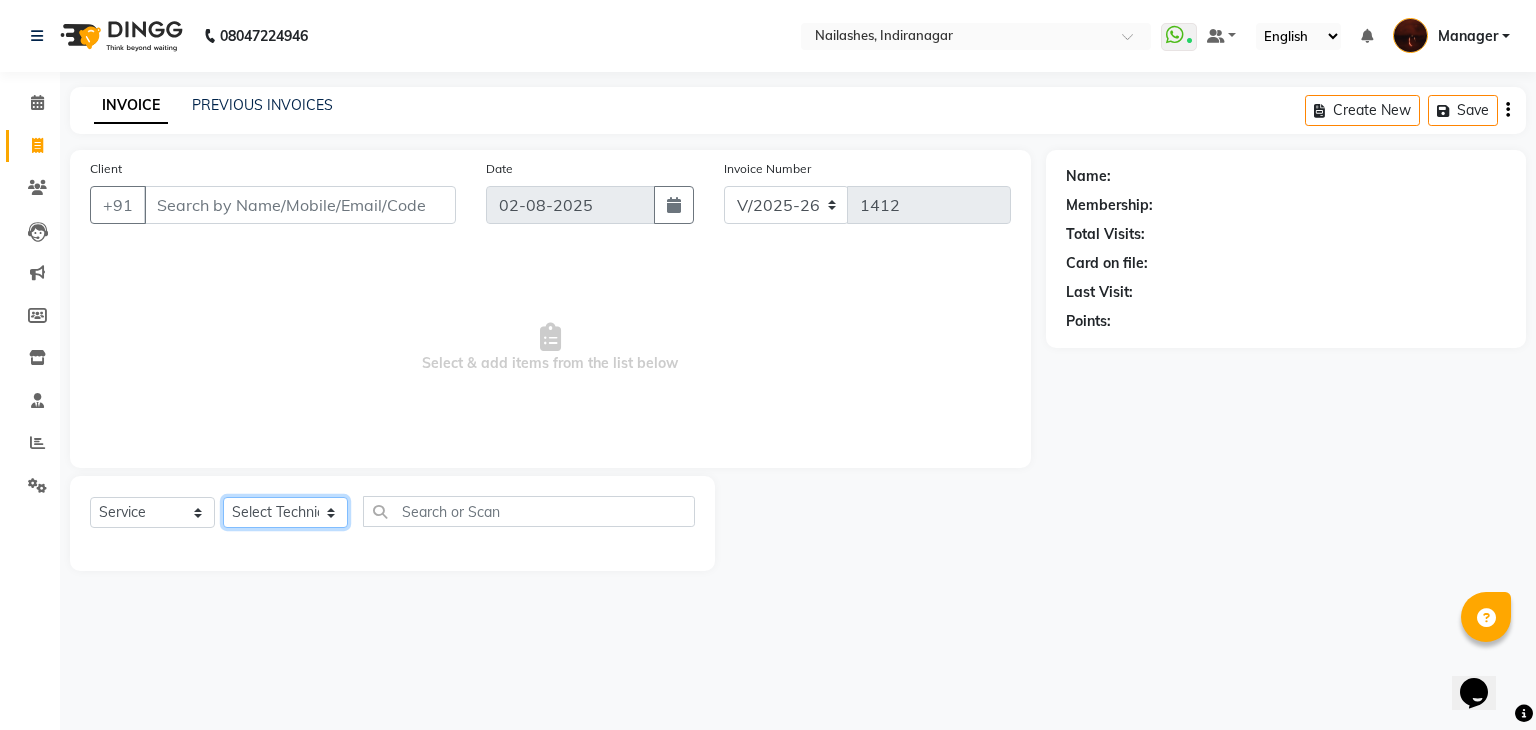 select on "68684" 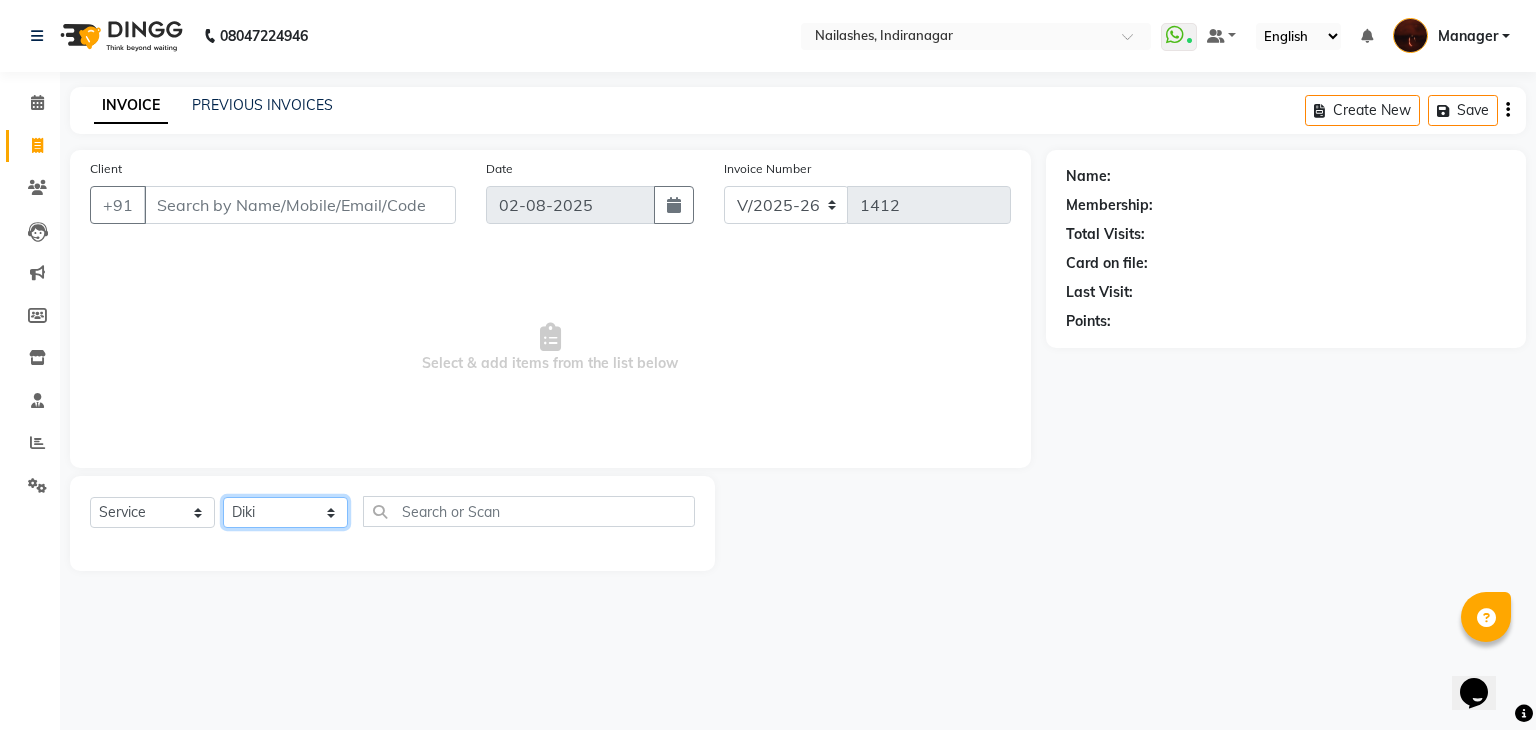 click on "Select Technician [NAME] amir Danish Diki Geeta Himanshu jenifer Manager megna Nisha Pooja roshni Sameer sudeb Sudhir Accounting suraj" 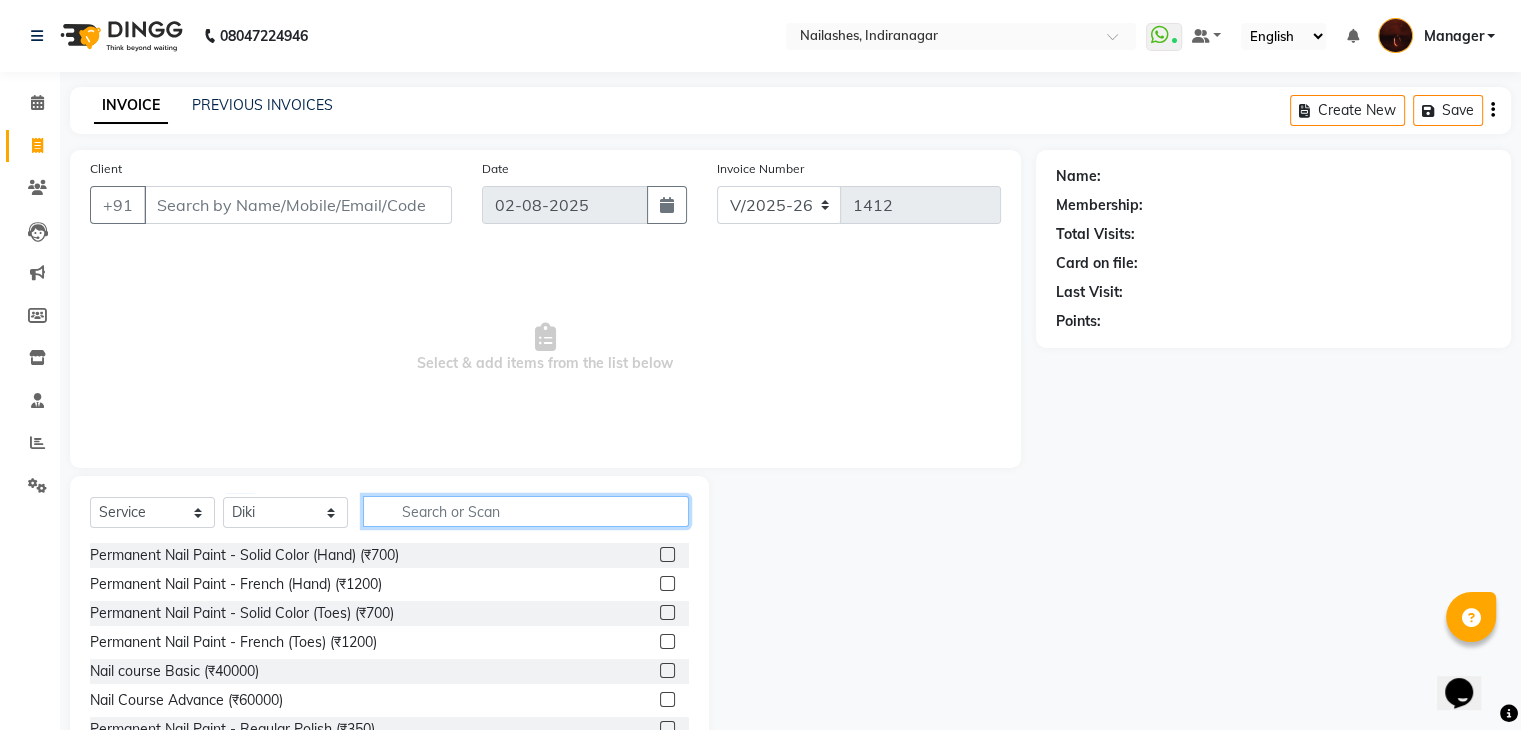 click 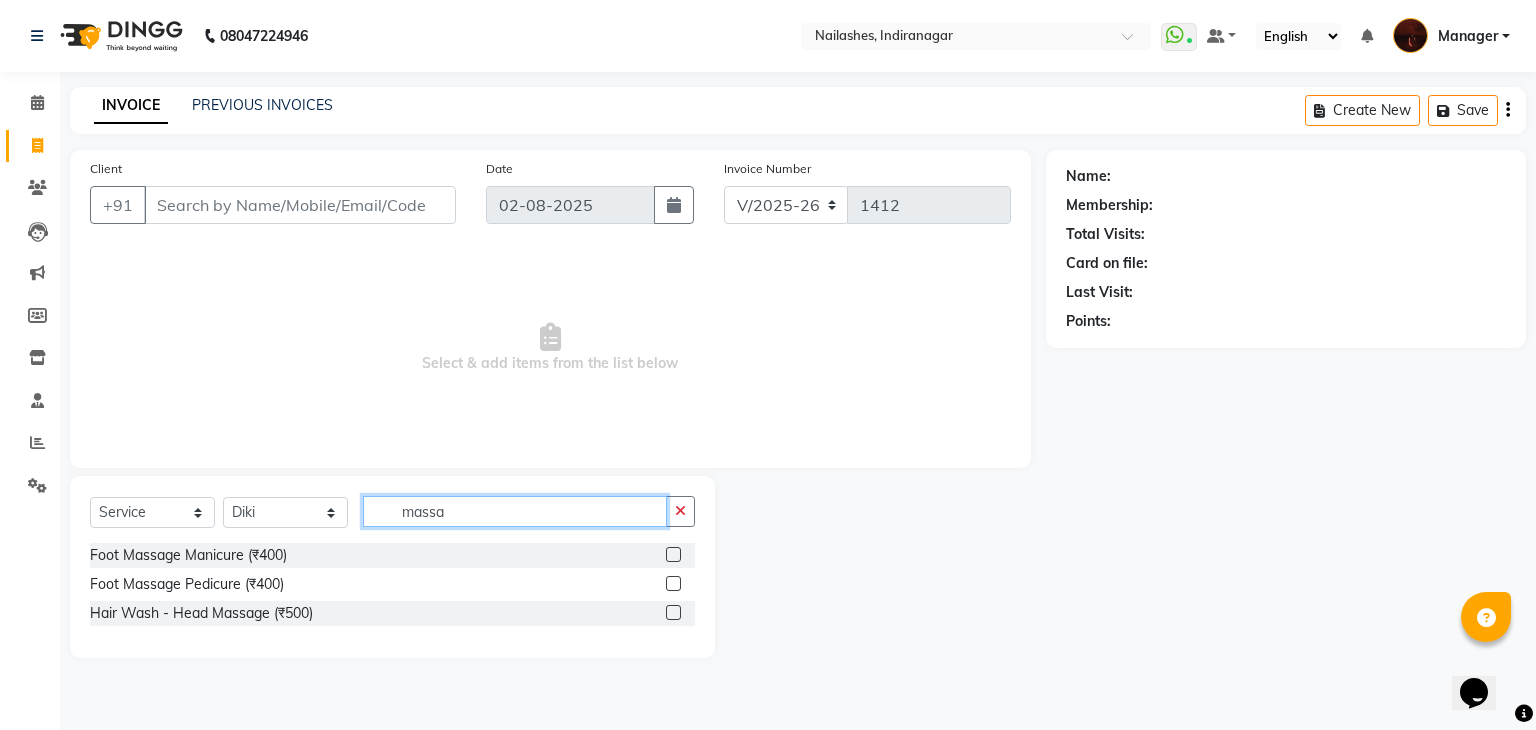 type on "massa" 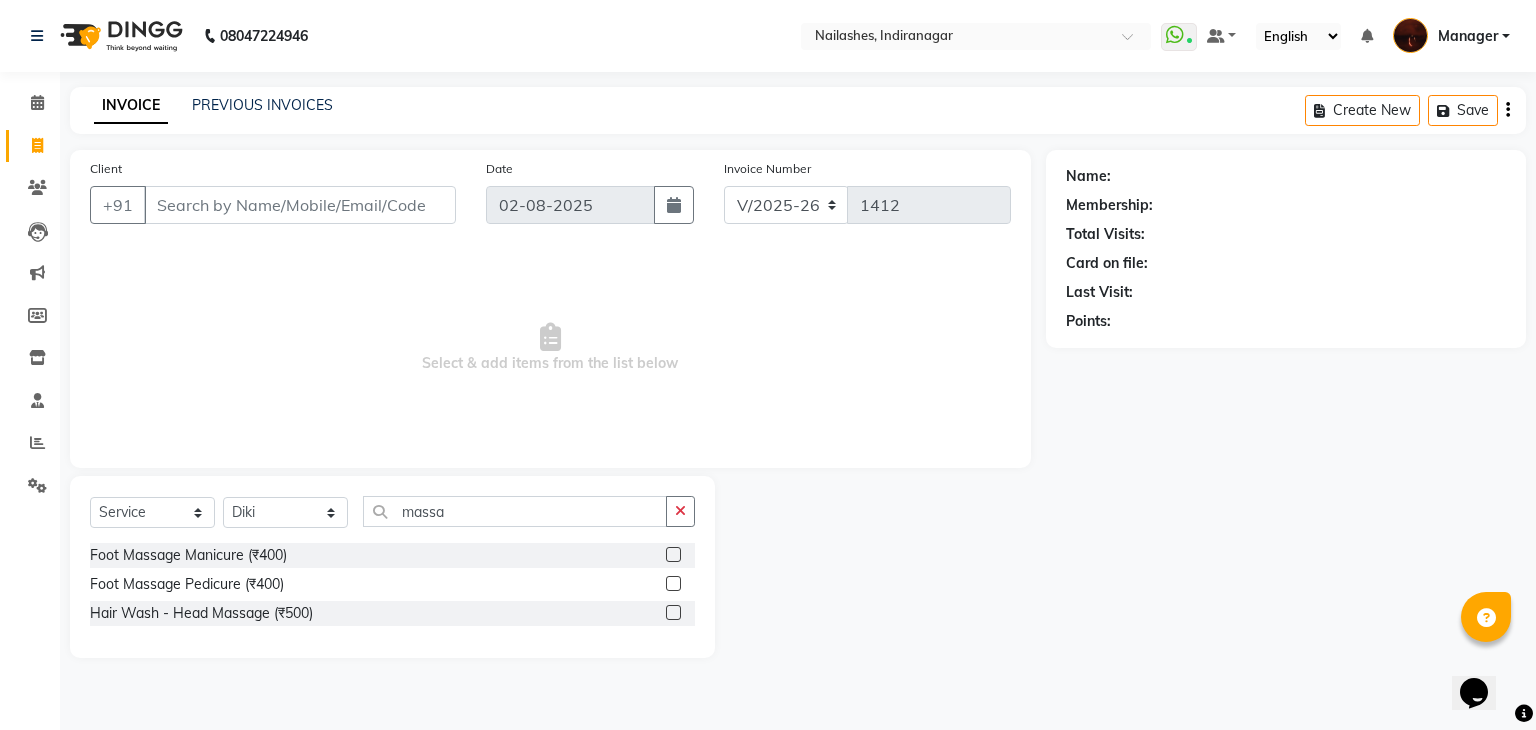 click 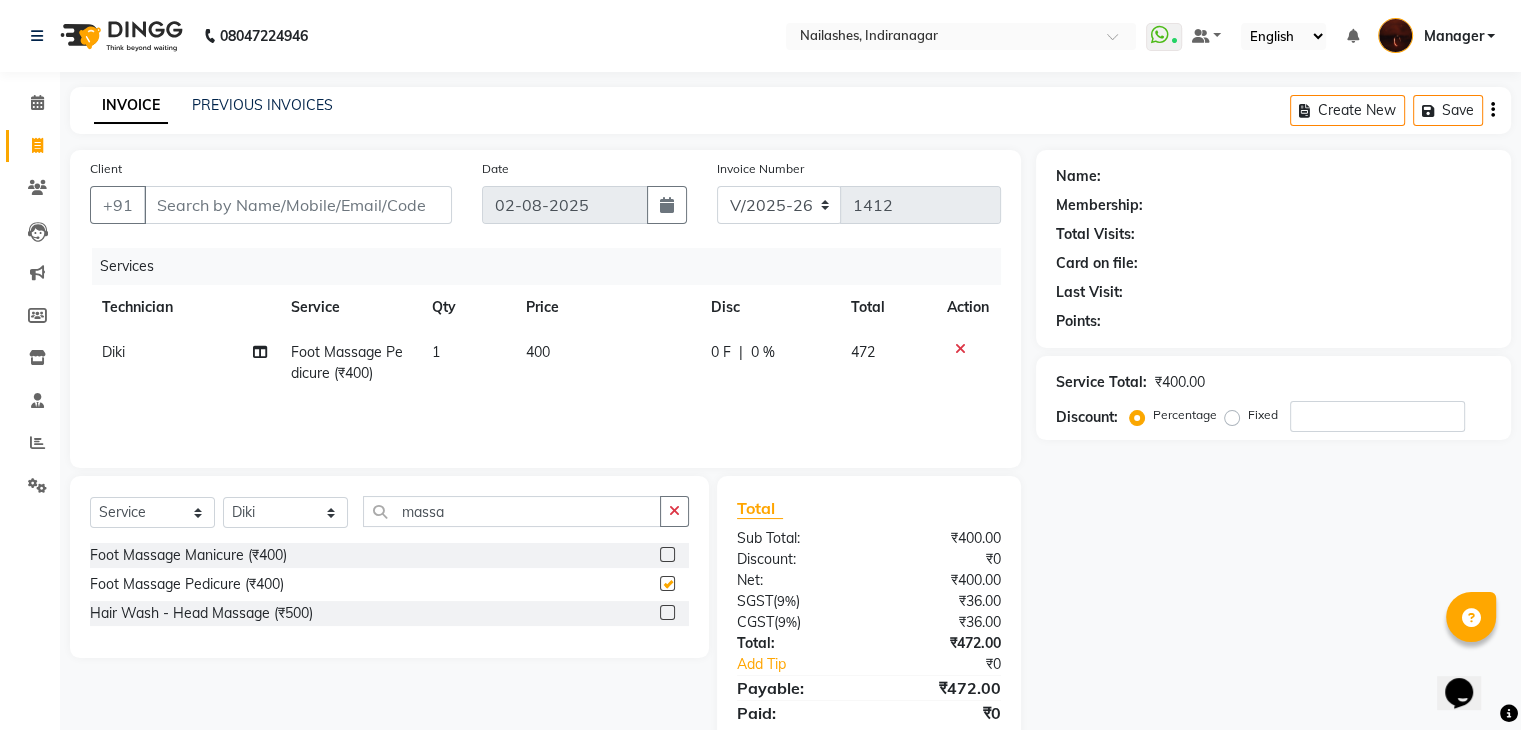 checkbox on "false" 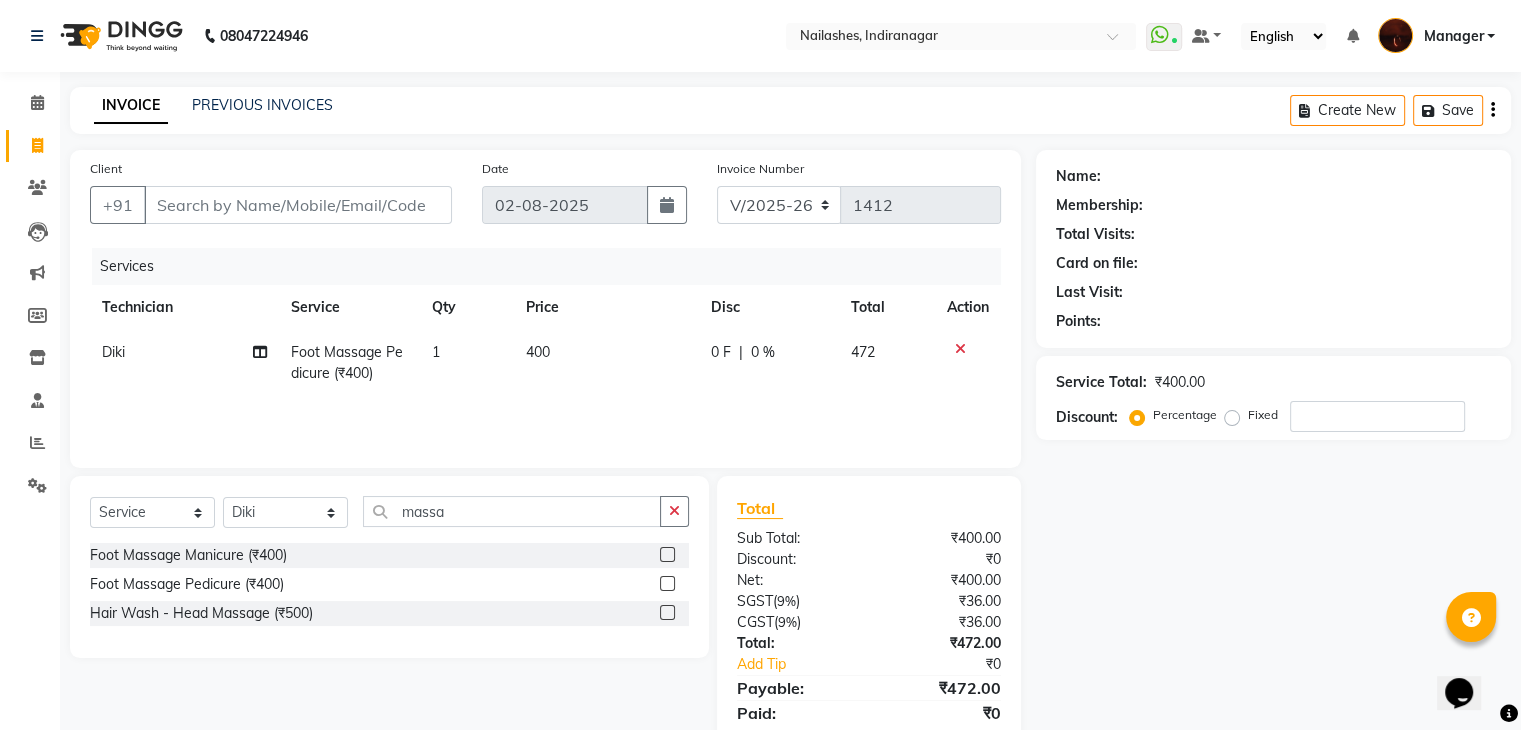 click on "Foot Massage Pedicure (₹400)" 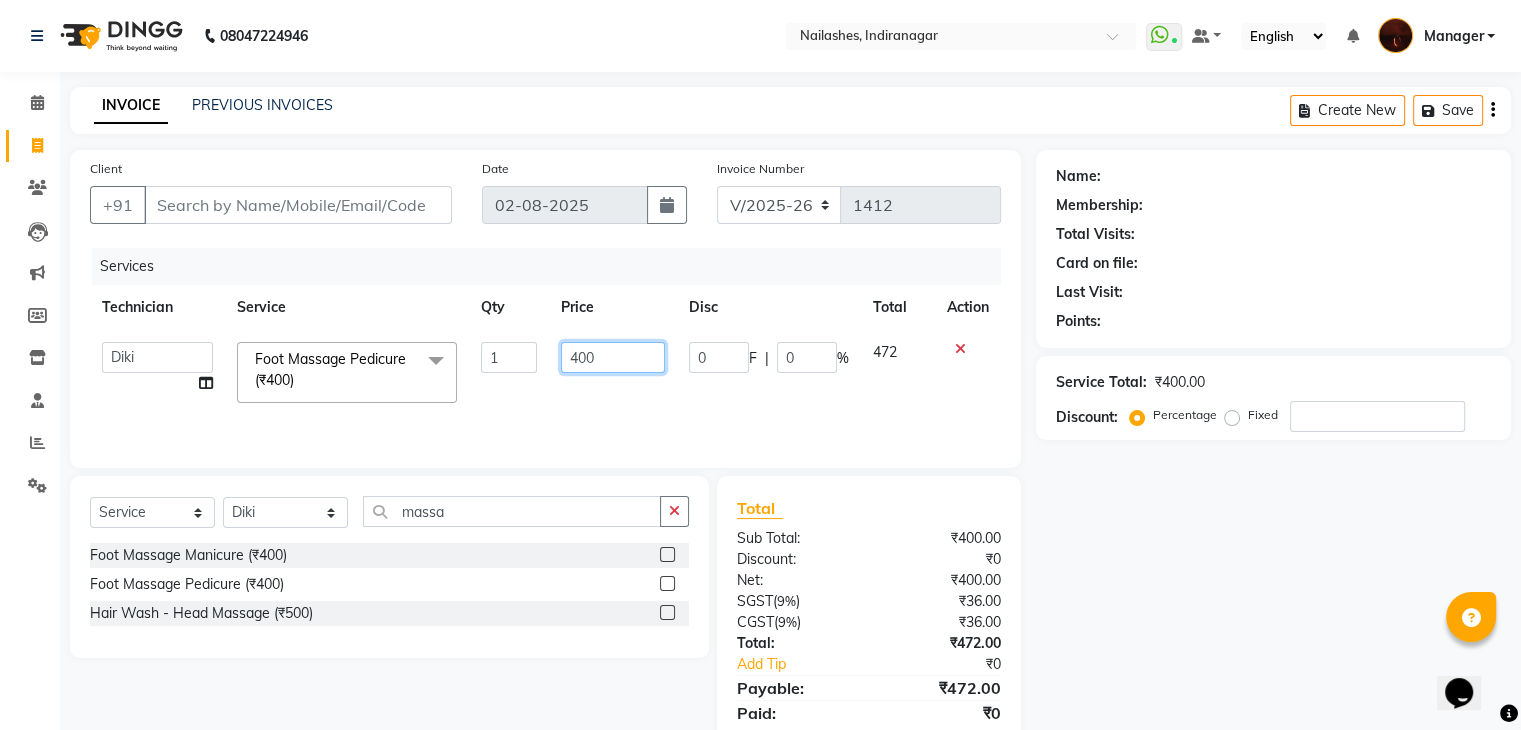 click on "400" 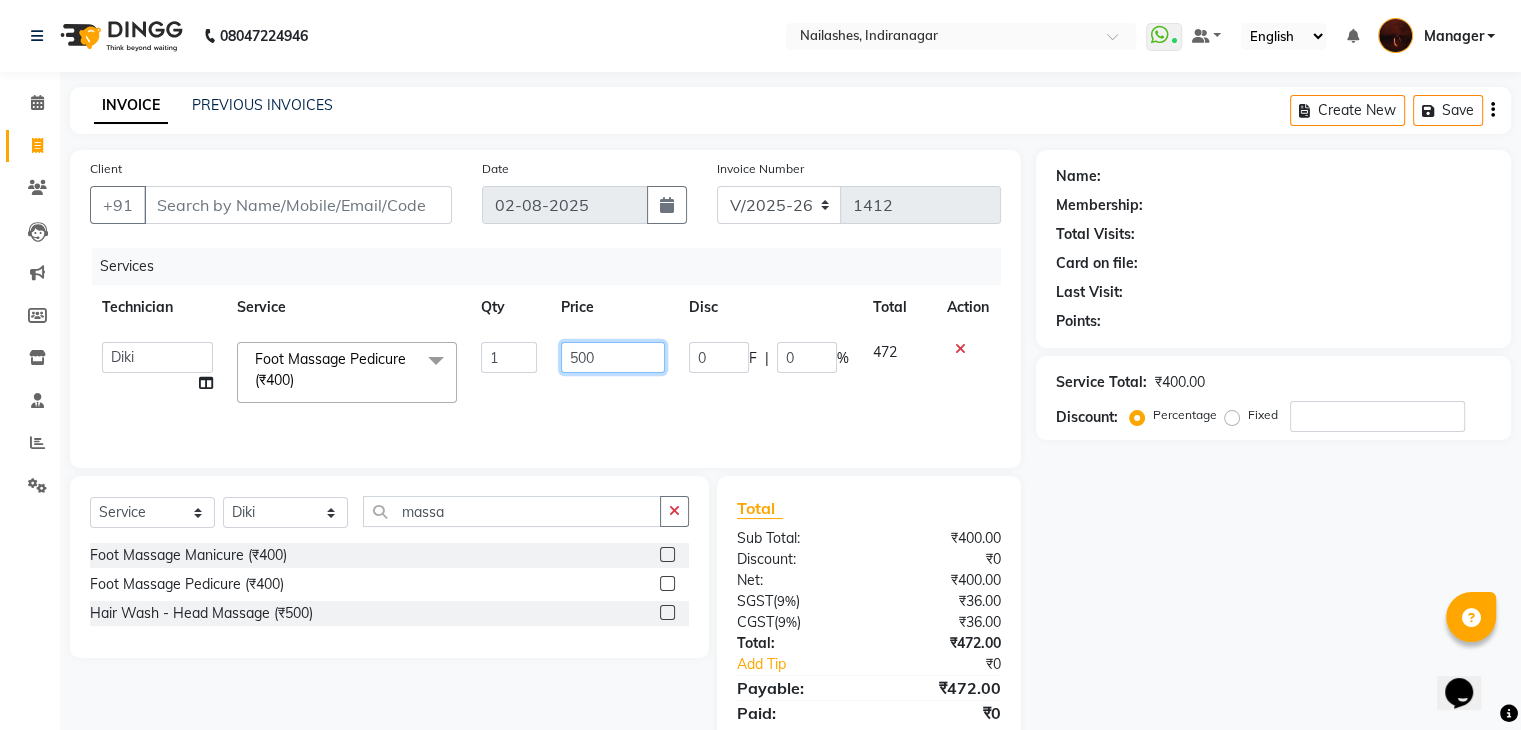 click on "500" 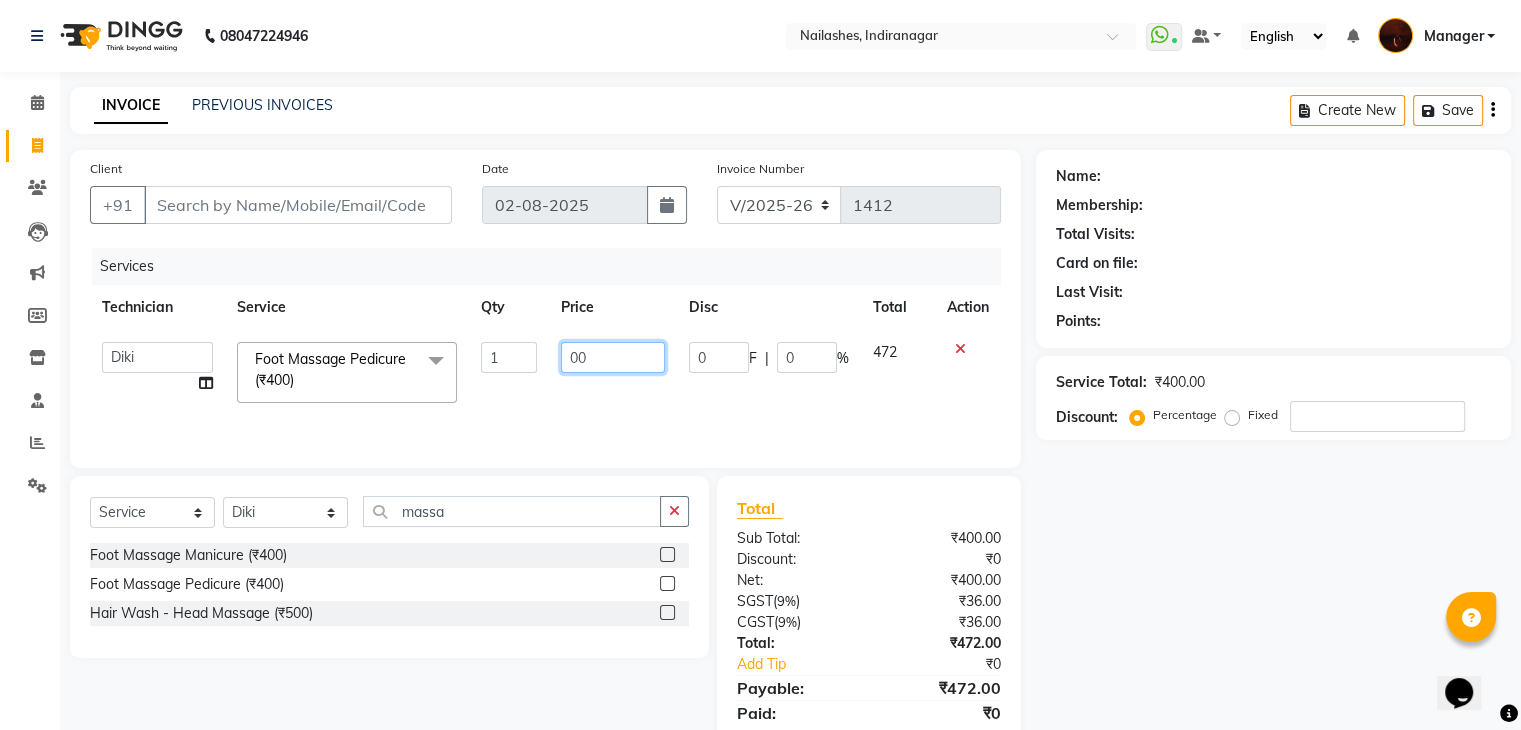 type on "400" 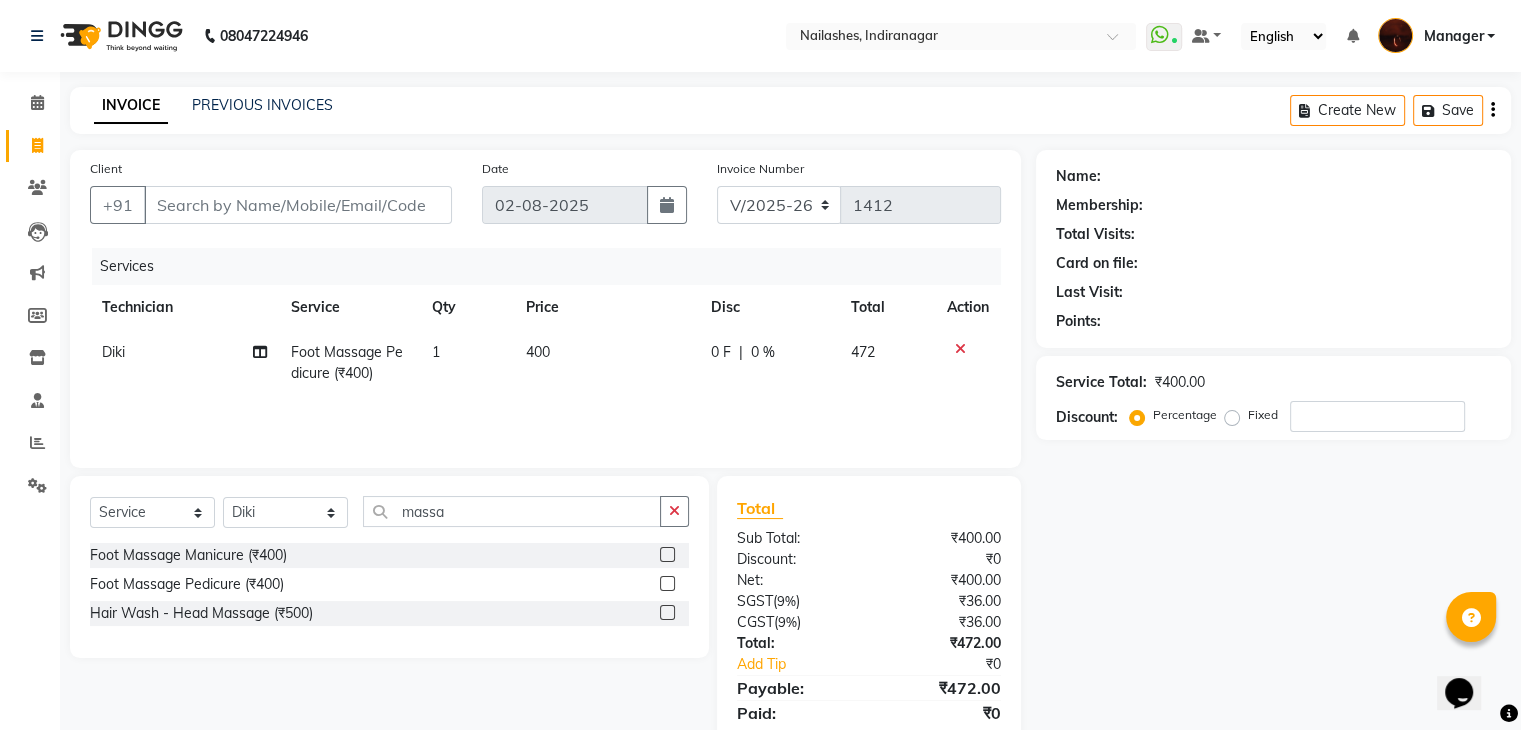click on "Services Technician Service Qty Price Disc Total Action [FIRST] Foot Massage Pedicure ([PRICE]) 1 400 0 F | 0 % 472" 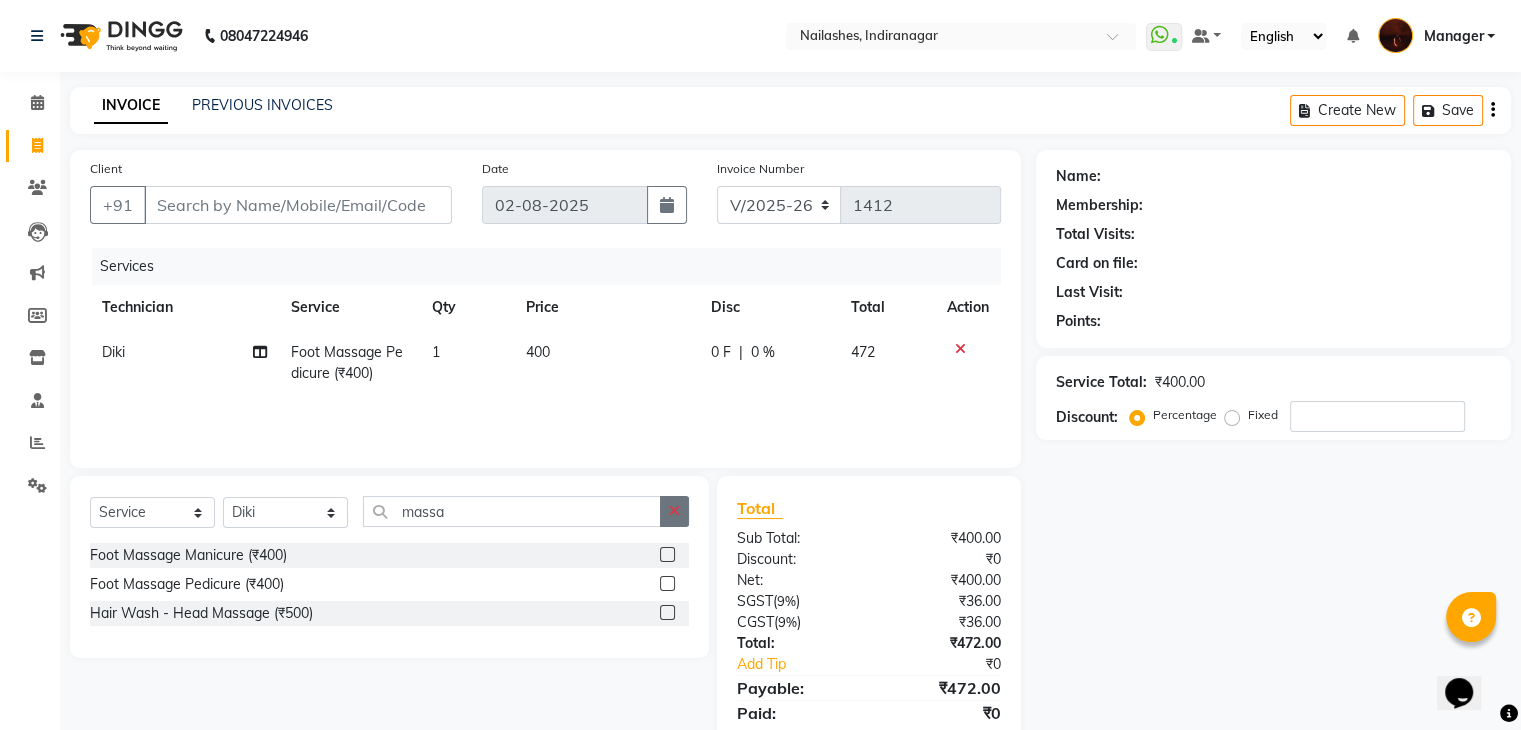 click 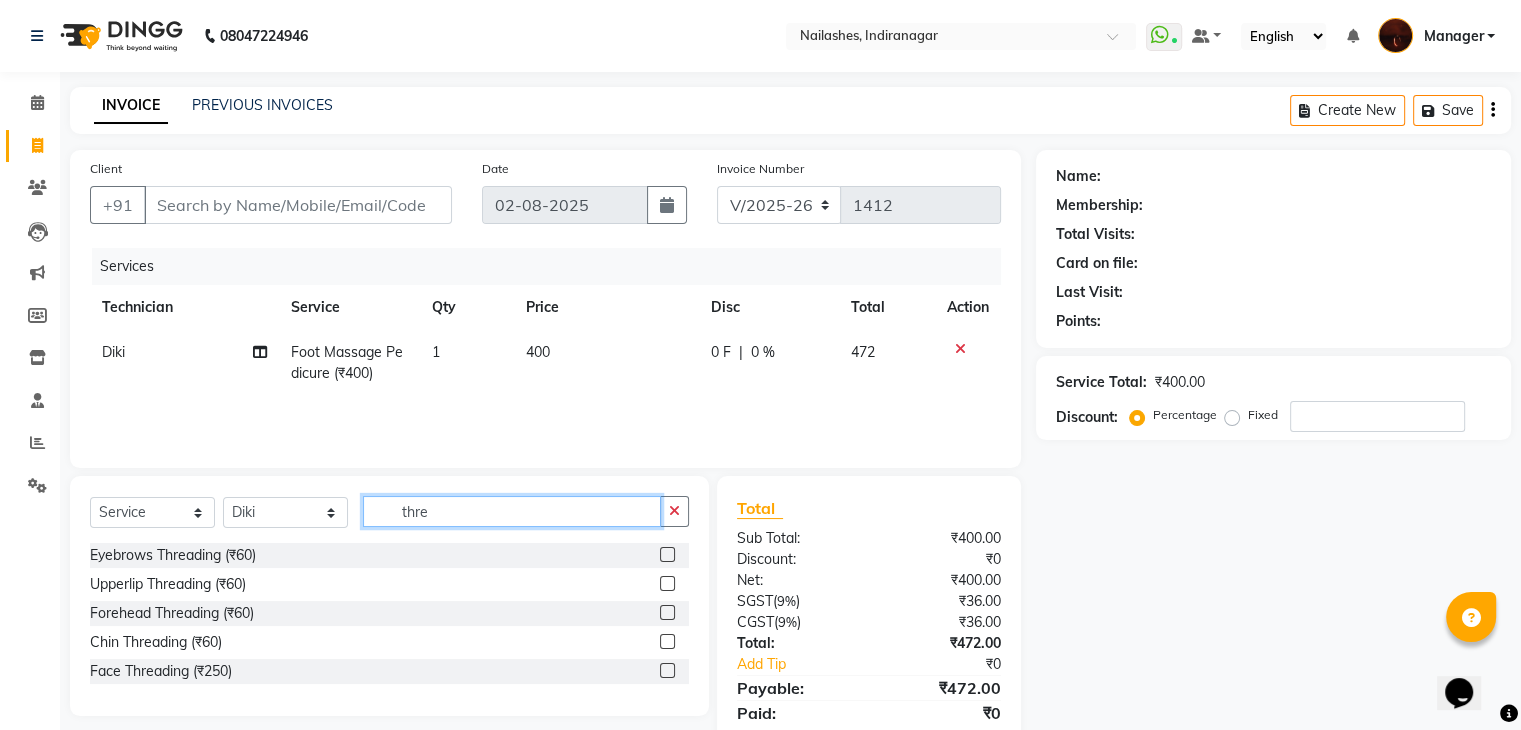 type on "thre" 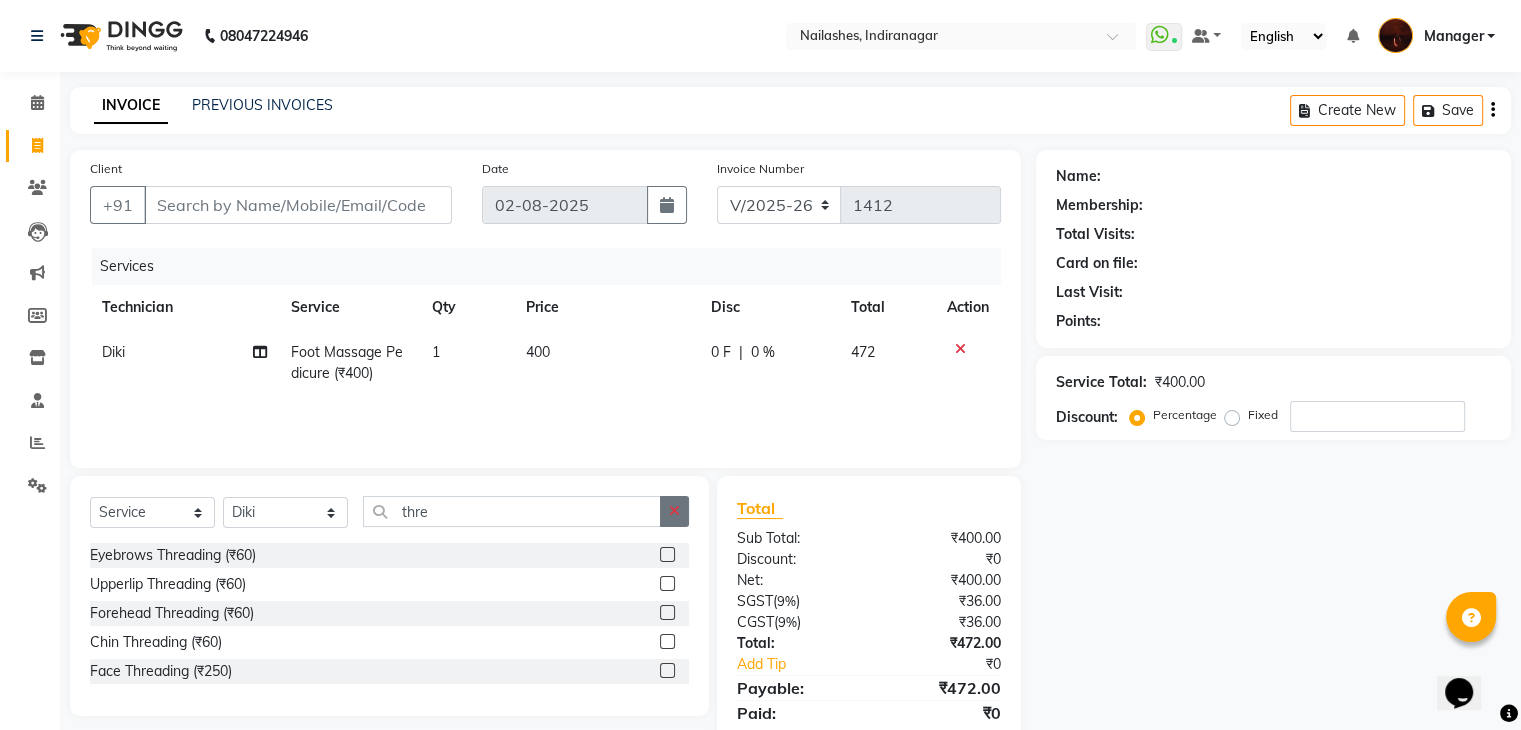 click 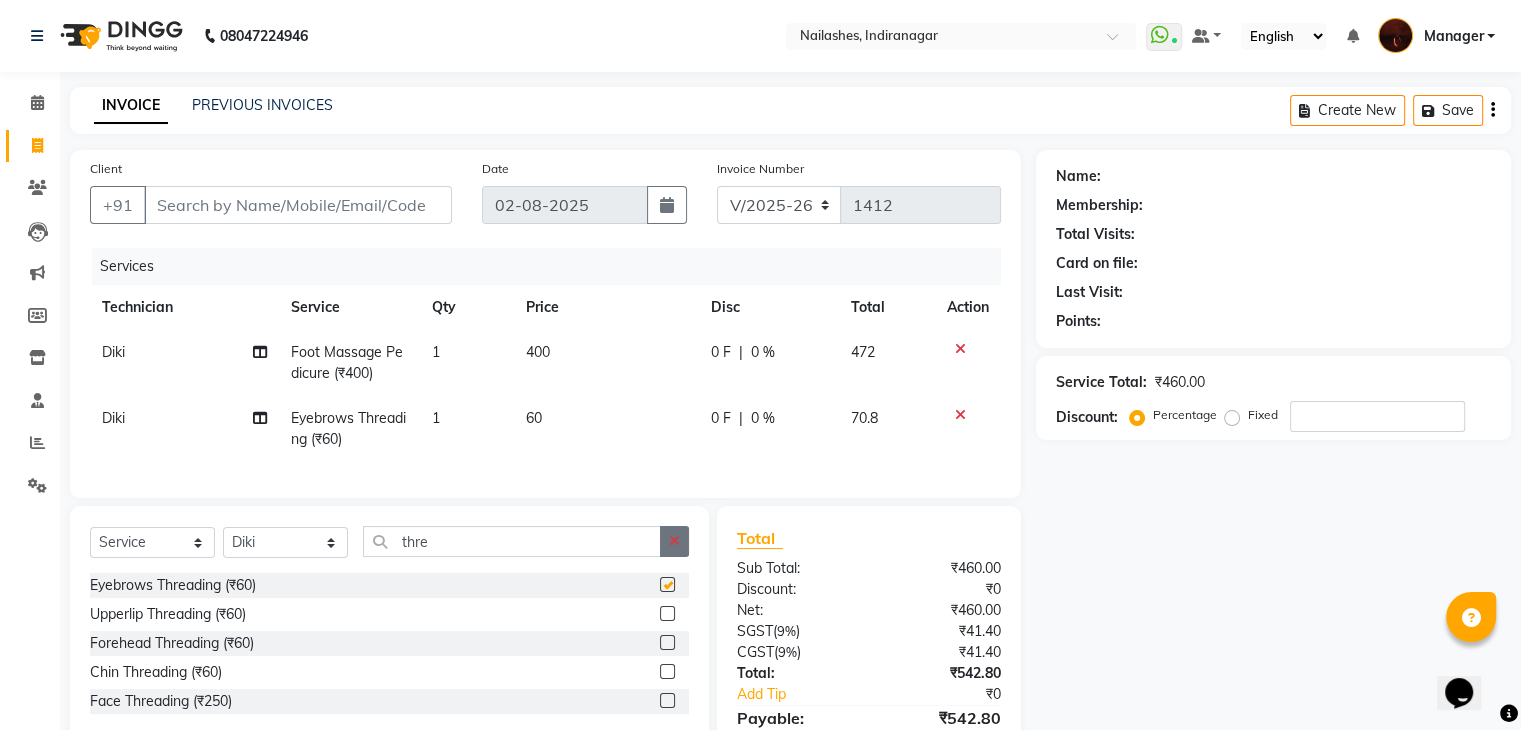 click 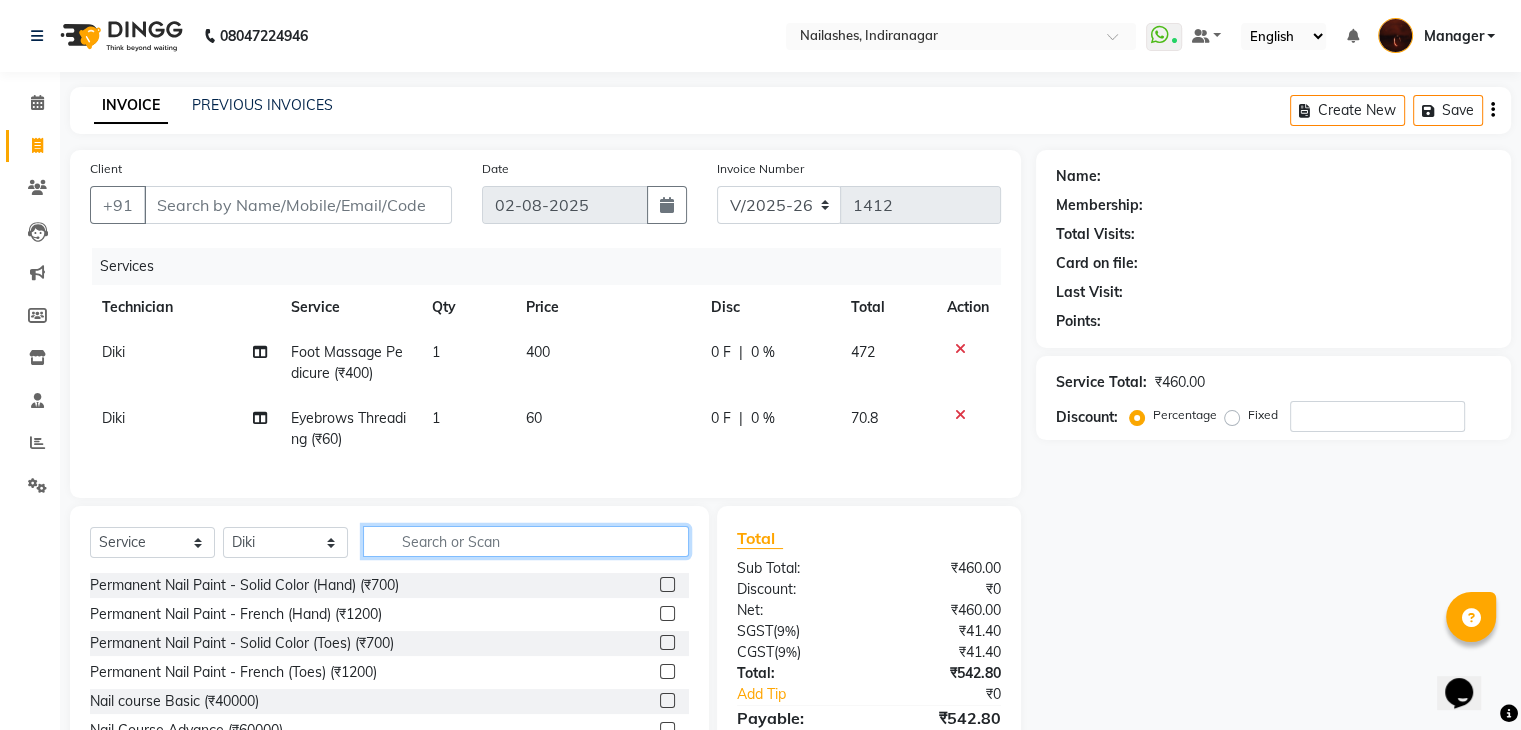 click 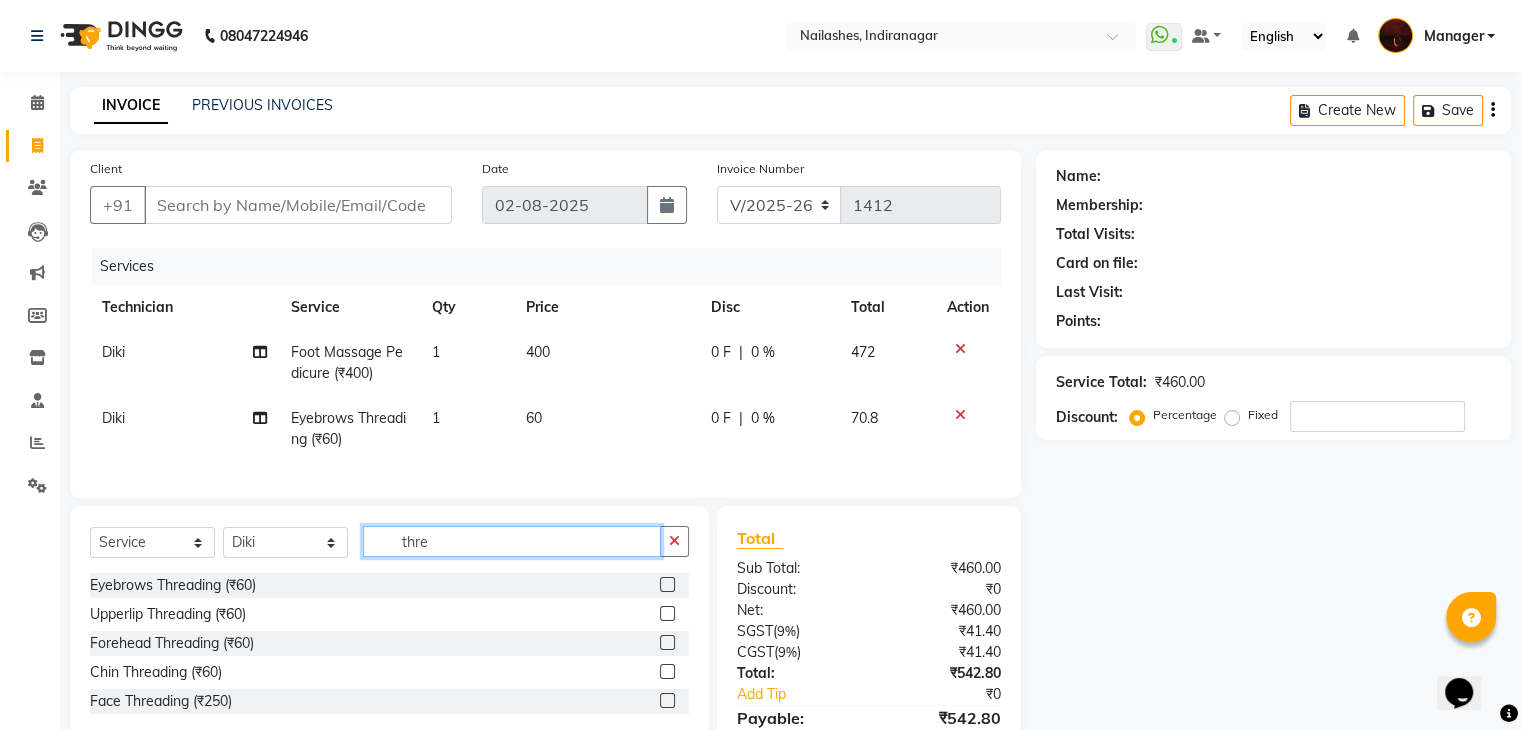 type on "thre" 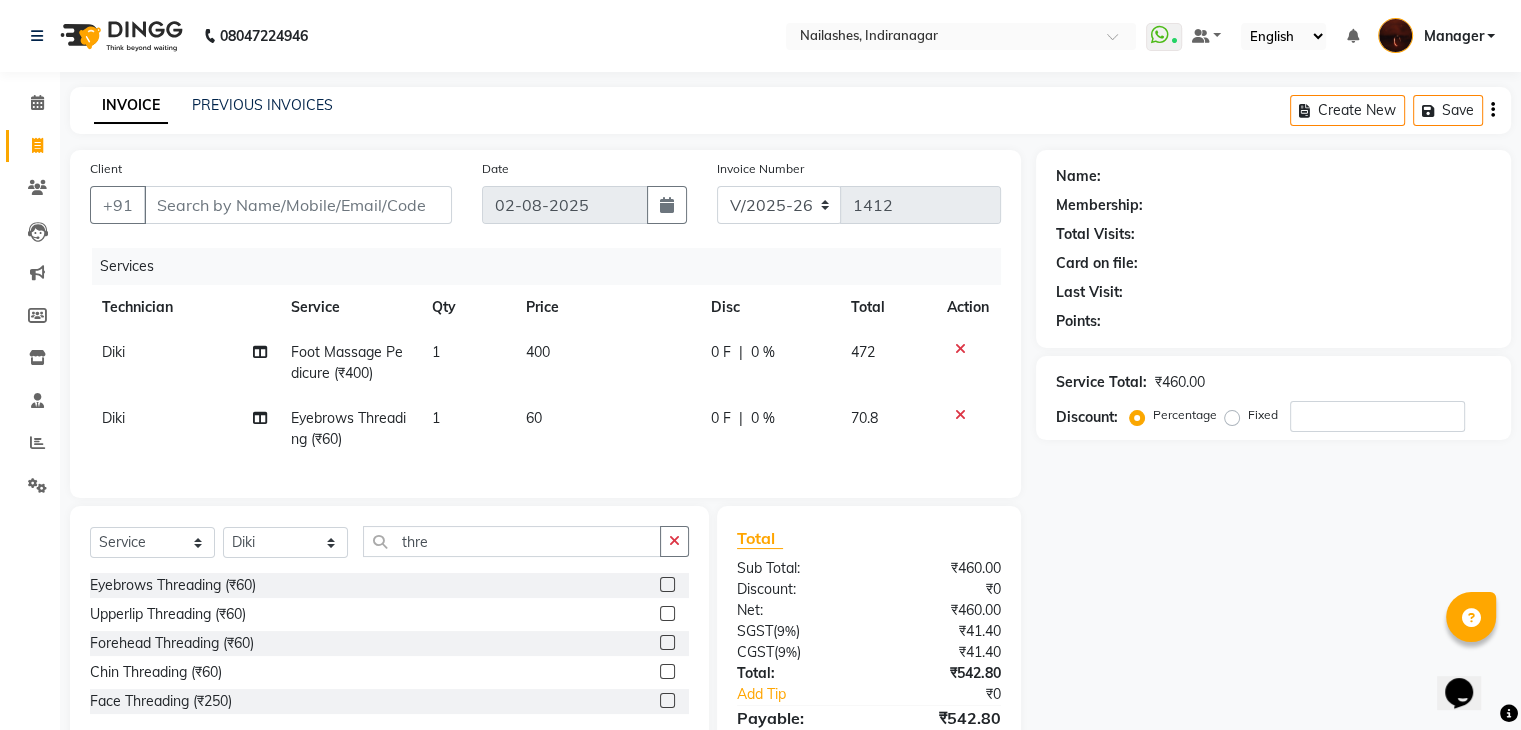 click on "Upperlip Threading (₹60)" 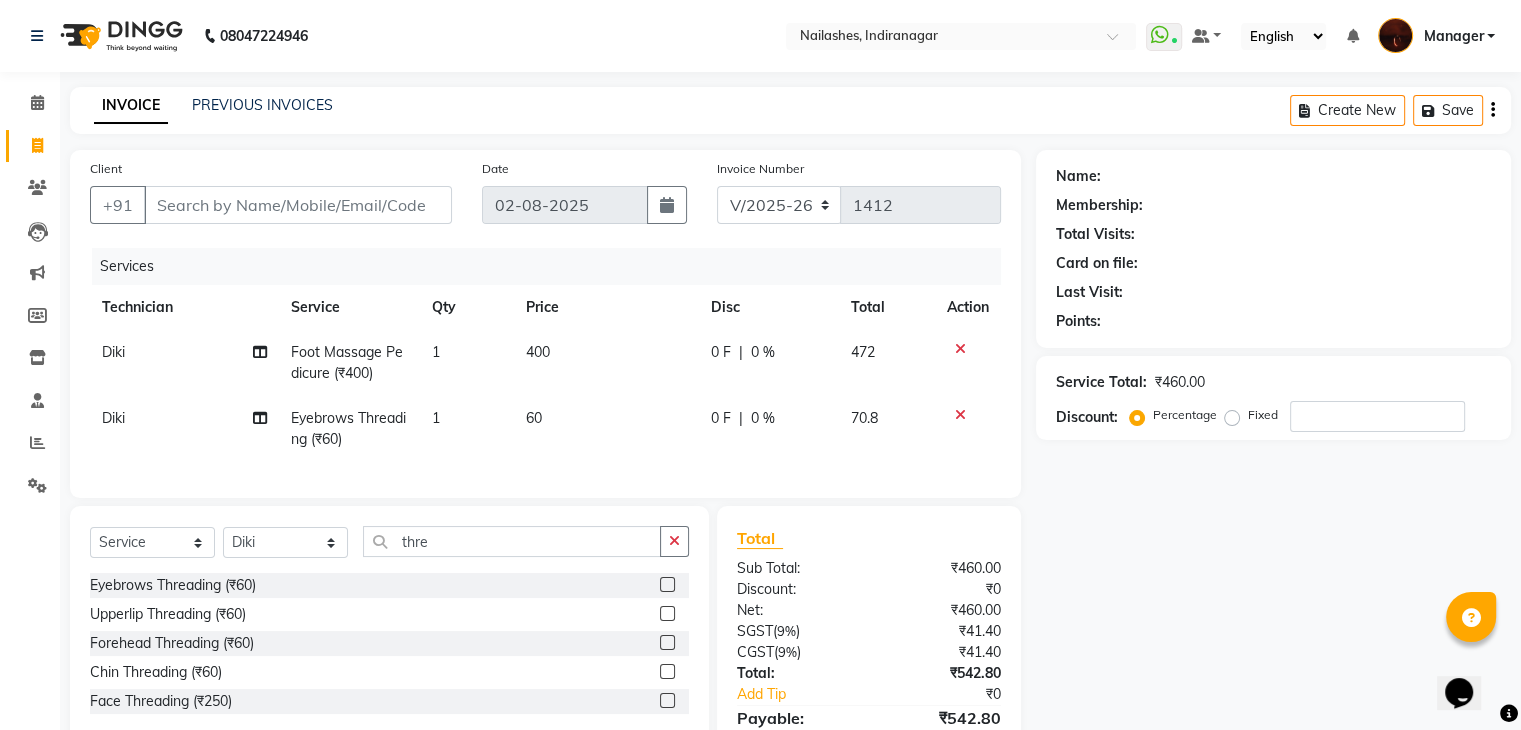 click 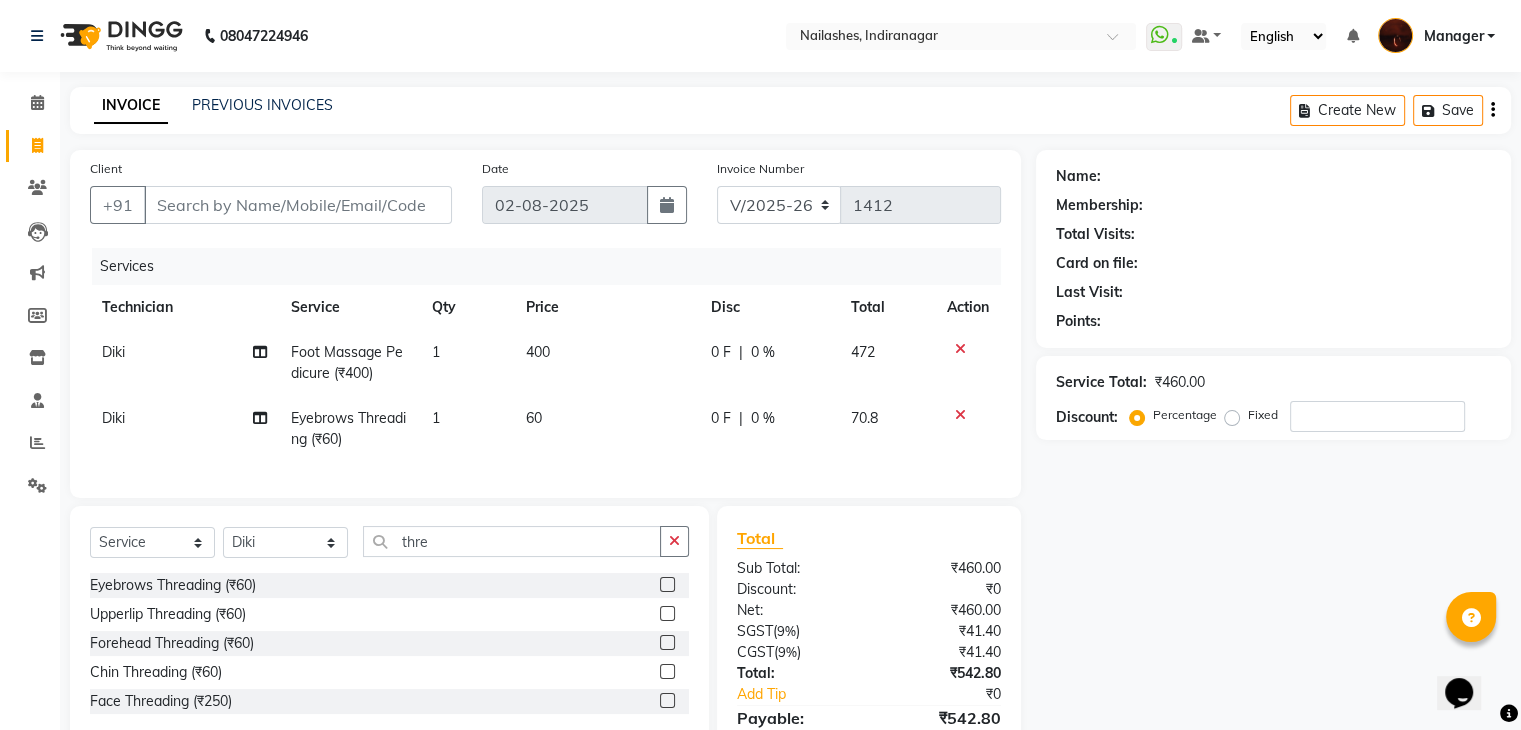 click at bounding box center (666, 614) 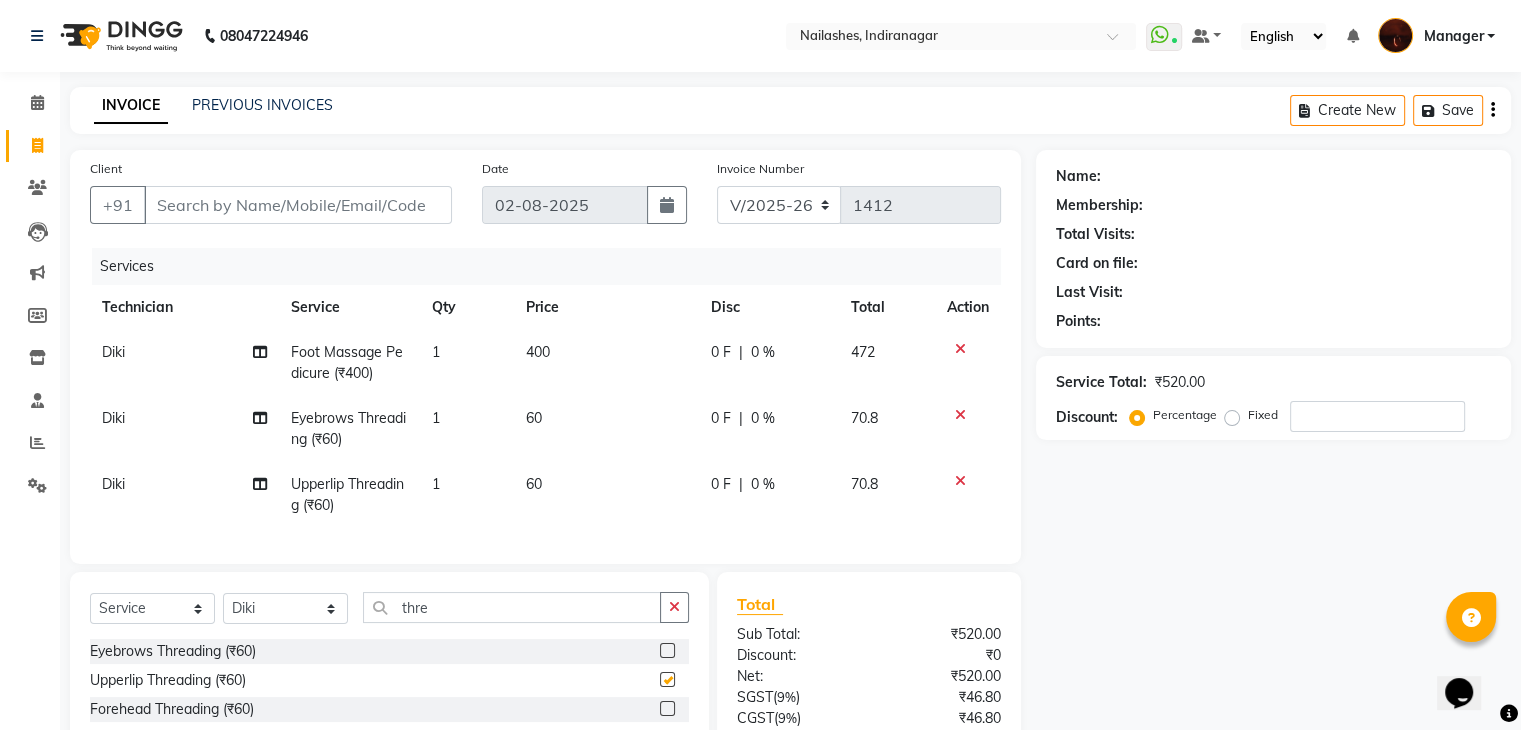 checkbox on "false" 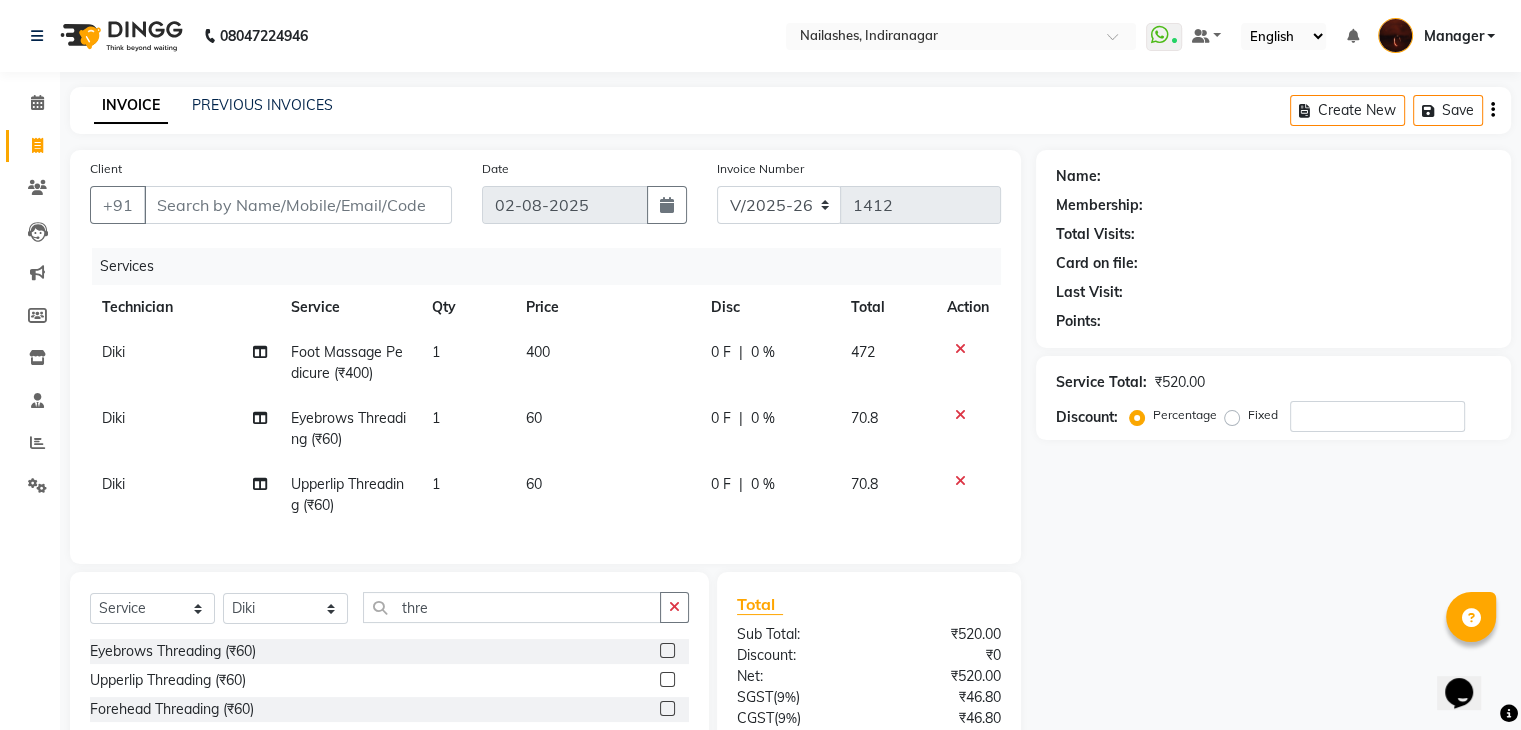 scroll, scrollTop: 182, scrollLeft: 0, axis: vertical 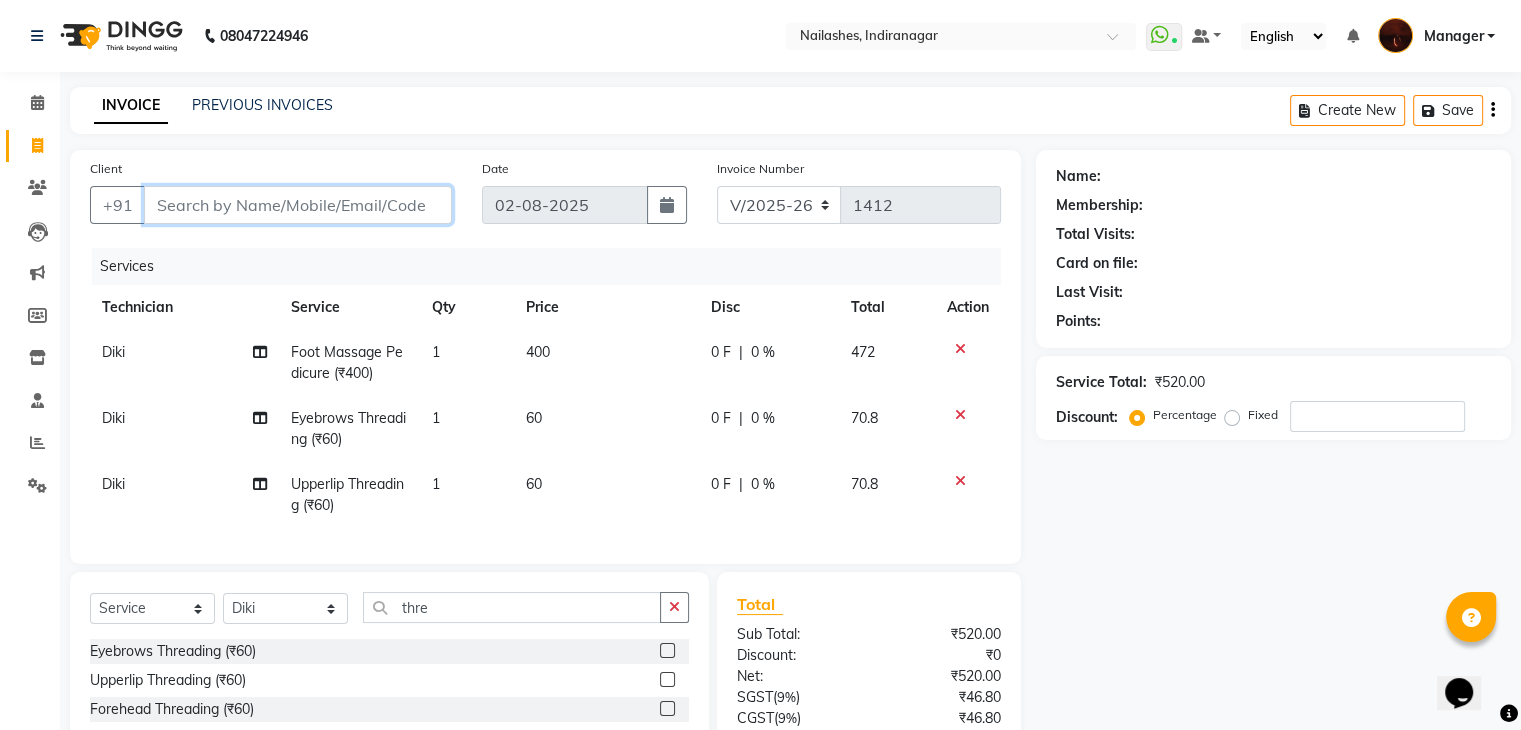 click on "Client" at bounding box center (298, 205) 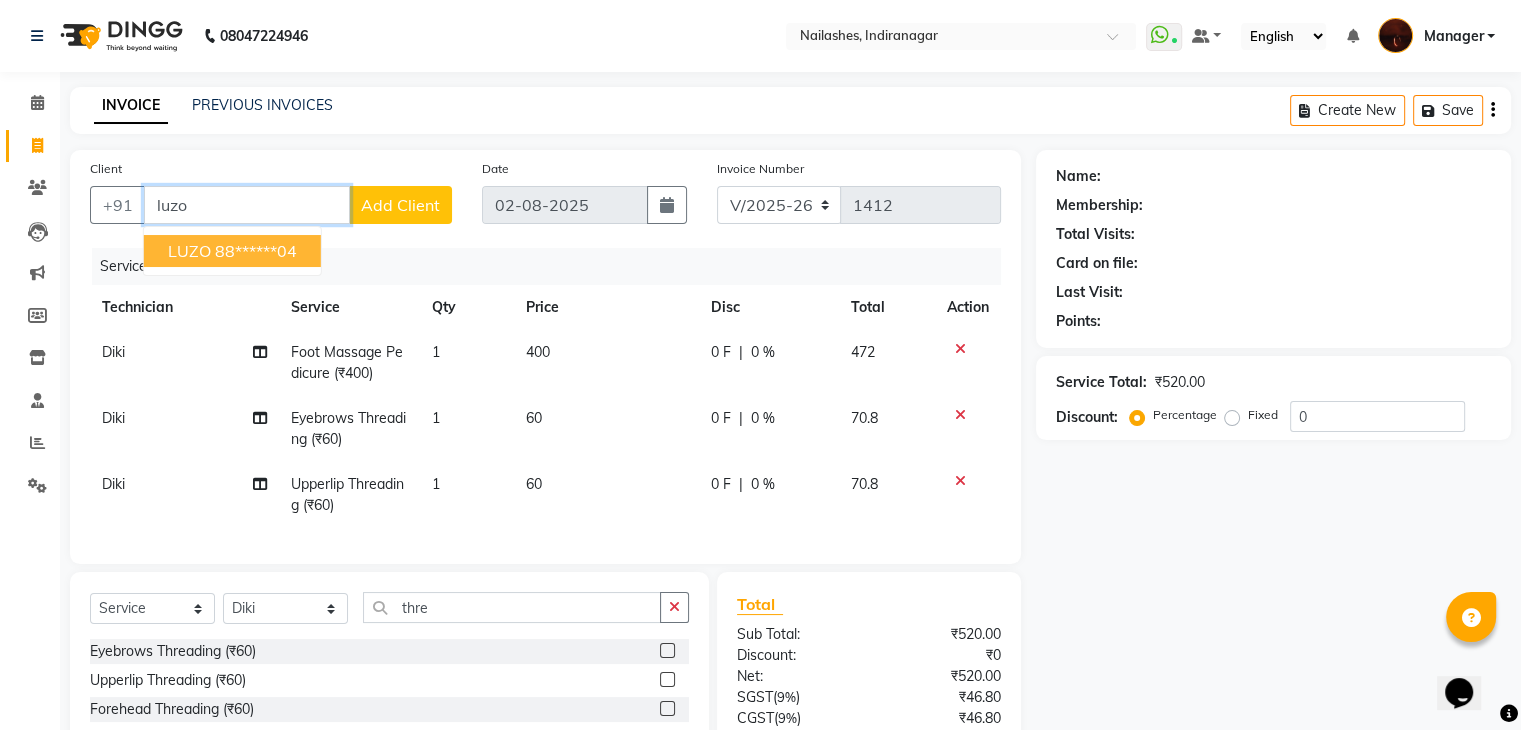 click on "88******04" at bounding box center [256, 251] 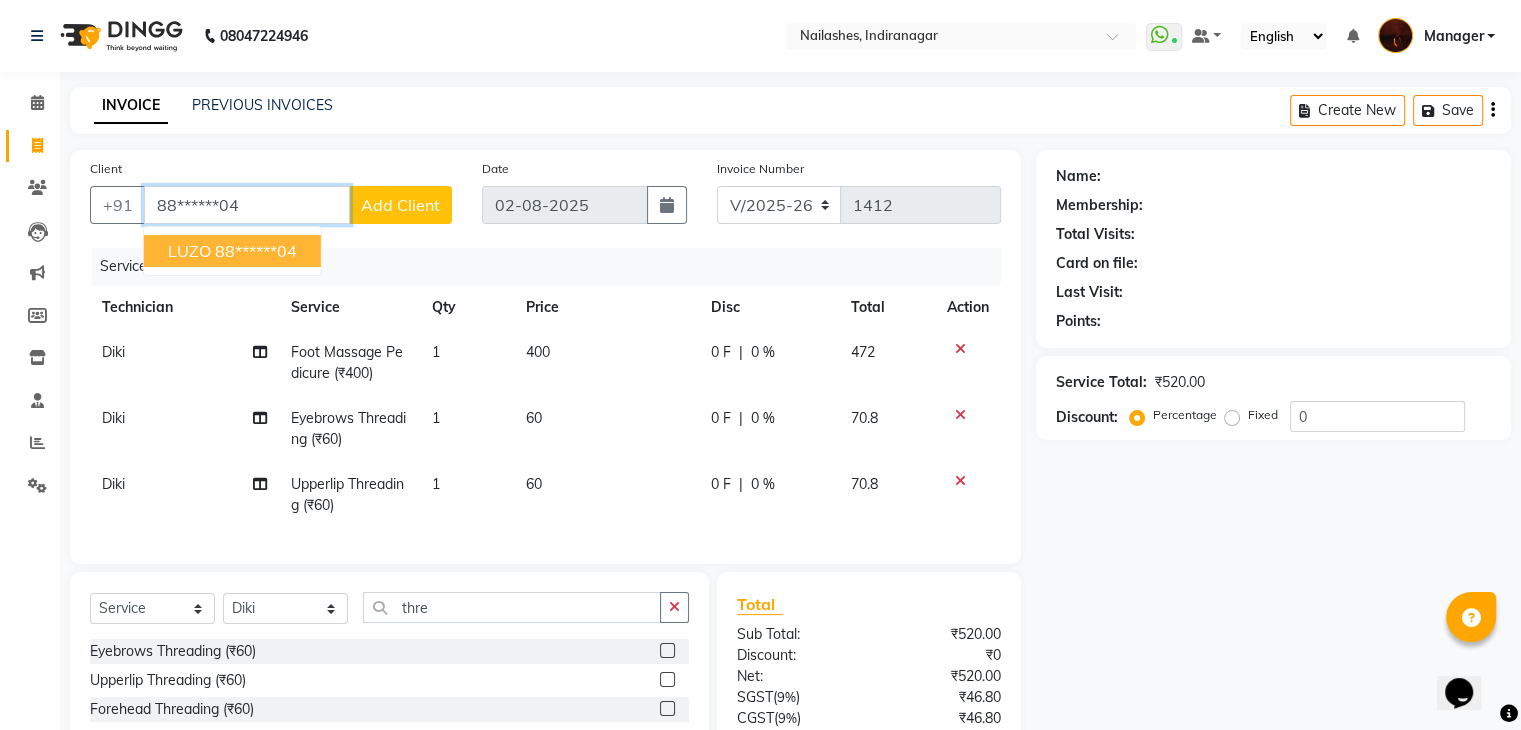 type on "88******04" 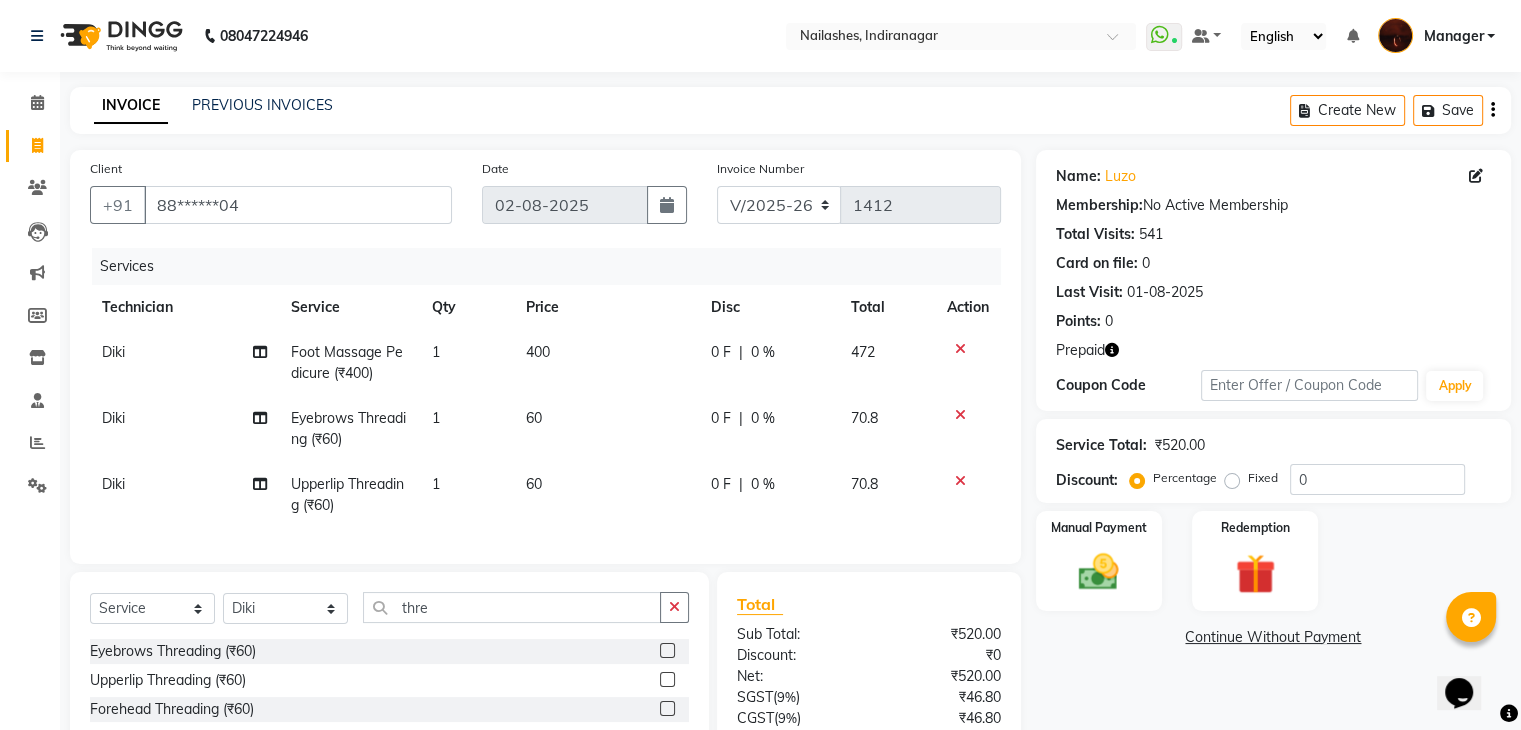 scroll, scrollTop: 182, scrollLeft: 0, axis: vertical 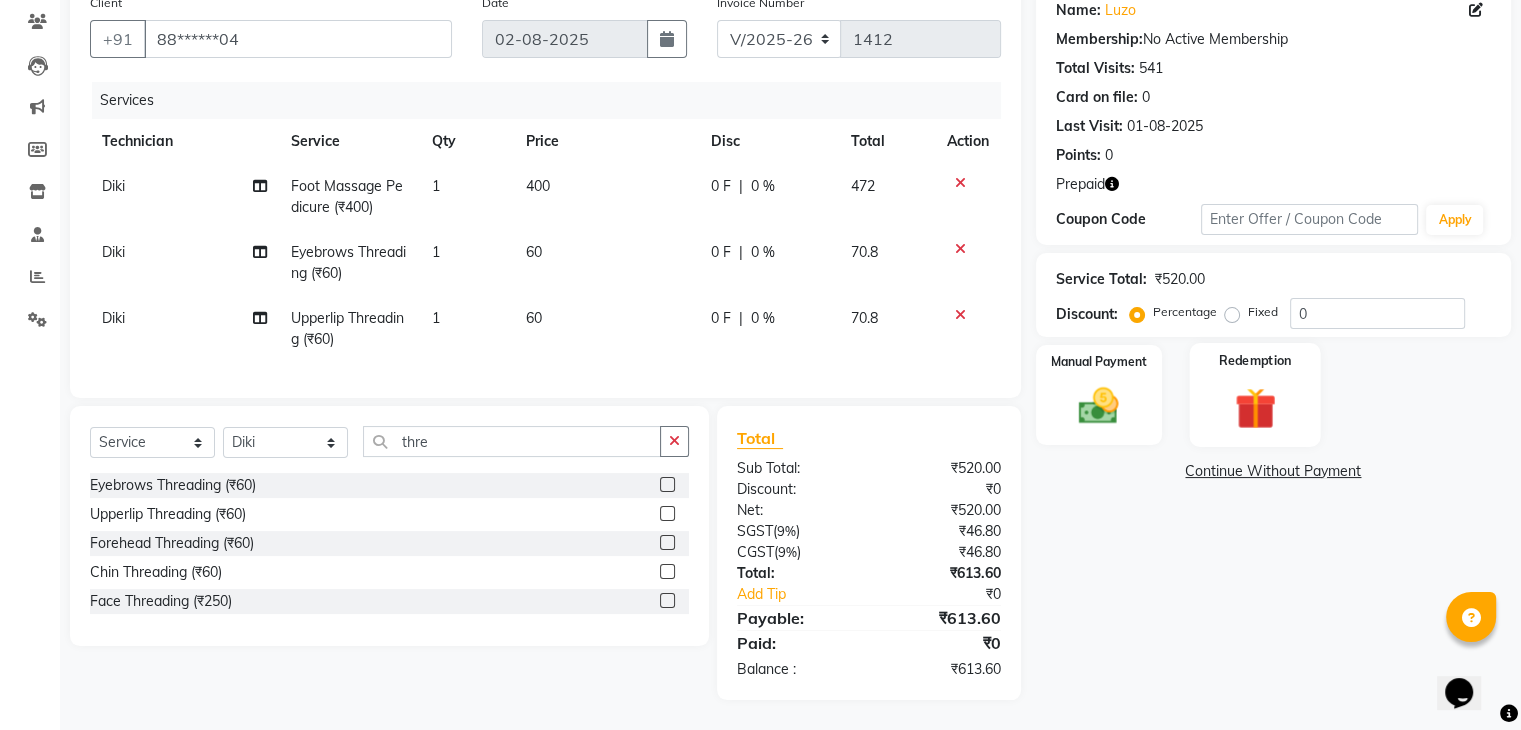 click on "Redemption" 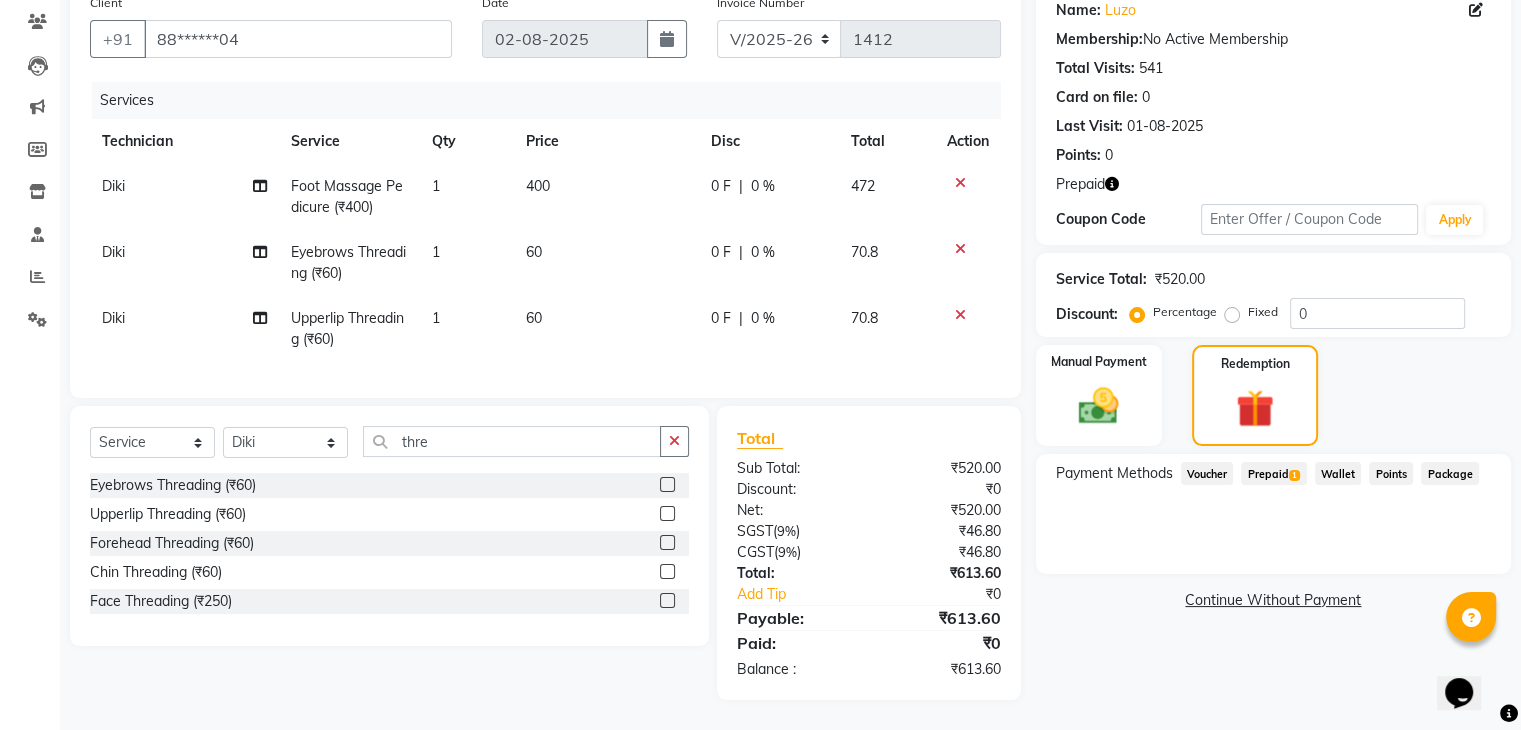 click on "Prepaid  1" 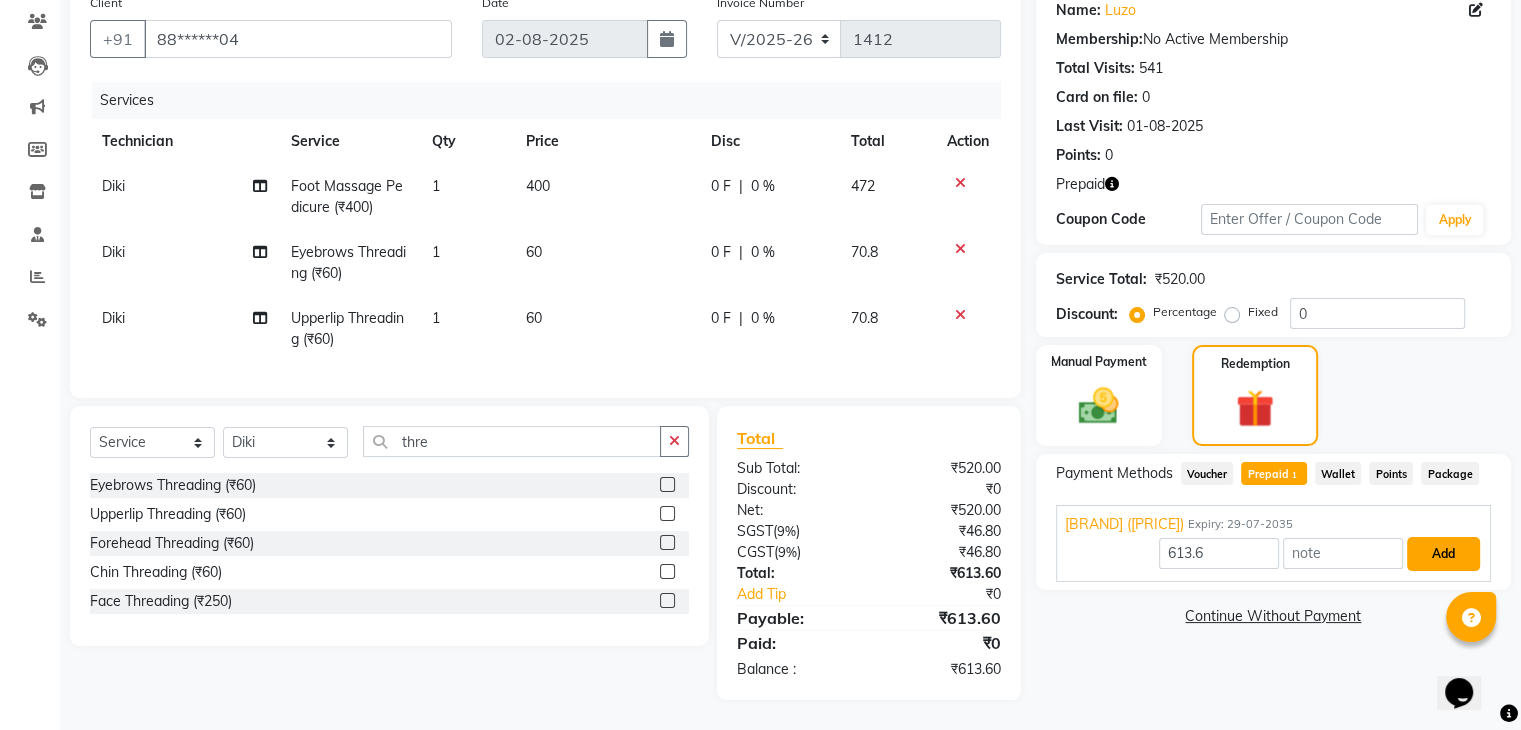 click on "Add" at bounding box center [1443, 554] 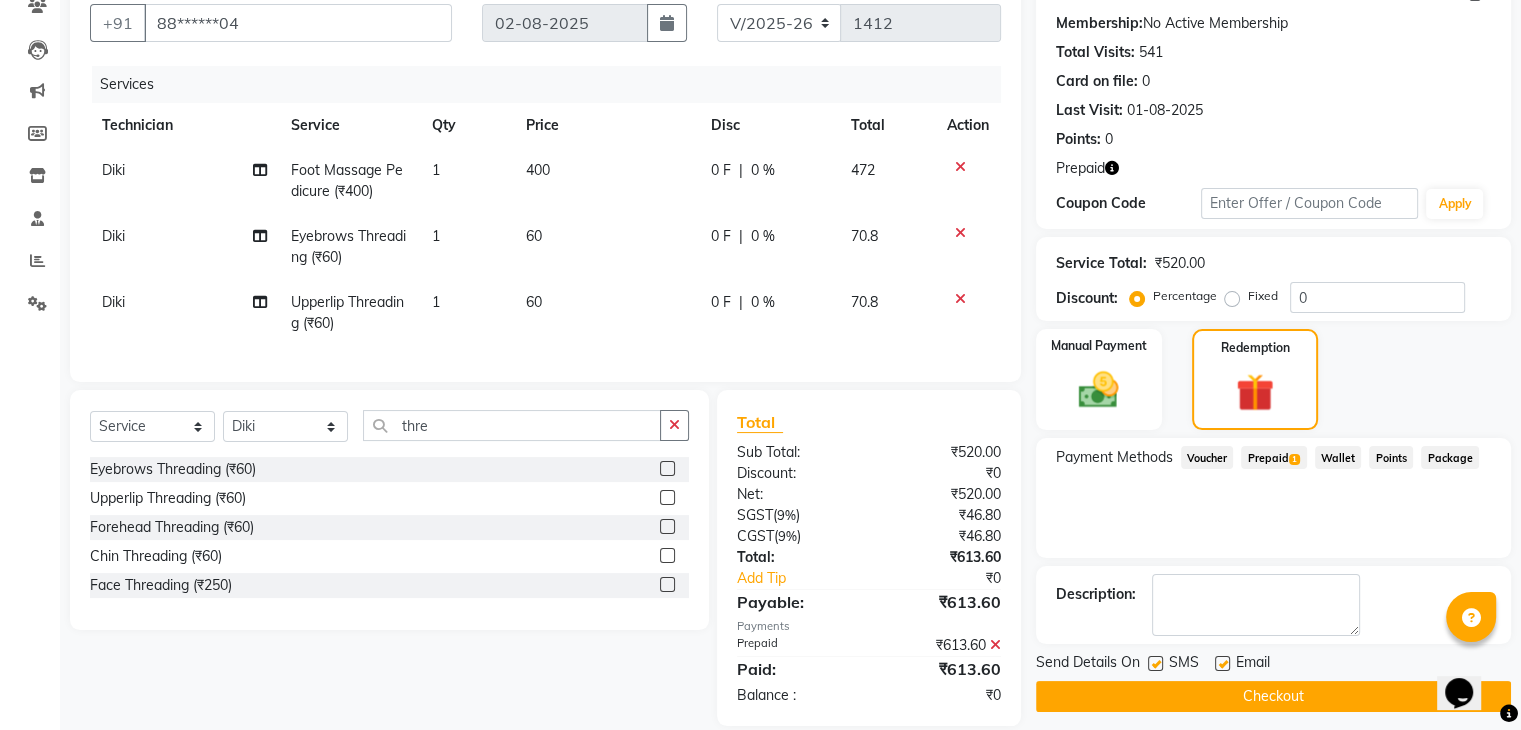 scroll, scrollTop: 224, scrollLeft: 0, axis: vertical 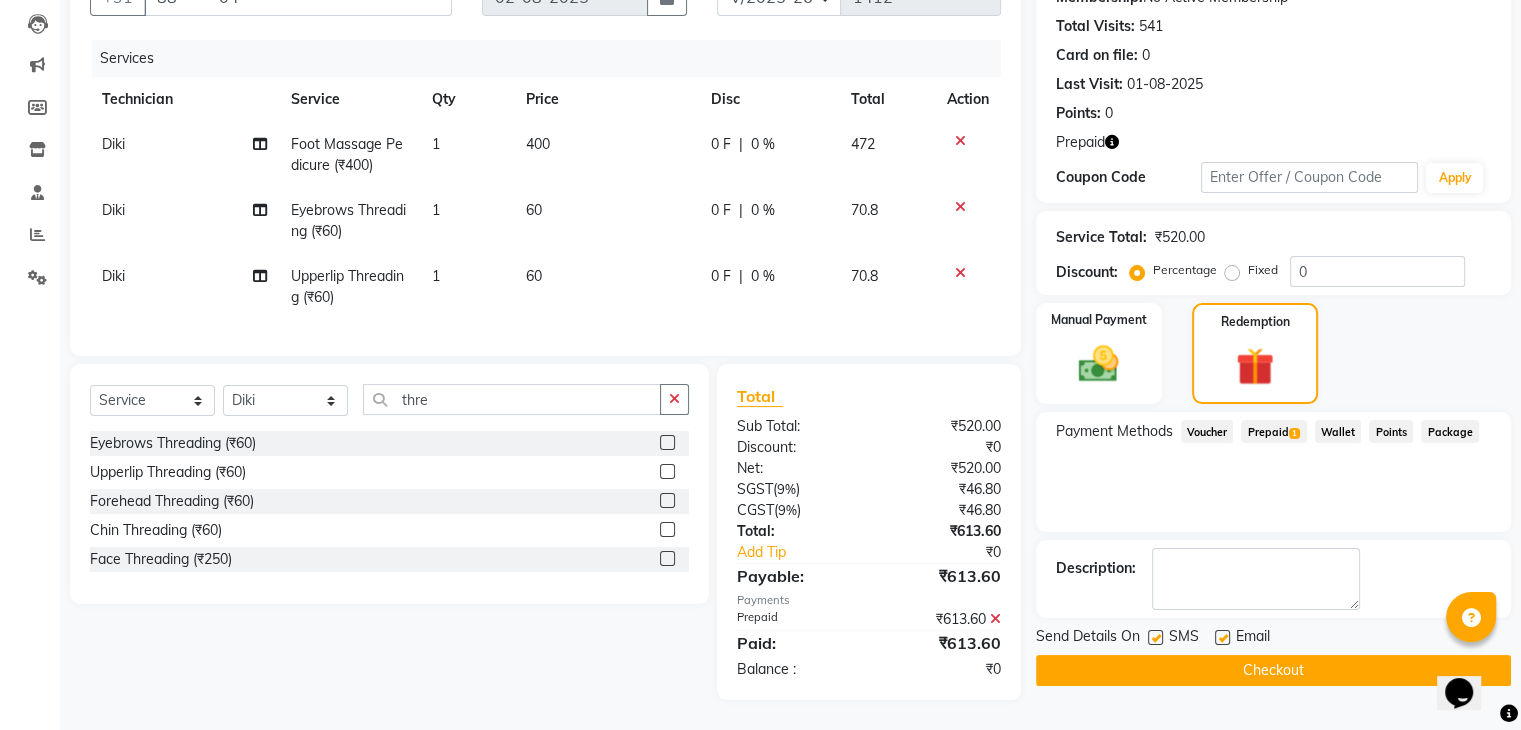 click on "Checkout" 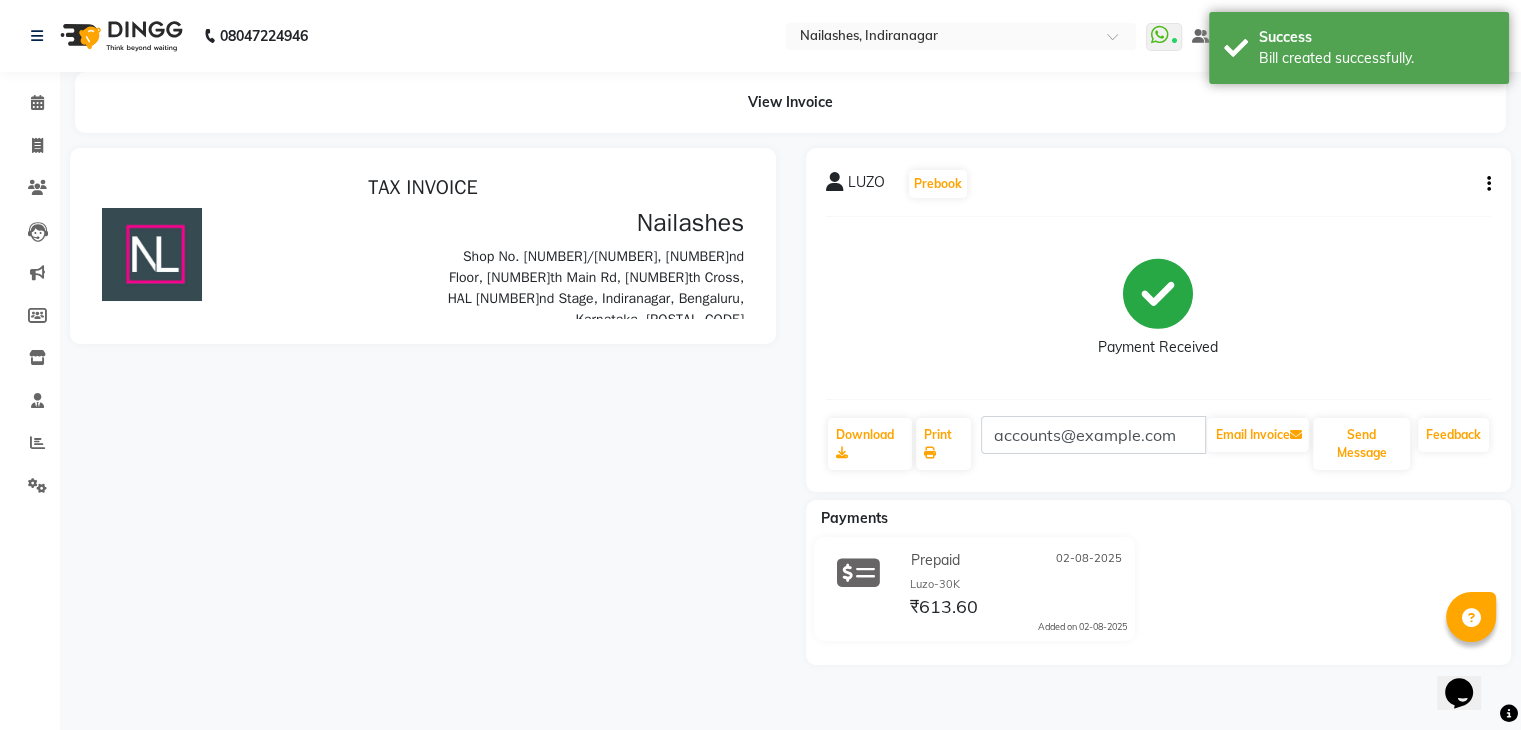 scroll, scrollTop: 0, scrollLeft: 0, axis: both 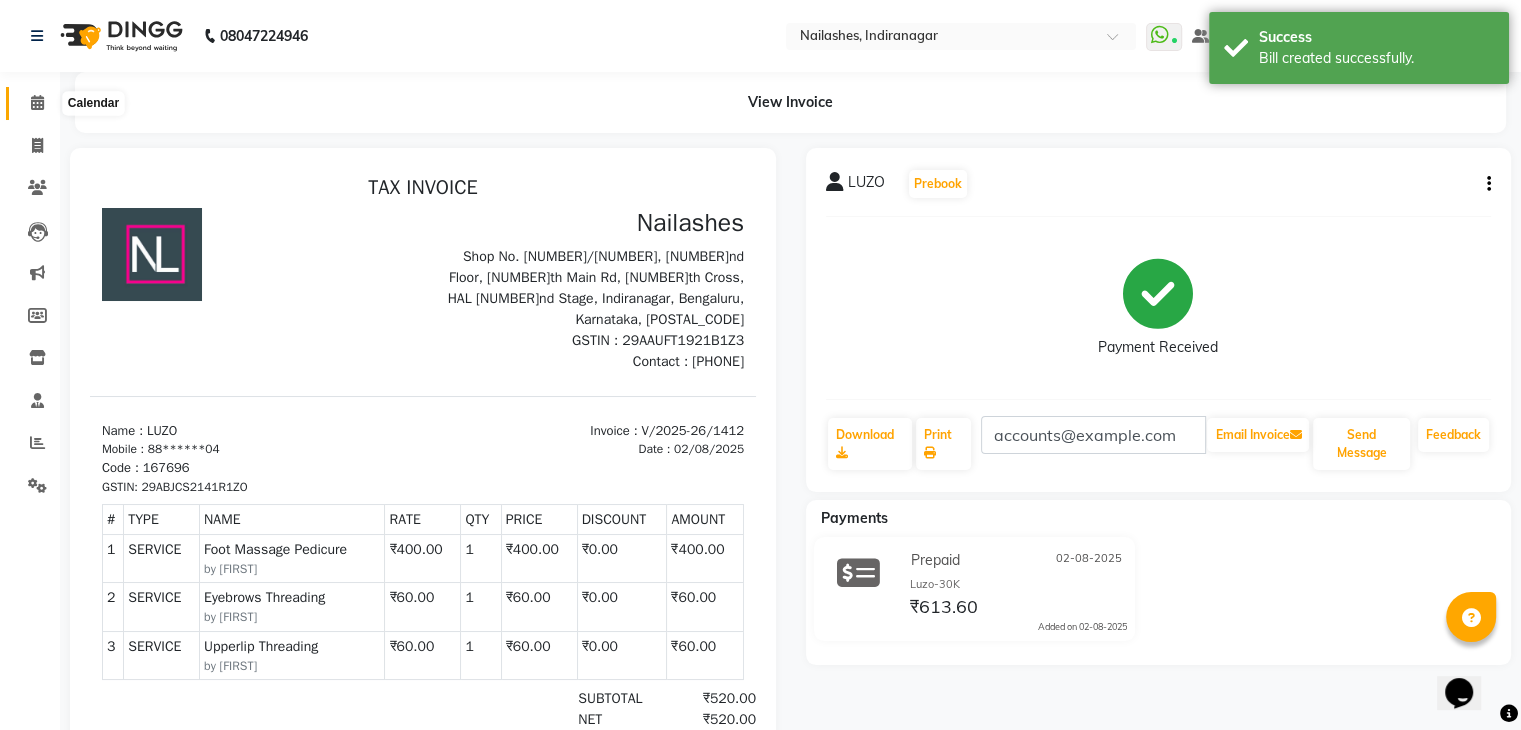 click 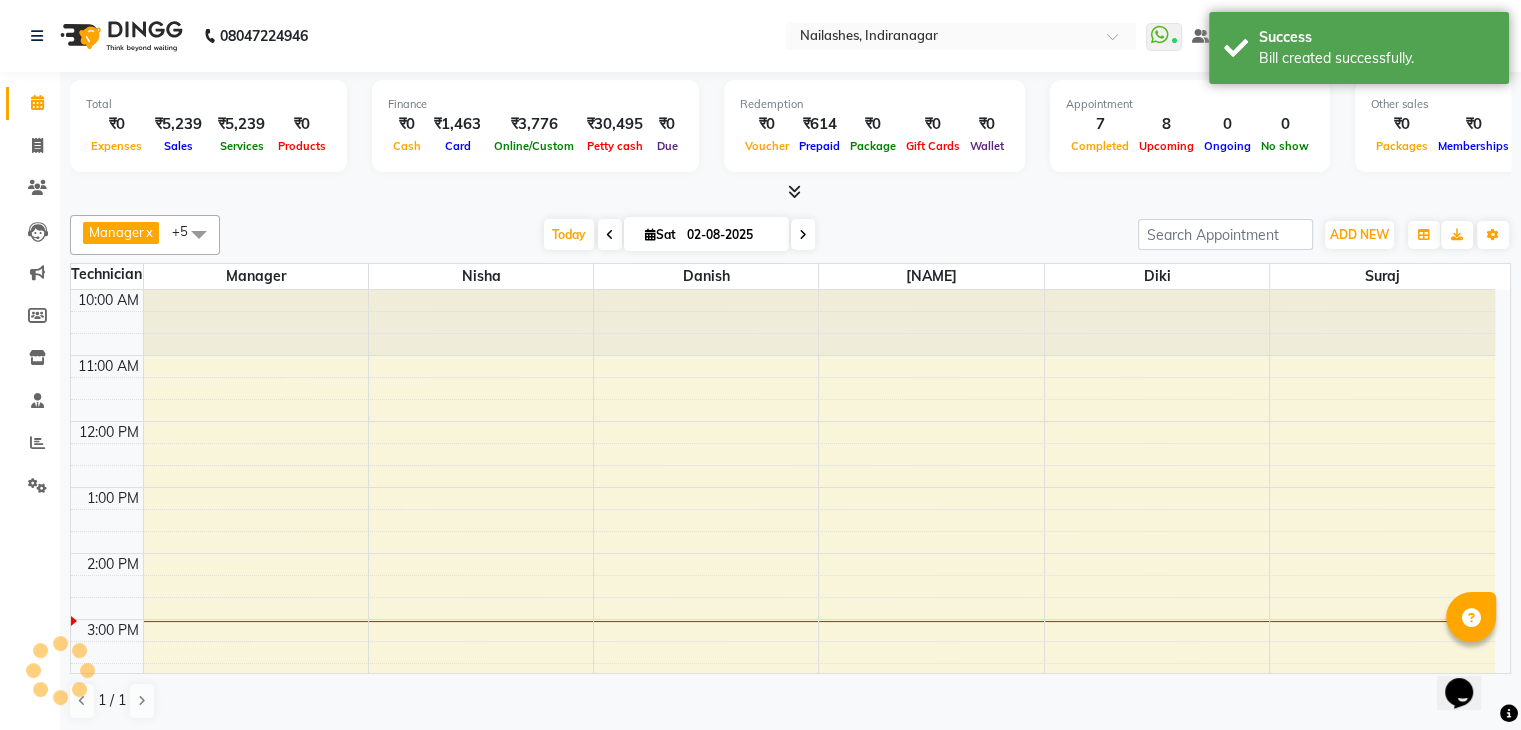 scroll, scrollTop: 0, scrollLeft: 0, axis: both 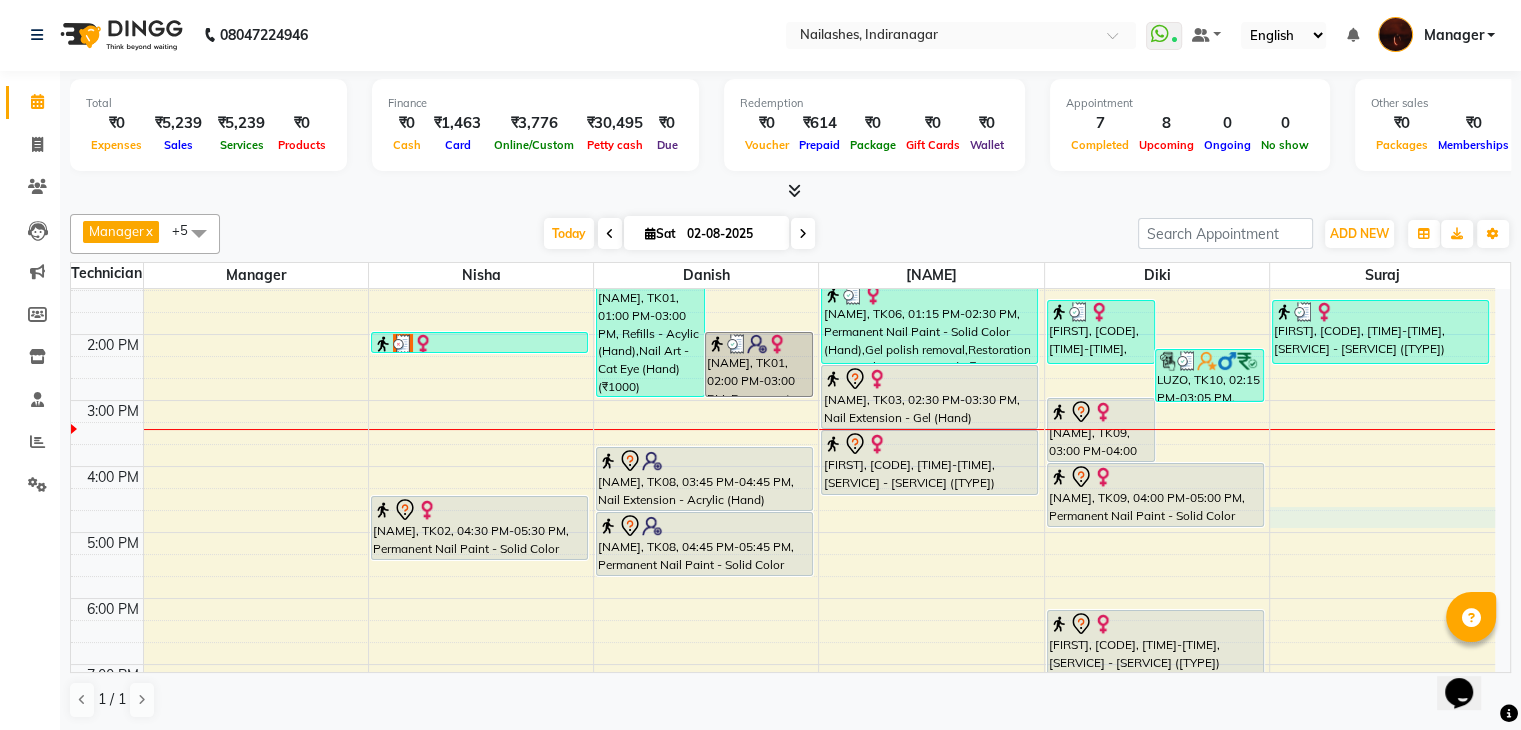 click on "10:00 AM 11:00 AM 12:00 PM 1:00 PM 2:00 PM 3:00 PM 4:00 PM 5:00 PM 6:00 PM 7:00 PM 8:00 PM 9:00 PM 10:00 PM     [NAME], TK04, 02:00 PM-02:20 PM, Foot Massage Manicure             [NAME], TK02, 04:30 PM-05:30 PM, Permanent Nail Paint - Solid Color (Hand)     [NAME], TK01, 01:00 PM-03:00 PM, Refills - Acylic (Hand),Nail Art - Cat Eye (Hand) (₹1000)     [NAME], TK01, 02:00 PM-03:00 PM, Permanent Nail Paint - Solid Color (Hand)             [NAME], TK08, 03:45 PM-04:45 PM, Nail Extension - Acrylic (Hand)             [NAME], TK08, 04:45 PM-05:45 PM, Permanent Nail Paint - Solid Color (Hand)     [NAME], TK06, 12:45 PM-01:15 PM, Gel polish removal     [NAME], TK06, 01:15 PM-02:30 PM, Permanent Nail Paint - Solid Color (Hand),Gel polish removal,Restoration - Tip Replacement (Hand) (₹100)             [NAME], TK03, 02:30 PM-03:30 PM, Nail Extension - Gel (Hand)             [NAME], TK03, 03:30 PM-04:30 PM, Permanent Nail Paint - Solid Color (Hand)" at bounding box center (783, 499) 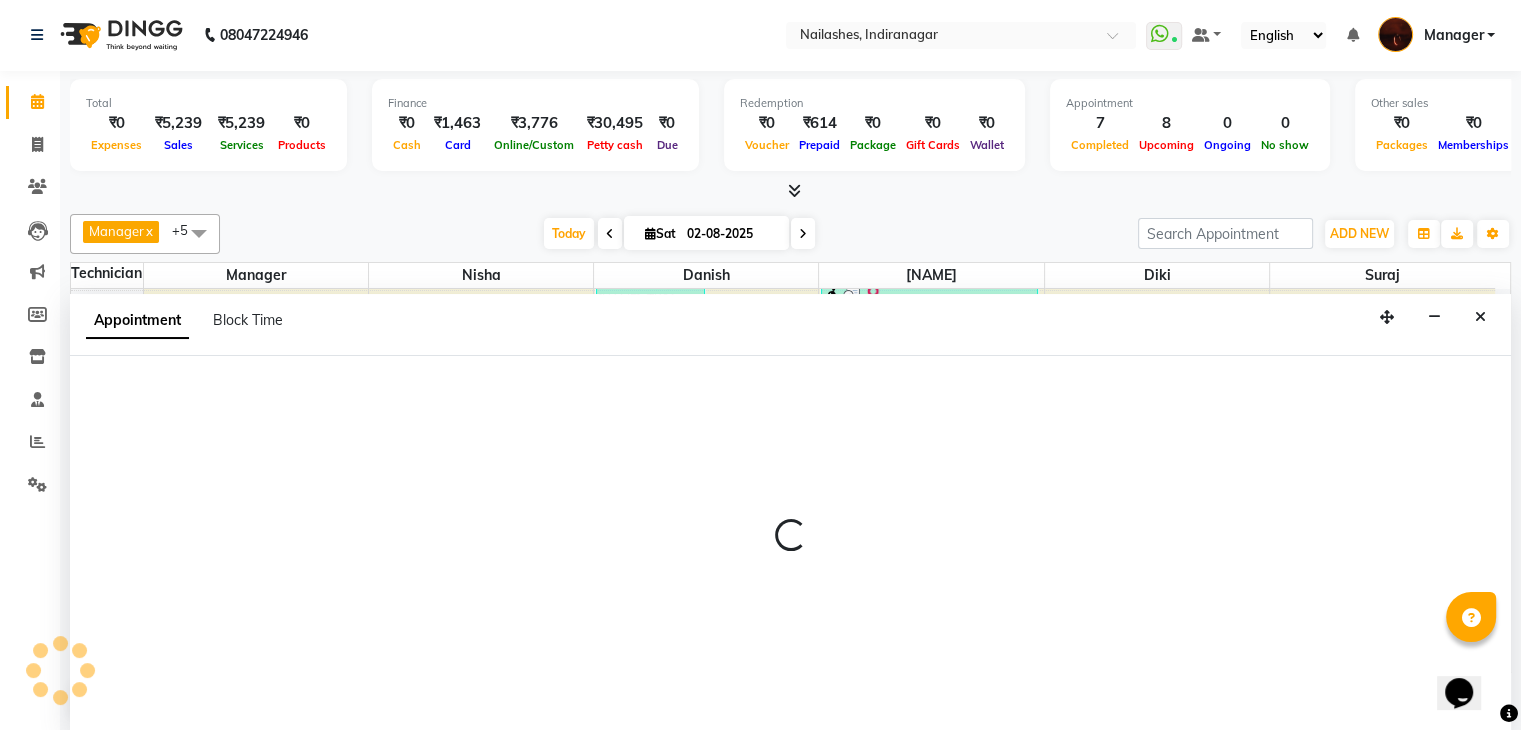 select on "83655" 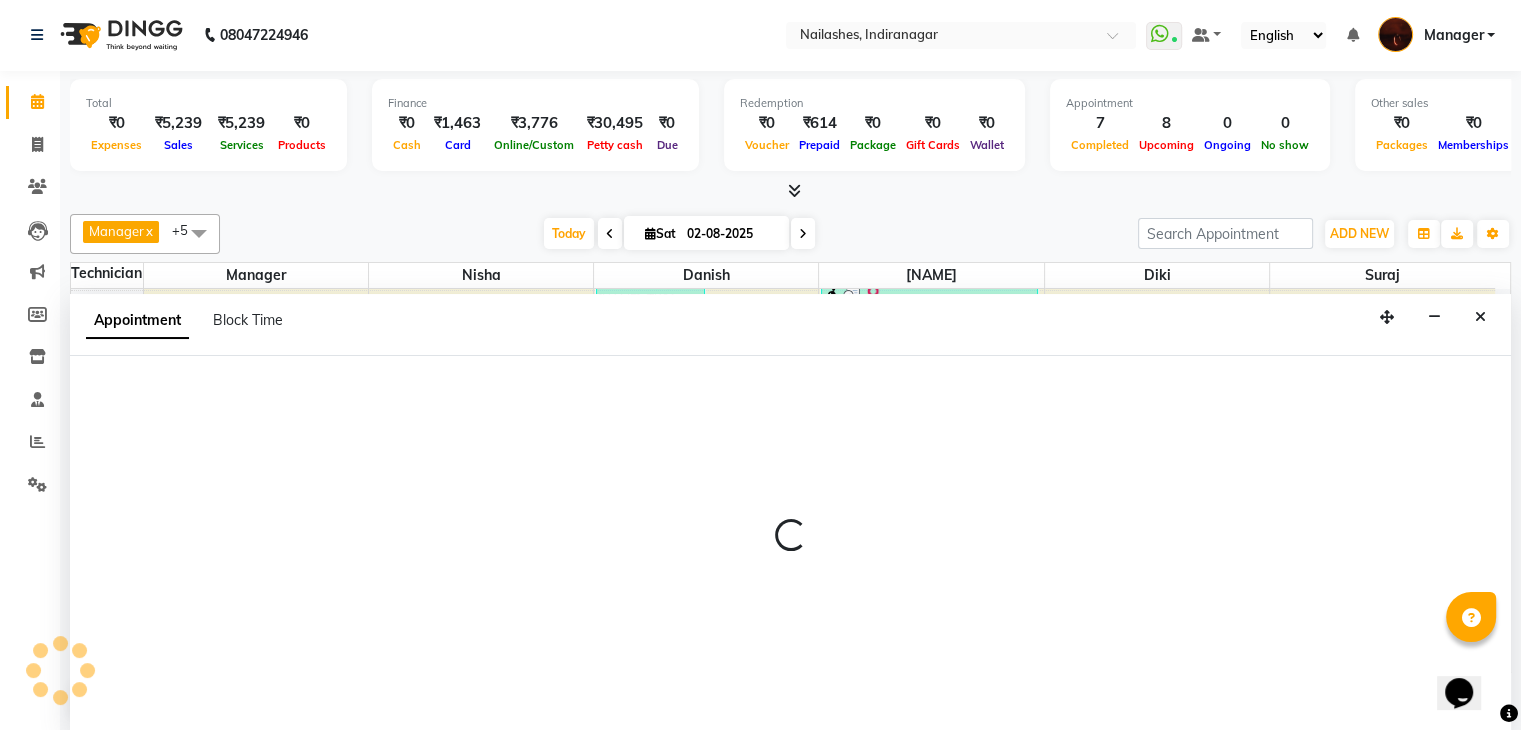 select on "tentative" 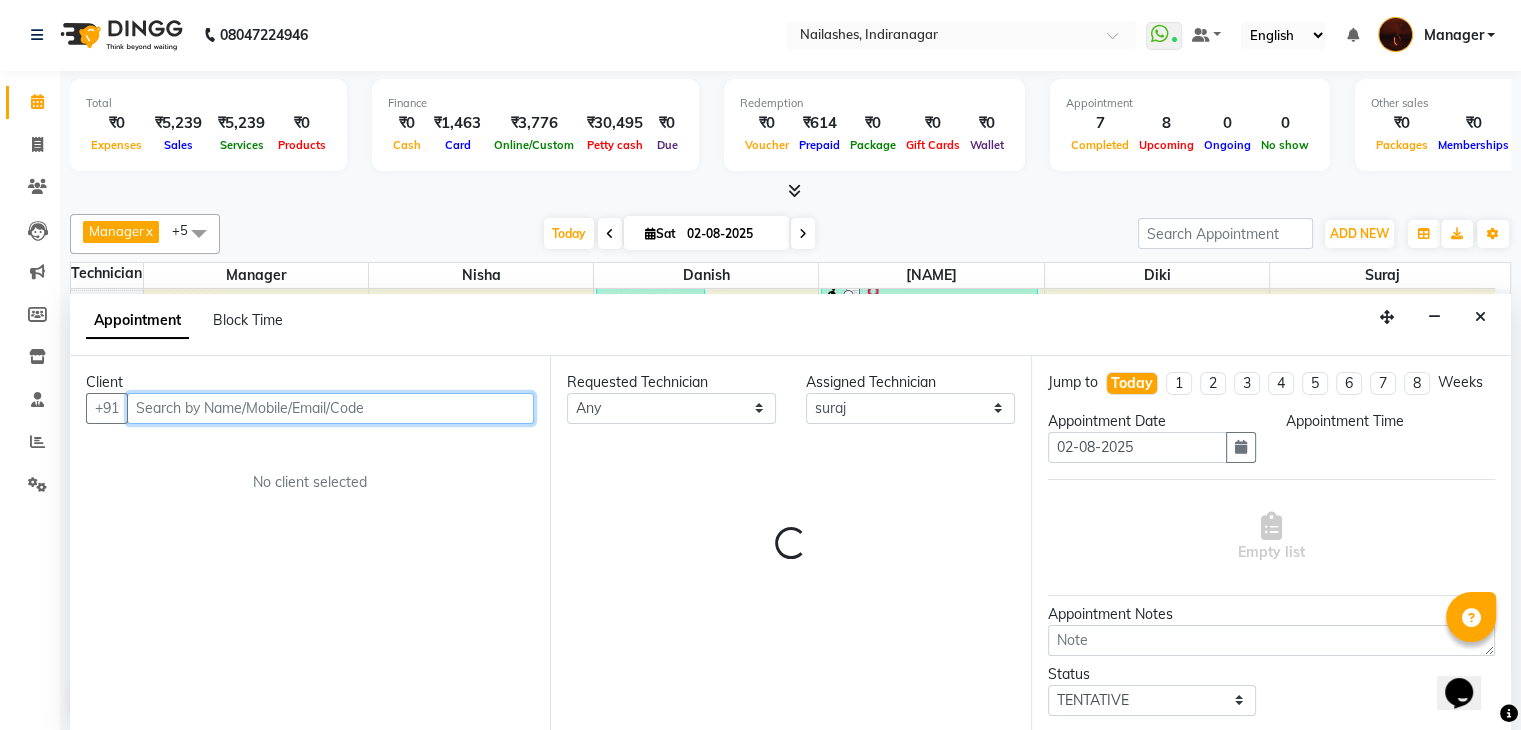 select on "1005" 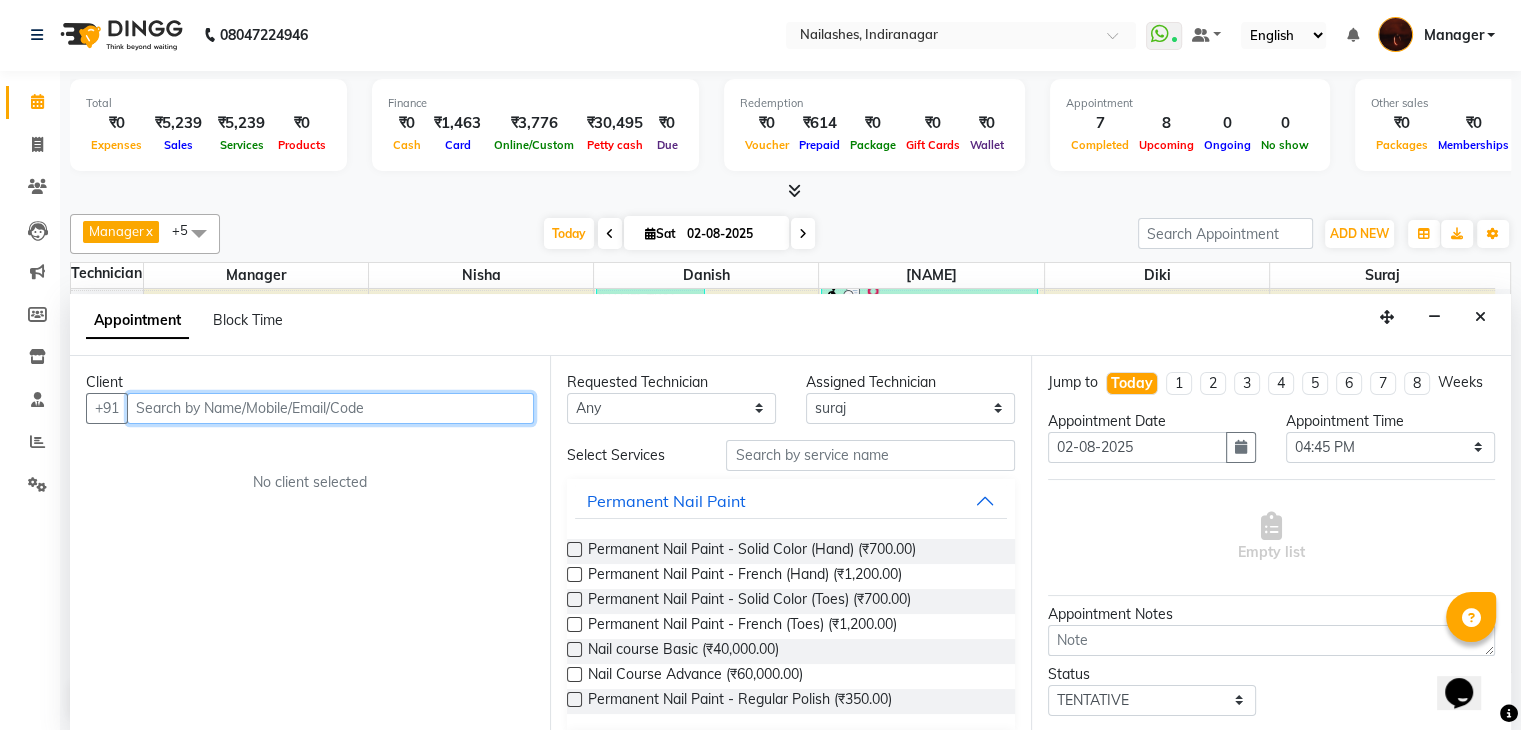 click at bounding box center (330, 408) 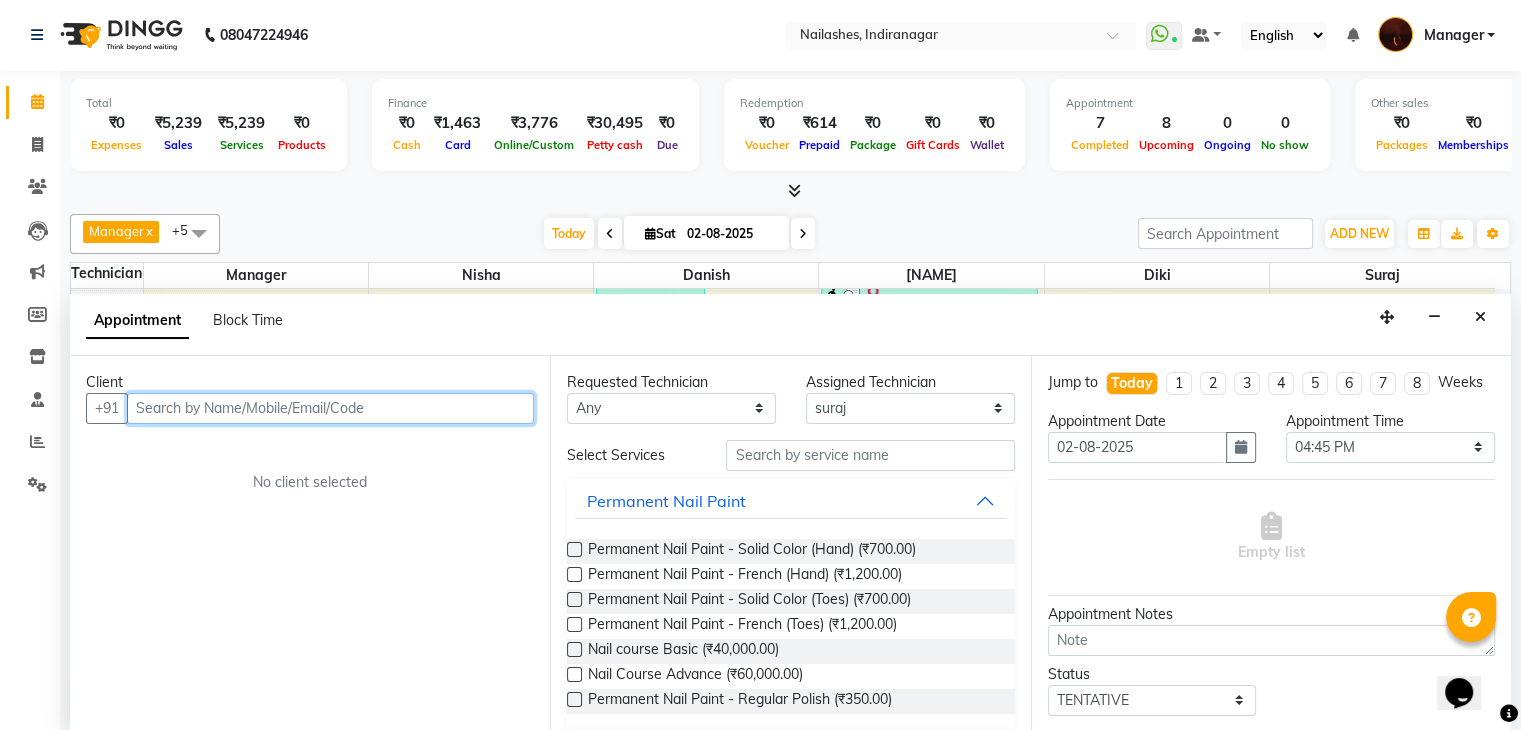 scroll, scrollTop: 0, scrollLeft: 0, axis: both 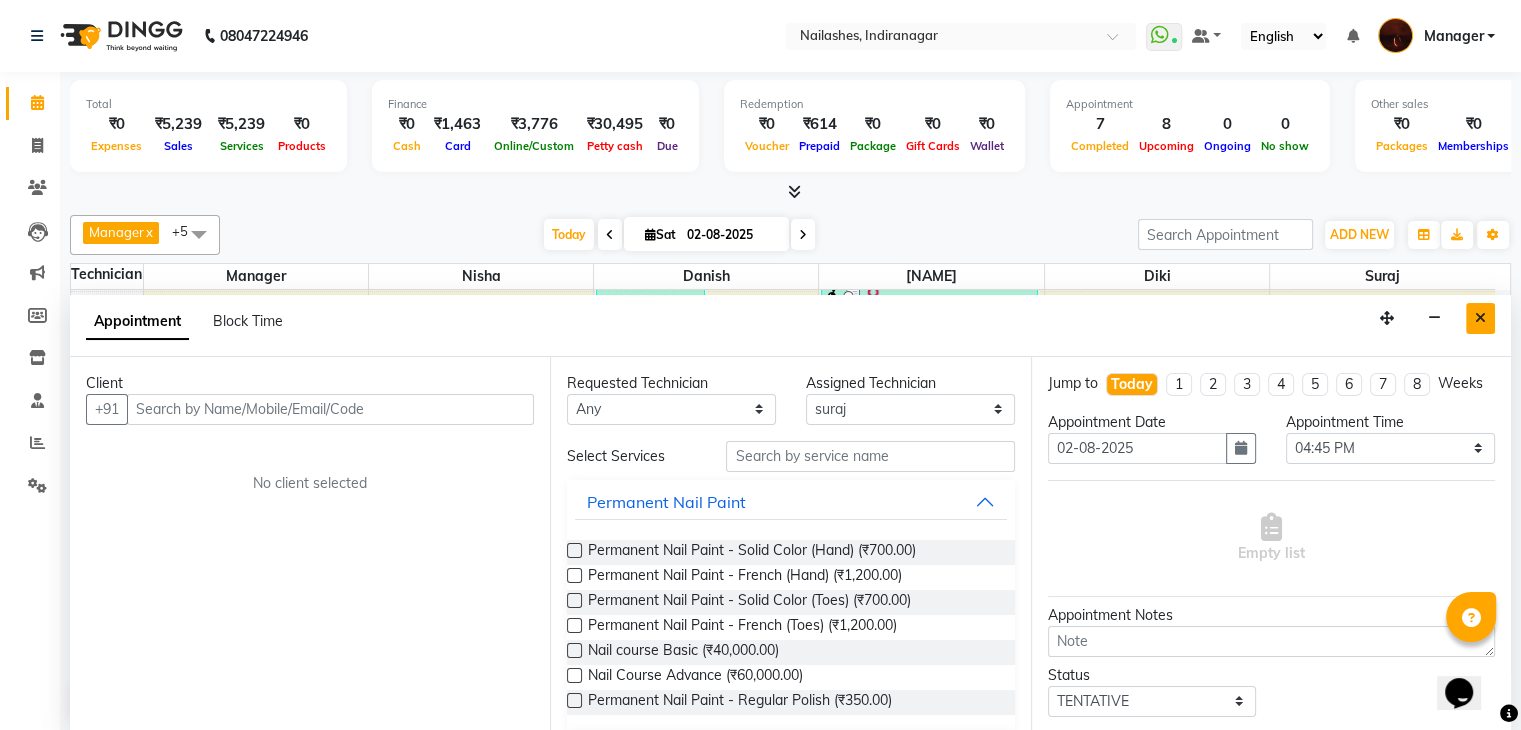 click at bounding box center [1480, 318] 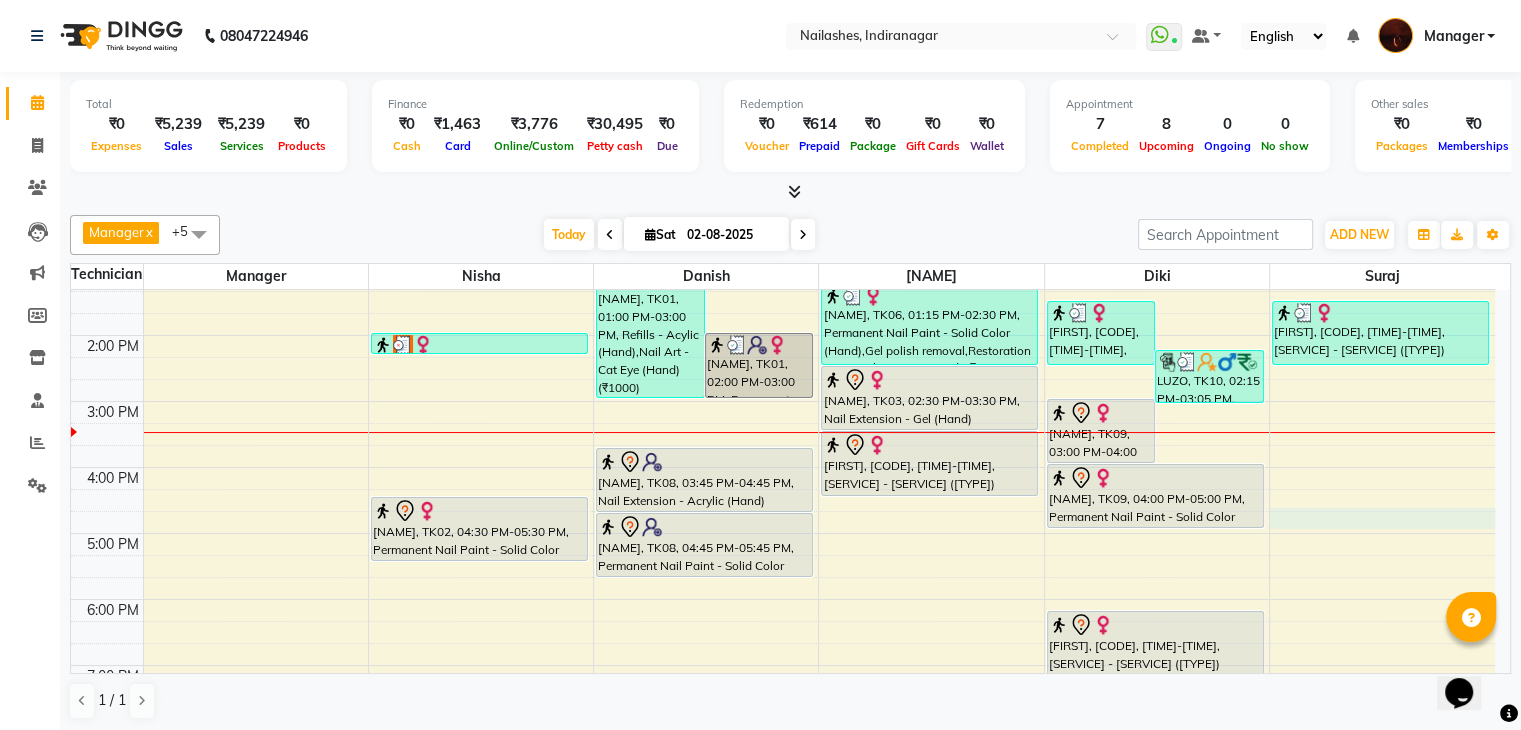 click on "10:00 AM 11:00 AM 12:00 PM 1:00 PM 2:00 PM 3:00 PM 4:00 PM 5:00 PM 6:00 PM 7:00 PM 8:00 PM 9:00 PM 10:00 PM     [NAME], TK04, 02:00 PM-02:20 PM, Foot Massage Manicure             [NAME], TK02, 04:30 PM-05:30 PM, Permanent Nail Paint - Solid Color (Hand)     [NAME], TK01, 01:00 PM-03:00 PM, Refills - Acylic (Hand),Nail Art - Cat Eye (Hand) (₹1000)     [NAME], TK01, 02:00 PM-03:00 PM, Permanent Nail Paint - Solid Color (Hand)             [NAME], TK08, 03:45 PM-04:45 PM, Nail Extension - Acrylic (Hand)             [NAME], TK08, 04:45 PM-05:45 PM, Permanent Nail Paint - Solid Color (Hand)     [NAME], TK06, 12:45 PM-01:15 PM, Gel polish removal     [NAME], TK06, 01:15 PM-02:30 PM, Permanent Nail Paint - Solid Color (Hand),Gel polish removal,Restoration - Tip Replacement (Hand) (₹100)             [NAME], TK03, 02:30 PM-03:30 PM, Nail Extension - Gel (Hand)             [NAME], TK03, 03:30 PM-04:30 PM, Permanent Nail Paint - Solid Color (Hand)" at bounding box center [783, 500] 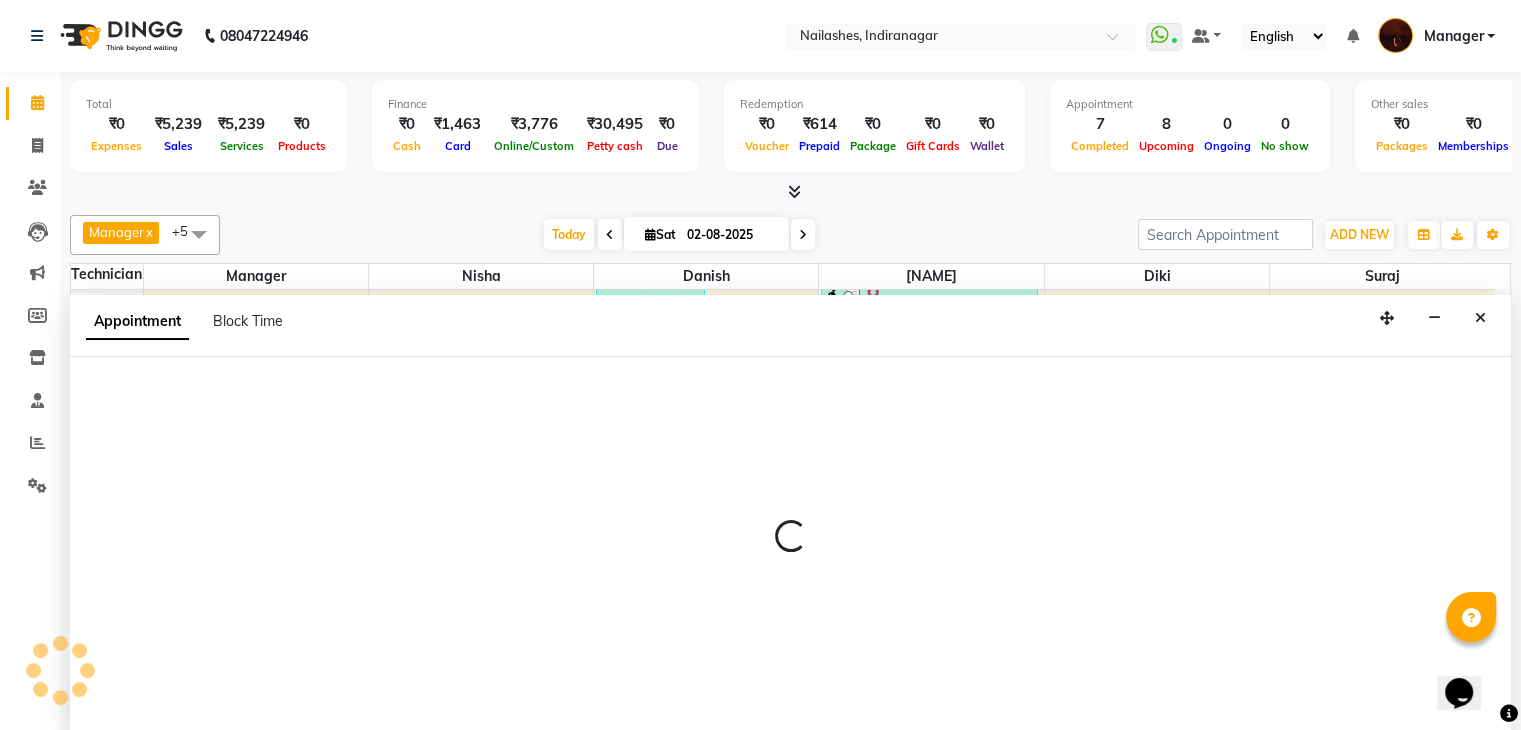 select on "83655" 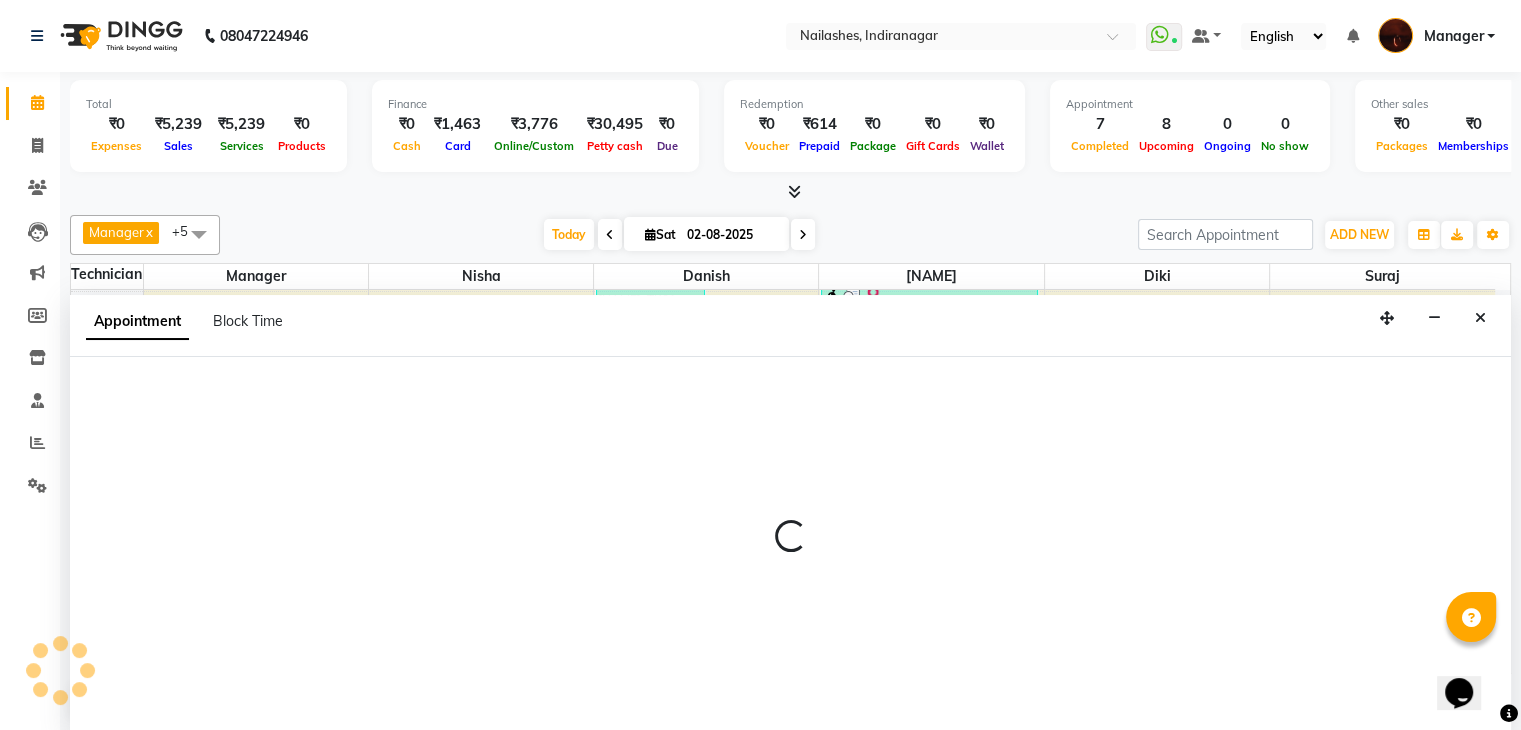 select on "tentative" 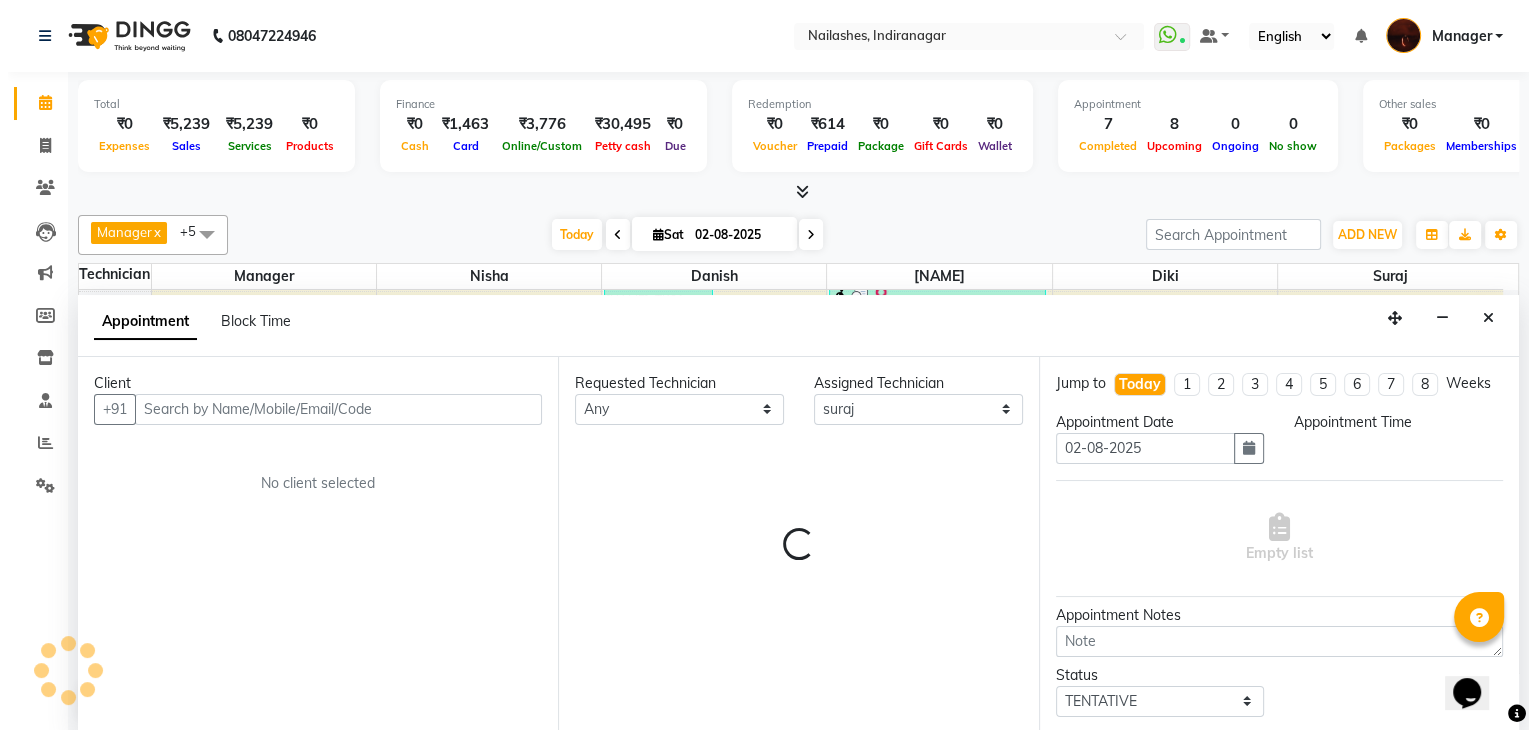 scroll, scrollTop: 1, scrollLeft: 0, axis: vertical 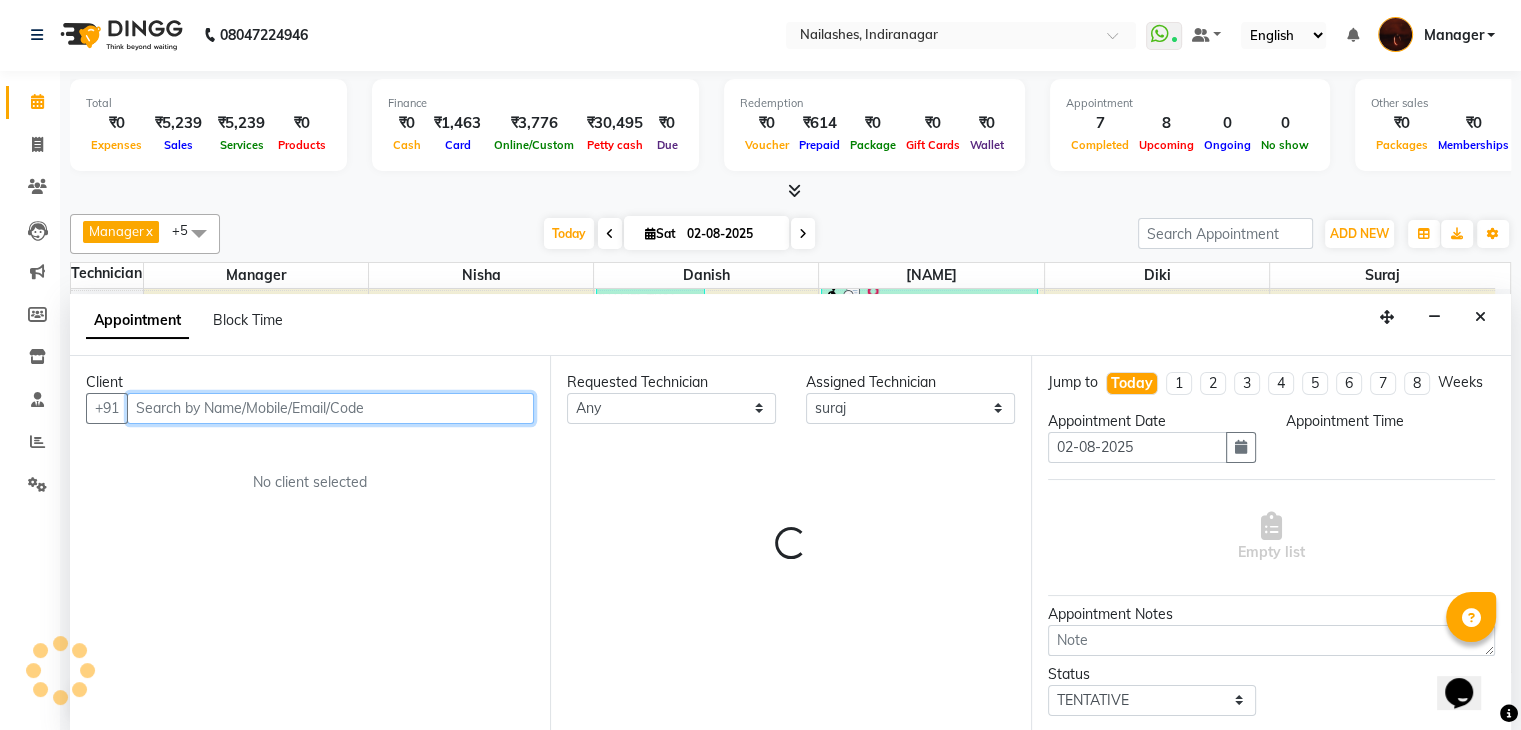 select on "1005" 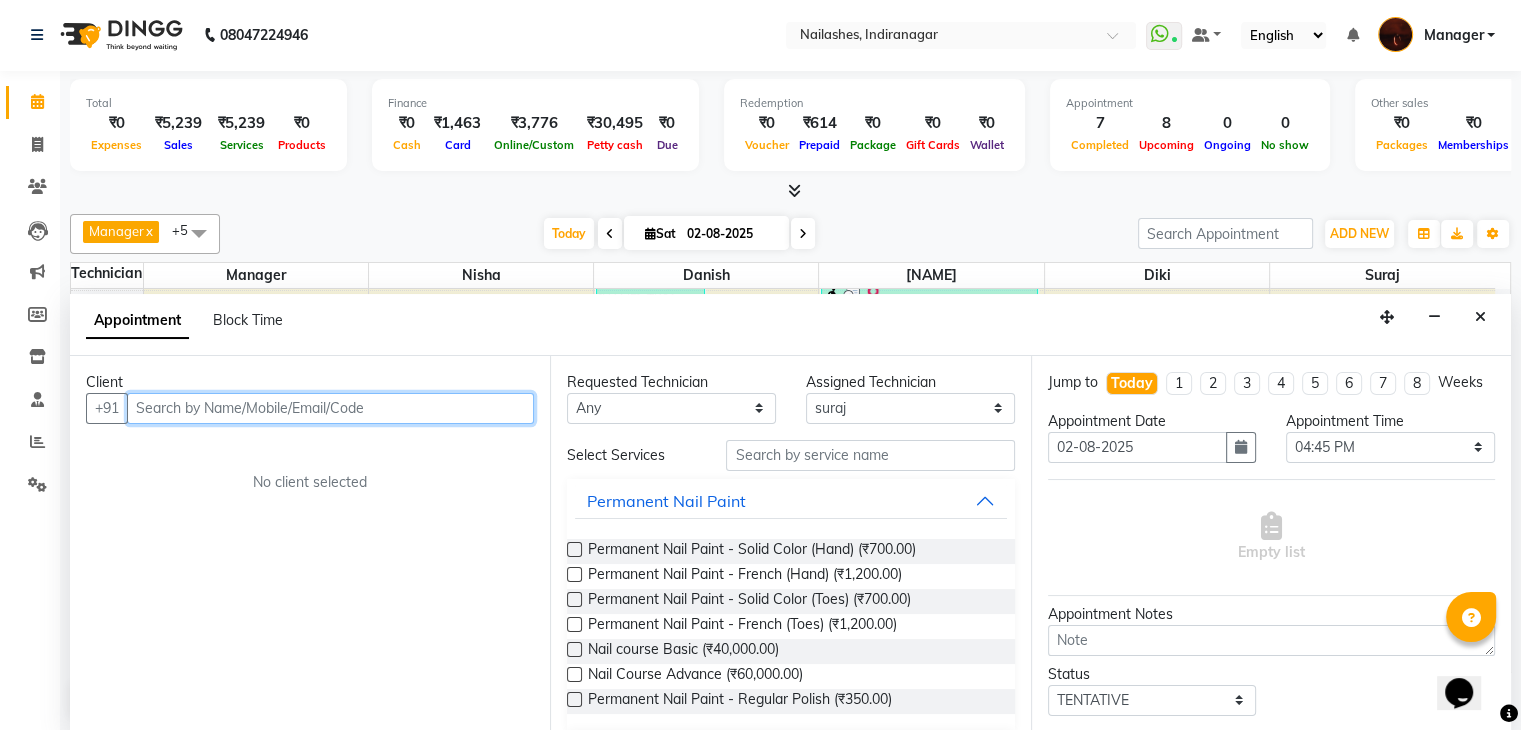 click at bounding box center [330, 408] 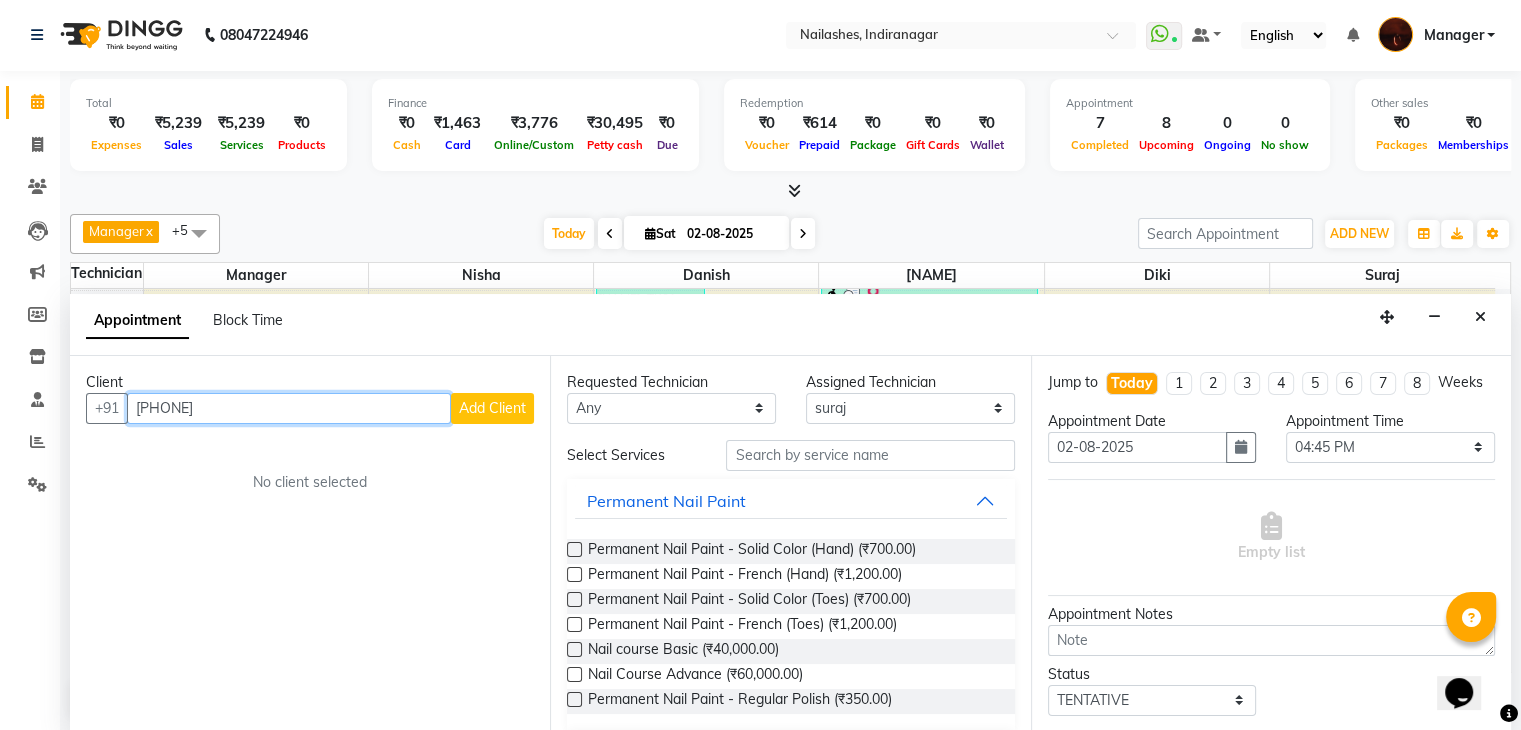 type on "[PHONE]" 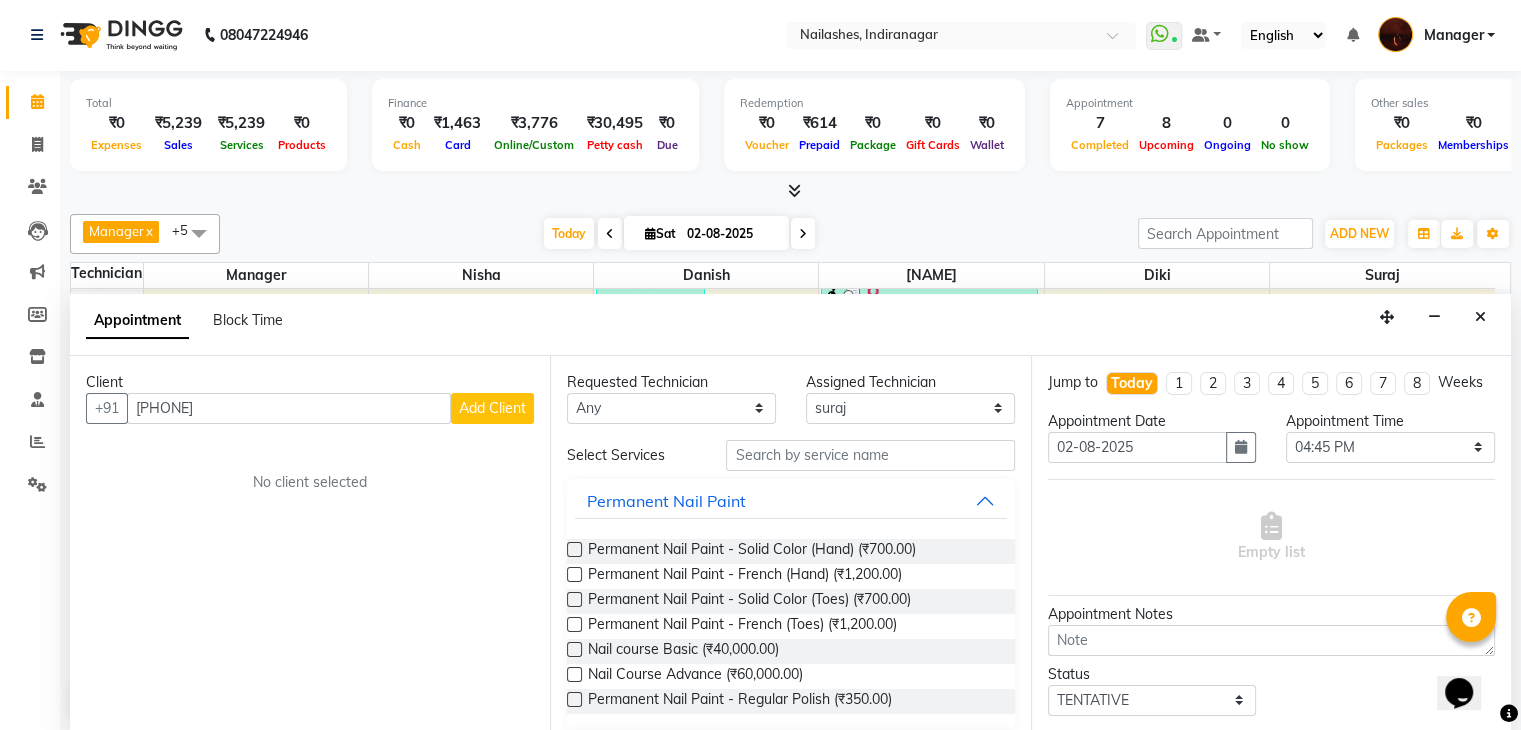 click on "Add Client" at bounding box center (492, 408) 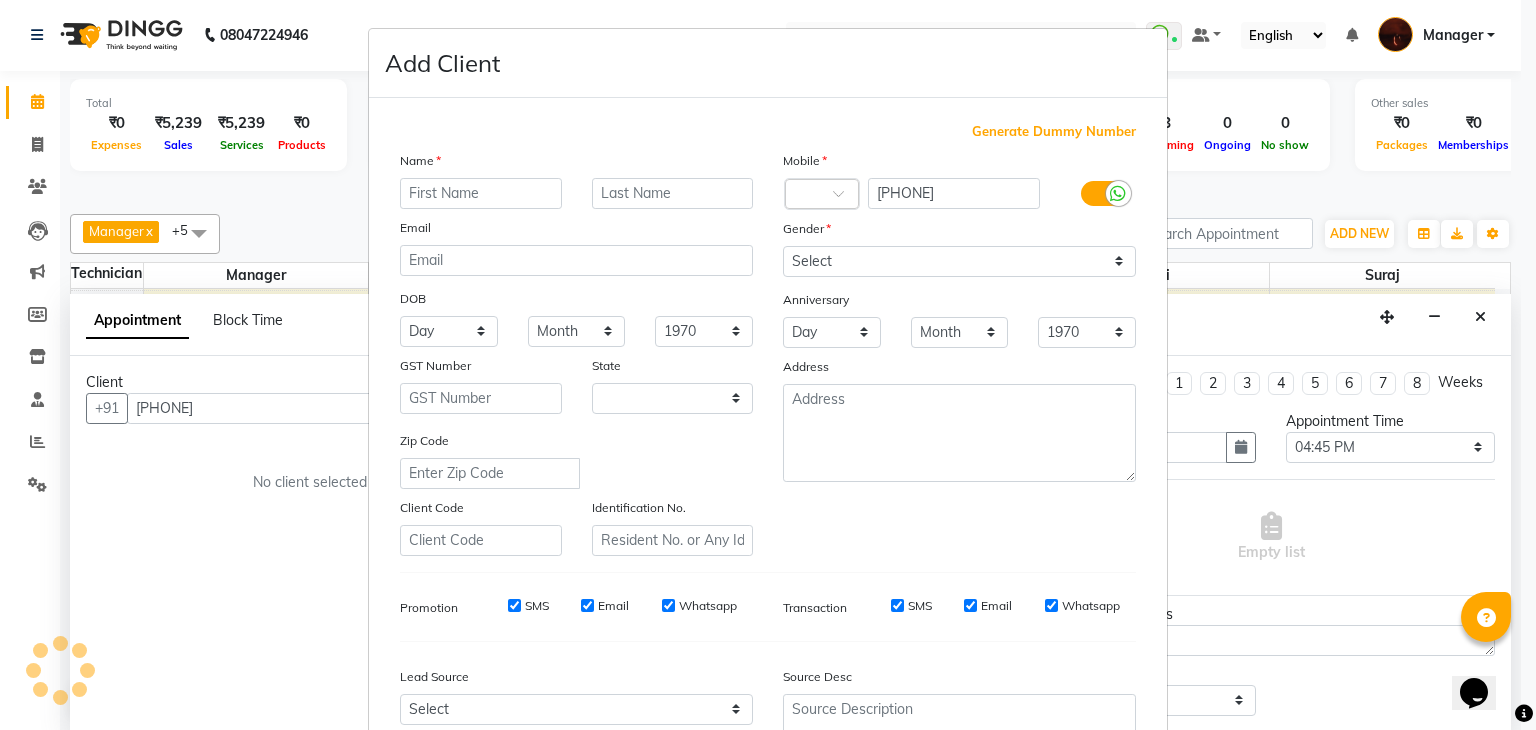 select on "21" 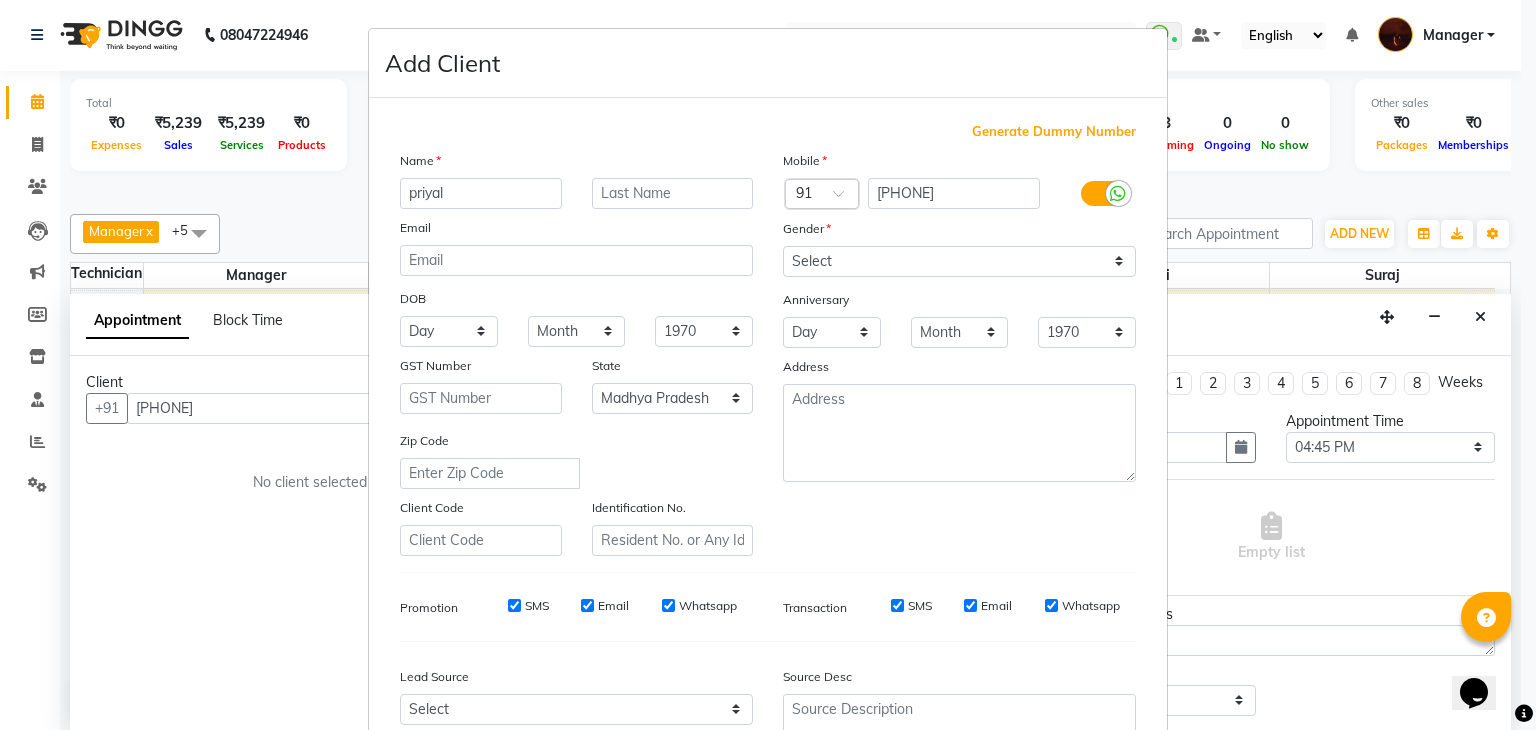 type on "priyal" 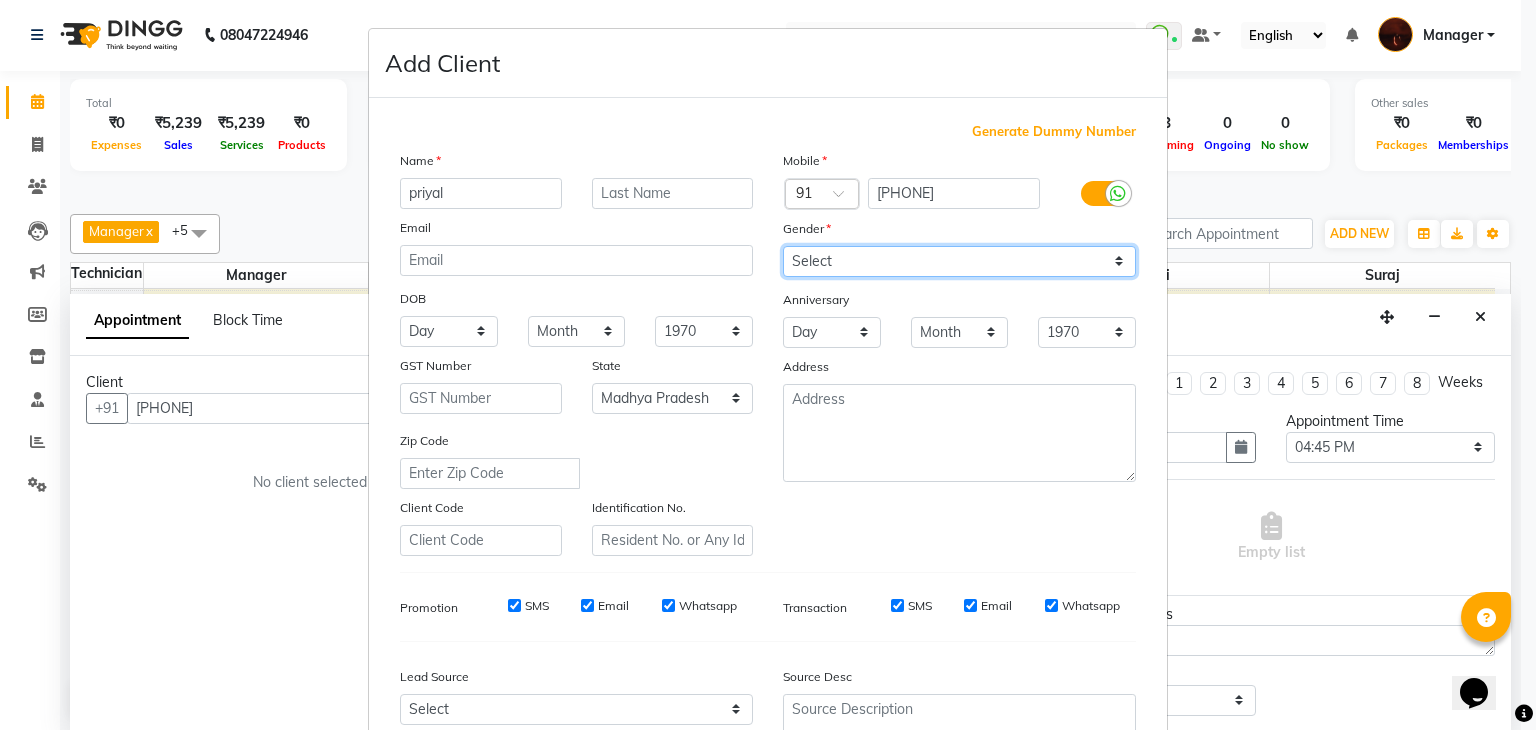 click on "Select Male Female Other Prefer Not To Say" at bounding box center [959, 261] 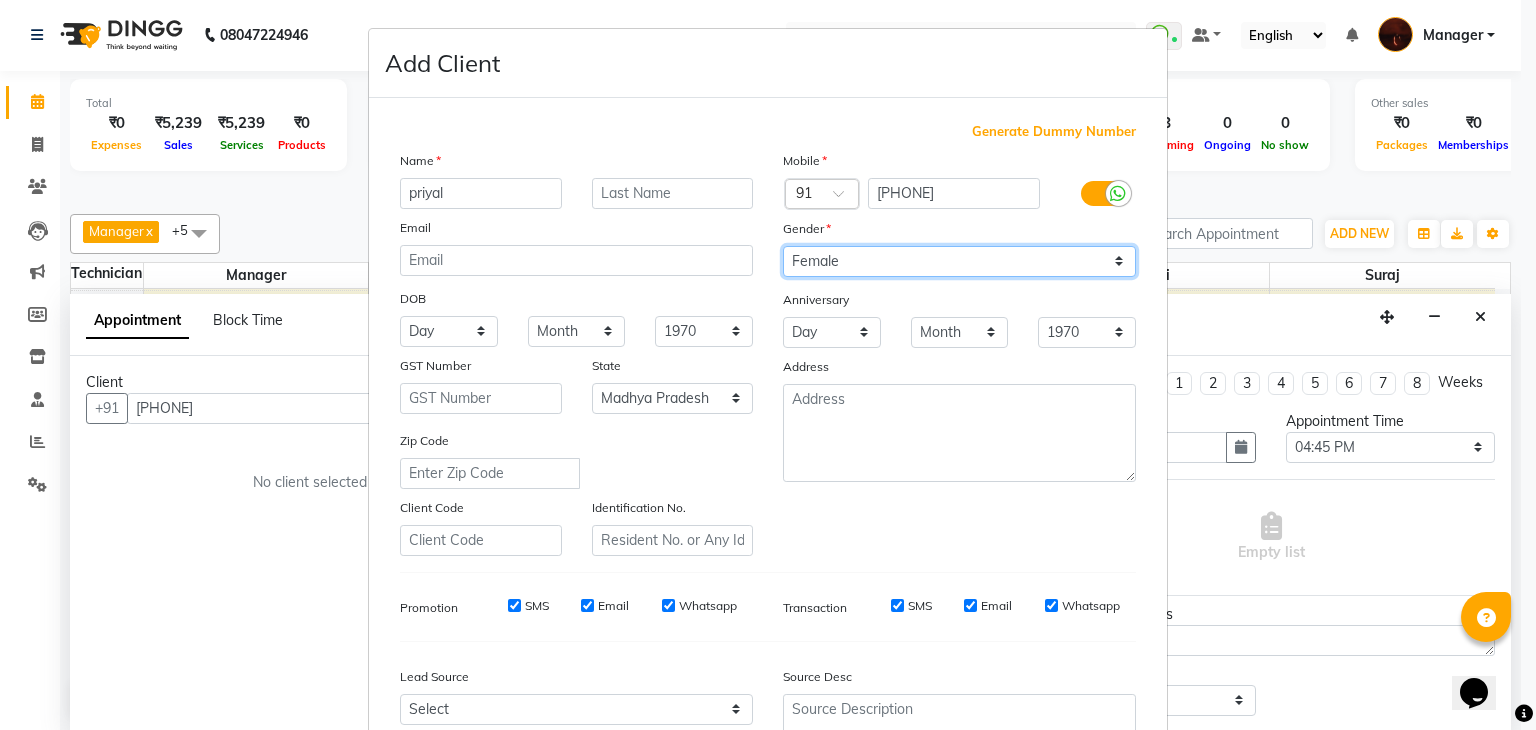 click on "Select Male Female Other Prefer Not To Say" at bounding box center (959, 261) 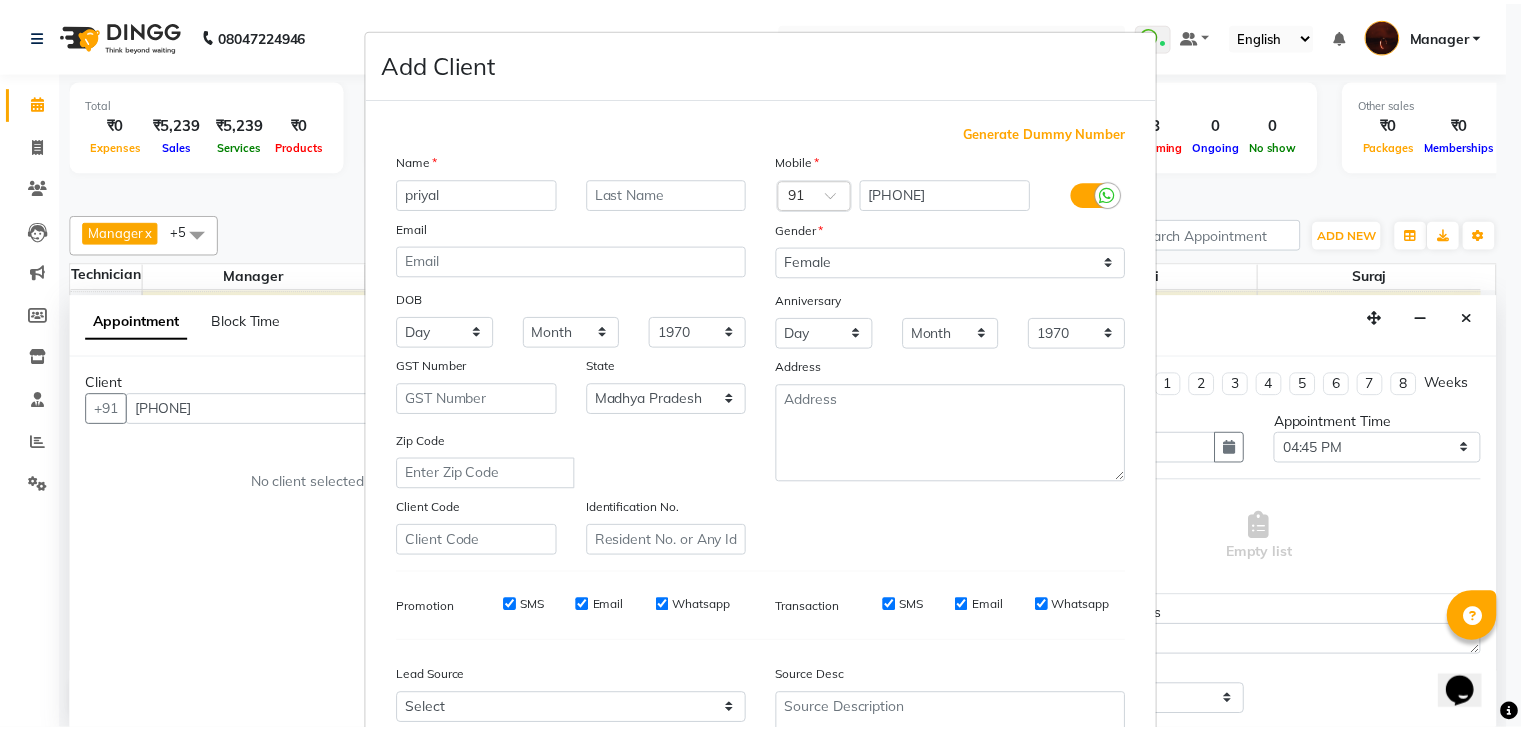 scroll, scrollTop: 203, scrollLeft: 0, axis: vertical 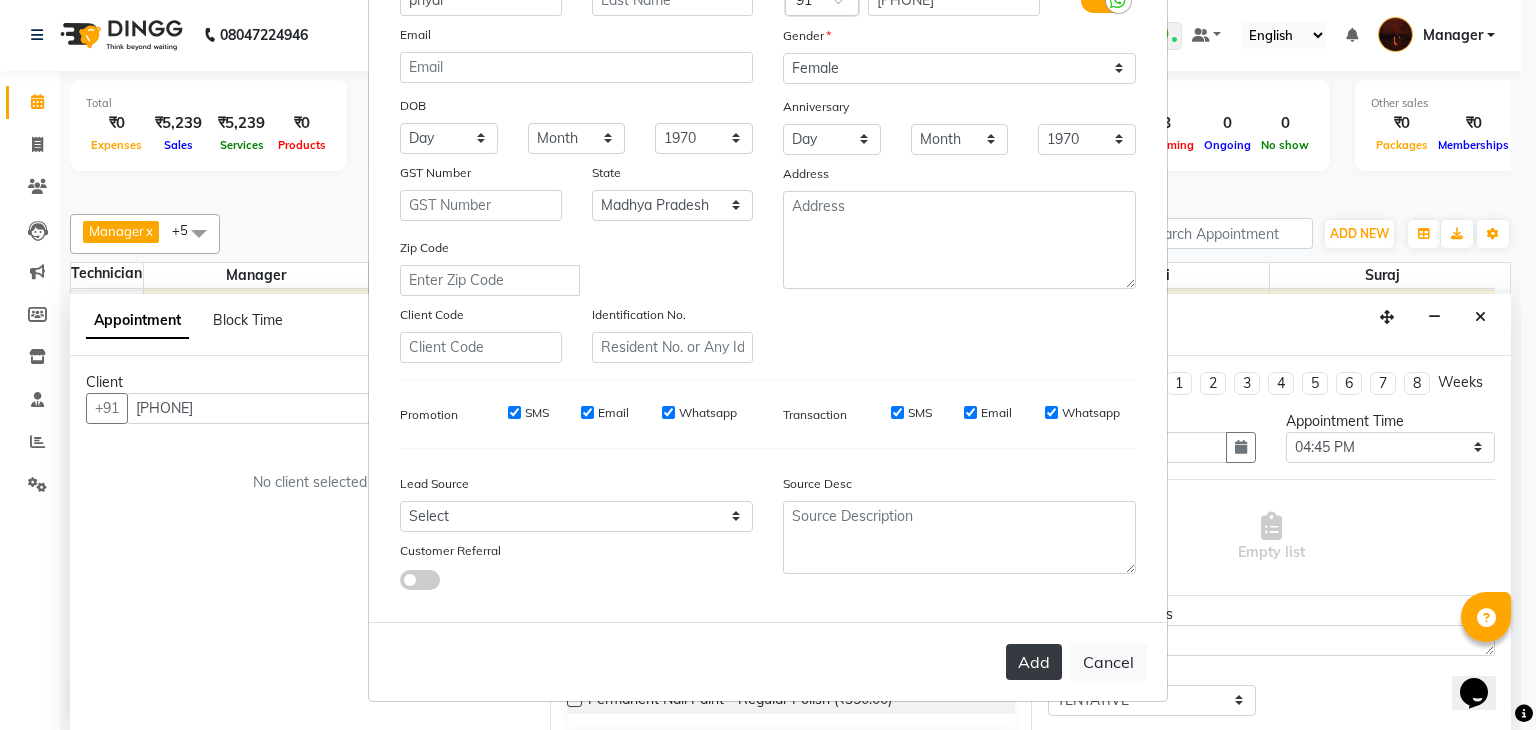 click on "Add" at bounding box center (1034, 662) 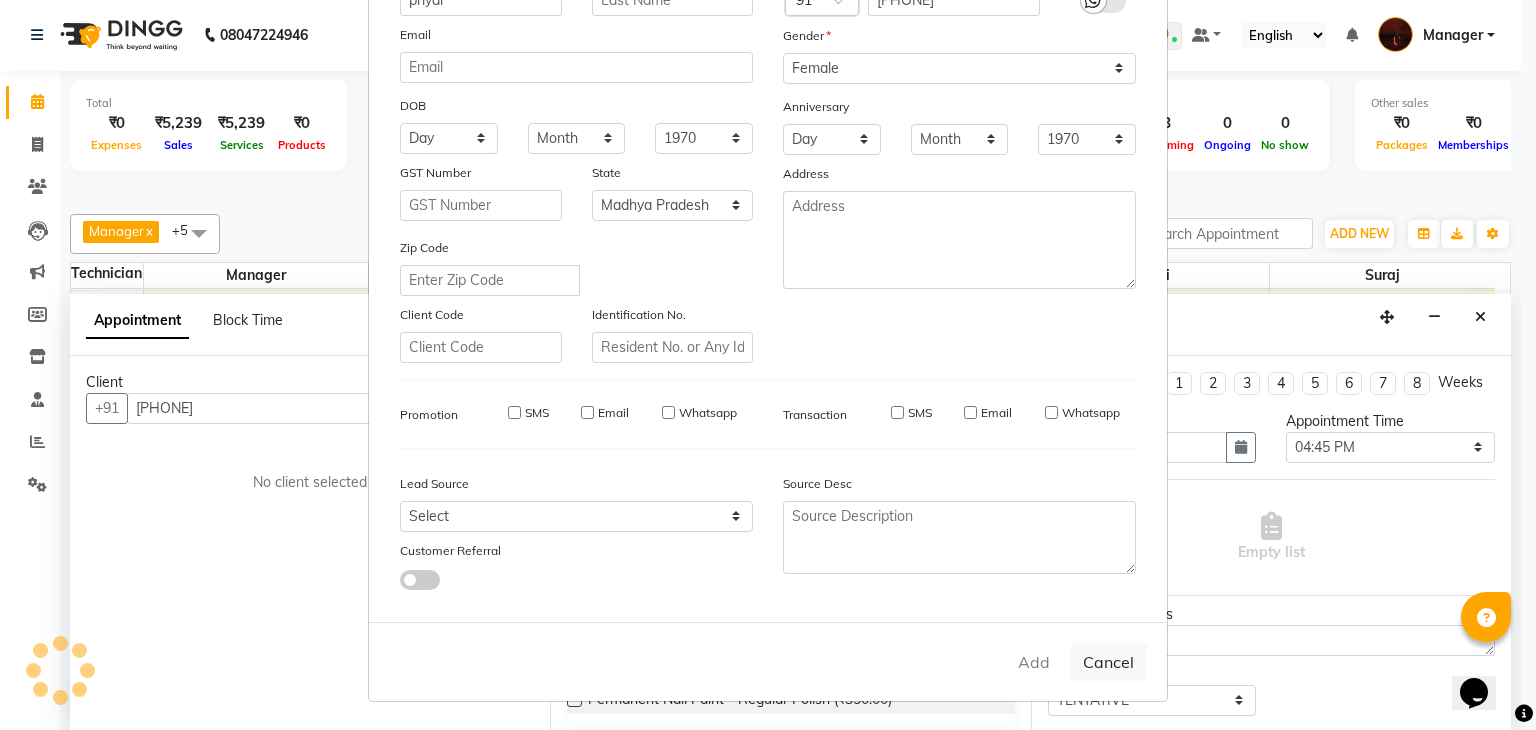 type on "81******65" 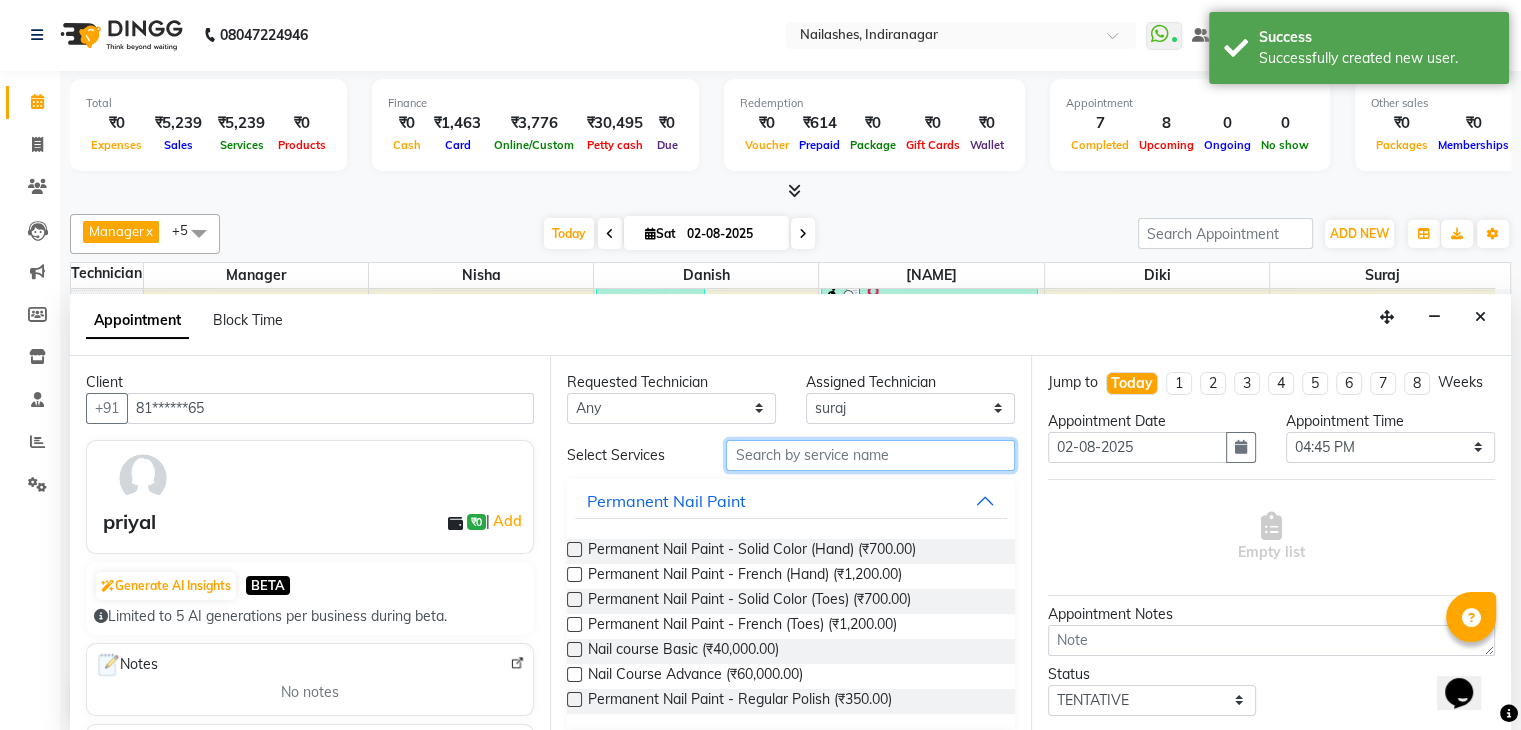 click at bounding box center (870, 455) 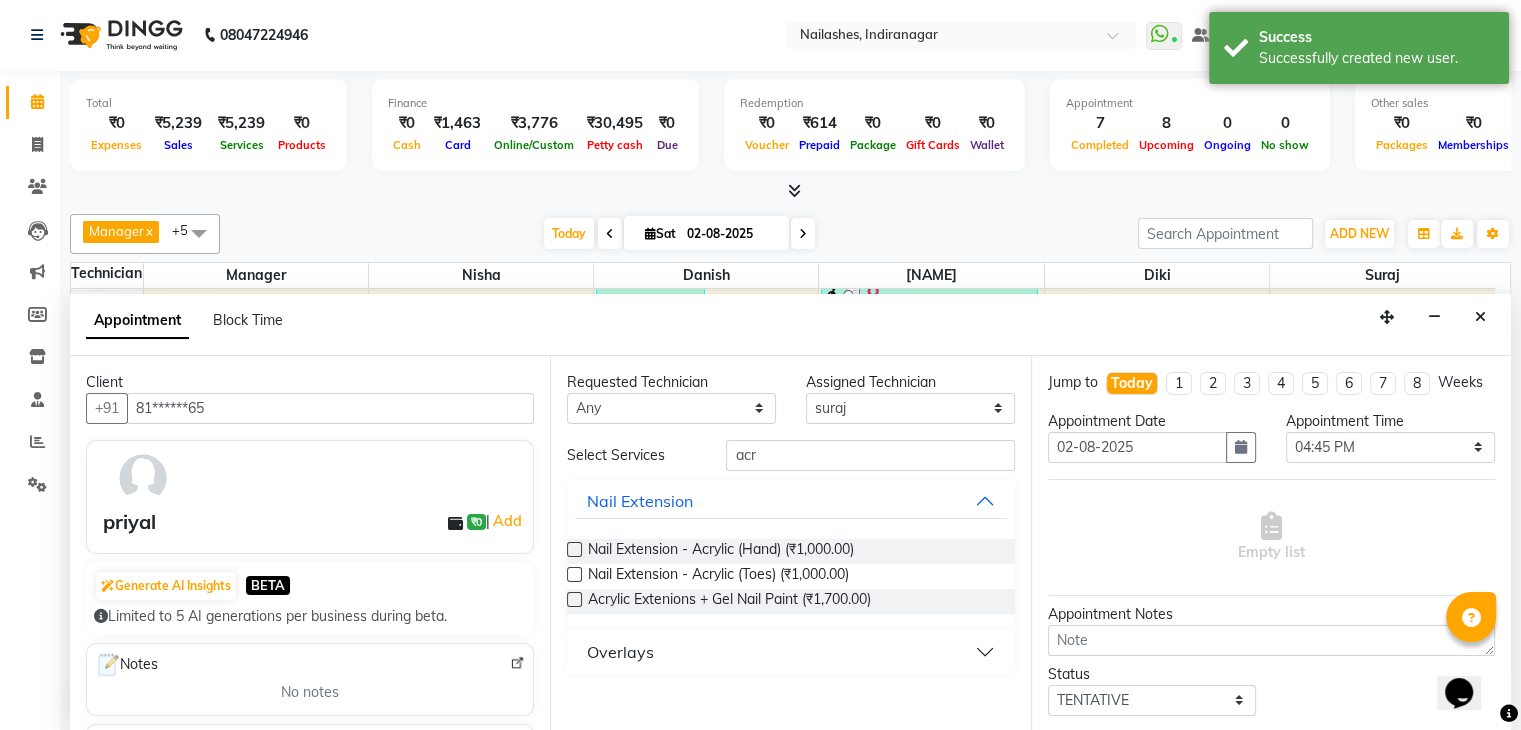 click at bounding box center (574, 549) 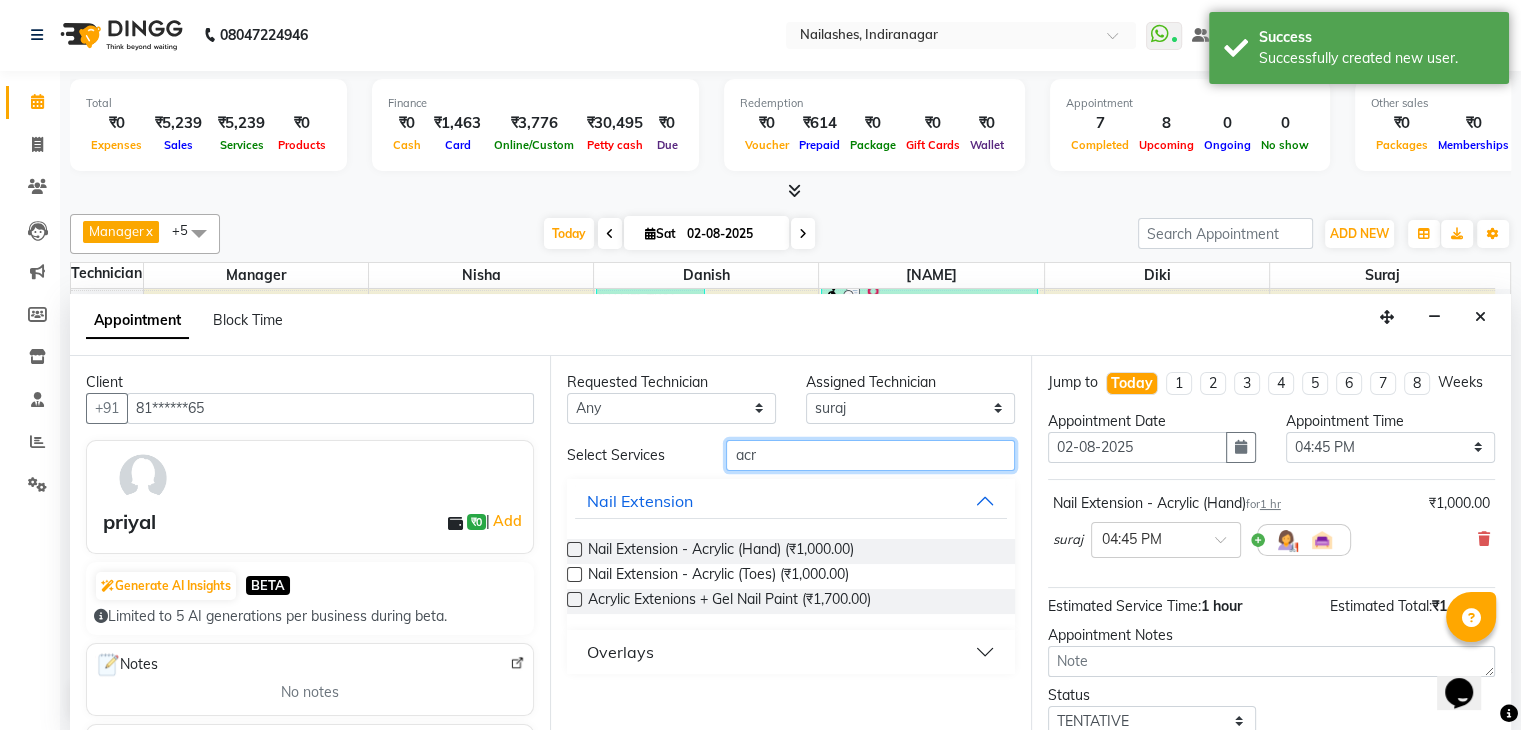 click on "acr" at bounding box center (870, 455) 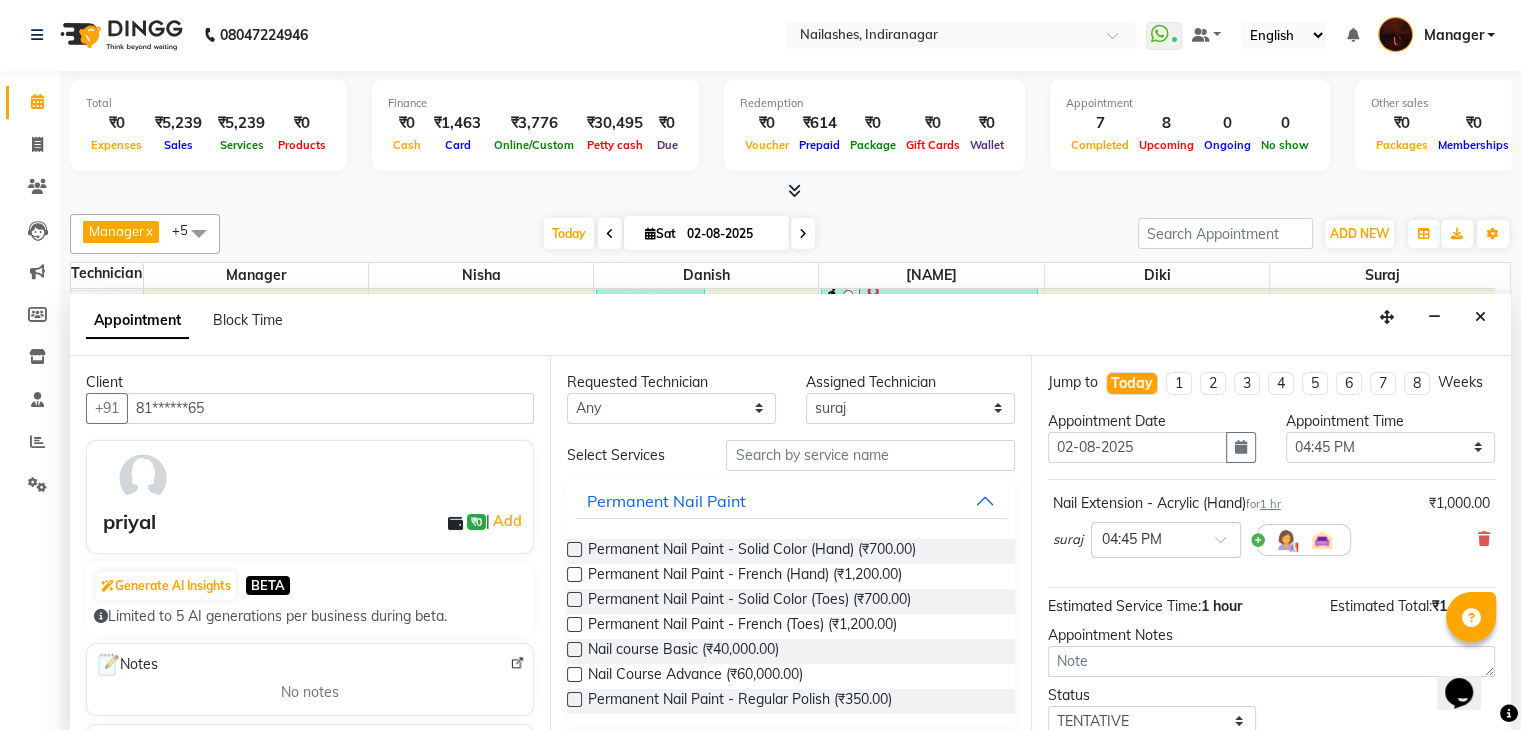 click at bounding box center (574, 549) 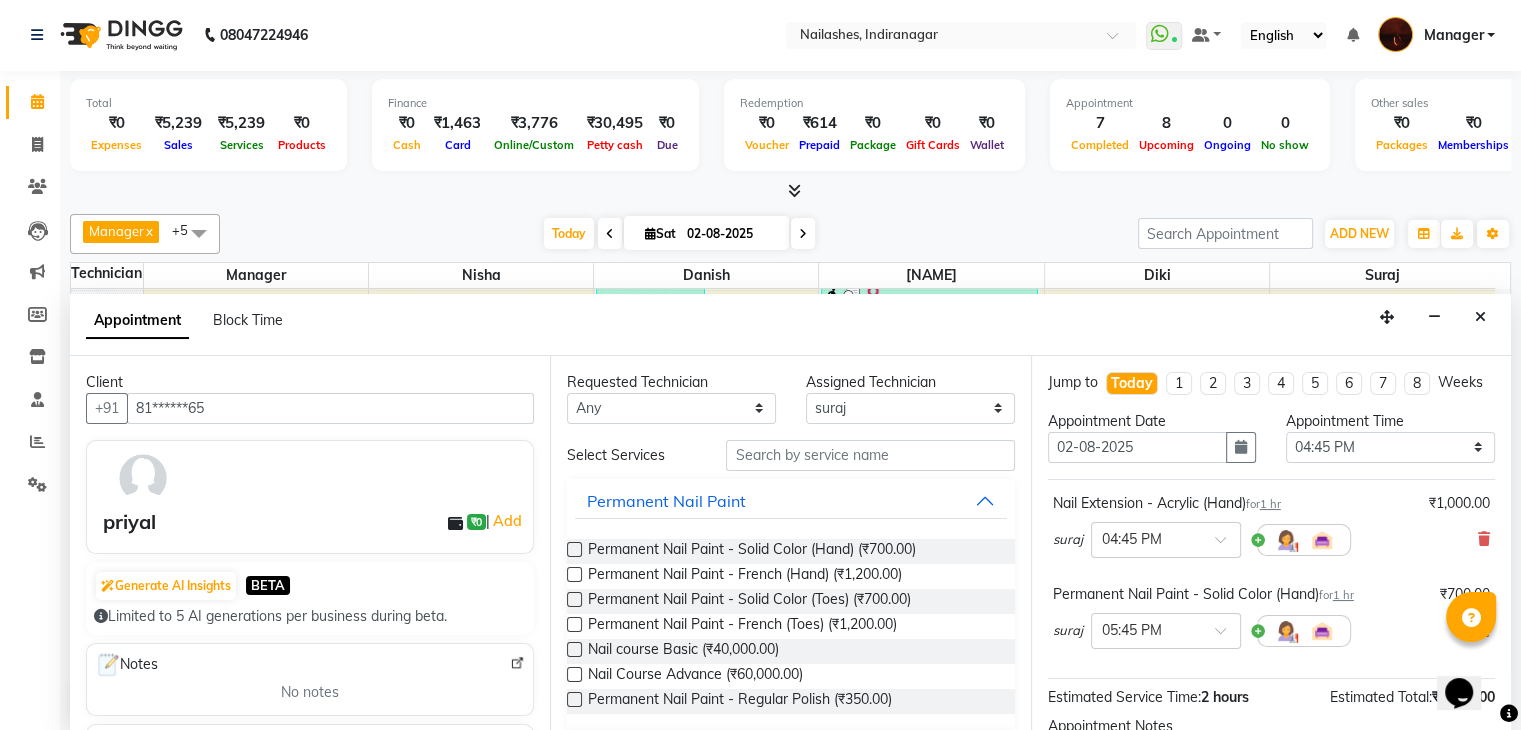 scroll, scrollTop: 240, scrollLeft: 0, axis: vertical 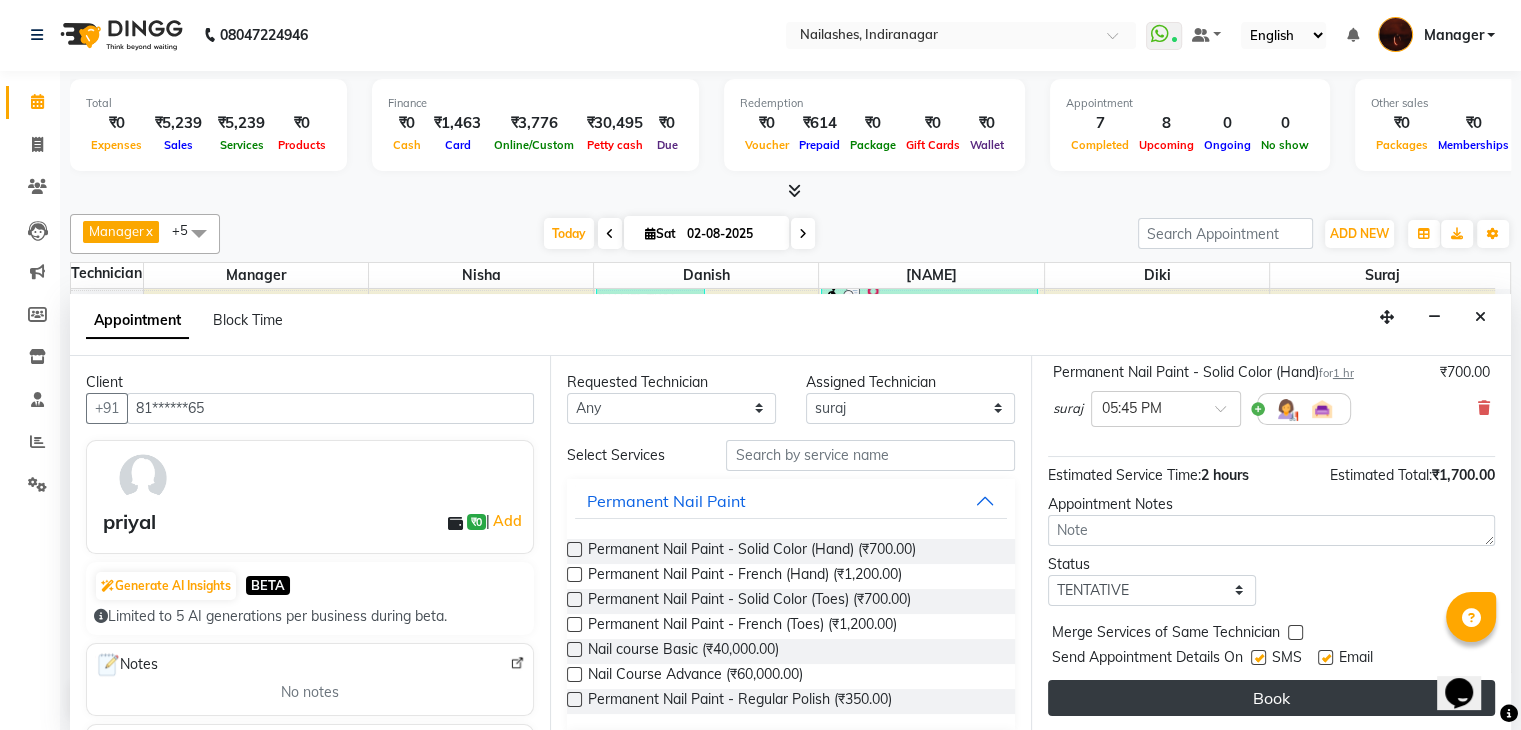 click on "Book" at bounding box center [1271, 698] 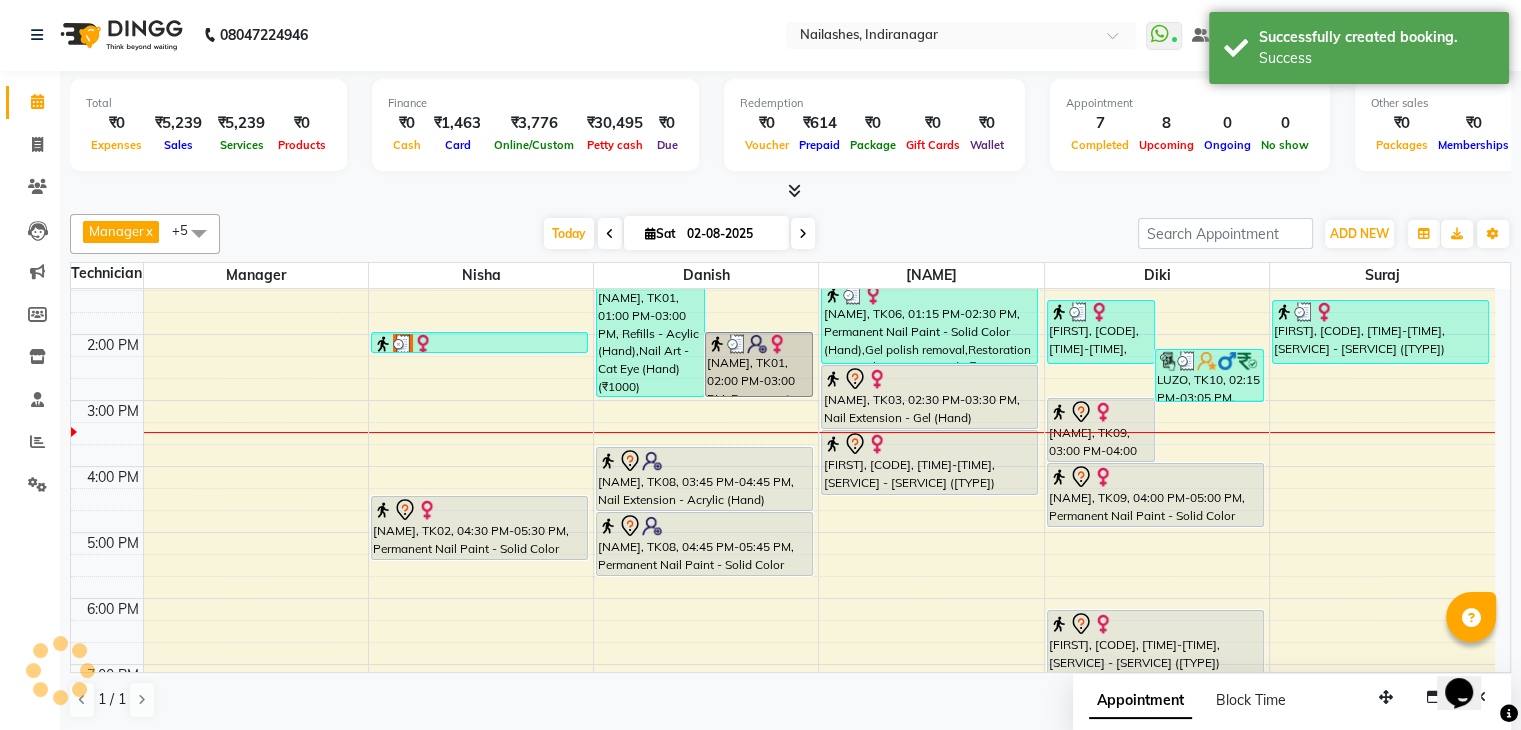 scroll, scrollTop: 0, scrollLeft: 0, axis: both 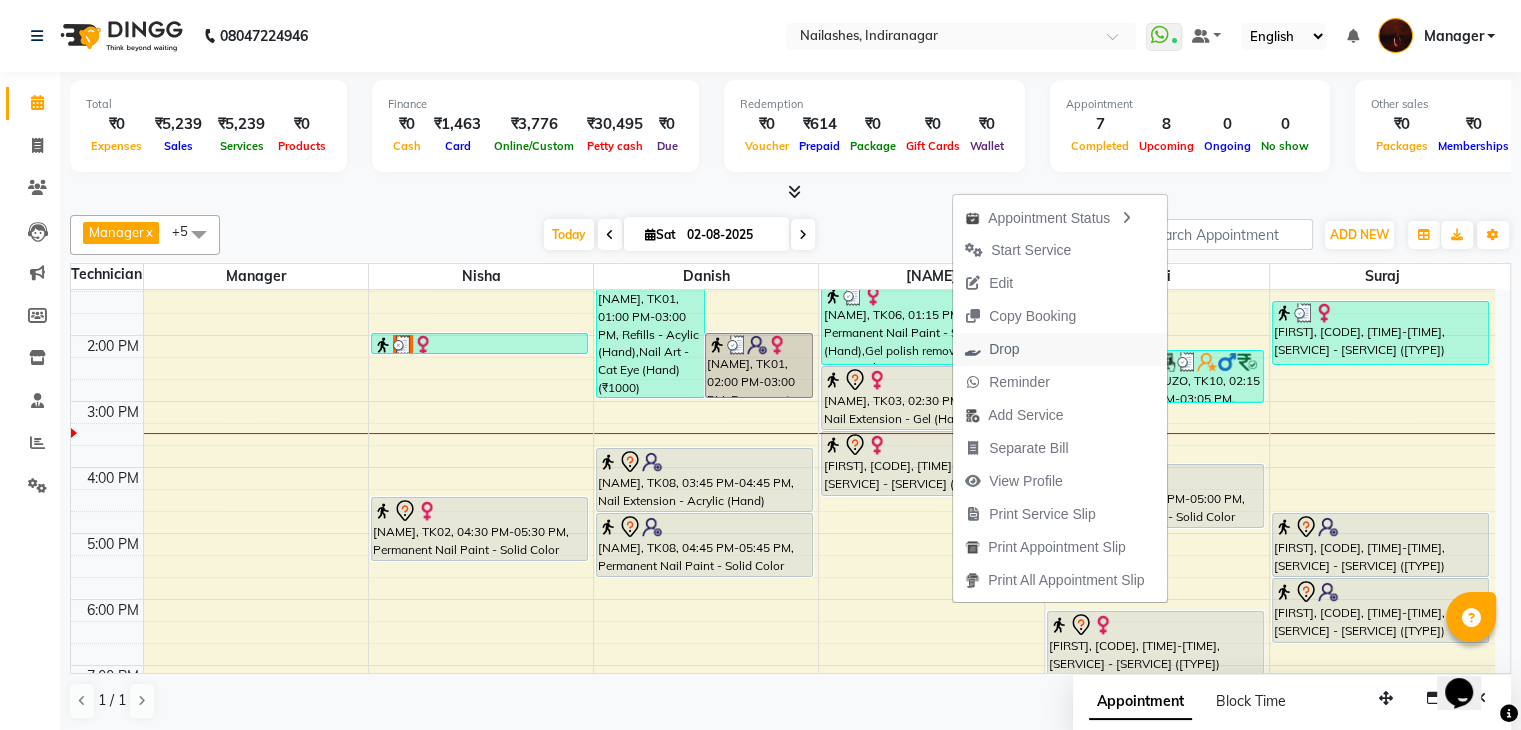 click on "Drop" at bounding box center (1004, 349) 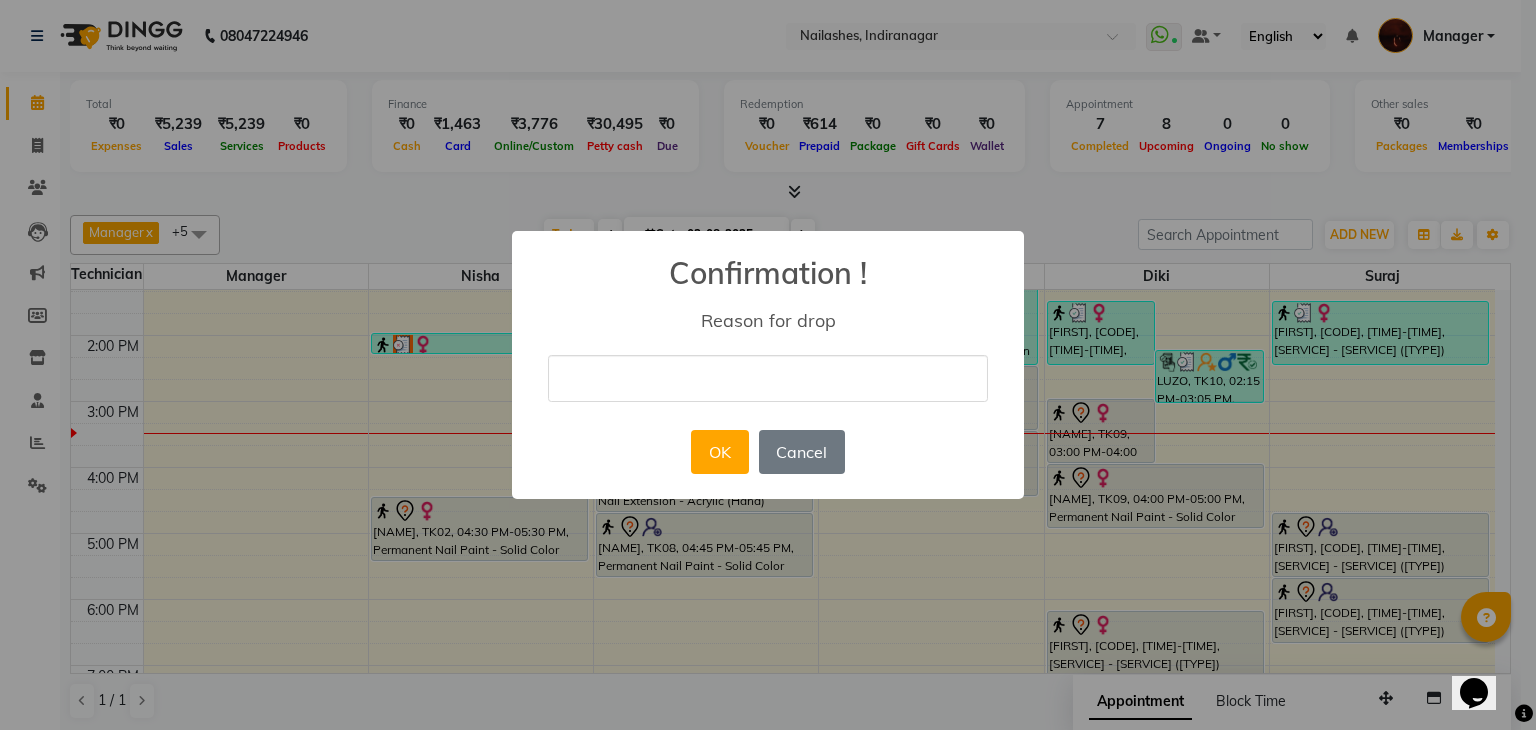 click at bounding box center [768, 378] 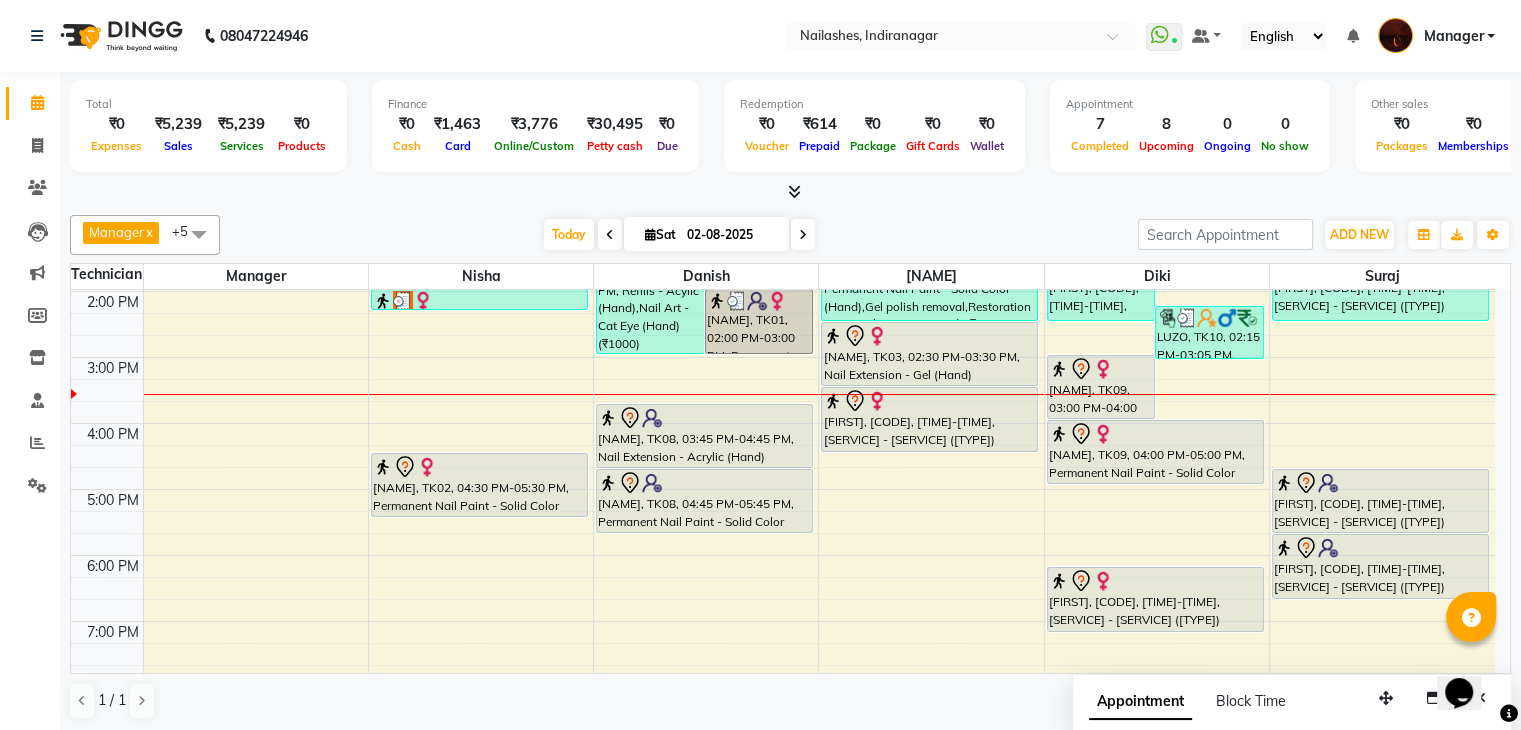 scroll, scrollTop: 260, scrollLeft: 0, axis: vertical 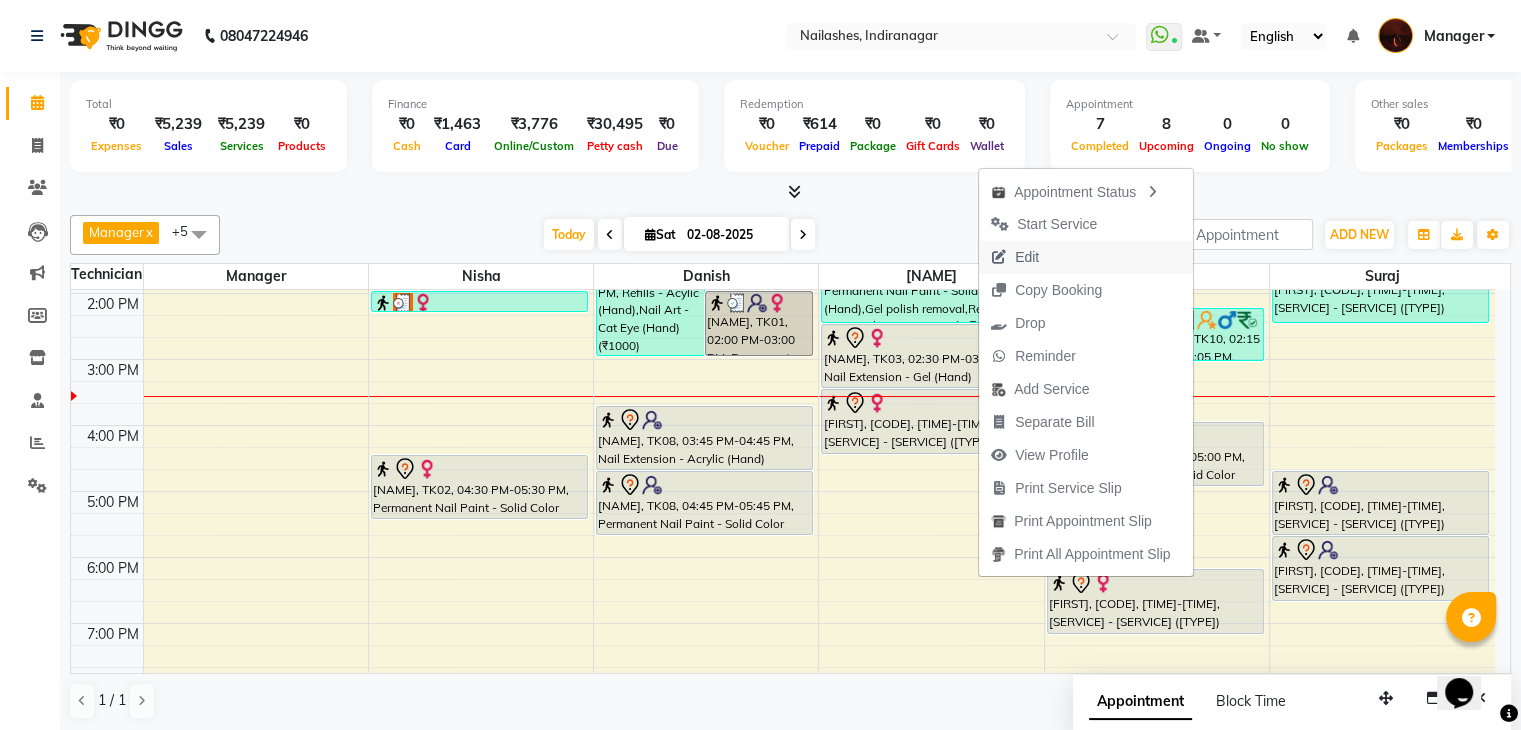 click on "Edit" at bounding box center (1086, 257) 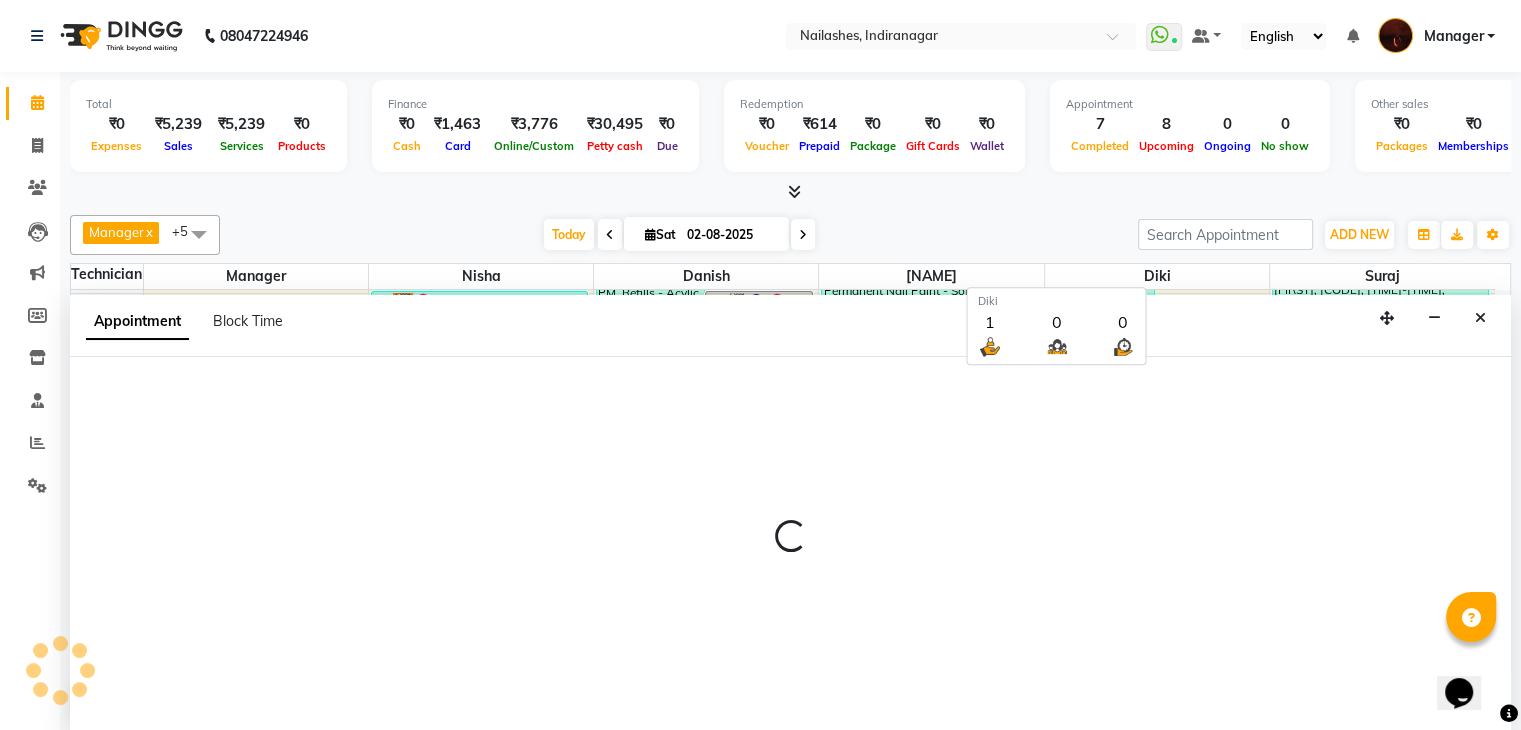 scroll, scrollTop: 1, scrollLeft: 0, axis: vertical 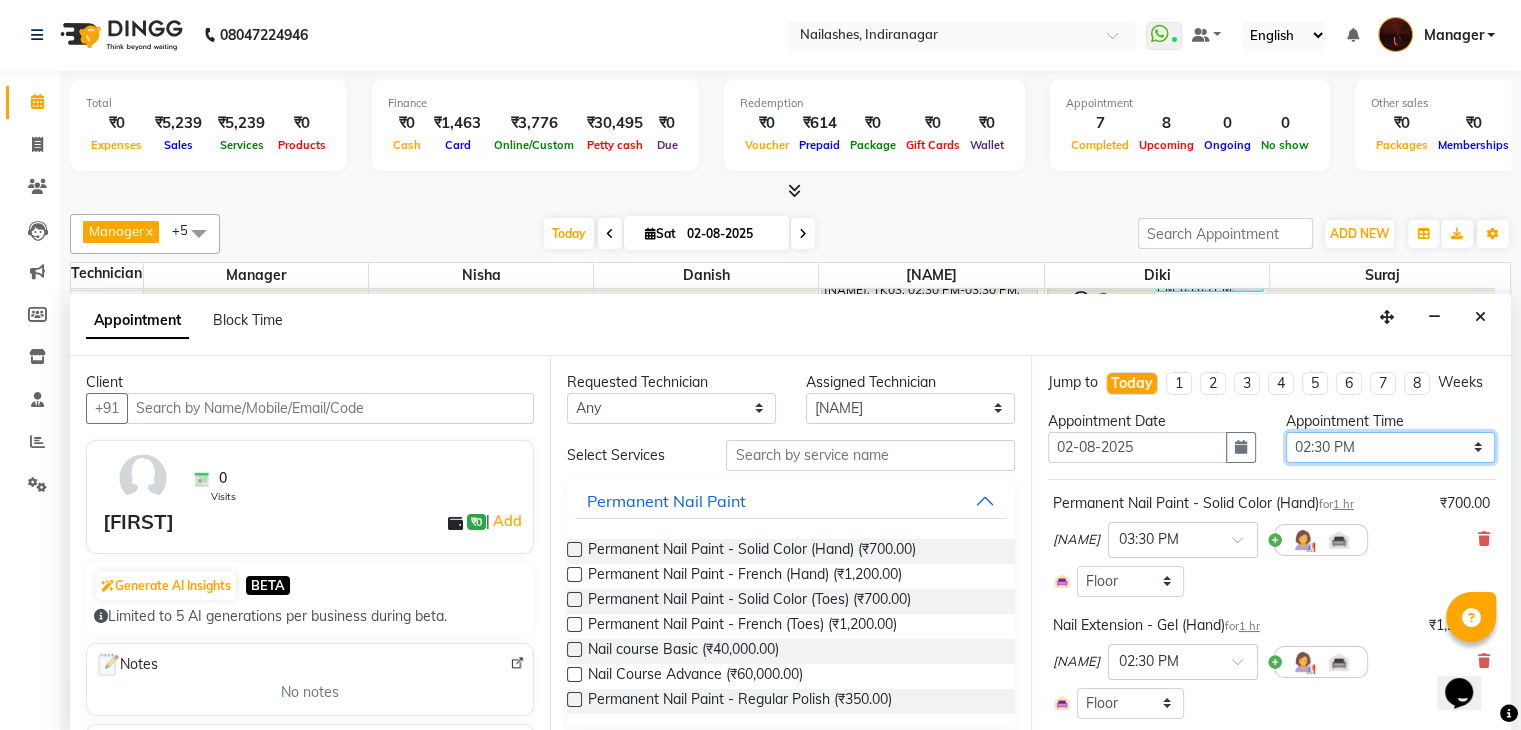click on "Select 11:00 AM 11:15 AM 11:30 AM 11:45 AM 12:00 PM 12:15 PM 12:30 PM 12:45 PM 01:00 PM 01:15 PM 01:30 PM 01:45 PM 02:00 PM 02:15 PM 02:30 PM 02:45 PM 03:00 PM 03:15 PM 03:30 PM 03:45 PM 04:00 PM 04:15 PM 04:30 PM 04:45 PM 05:00 PM 05:15 PM 05:30 PM 05:45 PM 06:00 PM 06:15 PM 06:30 PM 06:45 PM 07:00 PM 07:15 PM 07:30 PM 07:45 PM 08:00 PM 08:15 PM 08:30 PM 08:45 PM 09:00 PM 09:15 PM 09:30 PM 09:45 PM 10:00 PM" at bounding box center [1390, 447] 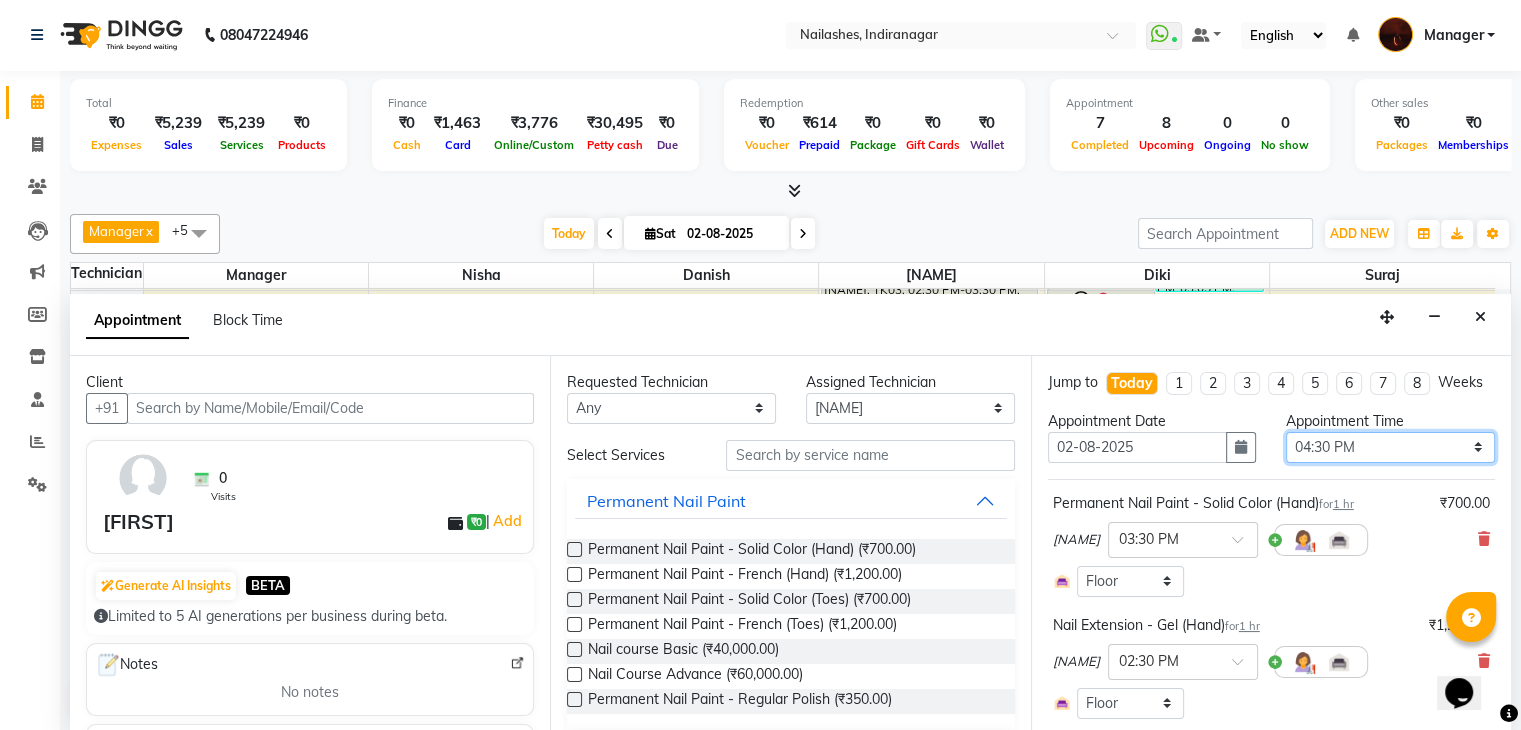 click on "Select 11:00 AM 11:15 AM 11:30 AM 11:45 AM 12:00 PM 12:15 PM 12:30 PM 12:45 PM 01:00 PM 01:15 PM 01:30 PM 01:45 PM 02:00 PM 02:15 PM 02:30 PM 02:45 PM 03:00 PM 03:15 PM 03:30 PM 03:45 PM 04:00 PM 04:15 PM 04:30 PM 04:45 PM 05:00 PM 05:15 PM 05:30 PM 05:45 PM 06:00 PM 06:15 PM 06:30 PM 06:45 PM 07:00 PM 07:15 PM 07:30 PM 07:45 PM 08:00 PM 08:15 PM 08:30 PM 08:45 PM 09:00 PM 09:15 PM 09:30 PM 09:45 PM 10:00 PM" at bounding box center [1390, 447] 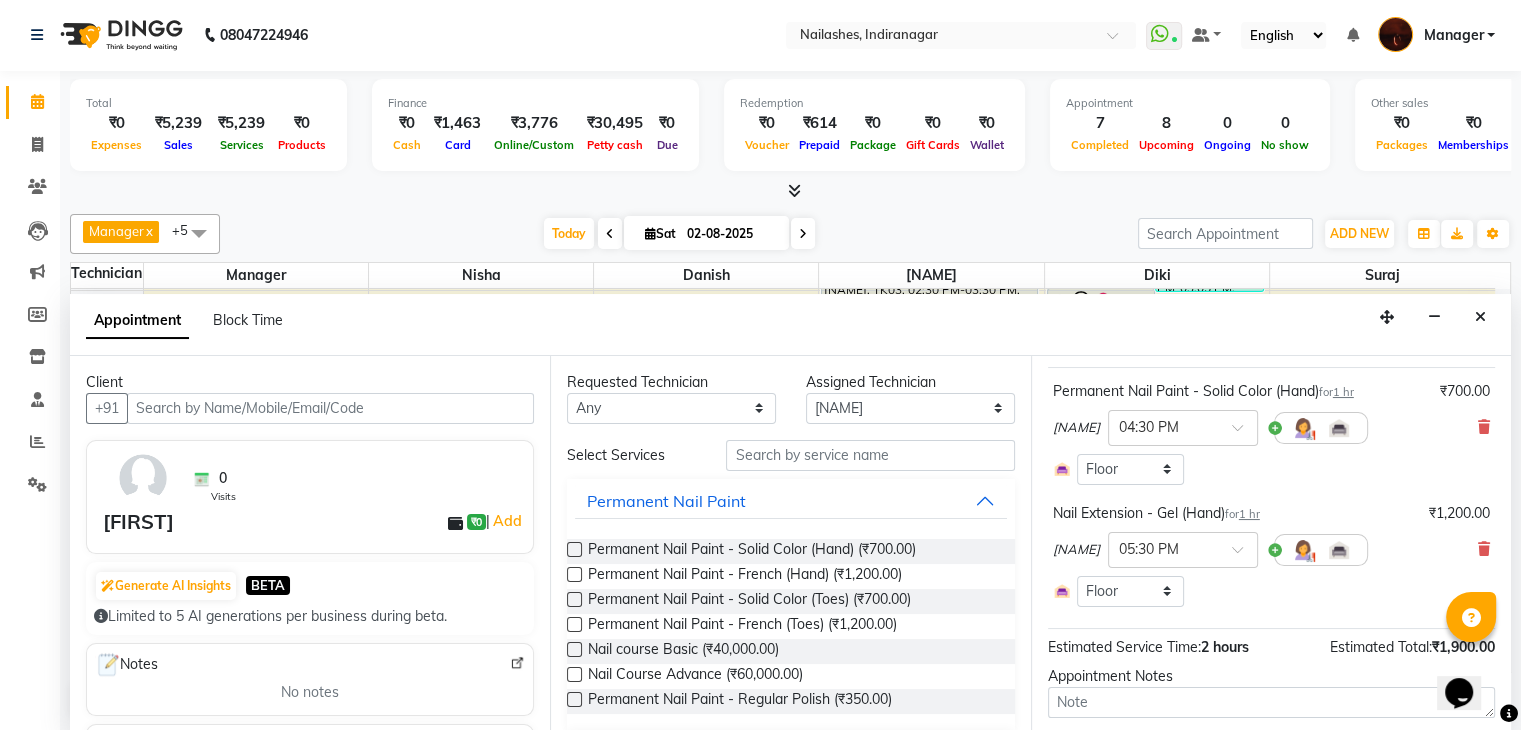 scroll, scrollTop: 244, scrollLeft: 0, axis: vertical 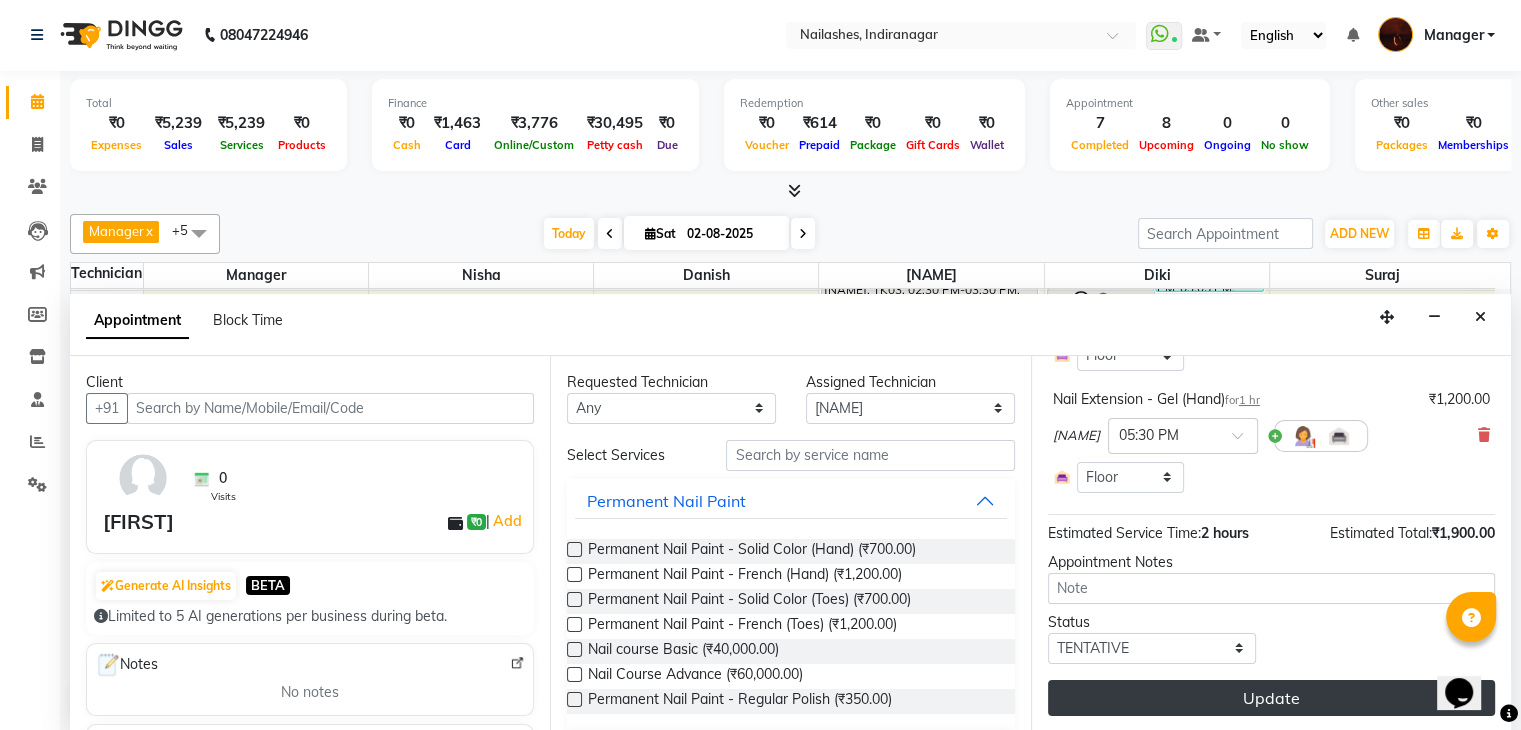 click on "Update" at bounding box center [1271, 698] 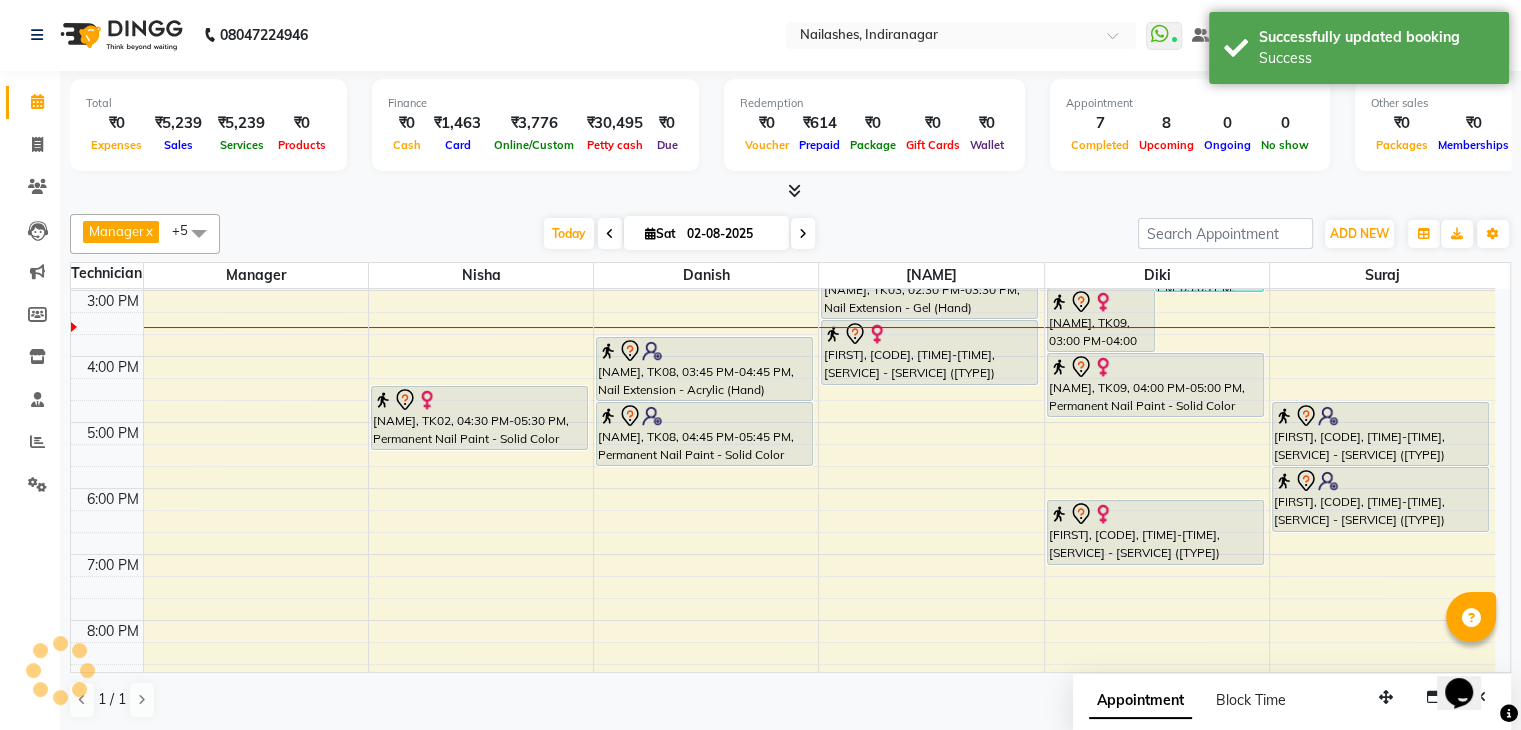 scroll, scrollTop: 0, scrollLeft: 0, axis: both 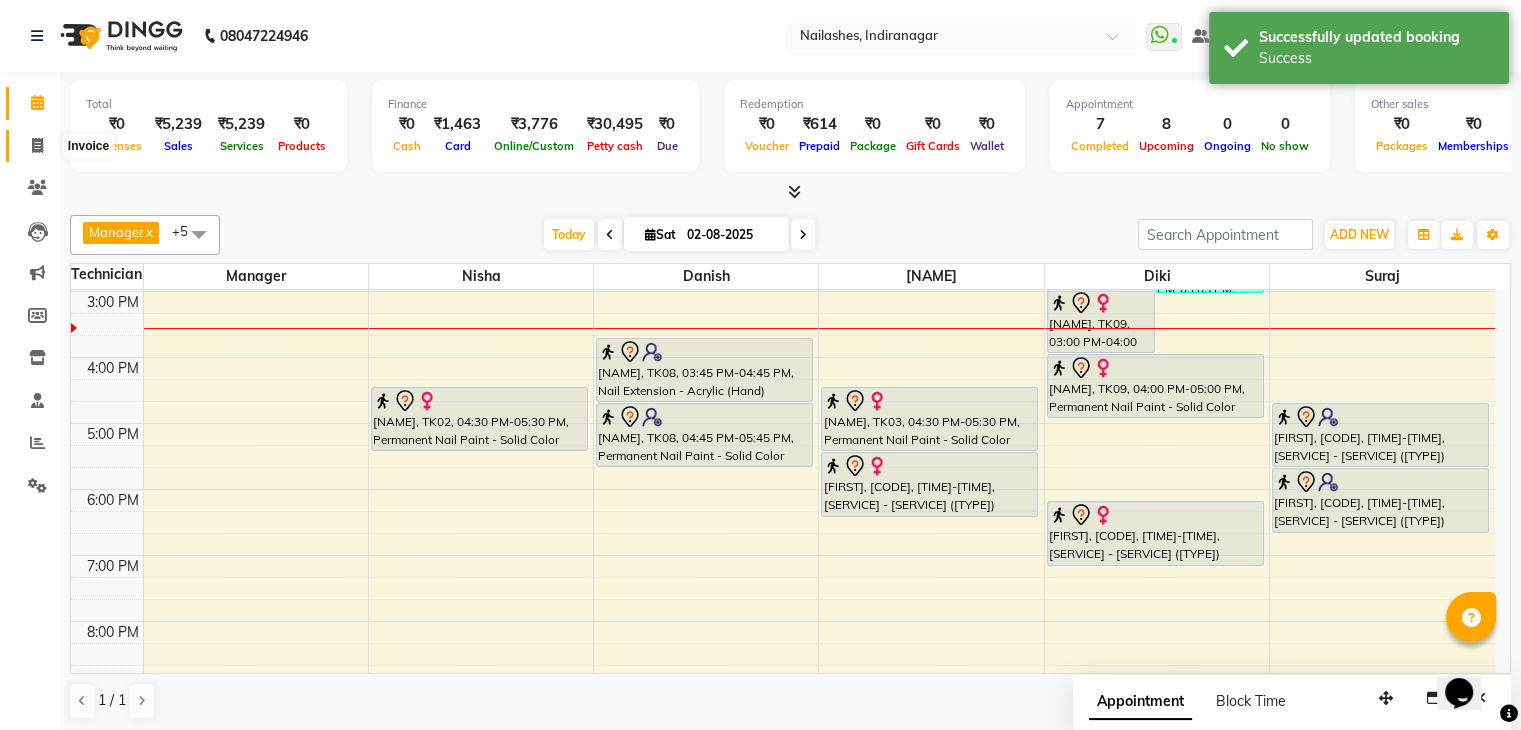 click 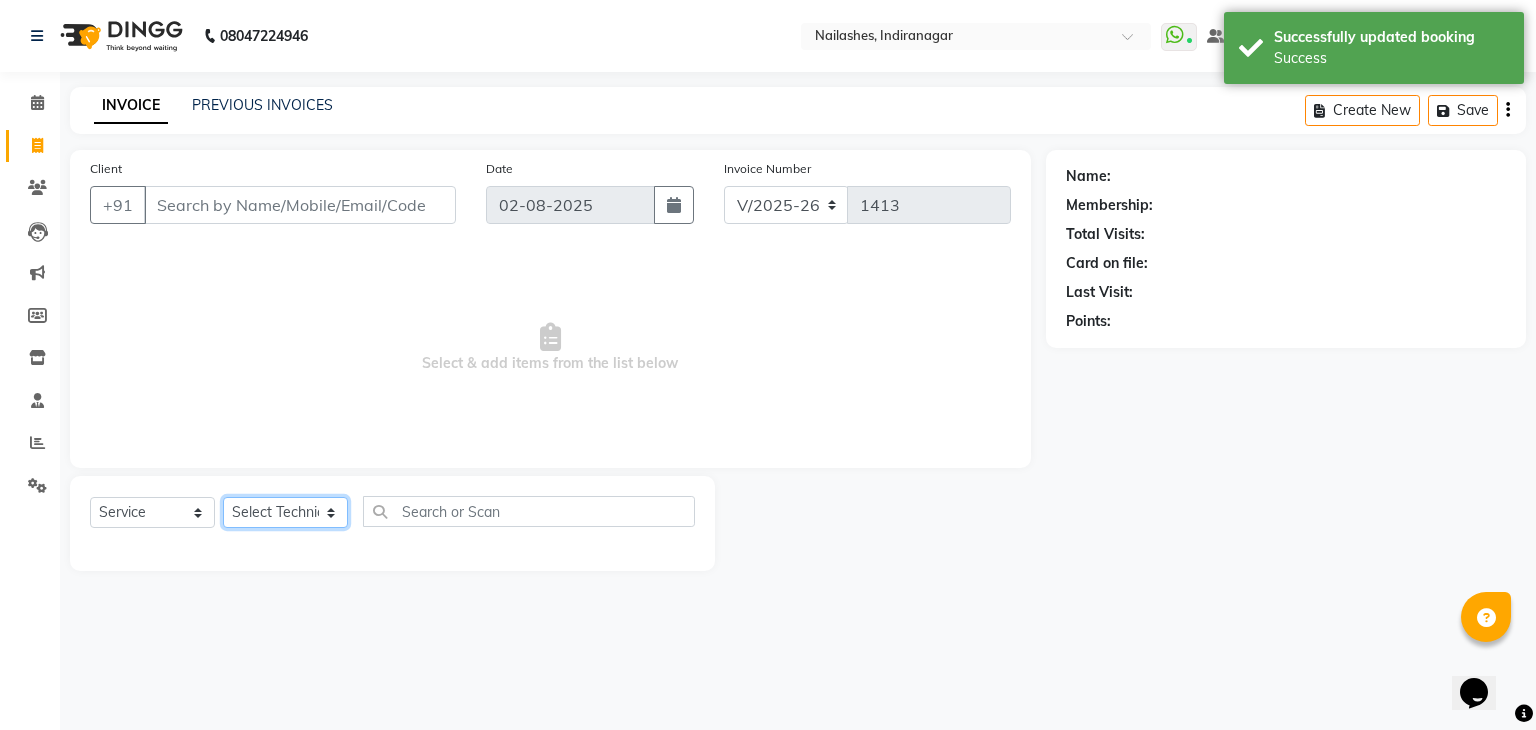 click on "Select Technician [NAME] amir Danish Diki Geeta Himanshu jenifer Manager megna Nisha Pooja roshni Sameer sudeb Sudhir Accounting suraj" 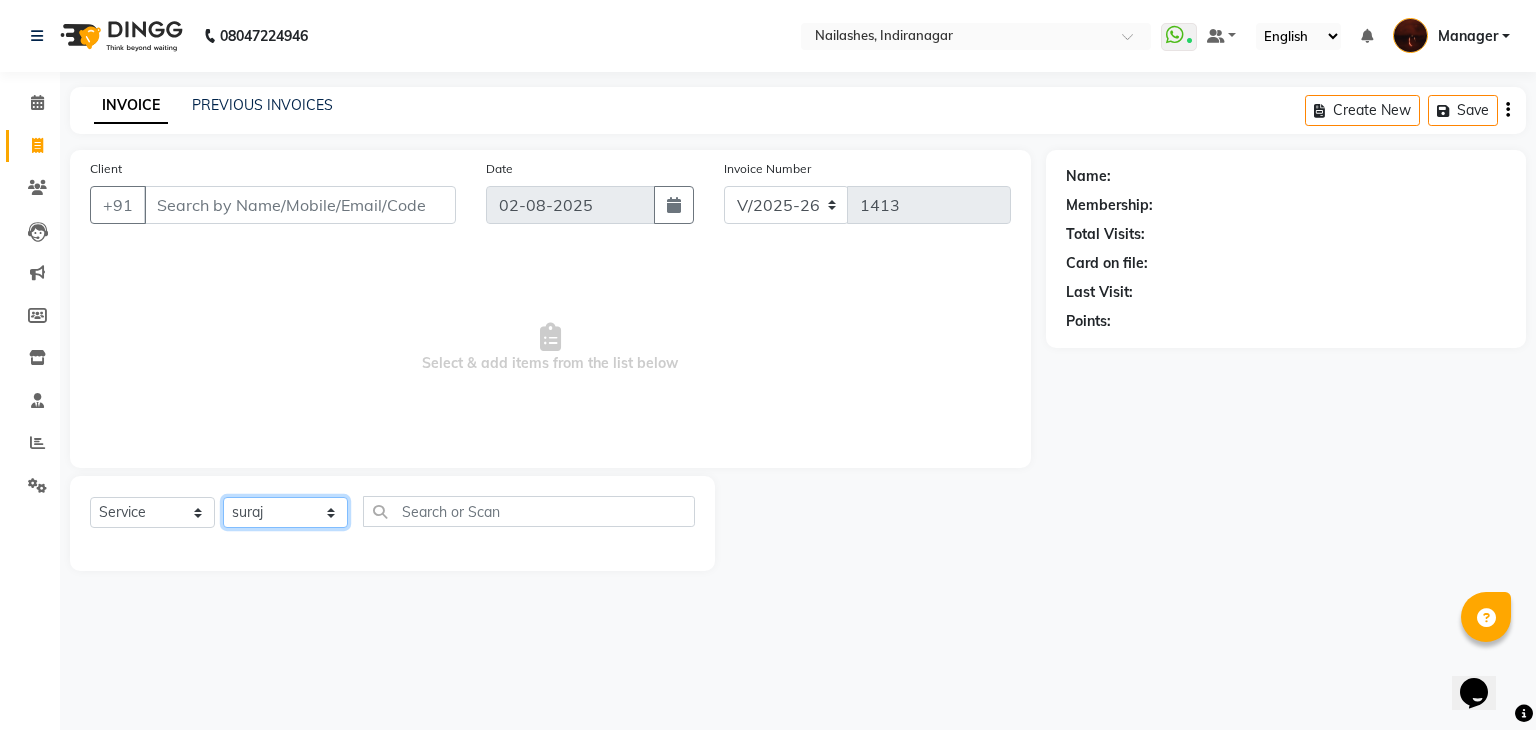 click on "Select Technician [NAME] amir Danish Diki Geeta Himanshu jenifer Manager megna Nisha Pooja roshni Sameer sudeb Sudhir Accounting suraj" 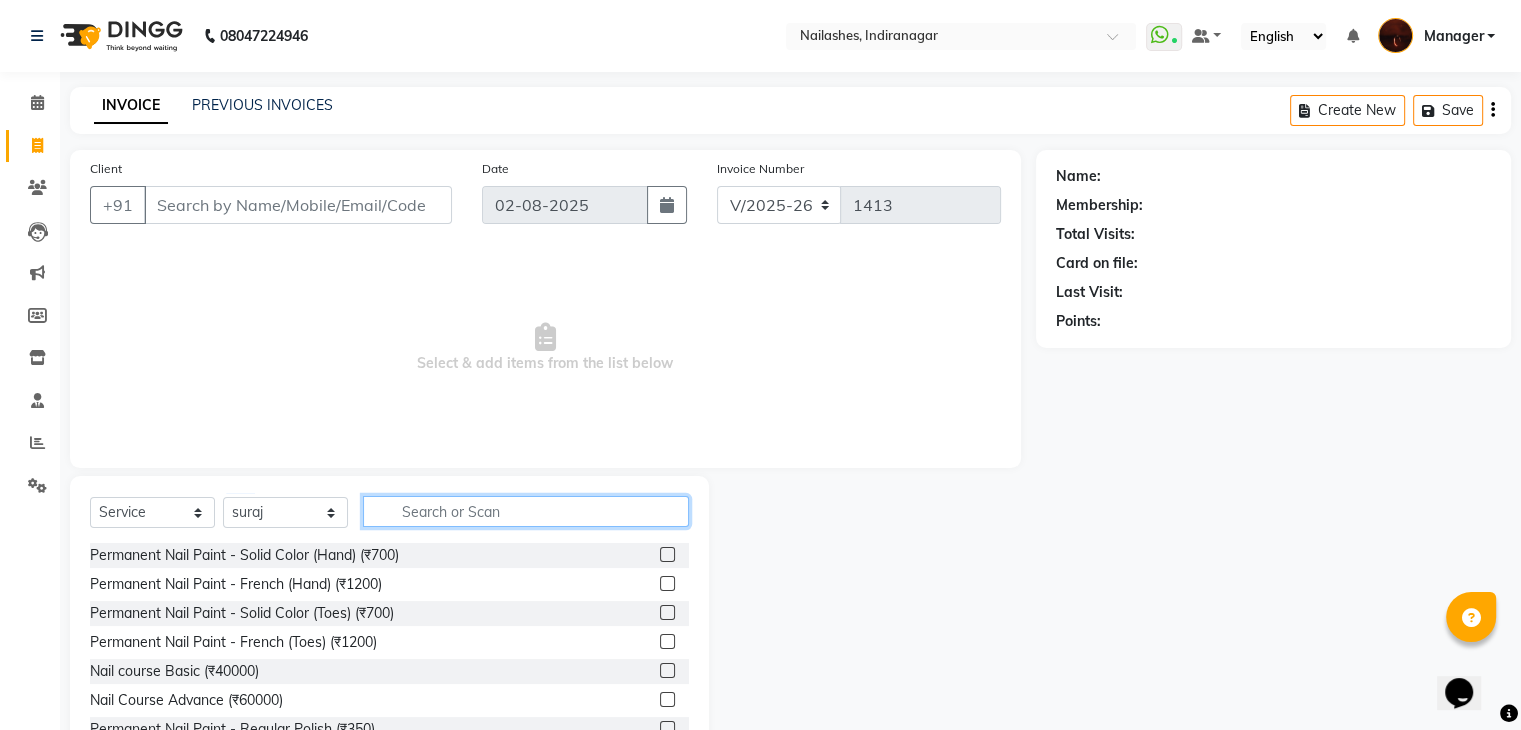 click 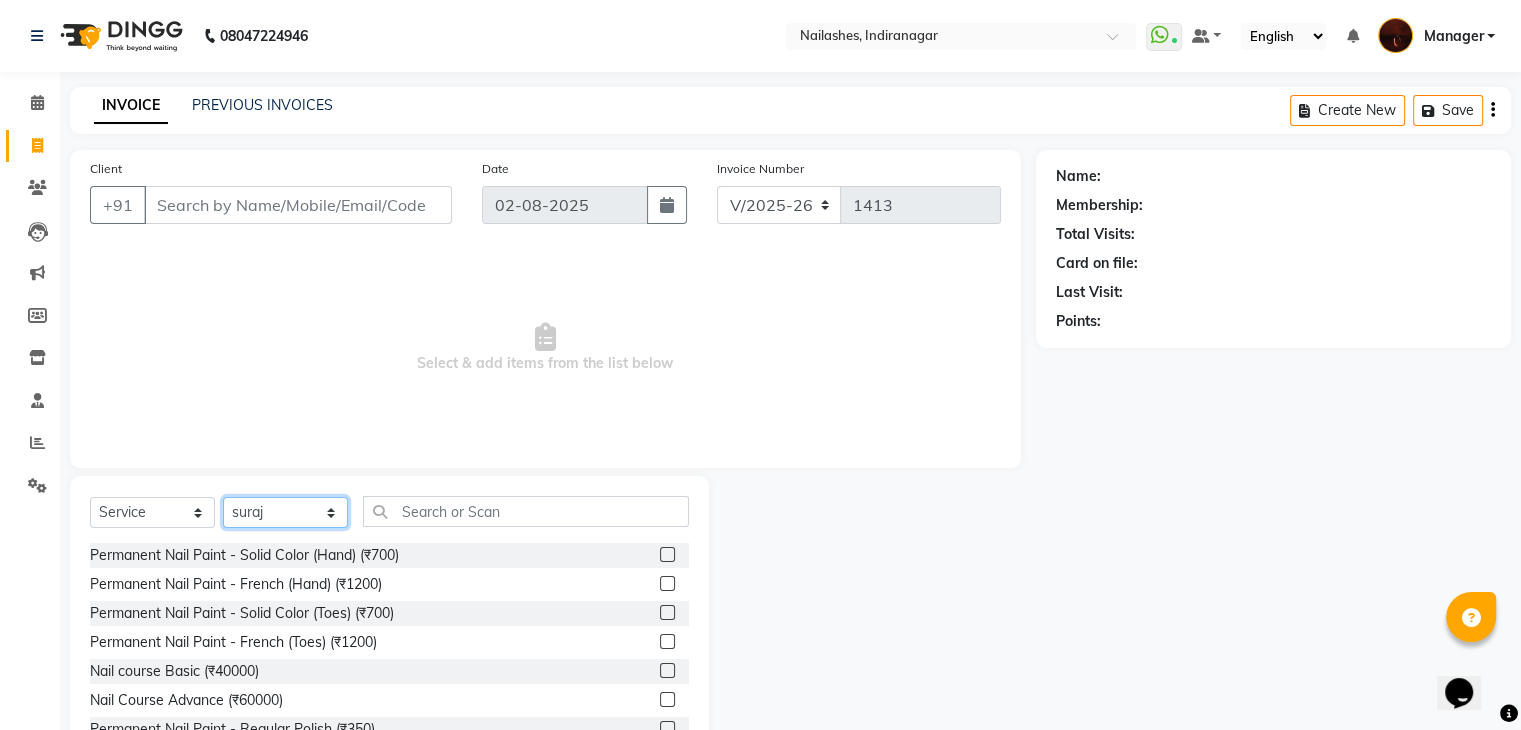 click on "Select Technician [NAME] amir Danish Diki Geeta Himanshu jenifer Manager megna Nisha Pooja roshni Sameer sudeb Sudhir Accounting suraj" 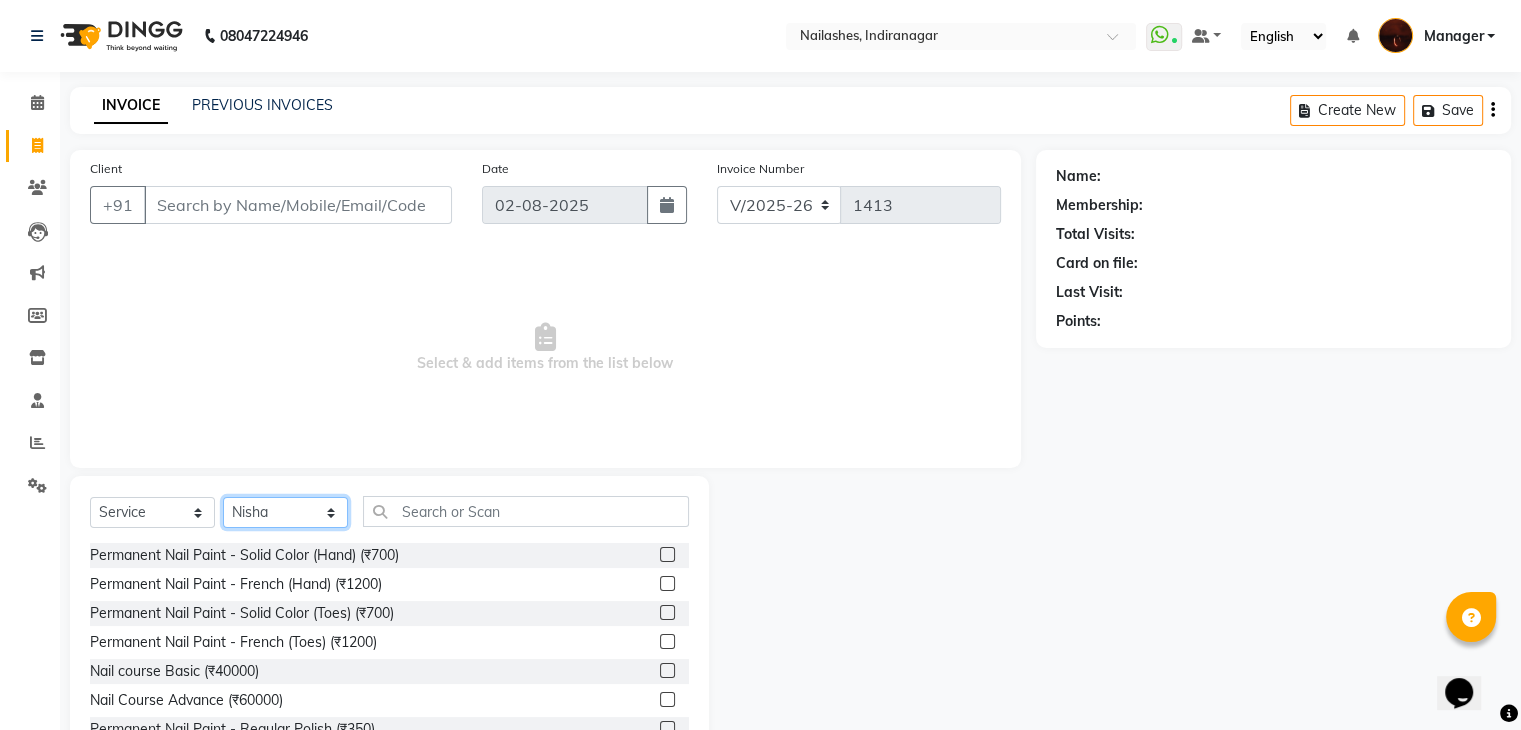 click on "Select Technician [NAME] amir Danish Diki Geeta Himanshu jenifer Manager megna Nisha Pooja roshni Sameer sudeb Sudhir Accounting suraj" 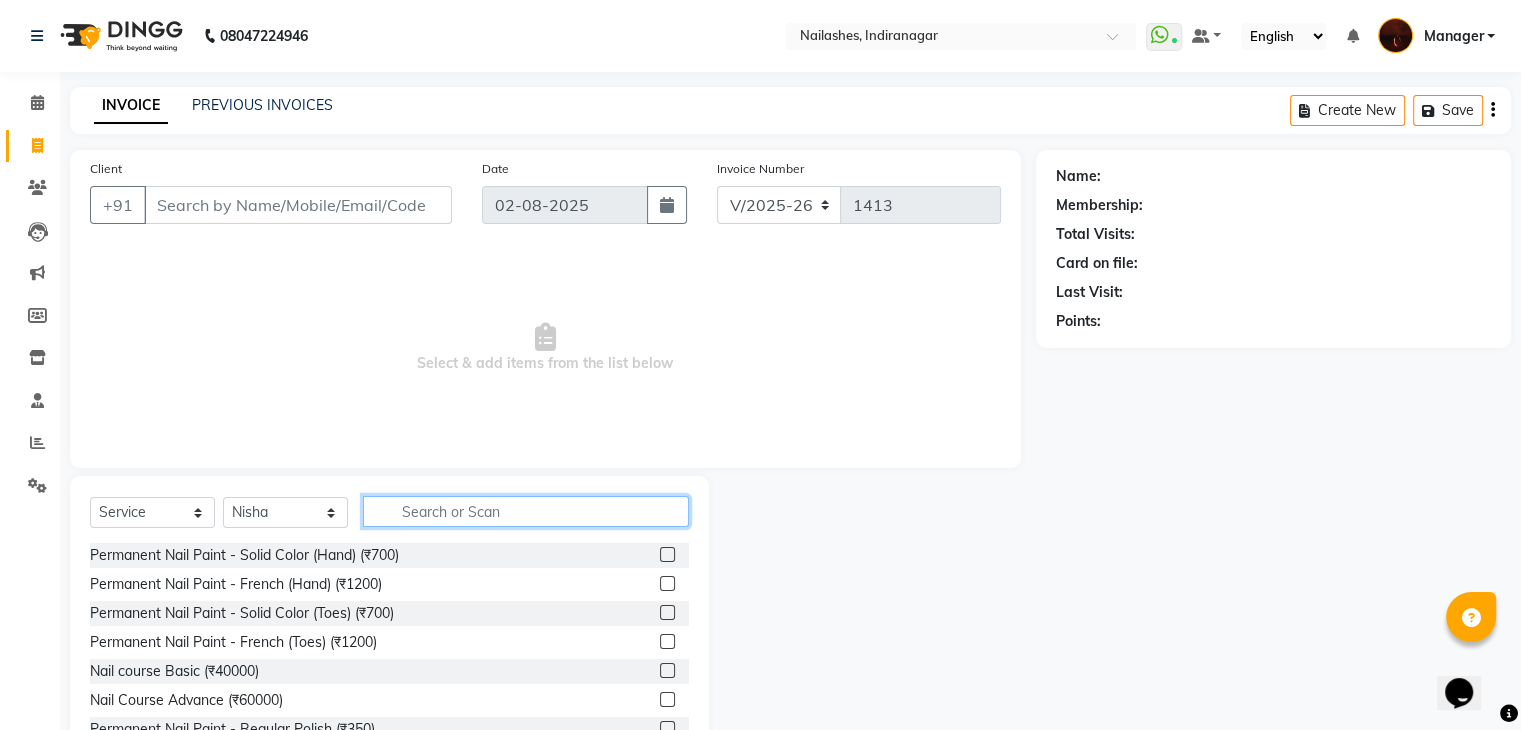click 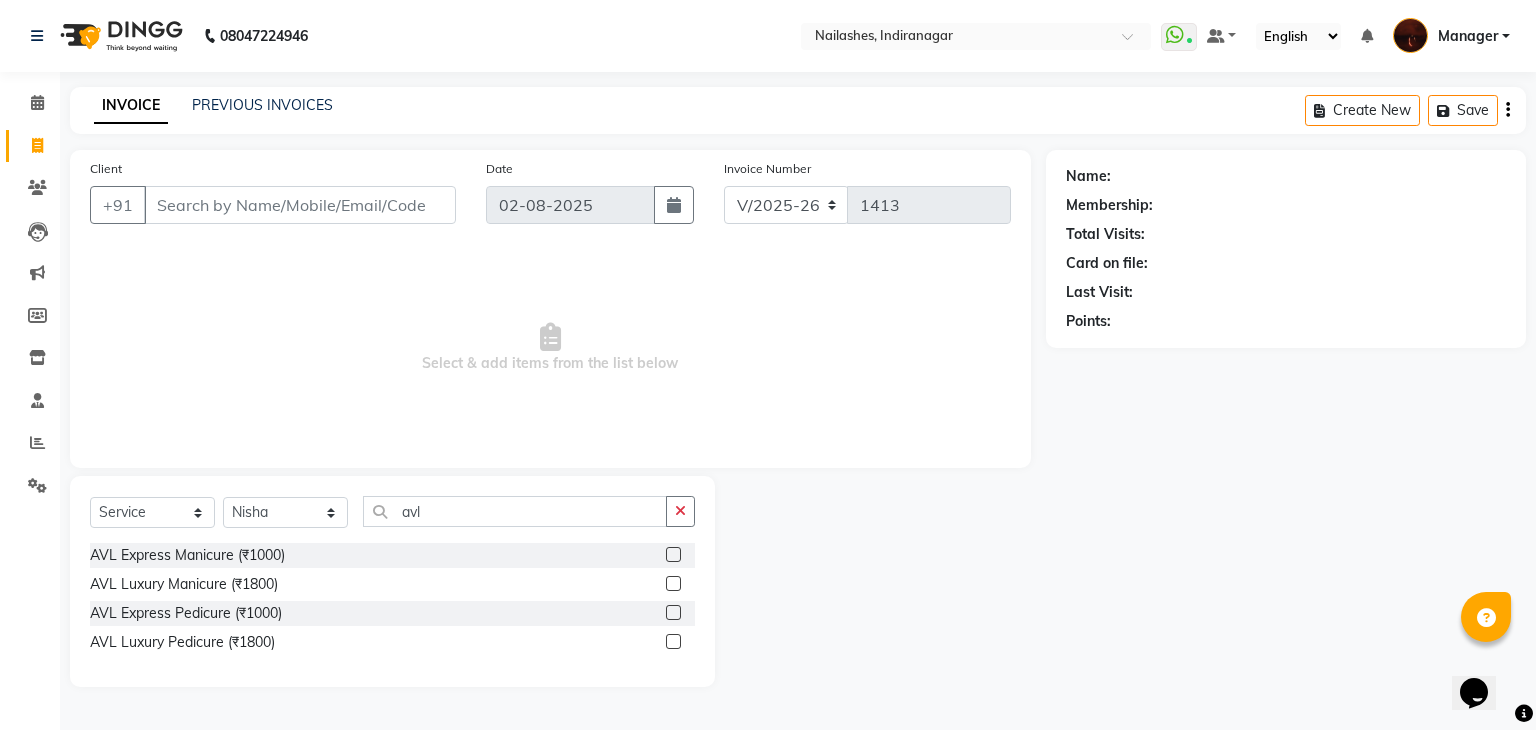 click 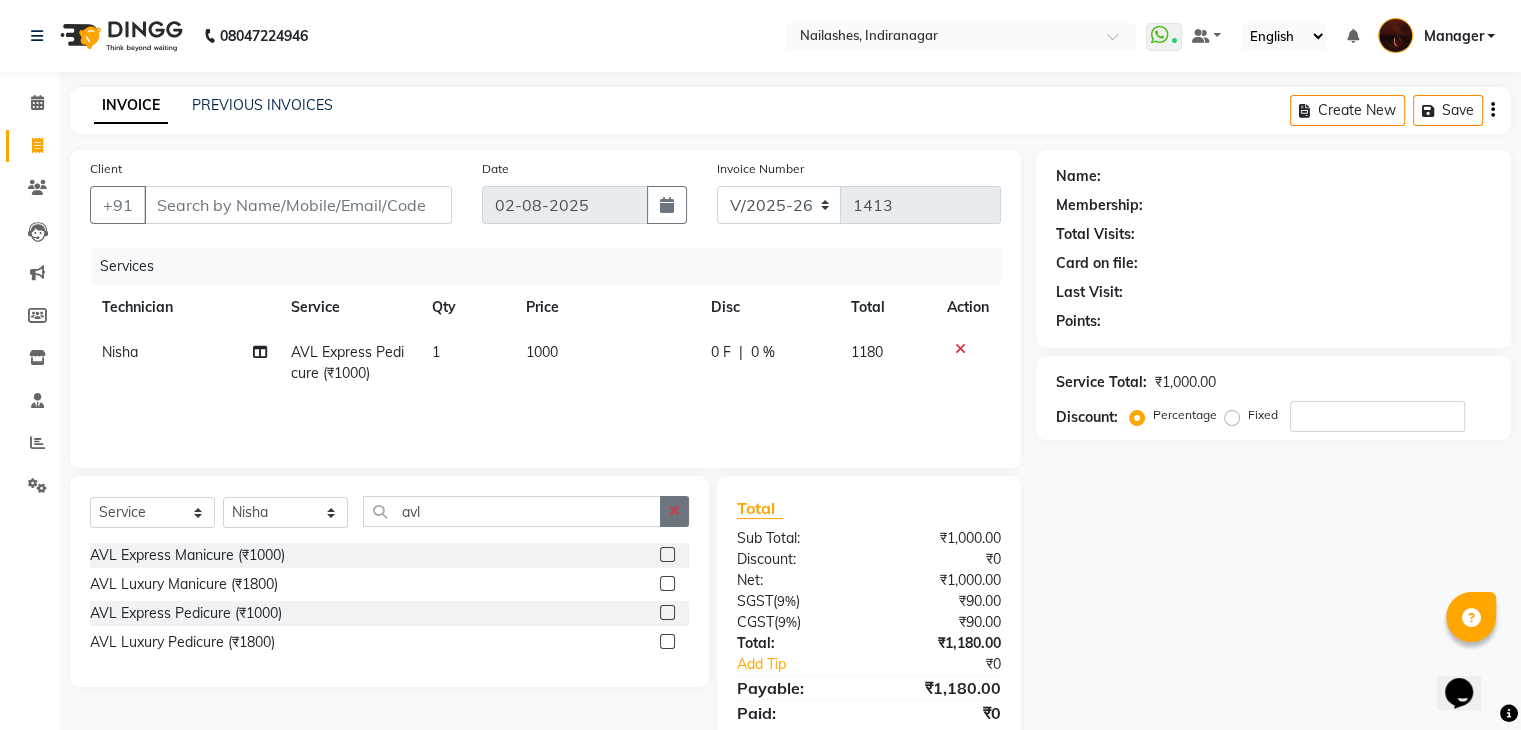click 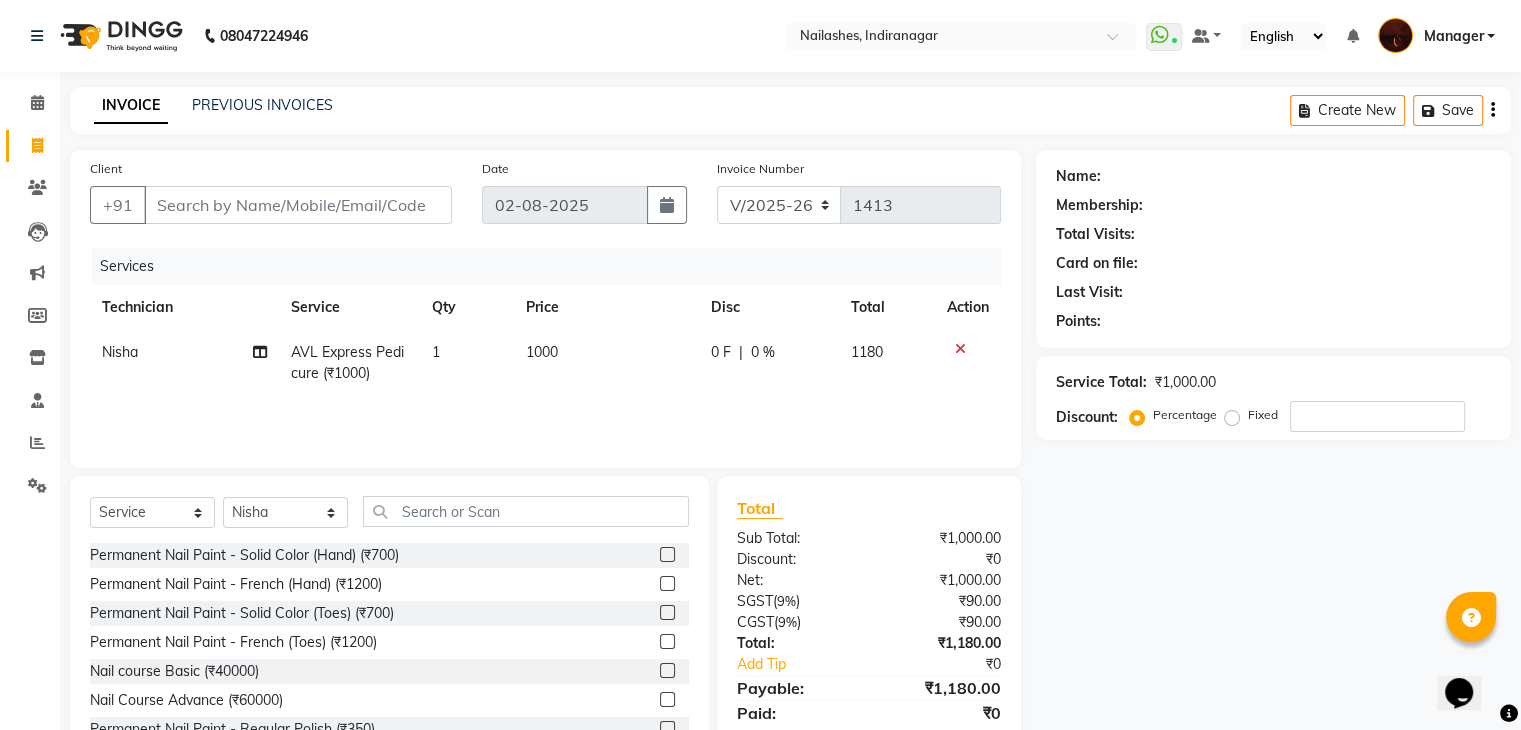 click 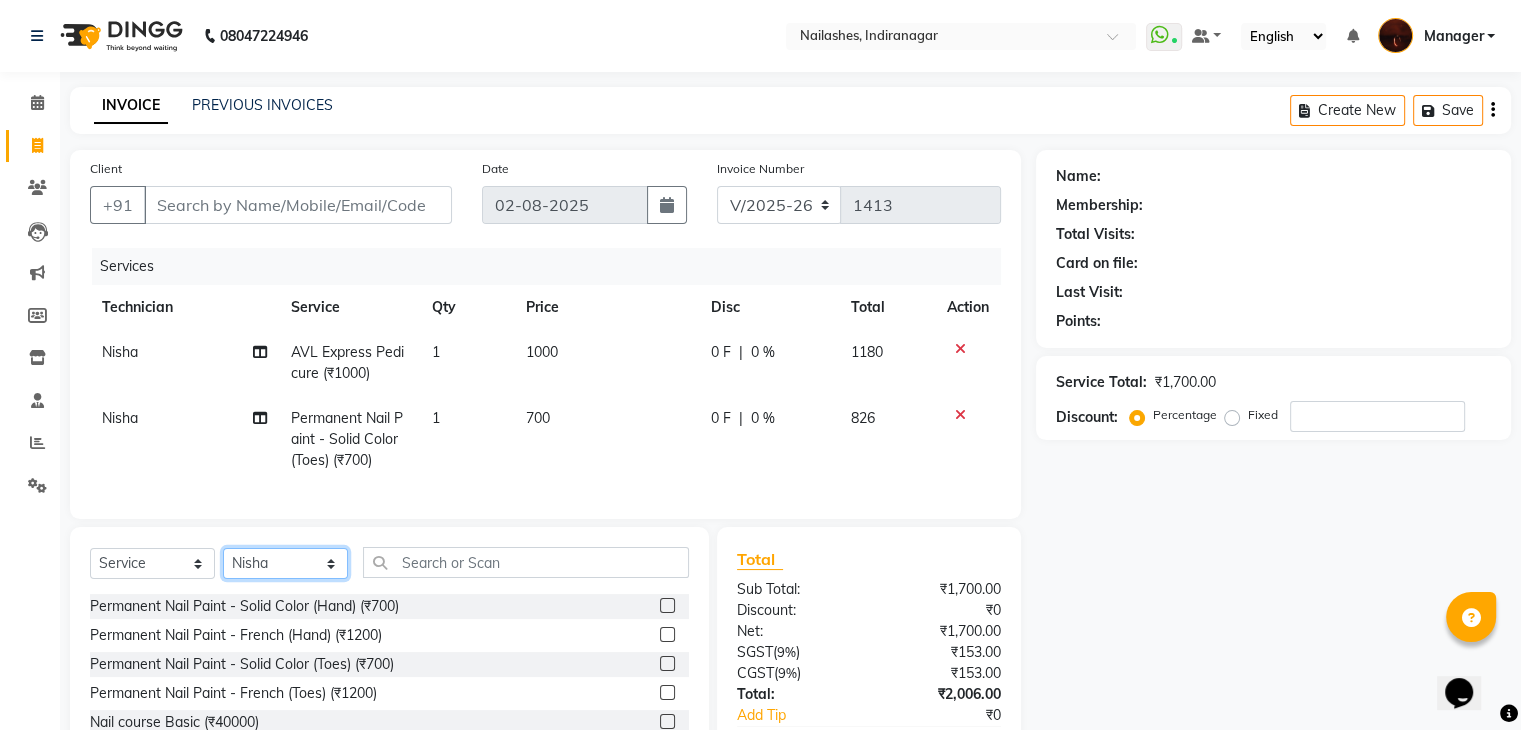 click on "Select Technician [NAME] amir Danish Diki Geeta Himanshu jenifer Manager megna Nisha Pooja roshni Sameer sudeb Sudhir Accounting suraj" 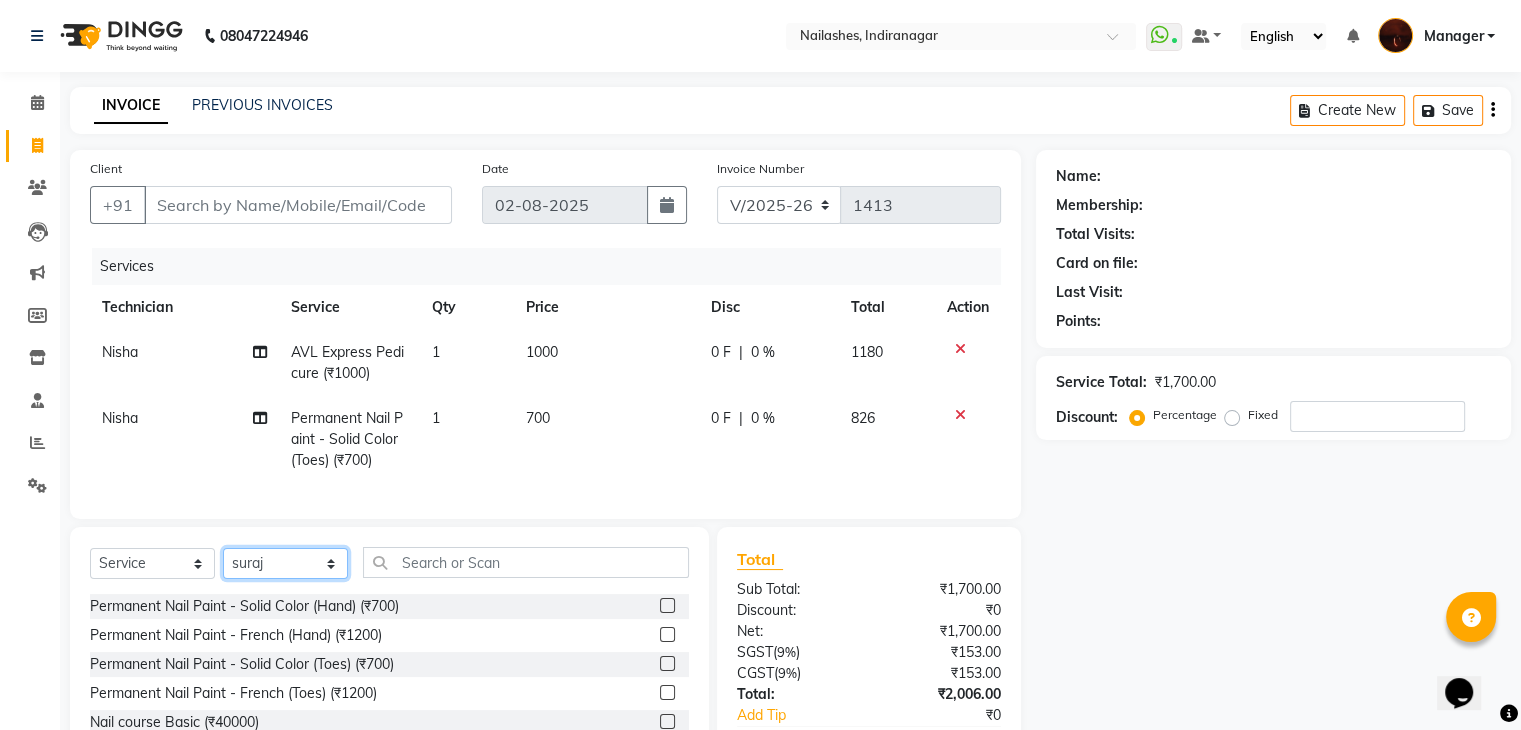 click on "Select Technician [NAME] amir Danish Diki Geeta Himanshu jenifer Manager megna Nisha Pooja roshni Sameer sudeb Sudhir Accounting suraj" 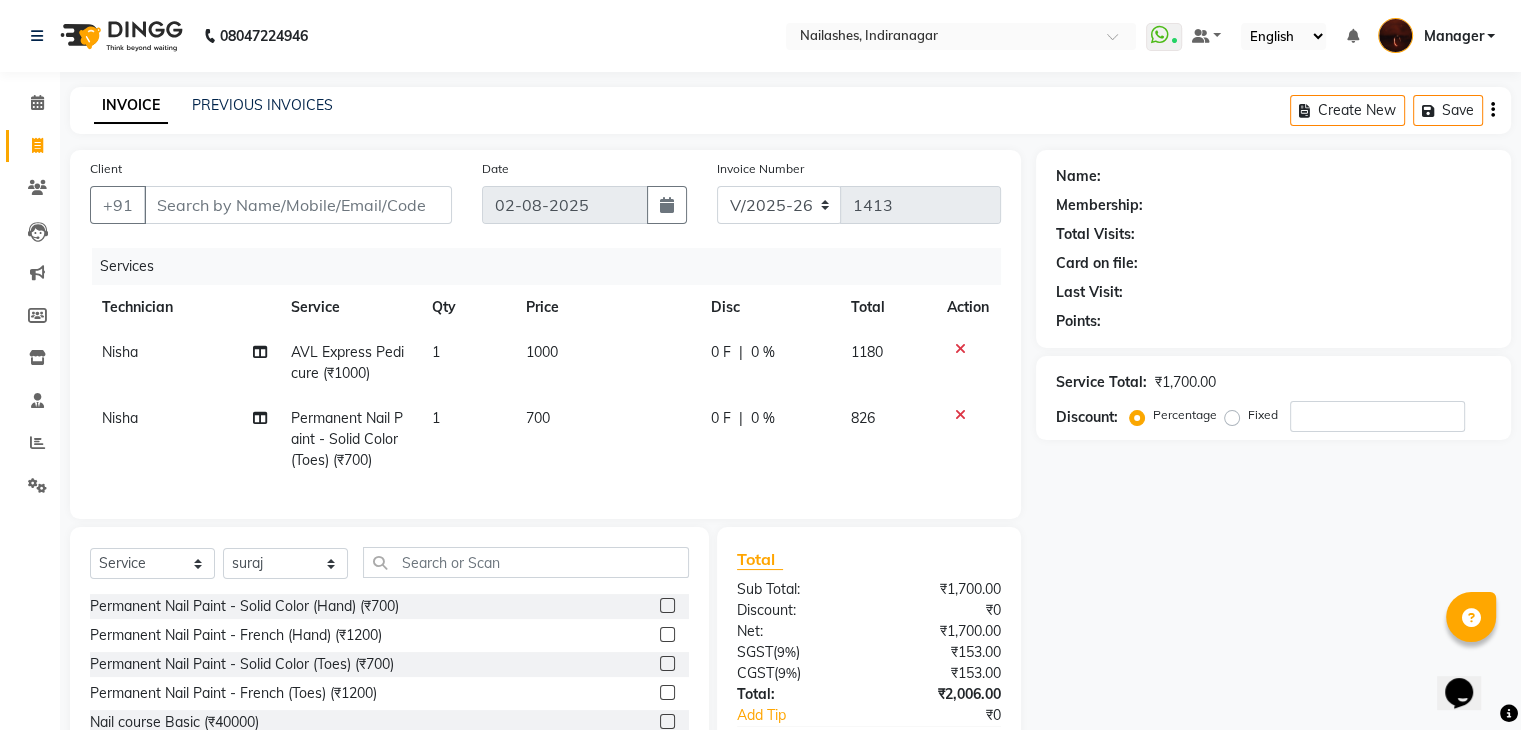 click 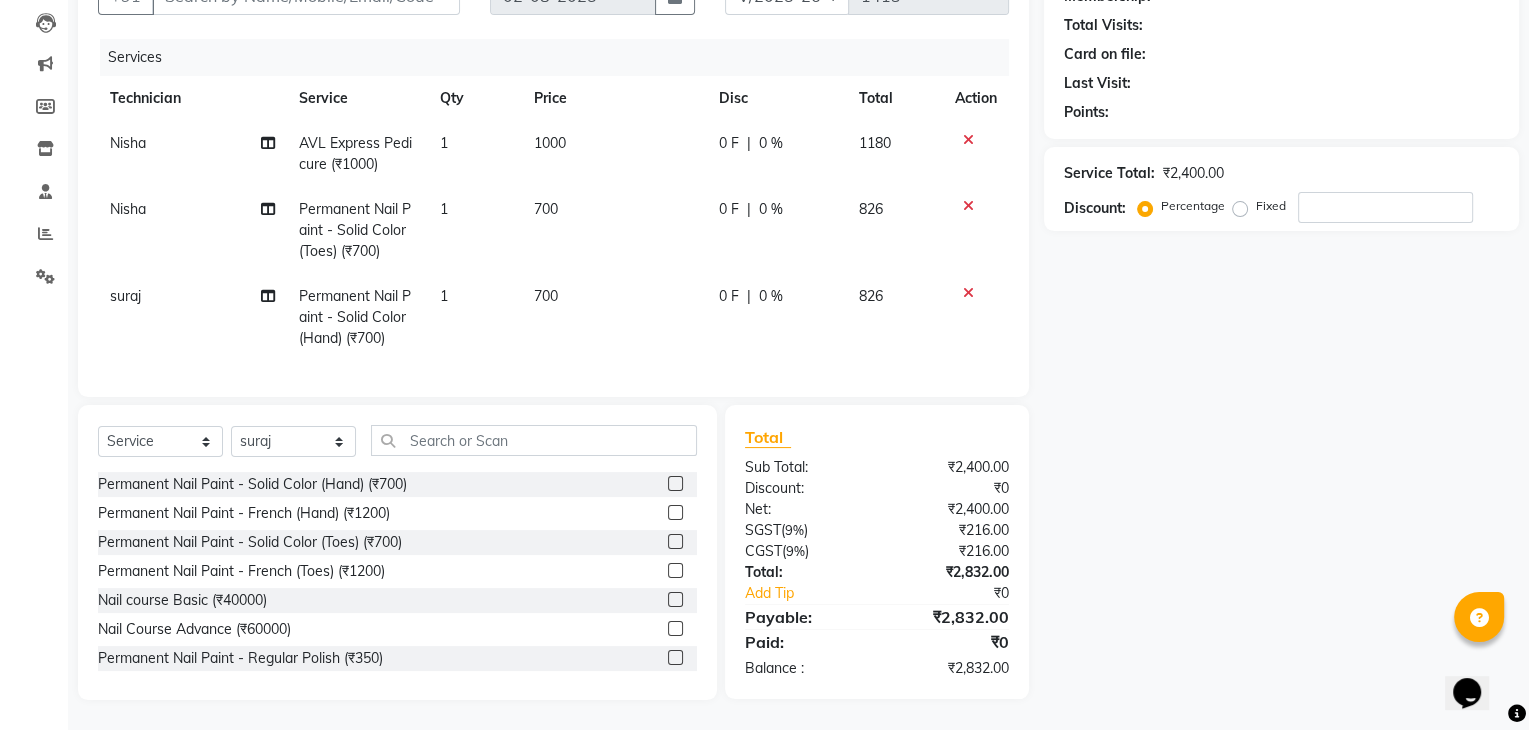 scroll, scrollTop: 0, scrollLeft: 0, axis: both 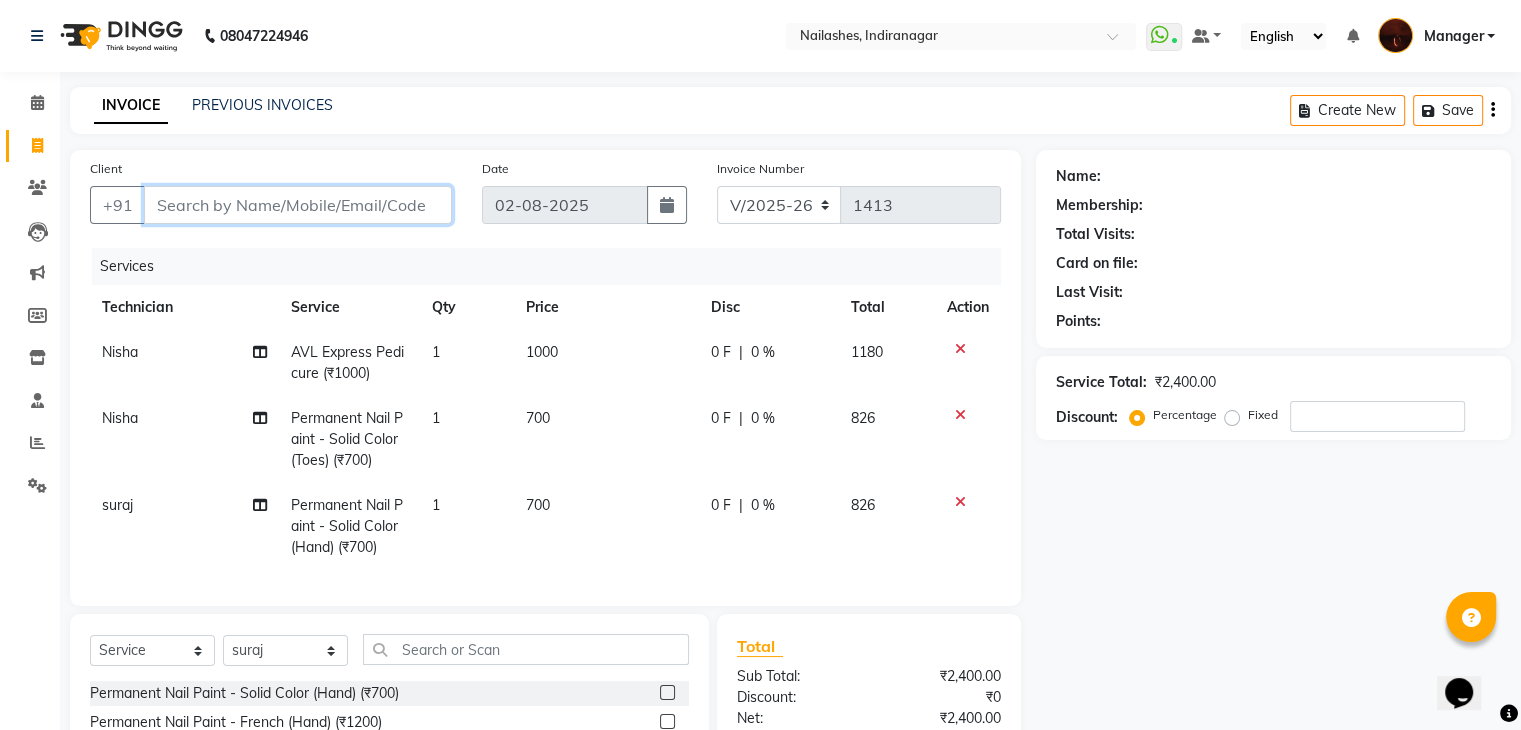 click on "Client" at bounding box center (298, 205) 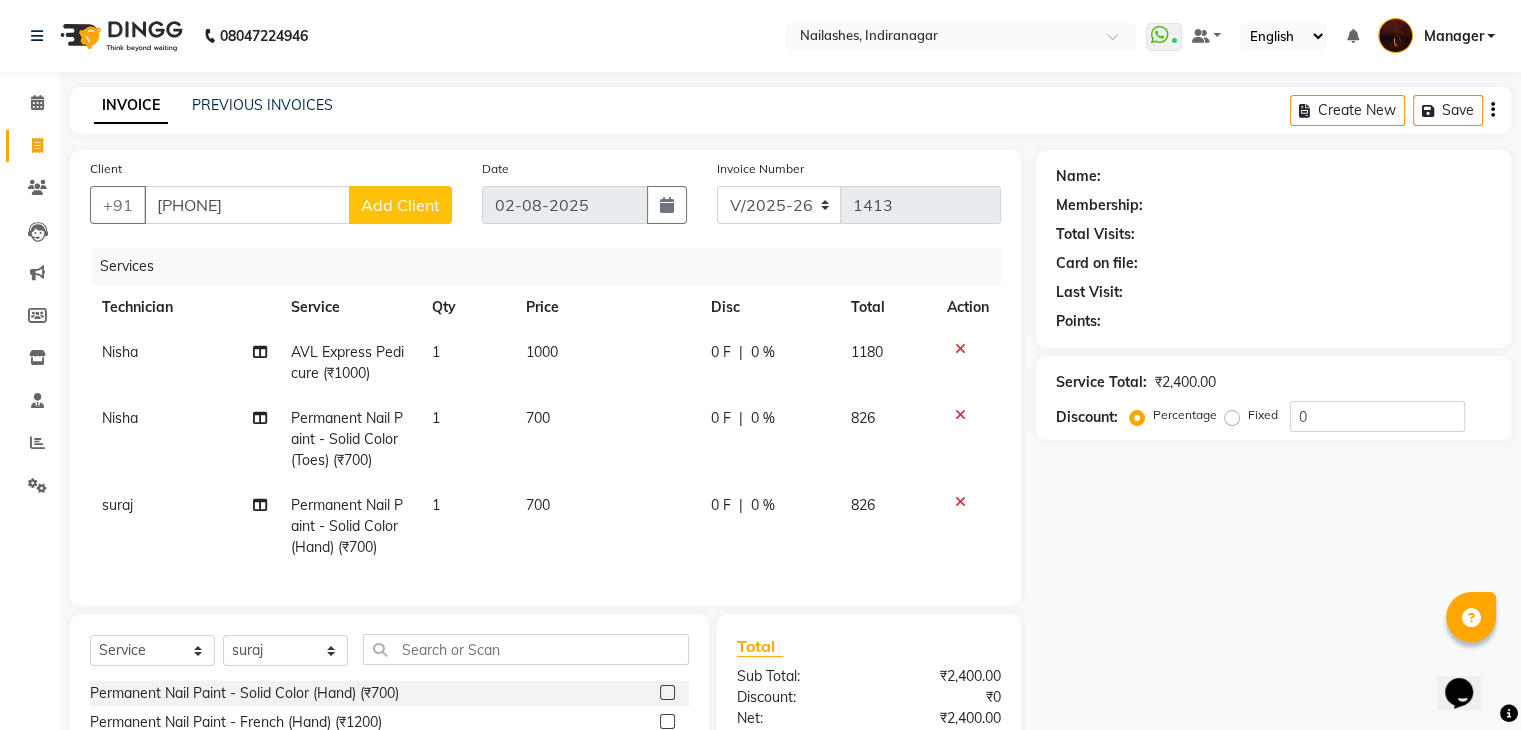 click on "Add Client" 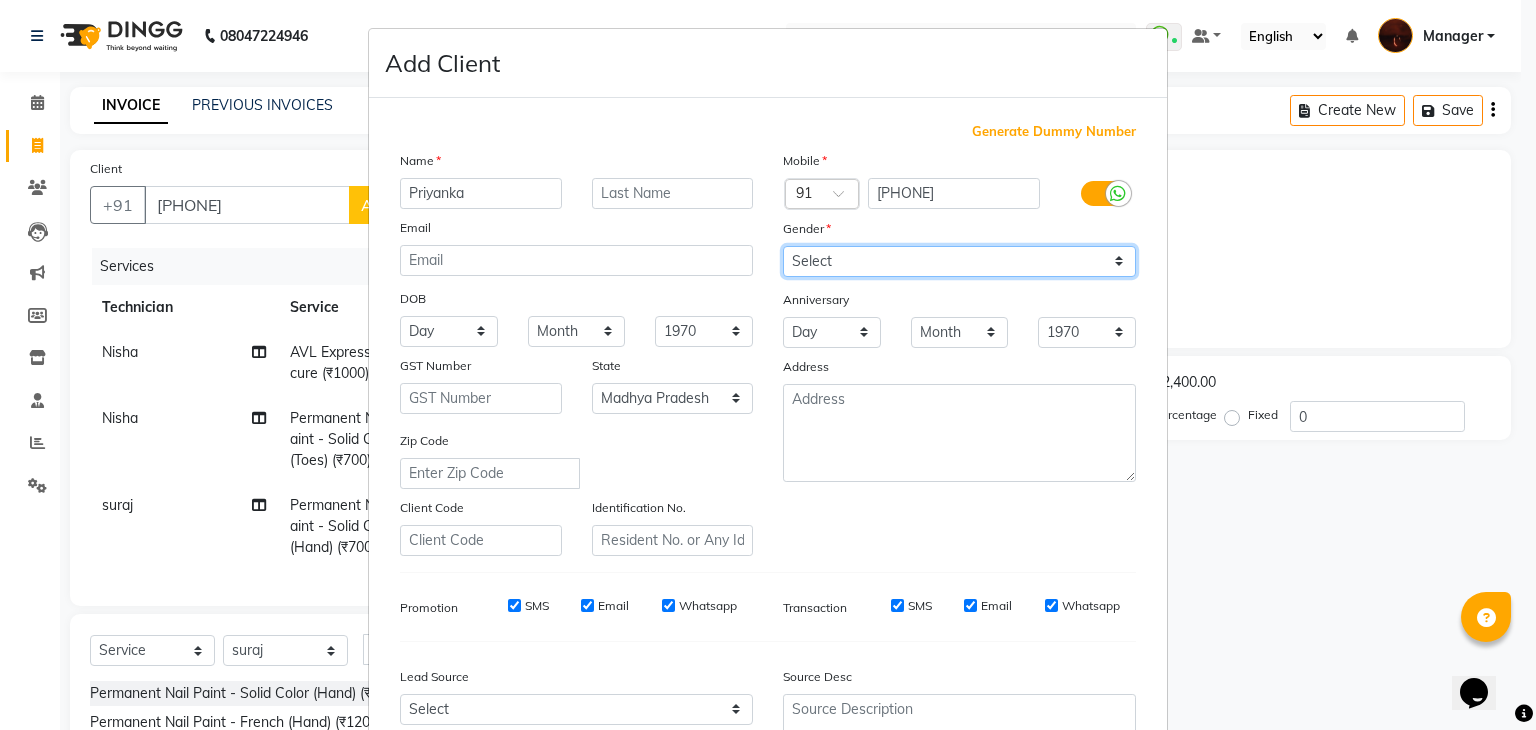 click on "Select Male Female Other Prefer Not To Say" at bounding box center (959, 261) 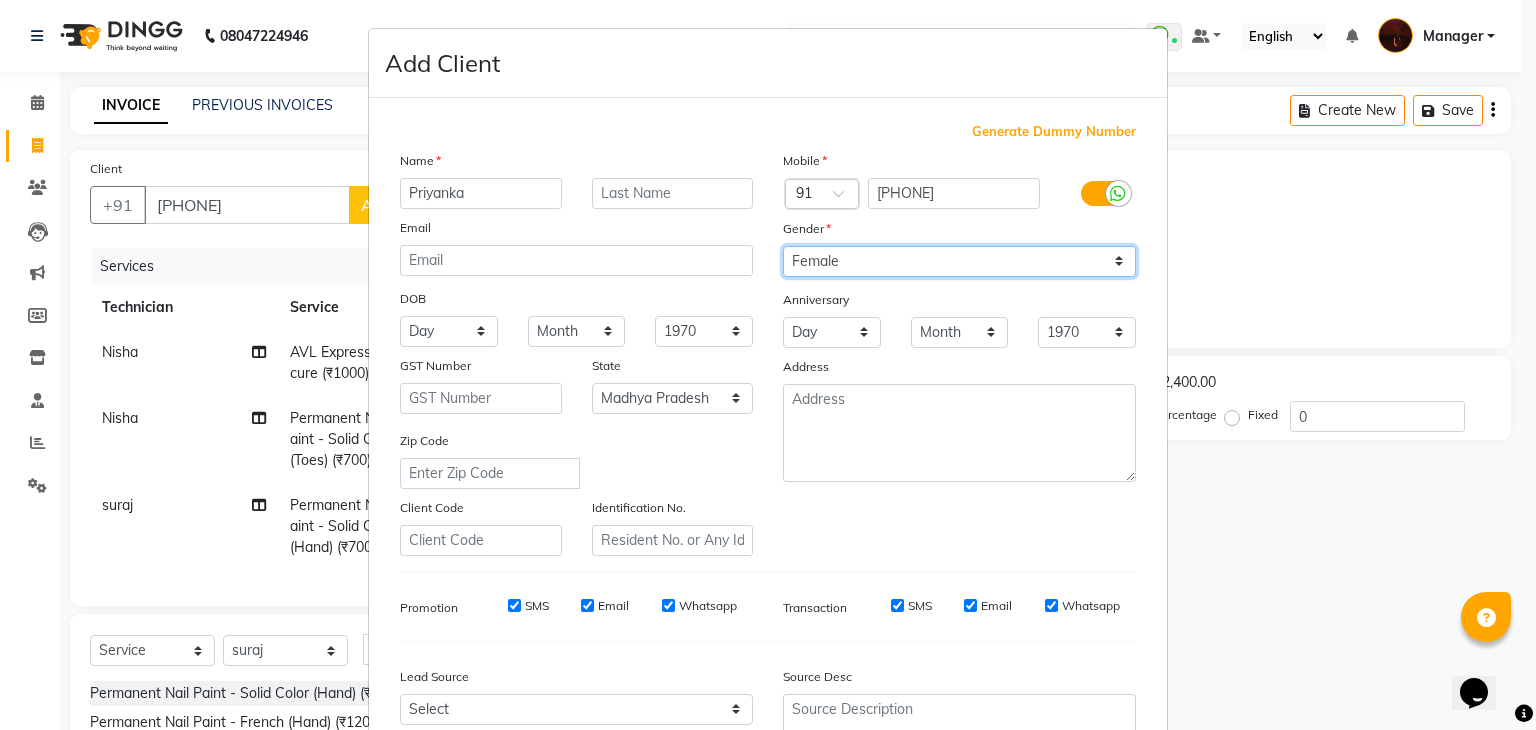 click on "Select Male Female Other Prefer Not To Say" at bounding box center (959, 261) 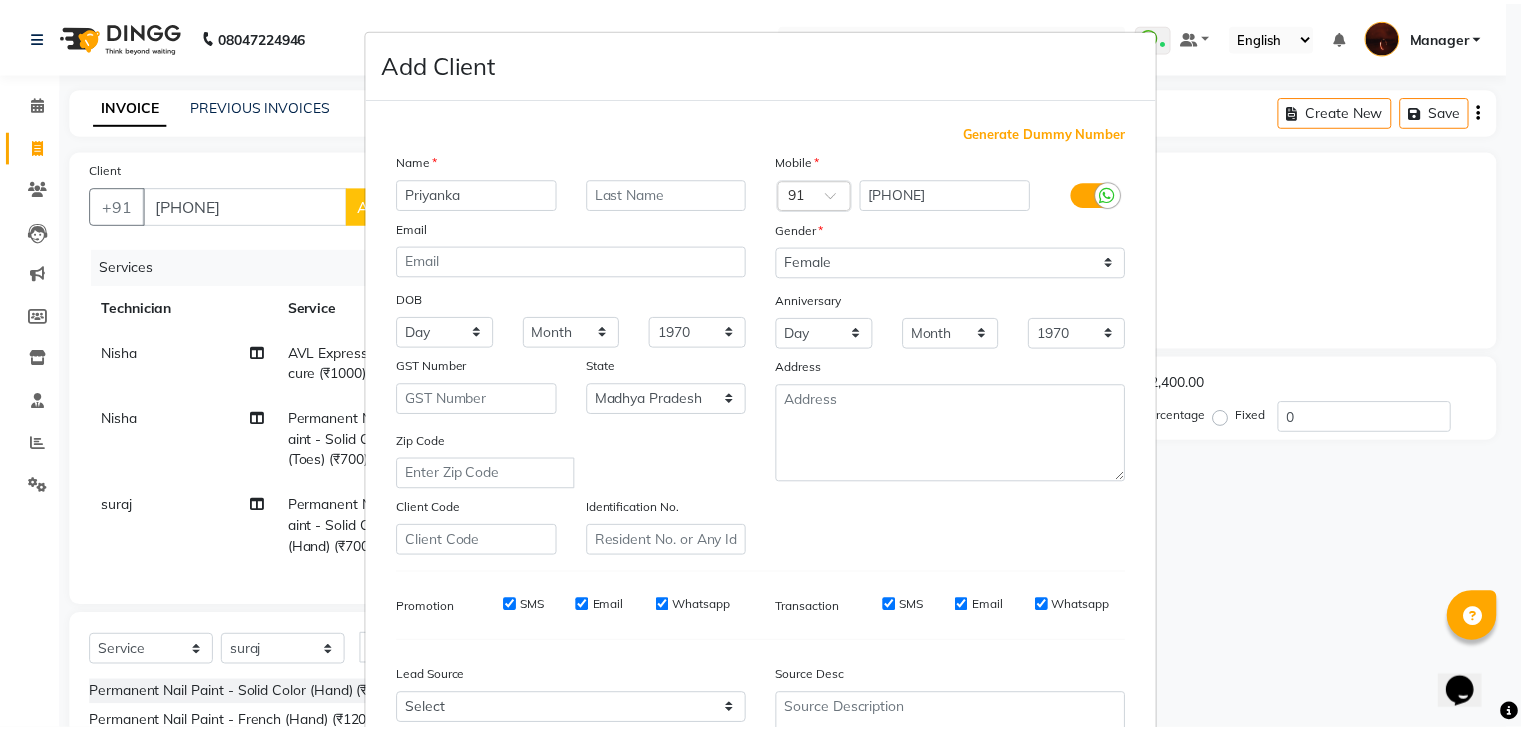 scroll, scrollTop: 203, scrollLeft: 0, axis: vertical 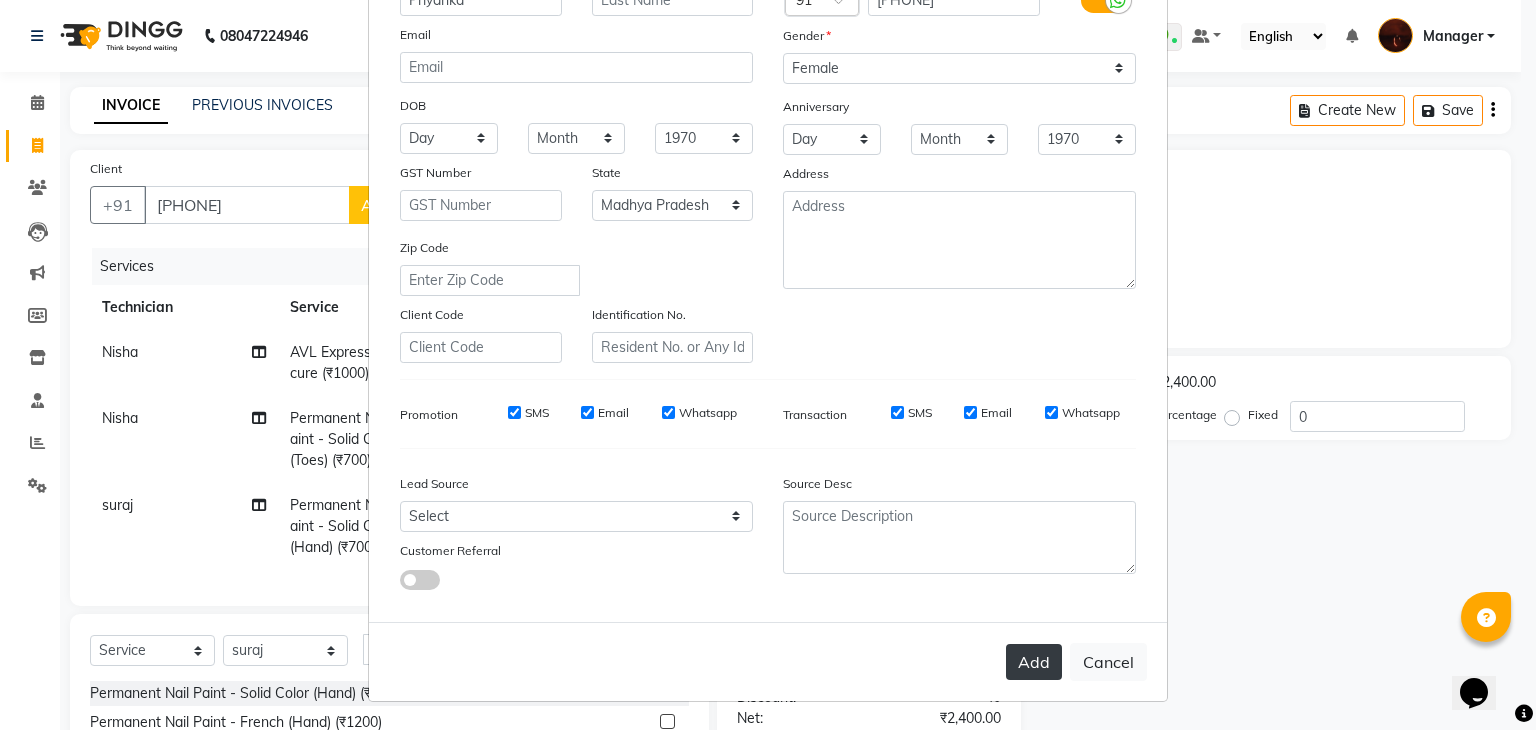 click on "Add" at bounding box center [1034, 662] 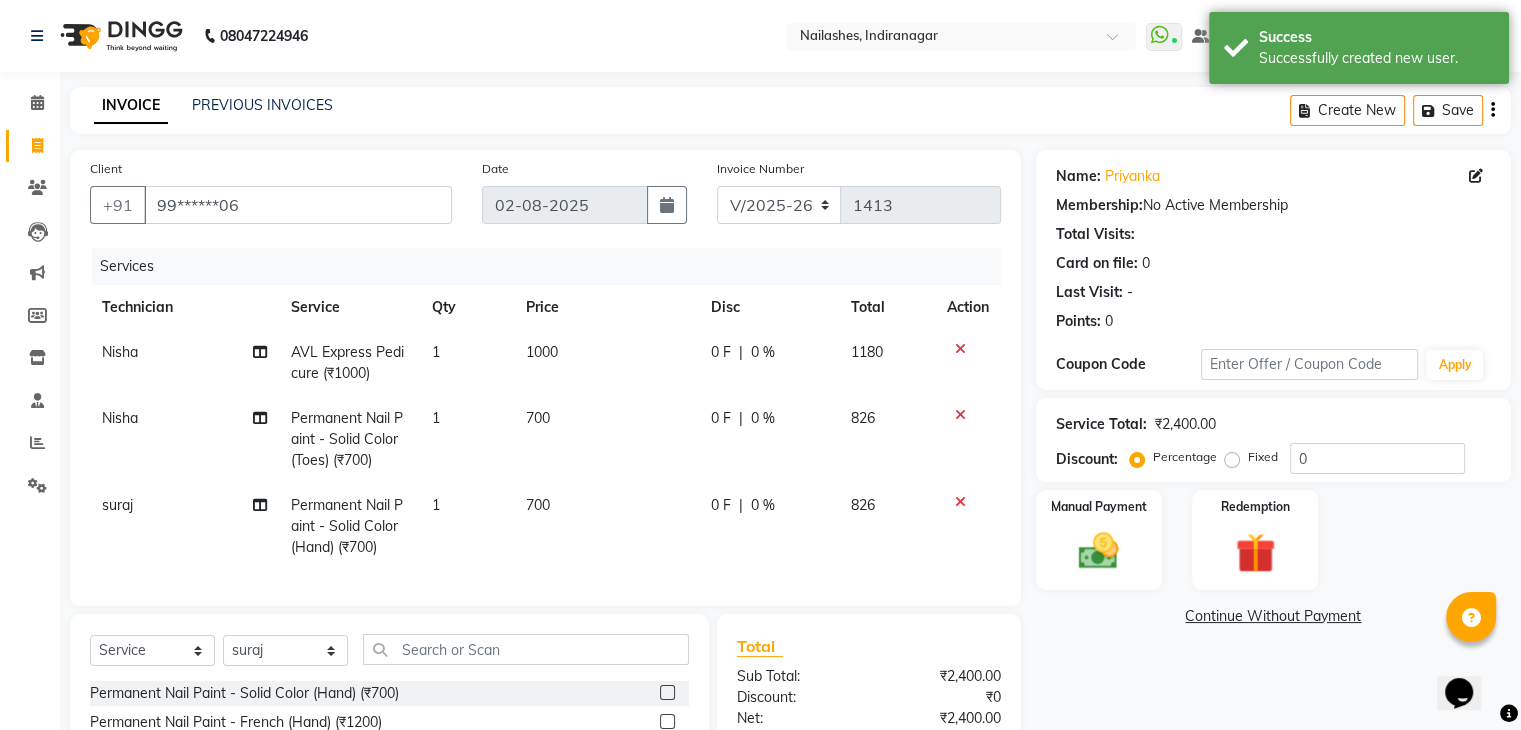 scroll, scrollTop: 225, scrollLeft: 0, axis: vertical 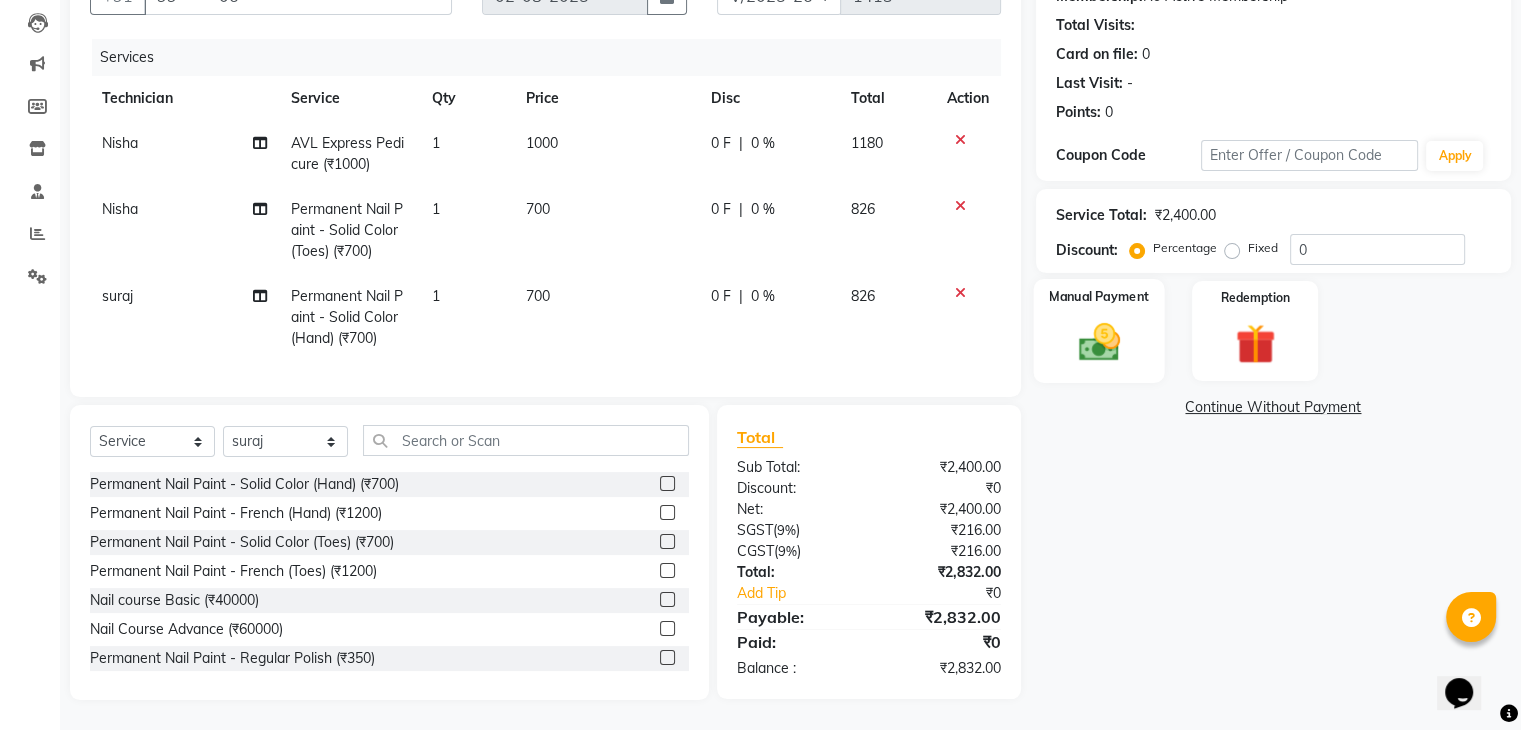click 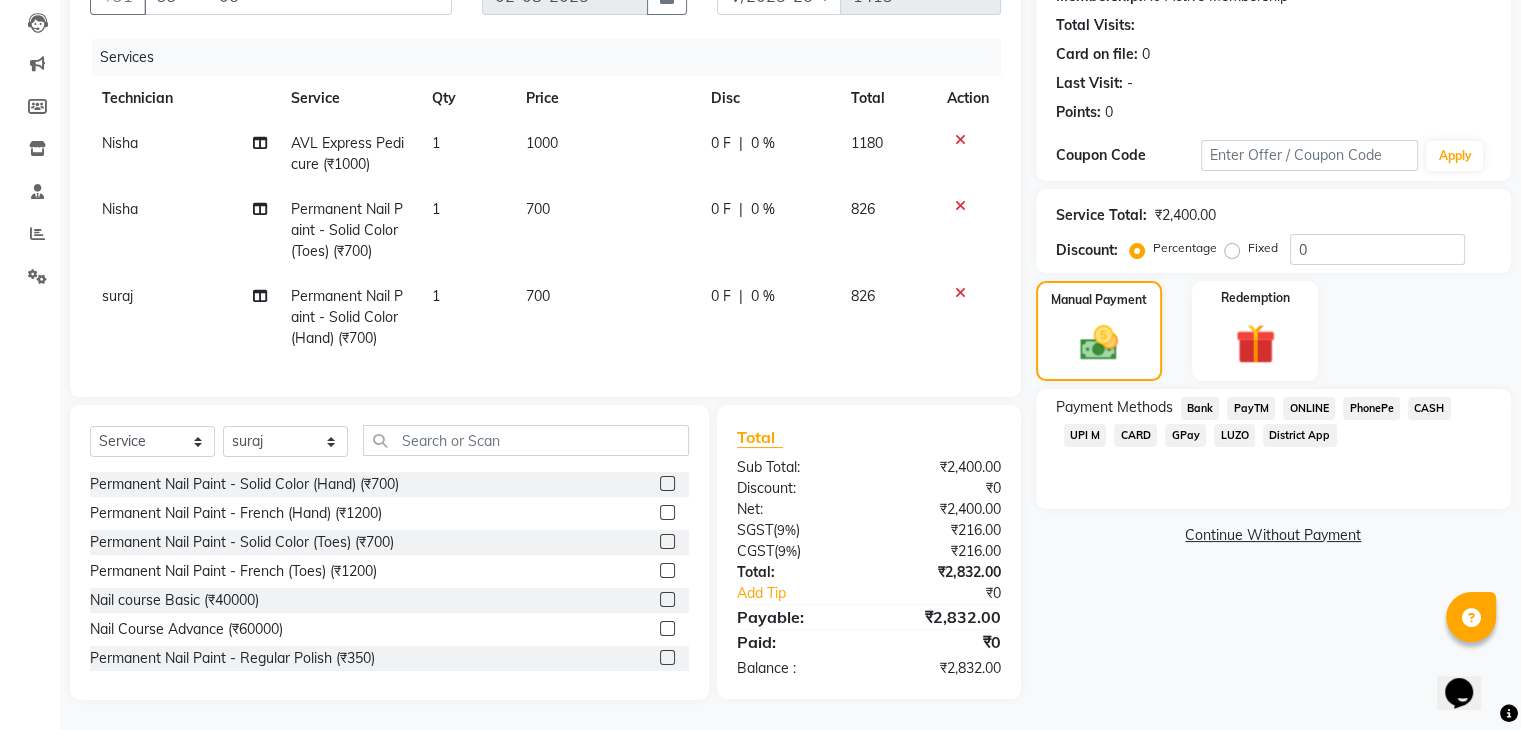 click on "CARD" 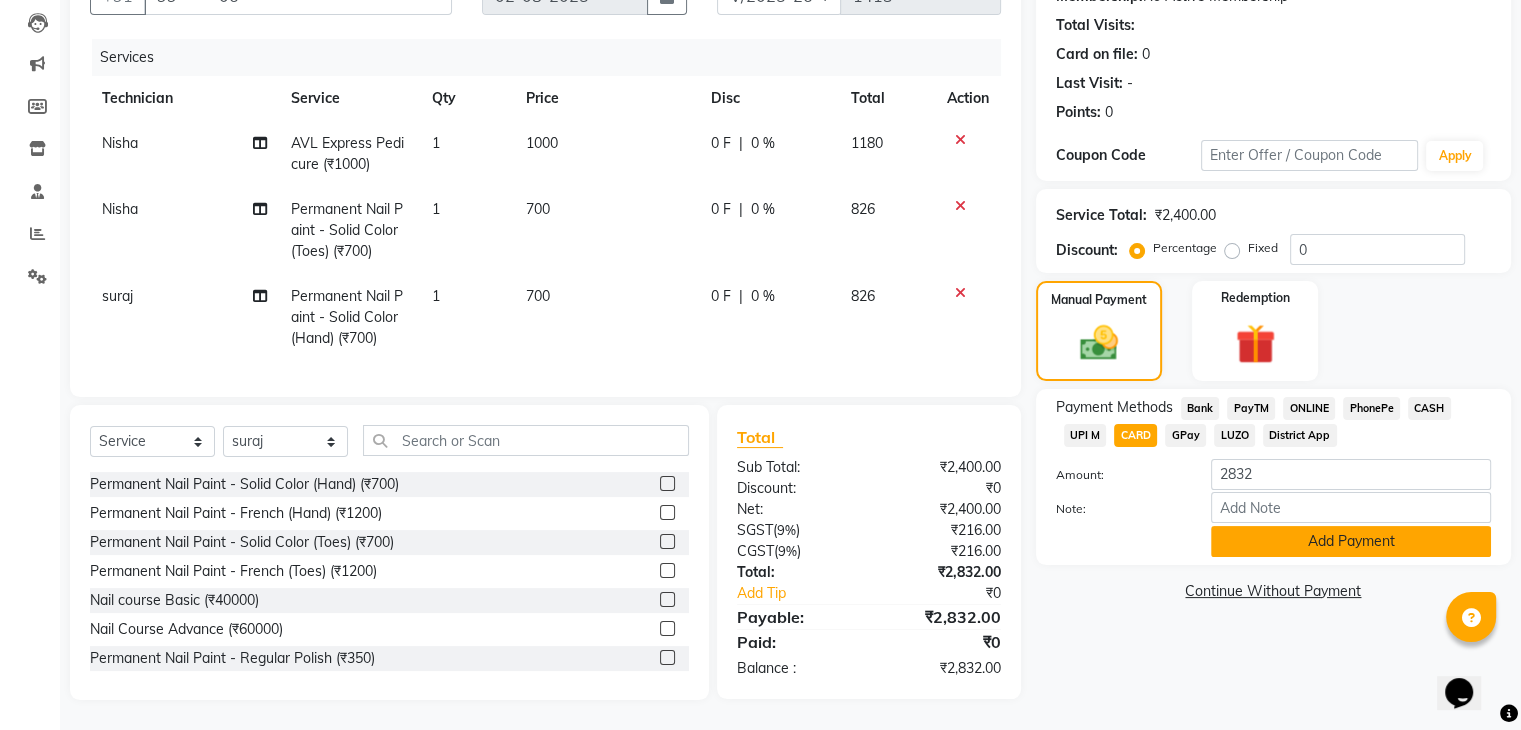 click on "Add Payment" 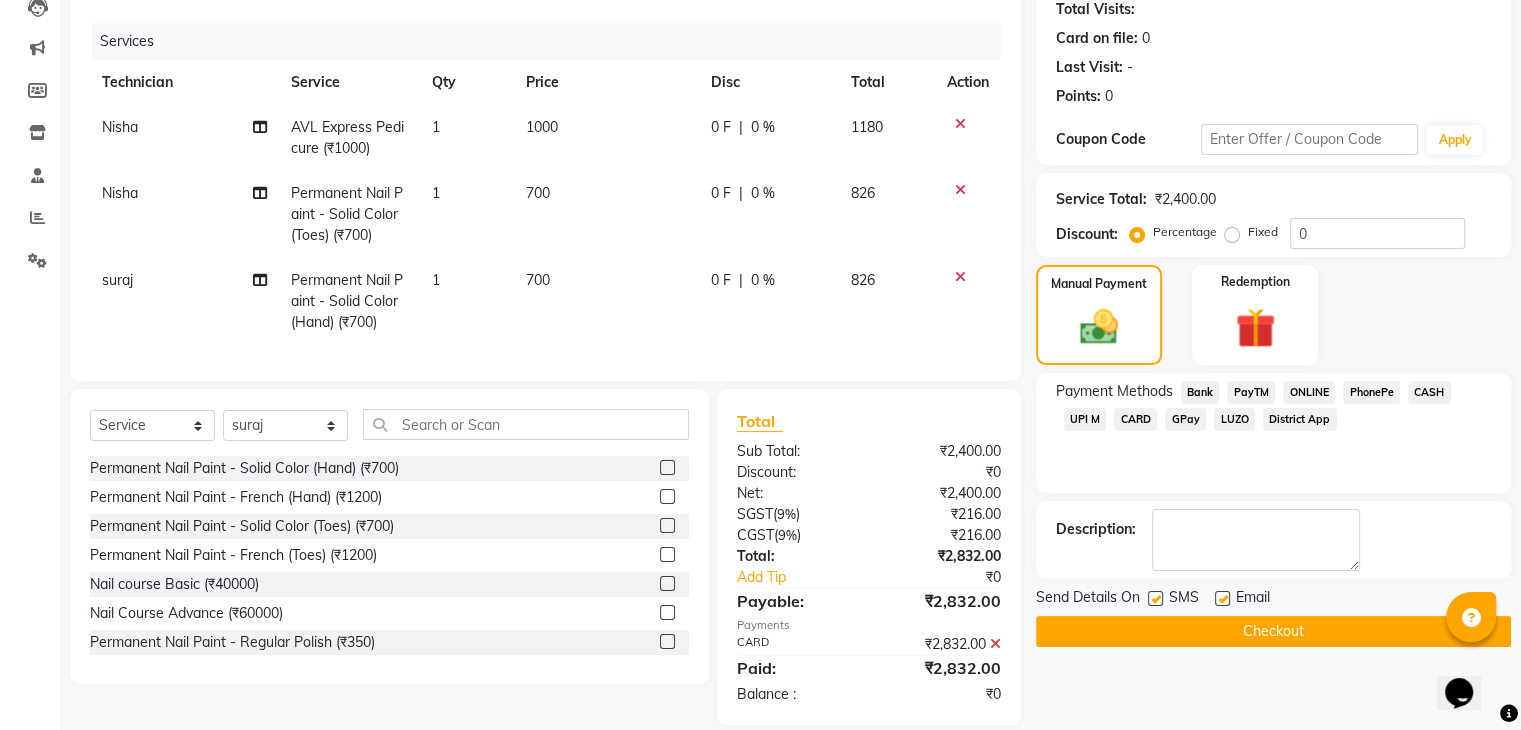 scroll, scrollTop: 266, scrollLeft: 0, axis: vertical 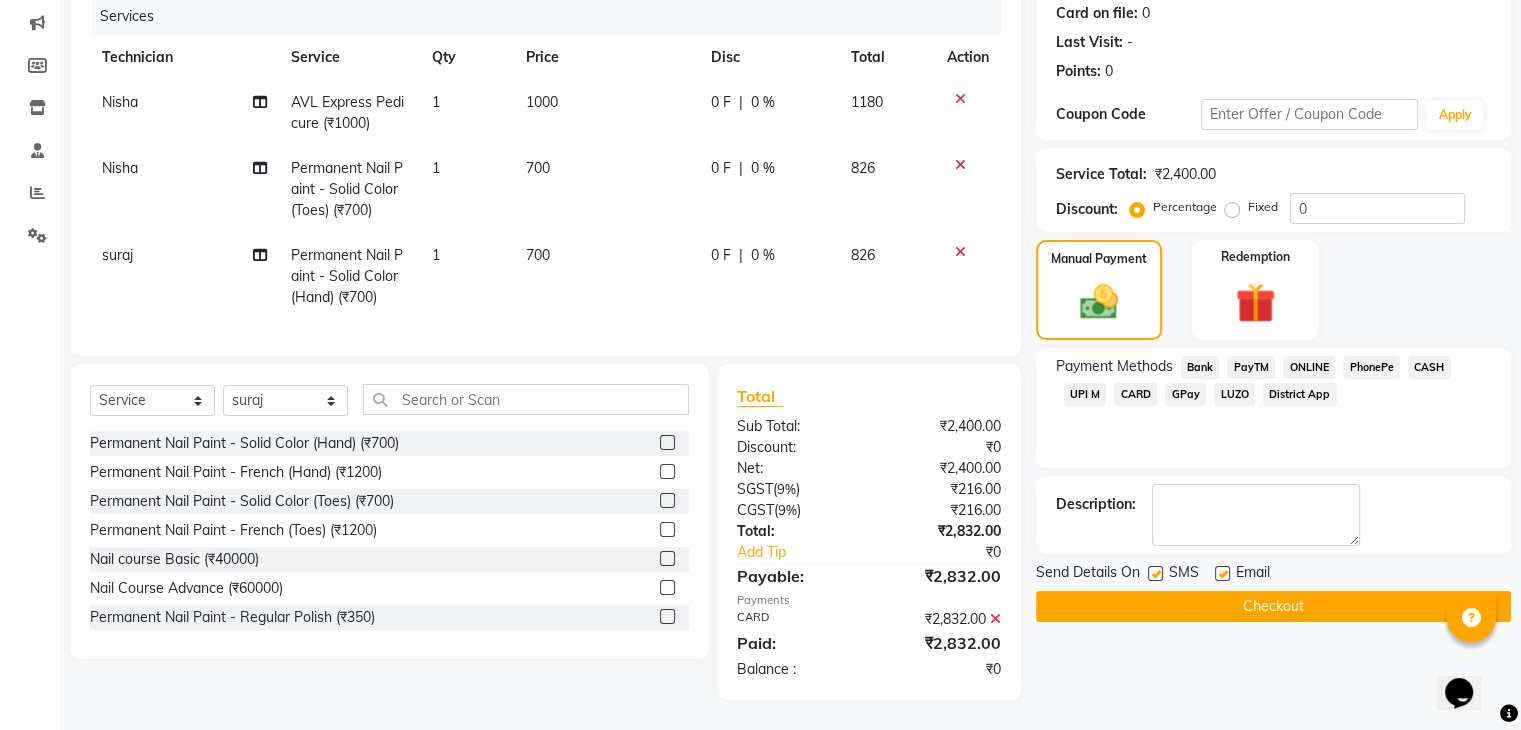 click on "Checkout" 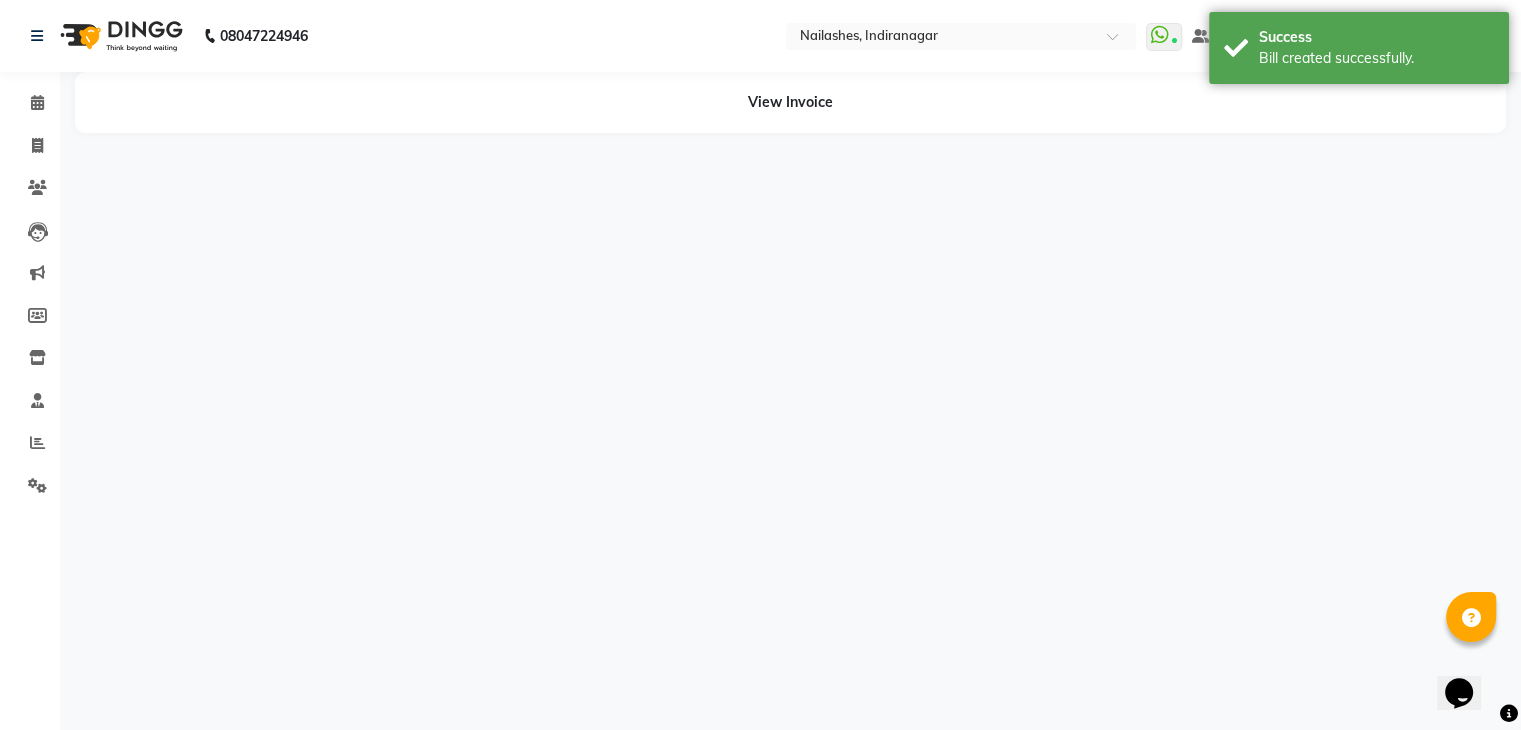 scroll, scrollTop: 0, scrollLeft: 0, axis: both 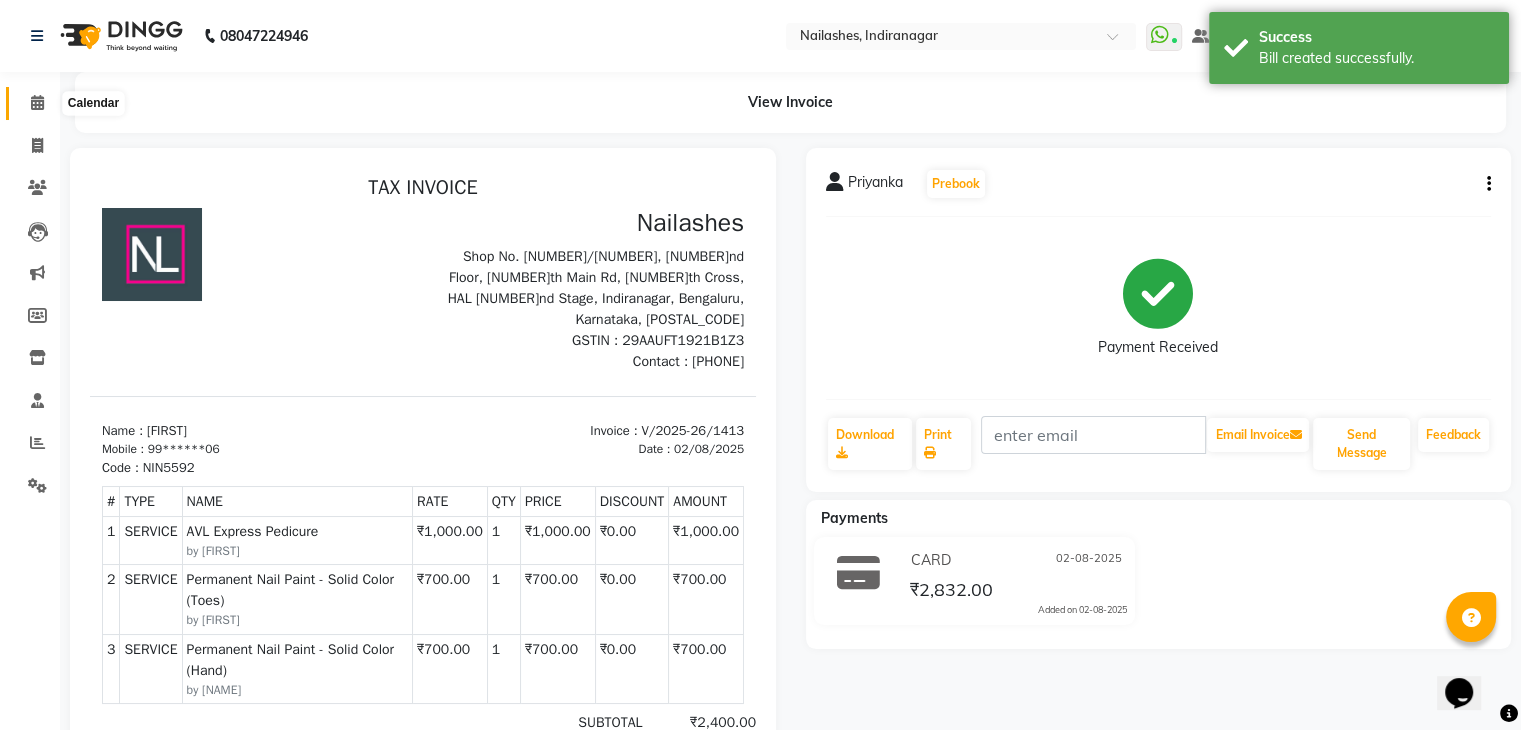 click 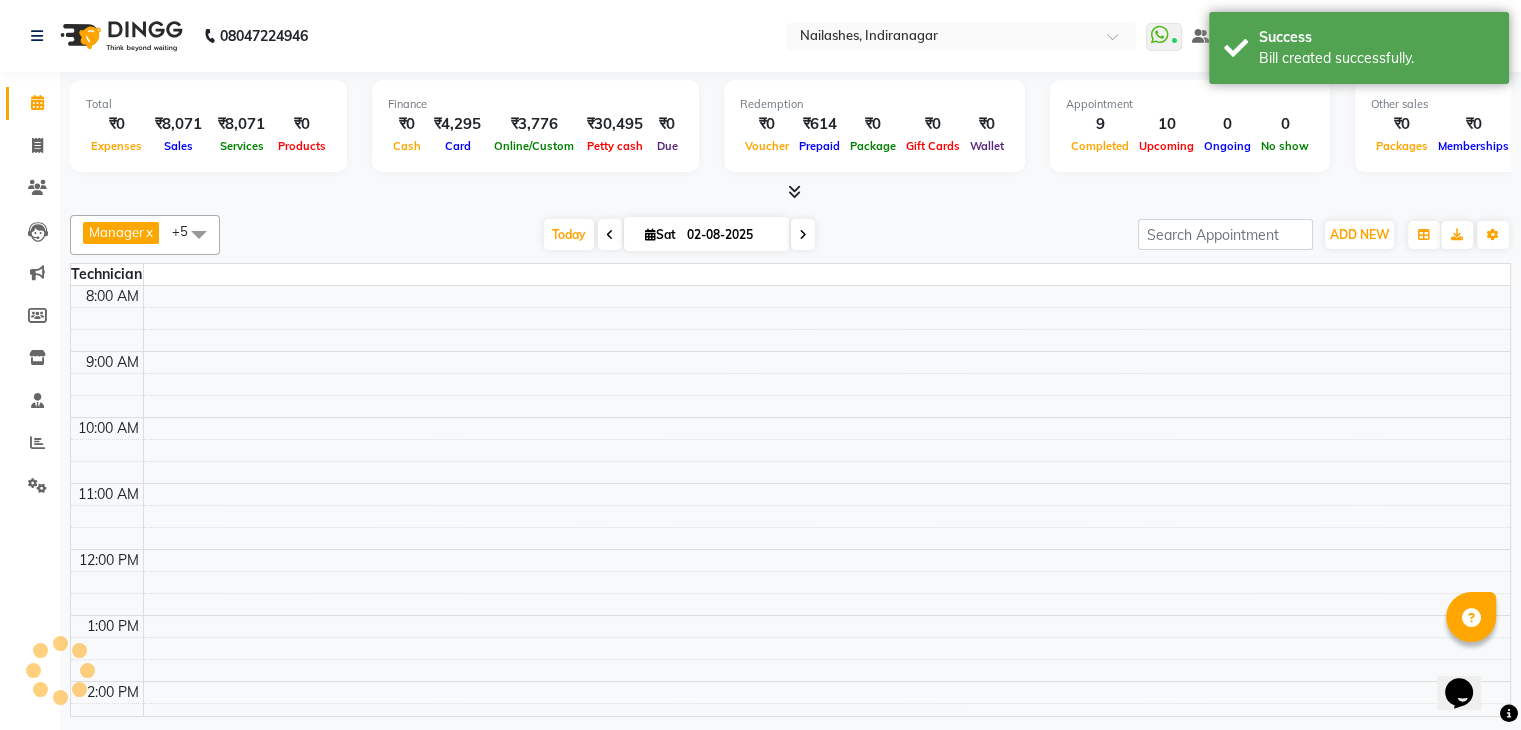 scroll, scrollTop: 328, scrollLeft: 0, axis: vertical 